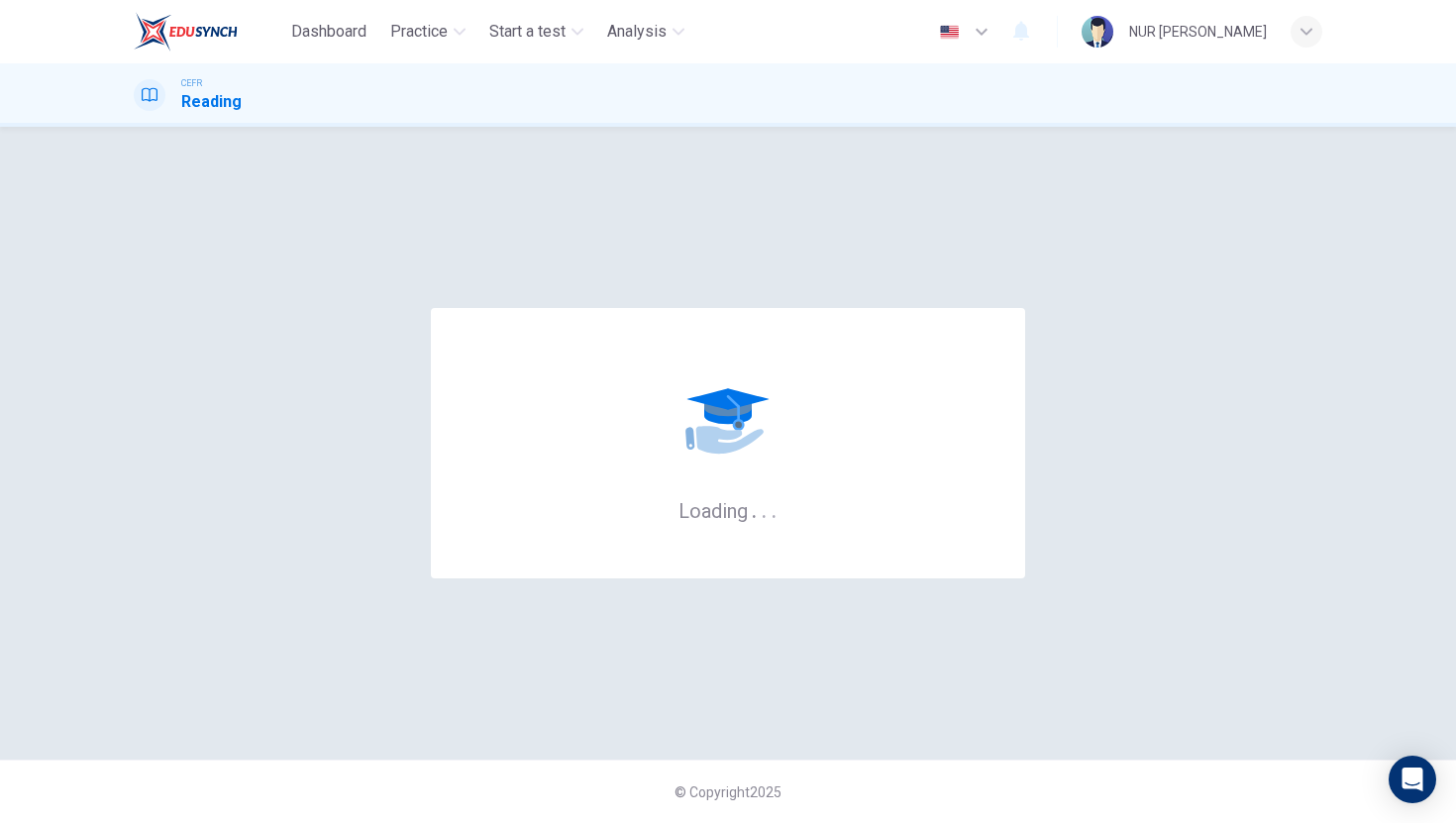 scroll, scrollTop: 0, scrollLeft: 0, axis: both 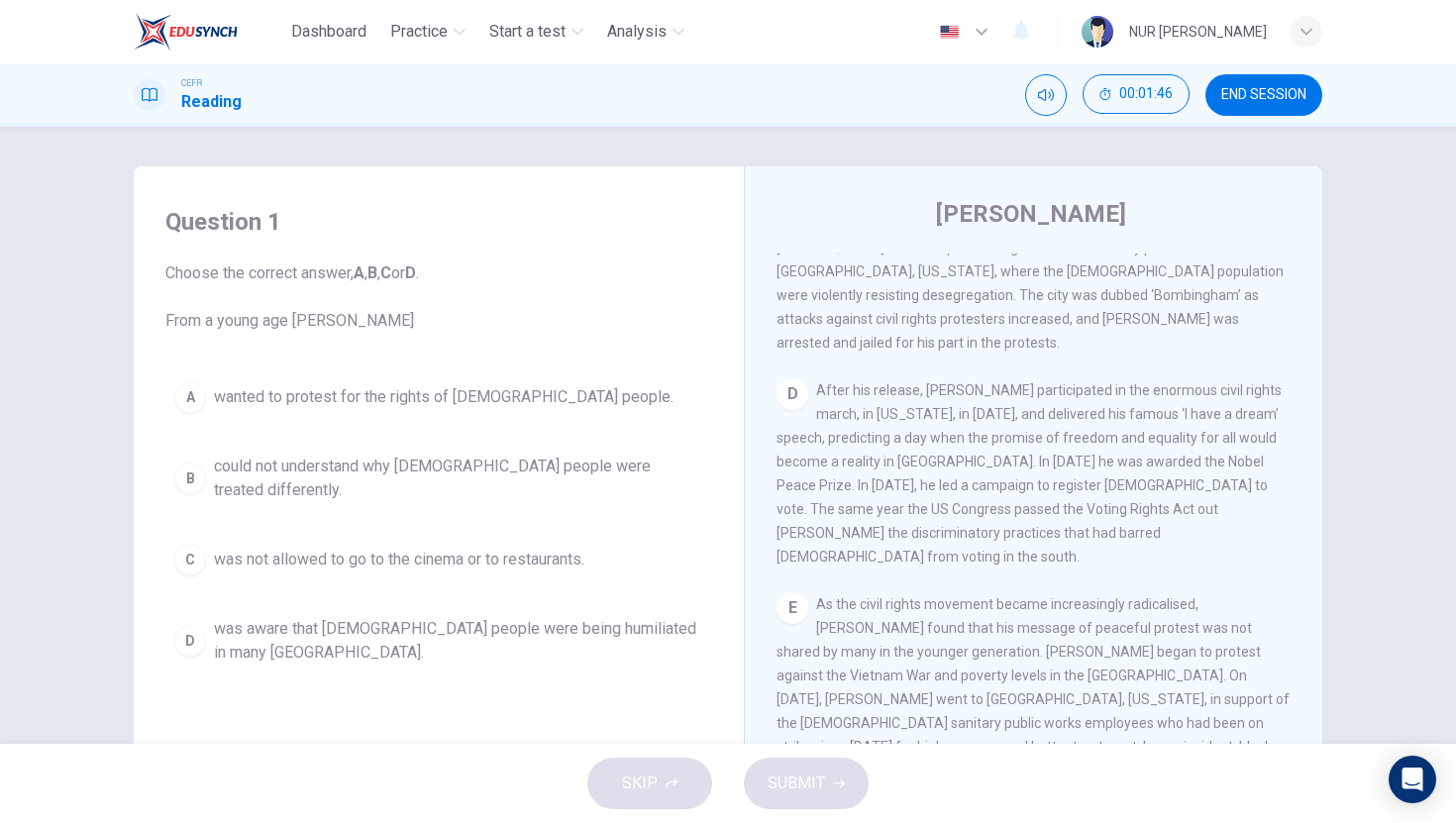drag, startPoint x: 876, startPoint y: 384, endPoint x: 1018, endPoint y: 407, distance: 143.85062 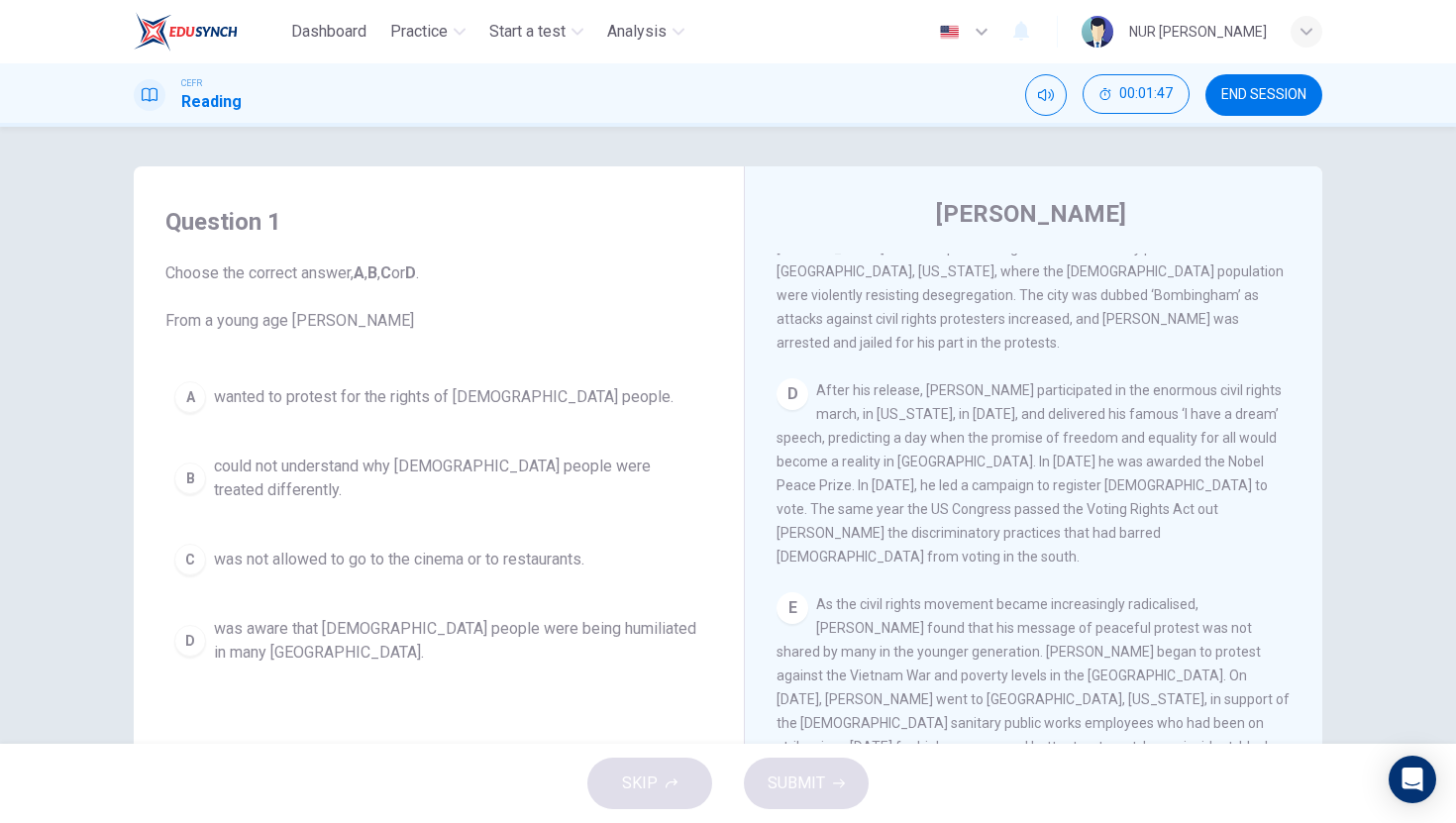 click on "D After his release, [PERSON_NAME] participated in the enormous civil rights march, in [US_STATE], in [DATE], and delivered his famous ‘I have a dream’ speech, predicting a day when the promise of freedom and equality for all would become a reality in [GEOGRAPHIC_DATA]. In [DATE] he was awarded the Nobel Peace Prize. In [DATE], he led a campaign to register [DEMOGRAPHIC_DATA] to vote. The same year the US Congress passed the Voting Rights Act out [PERSON_NAME] the discriminatory practices that had barred [DEMOGRAPHIC_DATA] from voting in the south." at bounding box center [1034, 473] 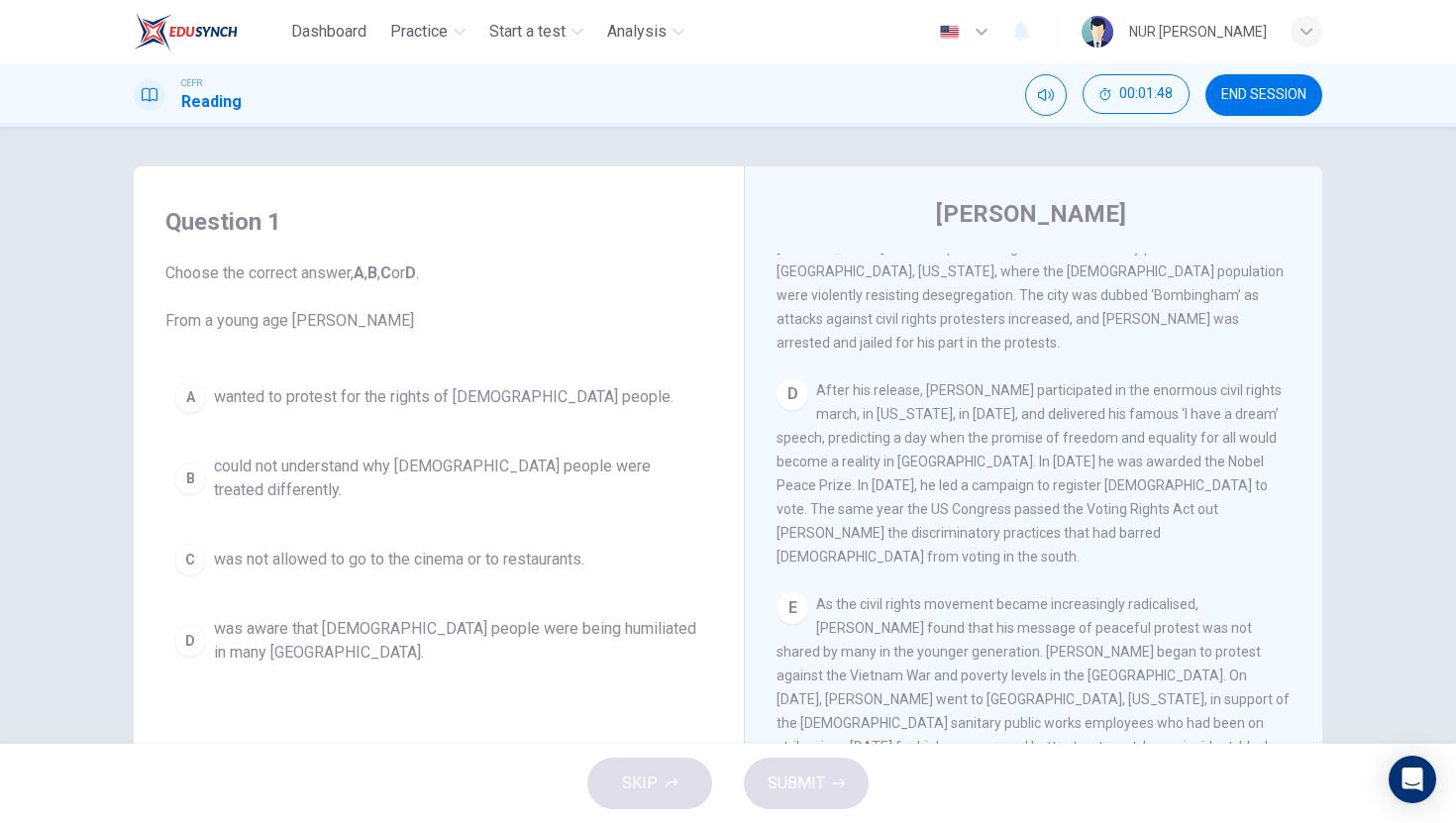 drag, startPoint x: 1020, startPoint y: 404, endPoint x: 1071, endPoint y: 399, distance: 51.24451 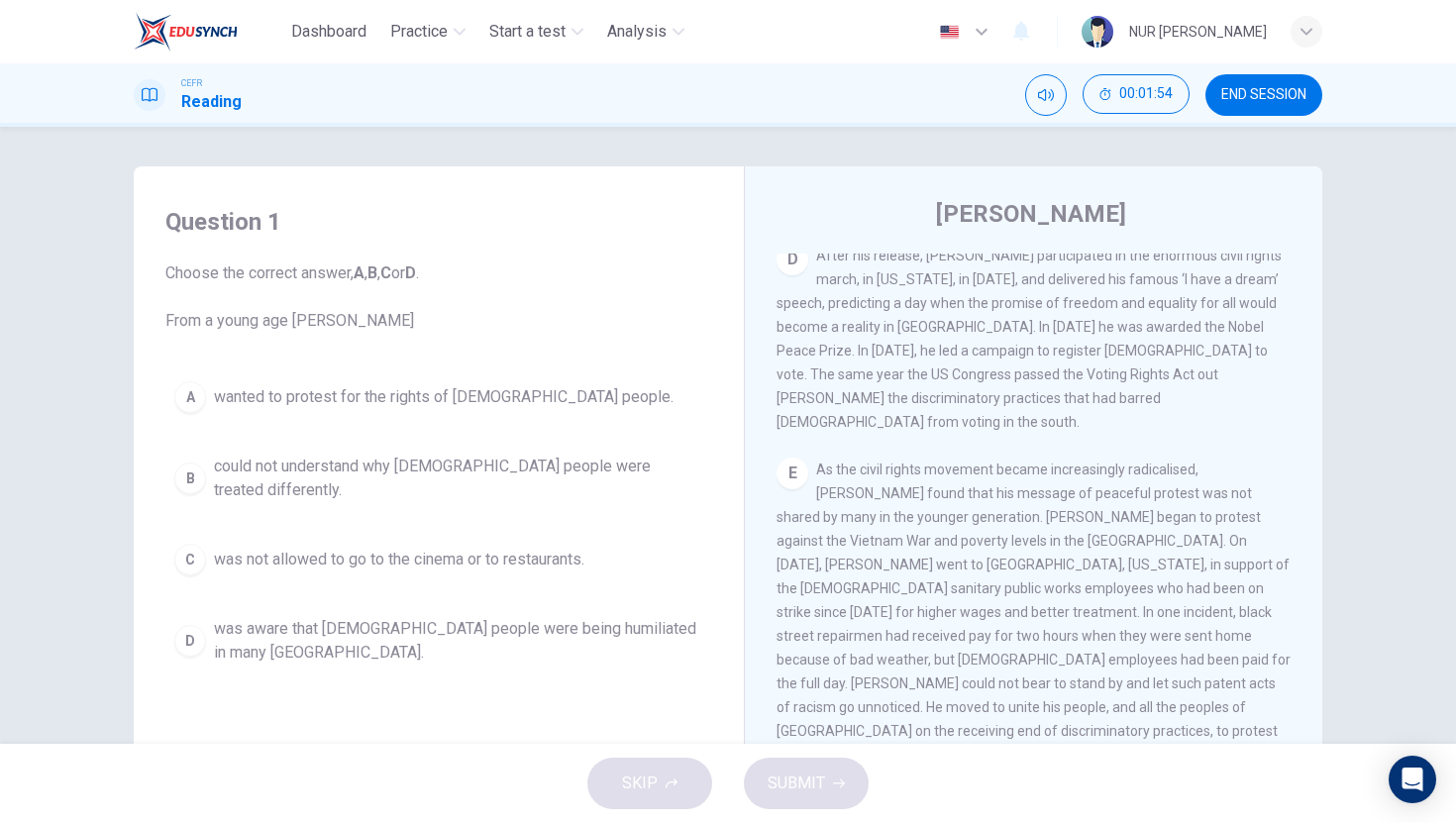 scroll, scrollTop: 1271, scrollLeft: 0, axis: vertical 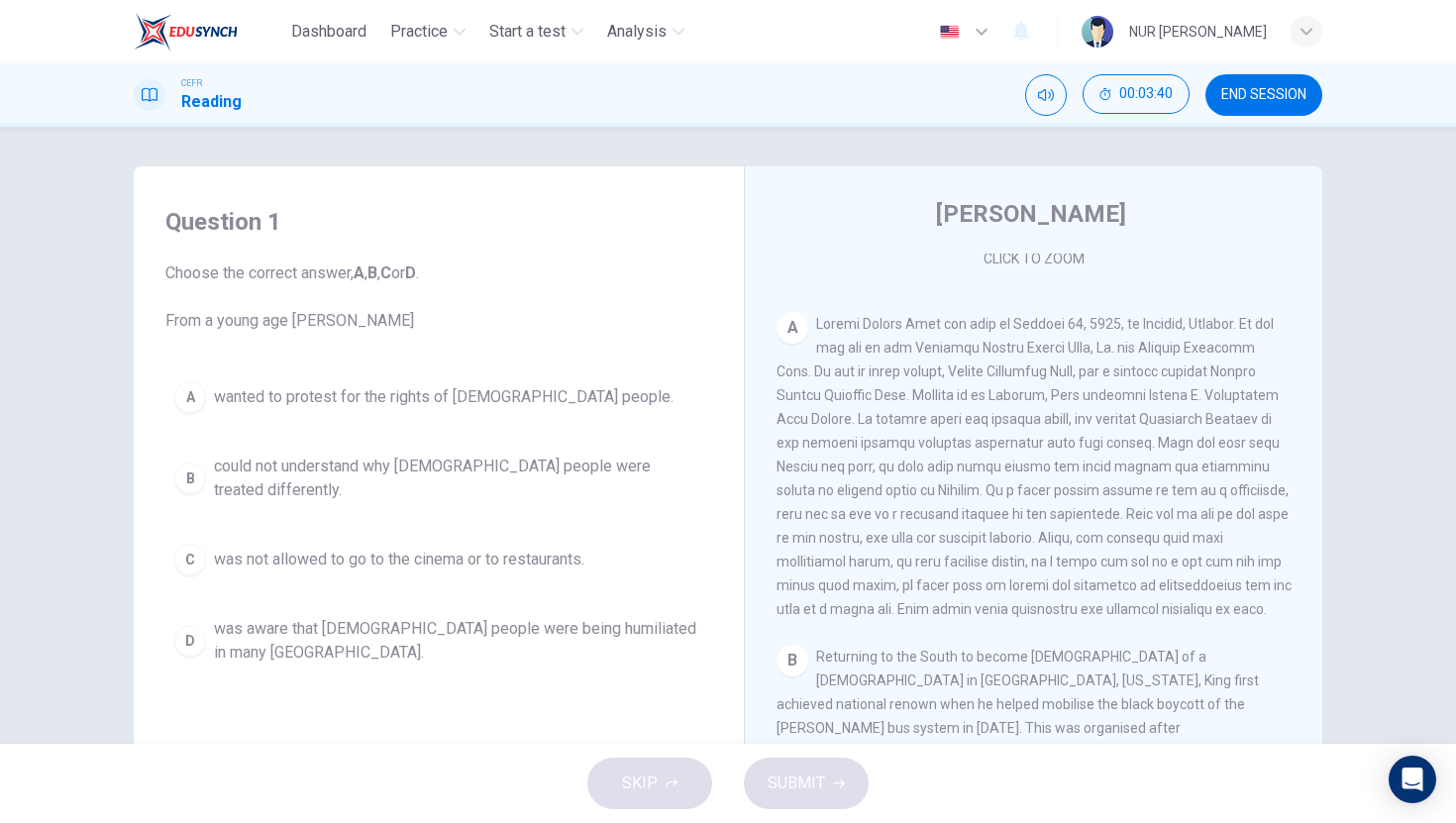 drag, startPoint x: 808, startPoint y: 502, endPoint x: 891, endPoint y: 501, distance: 83.00602 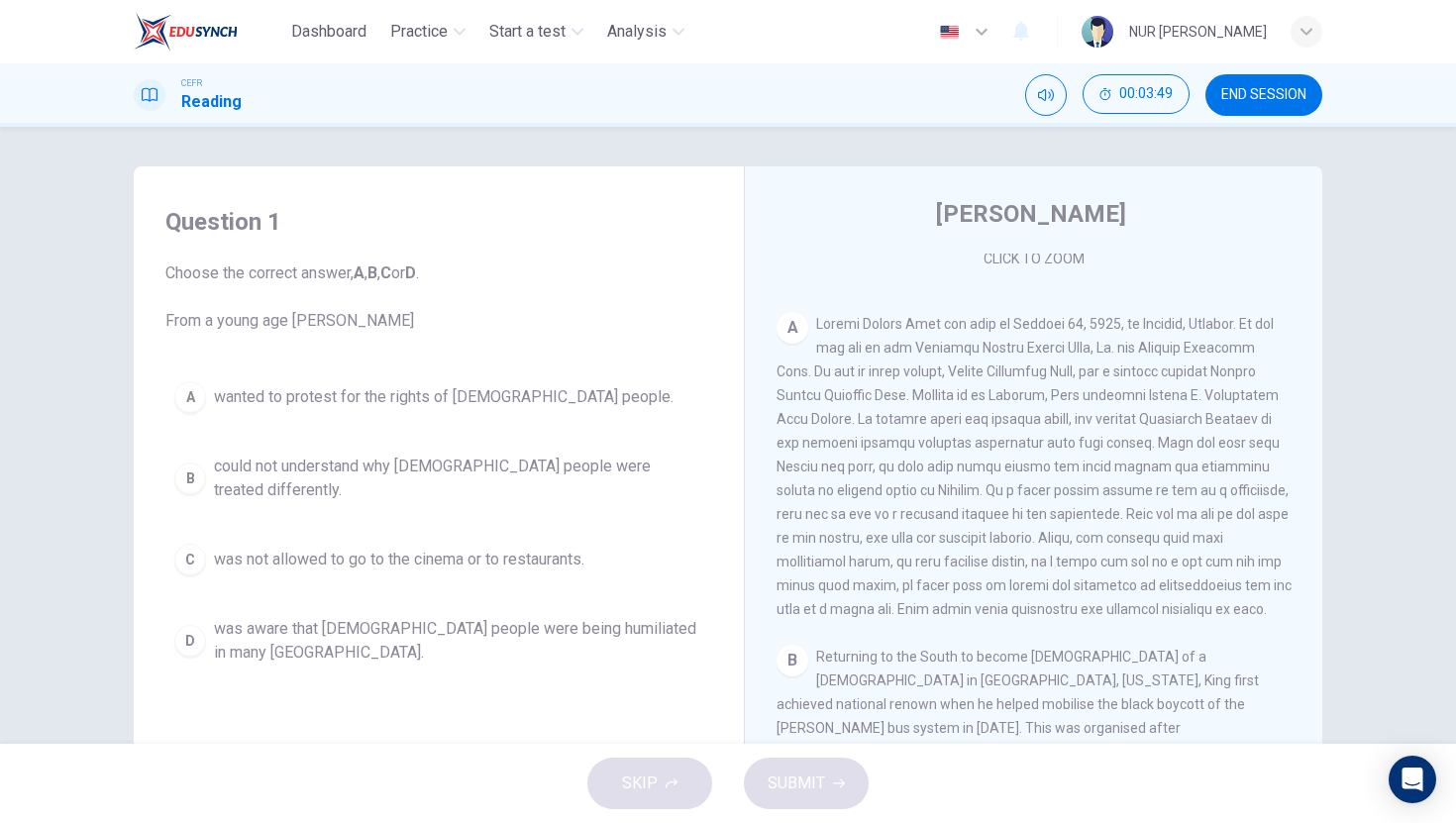 click at bounding box center [1034, 466] 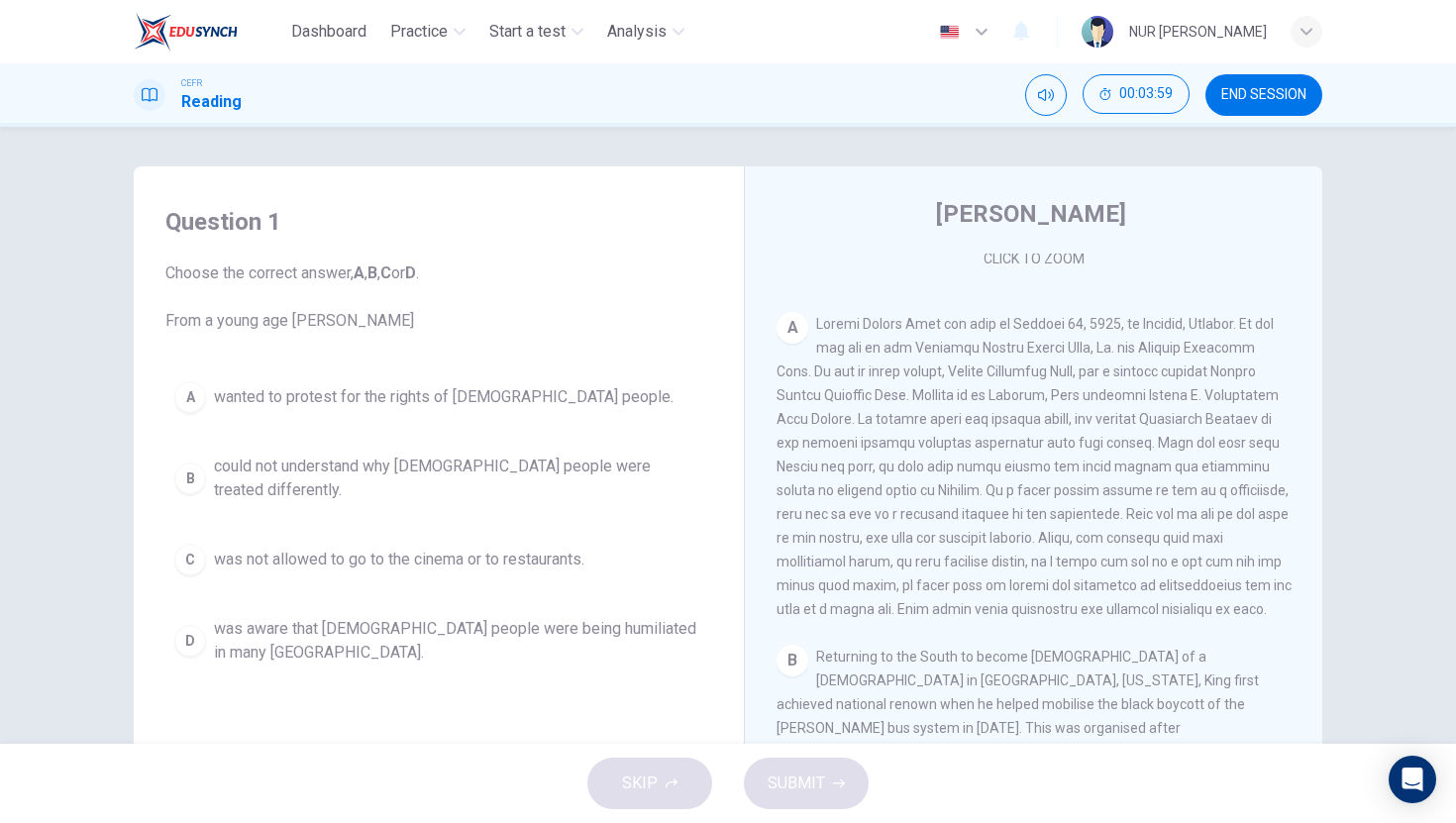 click on "B" at bounding box center (190, 478) 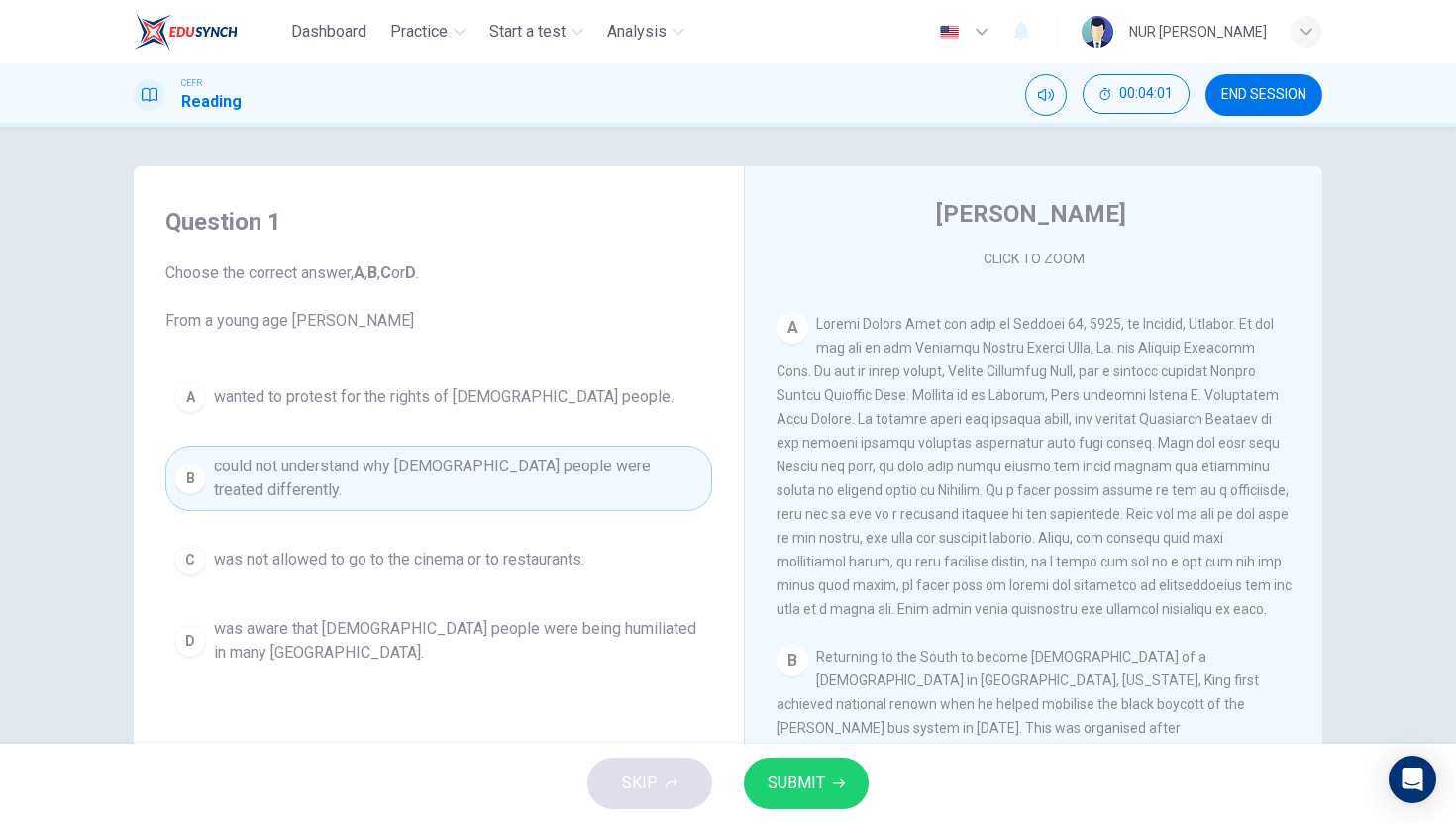 click on "SUBMIT" at bounding box center (796, 783) 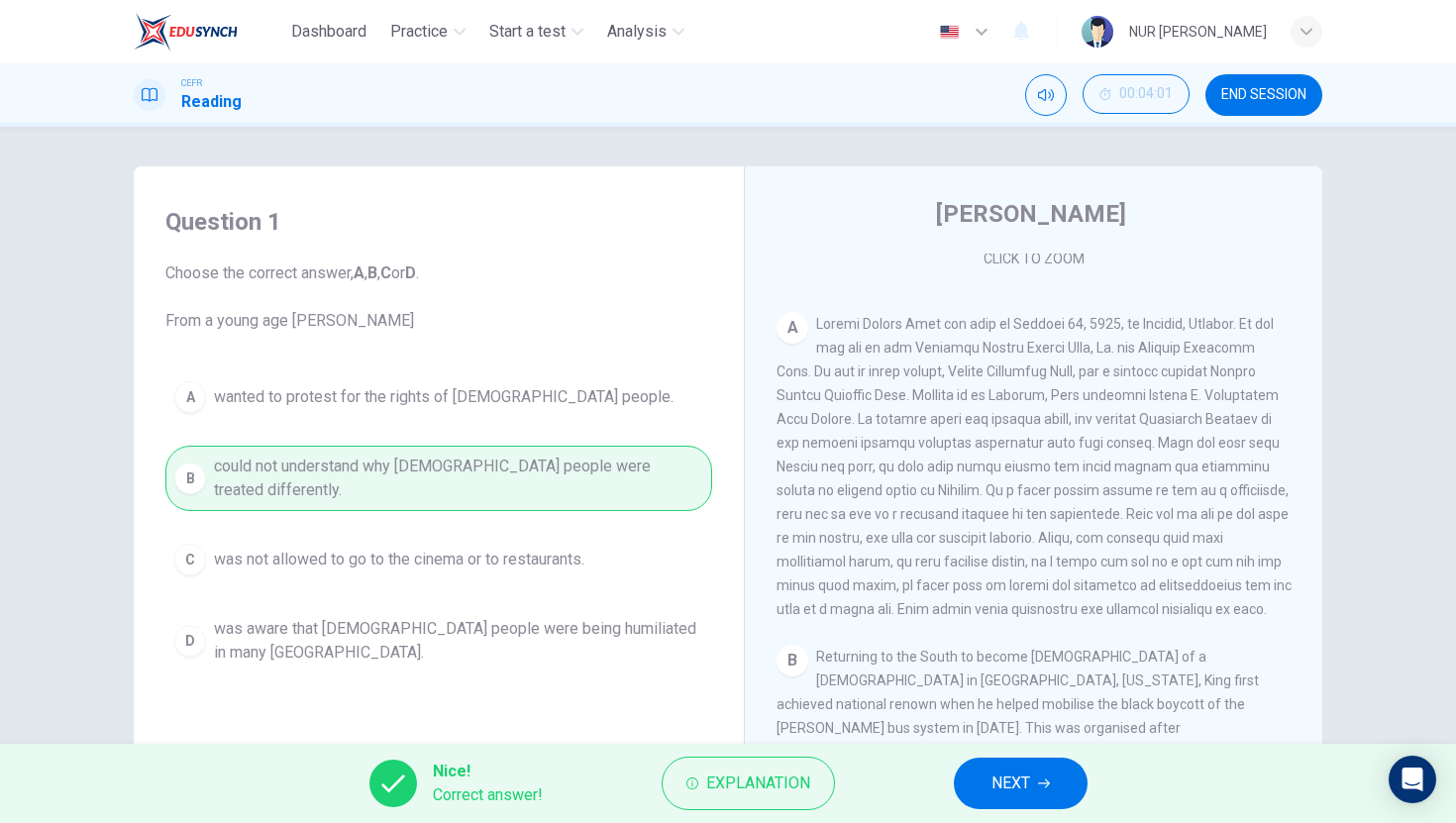 click on "NEXT" at bounding box center [1020, 783] 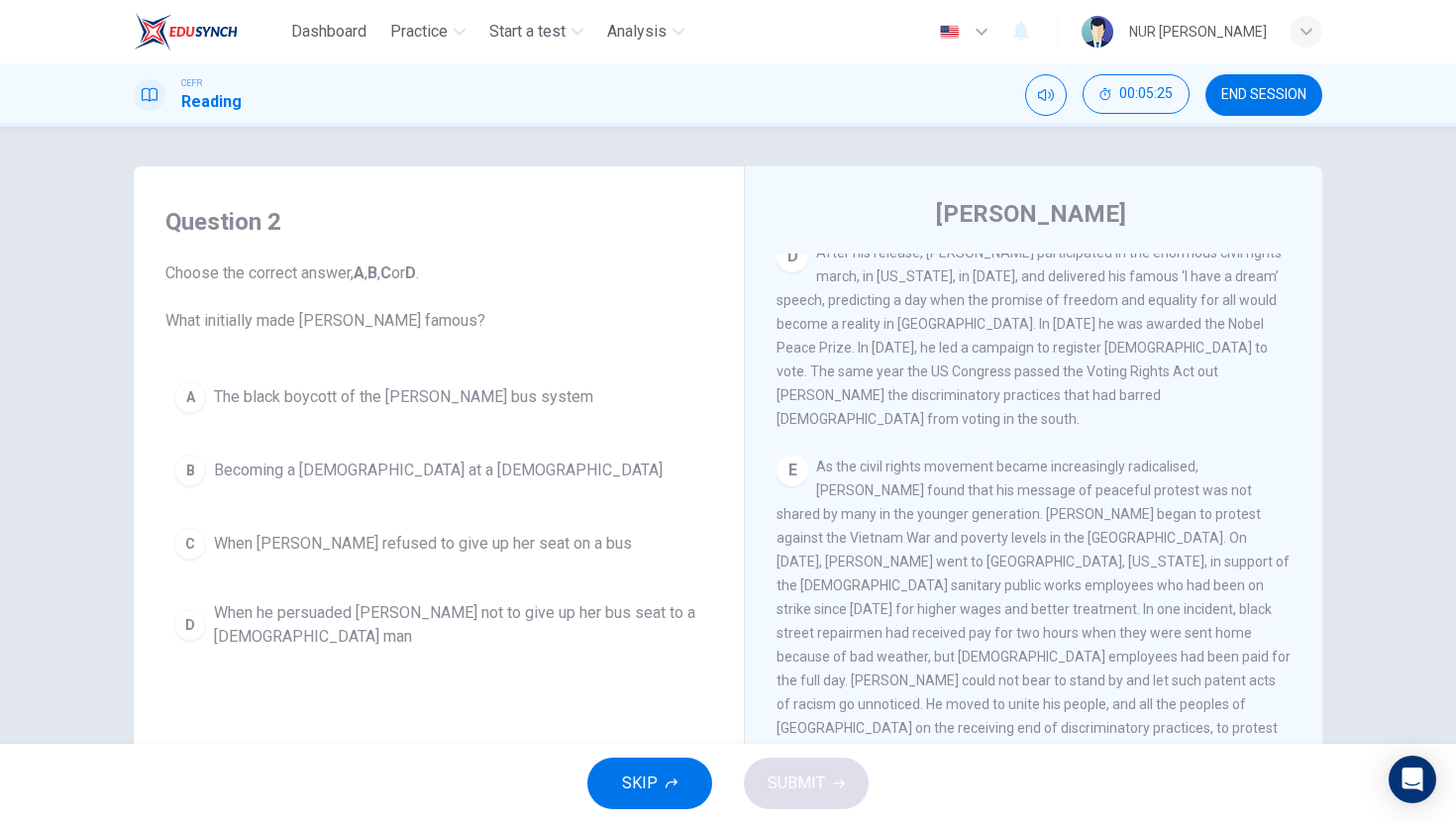 scroll, scrollTop: 1271, scrollLeft: 0, axis: vertical 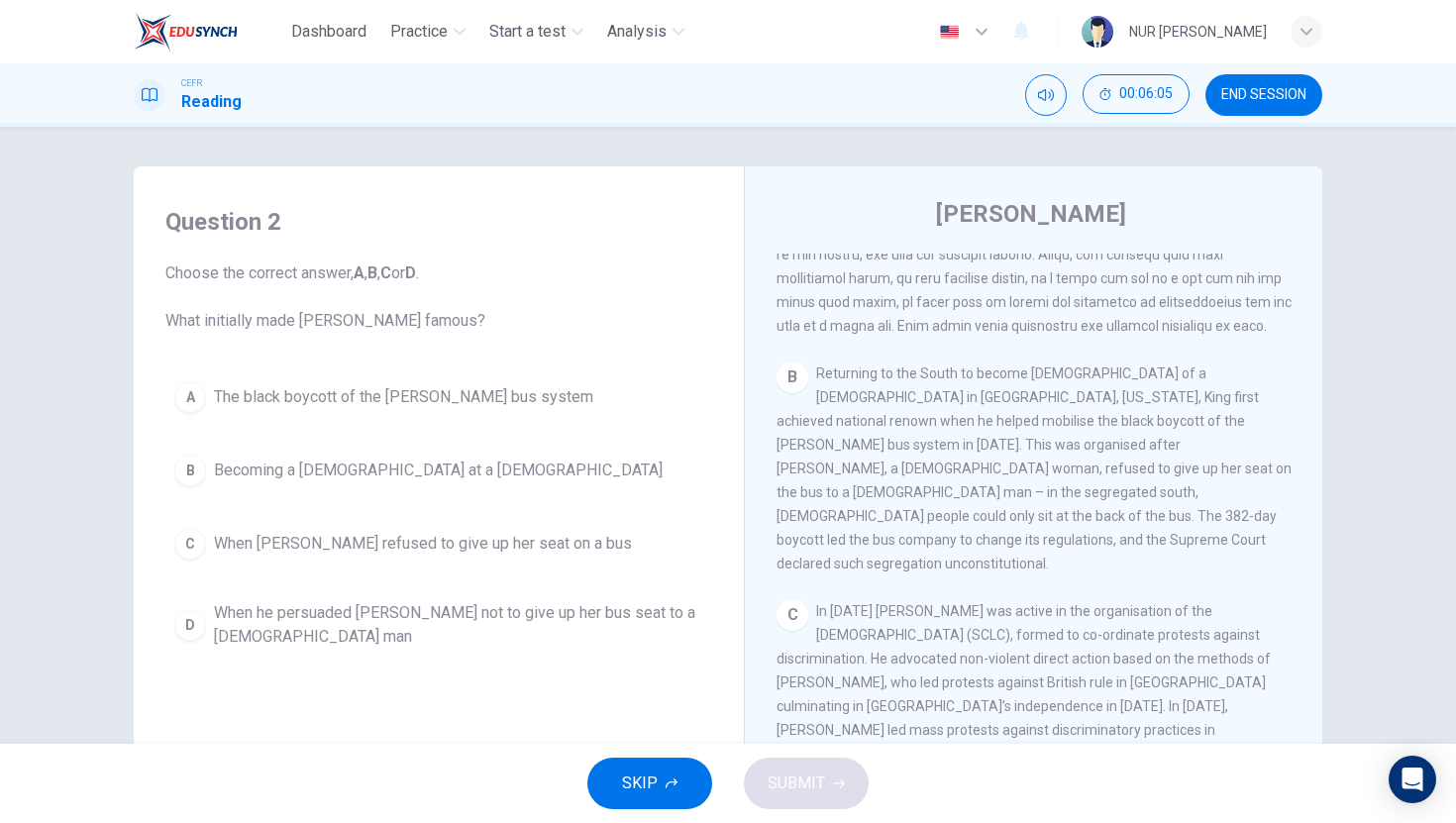 click on "The black boycott of the [PERSON_NAME] bus system" at bounding box center (403, 397) 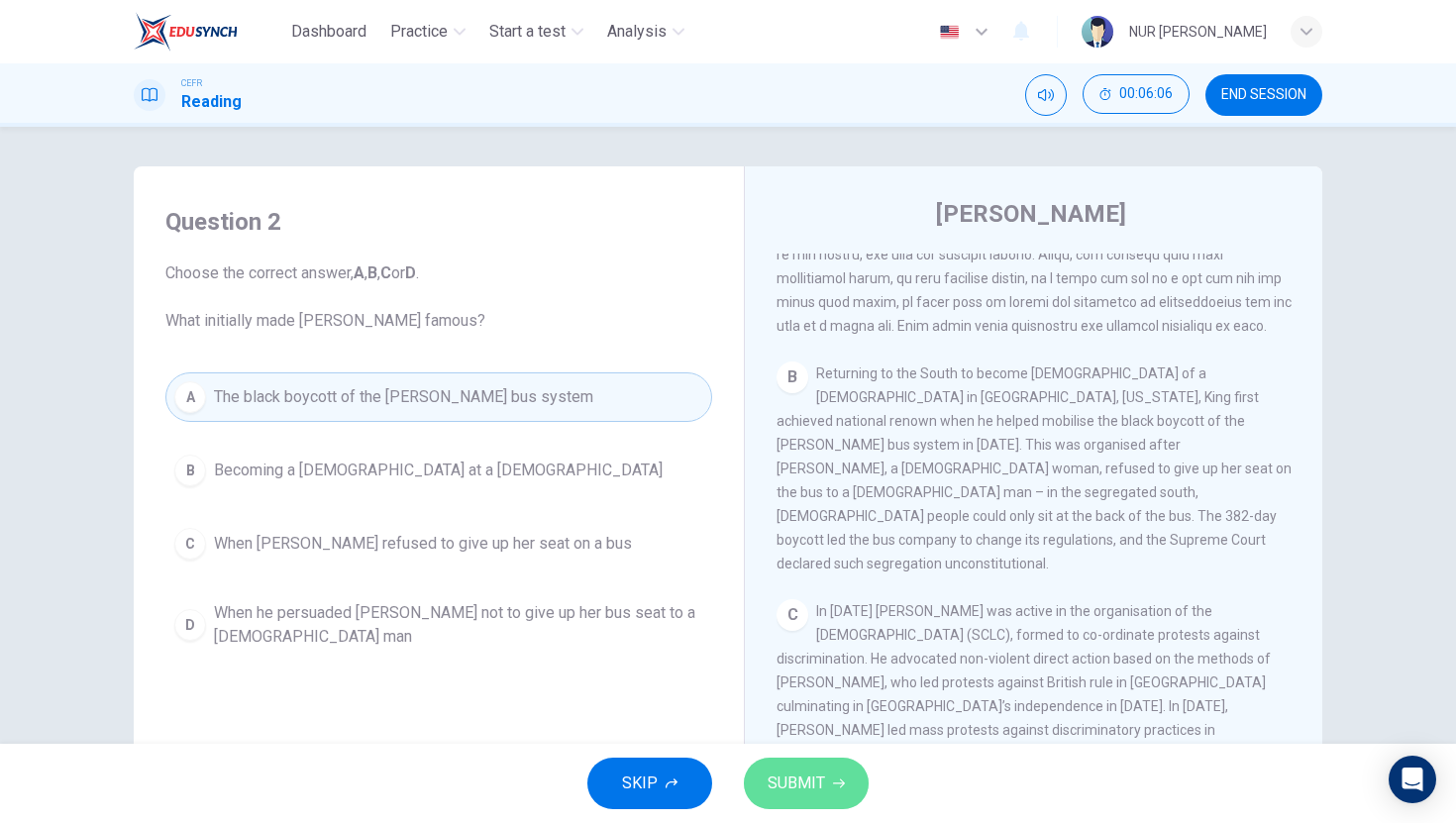 click on "SUBMIT" at bounding box center [796, 783] 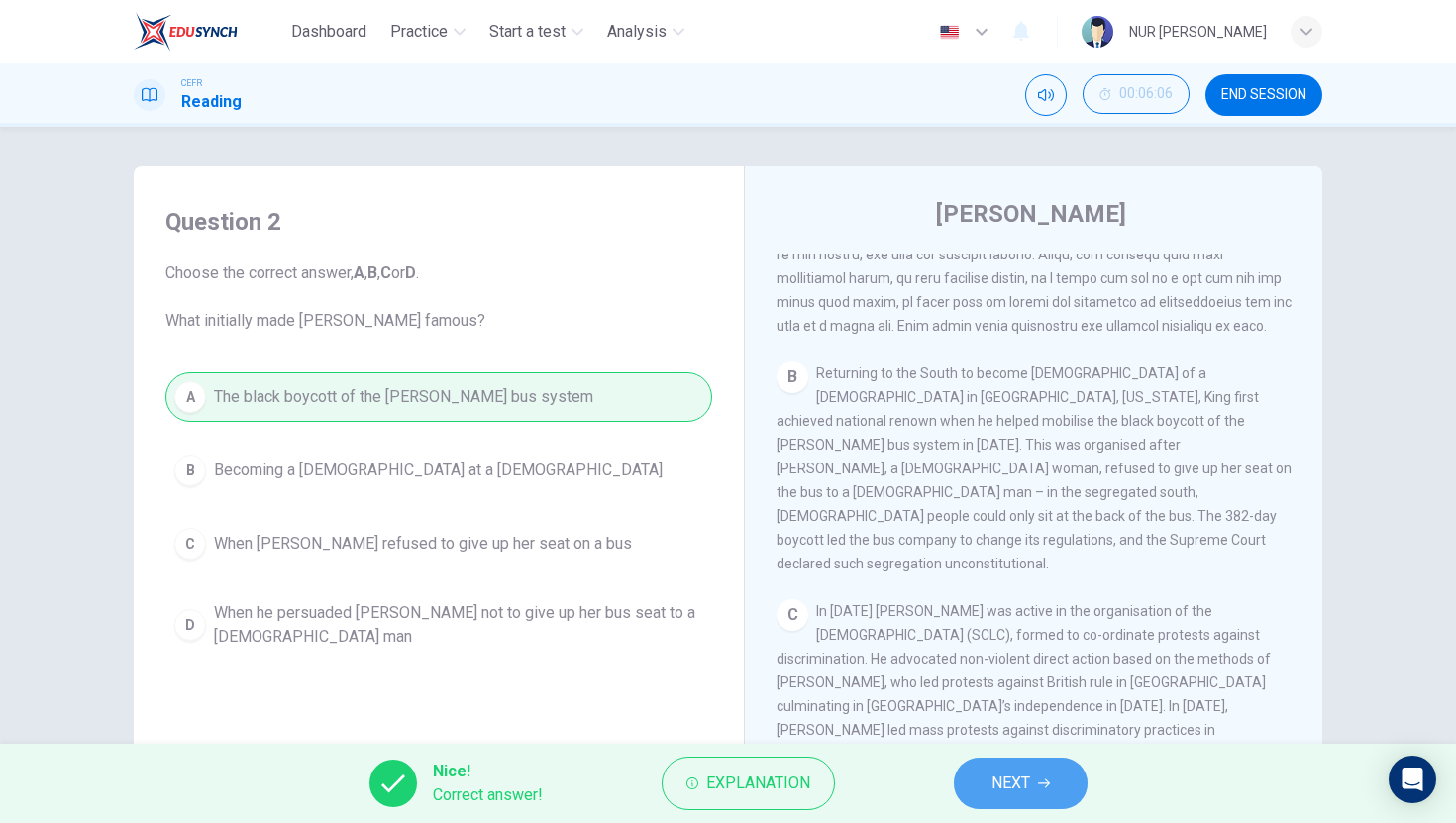 click on "NEXT" at bounding box center (1020, 783) 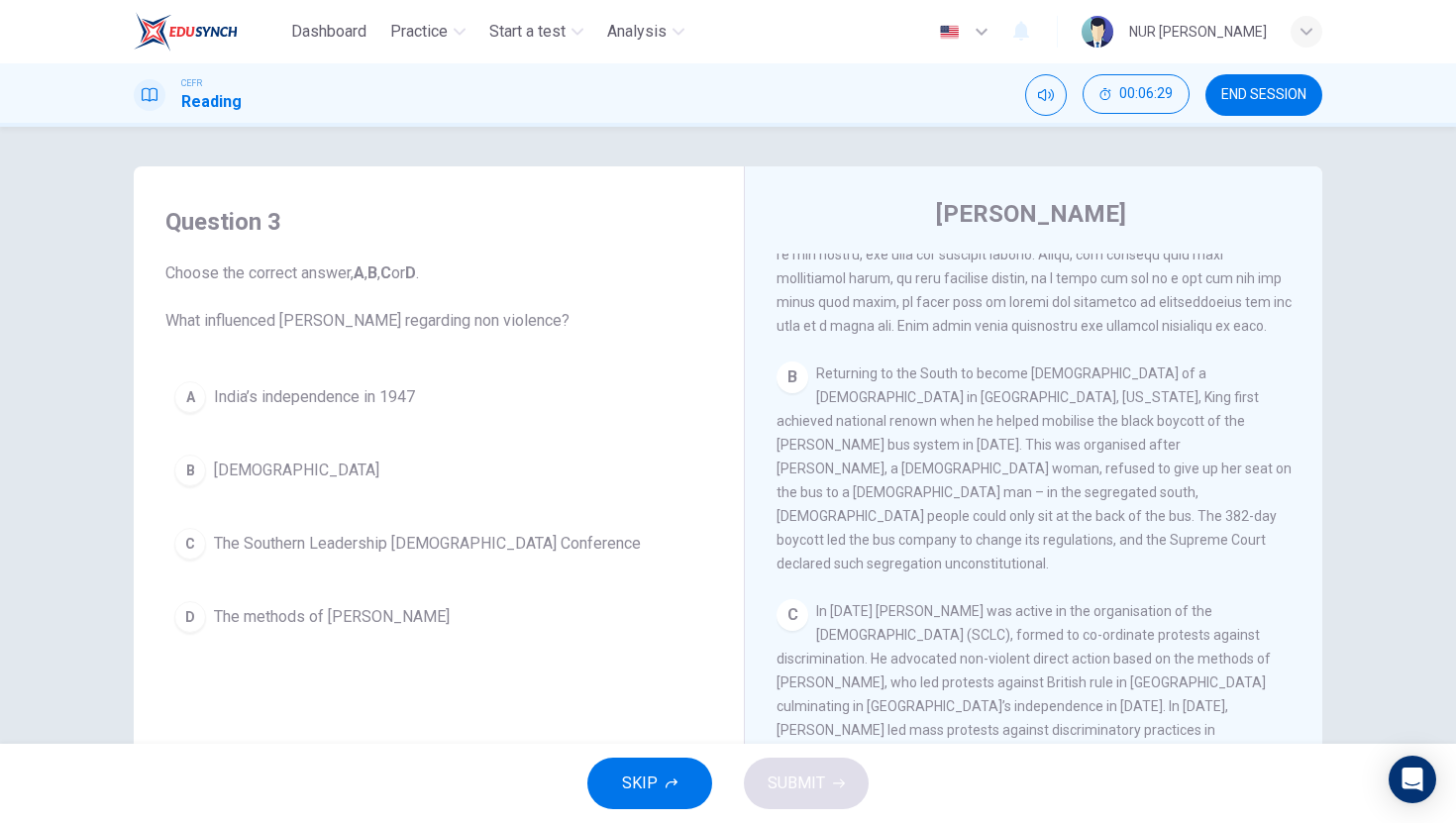 click on "D" at bounding box center [190, 617] 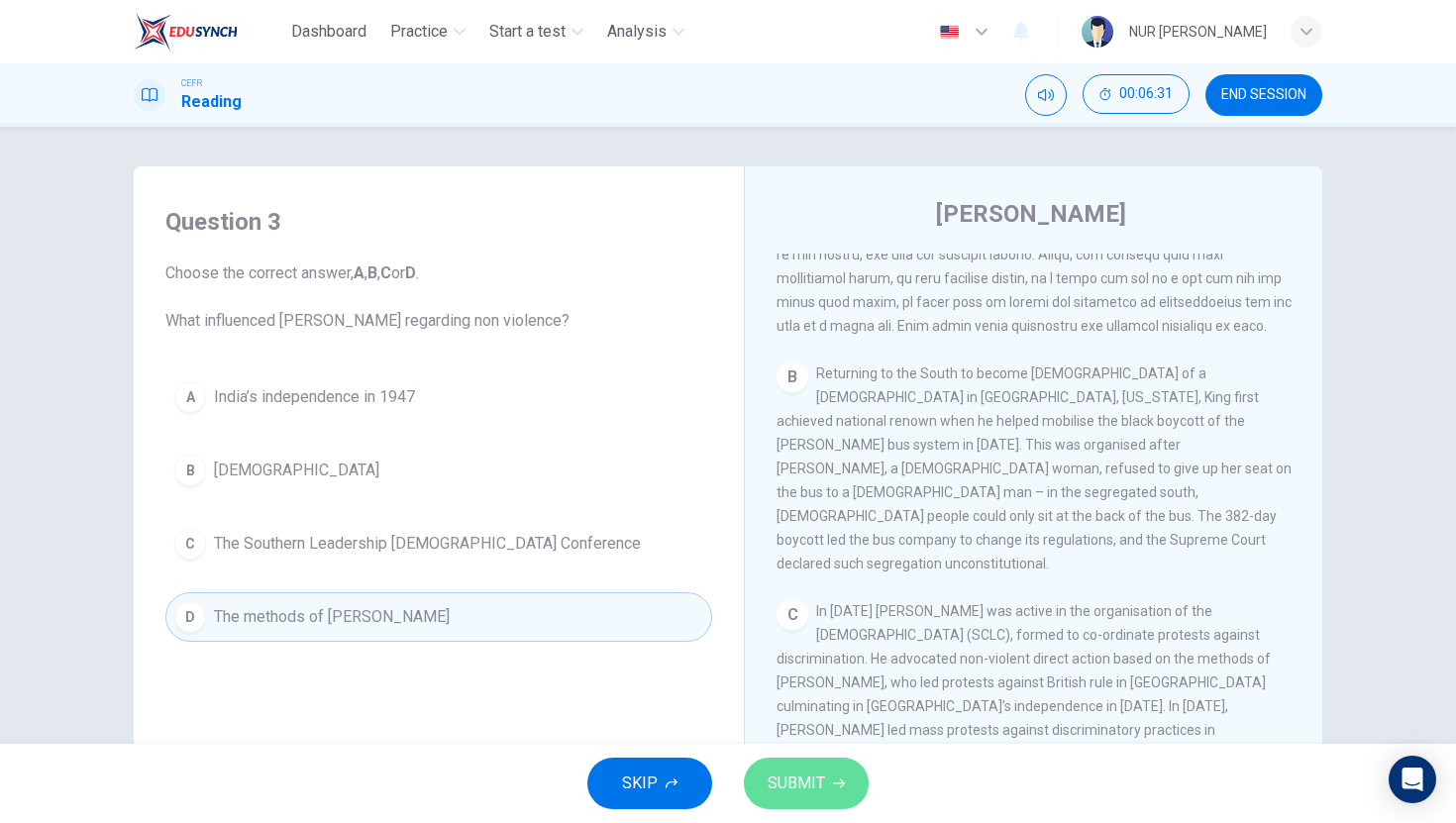 click on "SUBMIT" at bounding box center [806, 783] 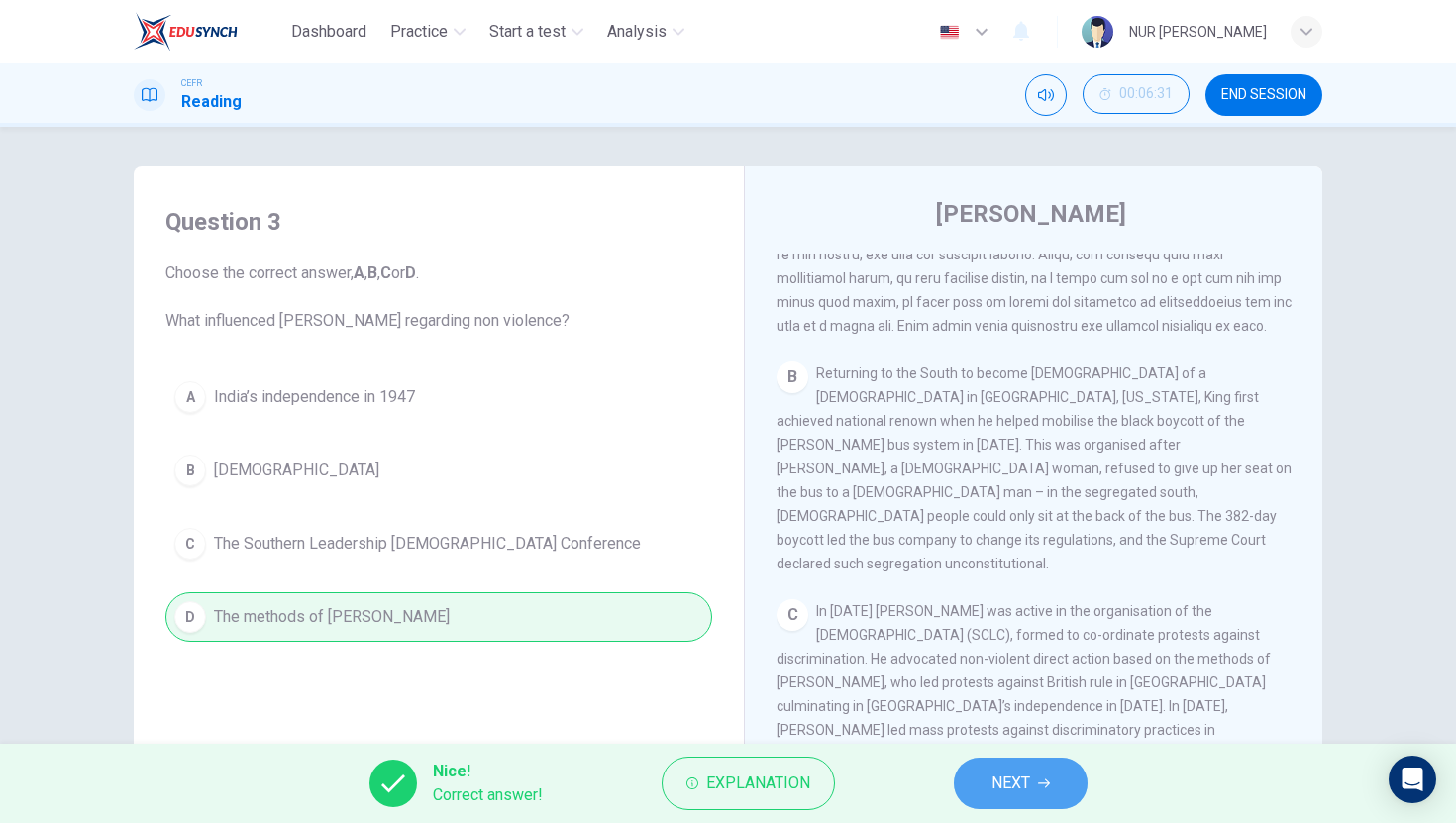 click on "NEXT" at bounding box center [1020, 783] 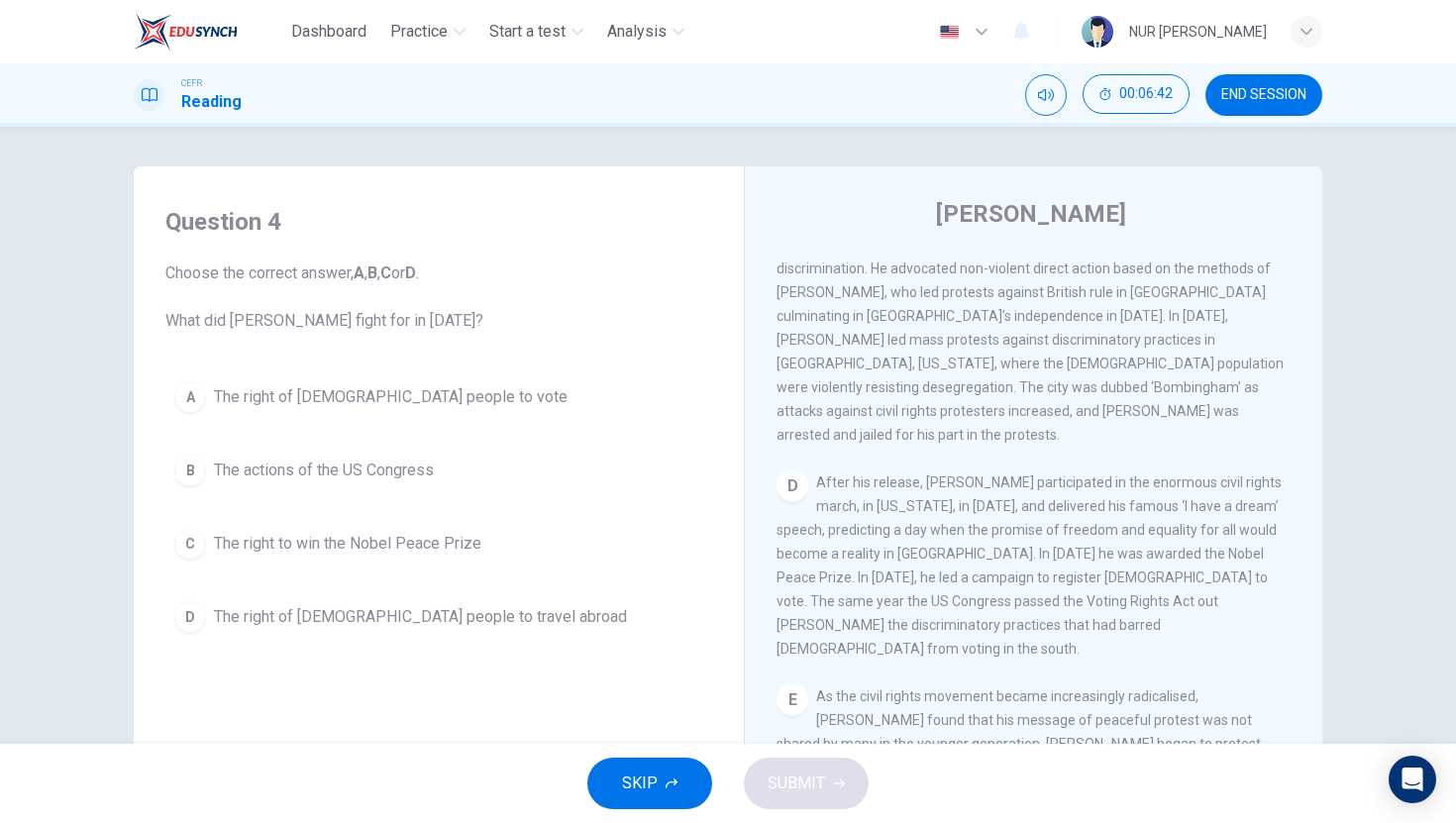 scroll, scrollTop: 1056, scrollLeft: 0, axis: vertical 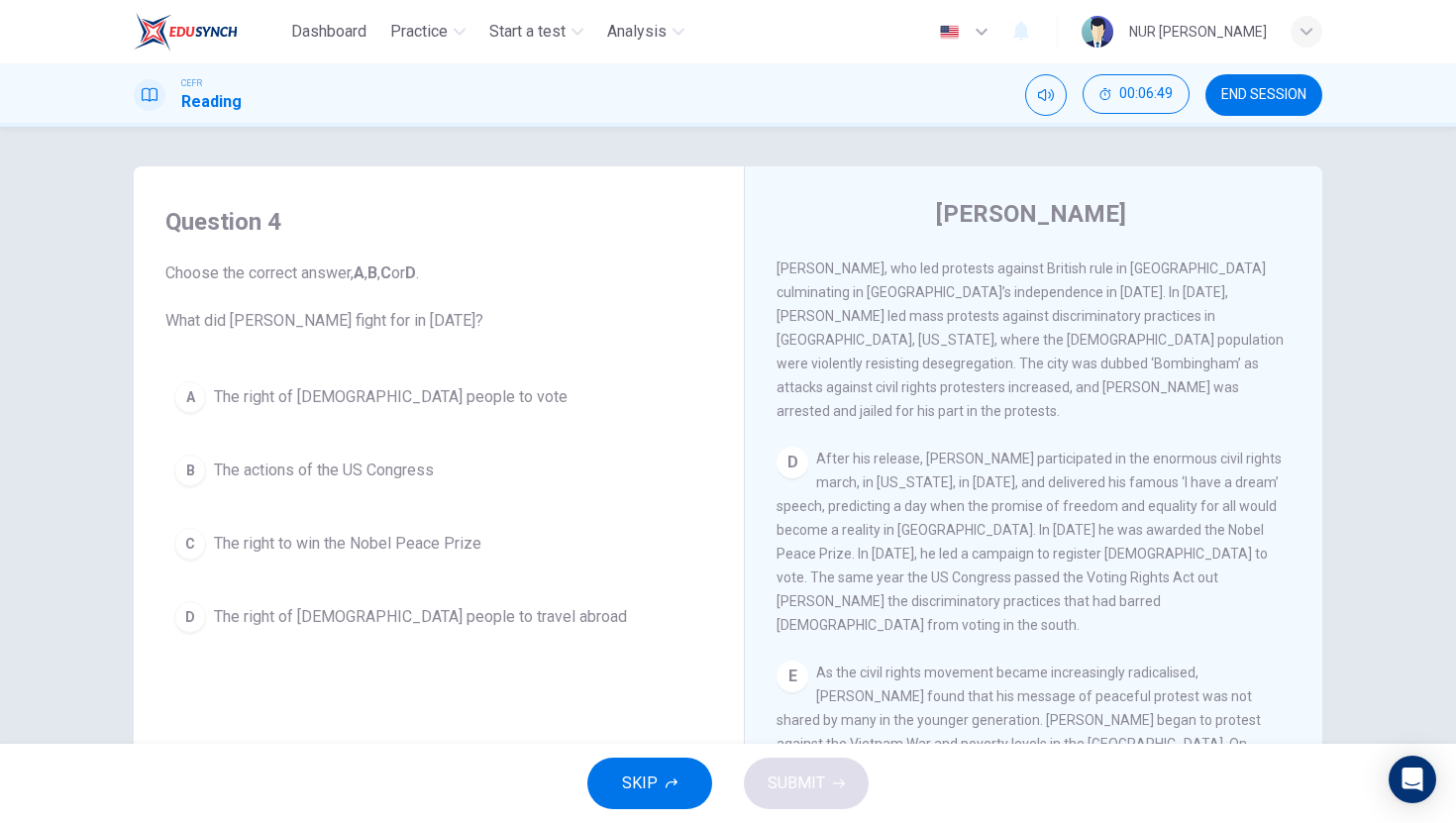 drag, startPoint x: 837, startPoint y: 516, endPoint x: 937, endPoint y: 523, distance: 100.2447 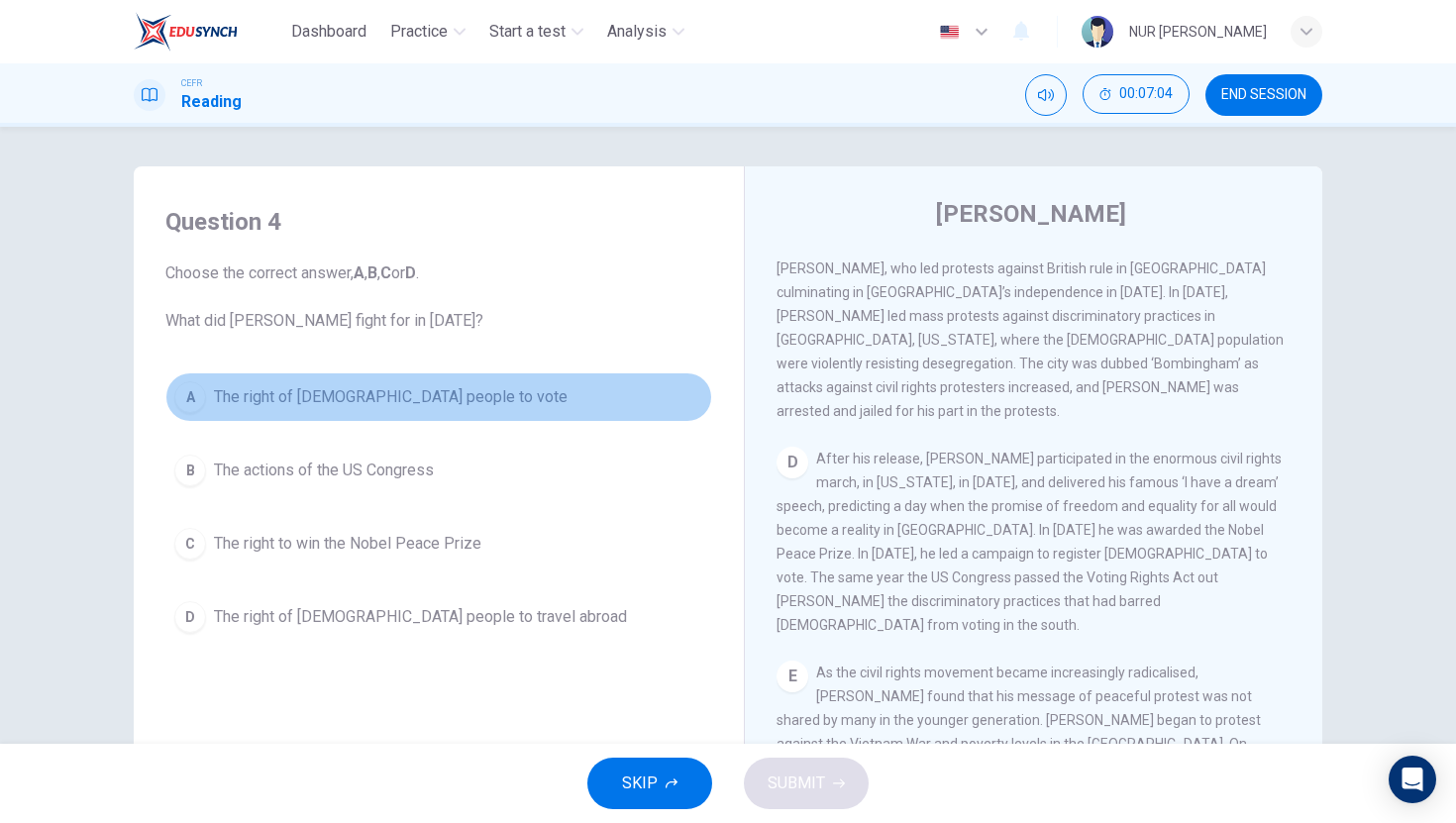 click on "A" at bounding box center (190, 397) 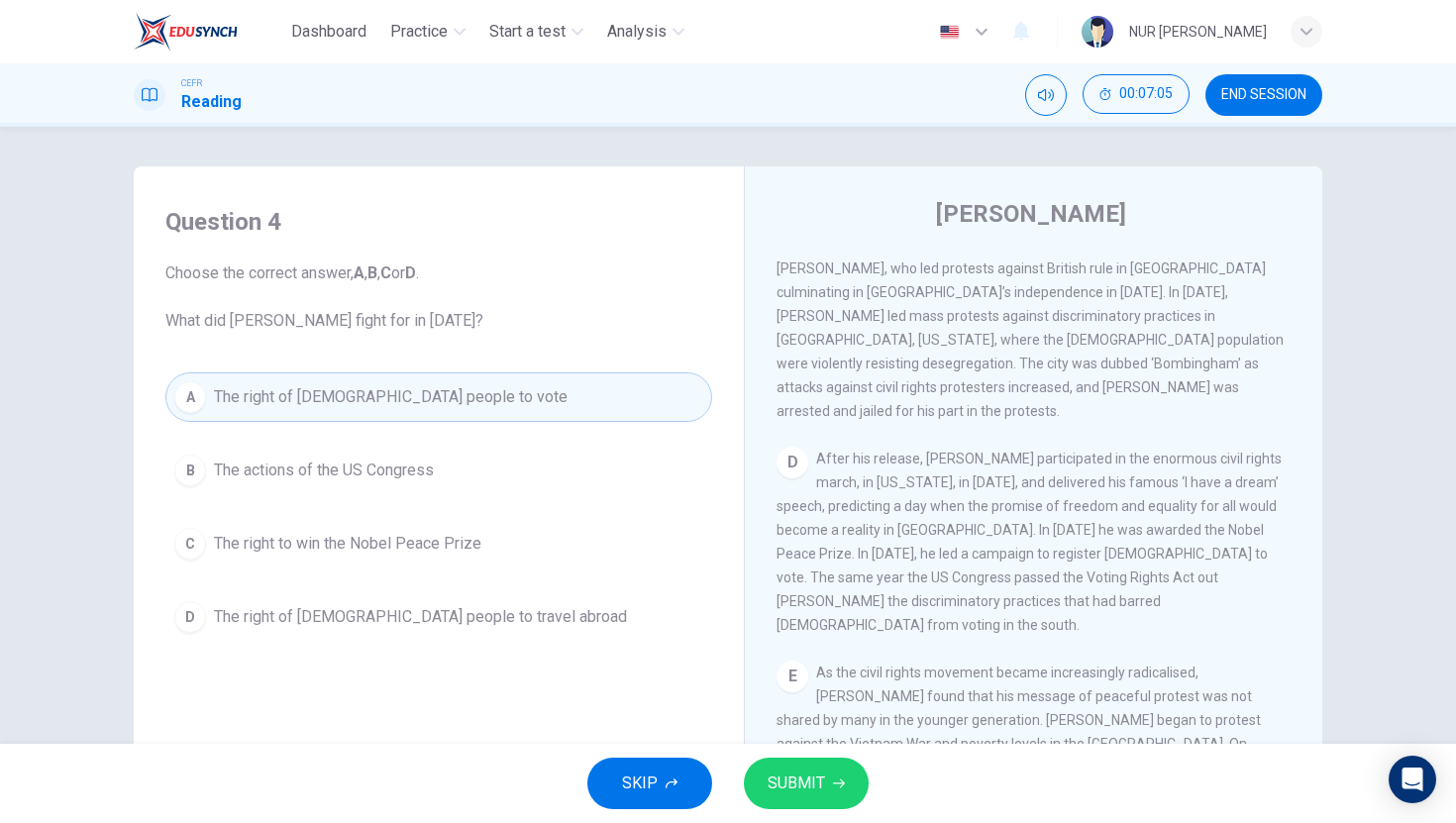 click on "SUBMIT" at bounding box center (806, 783) 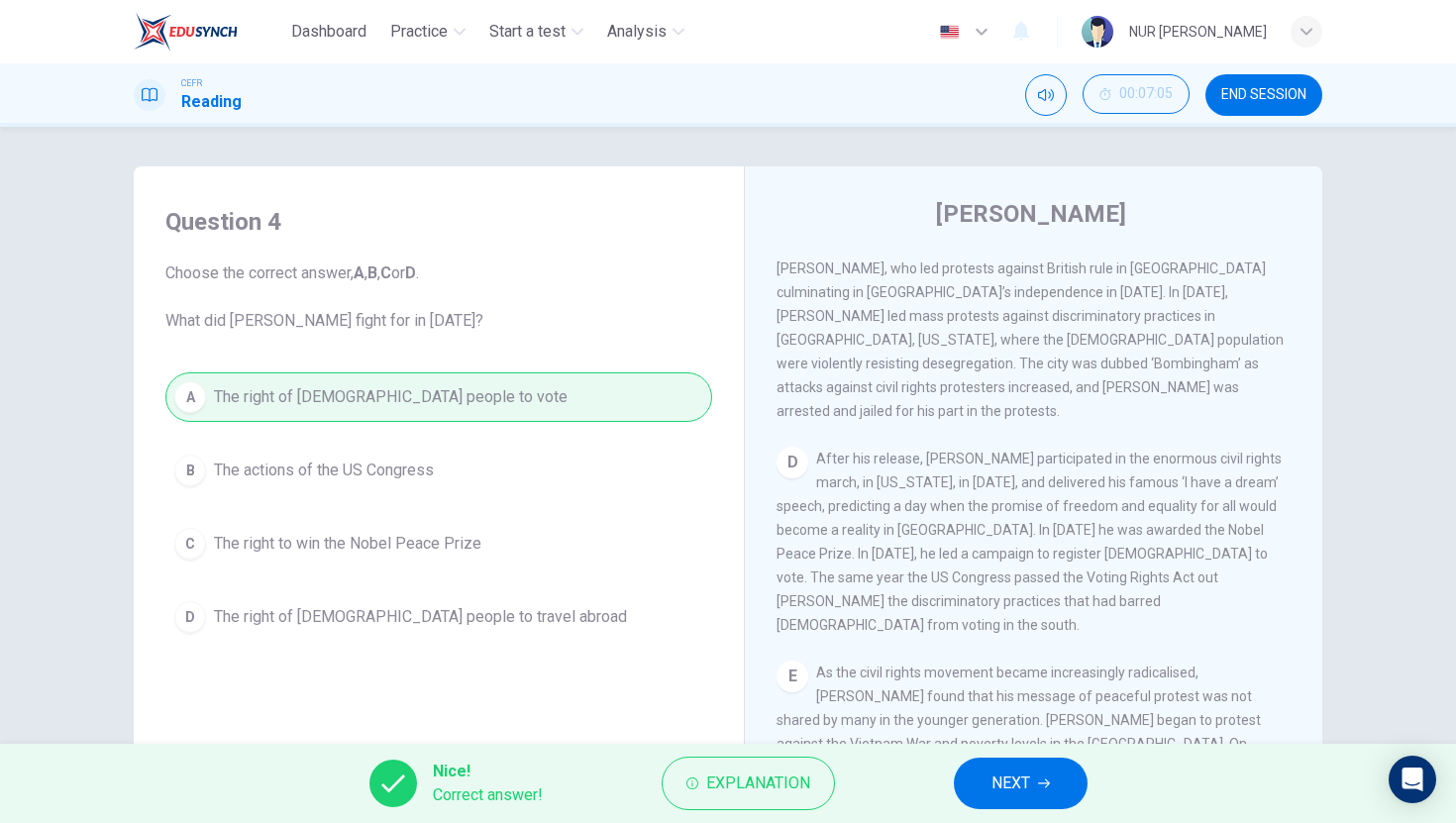 click 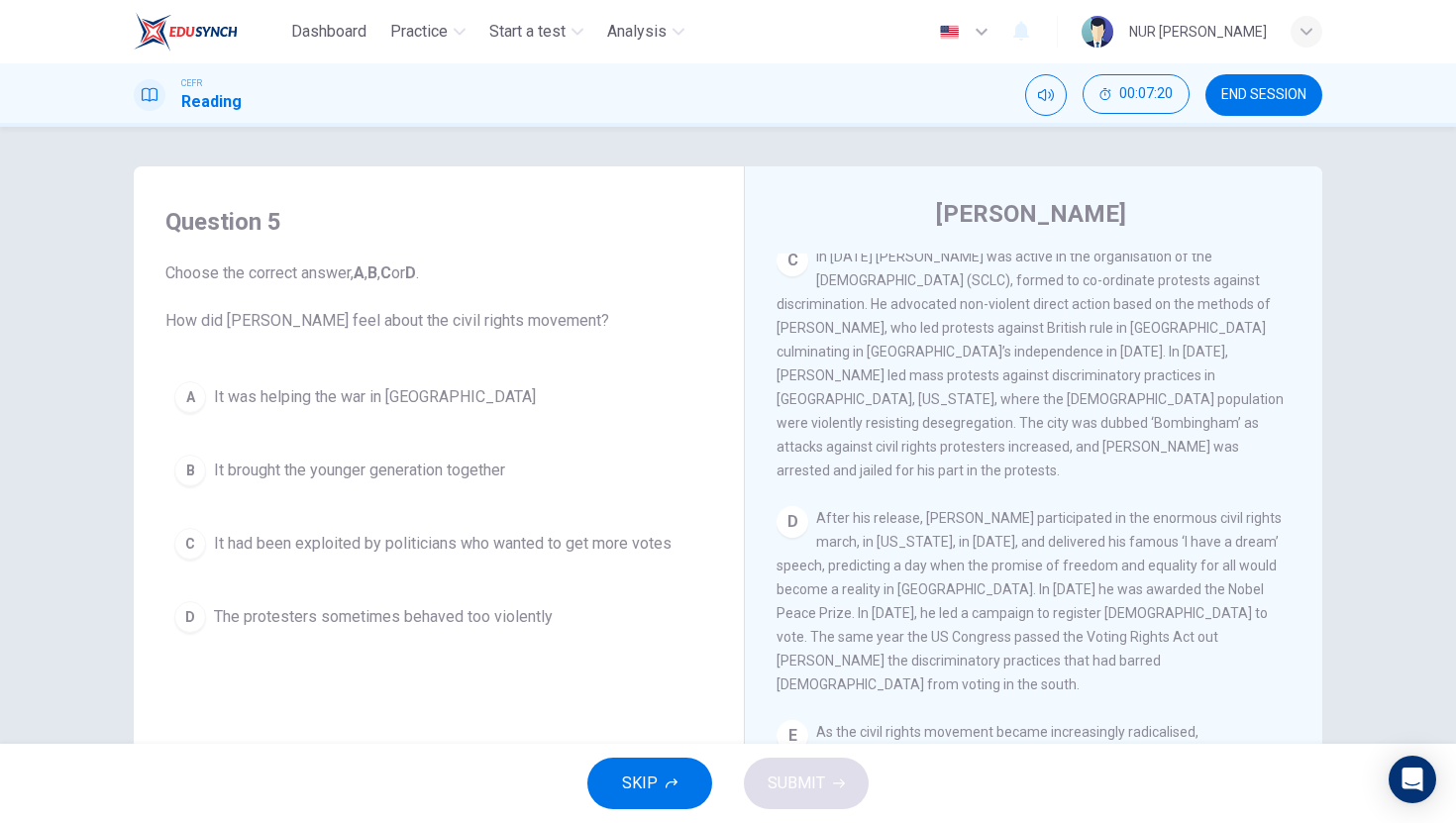 scroll, scrollTop: 880, scrollLeft: 0, axis: vertical 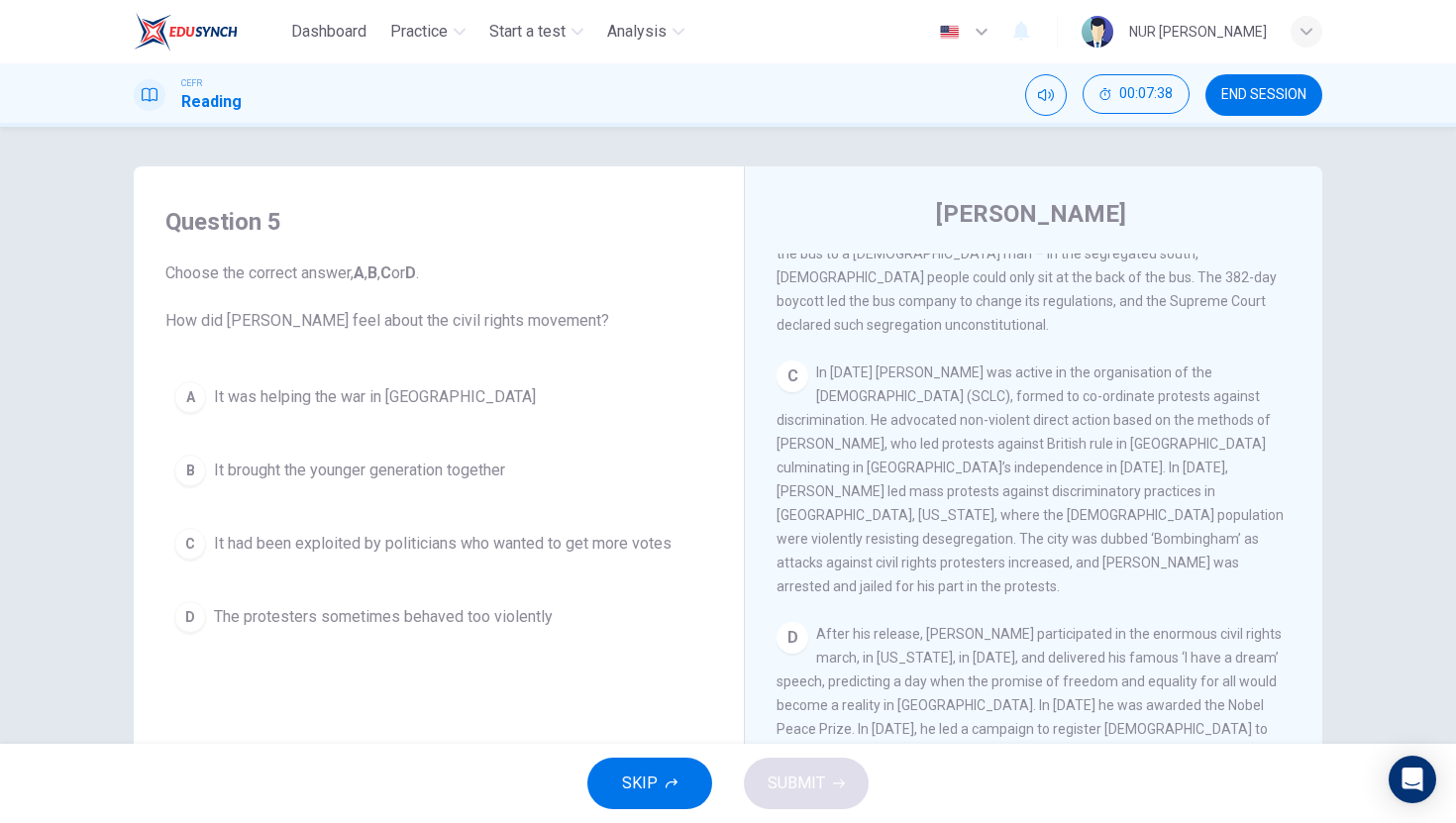 drag, startPoint x: 1060, startPoint y: 525, endPoint x: 1164, endPoint y: 513, distance: 104.69002 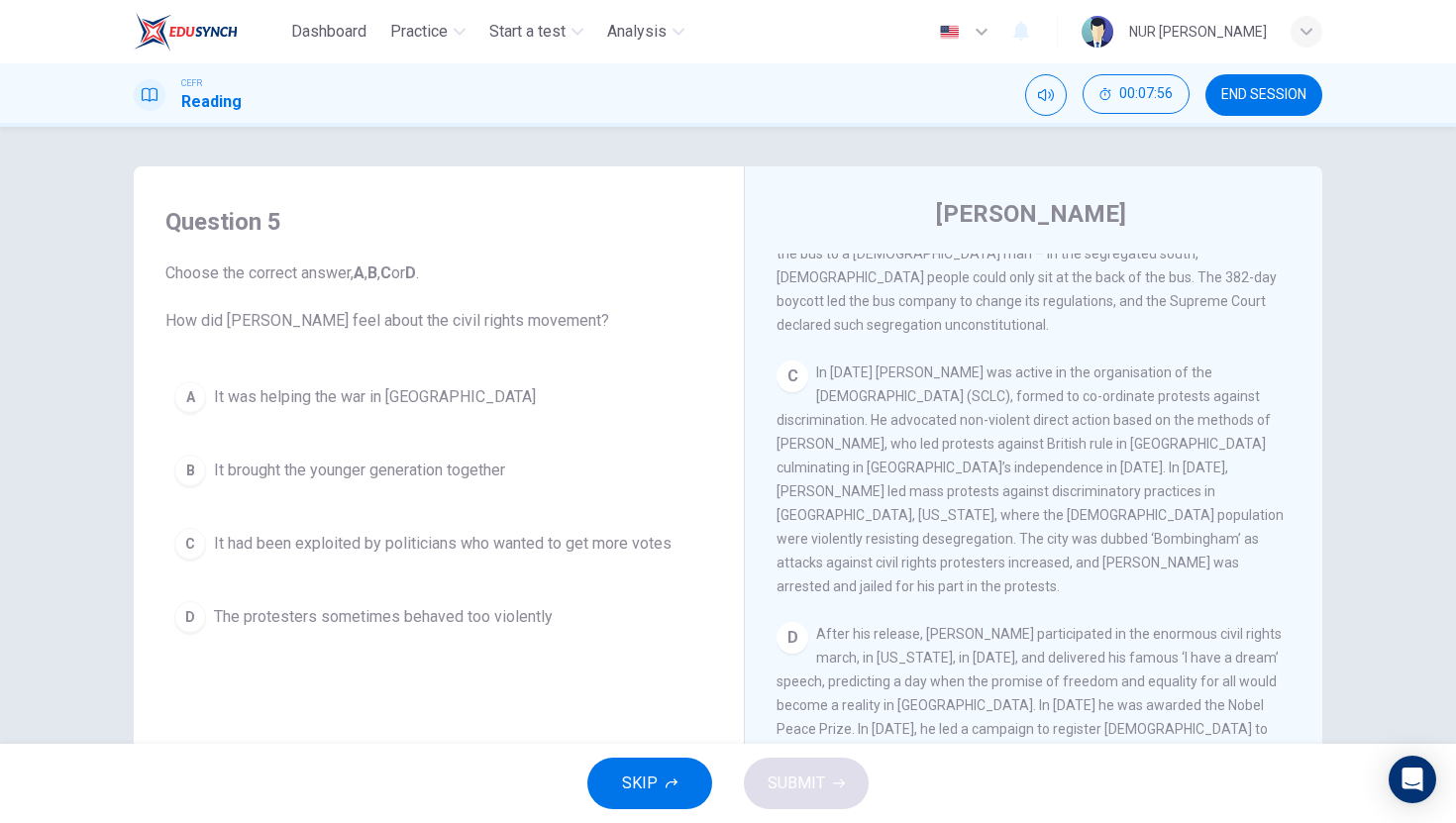 click on "C" at bounding box center (190, 544) 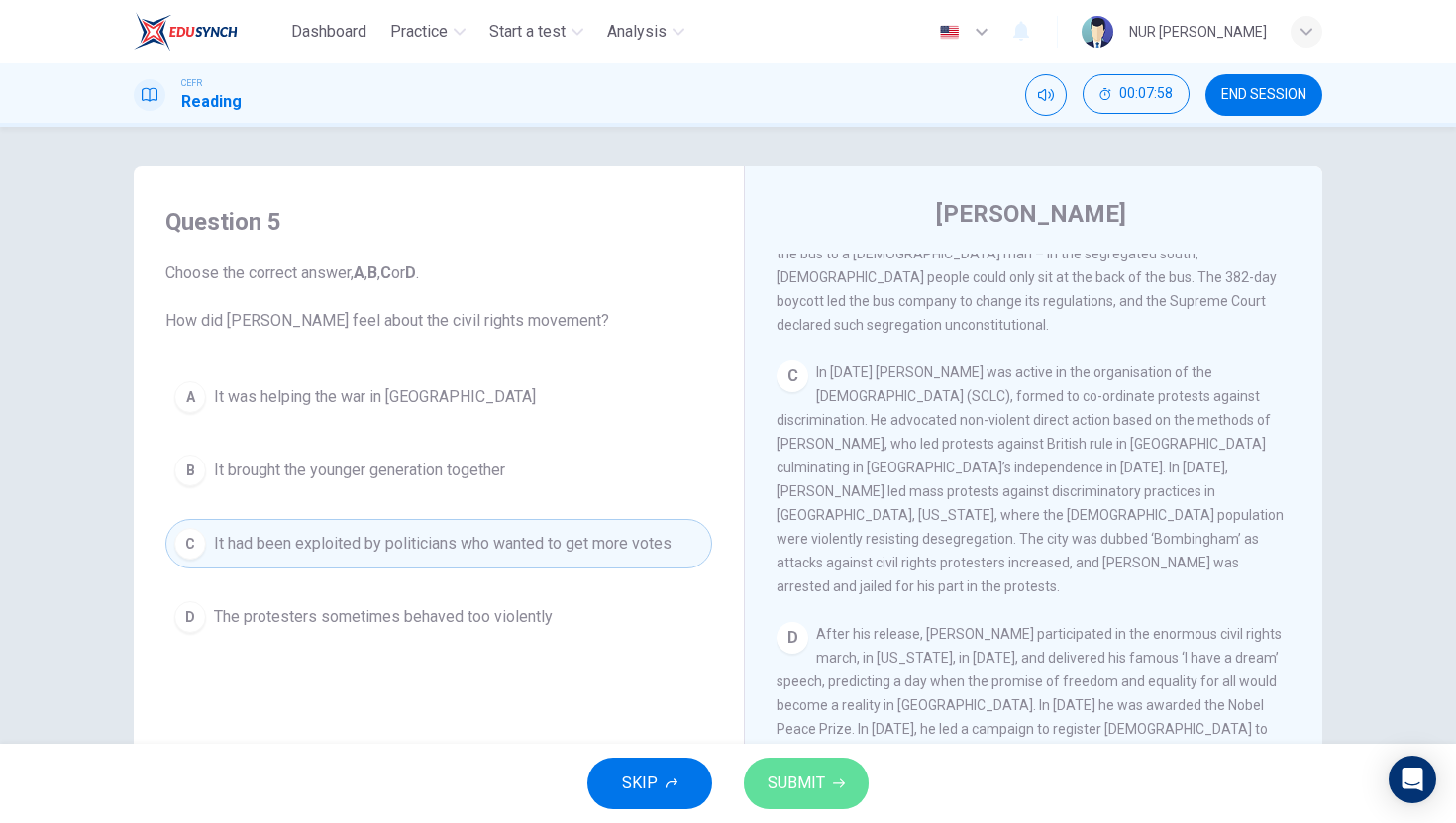 click on "SUBMIT" at bounding box center [796, 783] 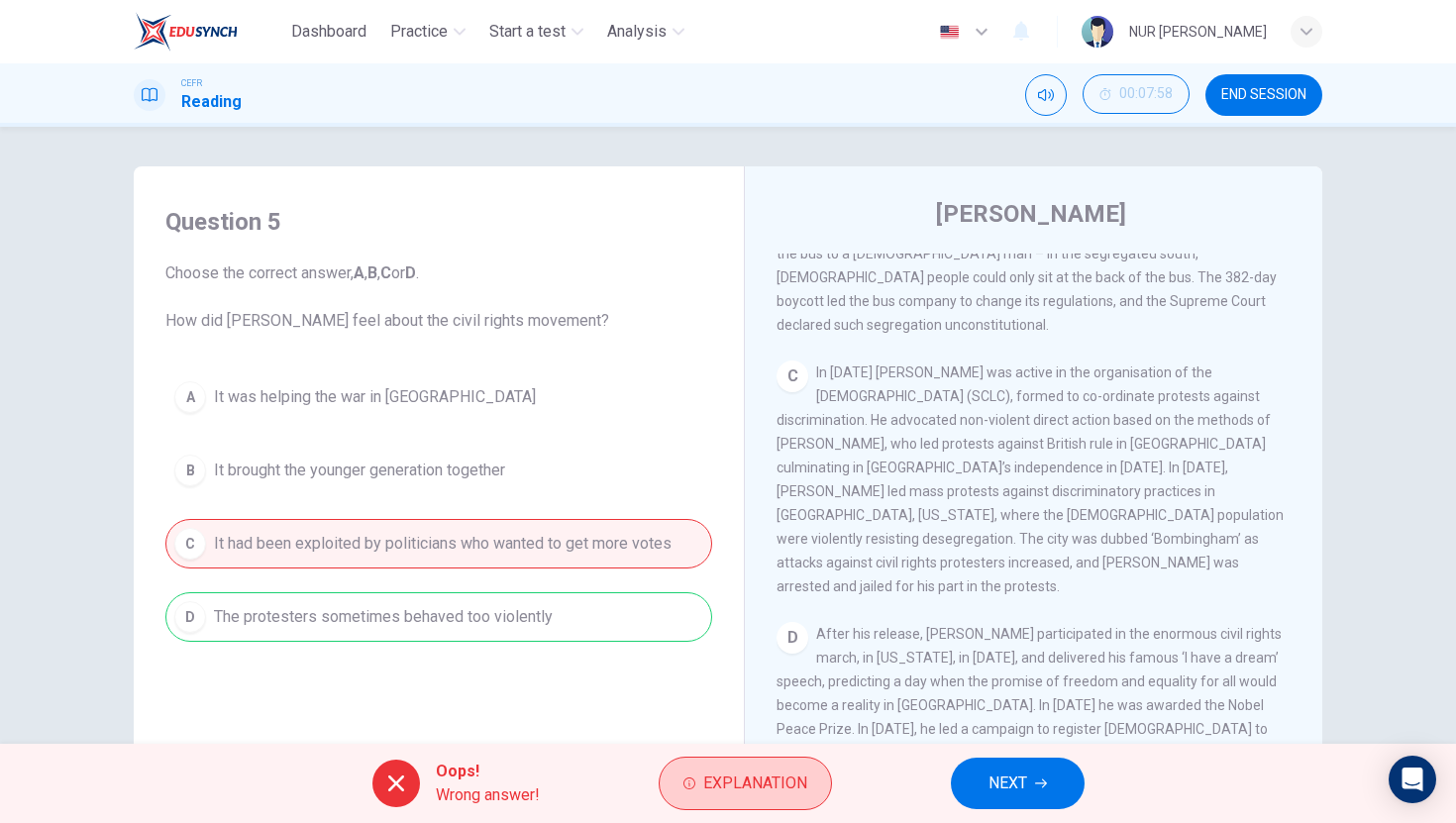 click on "Explanation" at bounding box center (755, 783) 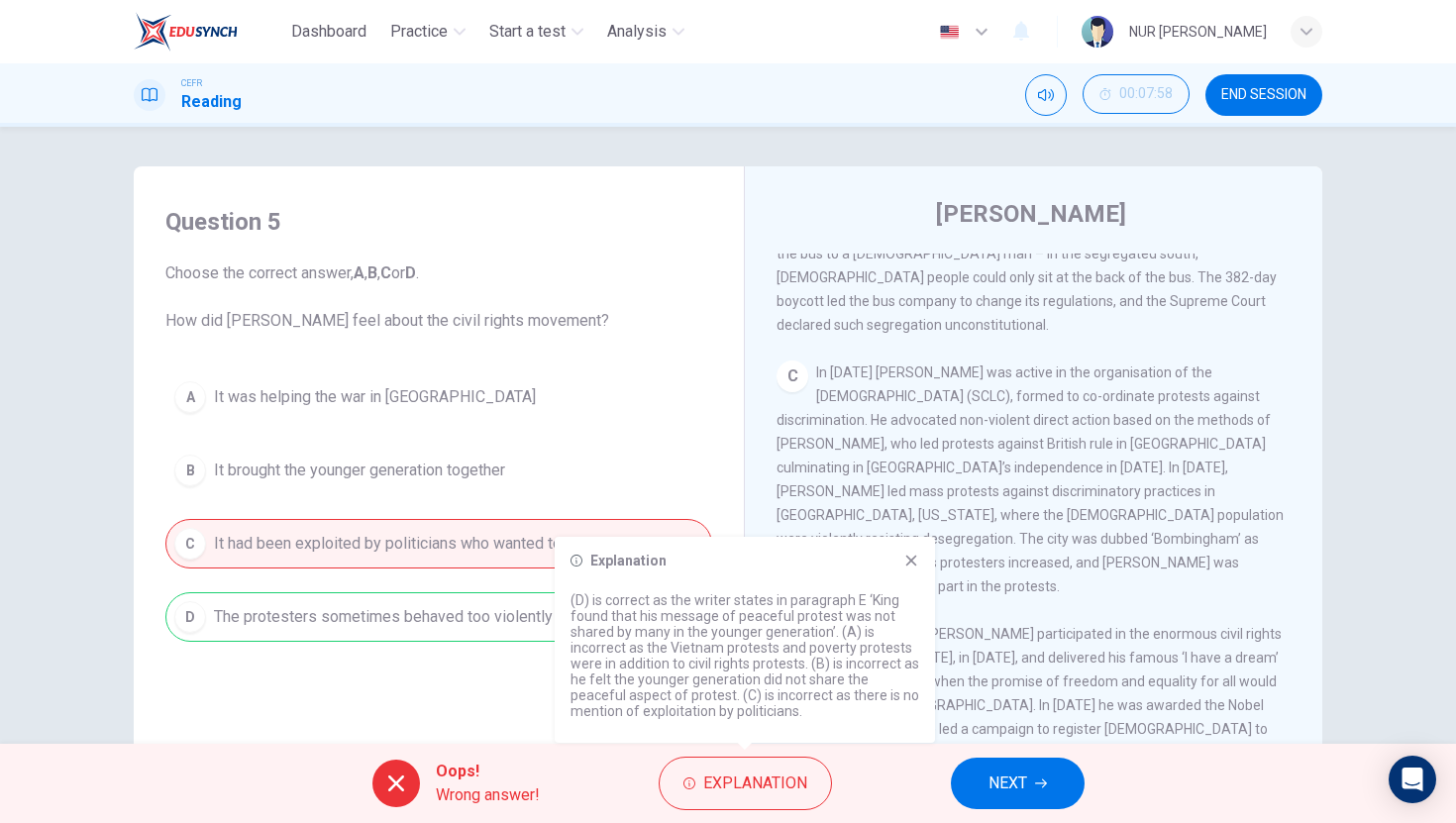 click on "Explanation (D) is correct as the writer states in paragraph E ‘King found that his message of peaceful protest was not shared by many in the younger generation’. (A) is incorrect as the Vietnam protests and poverty protests were in addition to civil rights protests. (B) is incorrect as he felt the younger generation did not share the peaceful aspect of protest. (C) is incorrect as there is no mention of exploitation by politicians." at bounding box center [745, 640] 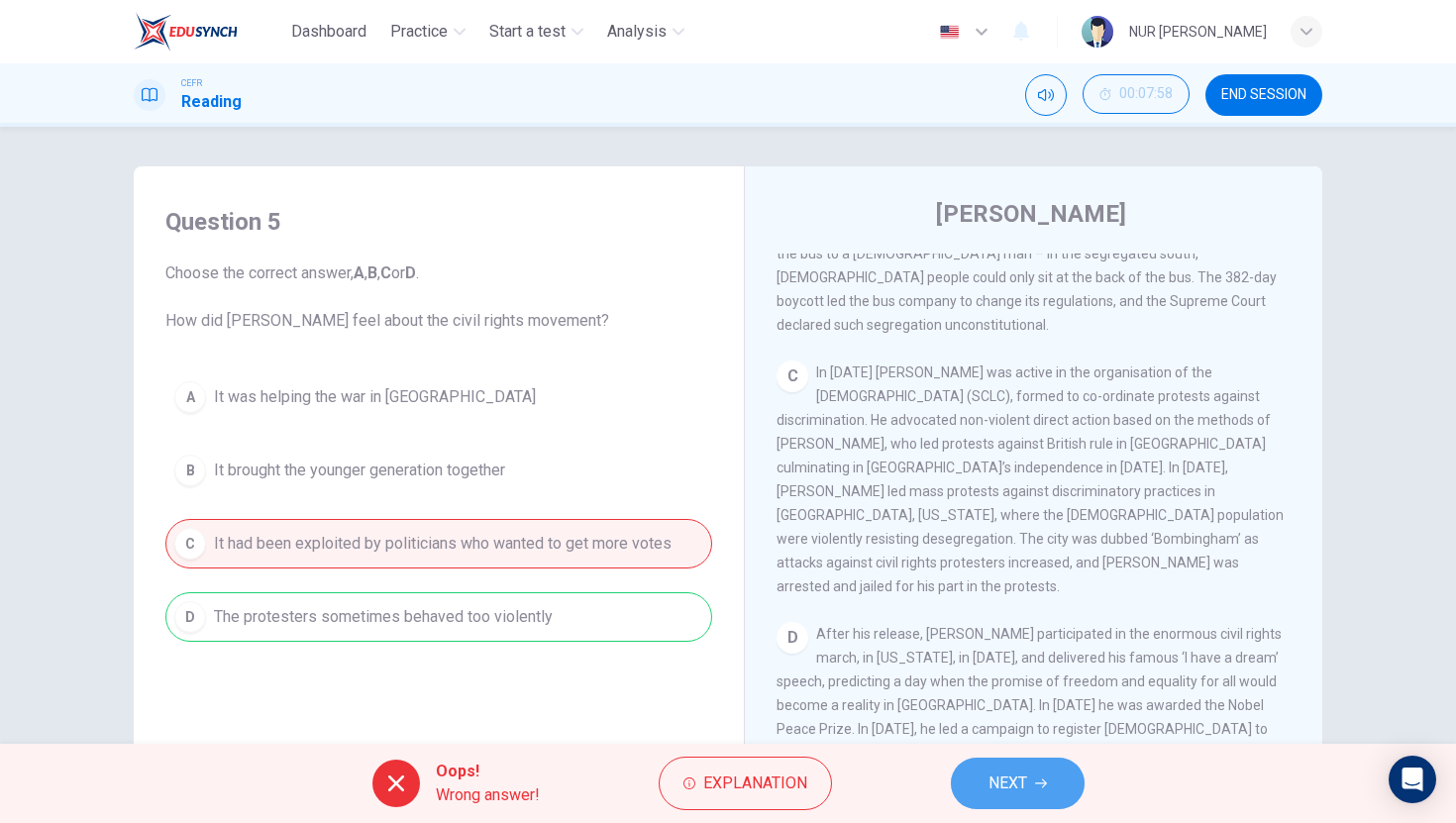 click on "NEXT" at bounding box center [1017, 783] 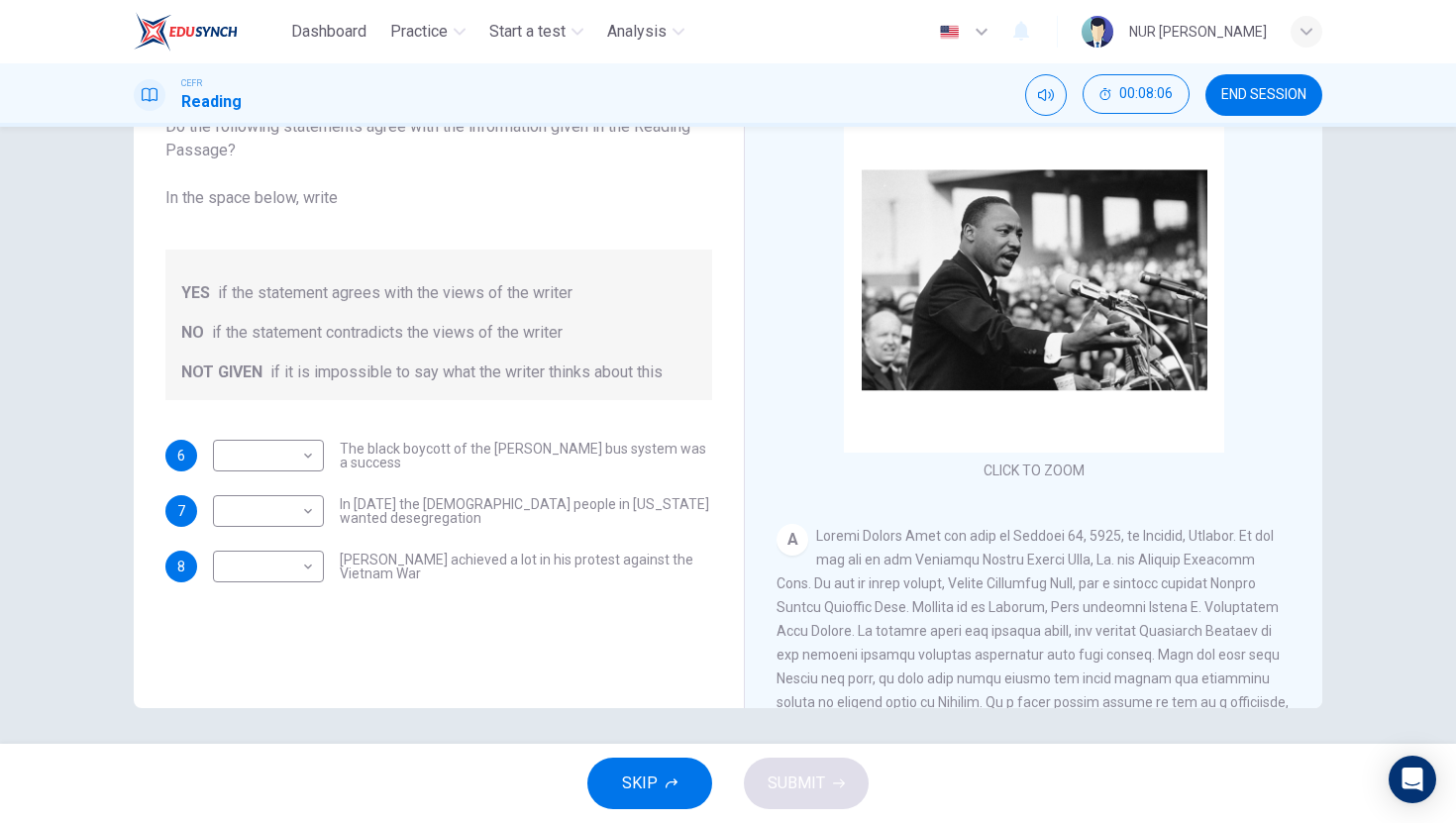 scroll, scrollTop: 151, scrollLeft: 0, axis: vertical 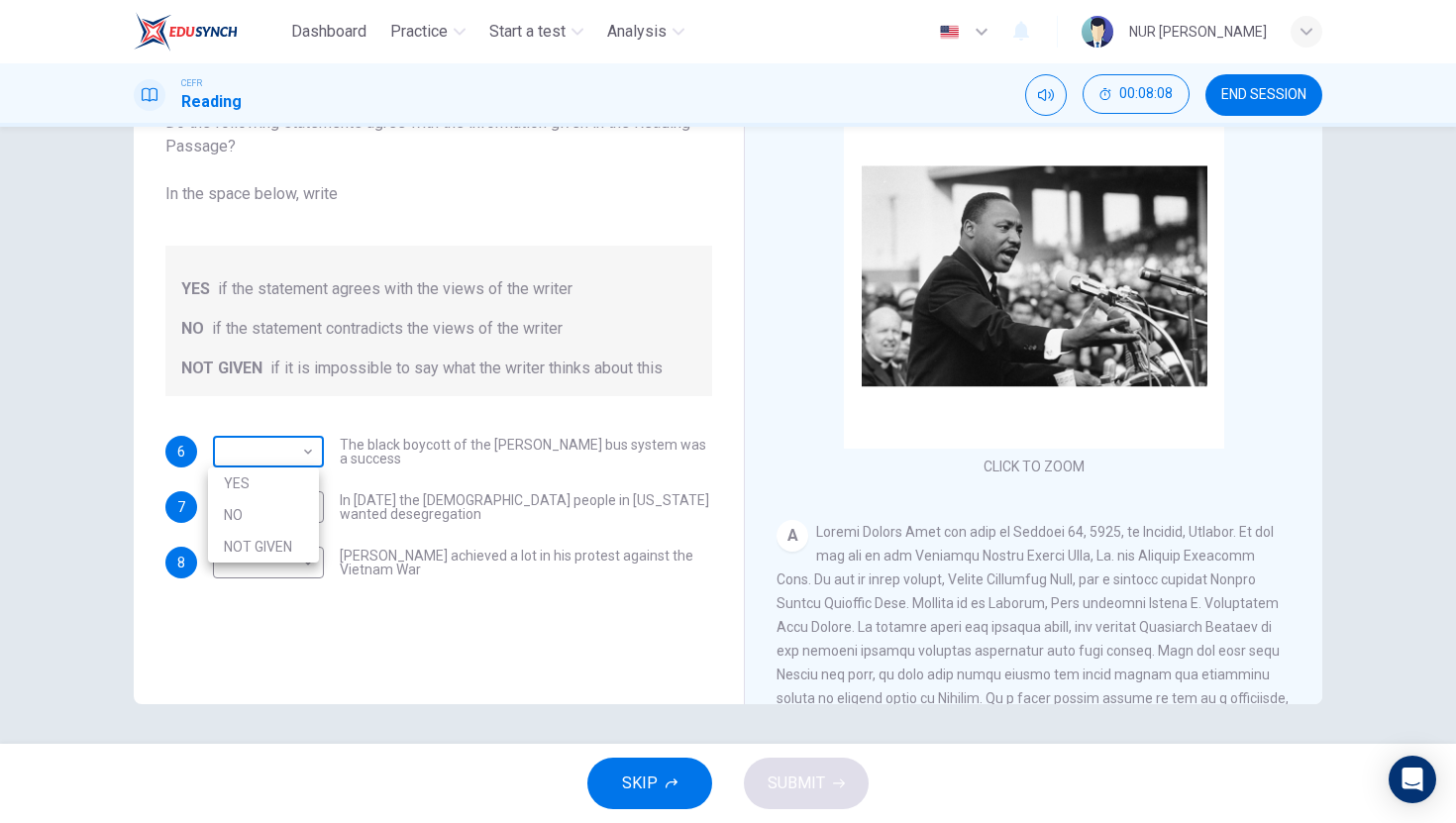 click on "Dashboard Practice Start a test Analysis English en ​ NUR [PERSON_NAME] CEFR Reading 00:08:08 END SESSION Questions 6 - 8 Do the following statements agree with the information given in the Reading Passage? In the space below, write YES if the statement agrees with the views of the writer NO if the statement contradicts the views of the writer NOT GIVEN if it is impossible to say what the writer thinks about this 6 ​ ​ The black boycott of the [PERSON_NAME] bus system was a success 7 ​ ​ In [DATE] the [DEMOGRAPHIC_DATA] people in [US_STATE] wanted desegregation 8 ​ ​ [PERSON_NAME] achieved a lot in his protest against the Vietnam War [PERSON_NAME] CLICK TO ZOOM Click to Zoom A B C D E F SKIP SUBMIT EduSynch - Online Language Proficiency Testing
Dashboard Practice Start a test Analysis Notifications © Copyright  2025 YES NO NOT GIVEN" at bounding box center [728, 411] 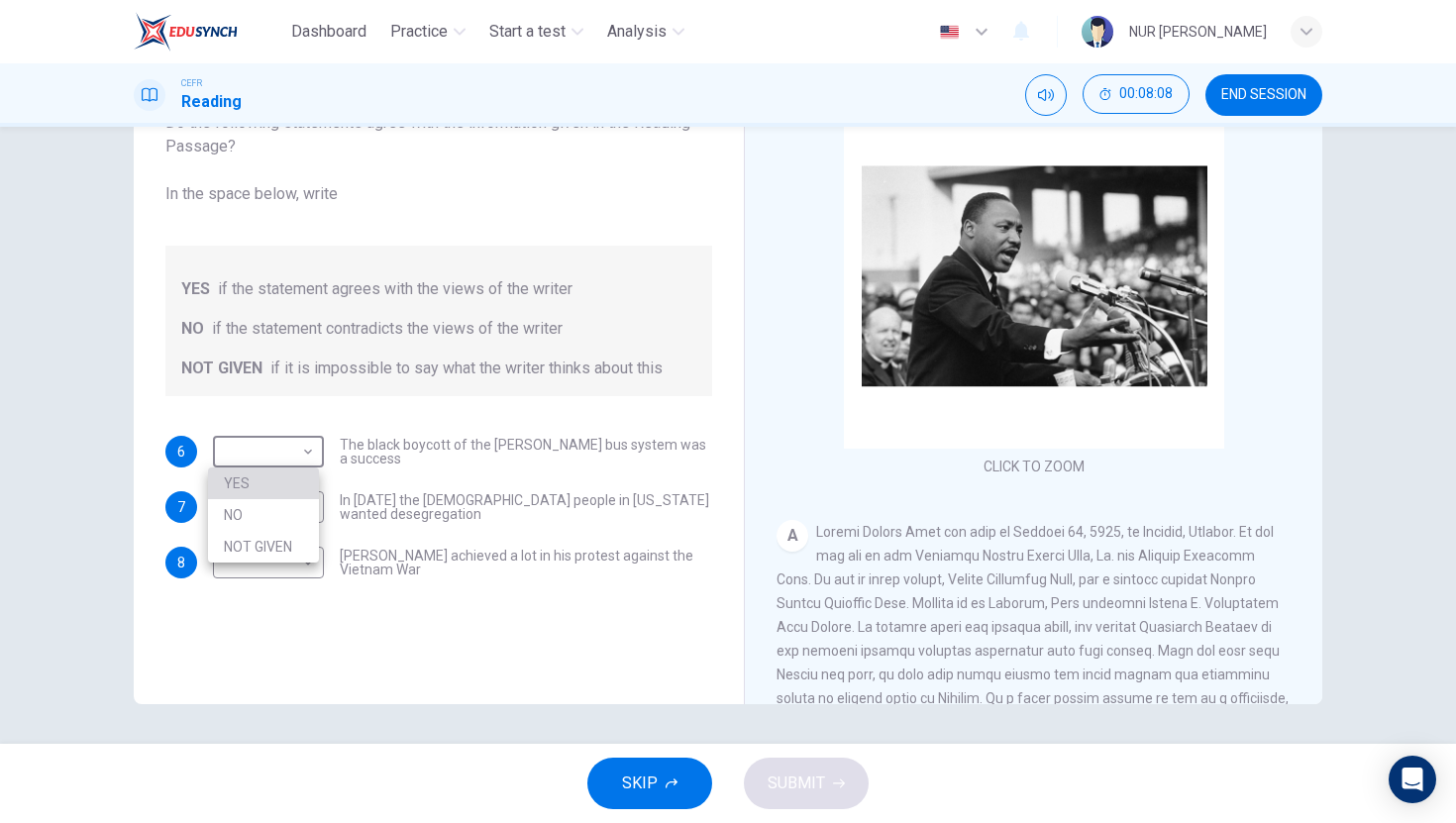 click on "YES" at bounding box center (263, 483) 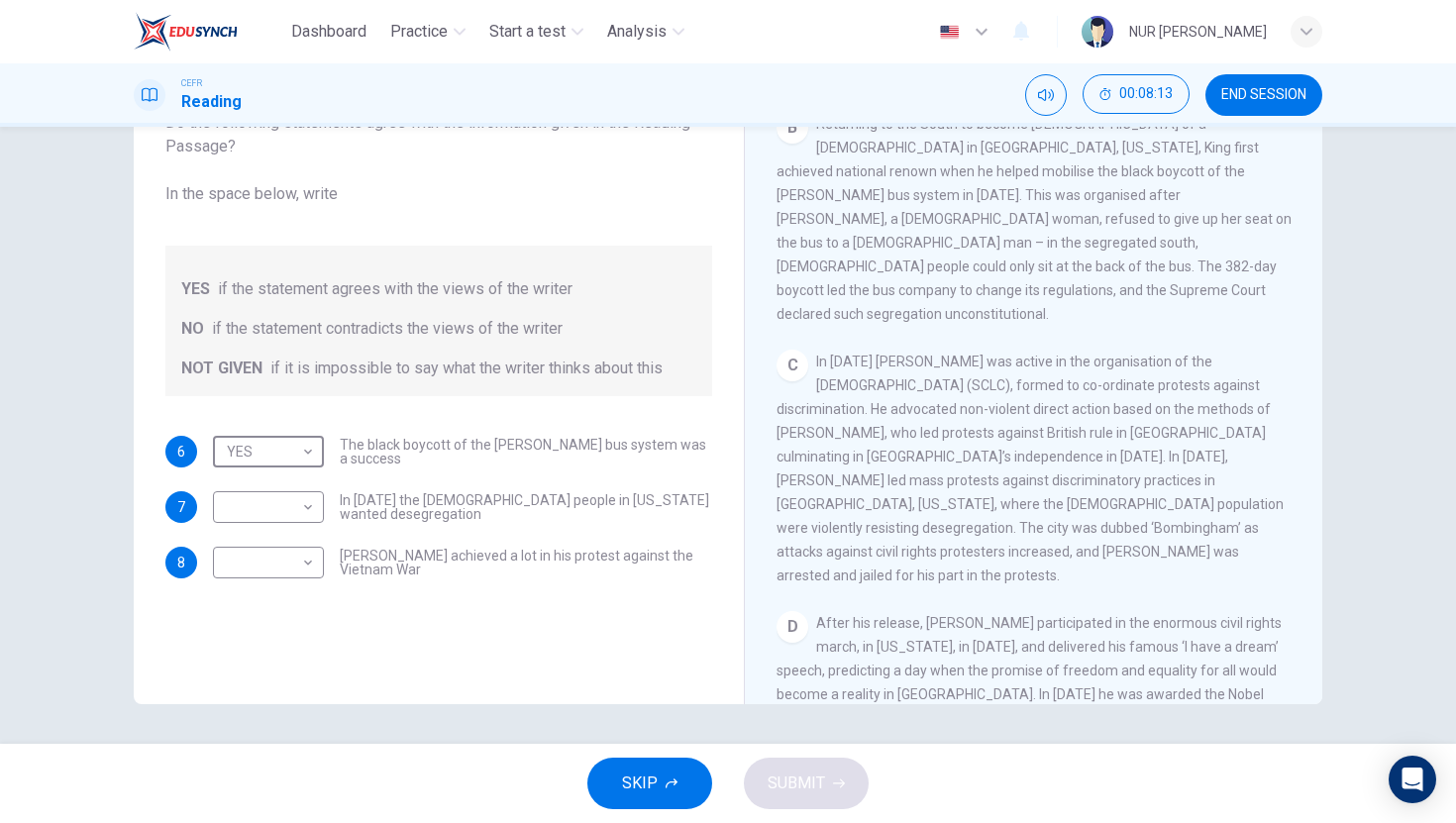 scroll, scrollTop: 1013, scrollLeft: 0, axis: vertical 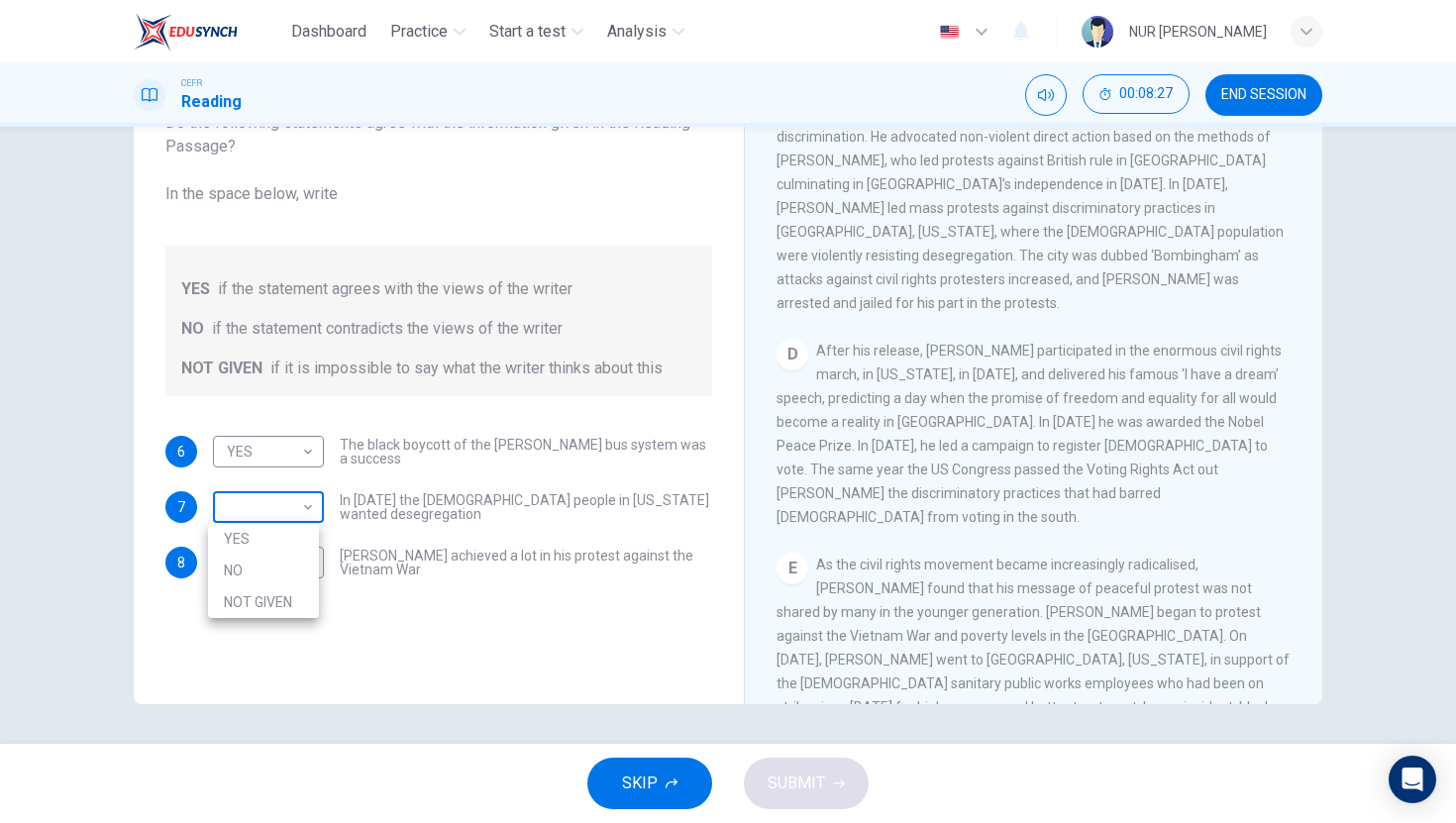 click on "Dashboard Practice Start a test Analysis English en ​ NUR [PERSON_NAME] CEFR Reading 00:08:27 END SESSION Questions 6 - 8 Do the following statements agree with the information given in the Reading Passage? In the space below, write YES if the statement agrees with the views of the writer NO if the statement contradicts the views of the writer NOT GIVEN if it is impossible to say what the writer thinks about this 6 YES YES ​ The black boycott of the [PERSON_NAME] bus system was a success 7 ​ ​ In [DATE] the [DEMOGRAPHIC_DATA] people in [US_STATE] wanted desegregation 8 ​ ​ [PERSON_NAME] achieved a lot in his protest against the Vietnam War [PERSON_NAME] CLICK TO ZOOM Click to Zoom A B C D E F SKIP SUBMIT EduSynch - Online Language Proficiency Testing
Dashboard Practice Start a test Analysis Notifications © Copyright  2025 YES NO NOT GIVEN" at bounding box center [728, 411] 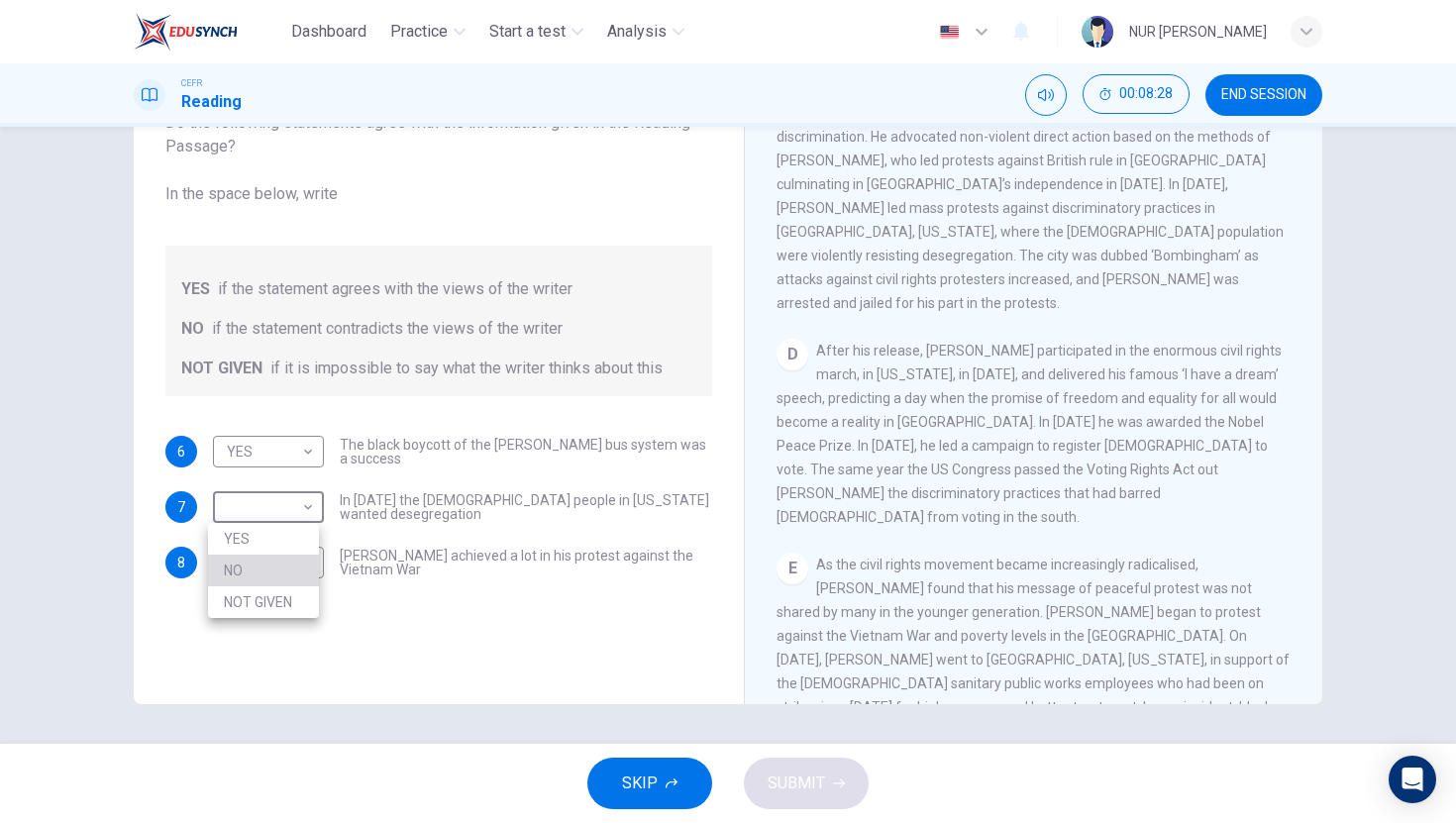 click on "NO" at bounding box center [263, 570] 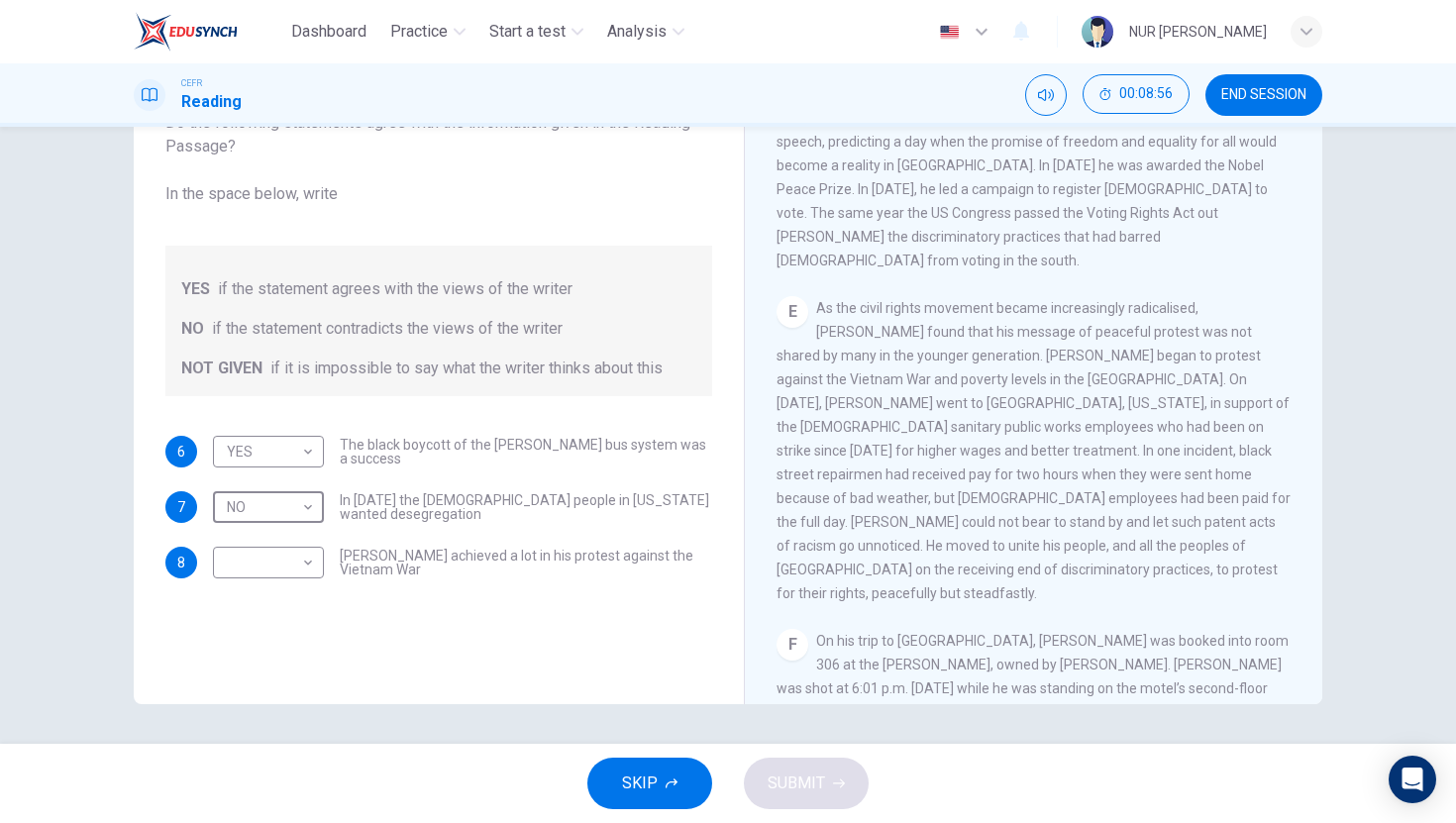scroll, scrollTop: 1271, scrollLeft: 0, axis: vertical 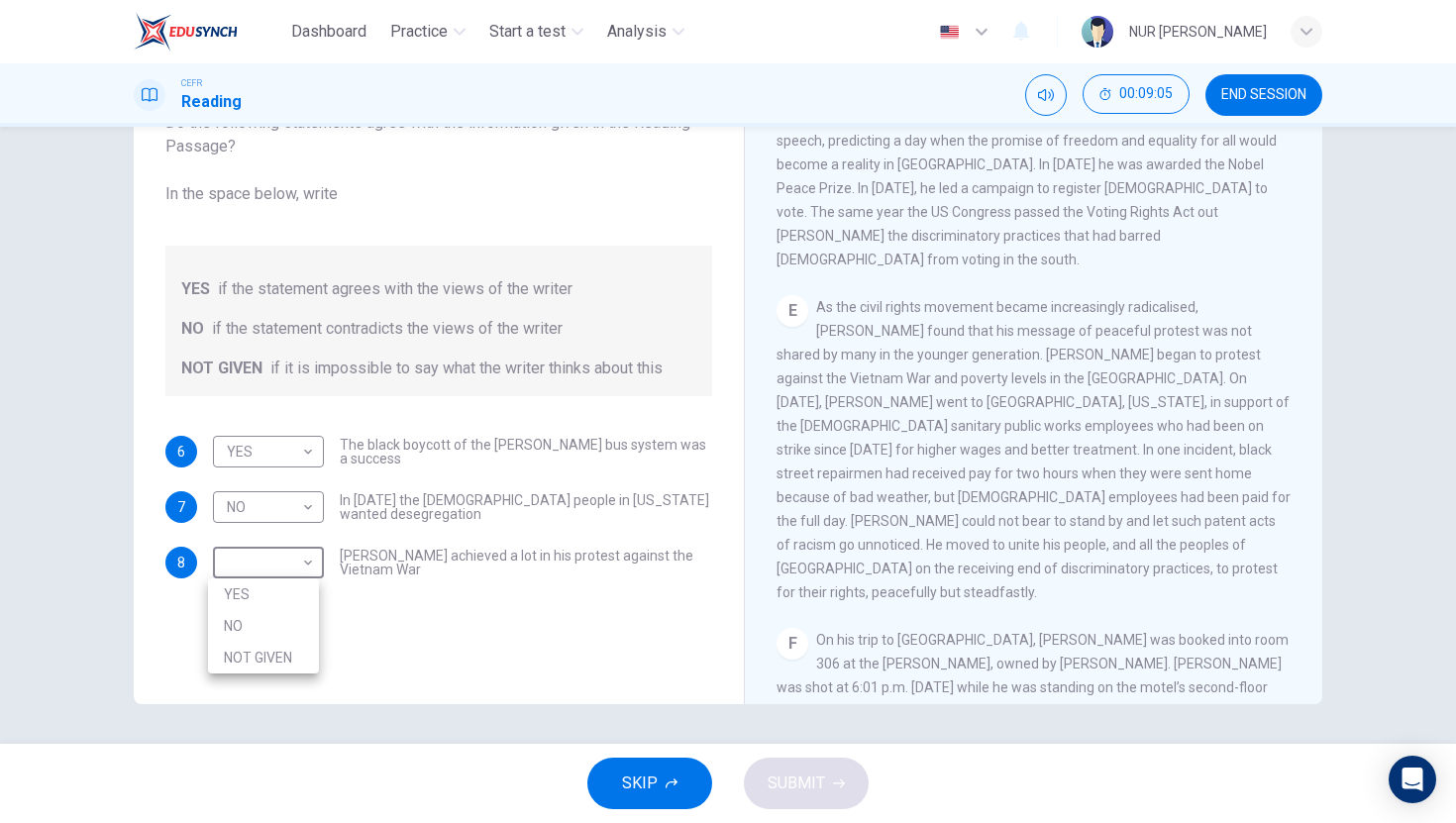 click on "Dashboard Practice Start a test Analysis English en ​ NUR [PERSON_NAME] CEFR Reading 00:09:05 END SESSION Questions 6 - 8 Do the following statements agree with the information given in the Reading Passage? In the space below, write YES if the statement agrees with the views of the writer NO if the statement contradicts the views of the writer NOT GIVEN if it is impossible to say what the writer thinks about this 6 YES YES ​ The black boycott of the [PERSON_NAME] bus system was a success 7 NO NO ​ In [DATE] the [DEMOGRAPHIC_DATA] people in [US_STATE] wanted desegregation 8 ​ ​ [PERSON_NAME] achieved a lot in his protest against the Vietnam War [PERSON_NAME] CLICK TO ZOOM Click to Zoom A B C D E F SKIP SUBMIT EduSynch - Online Language Proficiency Testing
Dashboard Practice Start a test Analysis Notifications © Copyright  2025 YES NO NOT GIVEN" at bounding box center (728, 411) 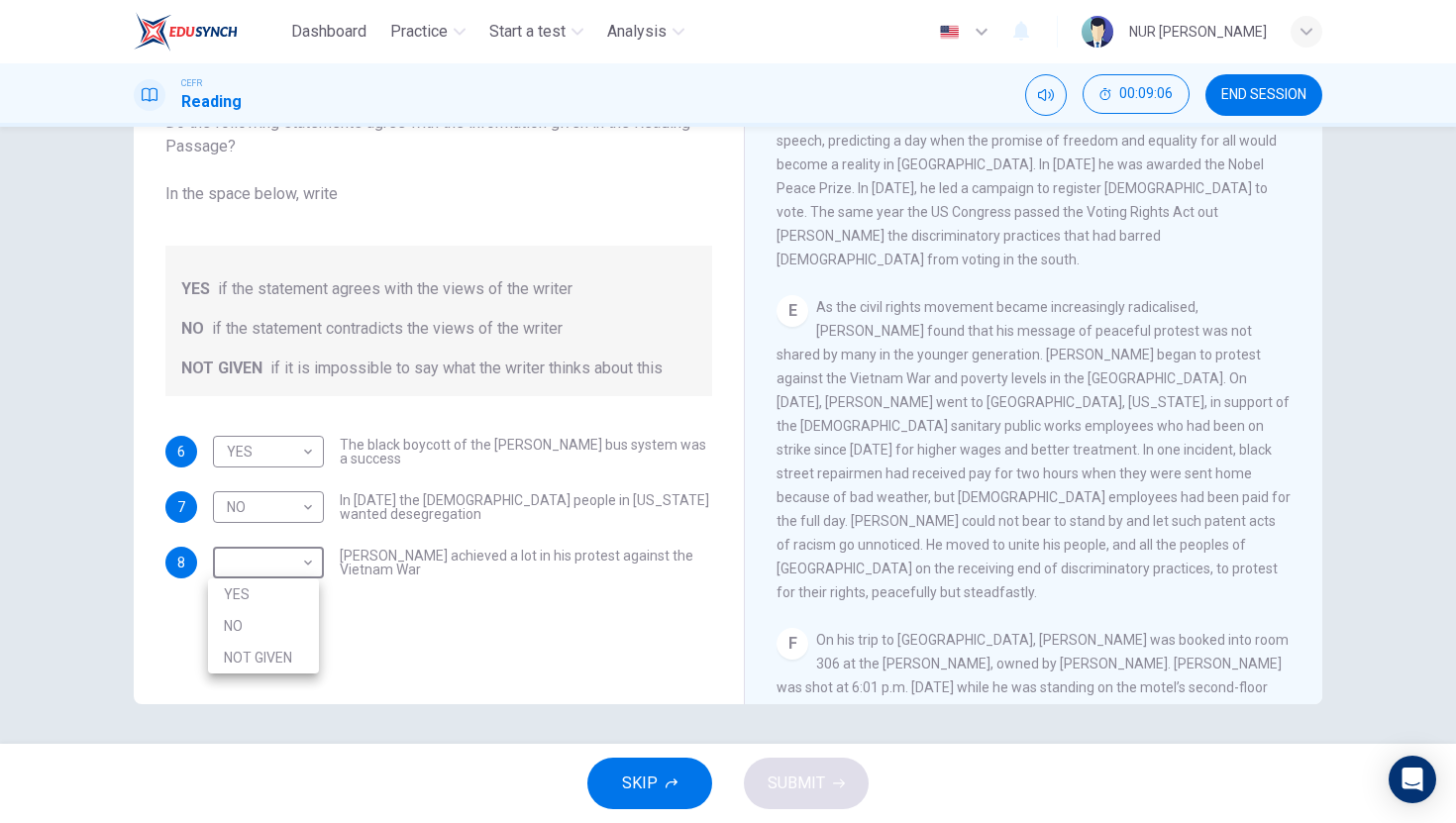 drag, startPoint x: 268, startPoint y: 581, endPoint x: 285, endPoint y: 590, distance: 19.235384 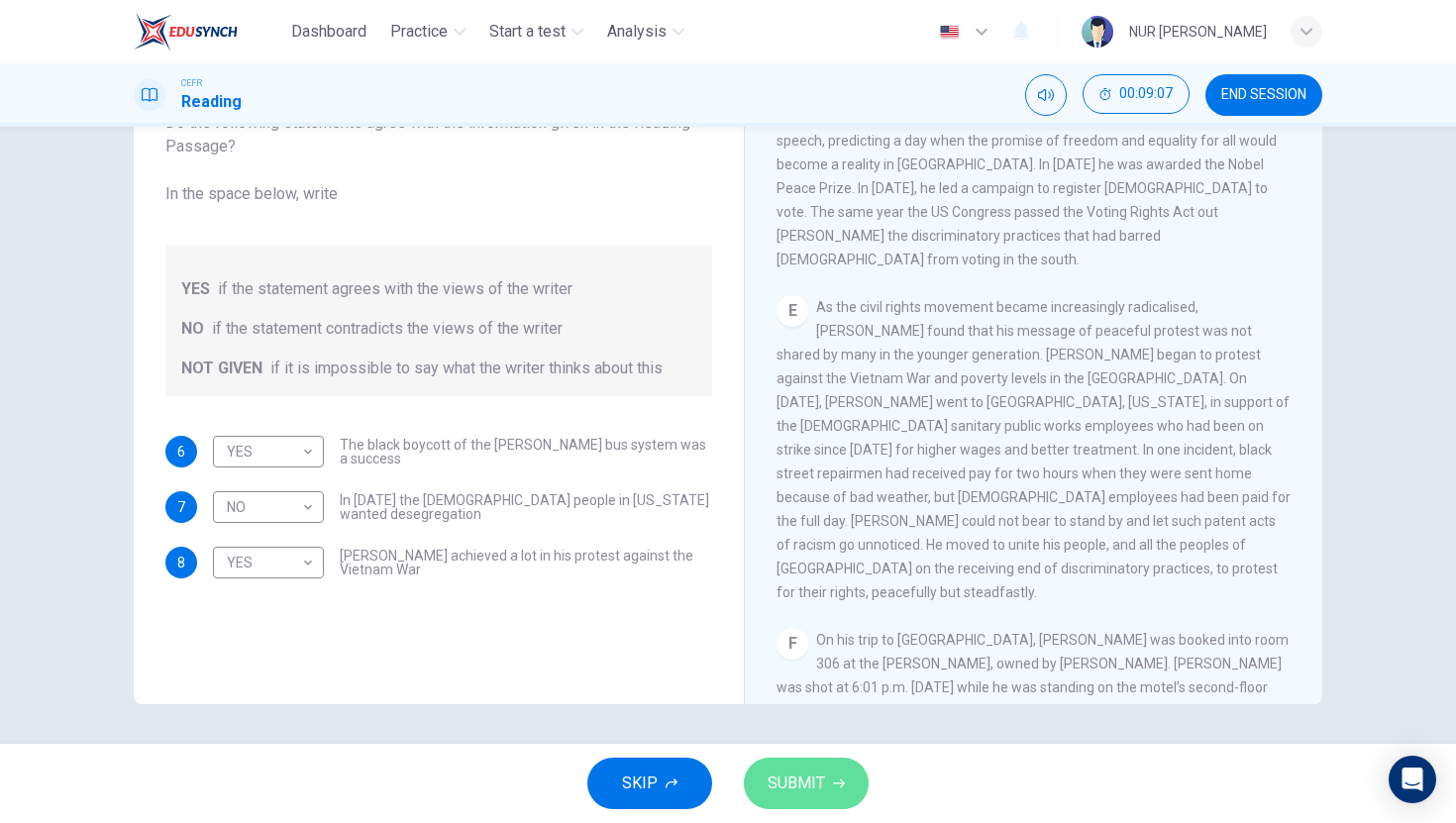 click on "SUBMIT" at bounding box center [806, 783] 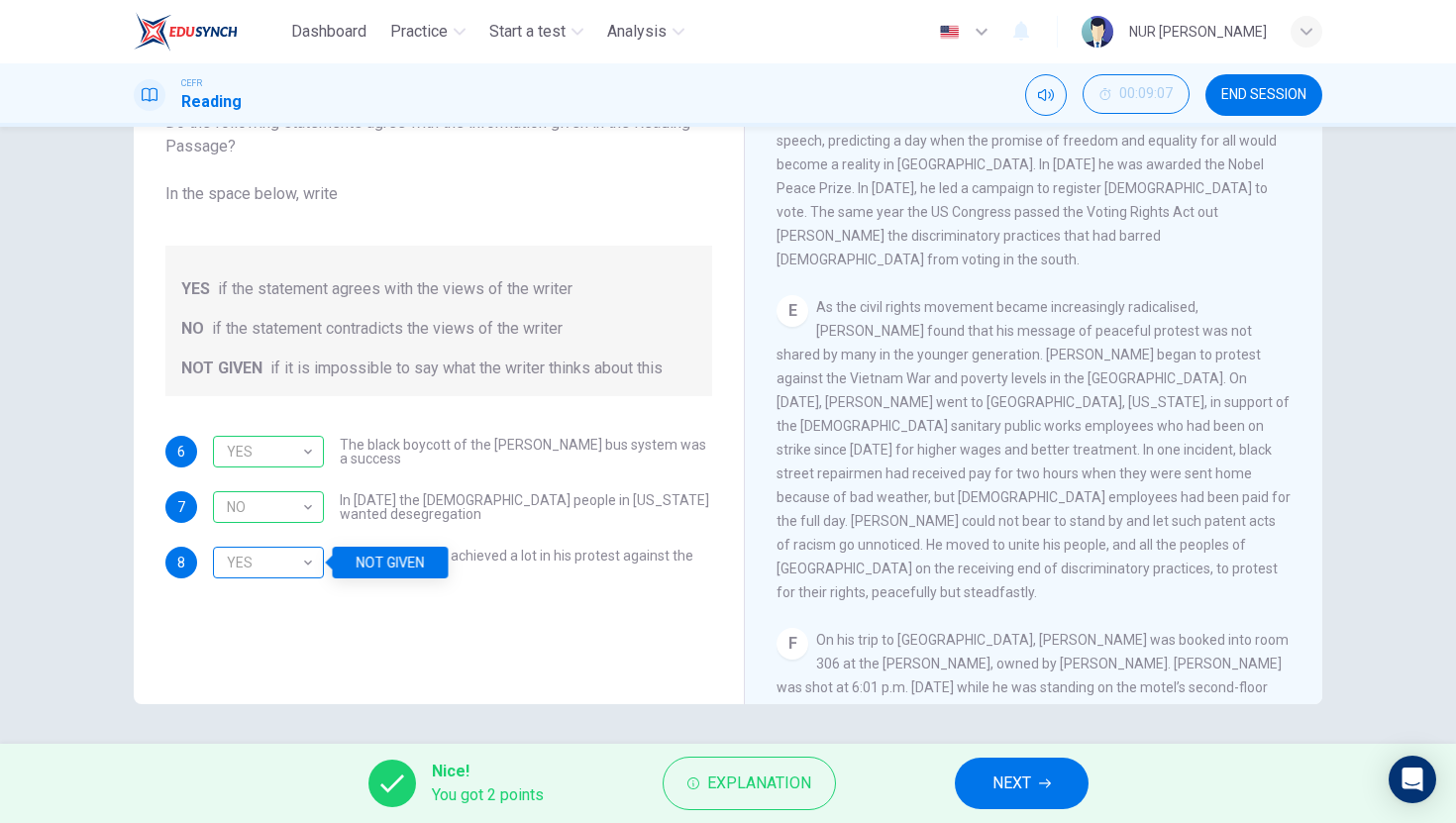 click on "YES" at bounding box center (264, 563) 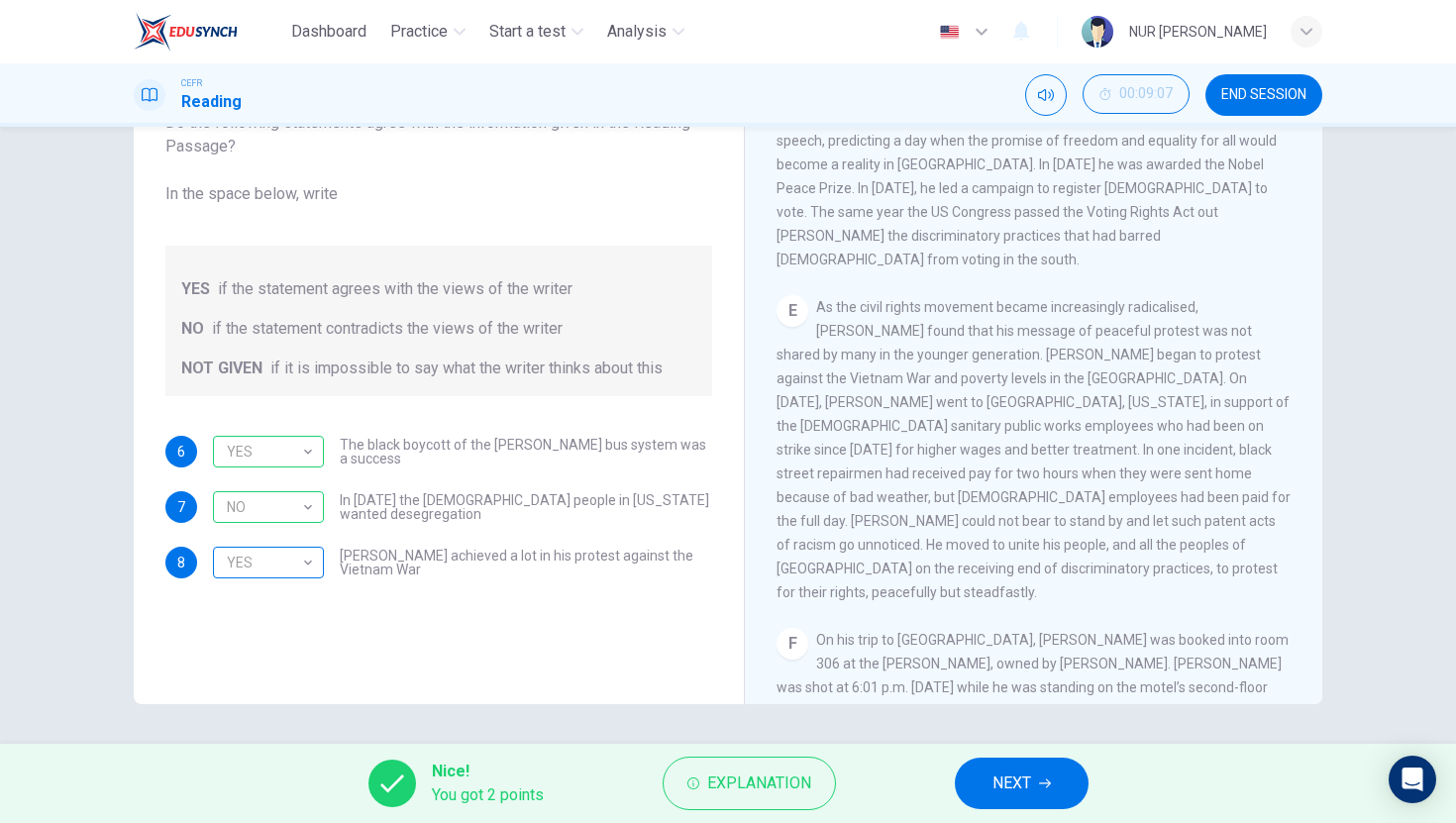 click on "YES" at bounding box center [264, 563] 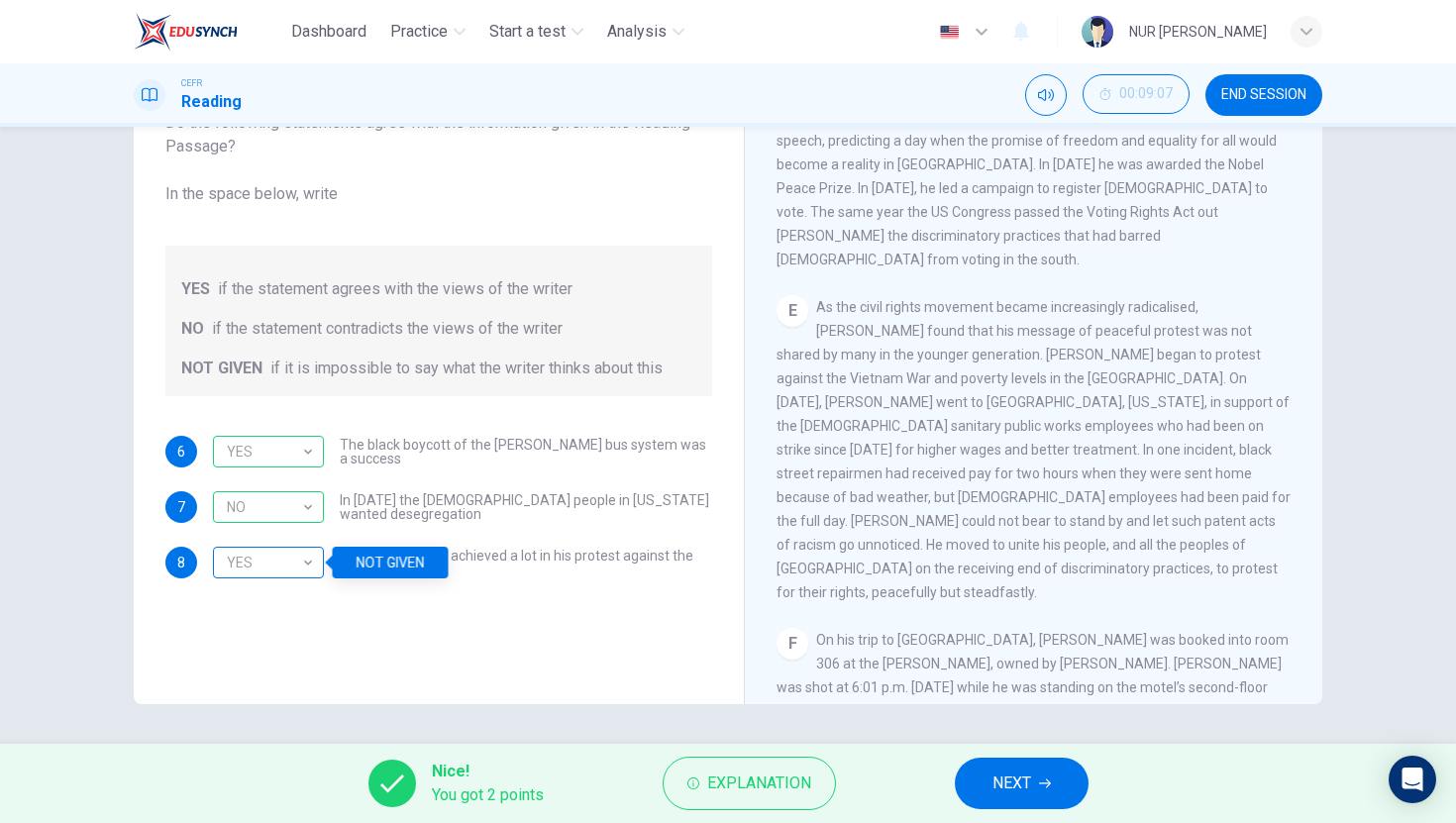 click on "YES" at bounding box center [264, 563] 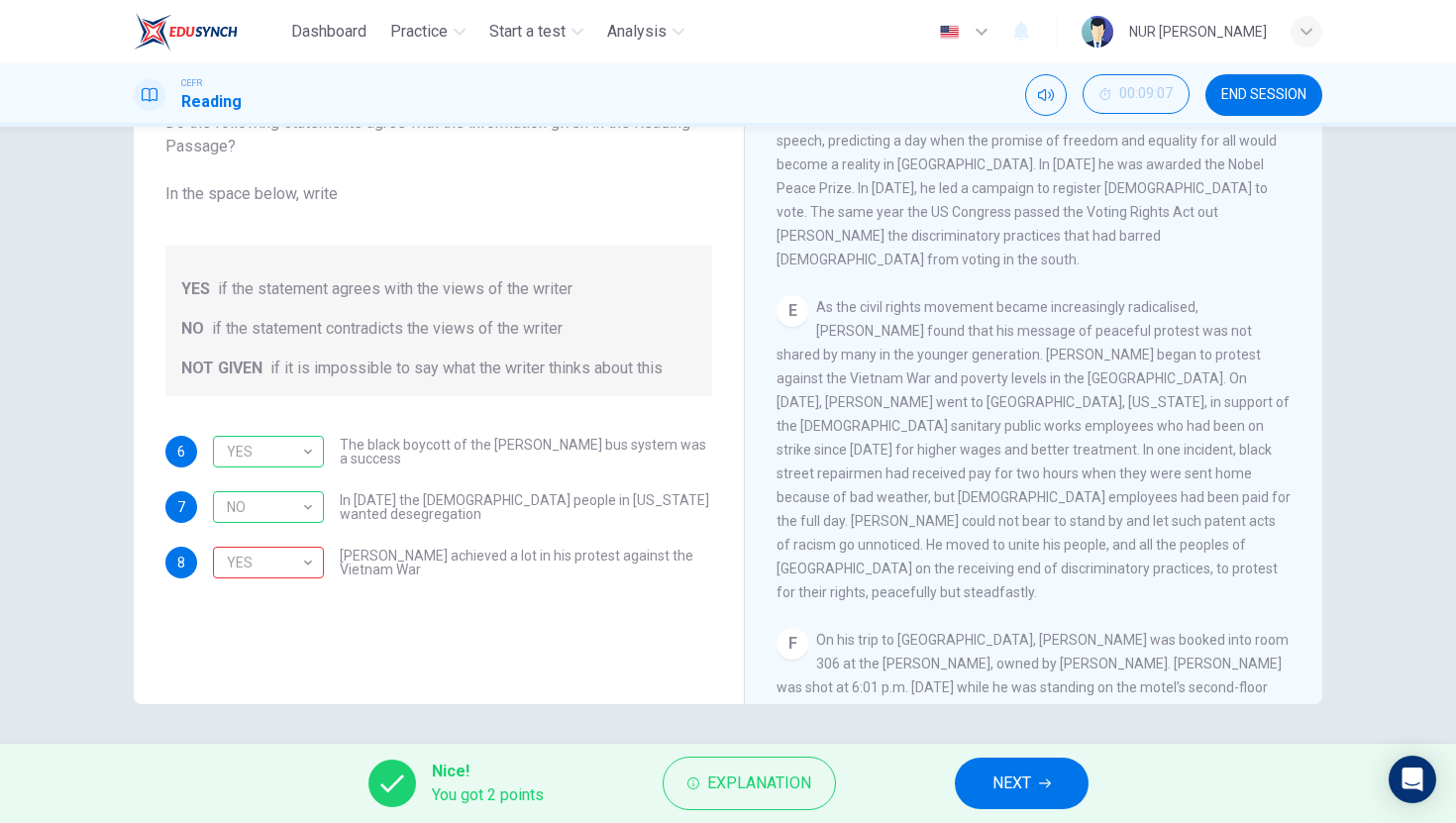 click on "NEXT" at bounding box center (1021, 783) 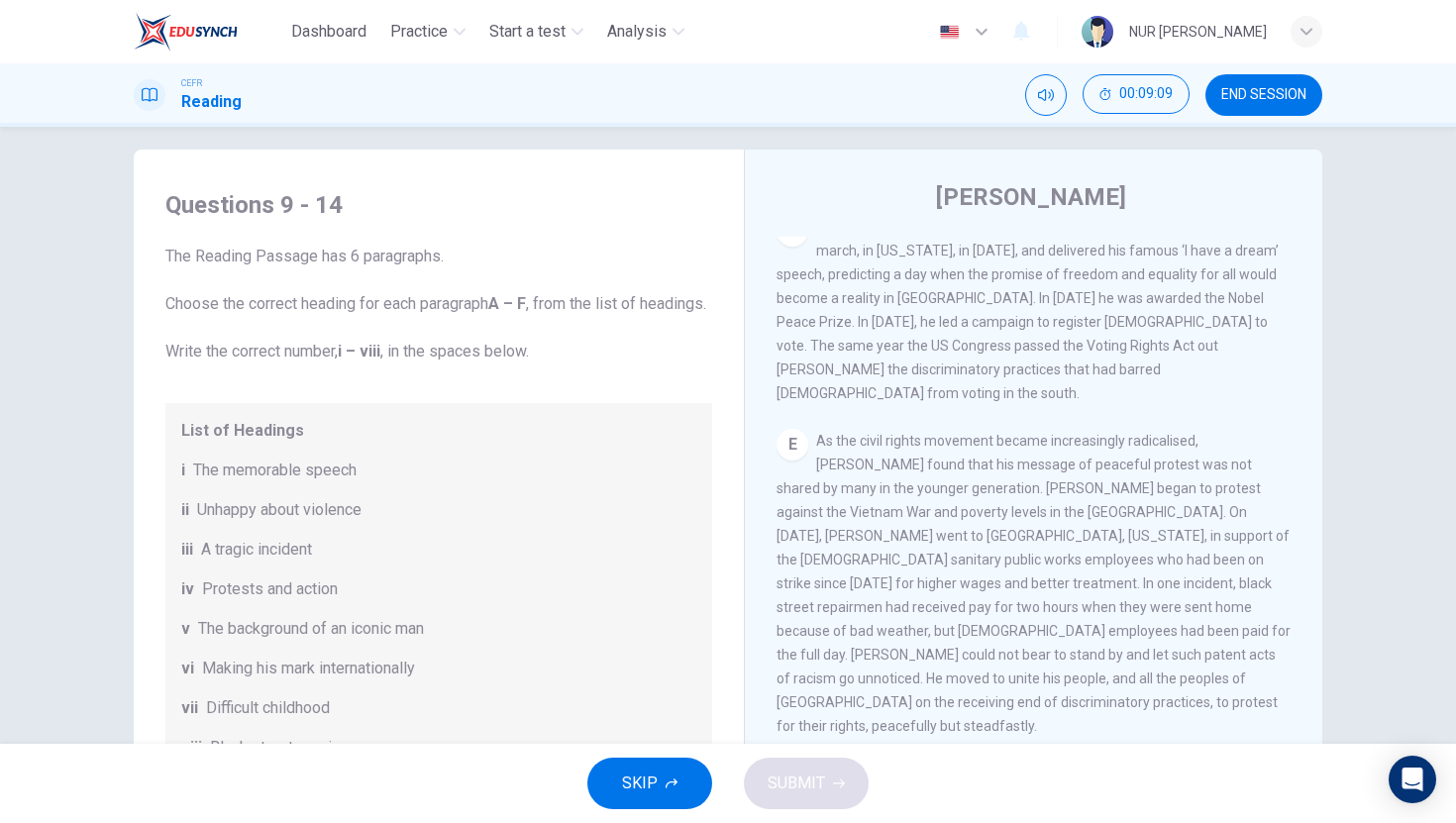 scroll, scrollTop: 31, scrollLeft: 0, axis: vertical 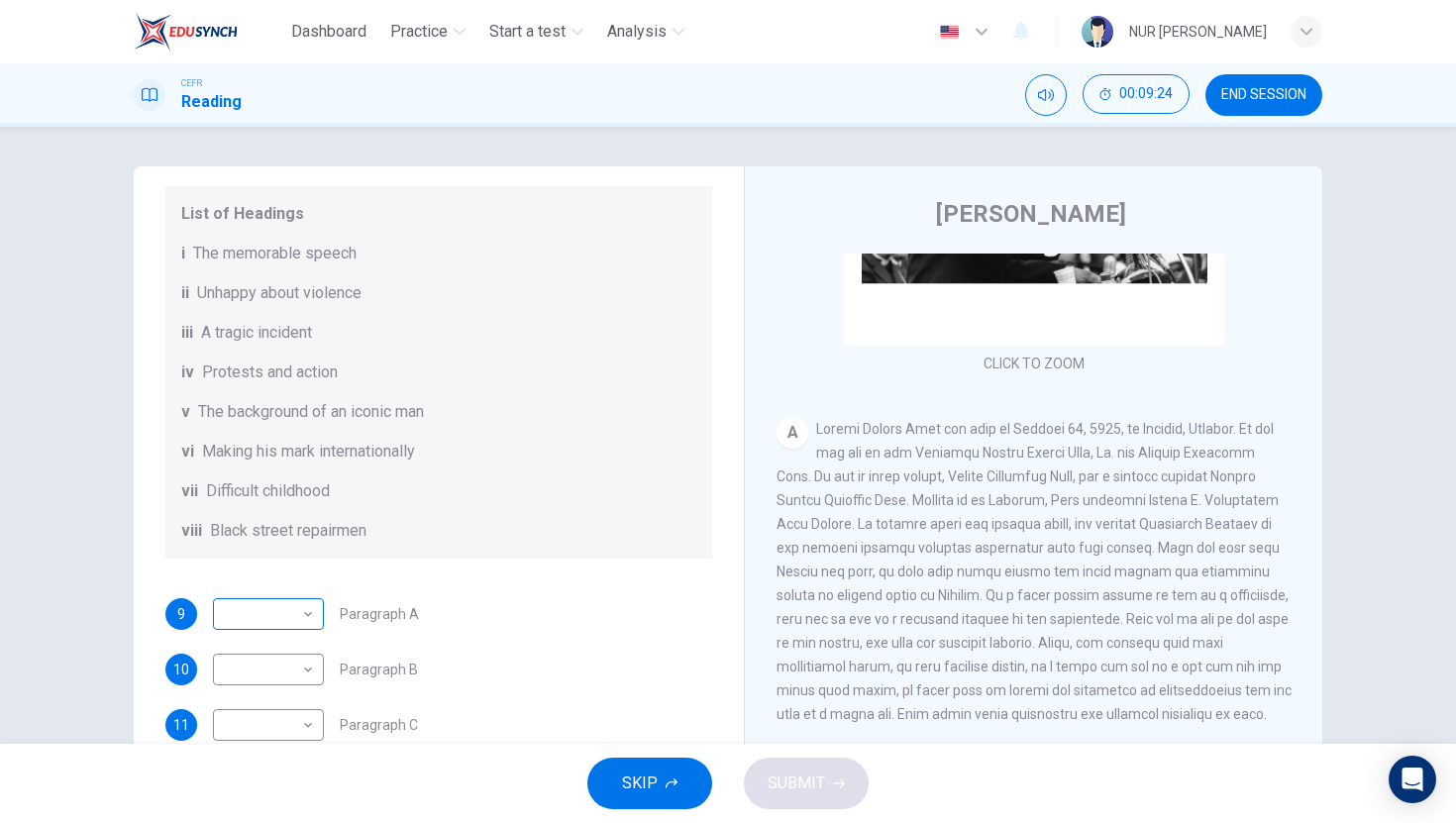 click on "Dashboard Practice Start a test Analysis English en ​ NUR [PERSON_NAME] CEFR Reading 00:09:24 END SESSION Questions 9 - 14 The Reading Passage has 6 paragraphs.
Choose the correct heading for each paragraph  A – F , from the list of headings.
Write the correct number,  i – viii , in the spaces below. List of Headings i The memorable speech ii Unhappy about violence iii A tragic incident iv Protests and action v The background of an iconic man vi Making his mark internationally vii Difficult childhood viii Black street repairmen 9 ​ ​ Paragraph A 10 ​ ​ Paragraph B 11 ​ ​ Paragraph C 12 ​ ​ Paragraph D 13 ​ ​ Paragraph E 14 ​ ​ Paragraph F [PERSON_NAME] CLICK TO ZOOM Click to Zoom A B C D E F SKIP SUBMIT EduSynch - Online Language Proficiency Testing
Dashboard Practice Start a test Analysis Notifications © Copyright  2025" at bounding box center (728, 411) 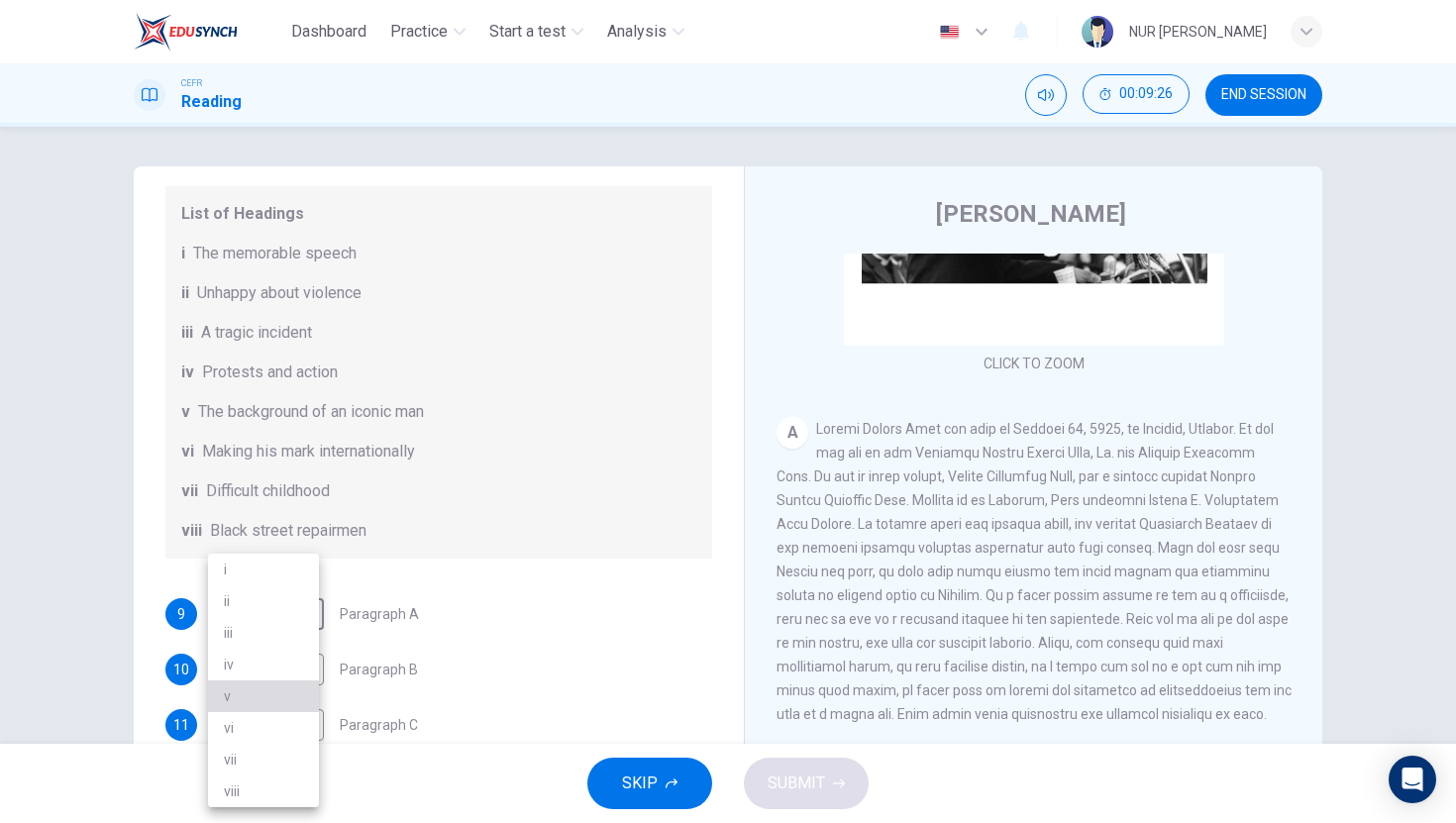 click on "v" at bounding box center [263, 696] 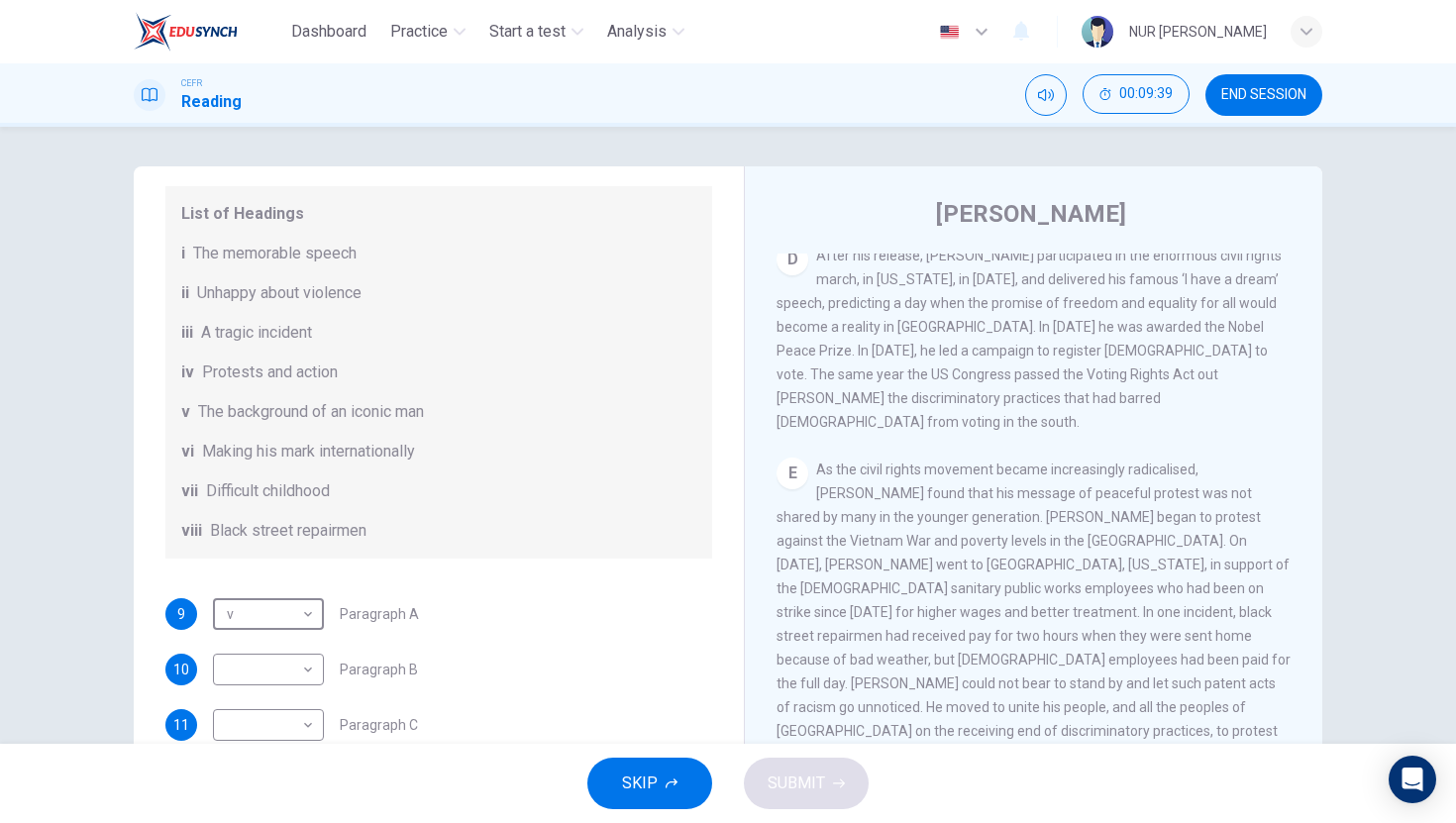 scroll, scrollTop: 1271, scrollLeft: 0, axis: vertical 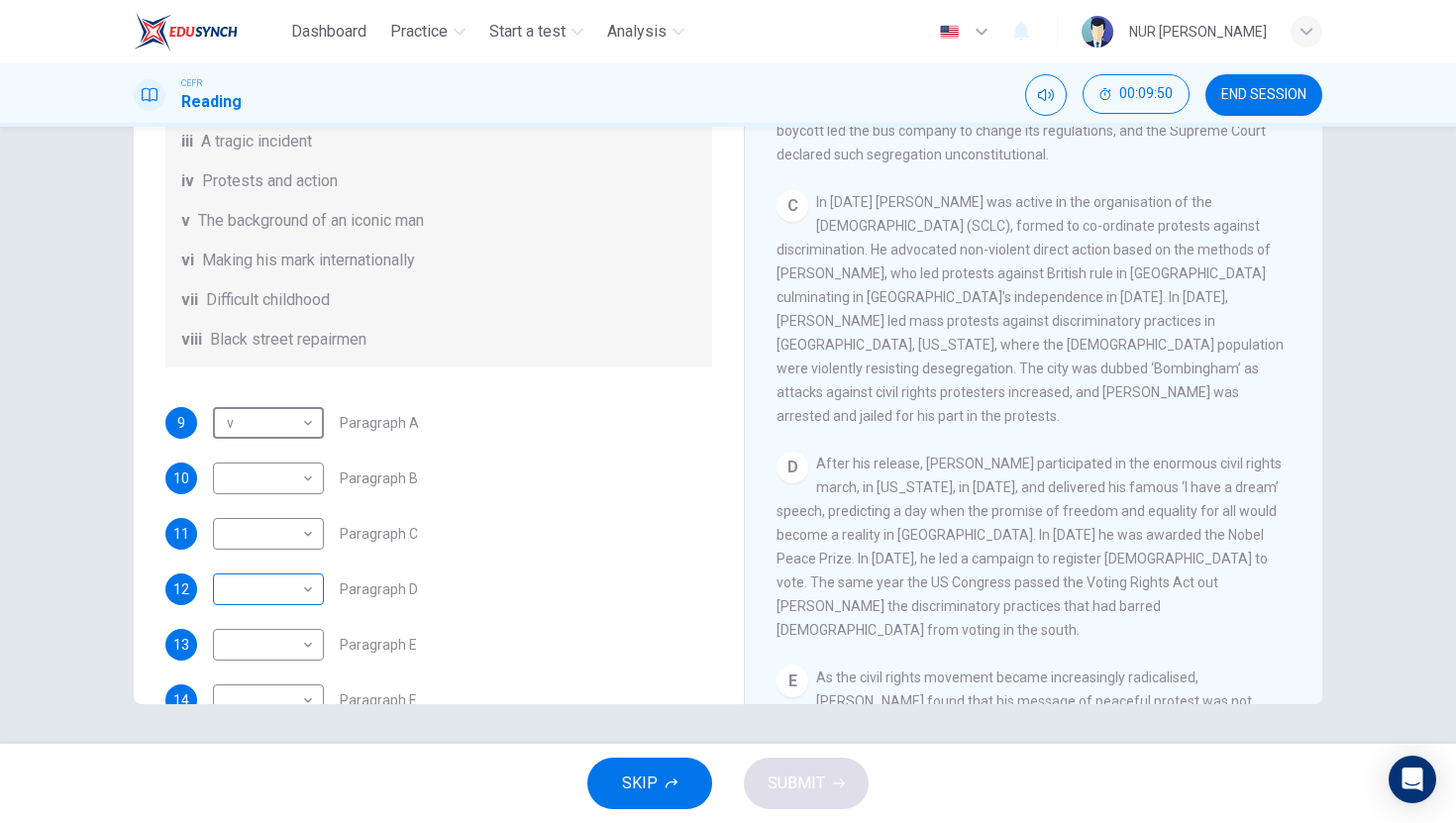 click on "Dashboard Practice Start a test Analysis English en ​ NUR [PERSON_NAME] CEFR Reading 00:09:50 END SESSION Questions 9 - 14 The Reading Passage has 6 paragraphs.
Choose the correct heading for each paragraph  A – F , from the list of headings.
Write the correct number,  i – viii , in the spaces below. List of Headings i The memorable speech ii Unhappy about violence iii A tragic incident iv Protests and action v The background of an iconic man vi Making his mark internationally vii Difficult childhood viii Black street repairmen 9 v v ​ Paragraph A 10 ​ ​ Paragraph B 11 ​ ​ Paragraph C 12 ​ ​ Paragraph D 13 ​ ​ Paragraph E 14 ​ ​ Paragraph F [PERSON_NAME] CLICK TO ZOOM Click to Zoom A B C D E F SKIP SUBMIT EduSynch - Online Language Proficiency Testing
Dashboard Practice Start a test Analysis Notifications © Copyright  2025" at bounding box center [728, 411] 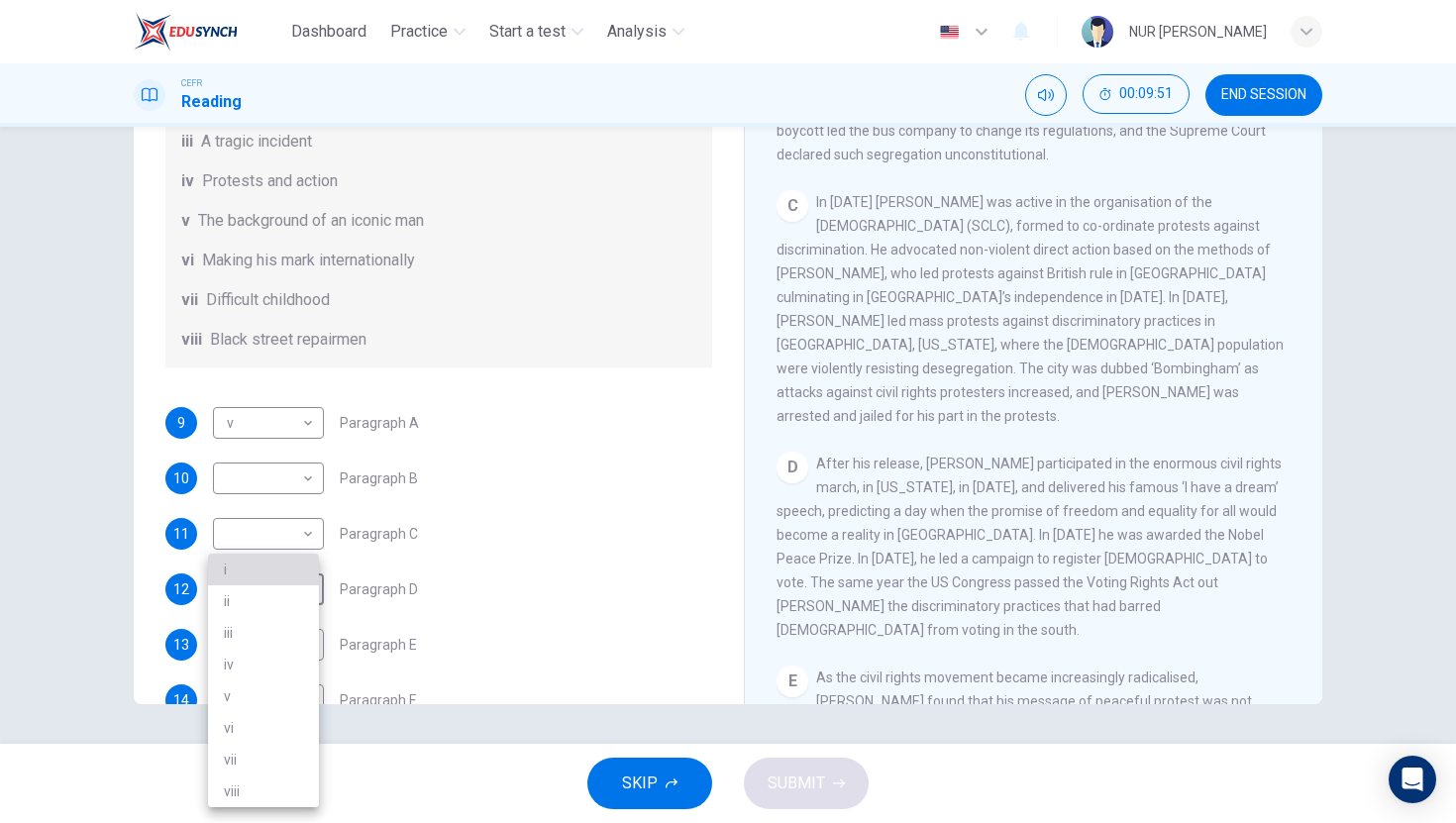 click on "i" at bounding box center [263, 569] 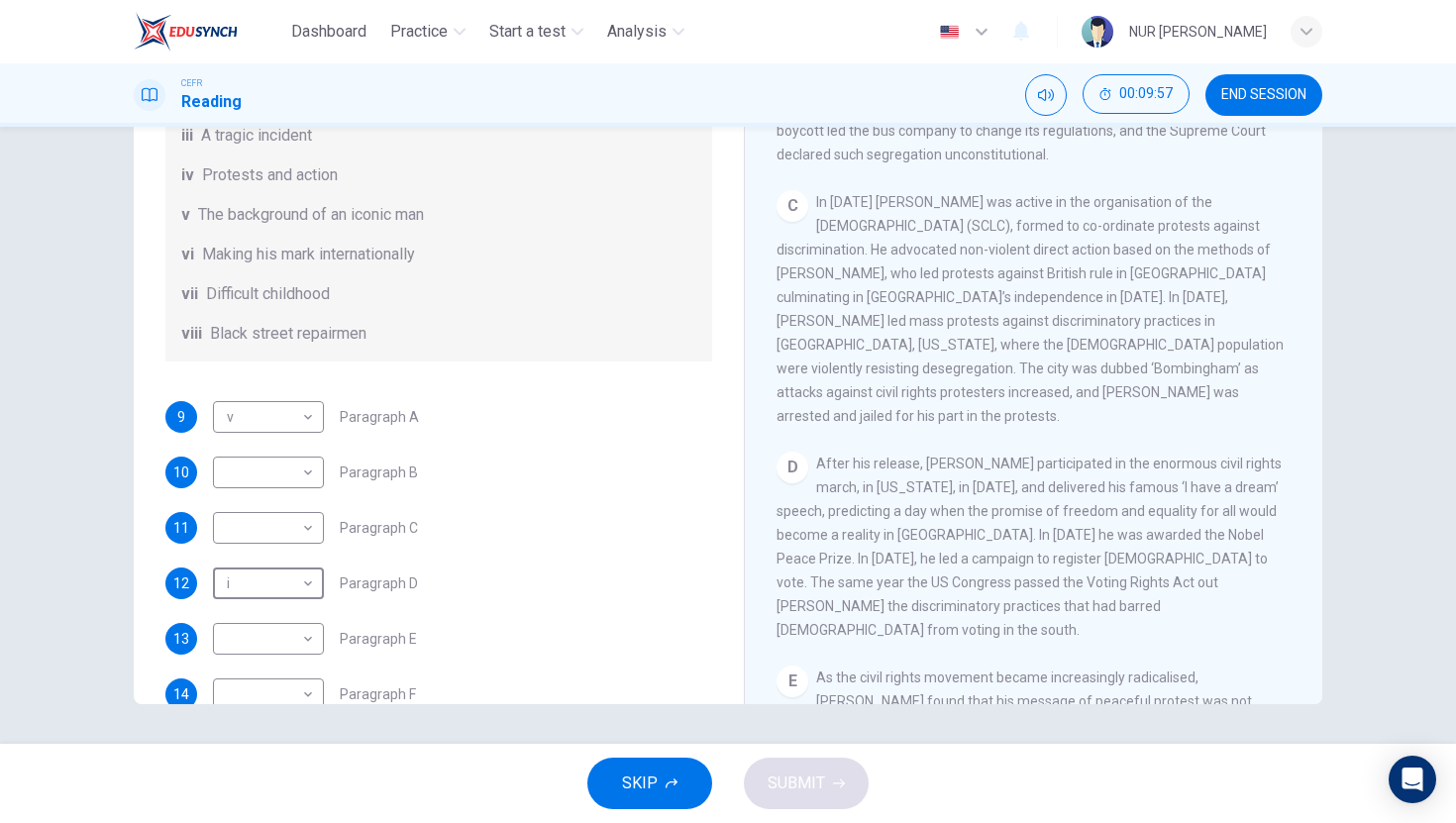 scroll, scrollTop: 282, scrollLeft: 0, axis: vertical 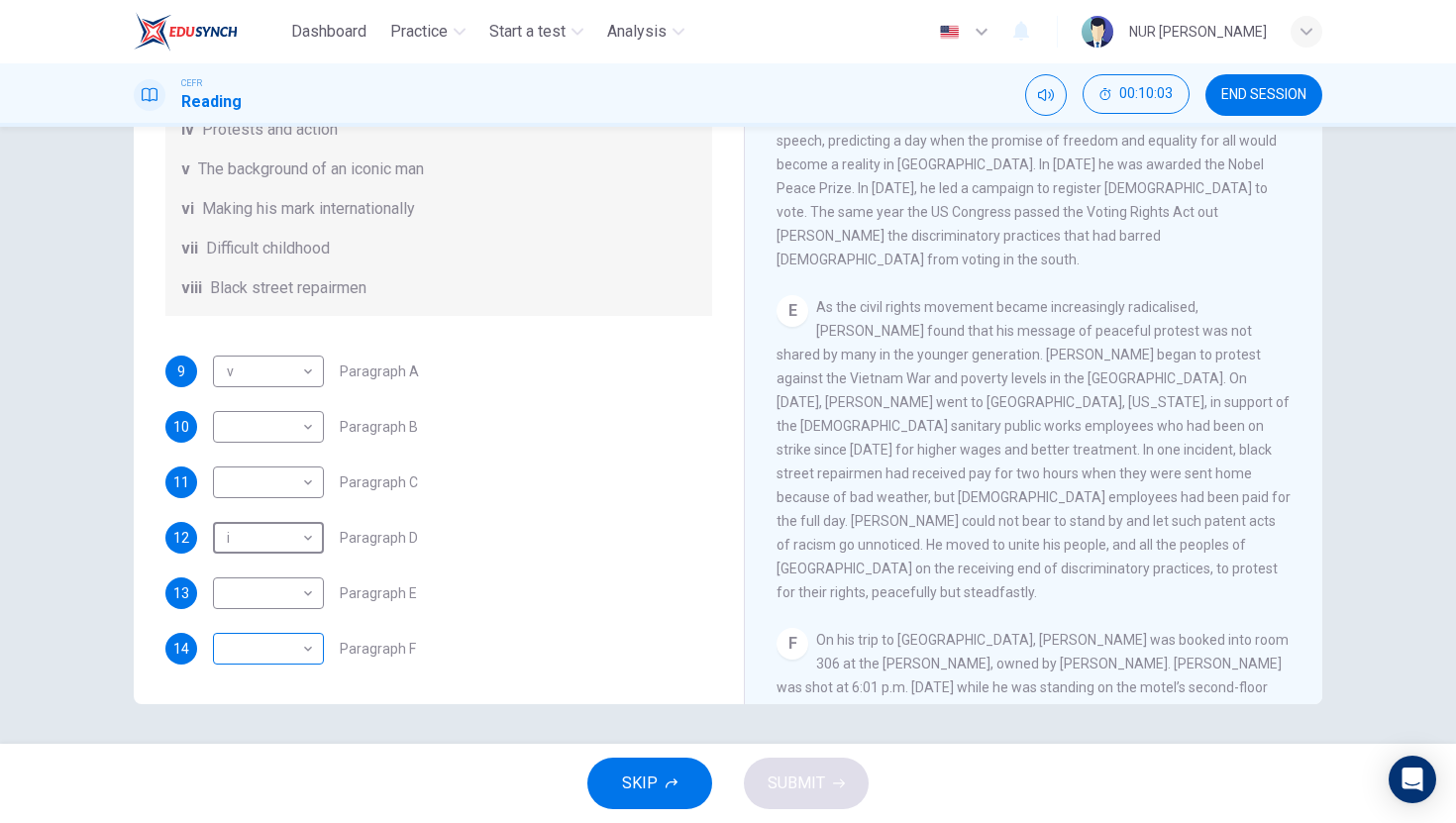 click on "Dashboard Practice Start a test Analysis English en ​ NUR [PERSON_NAME] CEFR Reading 00:10:03 END SESSION Questions 9 - 14 The Reading Passage has 6 paragraphs.
Choose the correct heading for each paragraph  A – F , from the list of headings.
Write the correct number,  i – viii , in the spaces below. List of Headings i The memorable speech ii Unhappy about violence iii A tragic incident iv Protests and action v The background of an iconic man vi Making his mark internationally vii Difficult childhood viii Black street repairmen 9 v v ​ Paragraph A 10 ​ ​ Paragraph B 11 ​ ​ Paragraph C 12 i i ​ Paragraph D 13 ​ ​ Paragraph E 14 ​ ​ Paragraph F [PERSON_NAME] CLICK TO ZOOM Click to Zoom A B C D E F SKIP SUBMIT EduSynch - Online Language Proficiency Testing
Dashboard Practice Start a test Analysis Notifications © Copyright  2025" at bounding box center (728, 411) 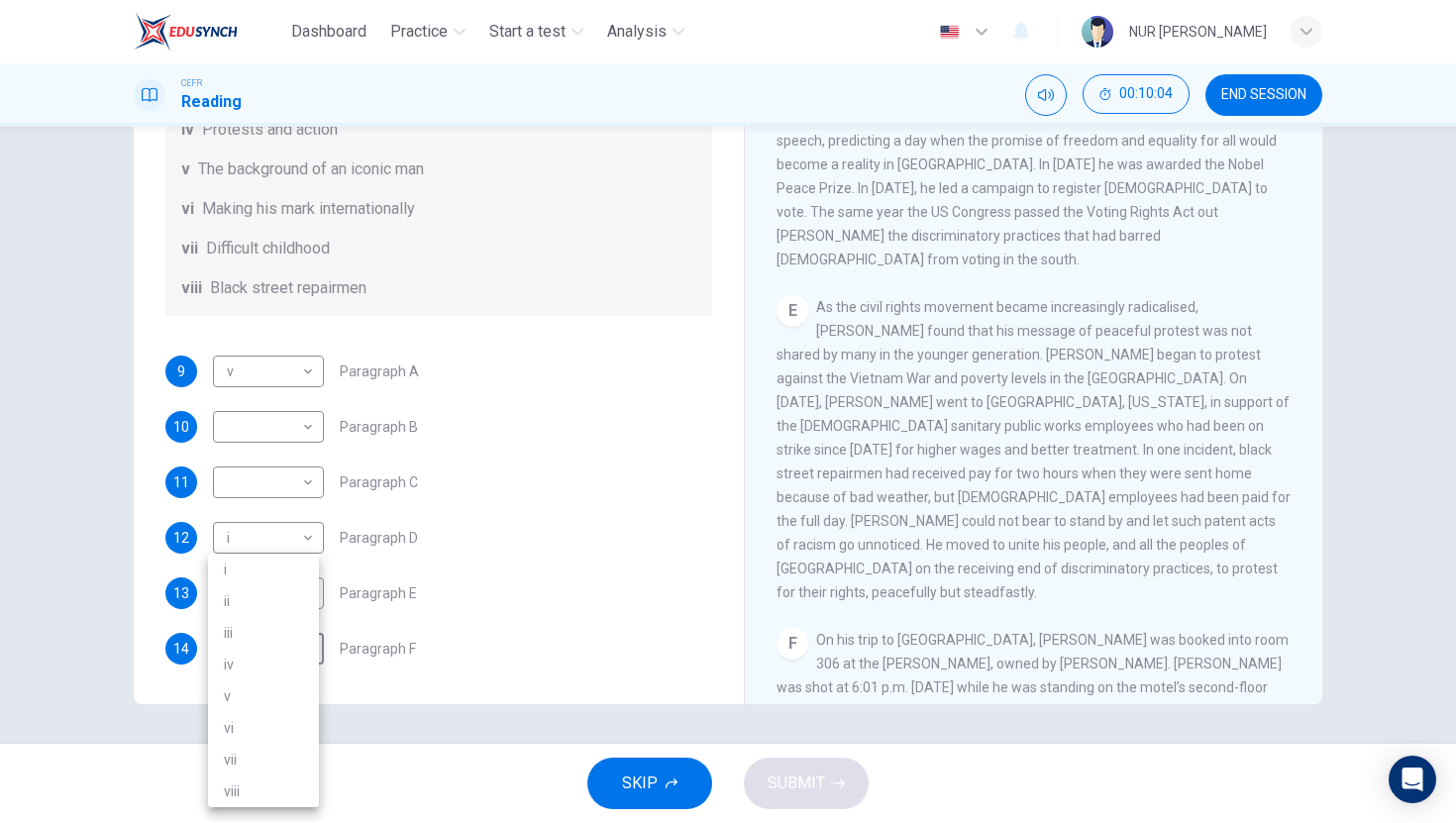 click on "iii" at bounding box center [263, 633] 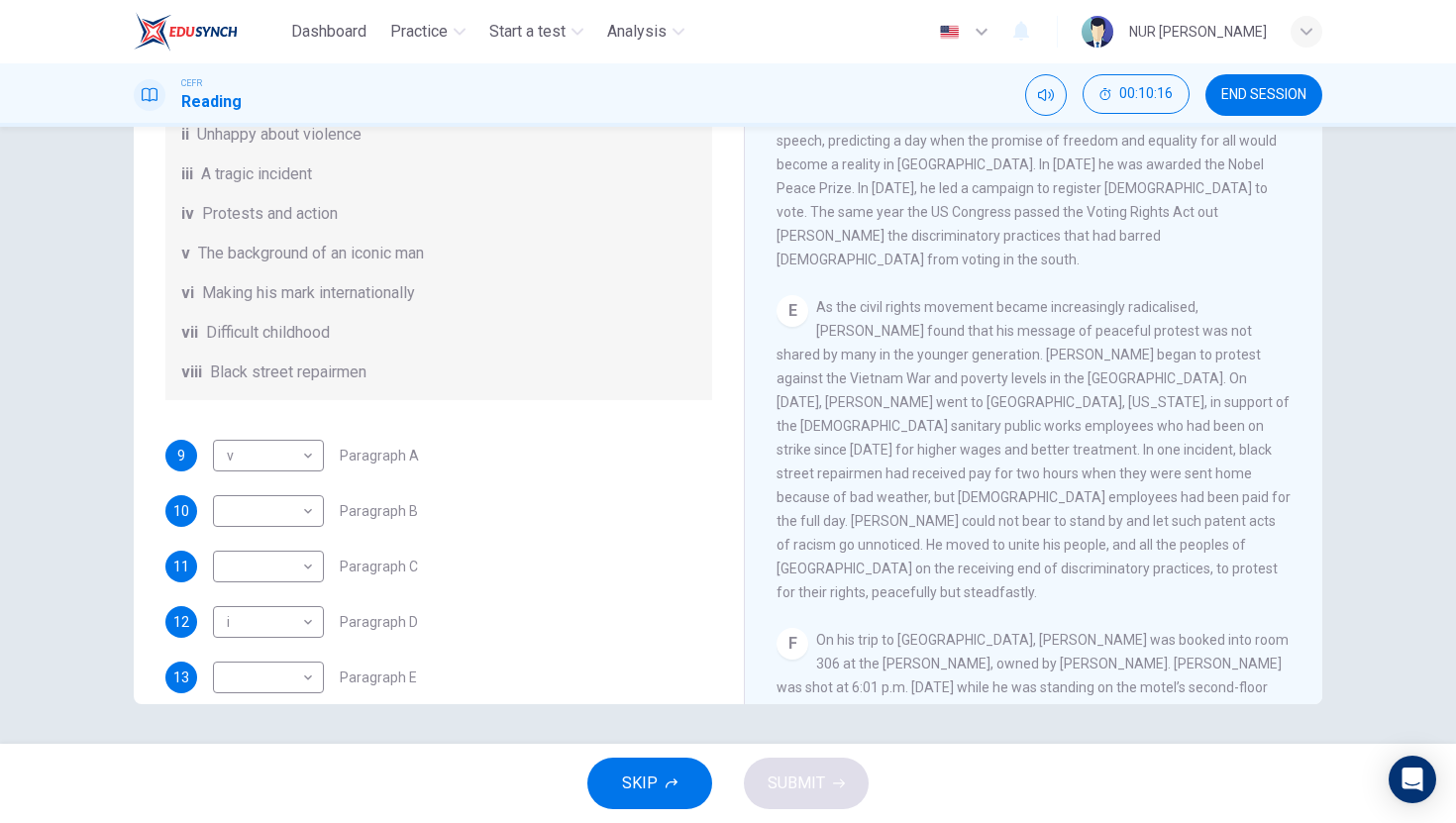scroll, scrollTop: 241, scrollLeft: 0, axis: vertical 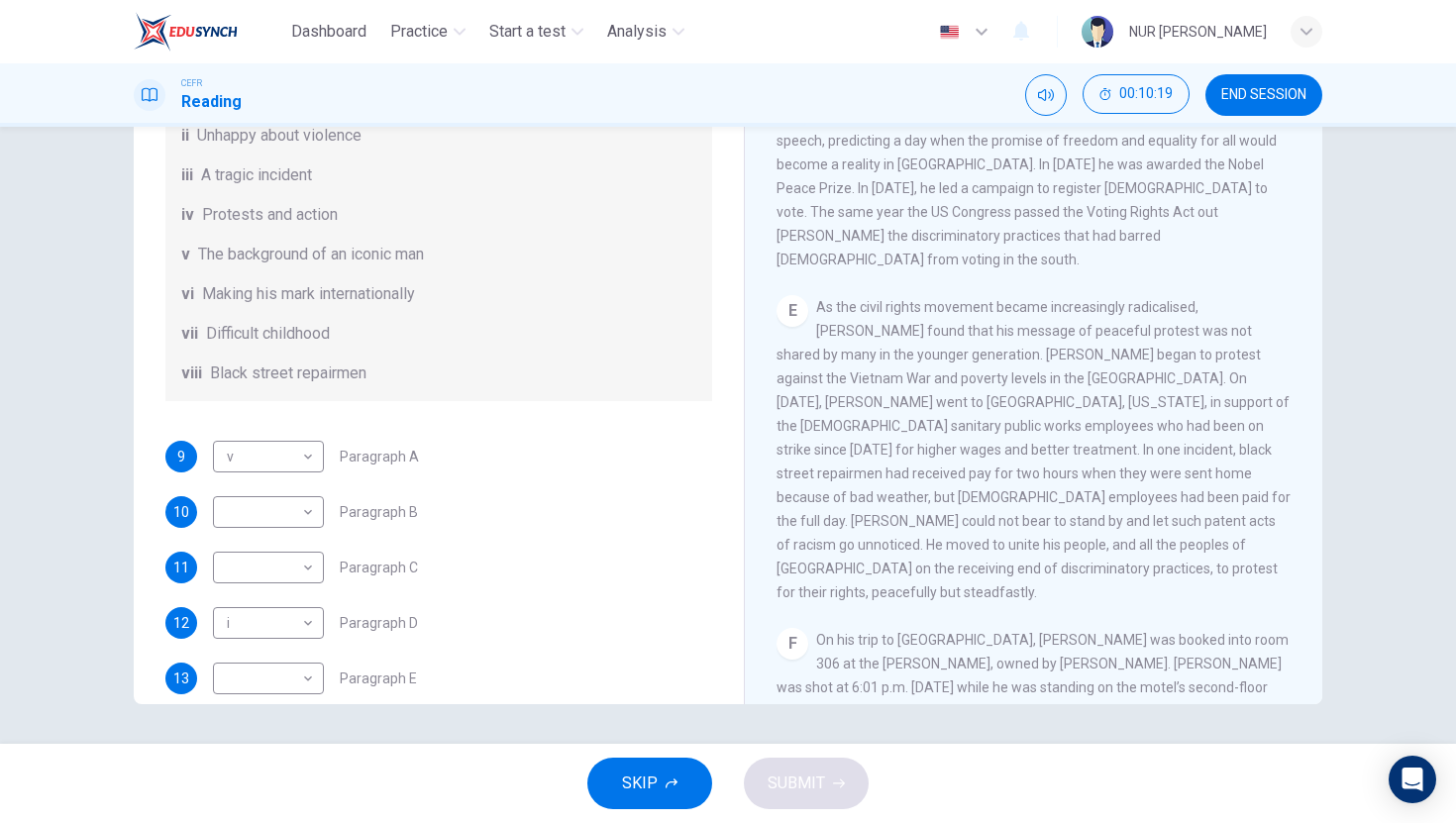 drag, startPoint x: 939, startPoint y: 290, endPoint x: 1205, endPoint y: 241, distance: 270.4755 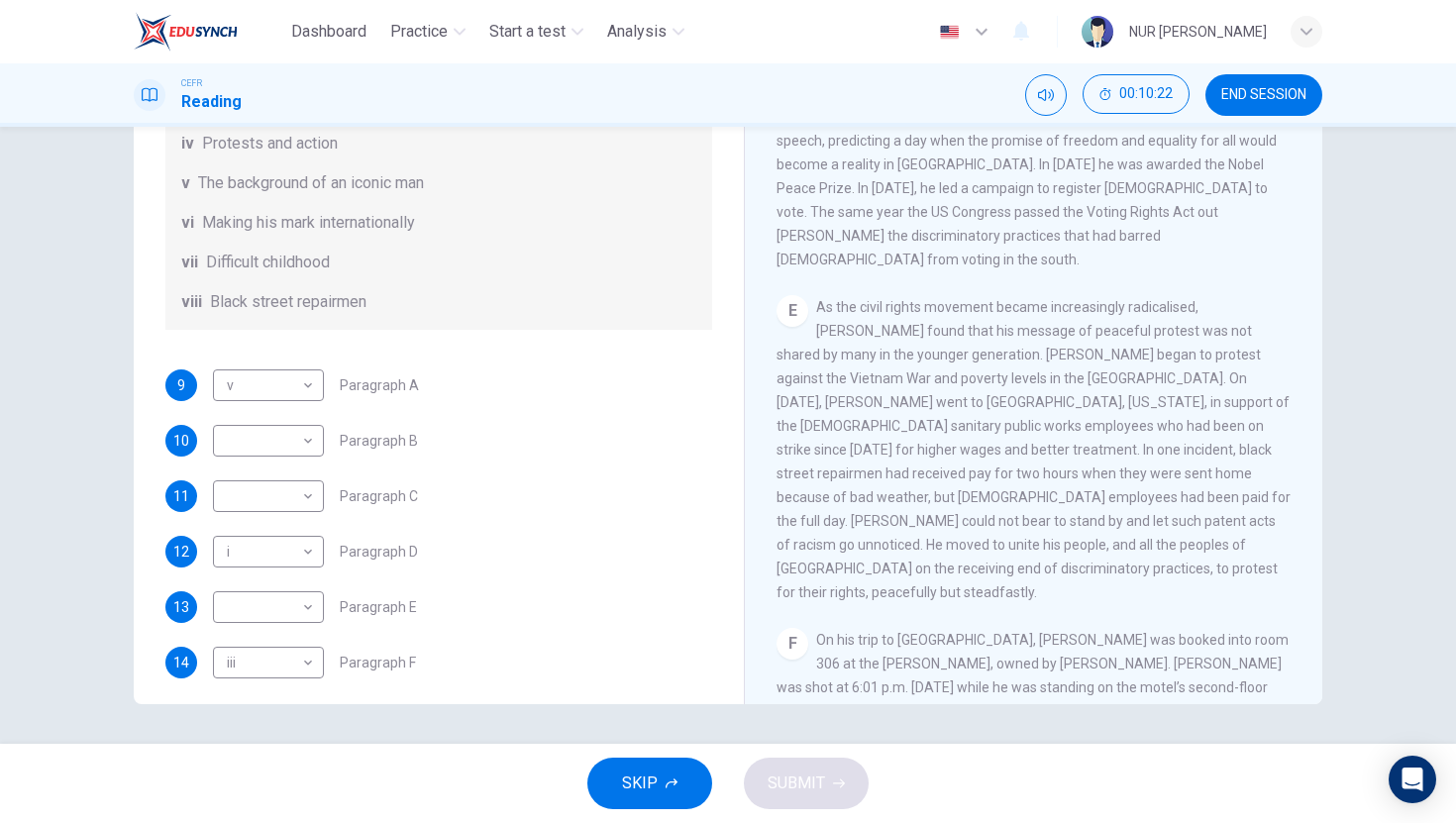 scroll, scrollTop: 350, scrollLeft: 0, axis: vertical 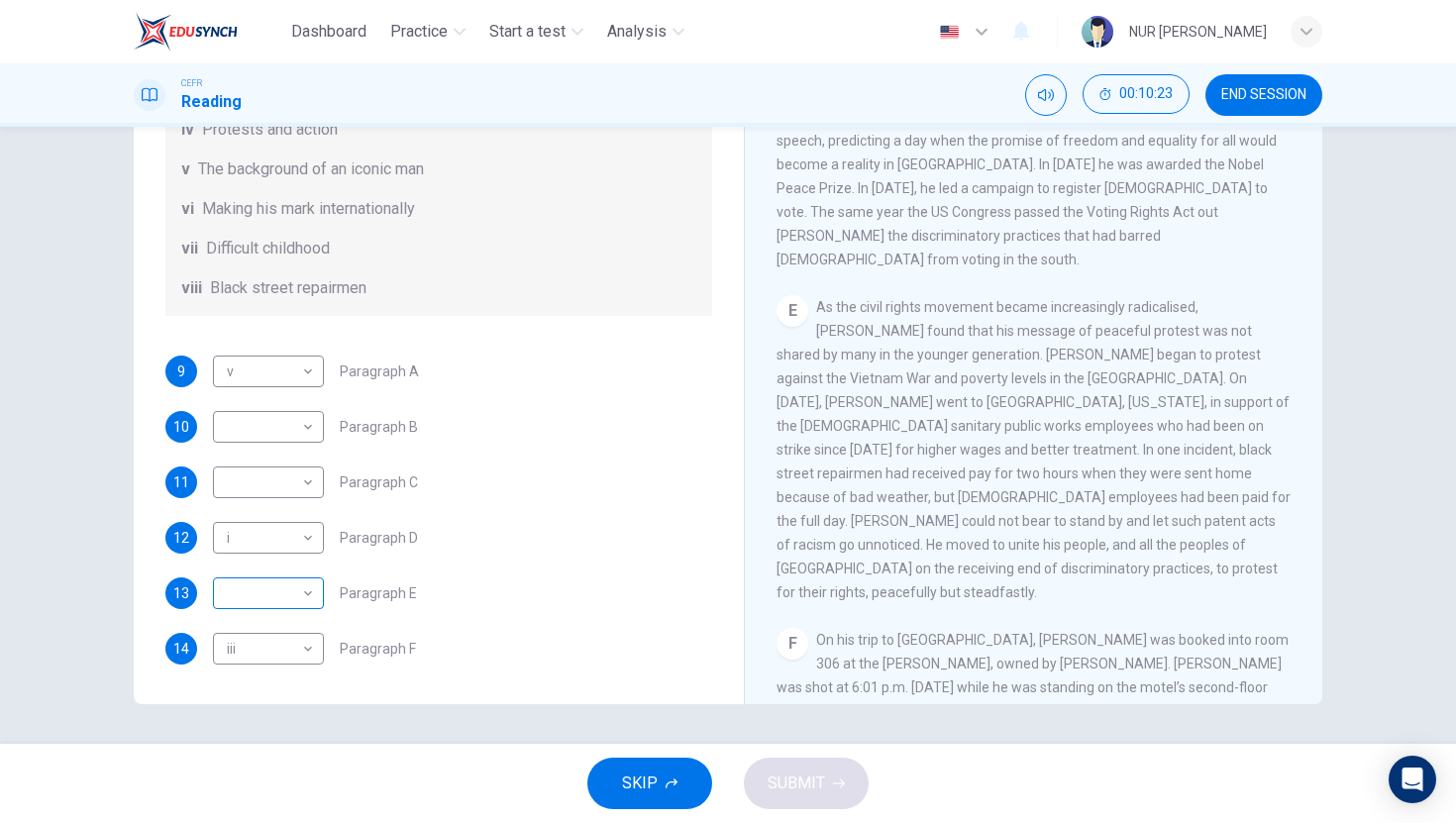 click on "Dashboard Practice Start a test Analysis English en ​ NUR [PERSON_NAME] CEFR Reading 00:10:23 END SESSION Questions 9 - 14 The Reading Passage has 6 paragraphs.
Choose the correct heading for each paragraph  A – F , from the list of headings.
Write the correct number,  i – viii , in the spaces below. List of Headings i The memorable speech ii Unhappy about violence iii A tragic incident iv Protests and action v The background of an iconic man vi Making his mark internationally vii Difficult childhood viii Black street repairmen 9 v v ​ Paragraph A 10 ​ ​ Paragraph B 11 ​ ​ Paragraph C 12 i i ​ Paragraph D 13 ​ ​ Paragraph E 14 iii iii ​ Paragraph F [PERSON_NAME] CLICK TO ZOOM Click to Zoom A B C D E F SKIP SUBMIT EduSynch - Online Language Proficiency Testing
Dashboard Practice Start a test Analysis Notifications © Copyright  2025" at bounding box center [728, 411] 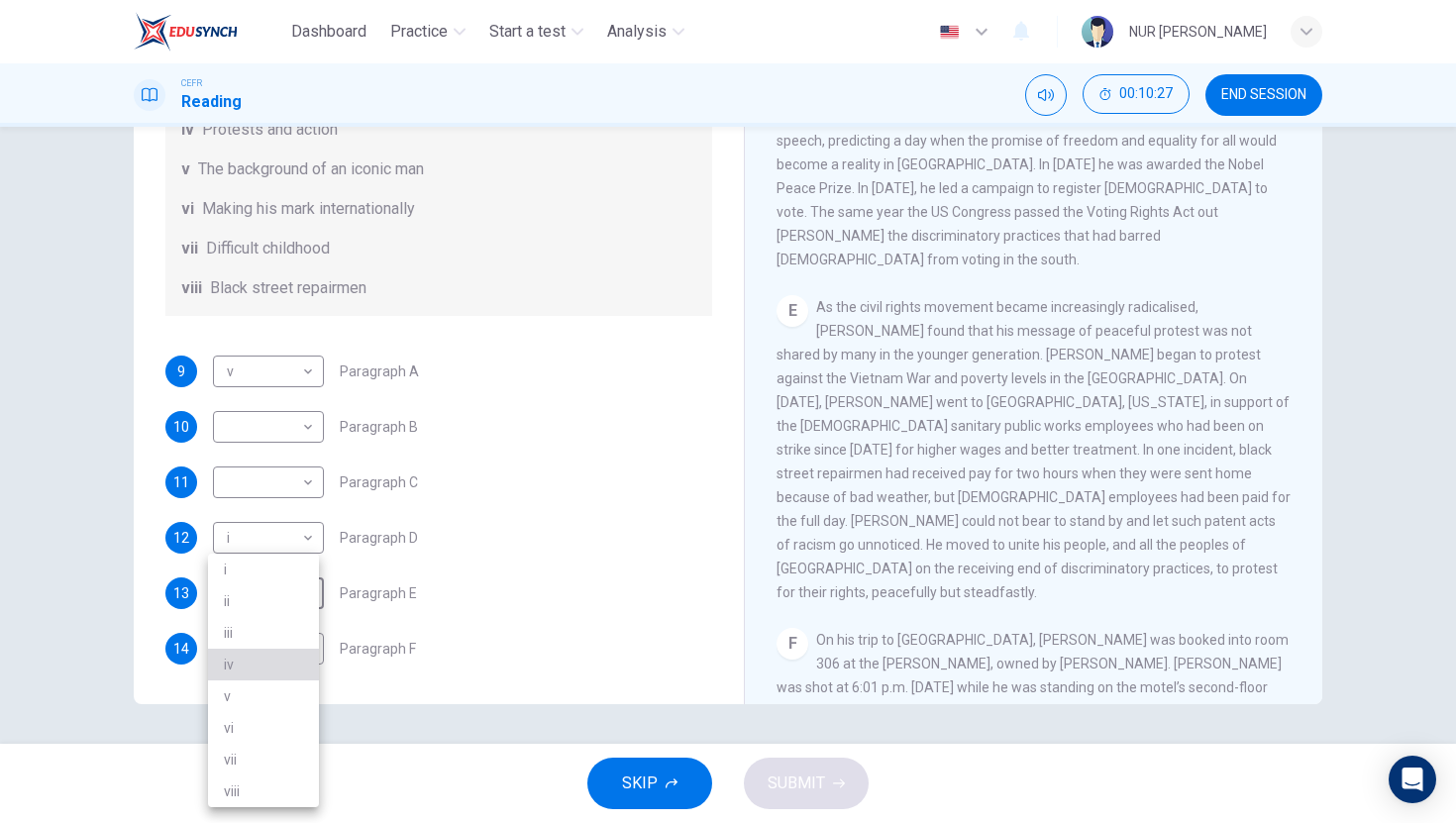 click on "iv" at bounding box center [263, 665] 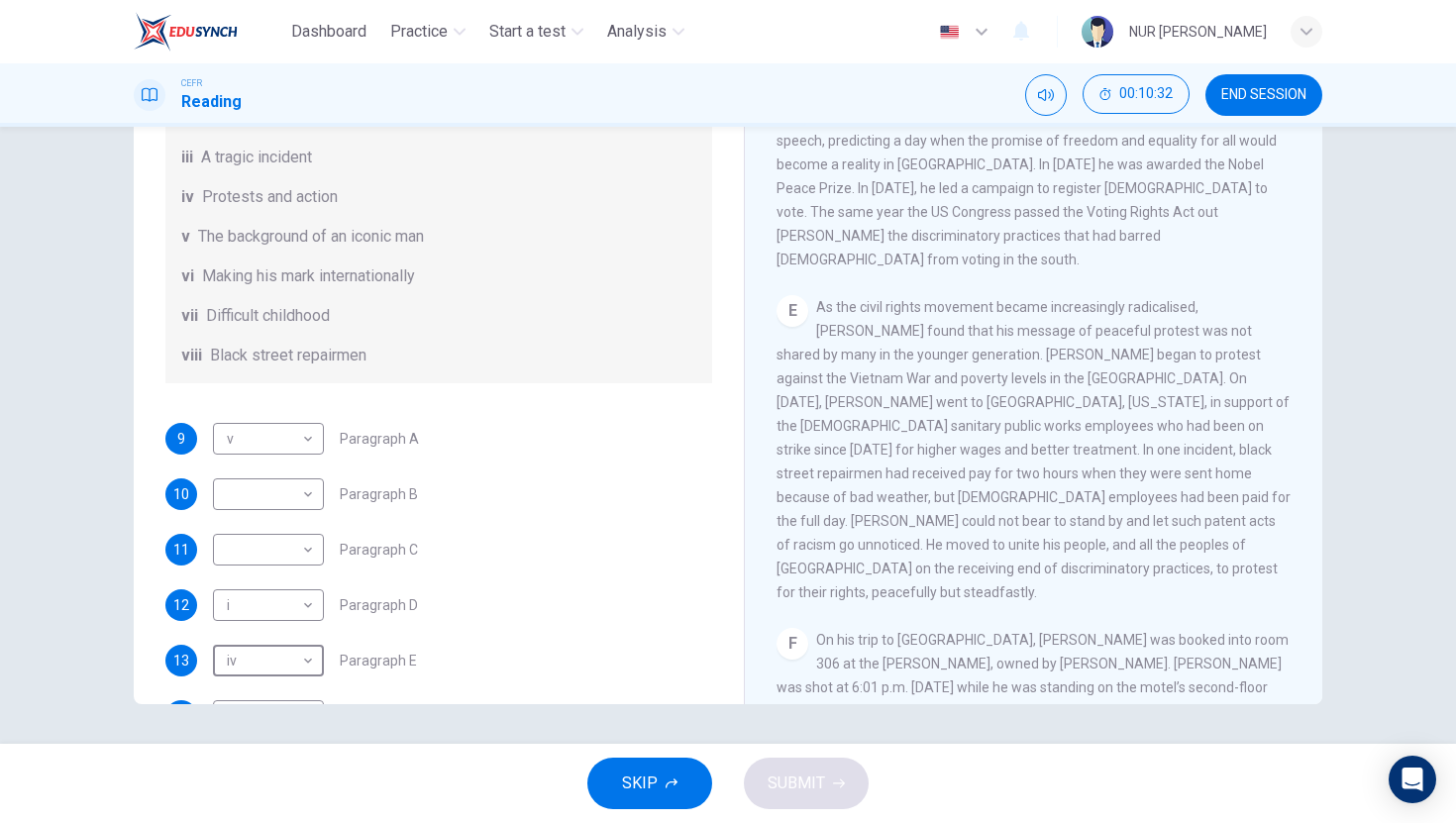 scroll, scrollTop: 255, scrollLeft: 0, axis: vertical 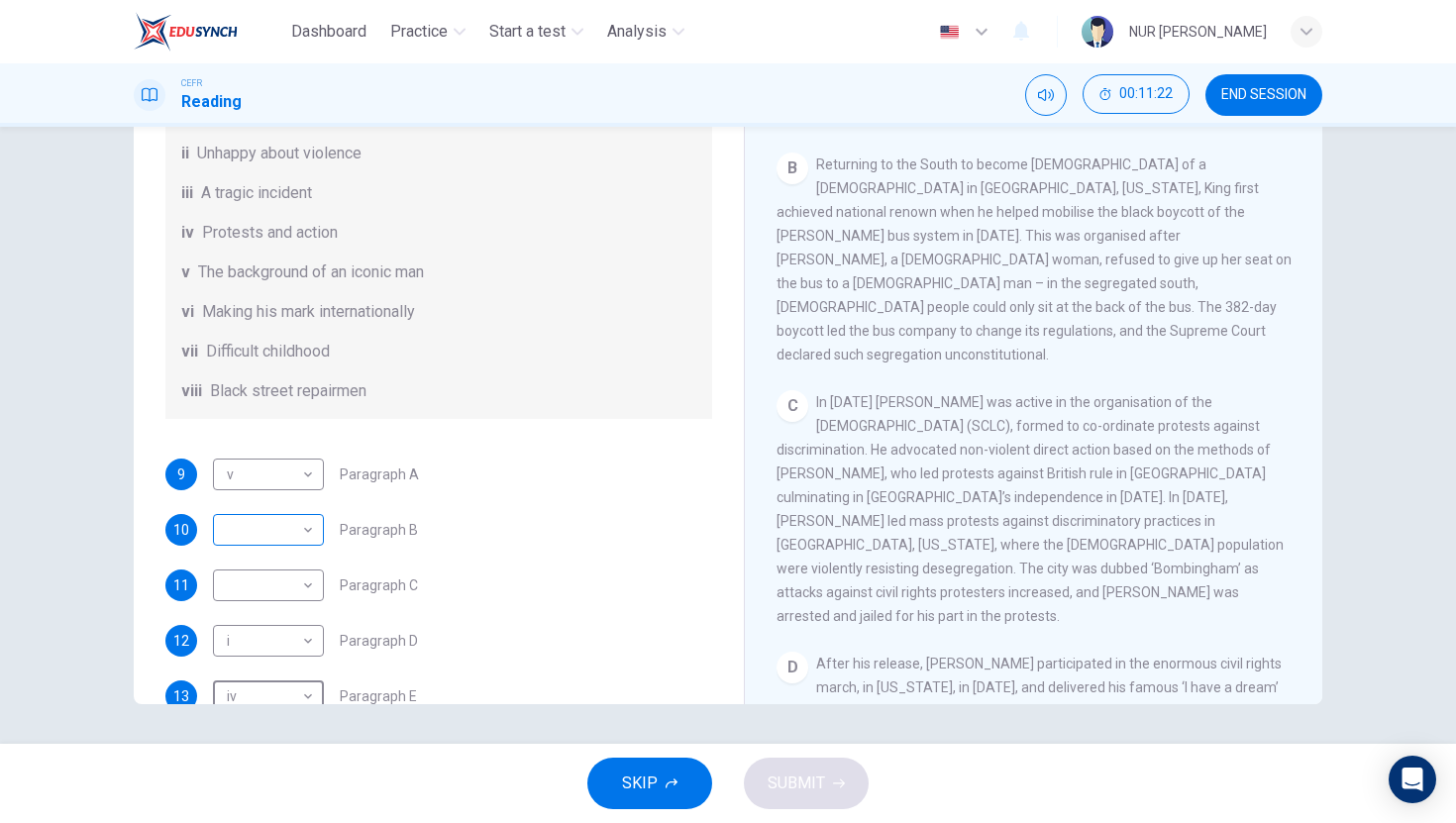 click on "Dashboard Practice Start a test Analysis English en ​ NUR [PERSON_NAME] CEFR Reading 00:11:22 END SESSION Questions 9 - 14 The Reading Passage has 6 paragraphs.
Choose the correct heading for each paragraph  A – F , from the list of headings.
Write the correct number,  i – viii , in the spaces below. List of Headings i The memorable speech ii Unhappy about violence iii A tragic incident iv Protests and action v The background of an iconic man vi Making his mark internationally vii Difficult childhood viii Black street repairmen 9 v v ​ Paragraph A 10 ​ ​ Paragraph B 11 ​ ​ Paragraph C 12 i i ​ Paragraph D 13 iv iv ​ Paragraph E 14 iii iii ​ Paragraph F [PERSON_NAME] CLICK TO ZOOM Click to Zoom A B C D E F SKIP SUBMIT EduSynch - Online Language Proficiency Testing
Dashboard Practice Start a test Analysis Notifications © Copyright  2025" at bounding box center [728, 411] 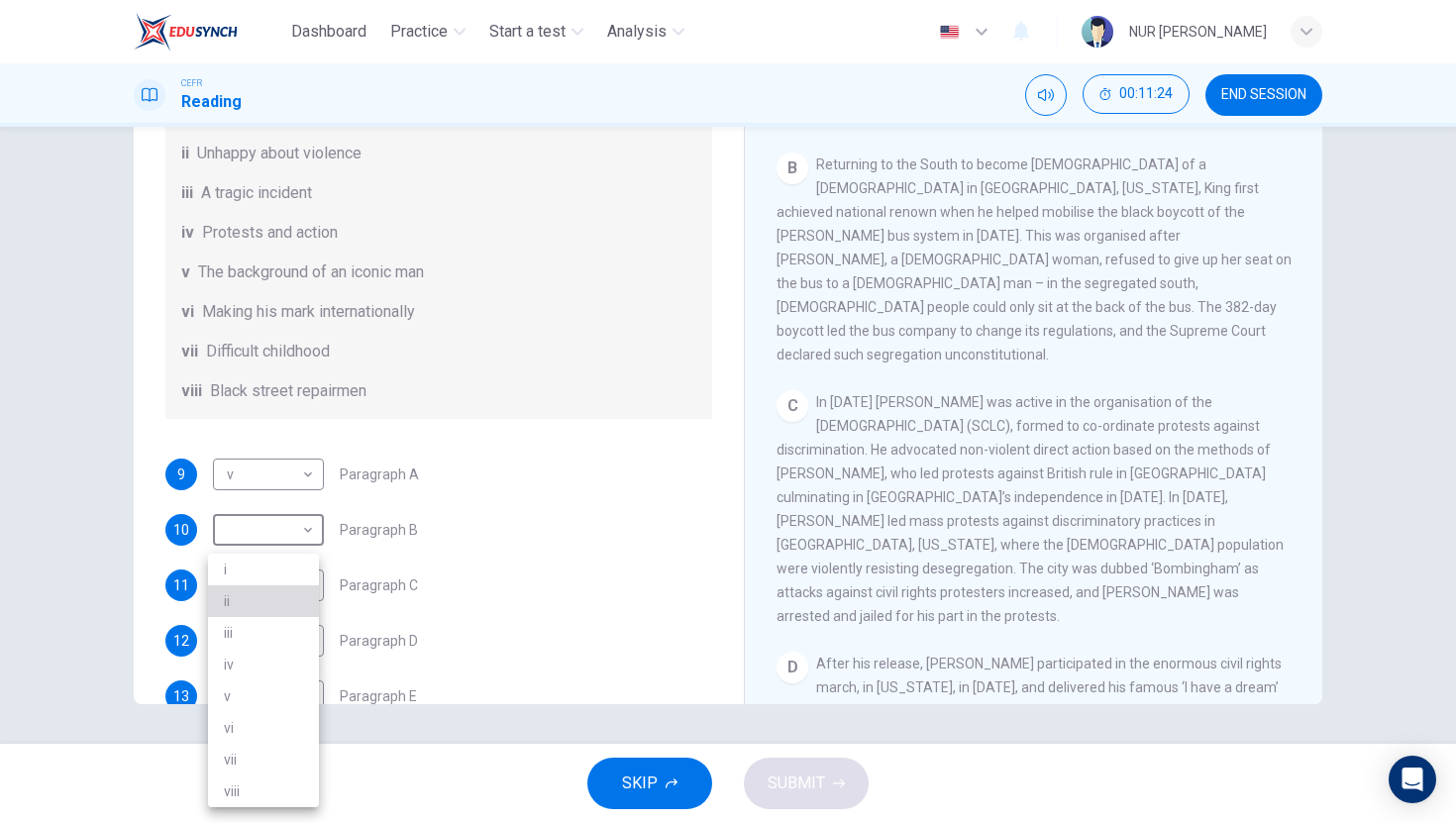 click on "ii" at bounding box center [263, 601] 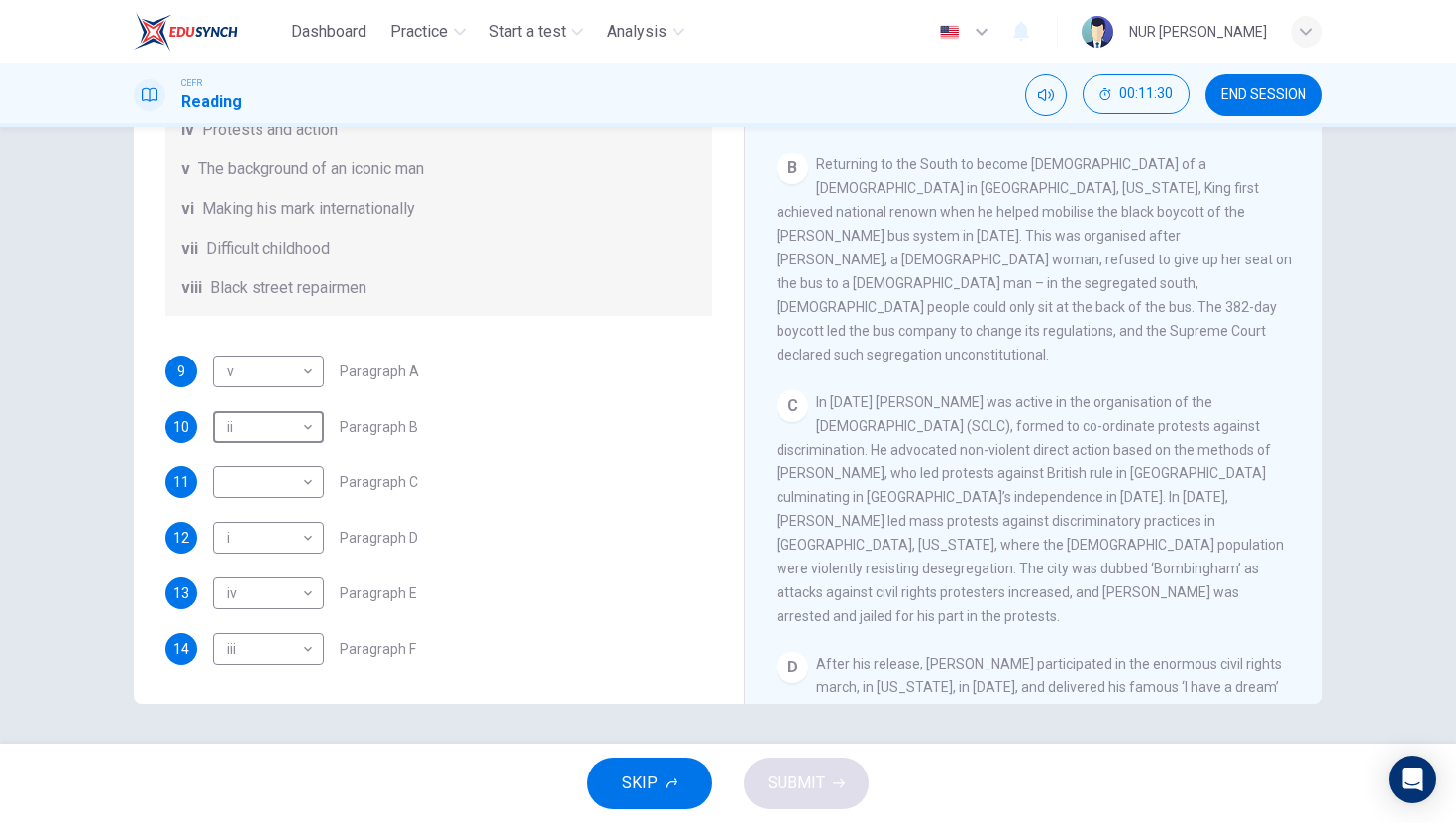 scroll, scrollTop: 346, scrollLeft: 0, axis: vertical 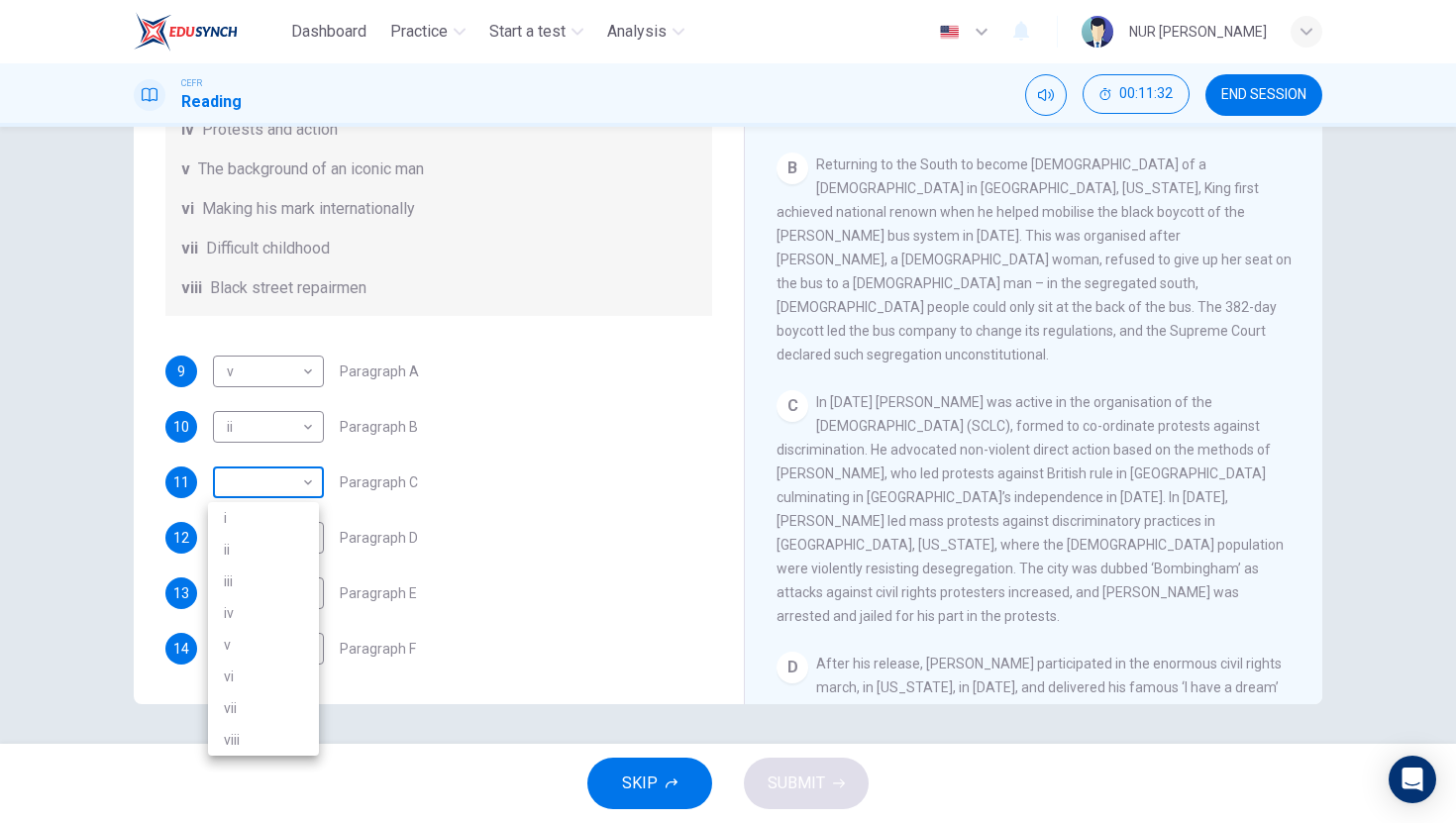 click on "Dashboard Practice Start a test Analysis English en ​ NUR [PERSON_NAME] CEFR Reading 00:11:32 END SESSION Questions 9 - 14 The Reading Passage has 6 paragraphs.
Choose the correct heading for each paragraph  A – F , from the list of headings.
Write the correct number,  i – viii , in the spaces below. List of Headings i The memorable speech ii Unhappy about violence iii A tragic incident iv Protests and action v The background of an iconic man vi Making his mark internationally vii Difficult childhood viii Black street repairmen 9 v v ​ Paragraph A 10 ii ii ​ Paragraph B 11 ​ ​ Paragraph C 12 i i ​ Paragraph D 13 iv iv ​ Paragraph E 14 iii iii ​ Paragraph F [PERSON_NAME] CLICK TO ZOOM Click to Zoom A B C D E F SKIP SUBMIT EduSynch - Online Language Proficiency Testing
Dashboard Practice Start a test Analysis Notifications © Copyright  2025 i ii iii iv v vi vii viii" at bounding box center [728, 411] 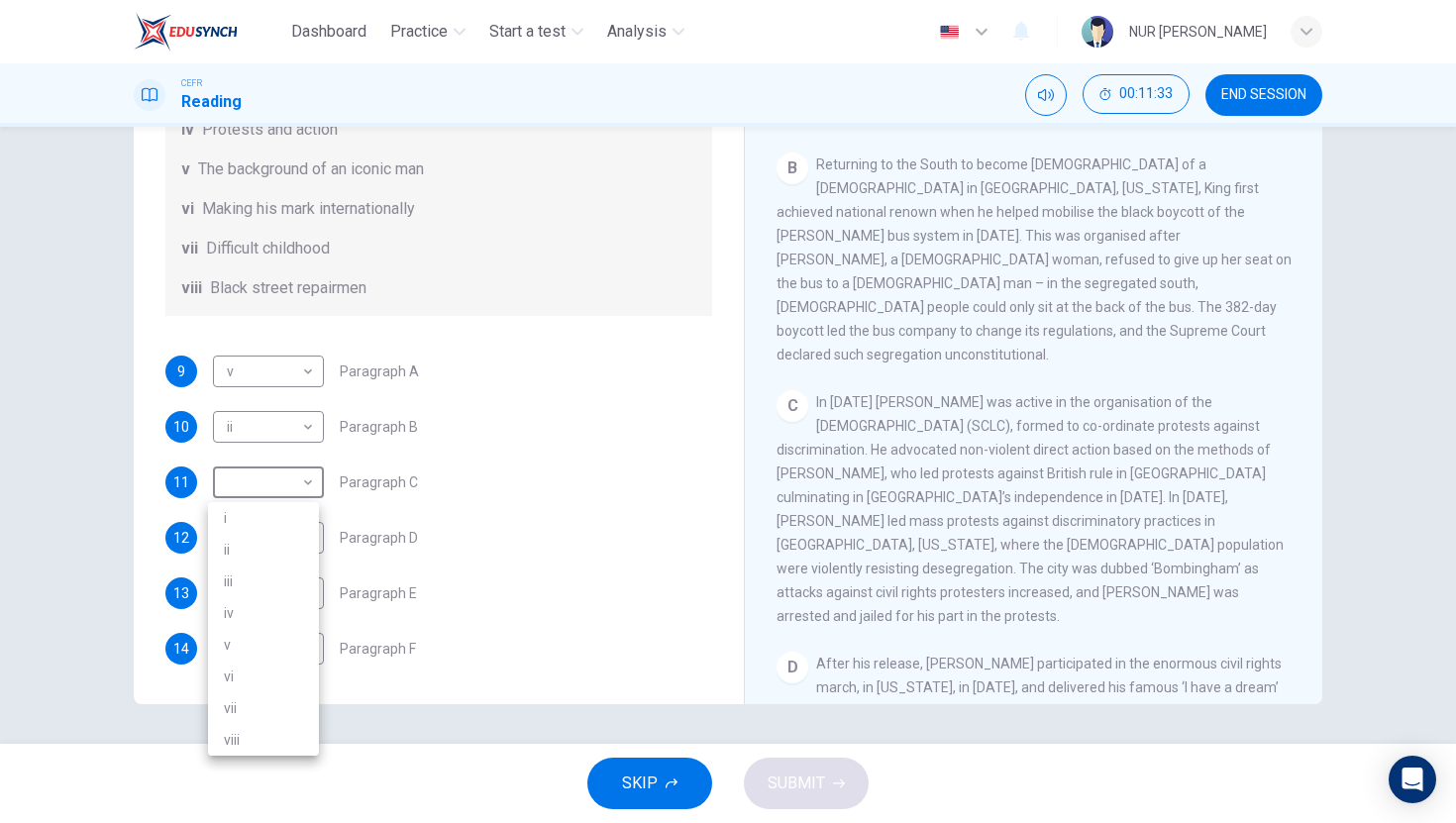 click on "vi" at bounding box center [263, 676] 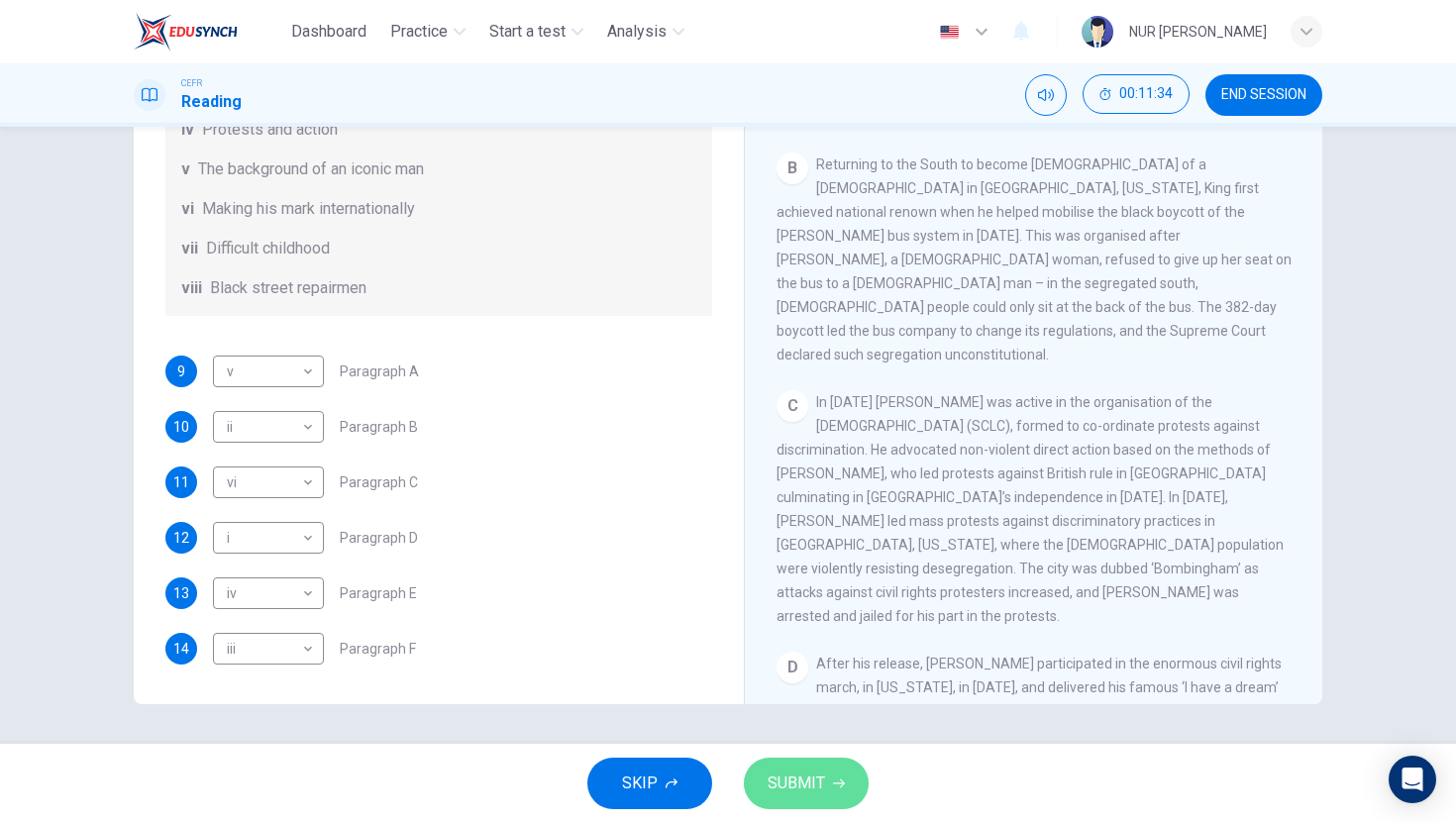 click on "SUBMIT" at bounding box center (796, 783) 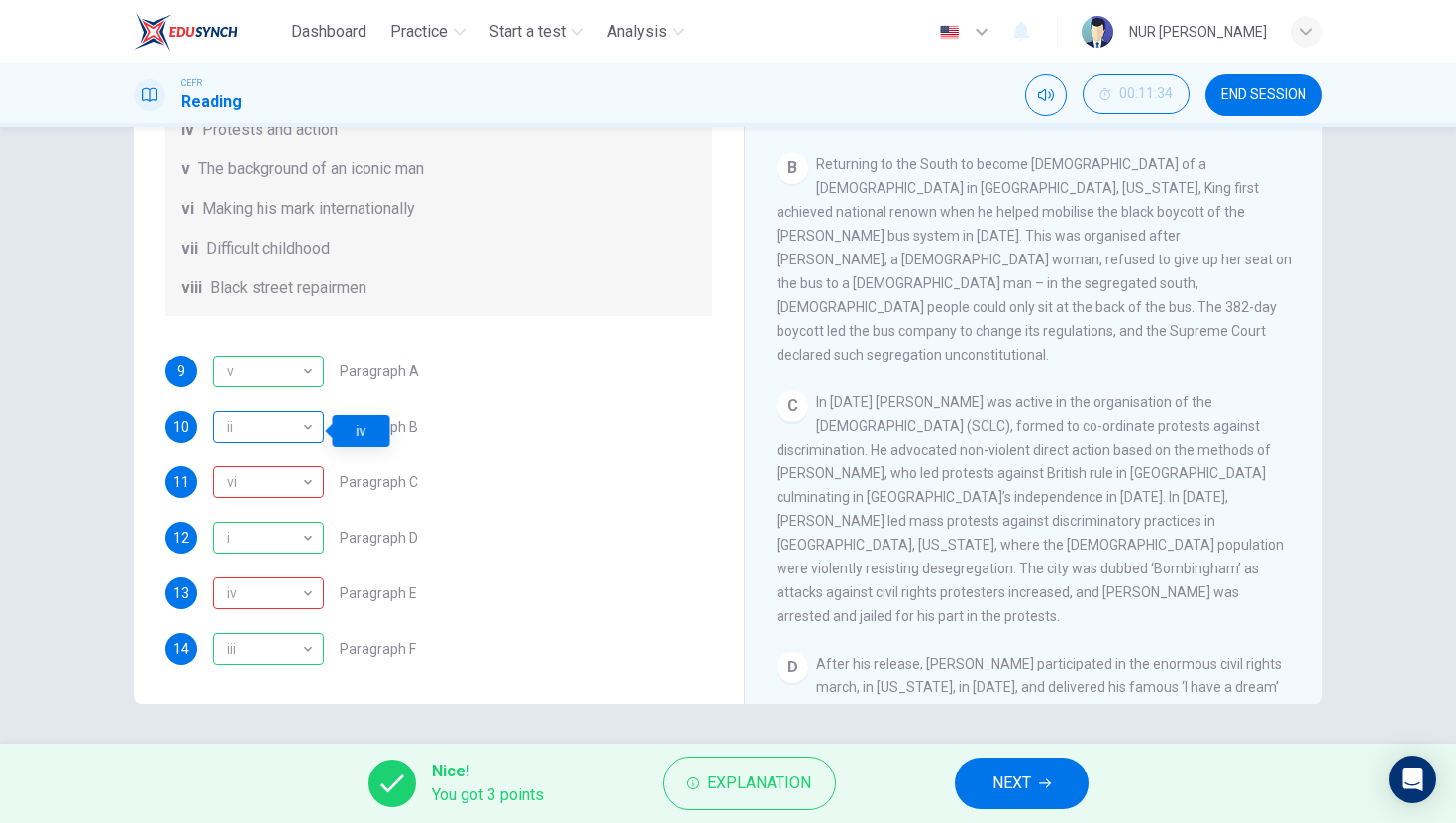 click on "ii" at bounding box center [264, 427] 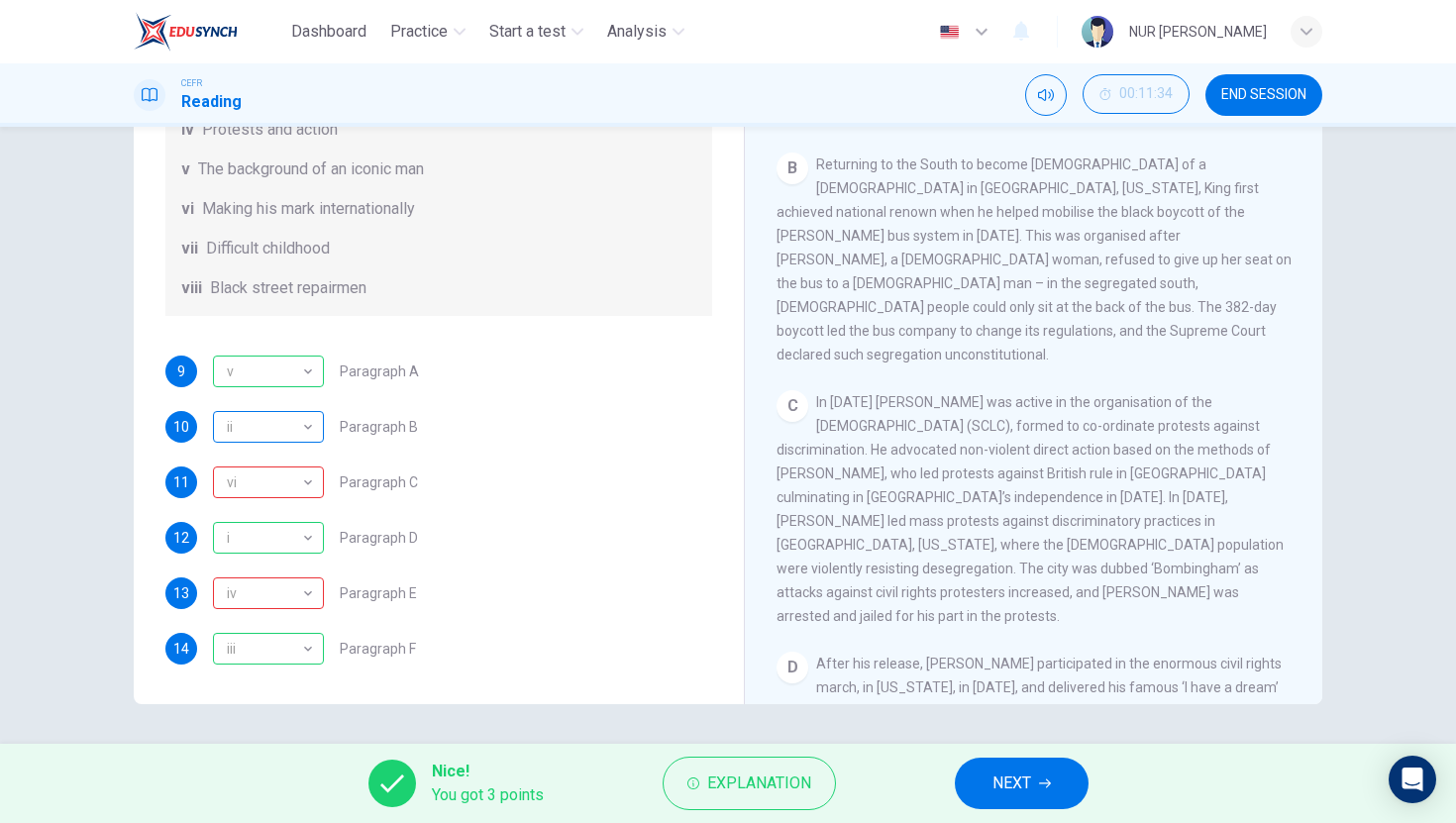 click on "ii" at bounding box center (264, 427) 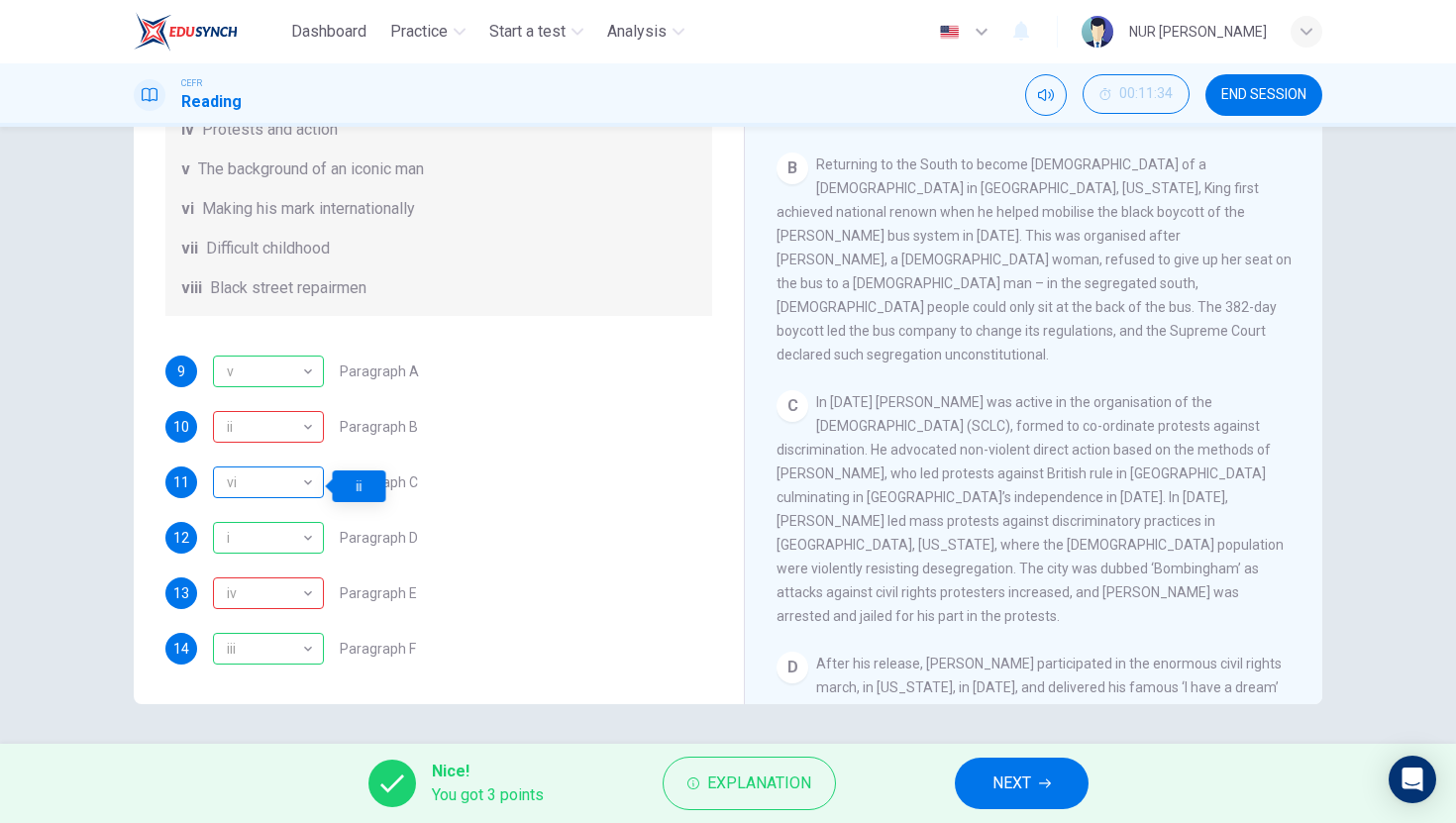 click on "vi" at bounding box center (264, 482) 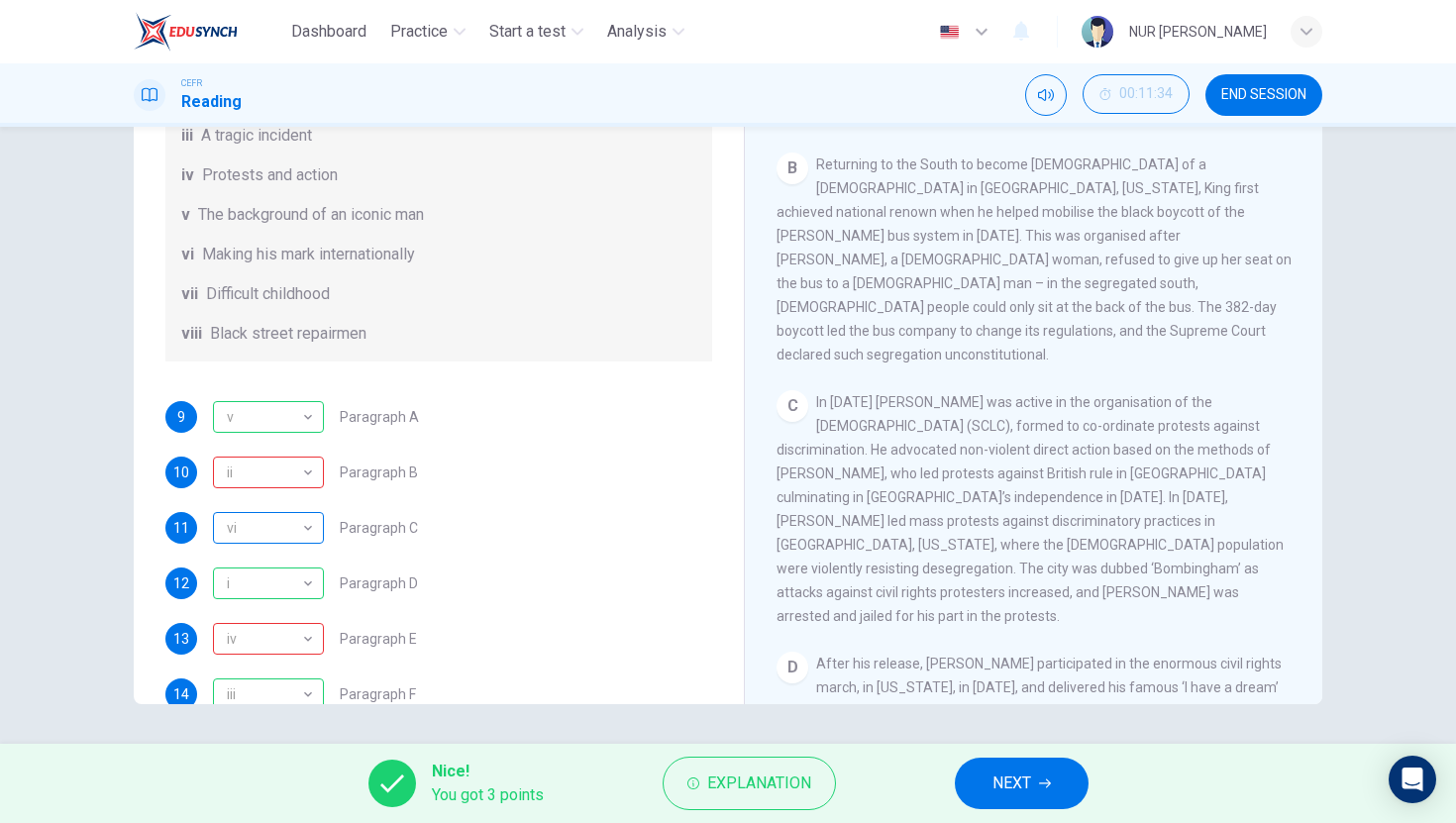 scroll, scrollTop: 350, scrollLeft: 0, axis: vertical 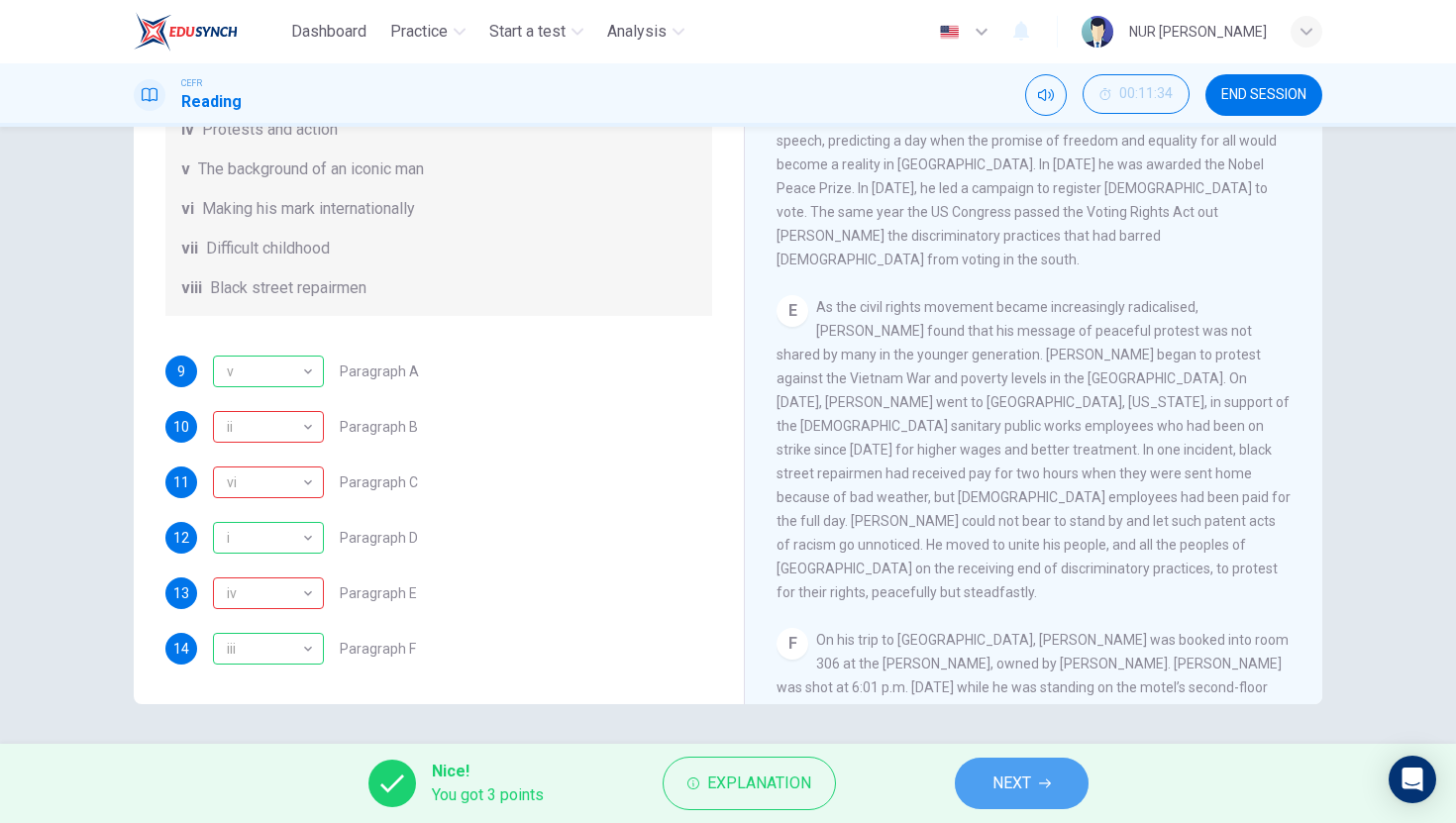 click on "NEXT" at bounding box center (1011, 783) 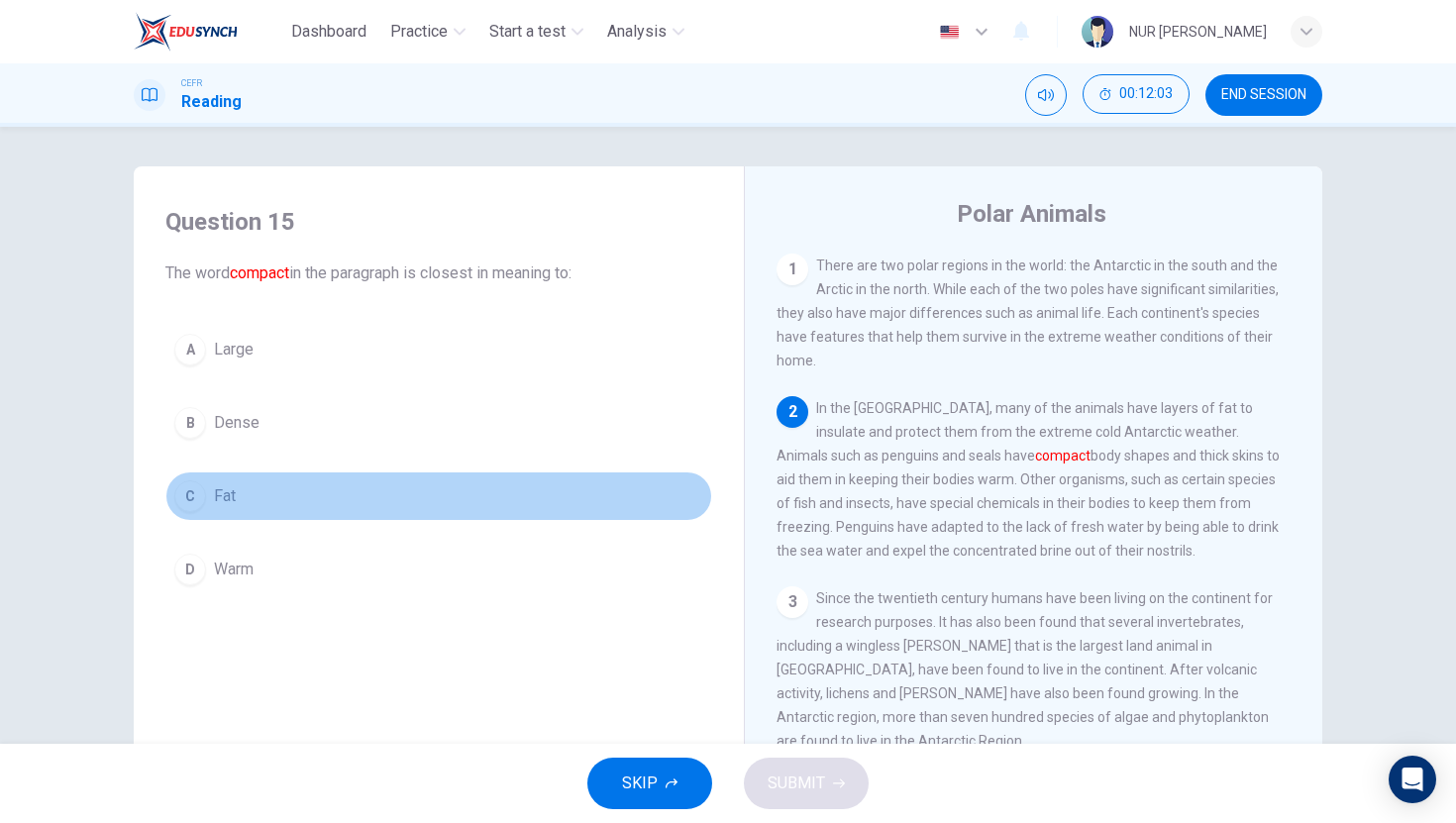 click on "C" at bounding box center [190, 496] 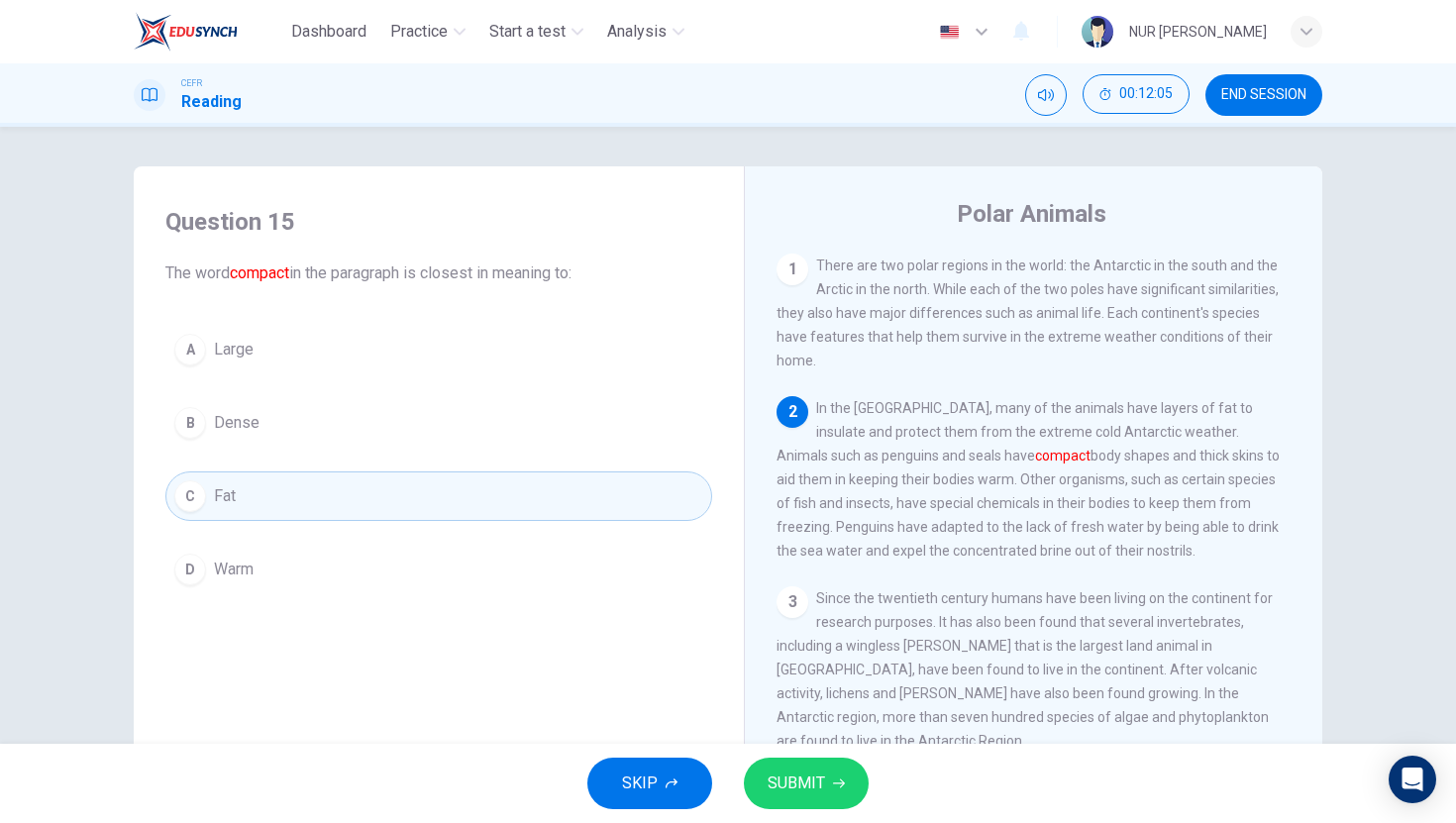click on "B Dense" at bounding box center [439, 423] 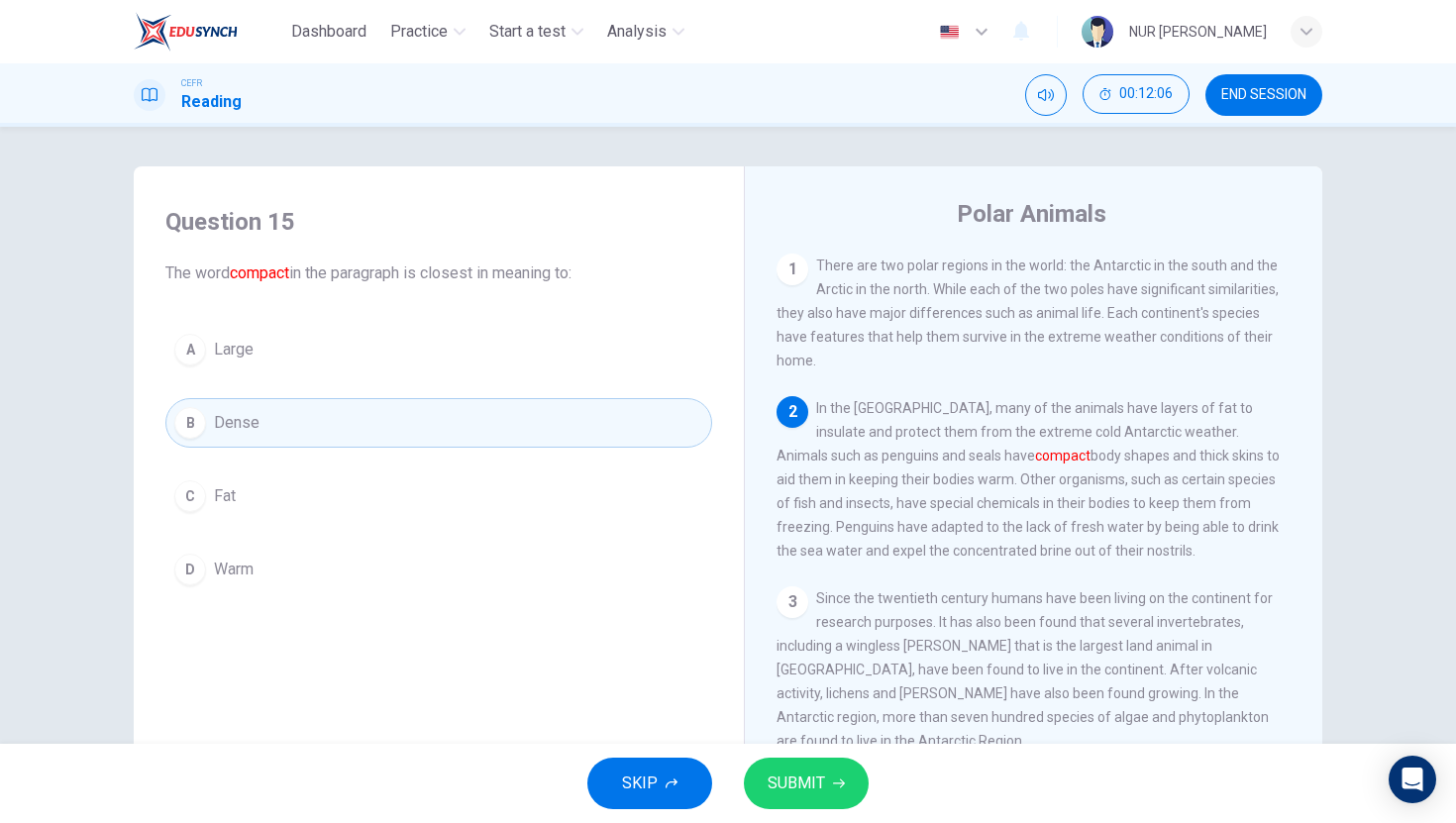 click on "SUBMIT" at bounding box center [796, 783] 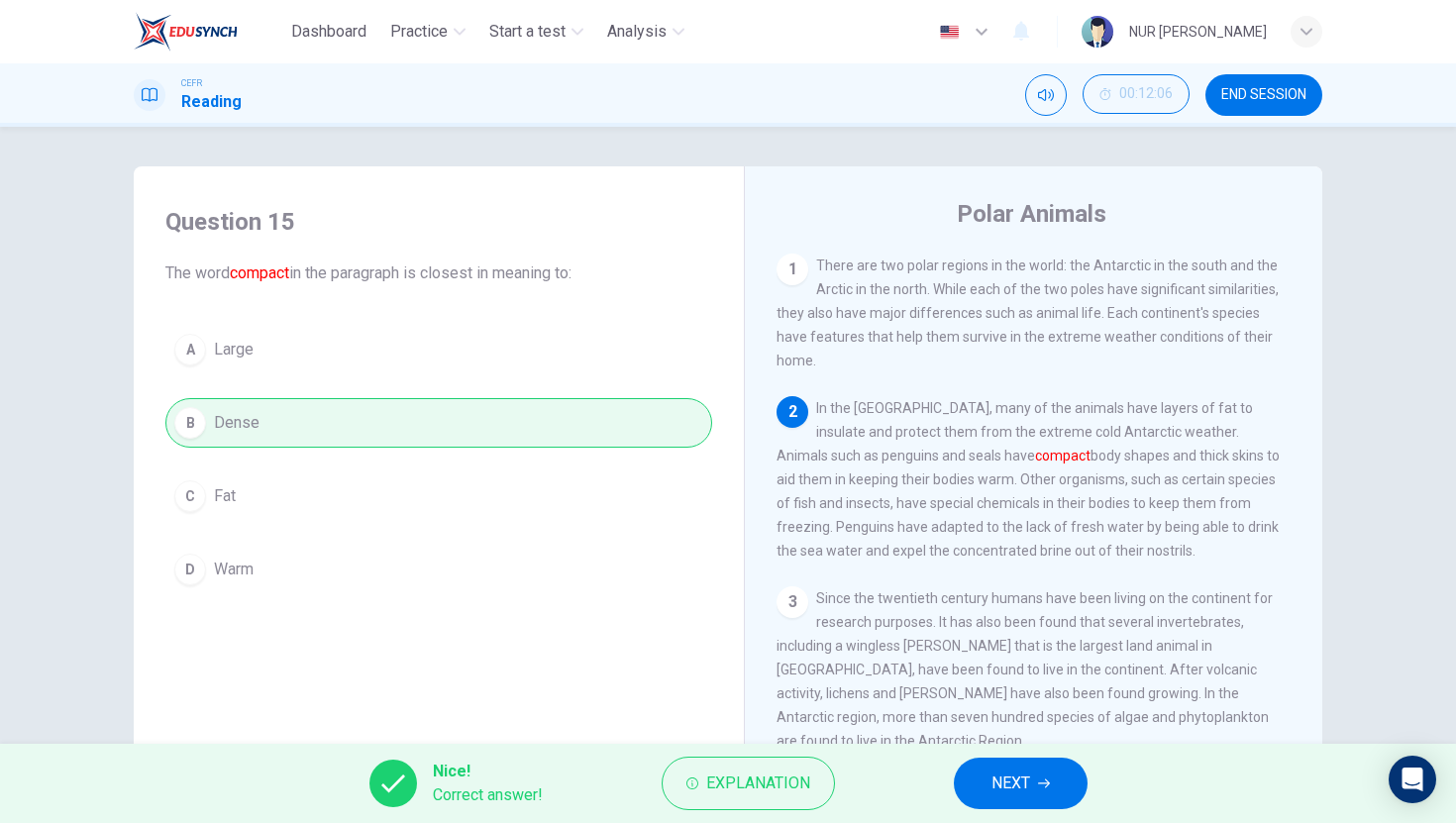 click on "NEXT" at bounding box center [1010, 783] 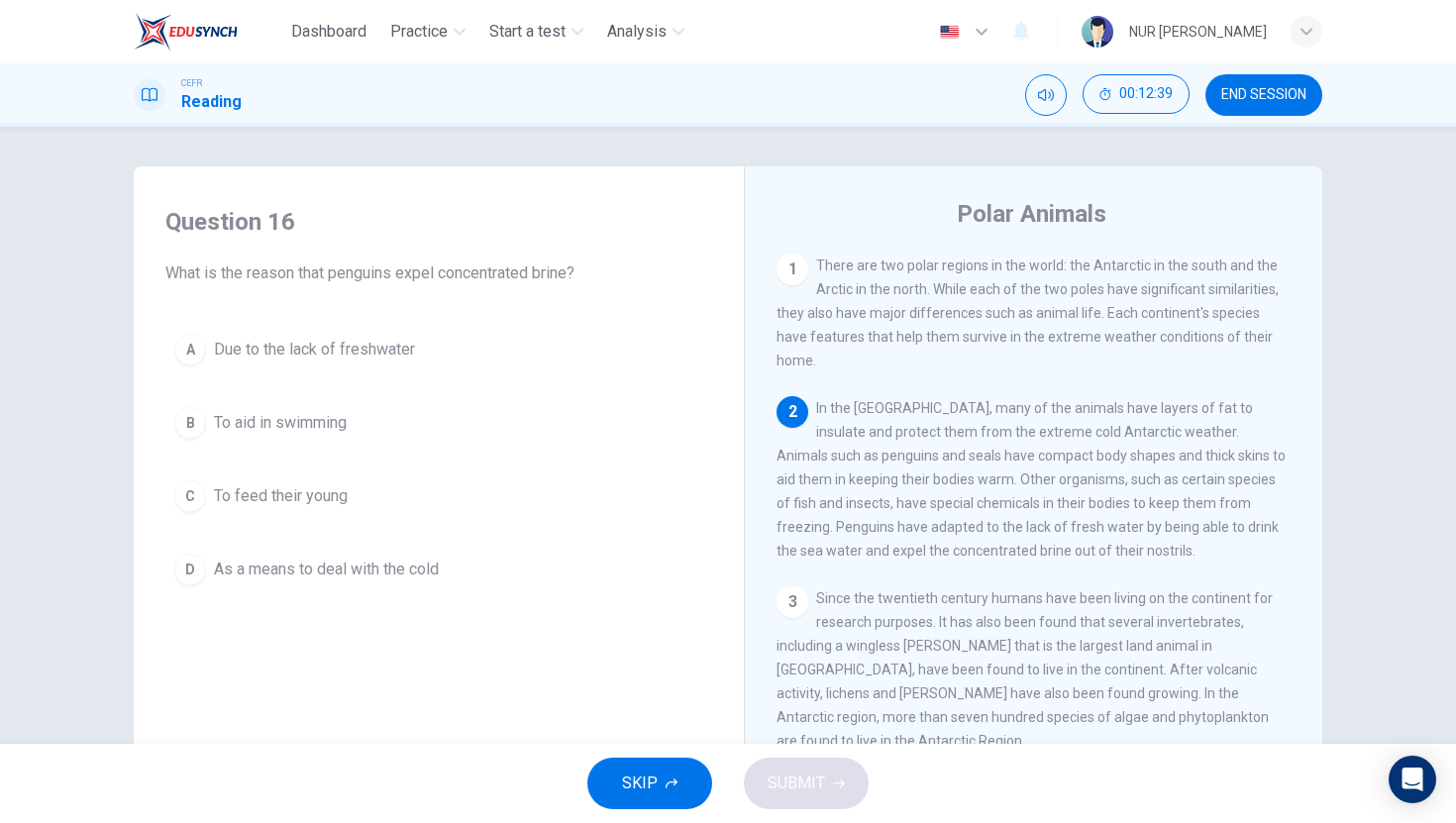 click on "Due to the lack of freshwater" at bounding box center [314, 350] 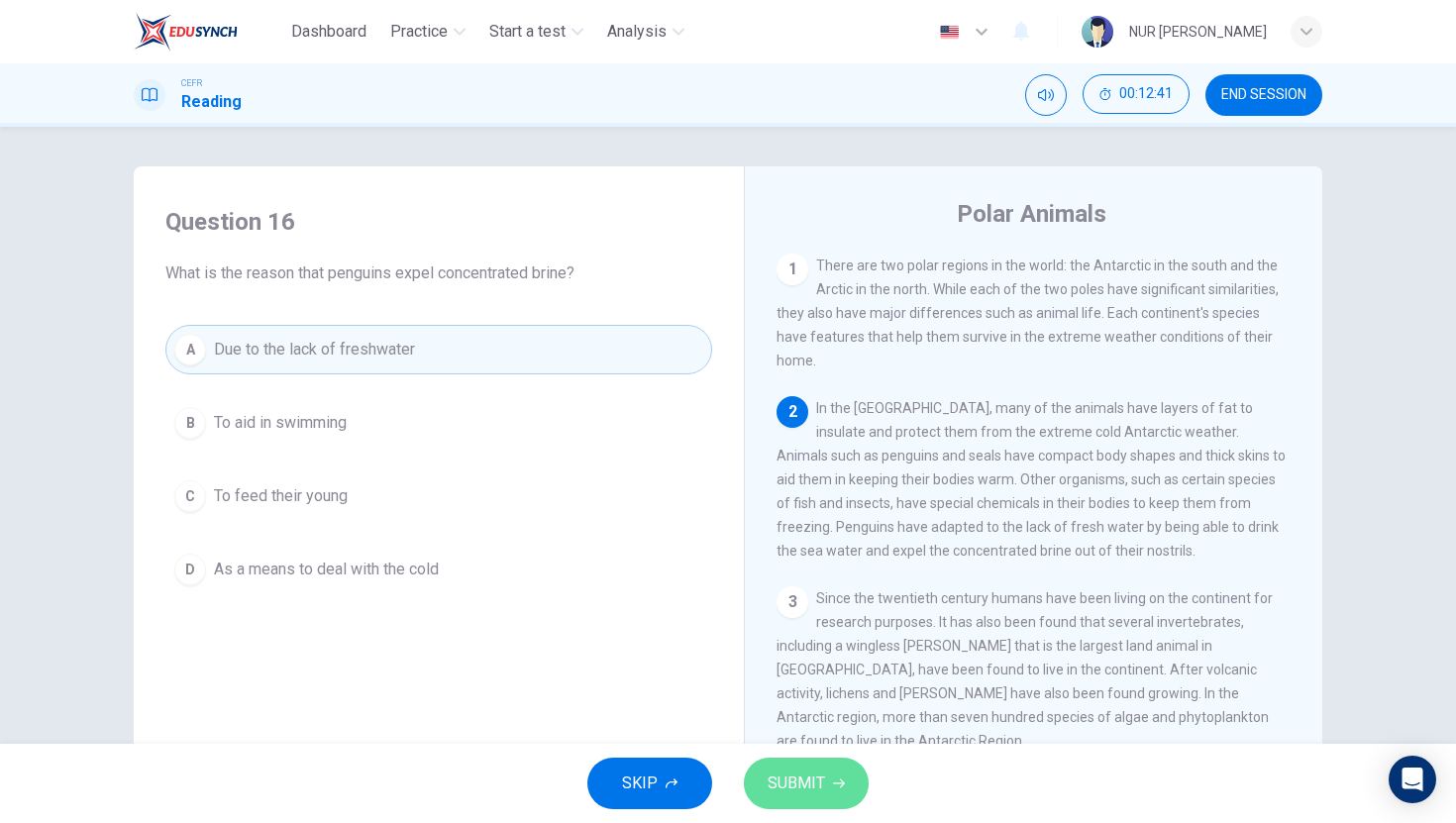 click on "SUBMIT" at bounding box center [796, 783] 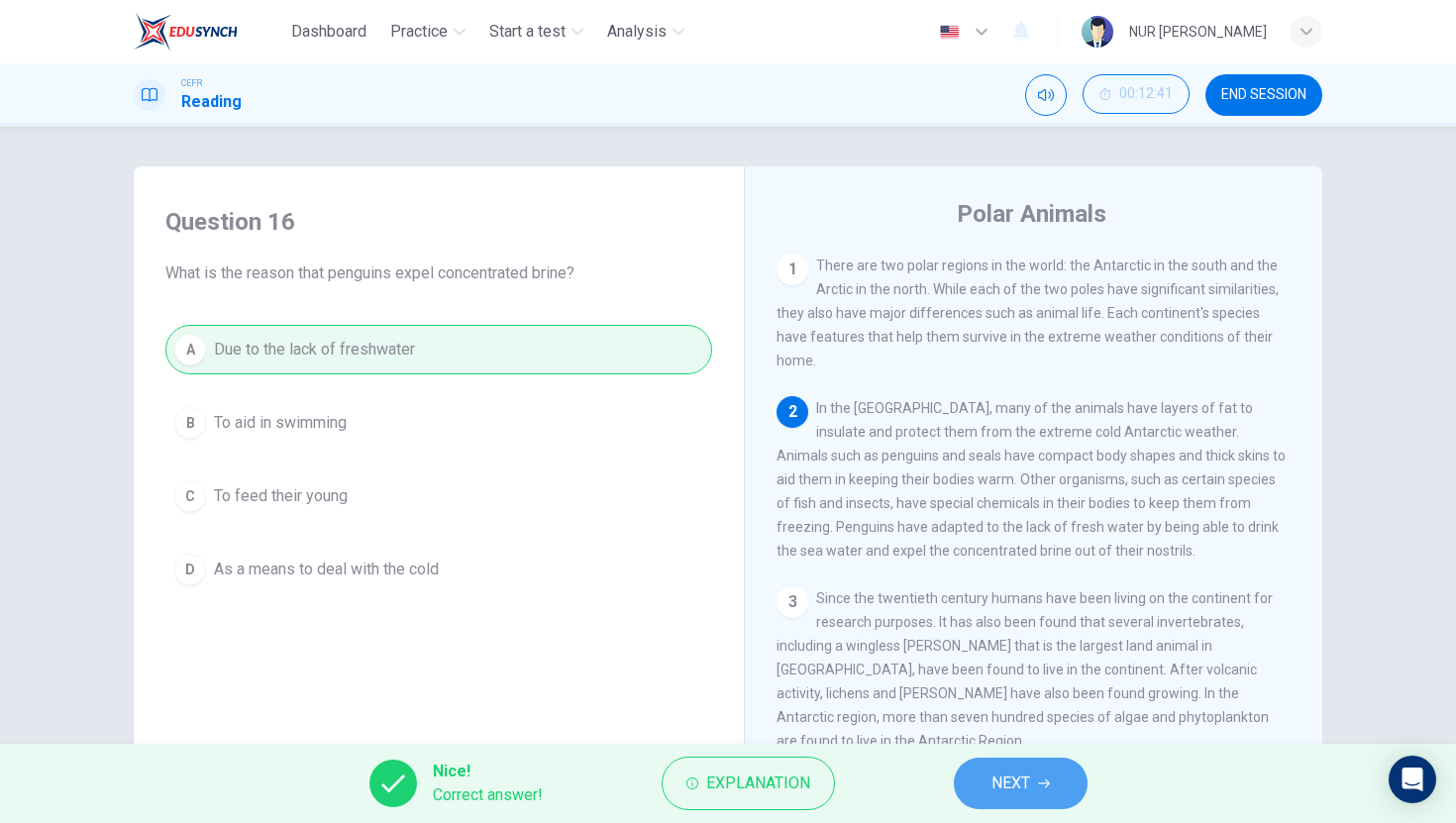 click on "NEXT" at bounding box center [1020, 783] 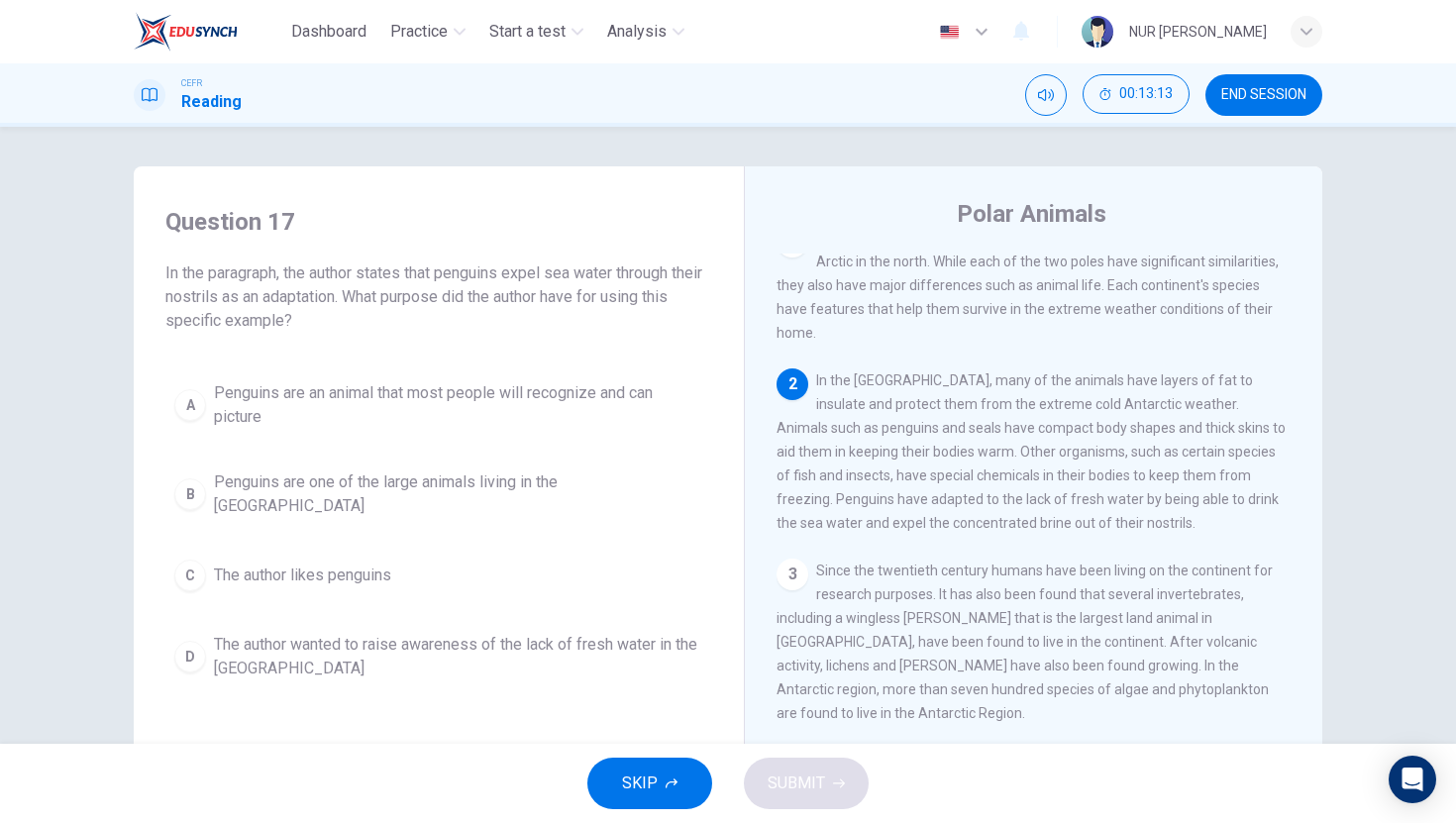 scroll, scrollTop: 0, scrollLeft: 0, axis: both 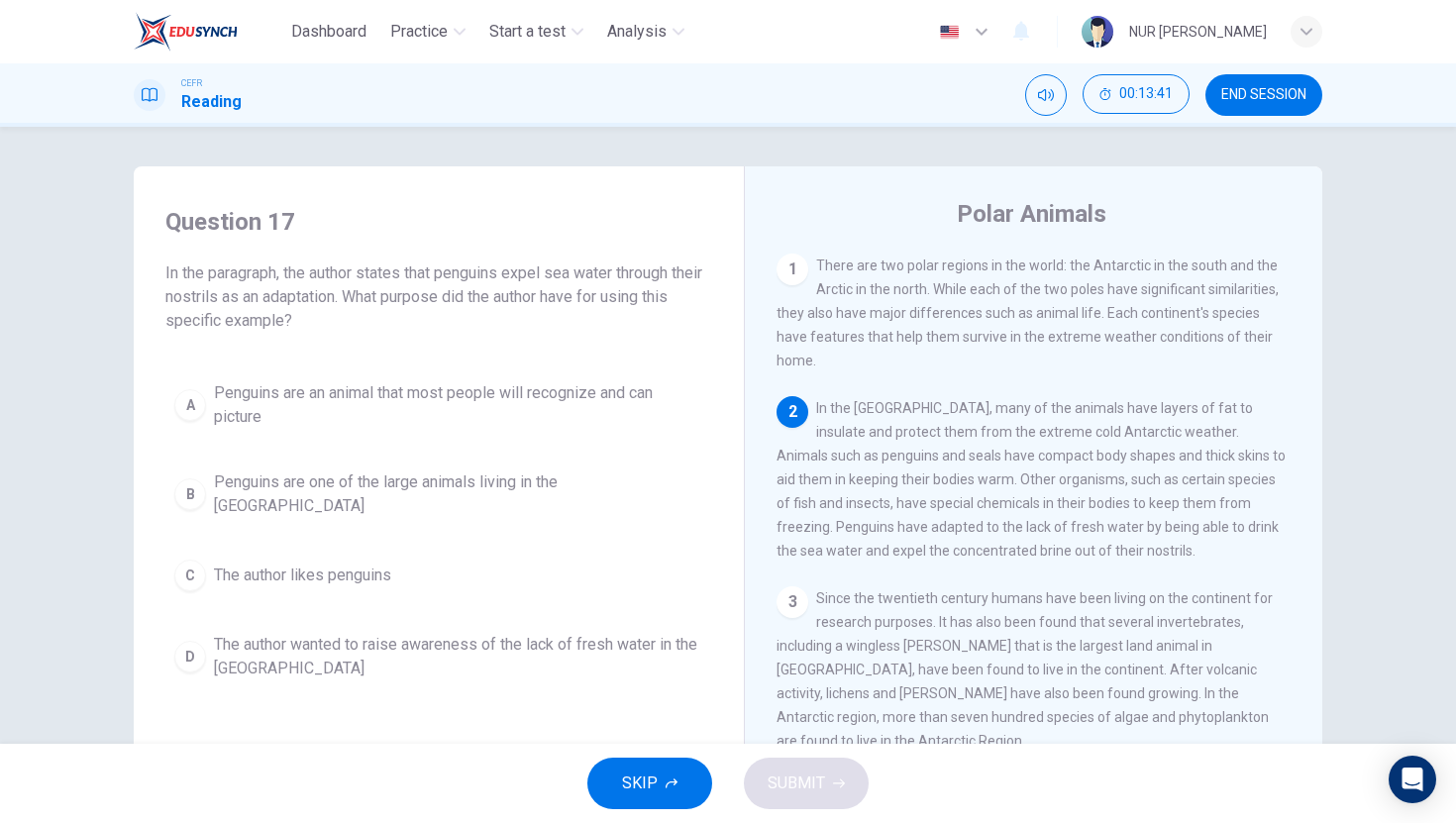 click on "The author wanted to raise awareness of the lack of fresh water in the [GEOGRAPHIC_DATA]" at bounding box center [459, 657] 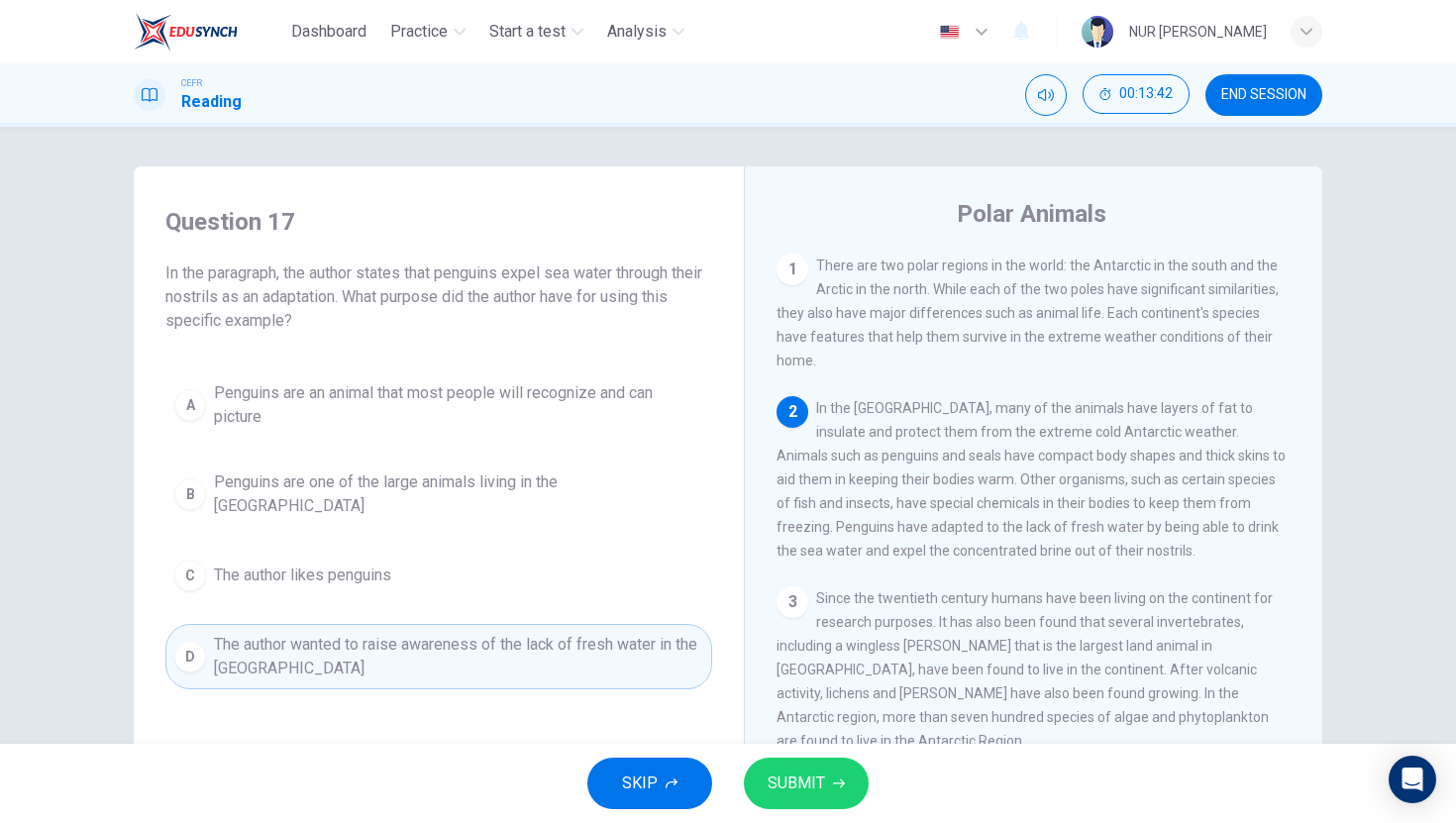 drag, startPoint x: 800, startPoint y: 759, endPoint x: 802, endPoint y: 749, distance: 10.198039 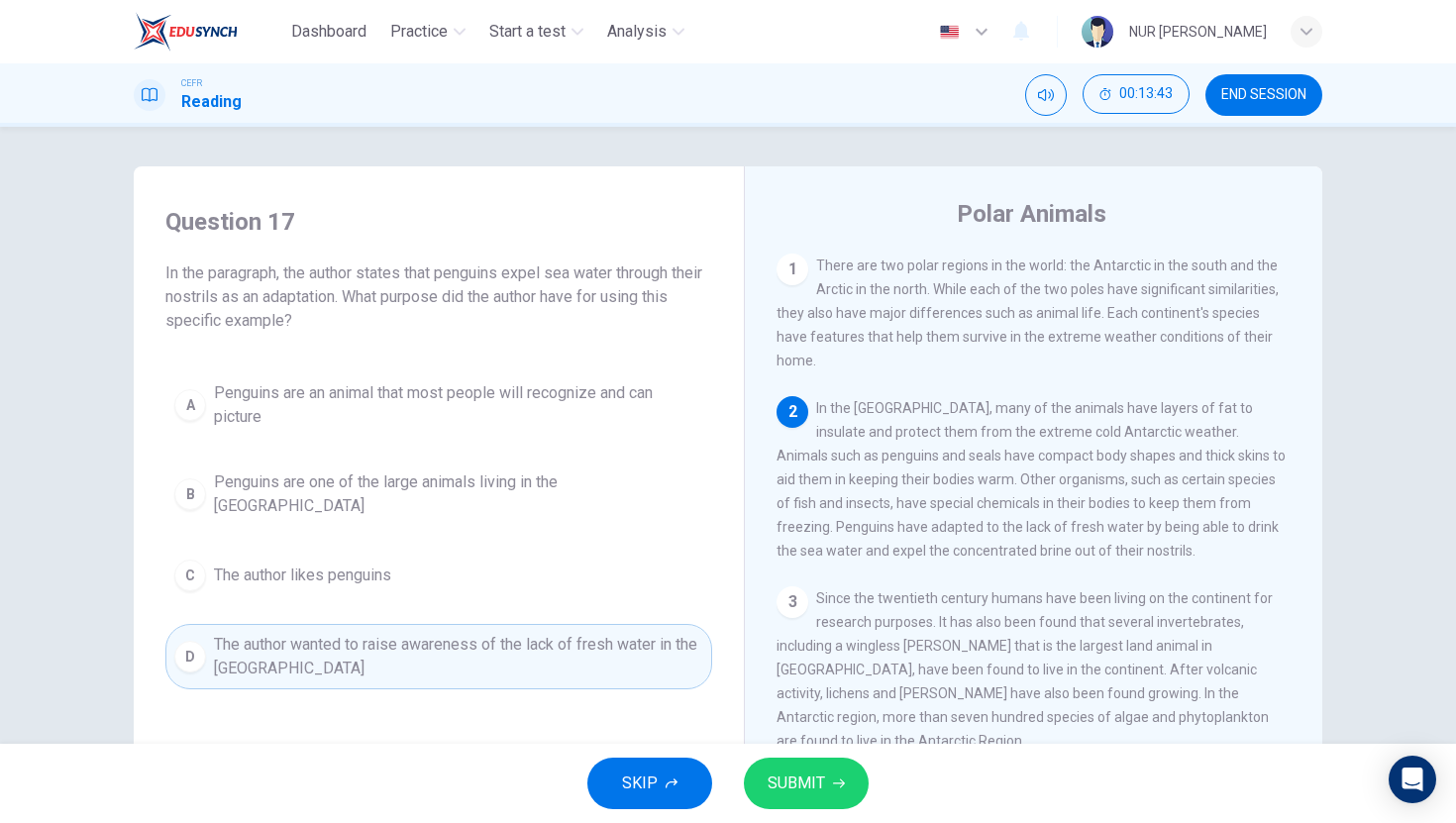 click on "SUBMIT" at bounding box center [796, 783] 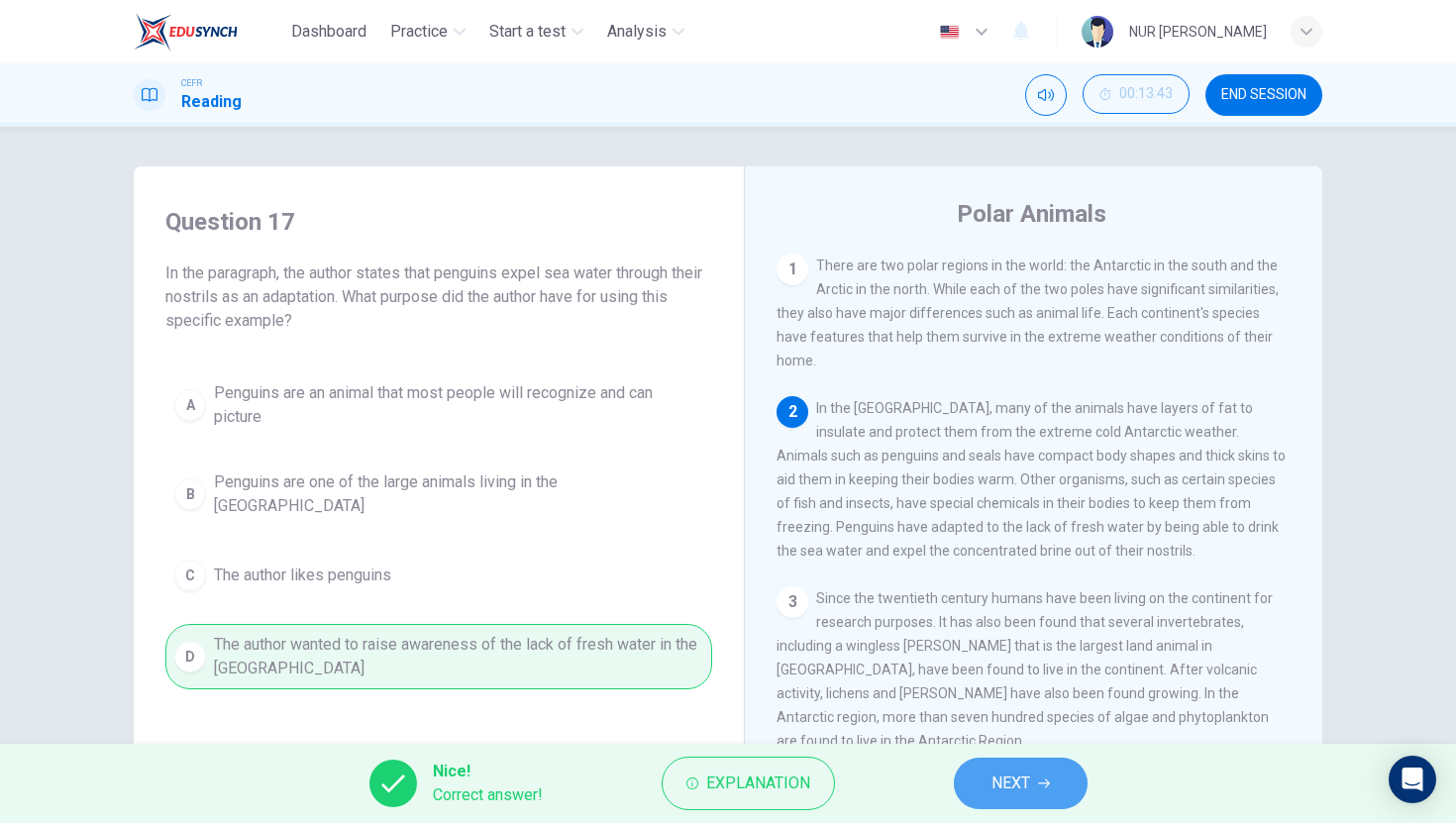 click on "NEXT" at bounding box center (1020, 783) 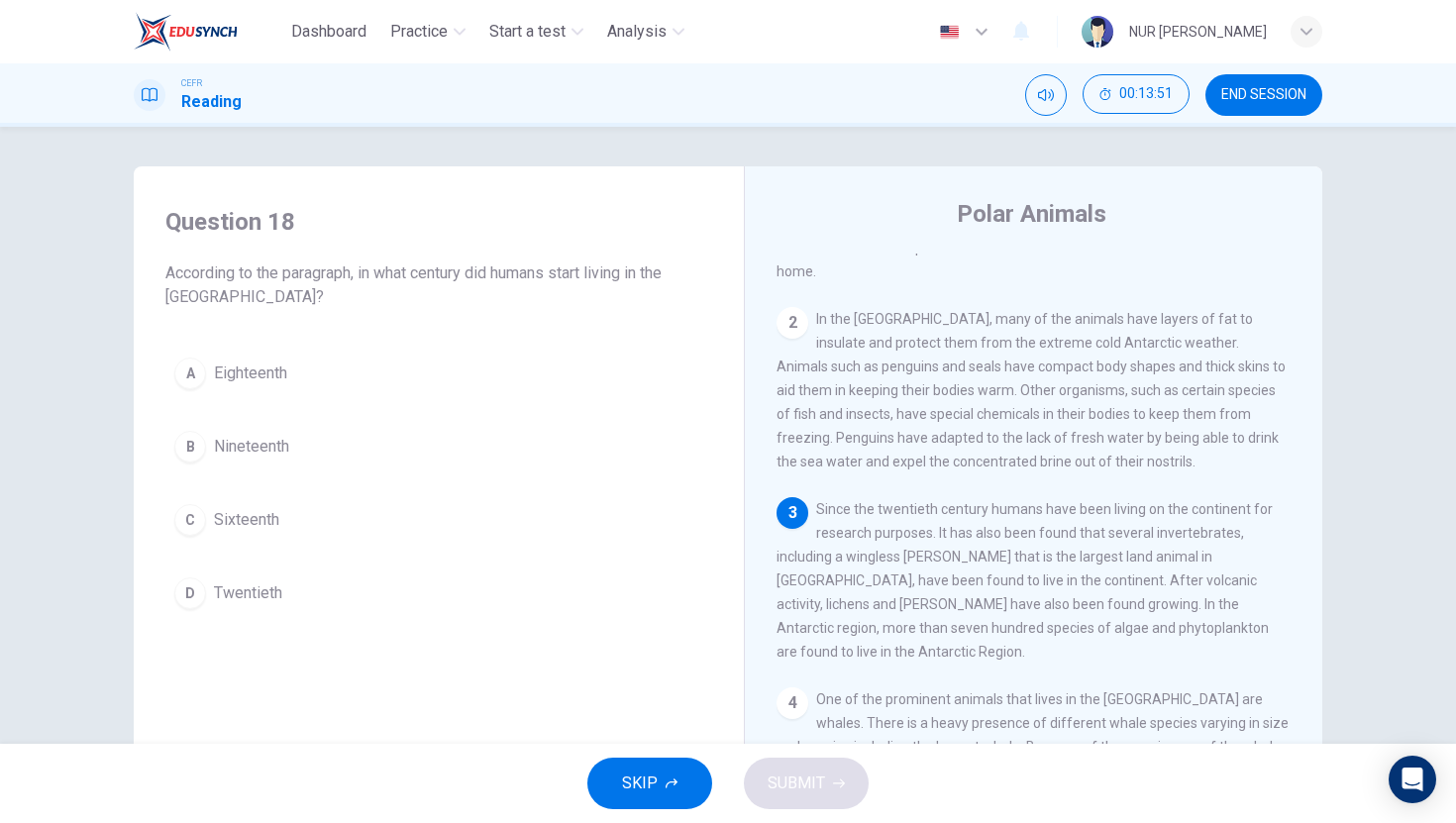 scroll, scrollTop: 90, scrollLeft: 0, axis: vertical 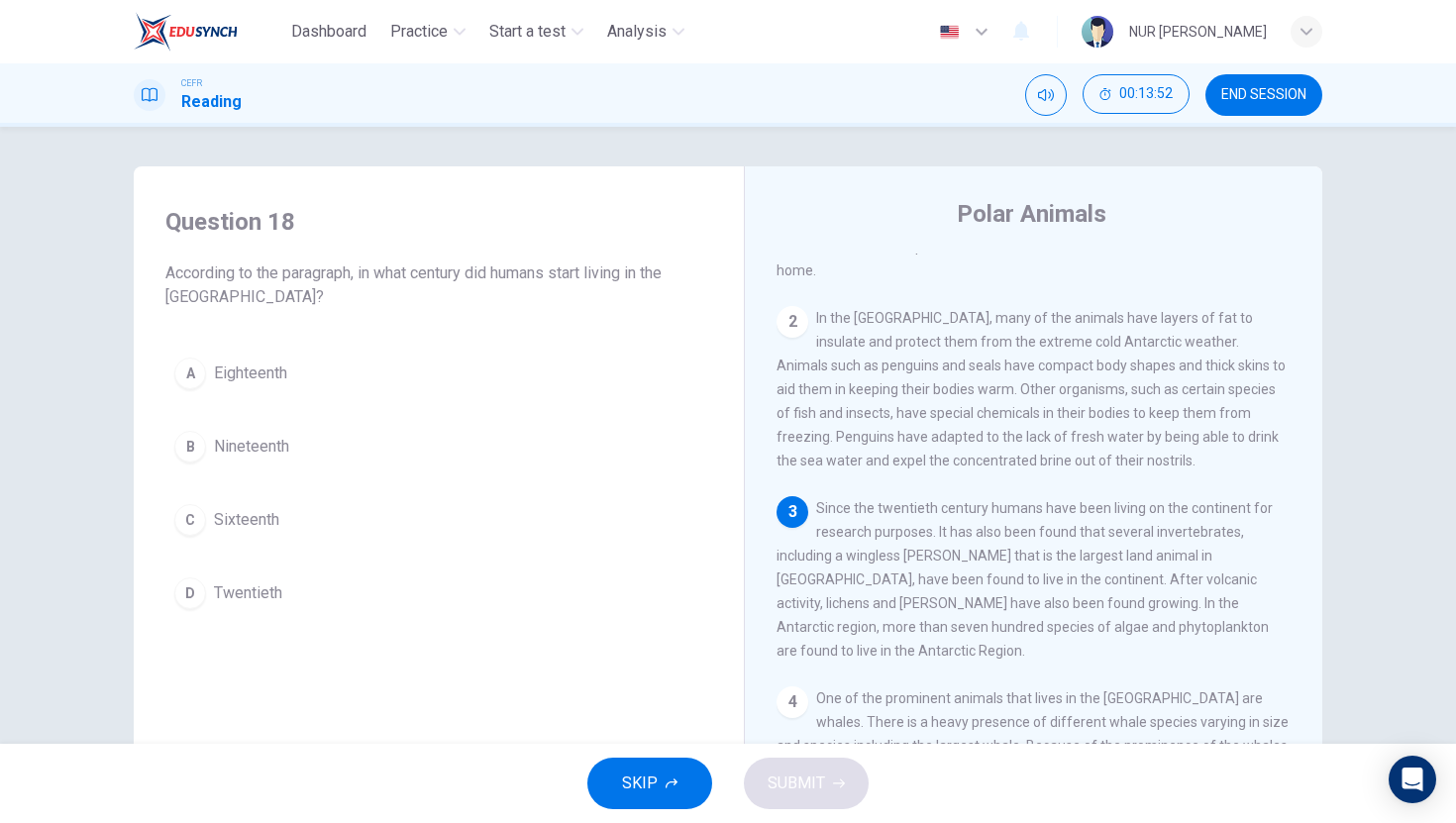 drag, startPoint x: 885, startPoint y: 523, endPoint x: 987, endPoint y: 544, distance: 104.13933 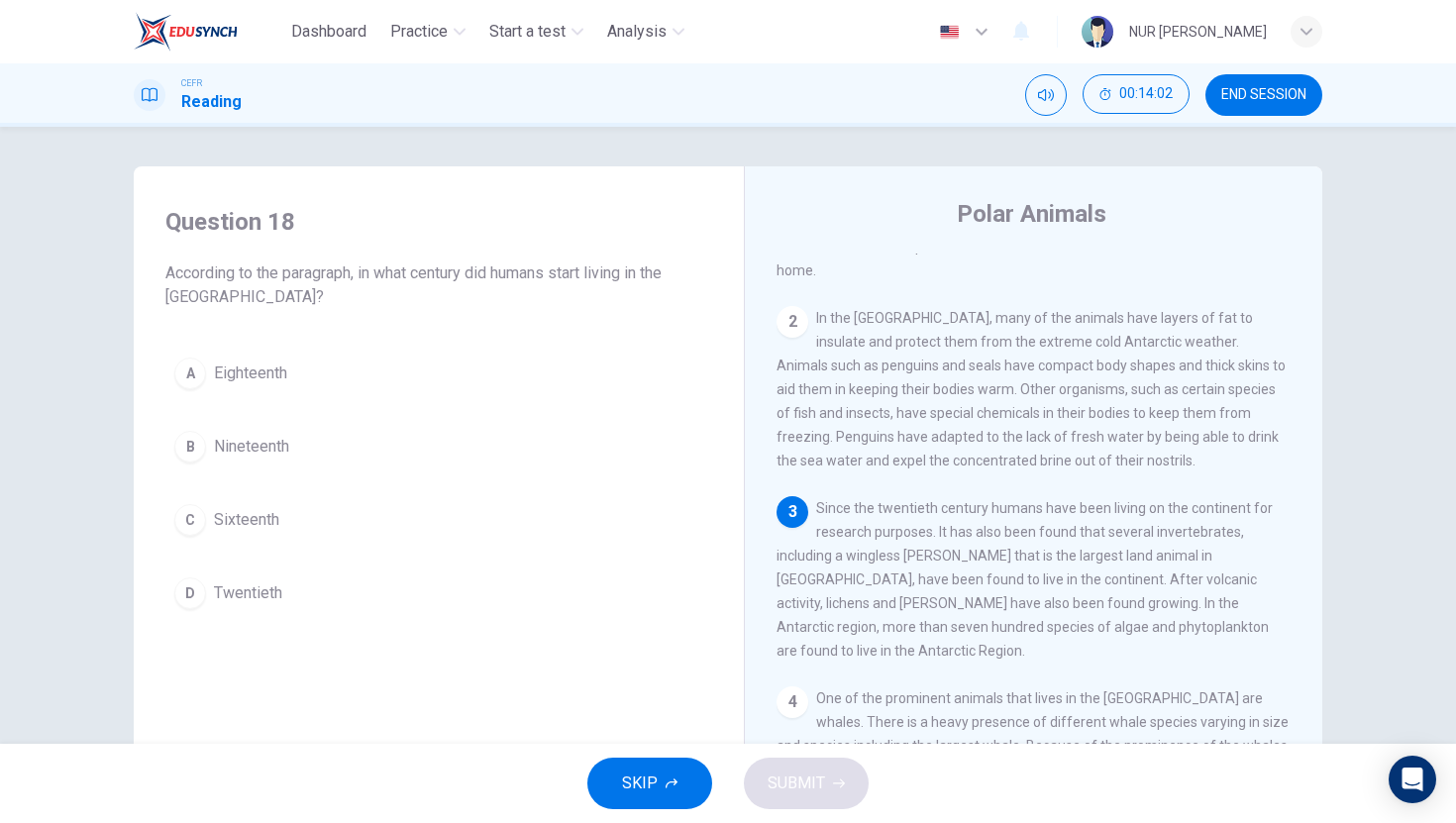 click on "D Twentieth" at bounding box center [439, 593] 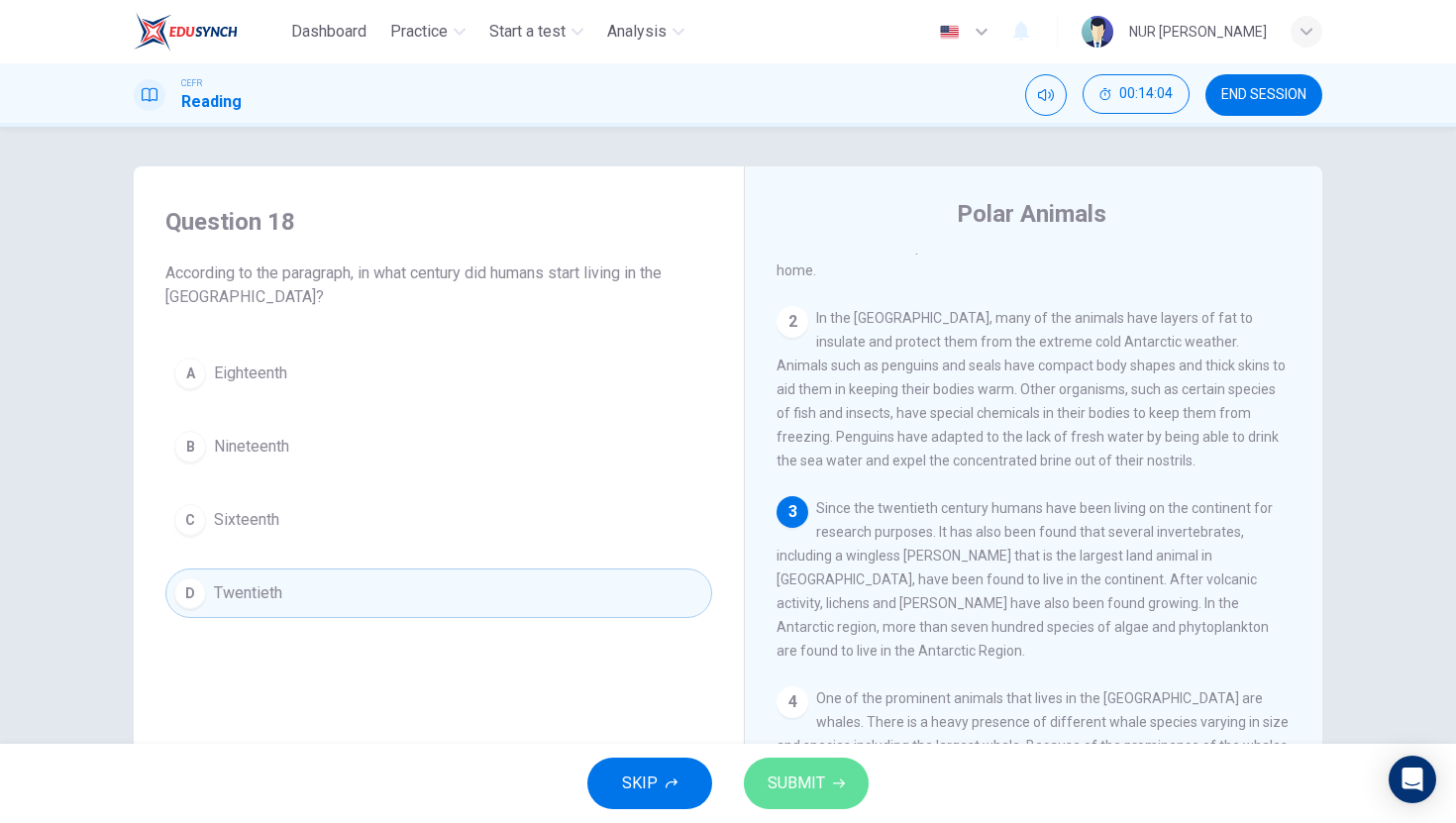 click on "SUBMIT" at bounding box center [796, 783] 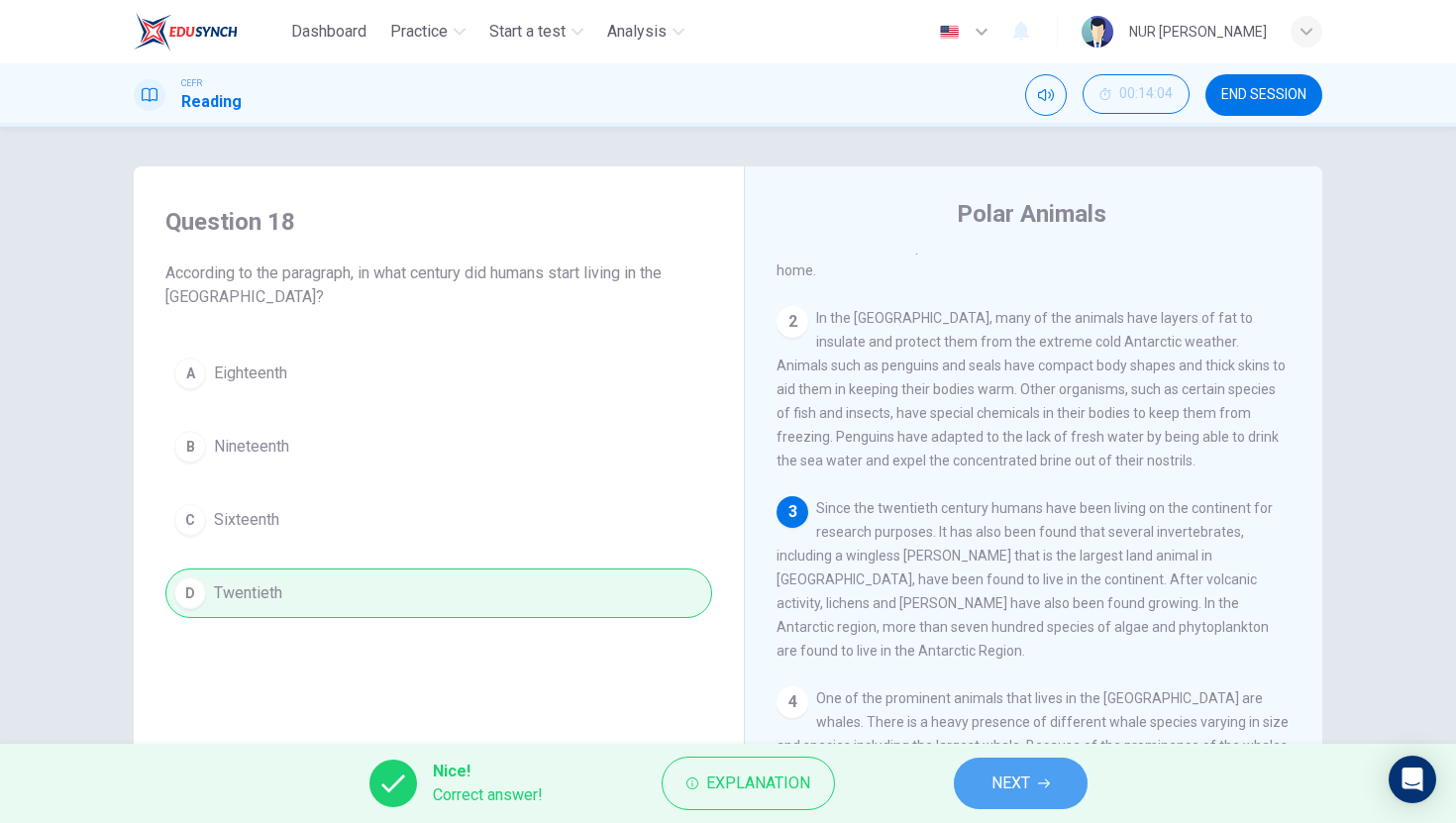 click on "NEXT" at bounding box center (1020, 783) 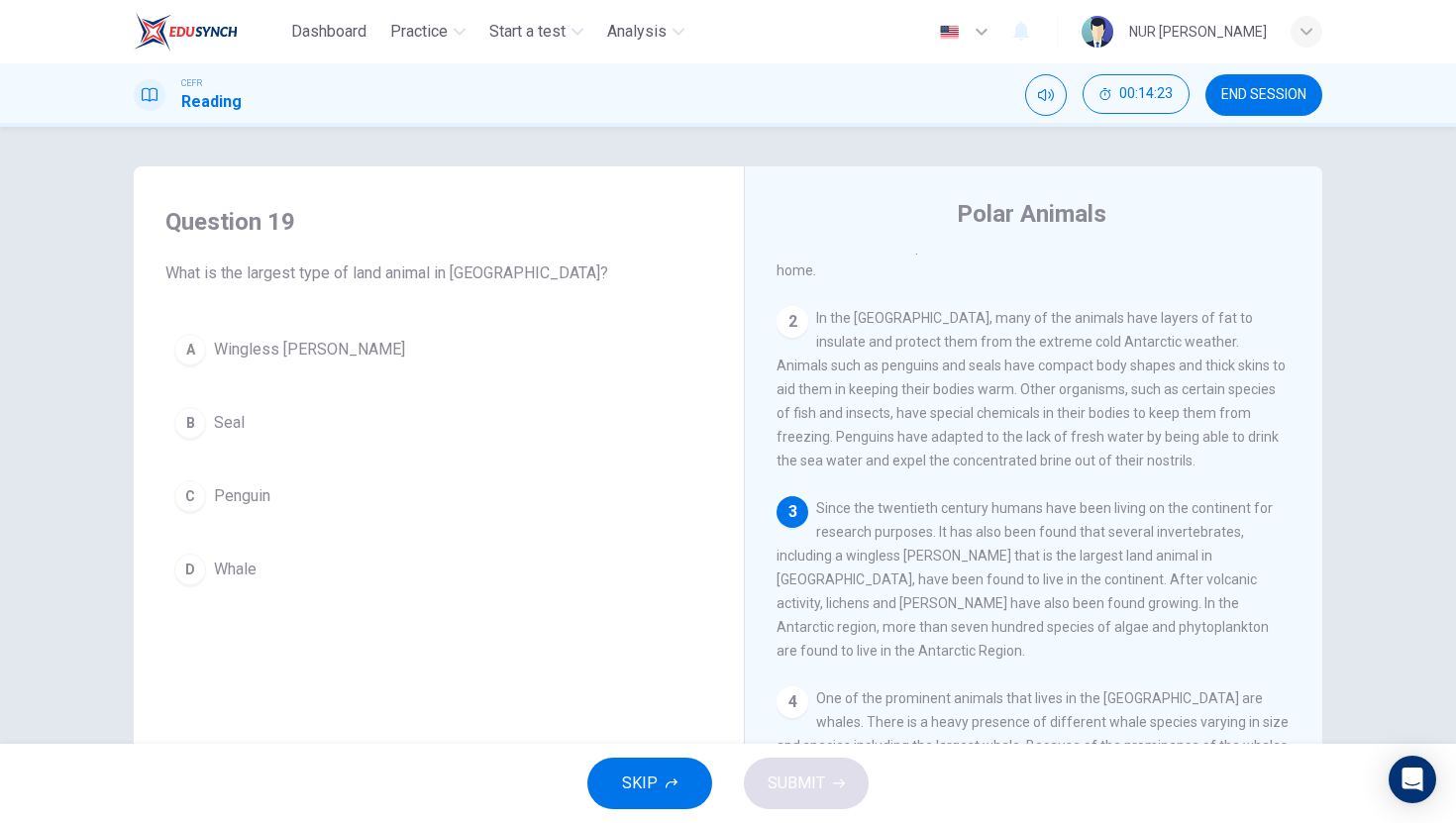 click on "A Wingless [PERSON_NAME]" at bounding box center [439, 350] 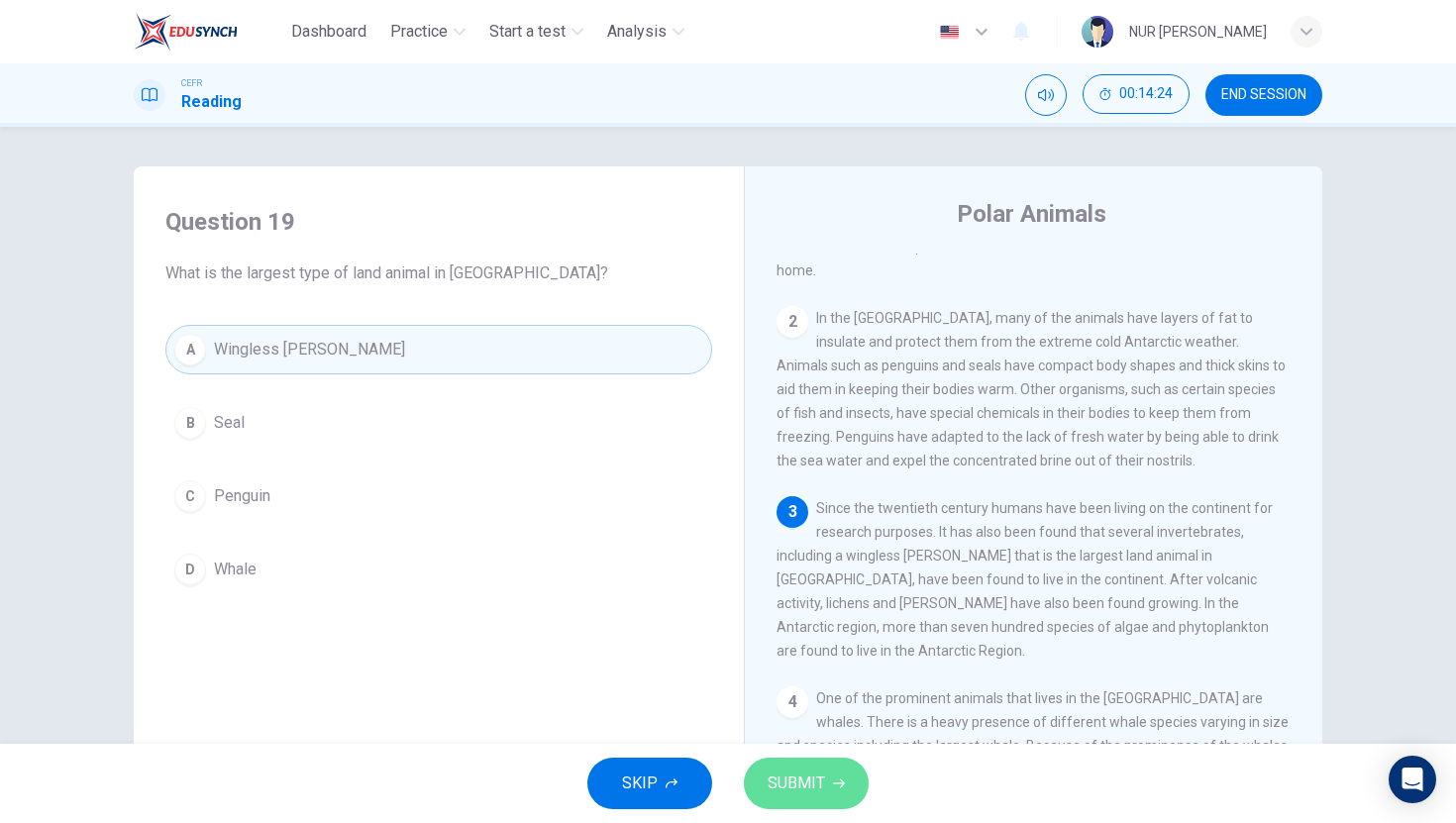 click on "SUBMIT" at bounding box center [796, 783] 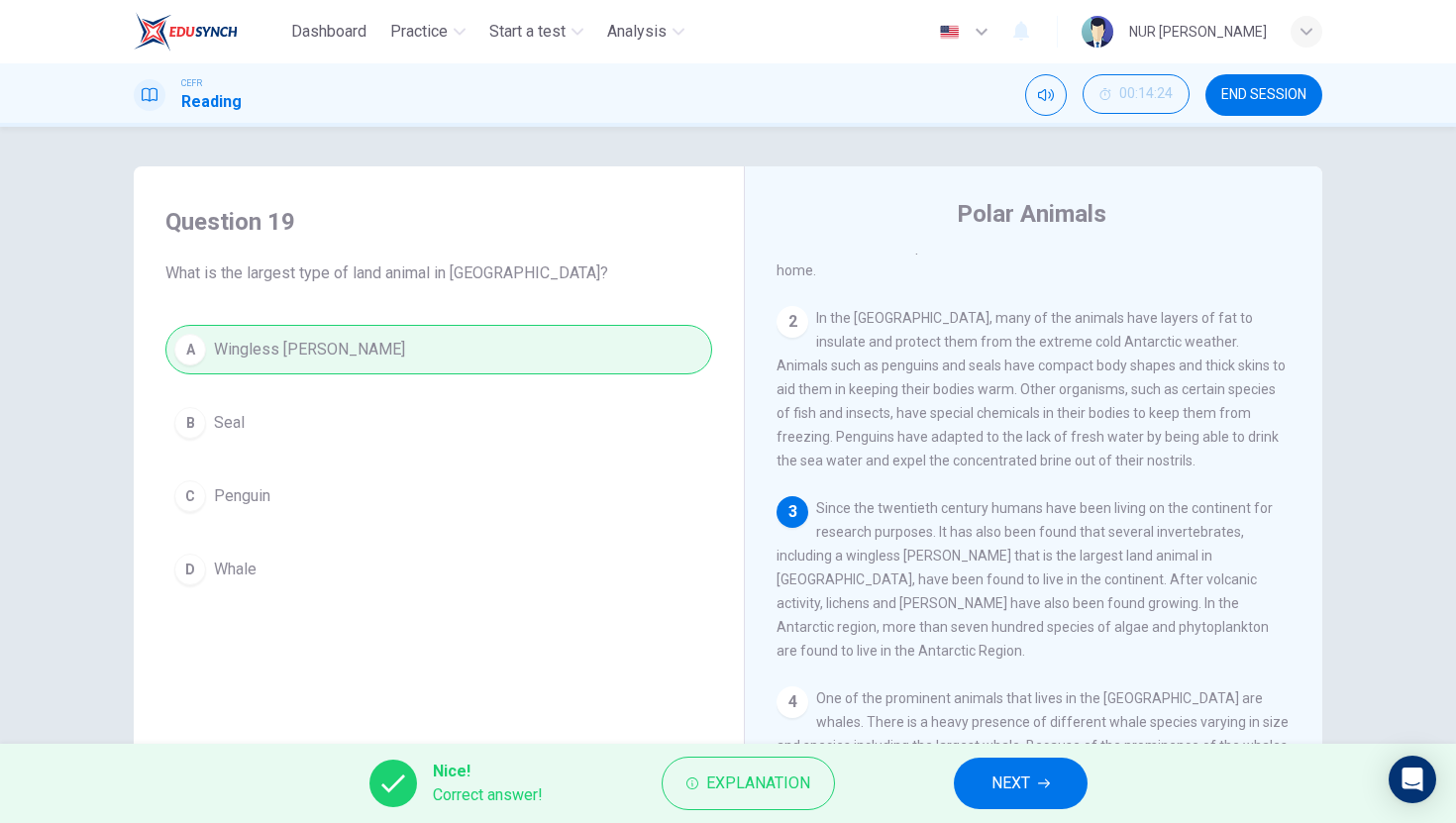 click on "NEXT" at bounding box center [1010, 783] 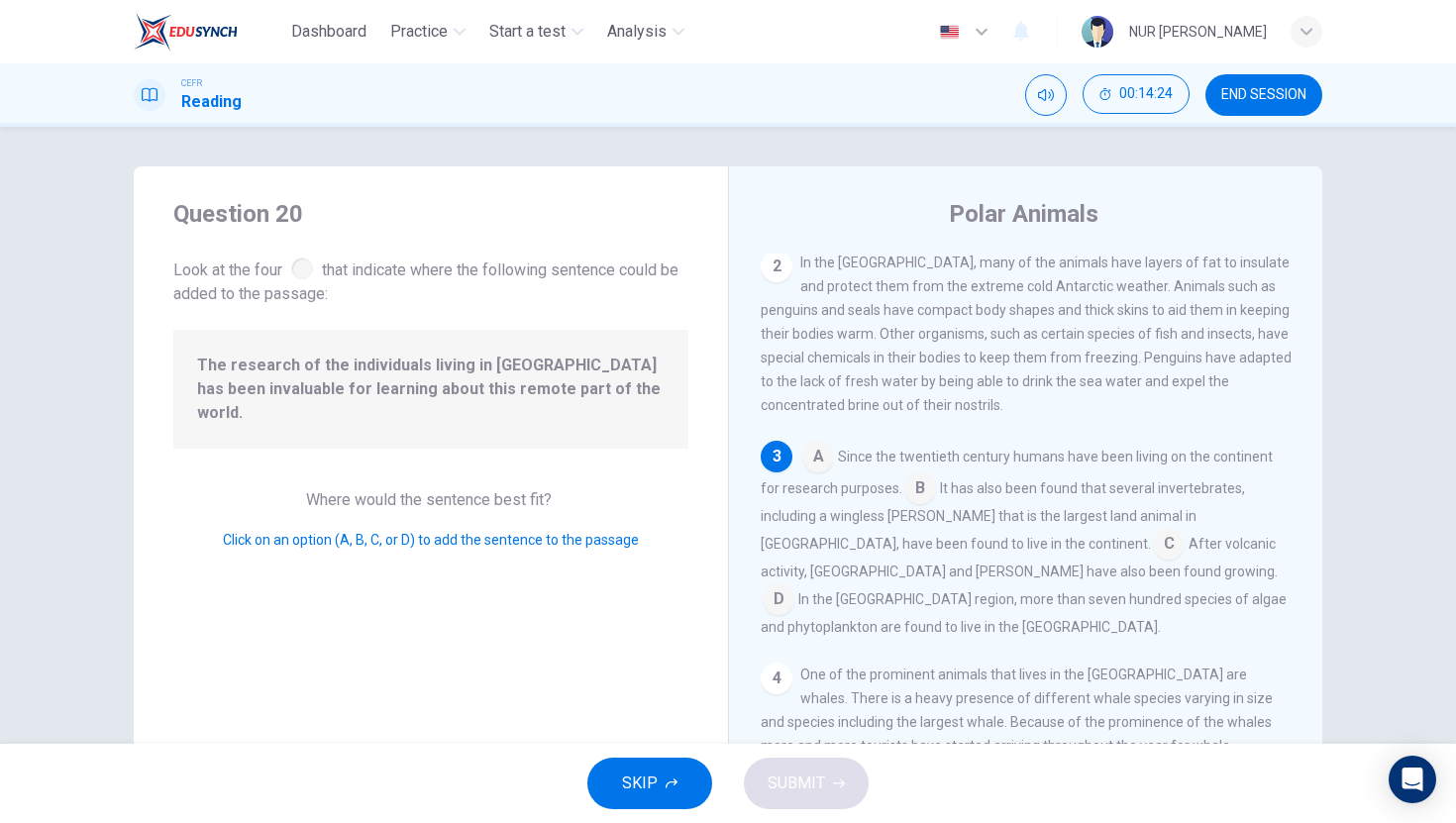 scroll, scrollTop: 123, scrollLeft: 0, axis: vertical 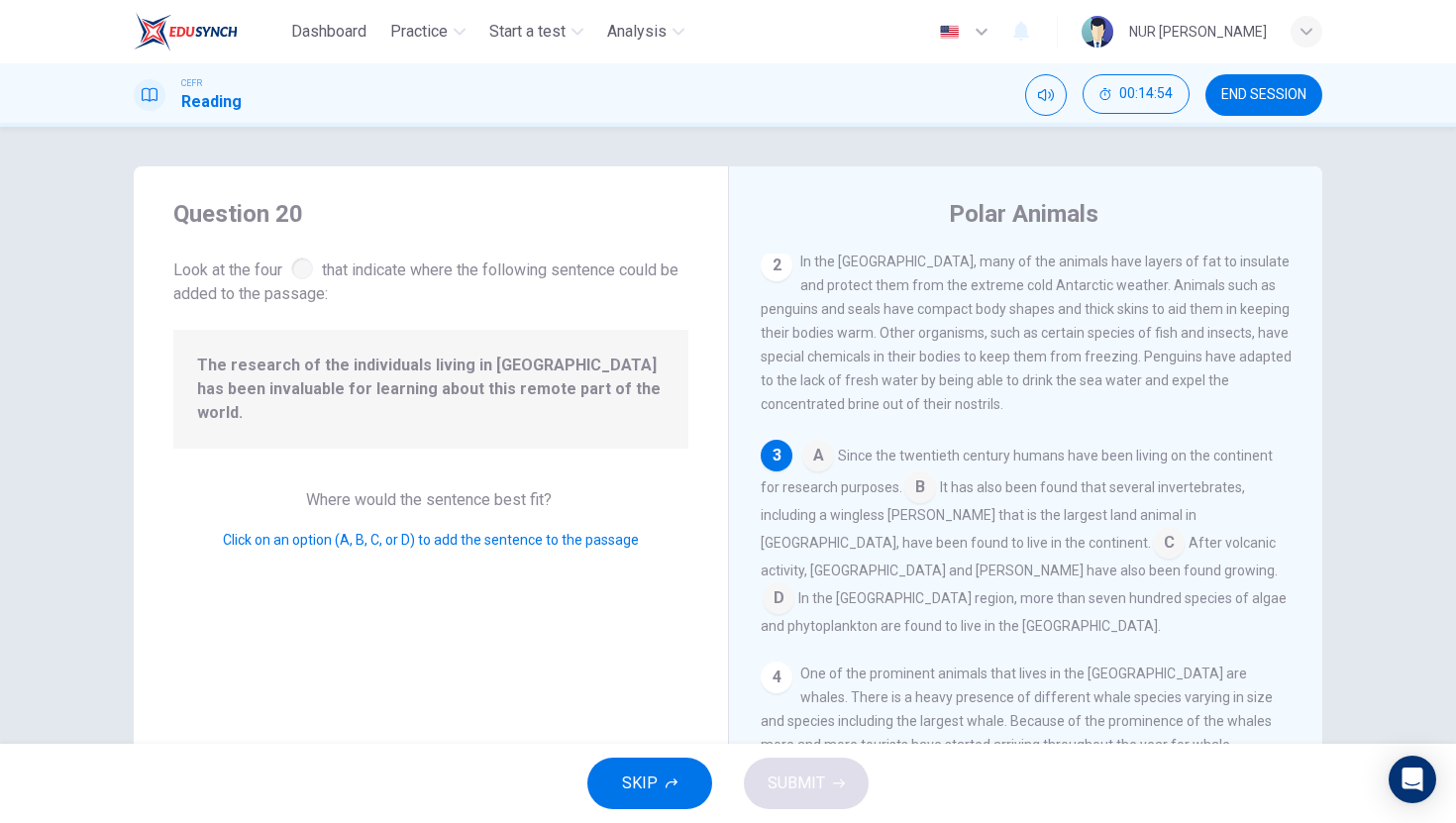 click at bounding box center [920, 489] 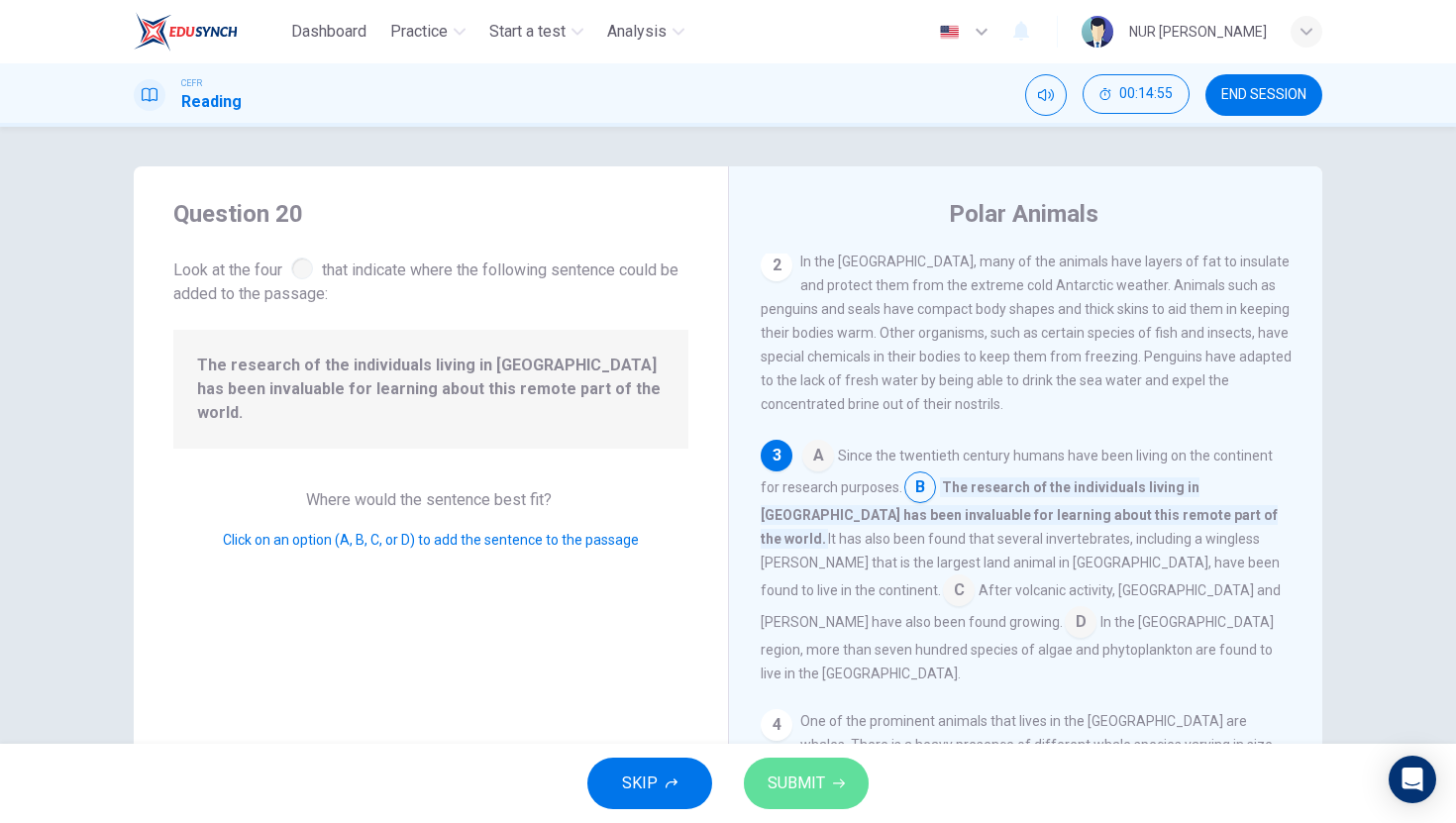 click on "SUBMIT" at bounding box center [806, 783] 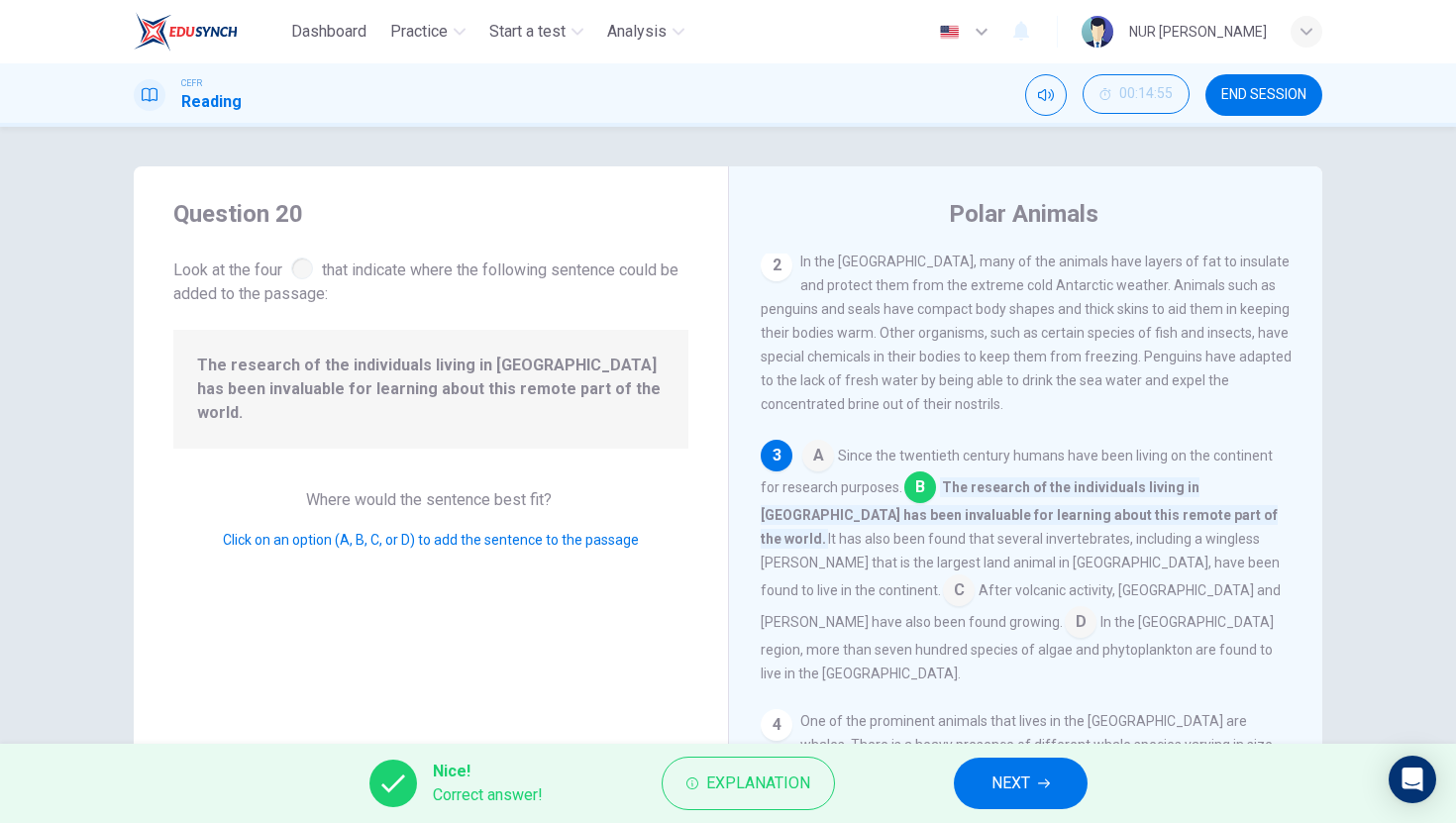 click on "NEXT" at bounding box center [1020, 783] 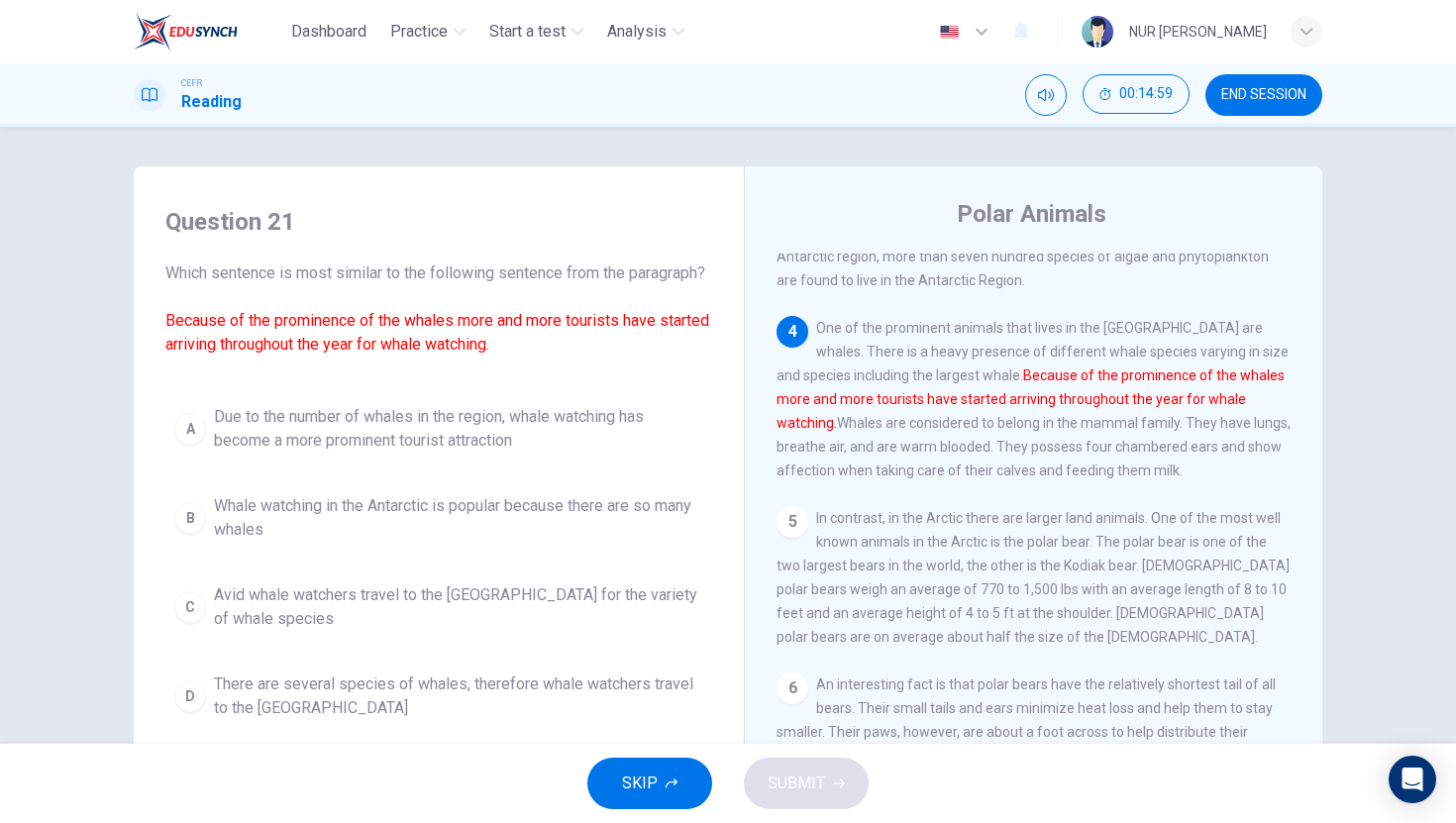 scroll, scrollTop: 460, scrollLeft: 0, axis: vertical 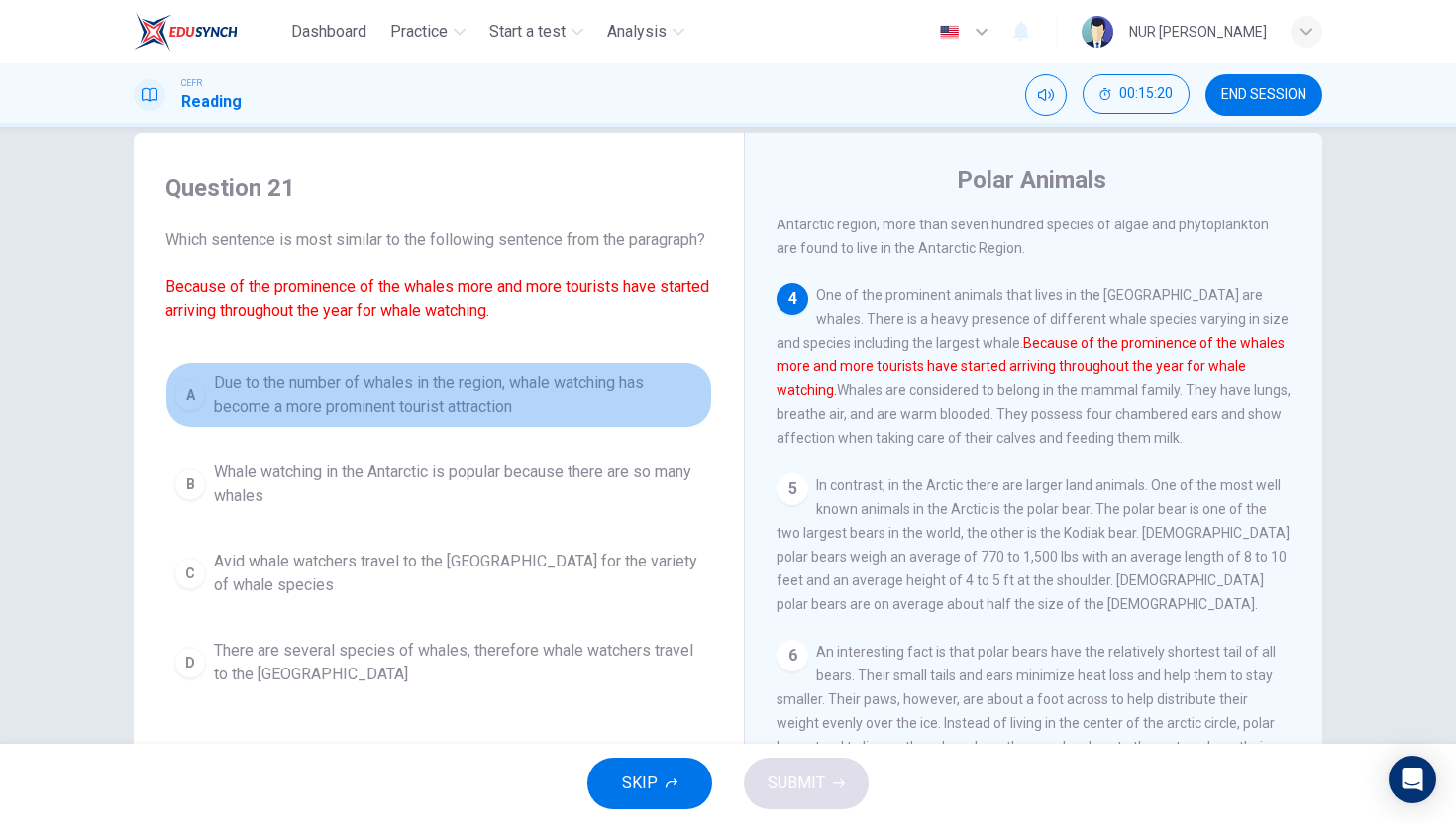 click on "Due to the number of whales in the region, whale watching has become a more prominent tourist attraction" at bounding box center (459, 395) 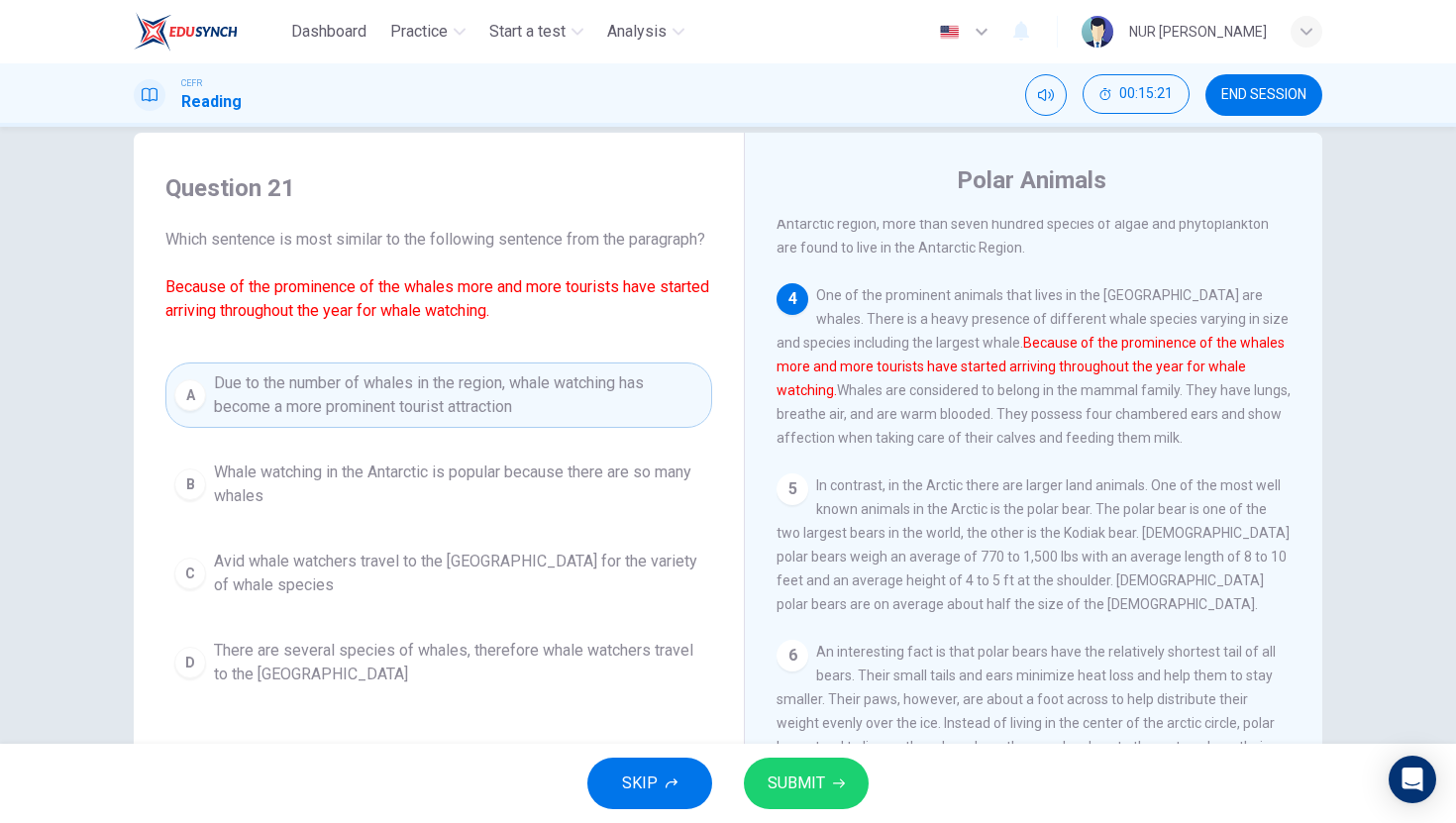 click on "SUBMIT" at bounding box center (806, 783) 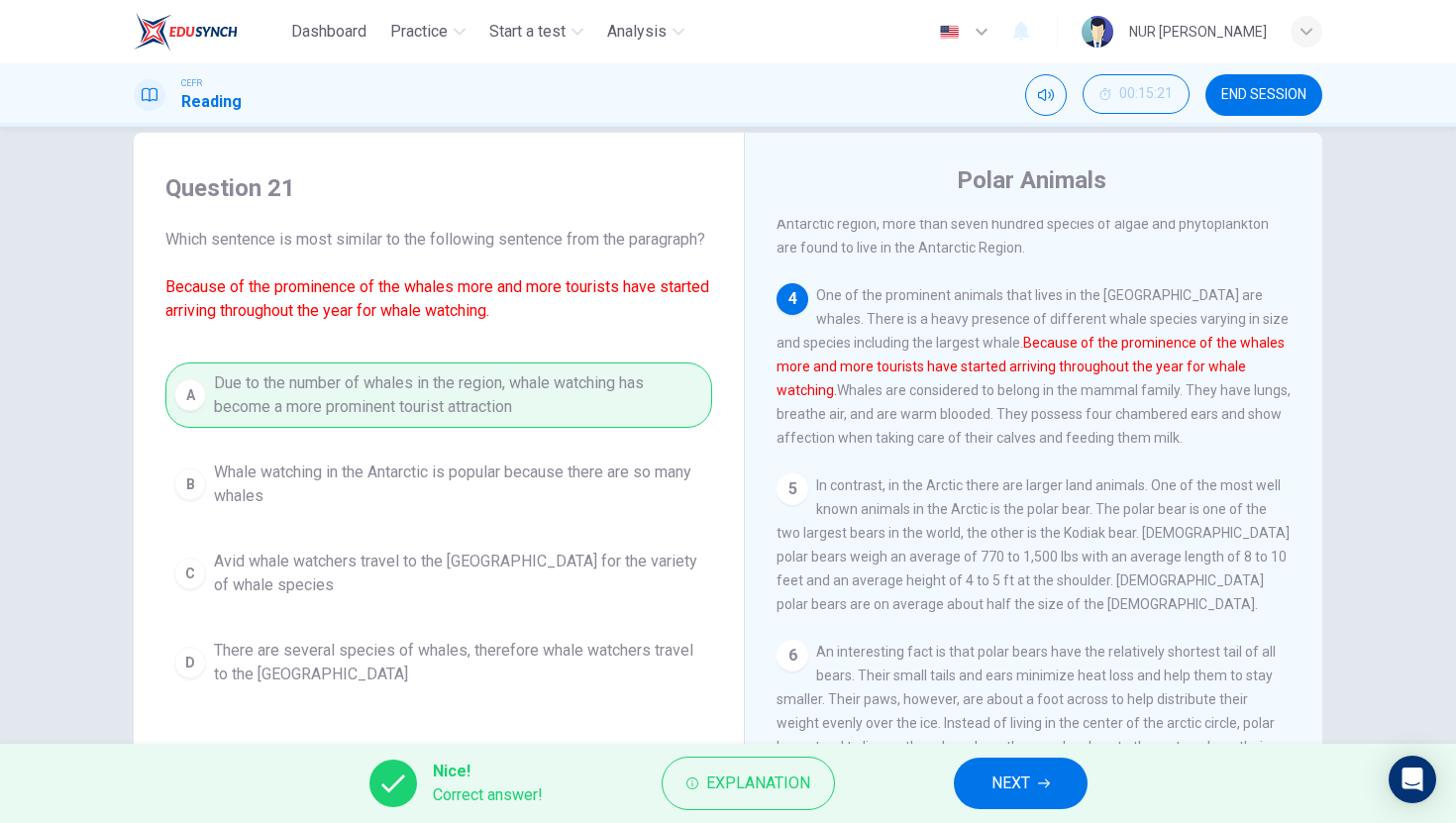 click on "NEXT" at bounding box center [1020, 783] 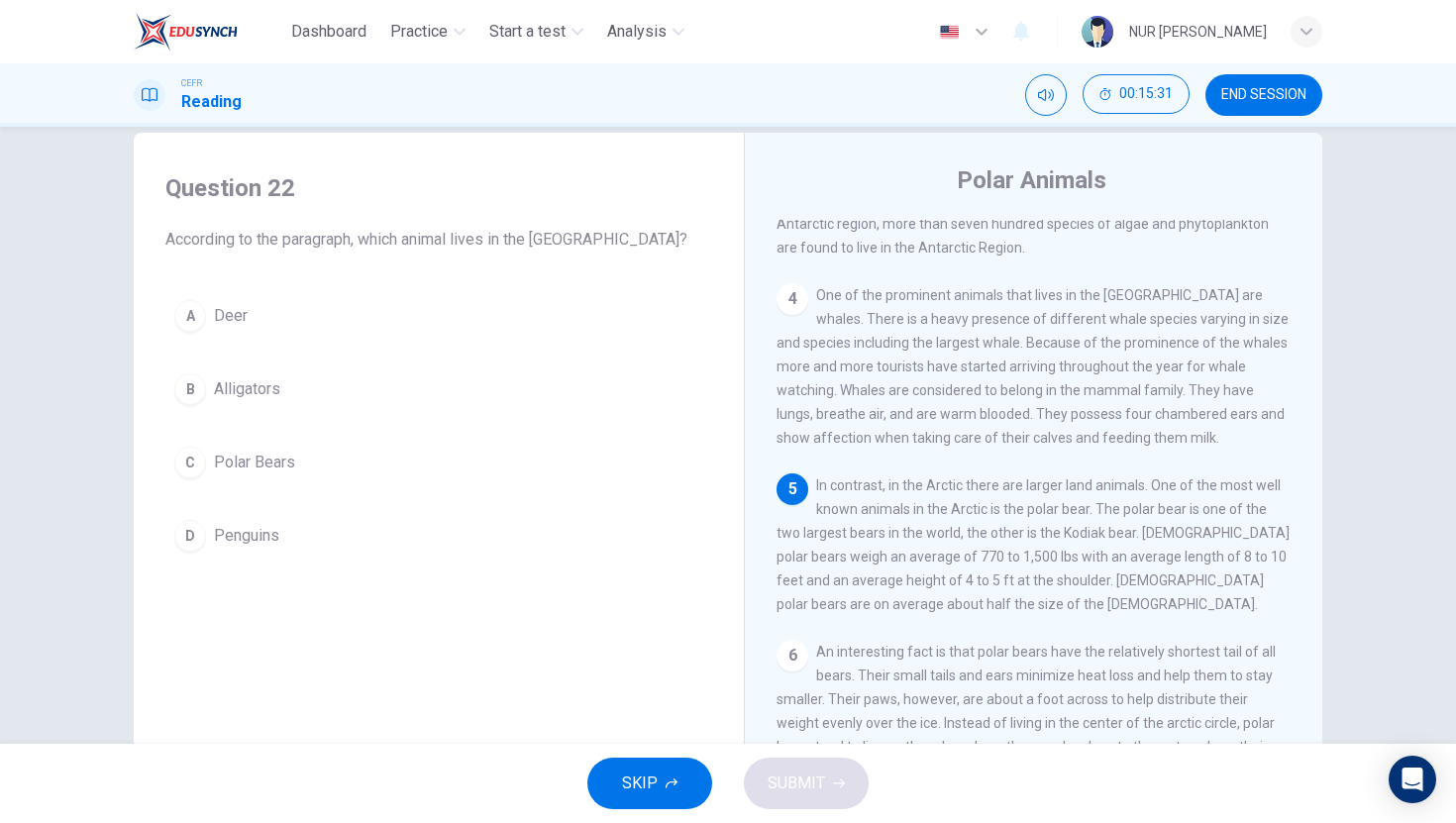 click on "C Polar Bears" at bounding box center (439, 463) 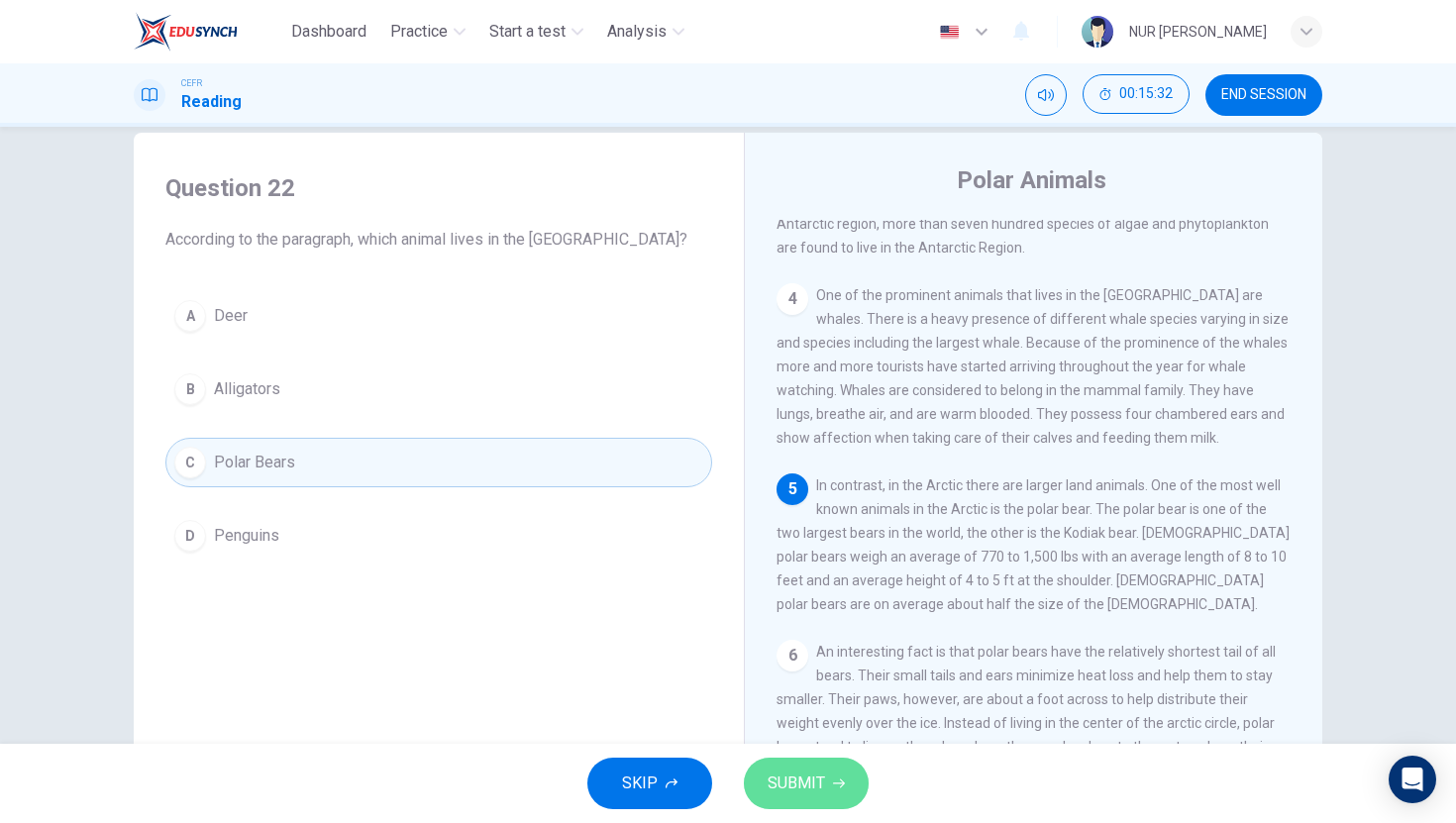 click on "SUBMIT" at bounding box center (806, 783) 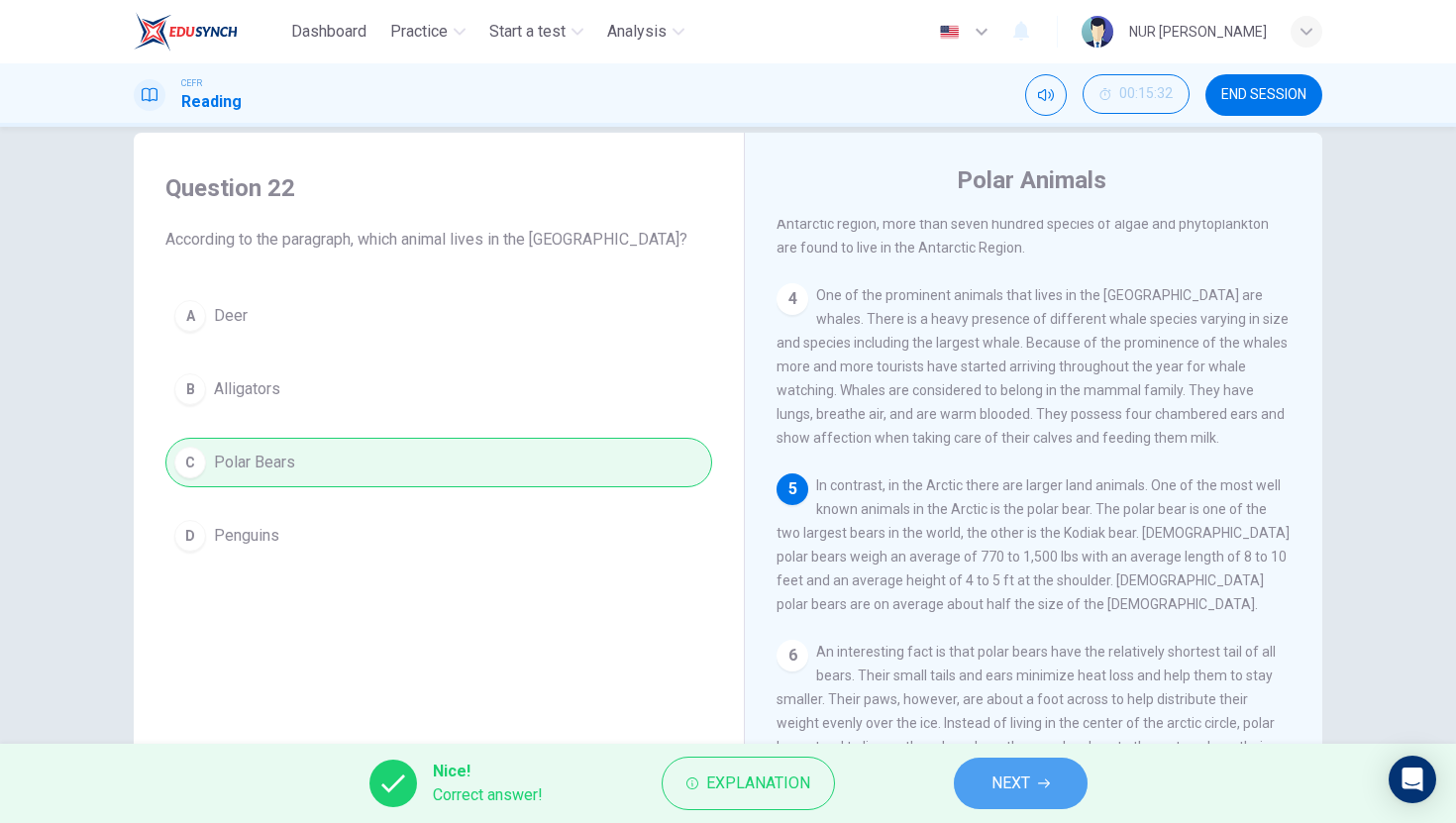 click on "NEXT" at bounding box center [1020, 783] 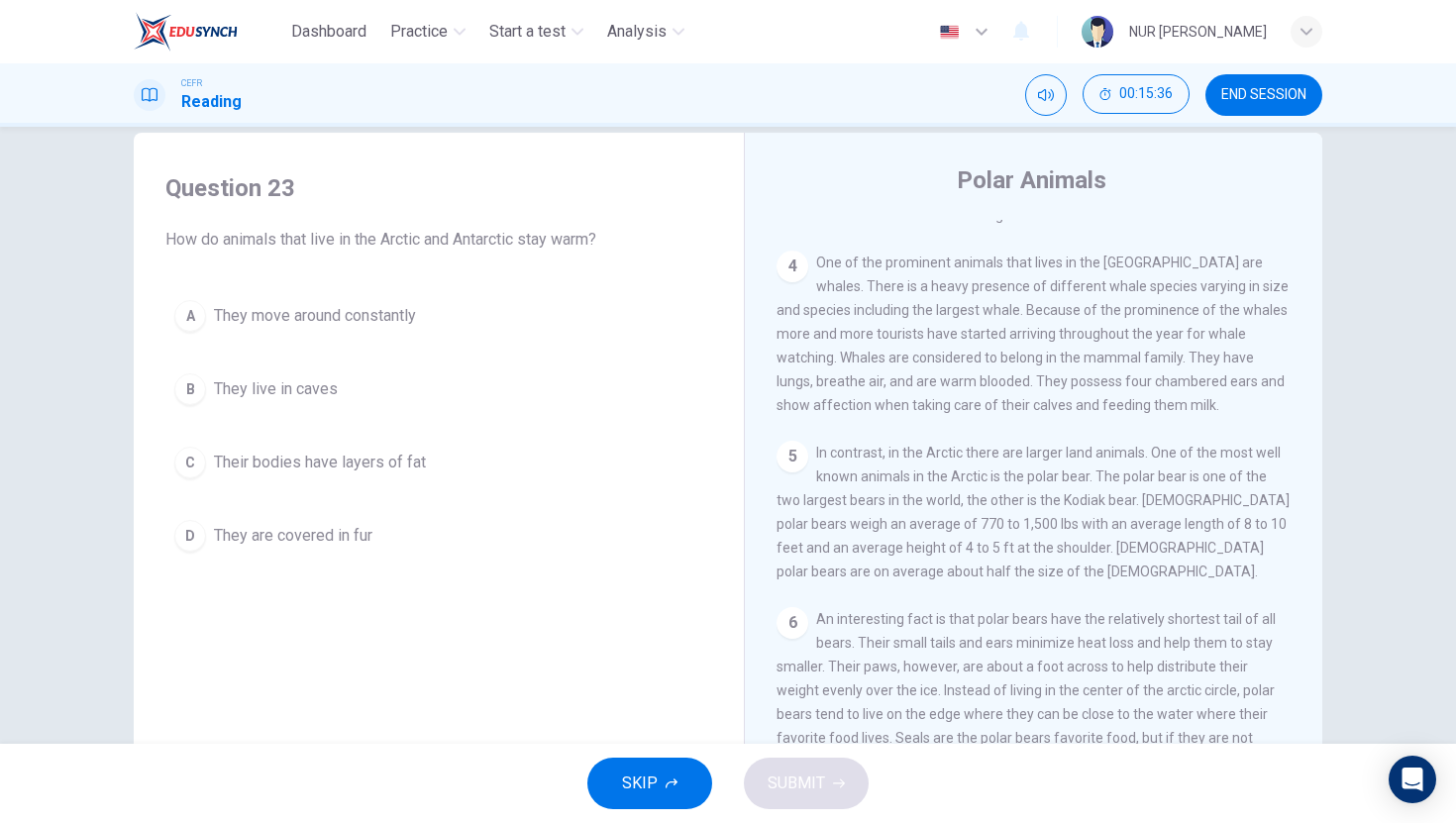 scroll, scrollTop: 581, scrollLeft: 0, axis: vertical 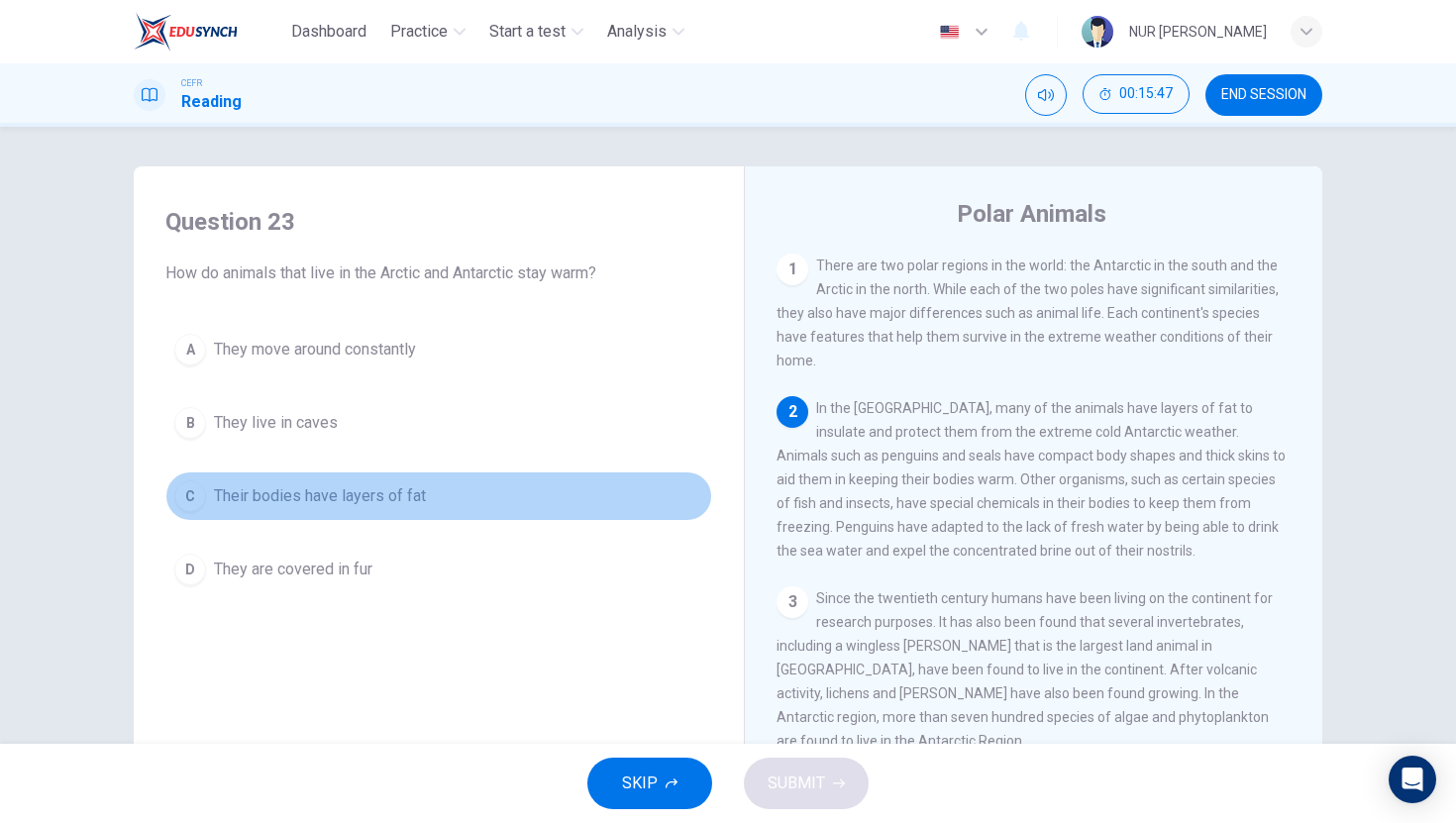 click on "C Their bodies have layers of fat" at bounding box center (439, 496) 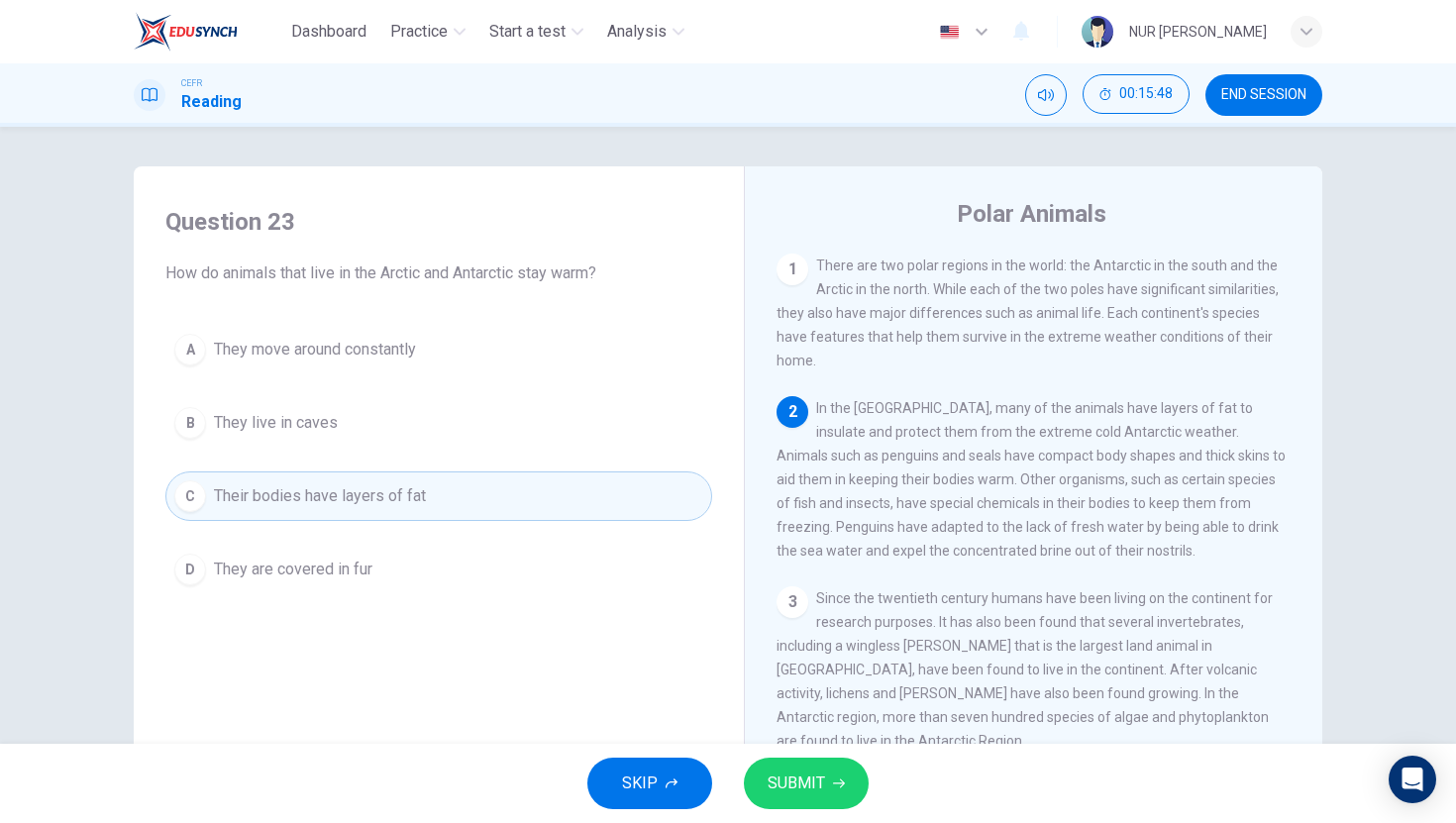 click on "SUBMIT" at bounding box center [806, 783] 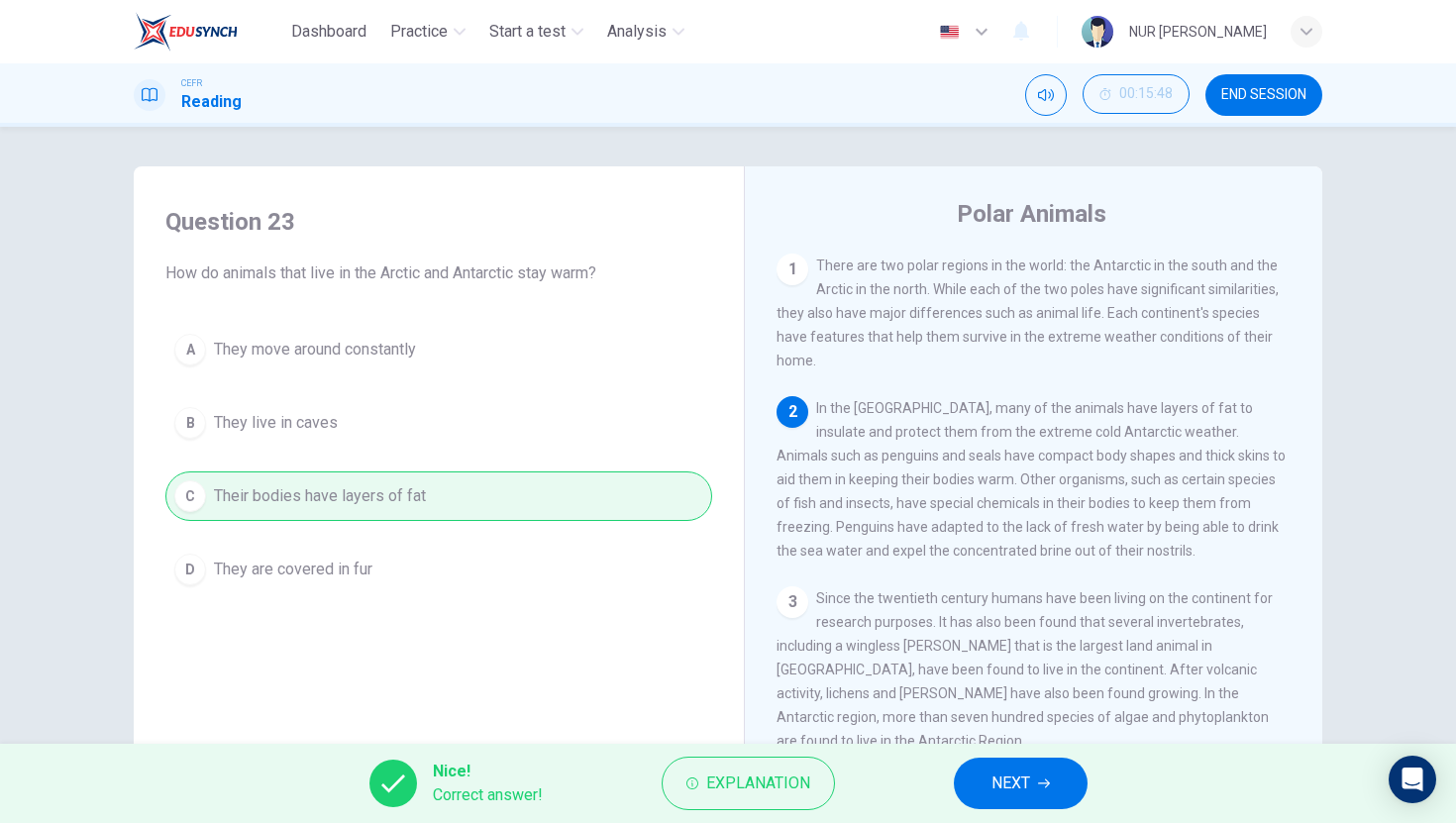 click on "NEXT" at bounding box center [1010, 783] 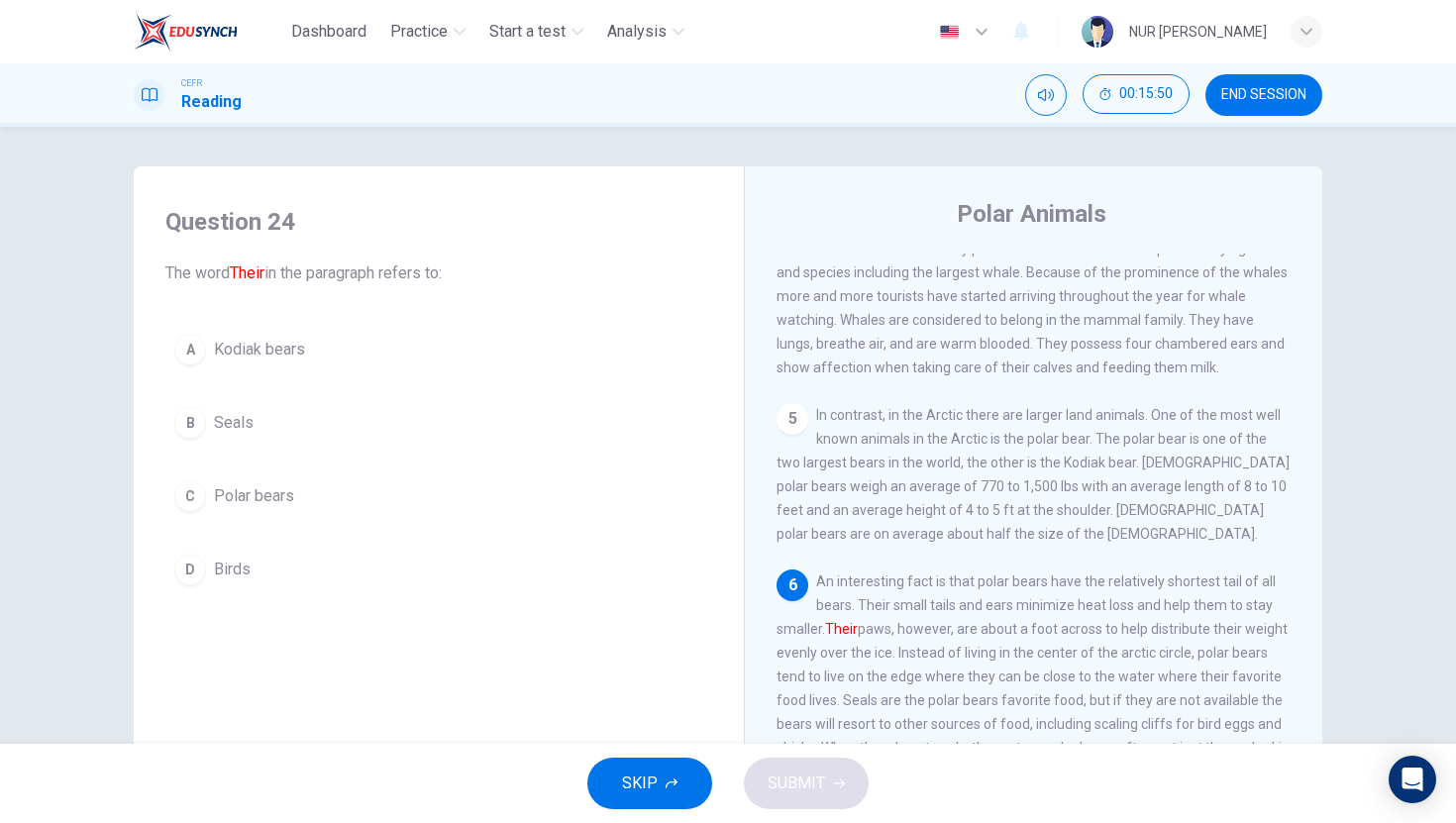 scroll, scrollTop: 581, scrollLeft: 0, axis: vertical 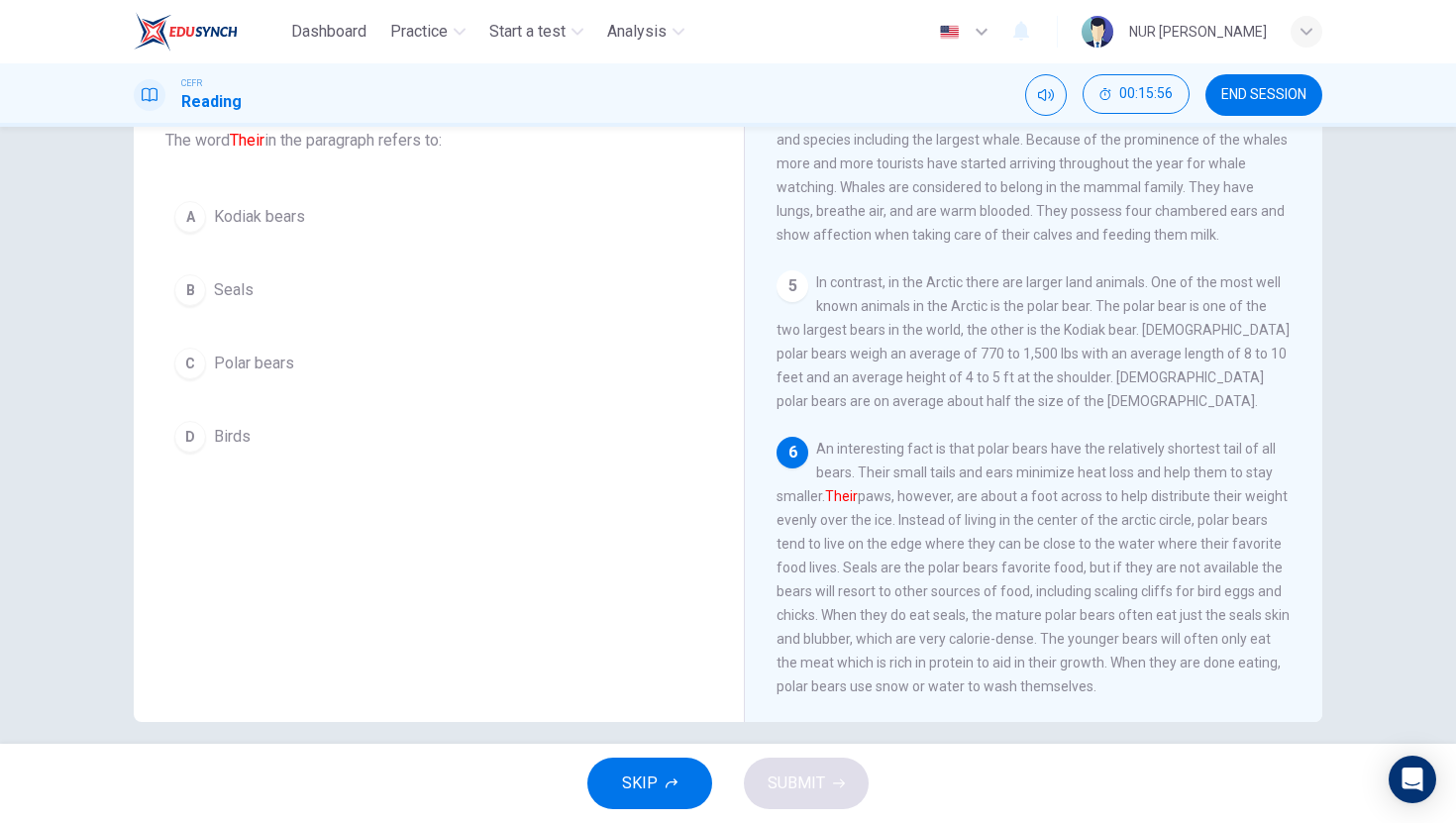 click on "Polar bears" at bounding box center (254, 363) 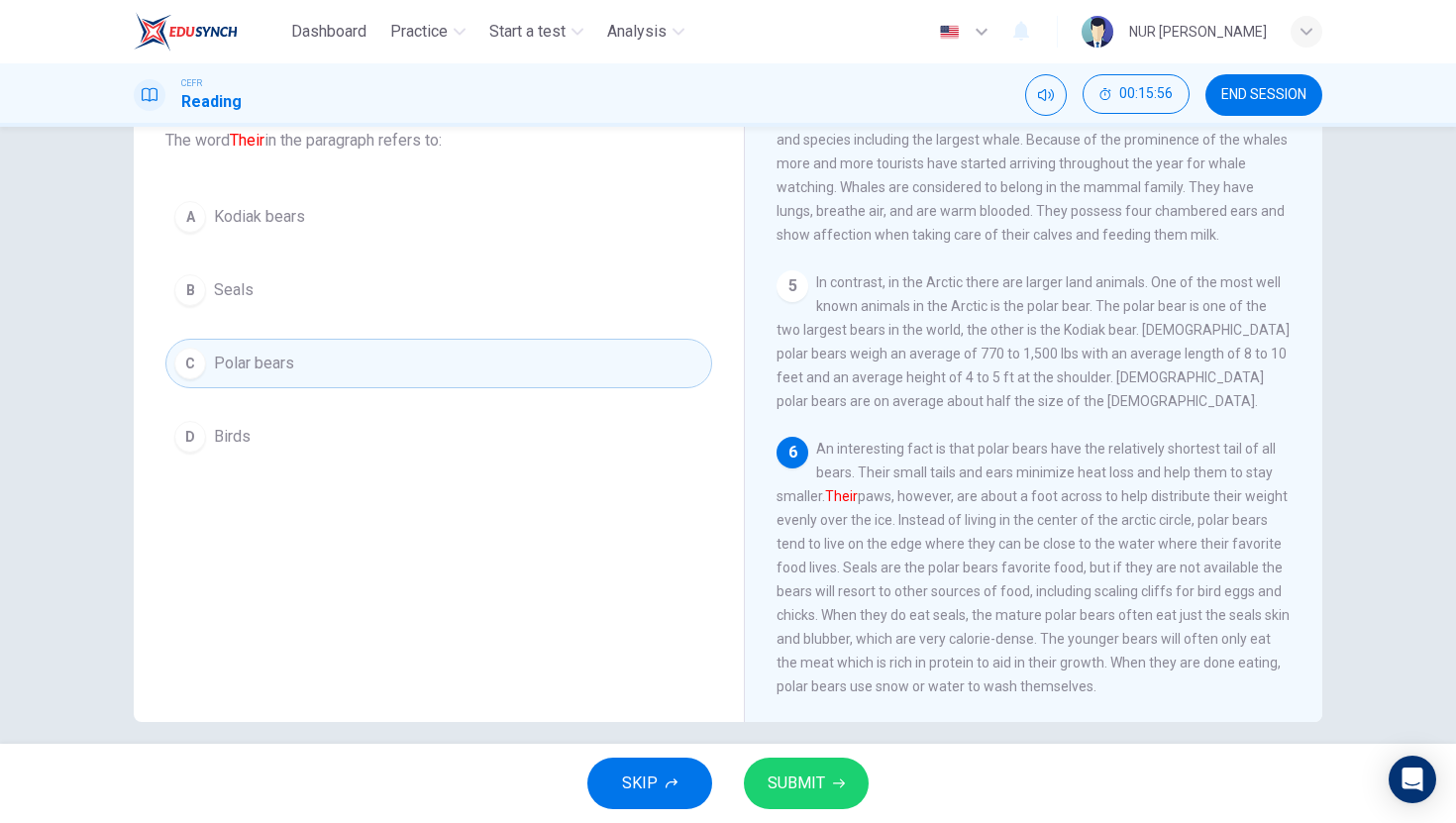 click on "SUBMIT" at bounding box center [796, 783] 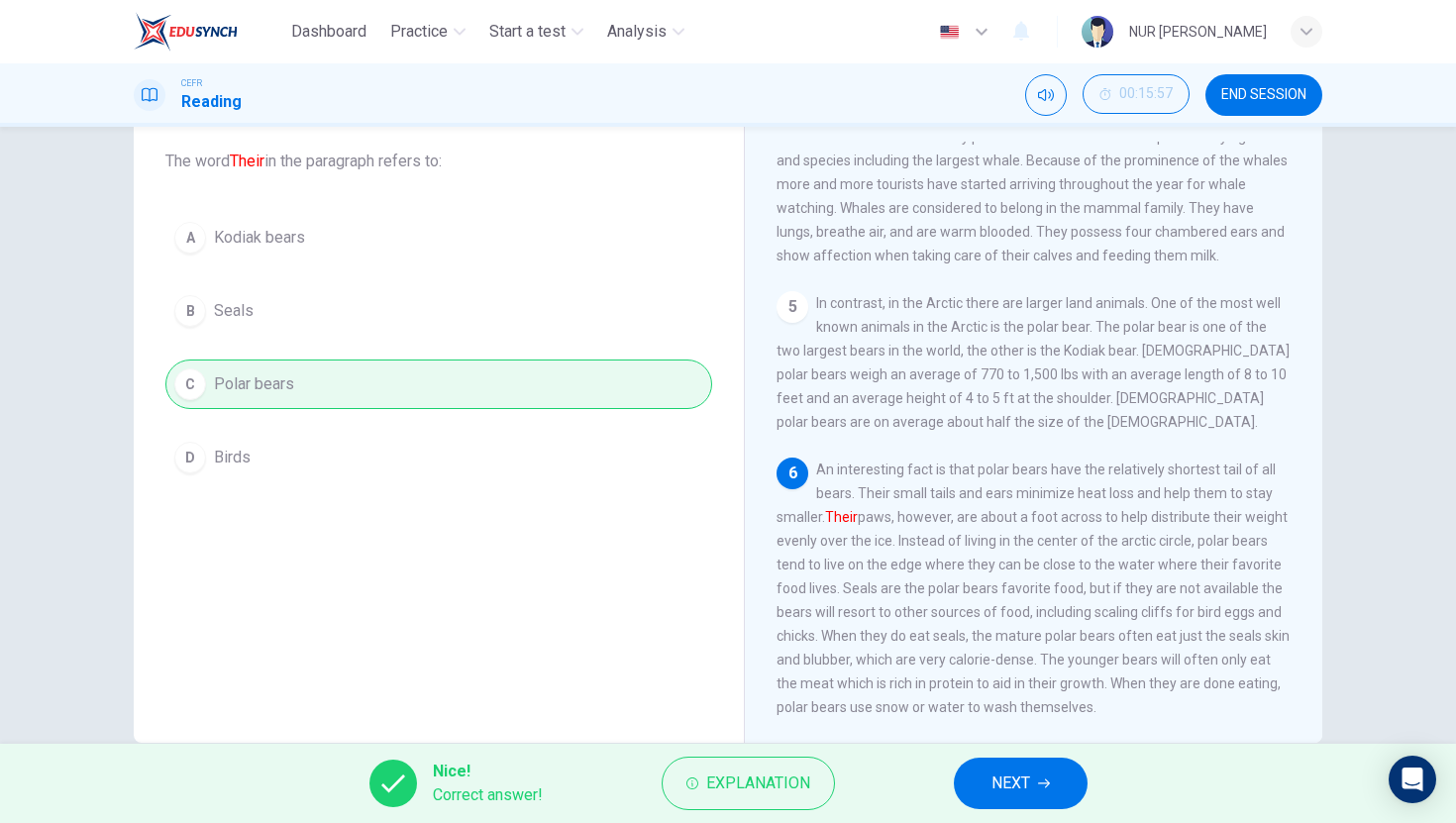 scroll, scrollTop: 96, scrollLeft: 0, axis: vertical 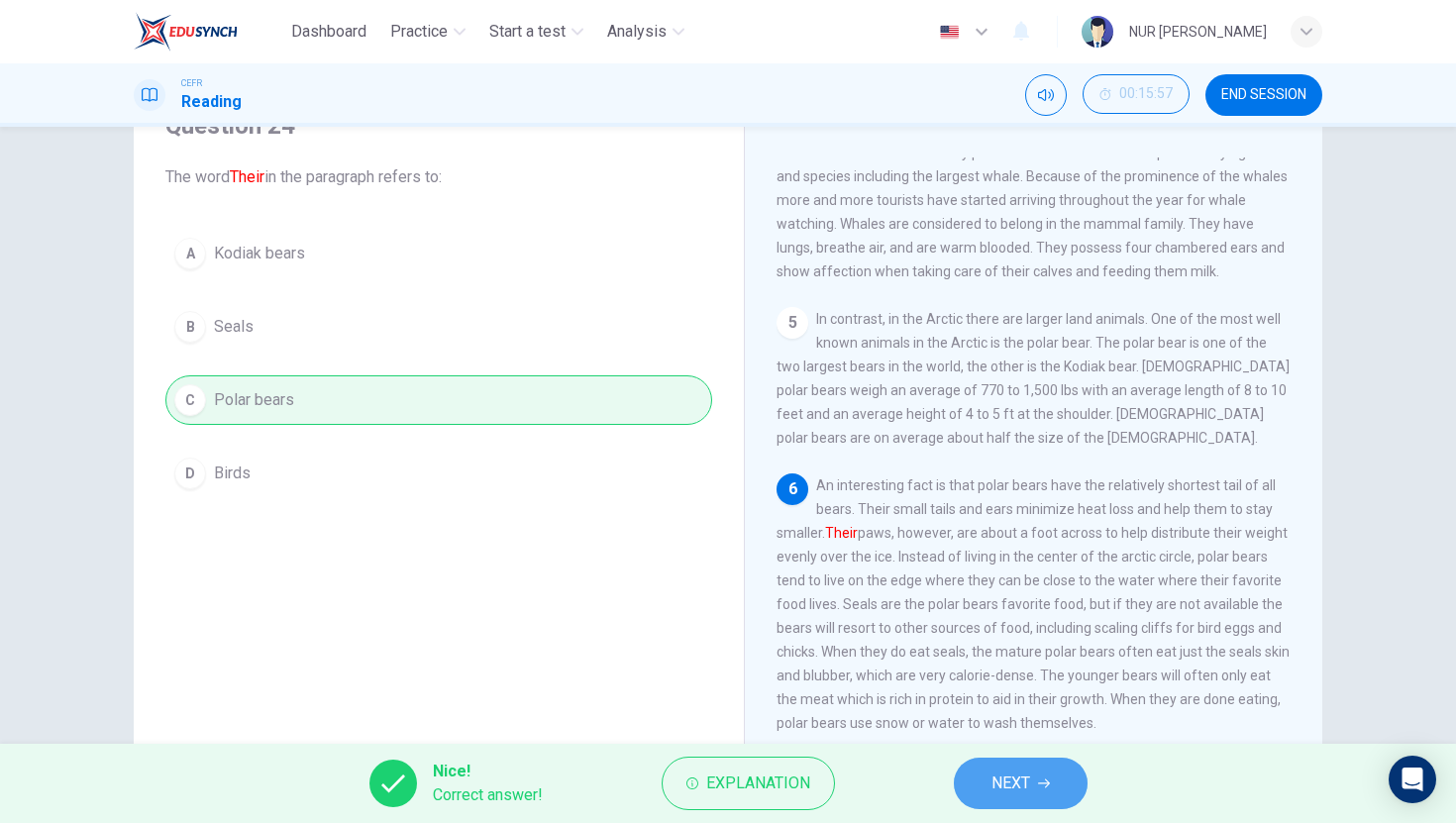 click on "NEXT" at bounding box center [1020, 783] 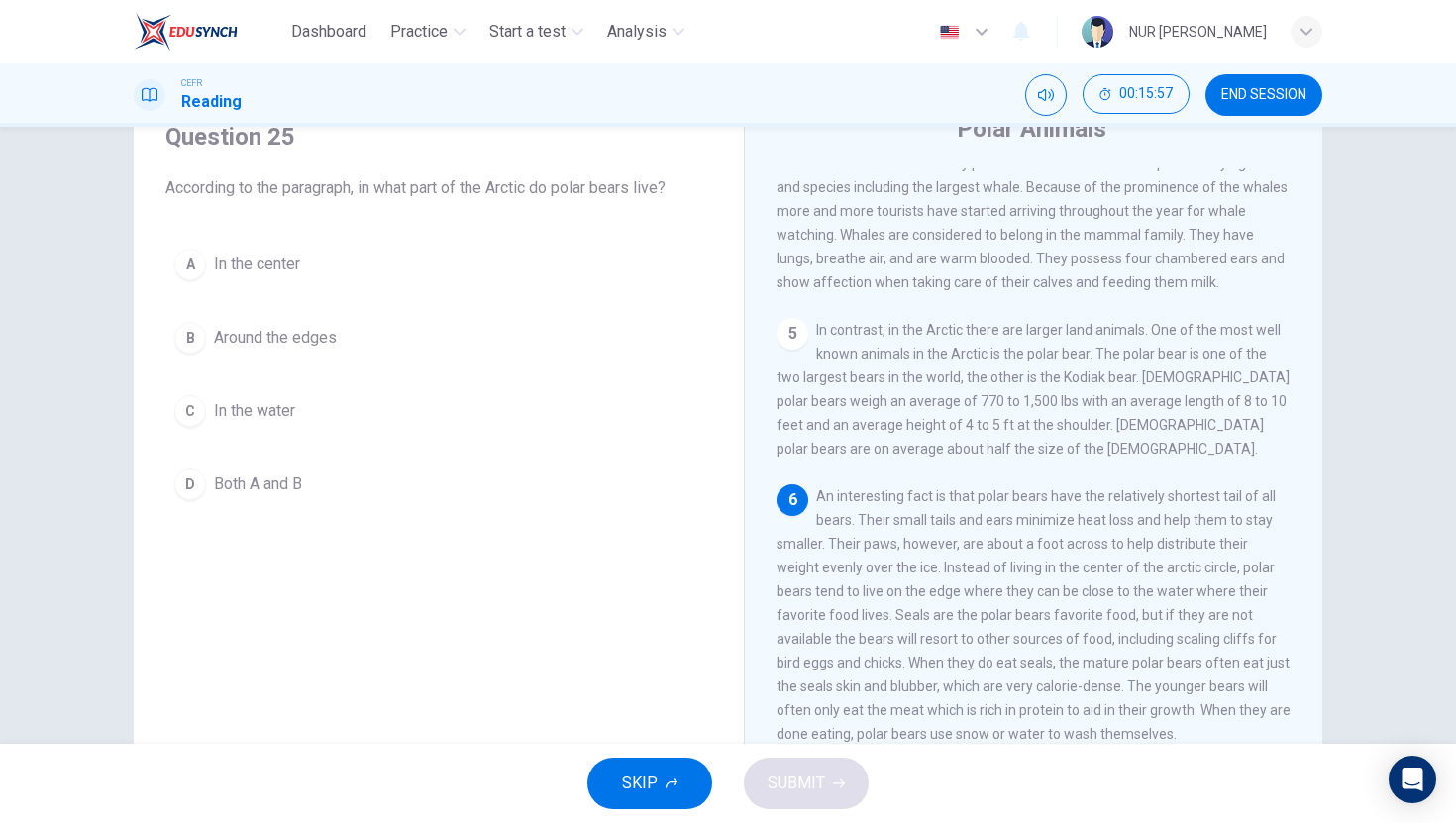 scroll, scrollTop: 66, scrollLeft: 0, axis: vertical 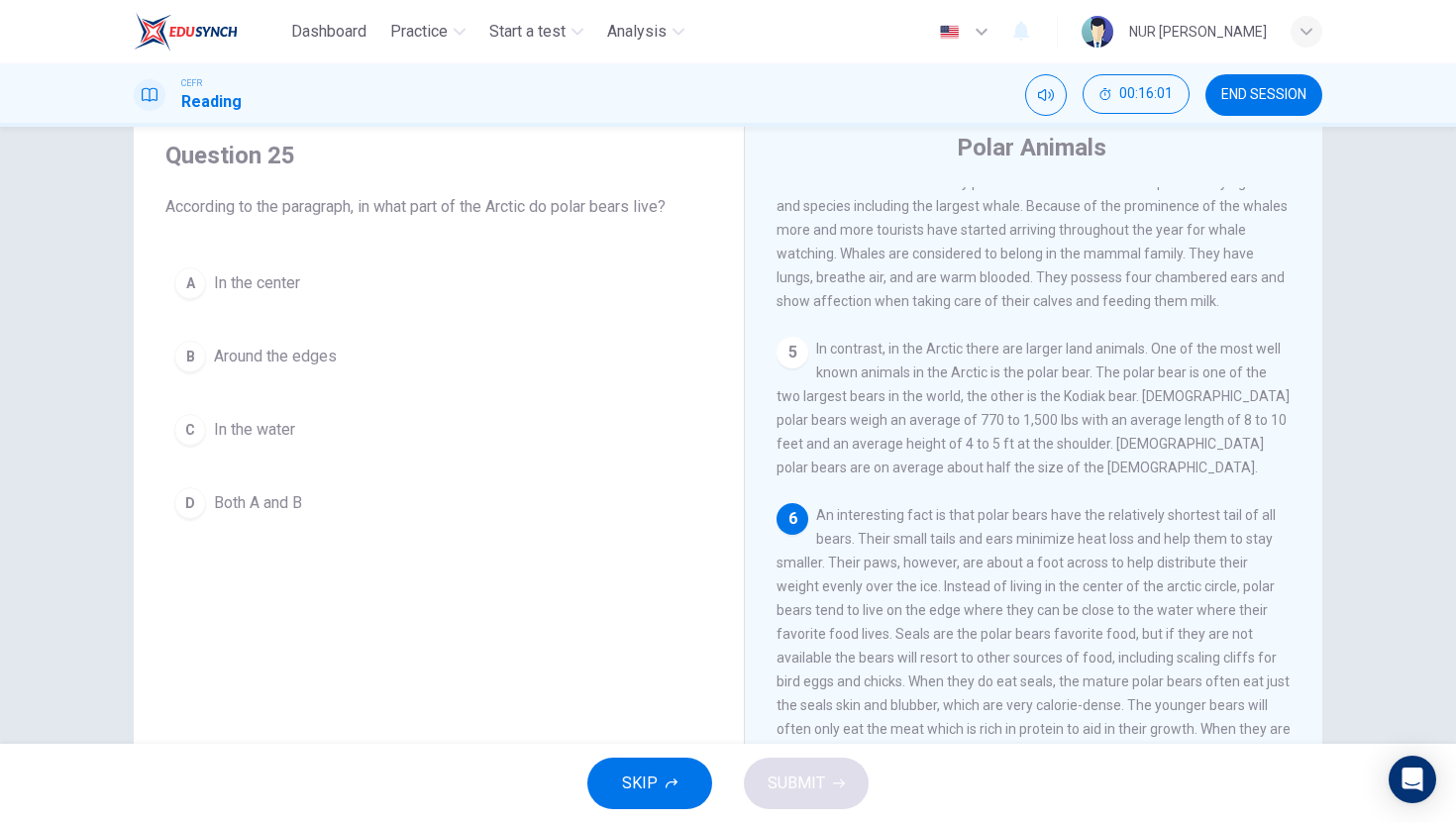 drag, startPoint x: 468, startPoint y: 212, endPoint x: 640, endPoint y: 206, distance: 172.10462 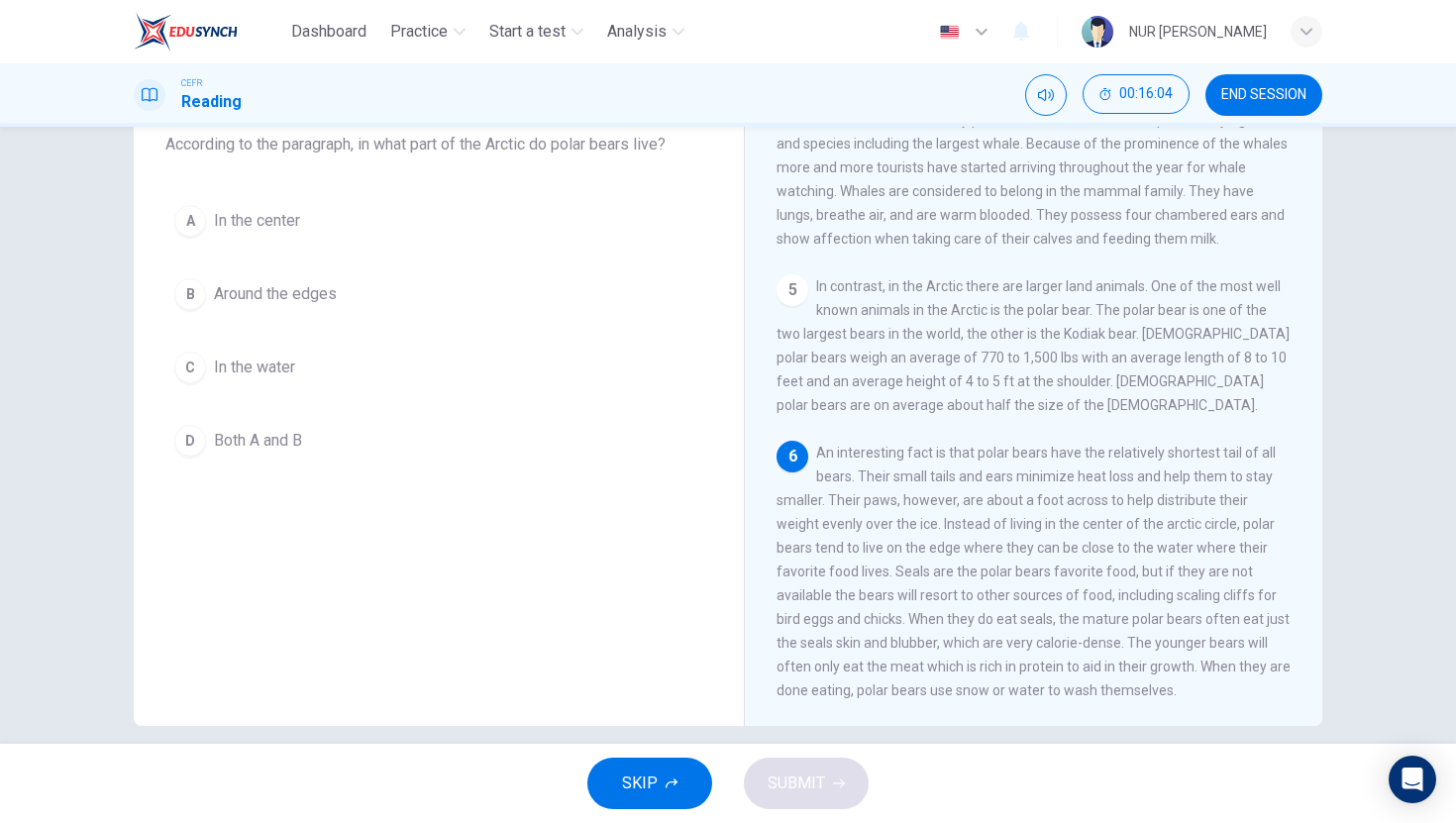 scroll, scrollTop: 151, scrollLeft: 0, axis: vertical 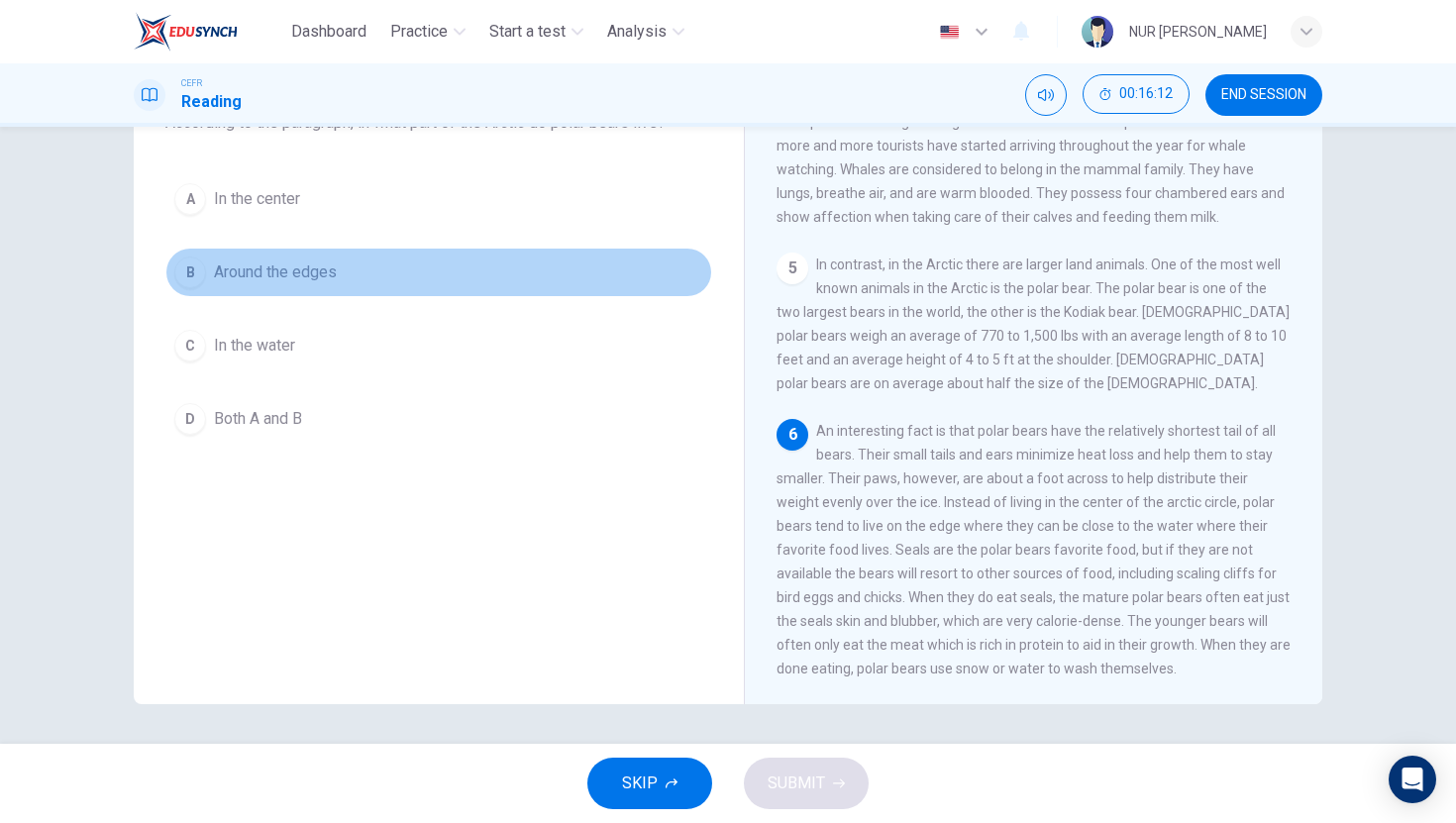 click on "B Around the edges" at bounding box center [439, 272] 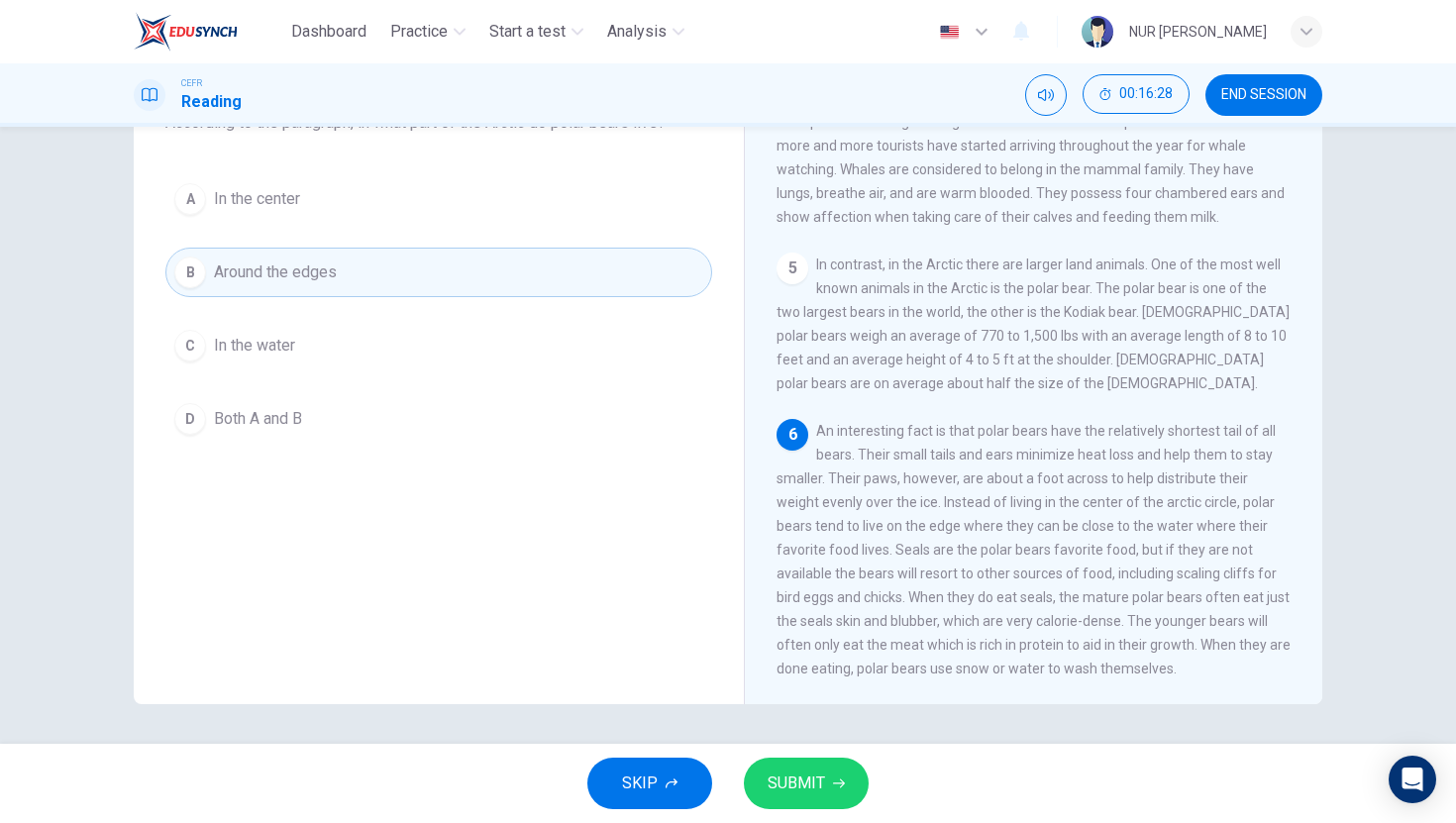click on "SUBMIT" at bounding box center (806, 783) 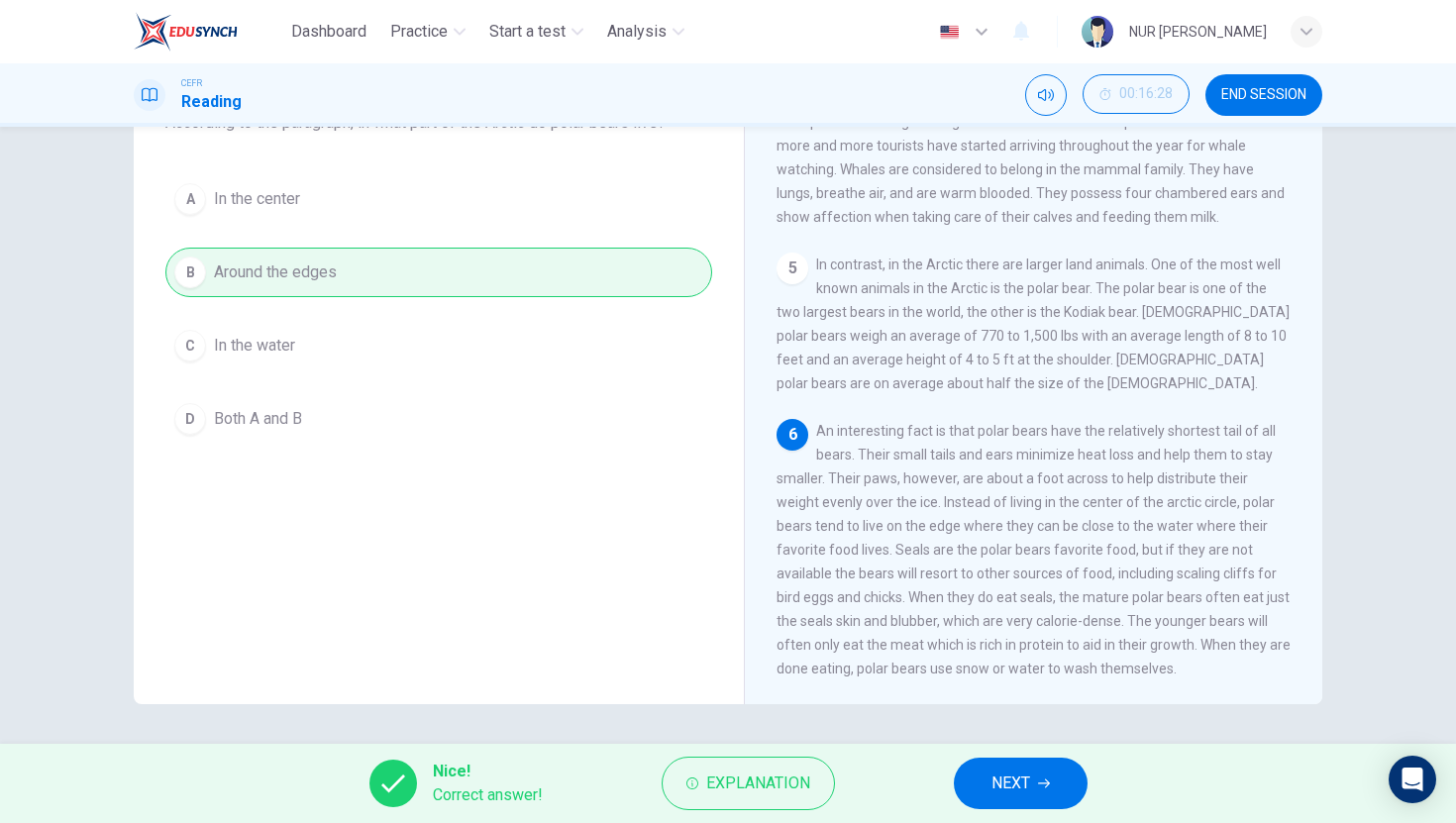 click on "NEXT" at bounding box center (1020, 783) 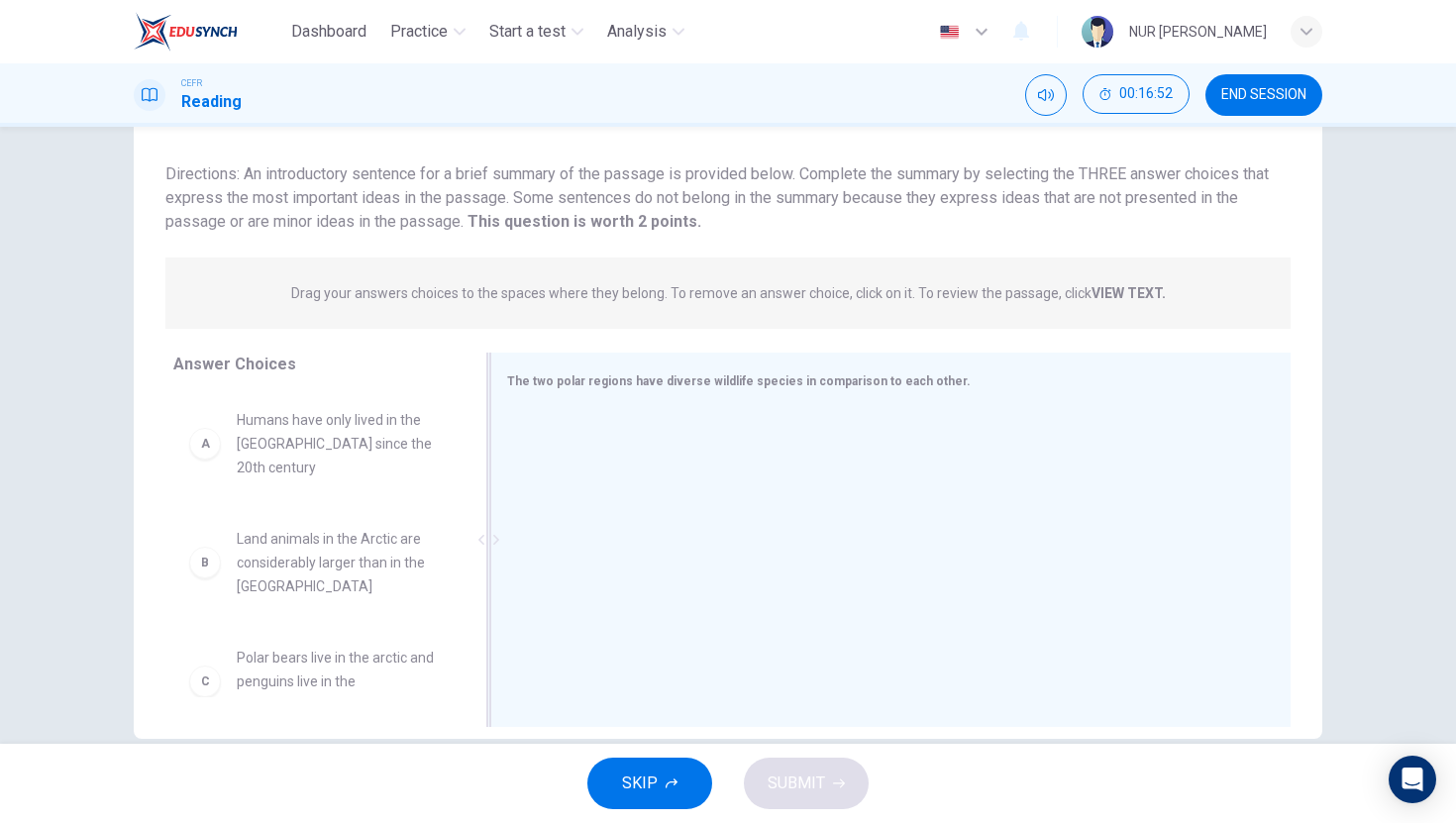scroll, scrollTop: 120, scrollLeft: 0, axis: vertical 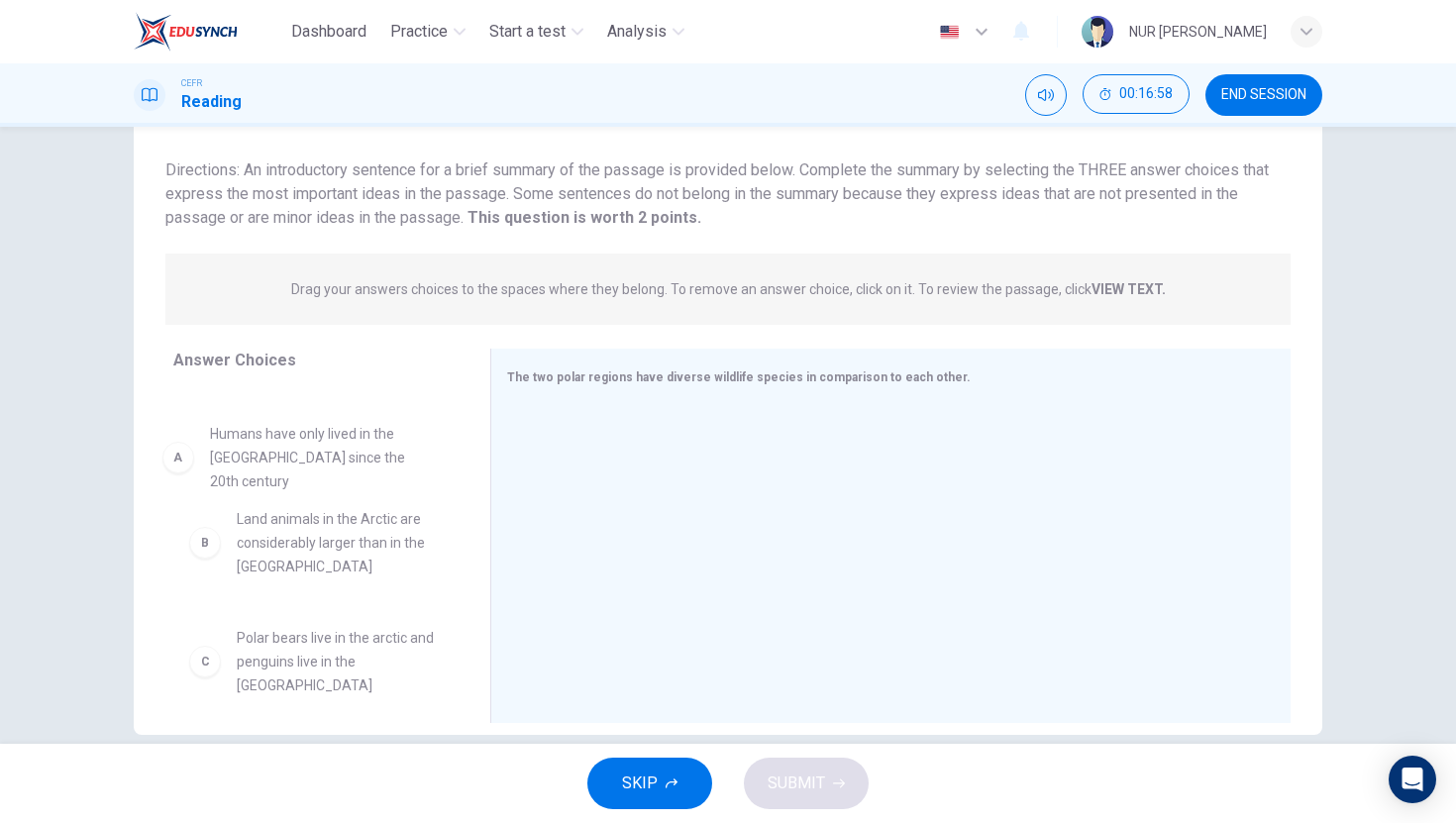drag, startPoint x: 301, startPoint y: 435, endPoint x: 303, endPoint y: 454, distance: 19.104973 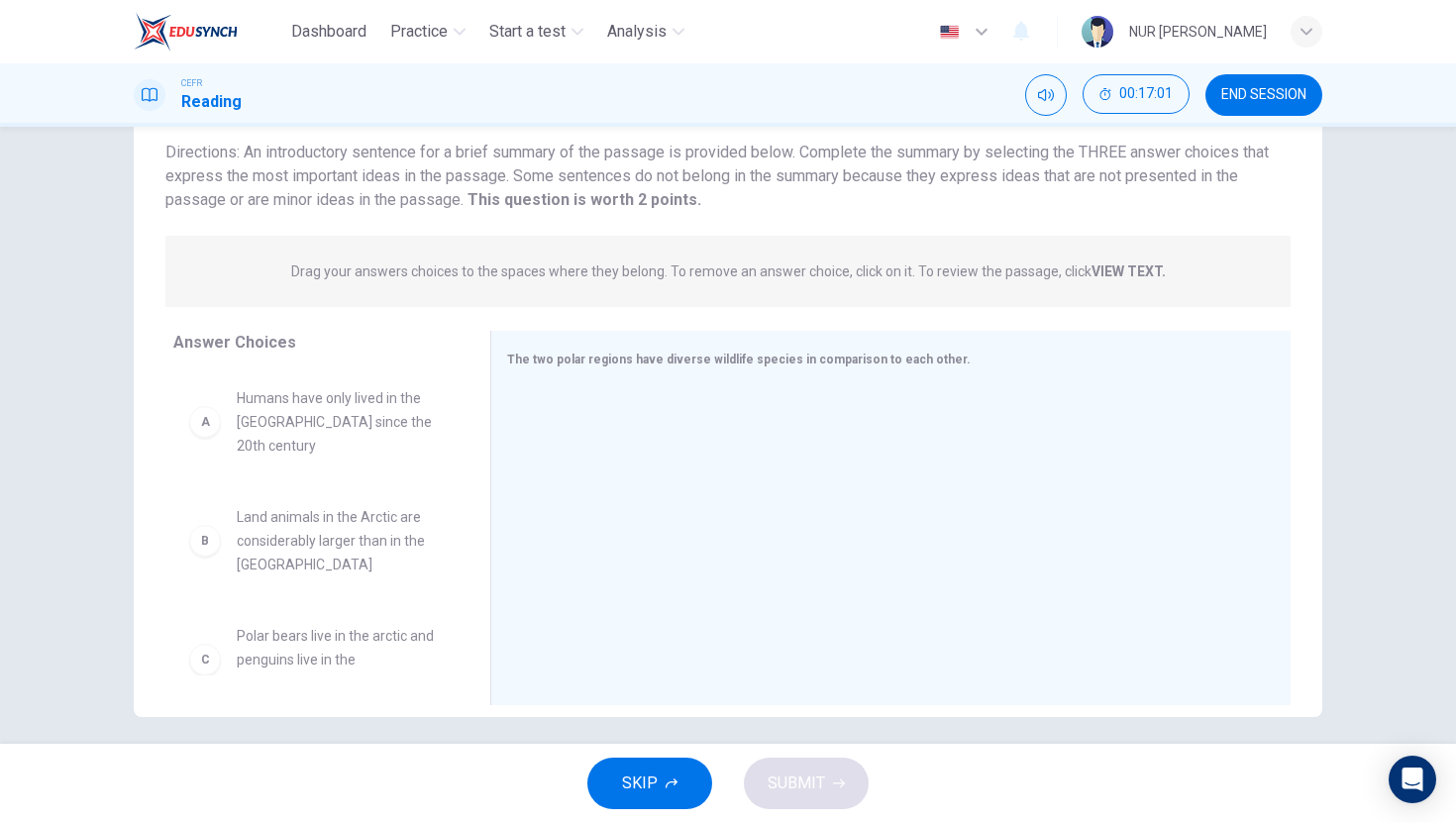 scroll, scrollTop: 151, scrollLeft: 0, axis: vertical 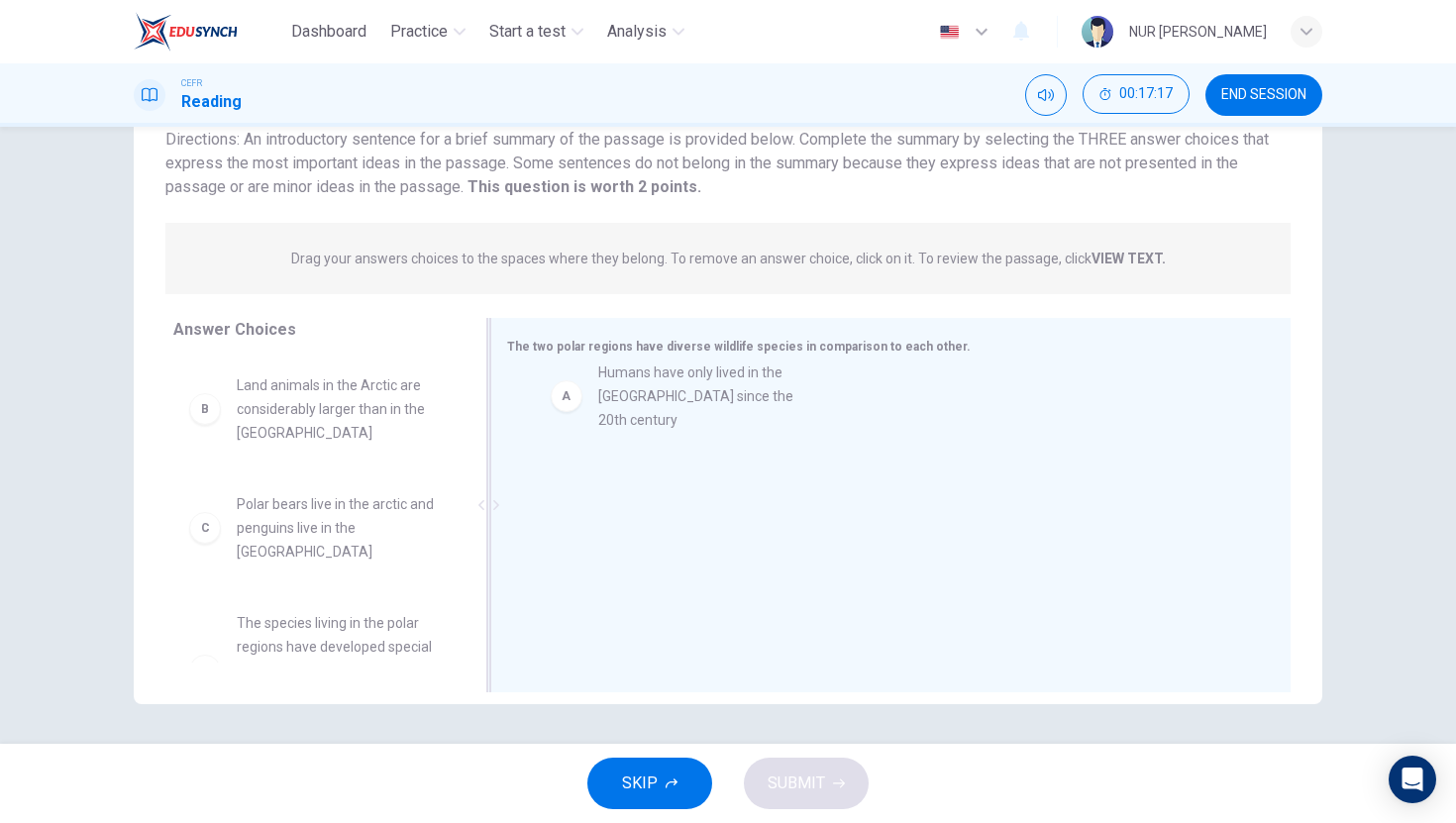 drag, startPoint x: 320, startPoint y: 434, endPoint x: 730, endPoint y: 434, distance: 410 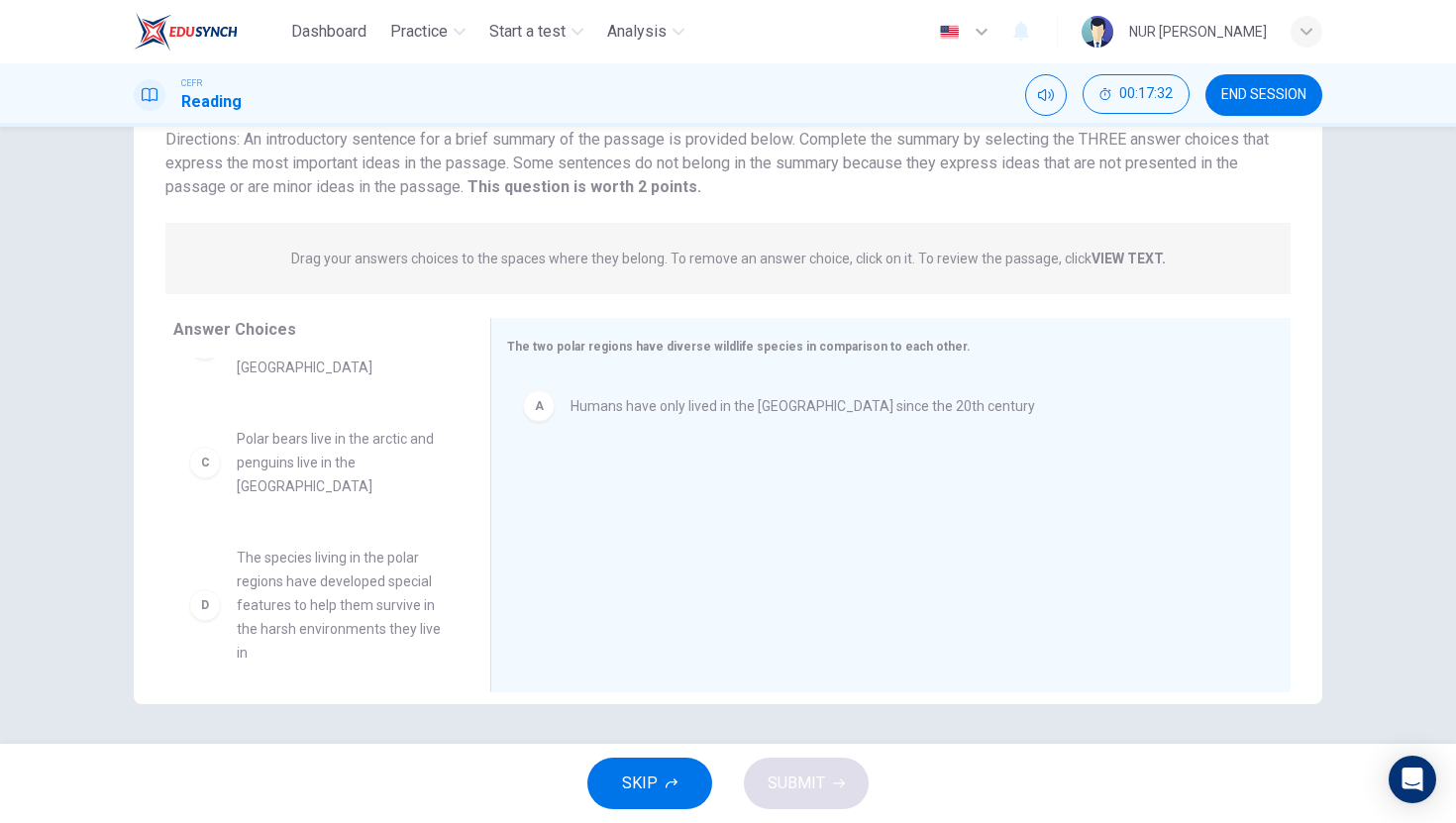 scroll, scrollTop: 0, scrollLeft: 0, axis: both 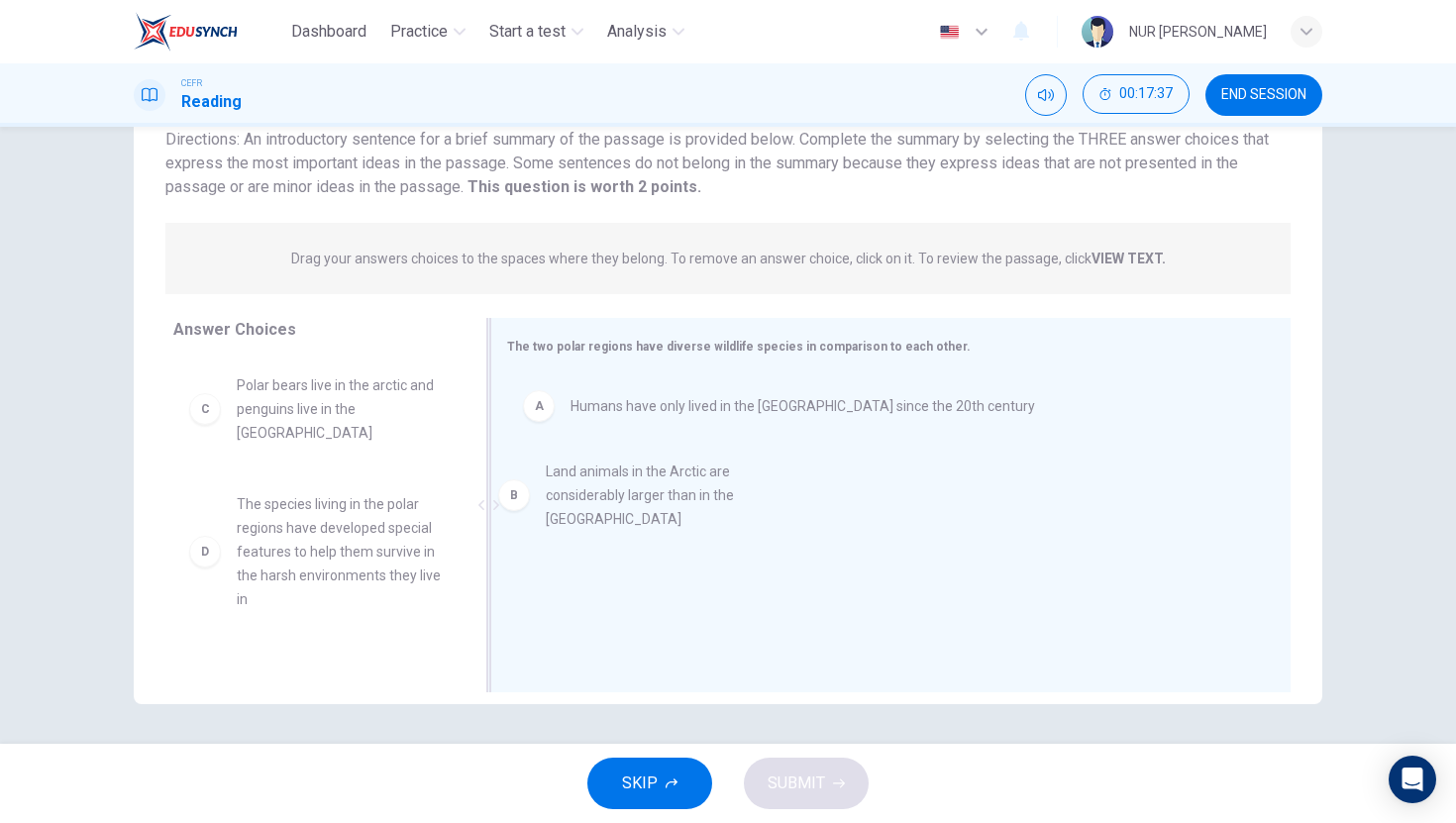 drag, startPoint x: 293, startPoint y: 427, endPoint x: 627, endPoint y: 505, distance: 342.9869 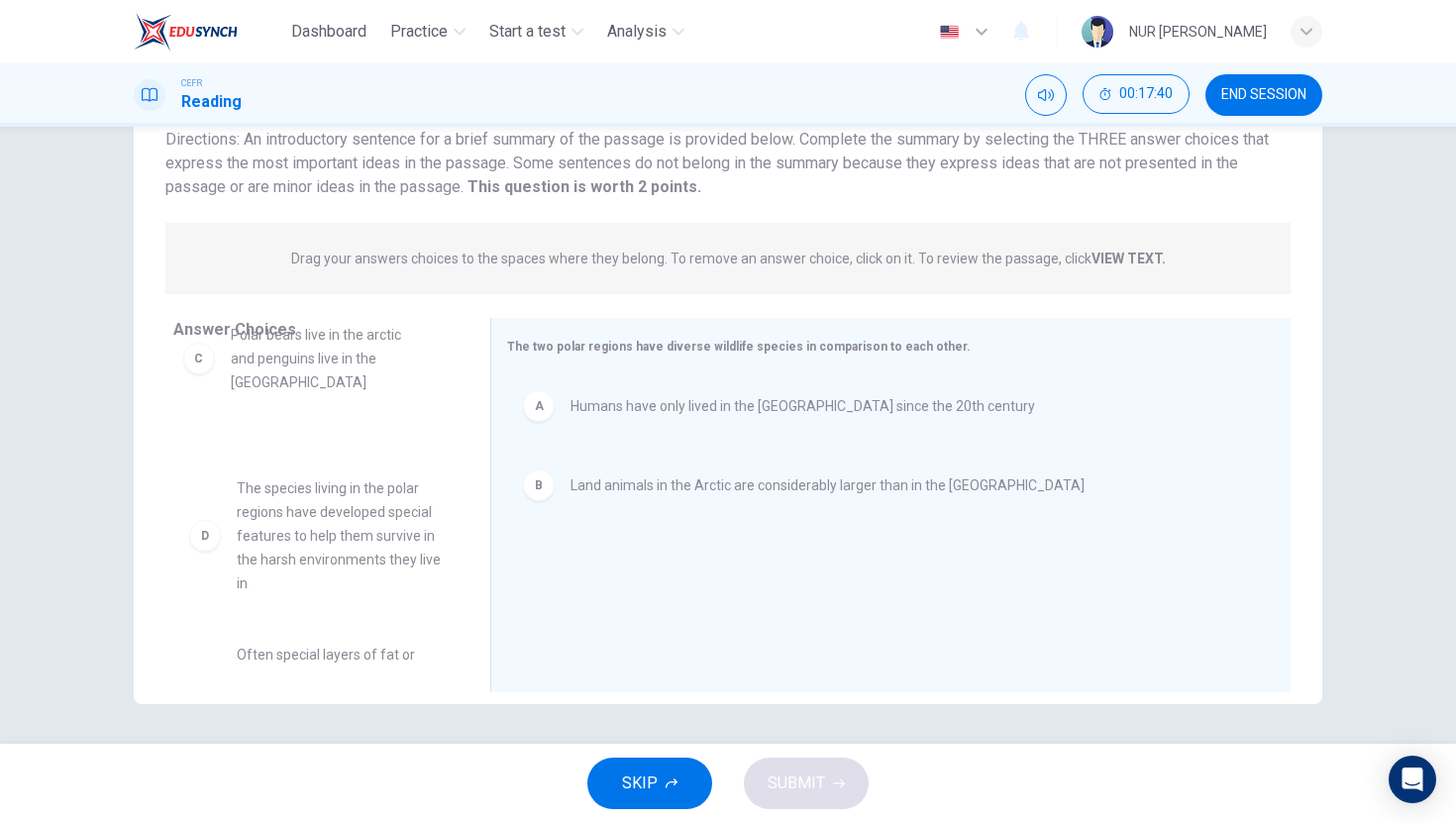 drag, startPoint x: 319, startPoint y: 428, endPoint x: 324, endPoint y: 464, distance: 36.345564 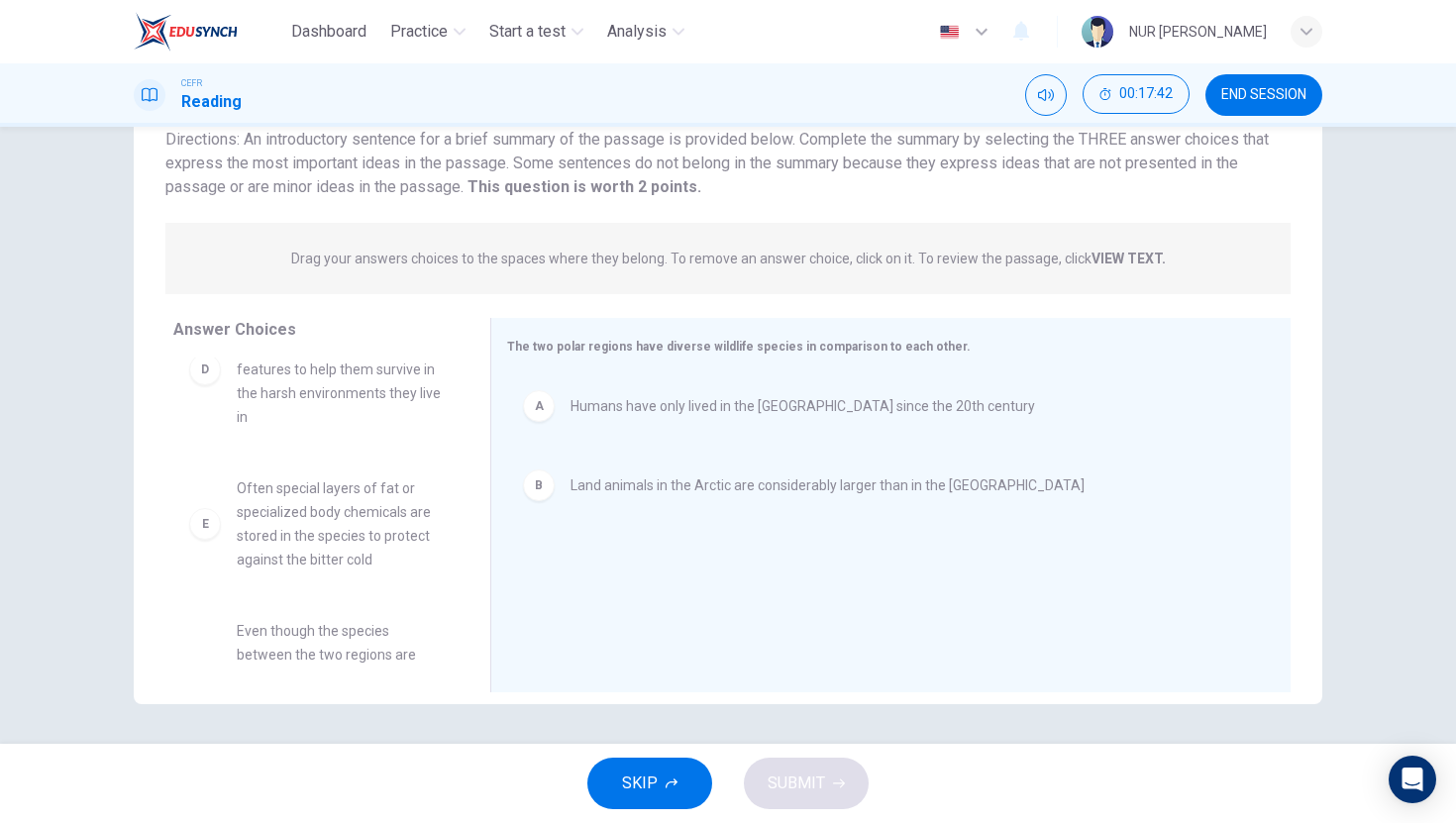 scroll, scrollTop: 273, scrollLeft: 0, axis: vertical 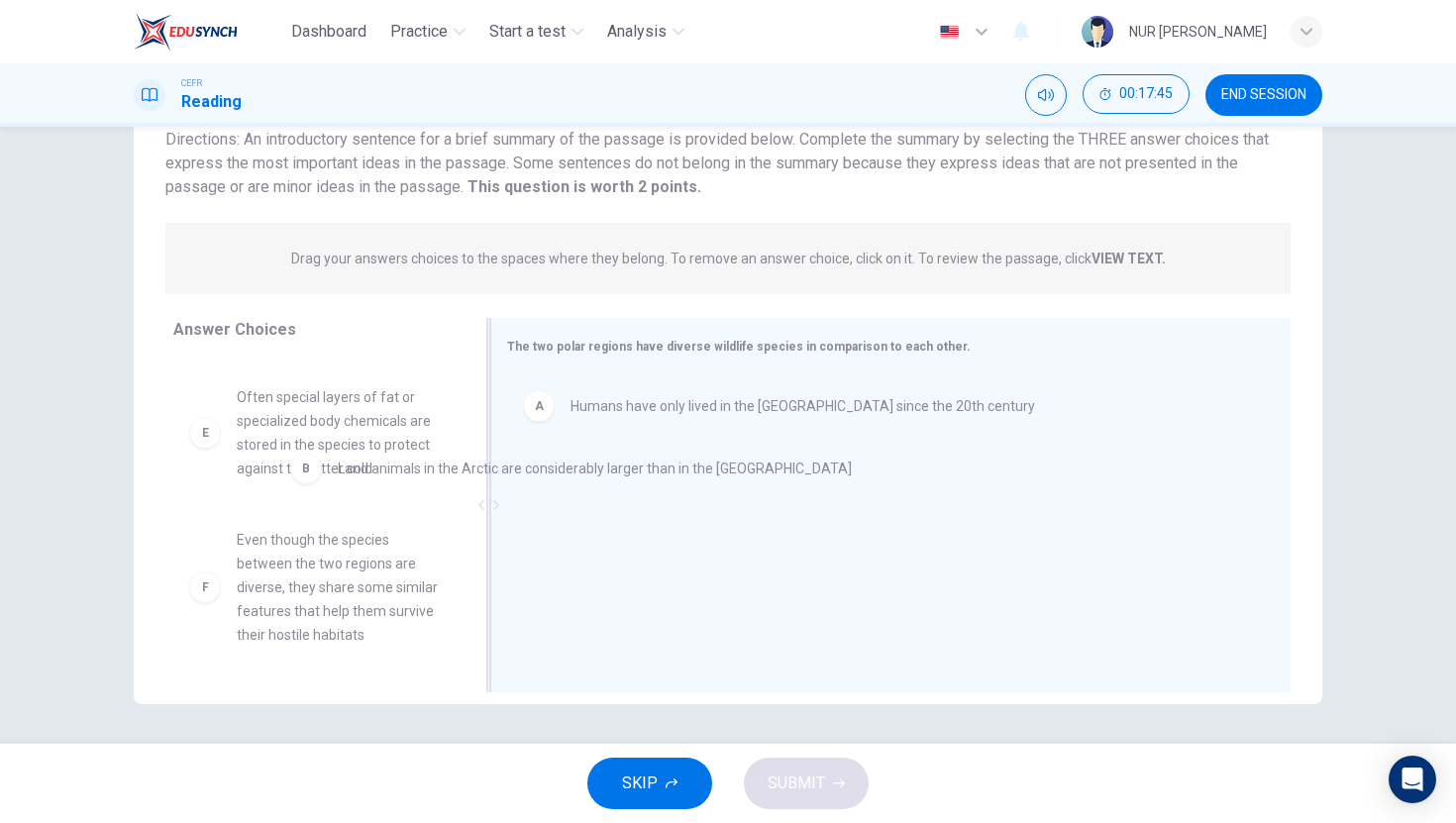 drag, startPoint x: 639, startPoint y: 485, endPoint x: 382, endPoint y: 463, distance: 257.93992 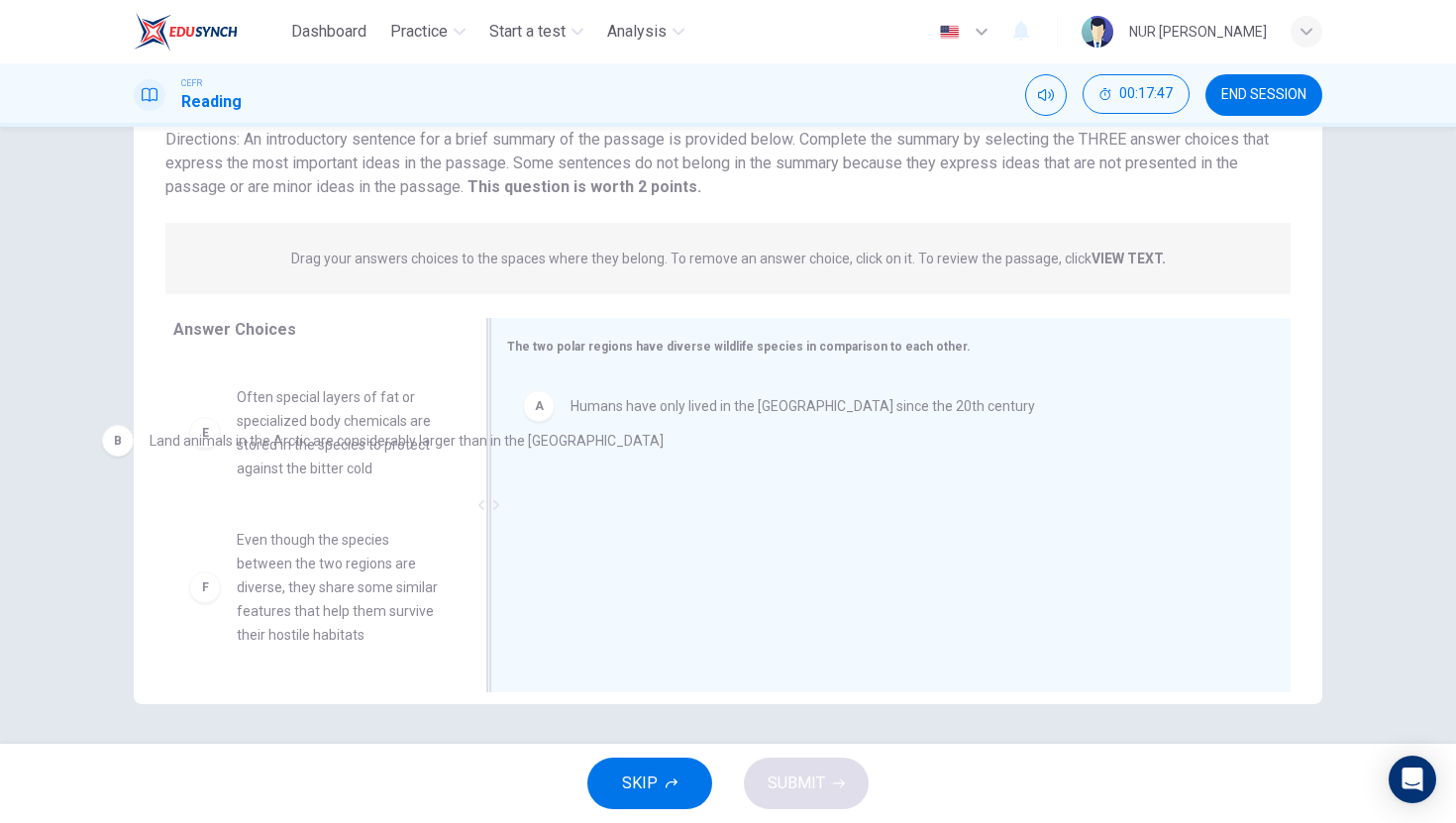 drag, startPoint x: 802, startPoint y: 488, endPoint x: 378, endPoint y: 449, distance: 425.78985 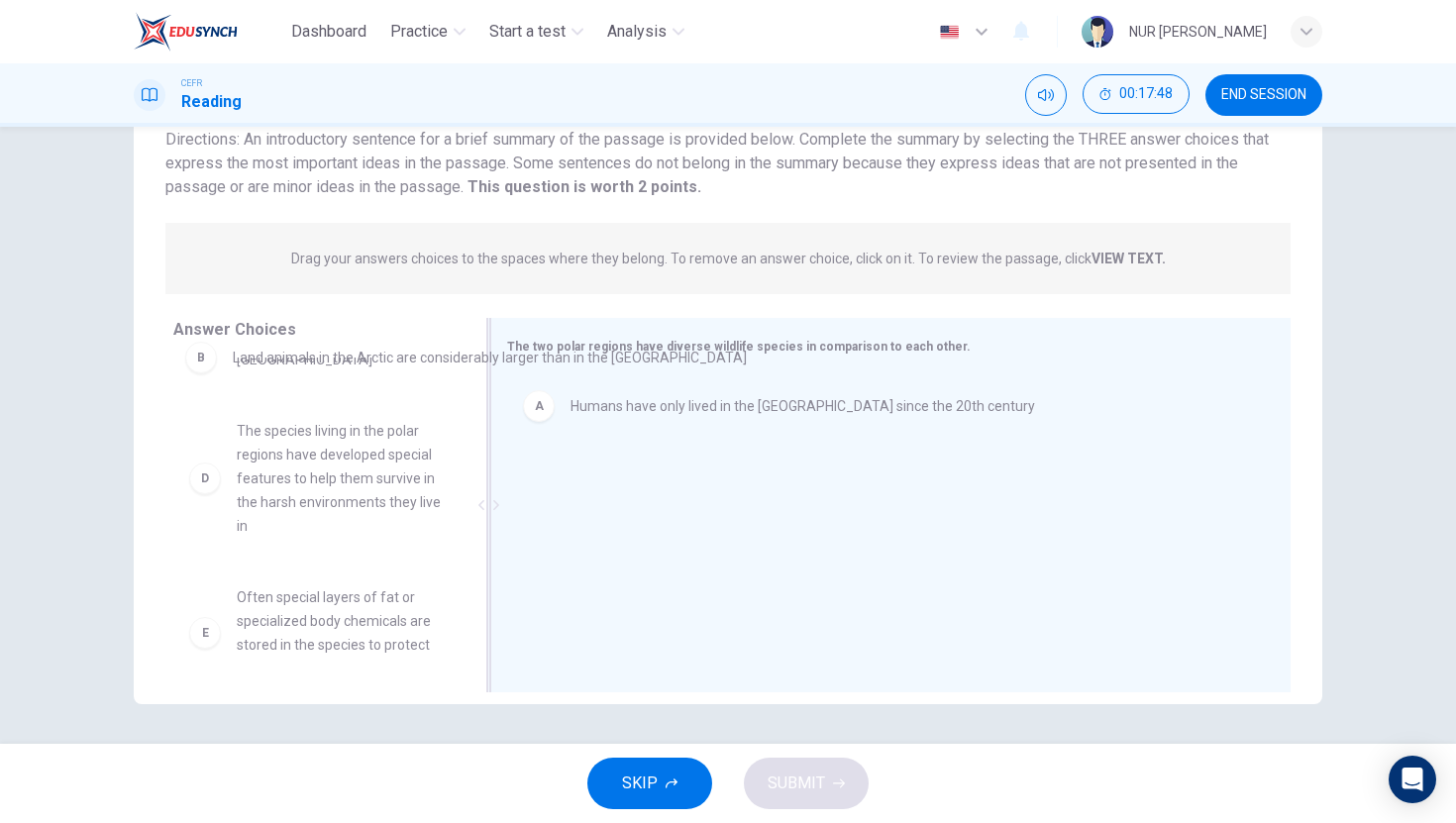 scroll, scrollTop: 0, scrollLeft: 0, axis: both 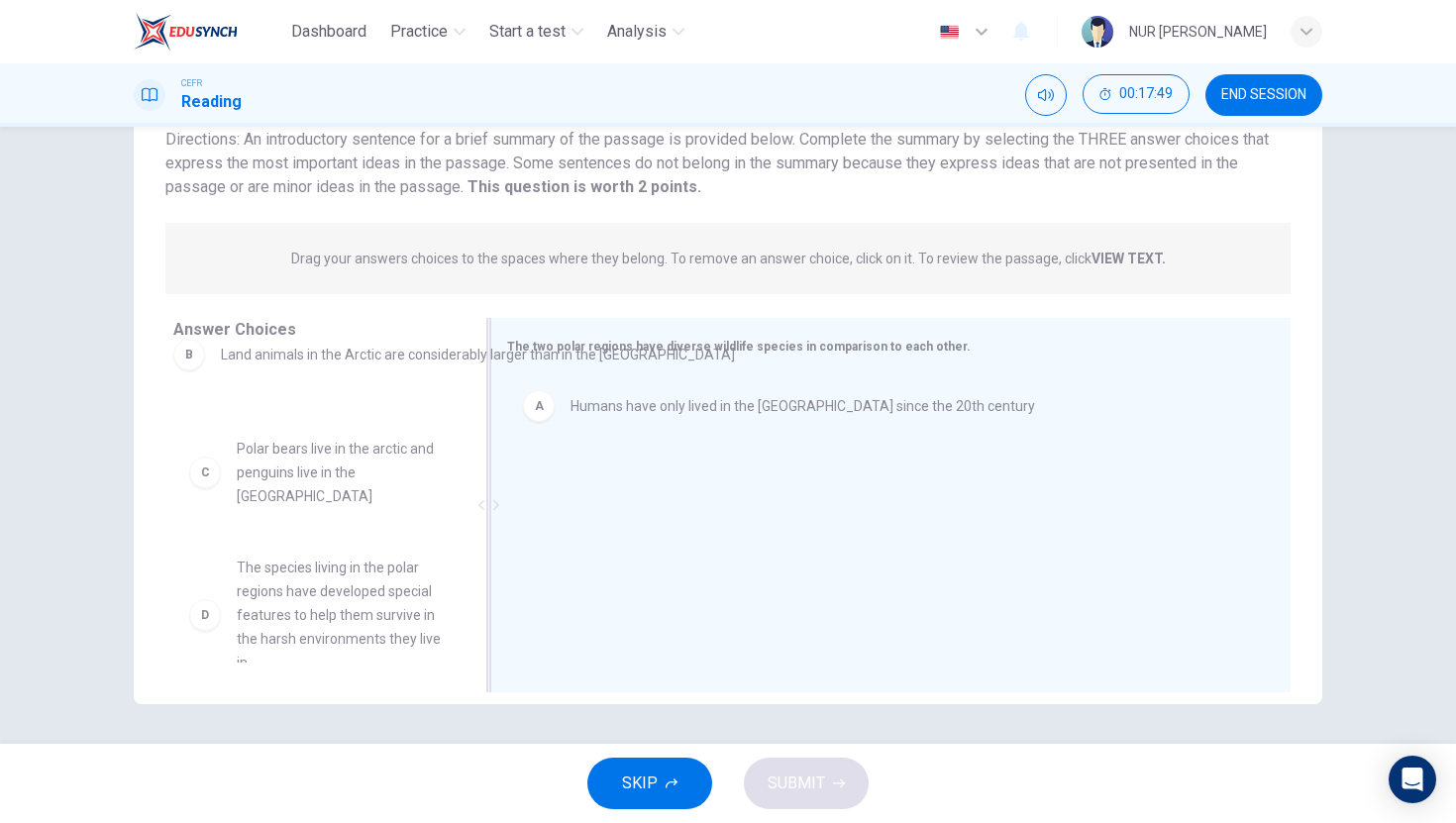 drag, startPoint x: 655, startPoint y: 490, endPoint x: 291, endPoint y: 367, distance: 384.21999 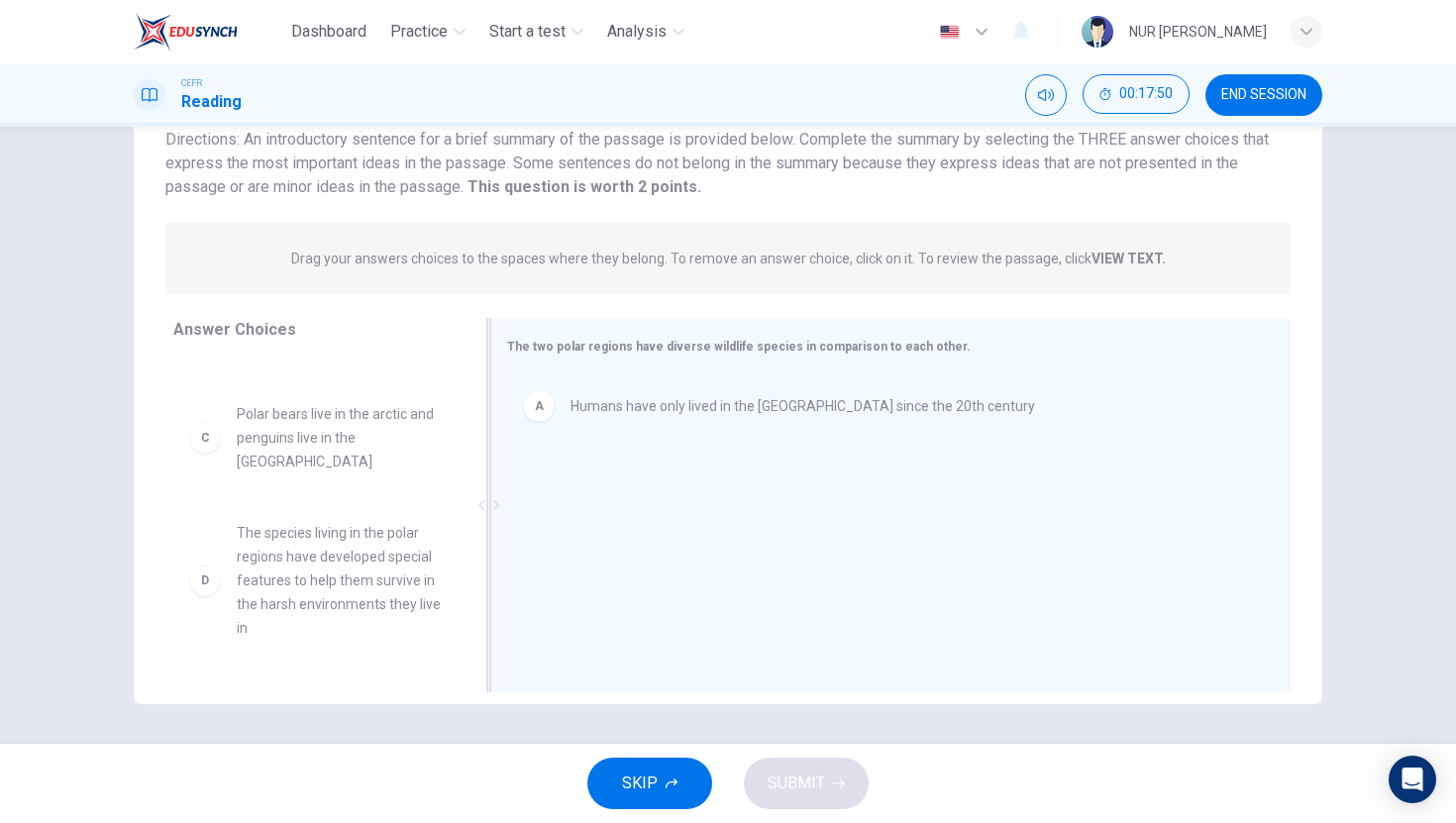scroll, scrollTop: 223, scrollLeft: 0, axis: vertical 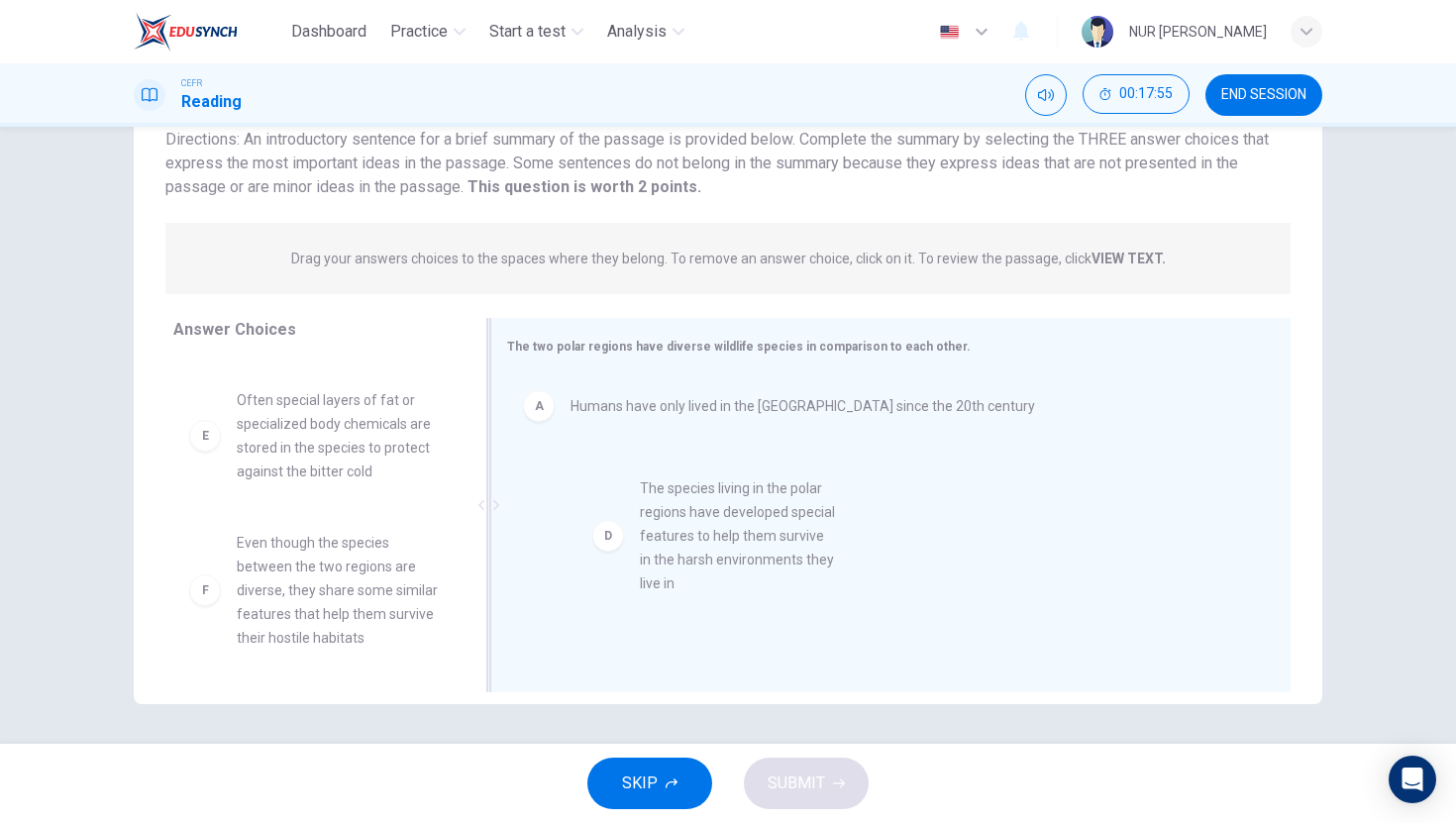 drag, startPoint x: 345, startPoint y: 463, endPoint x: 771, endPoint y: 551, distance: 434.9943 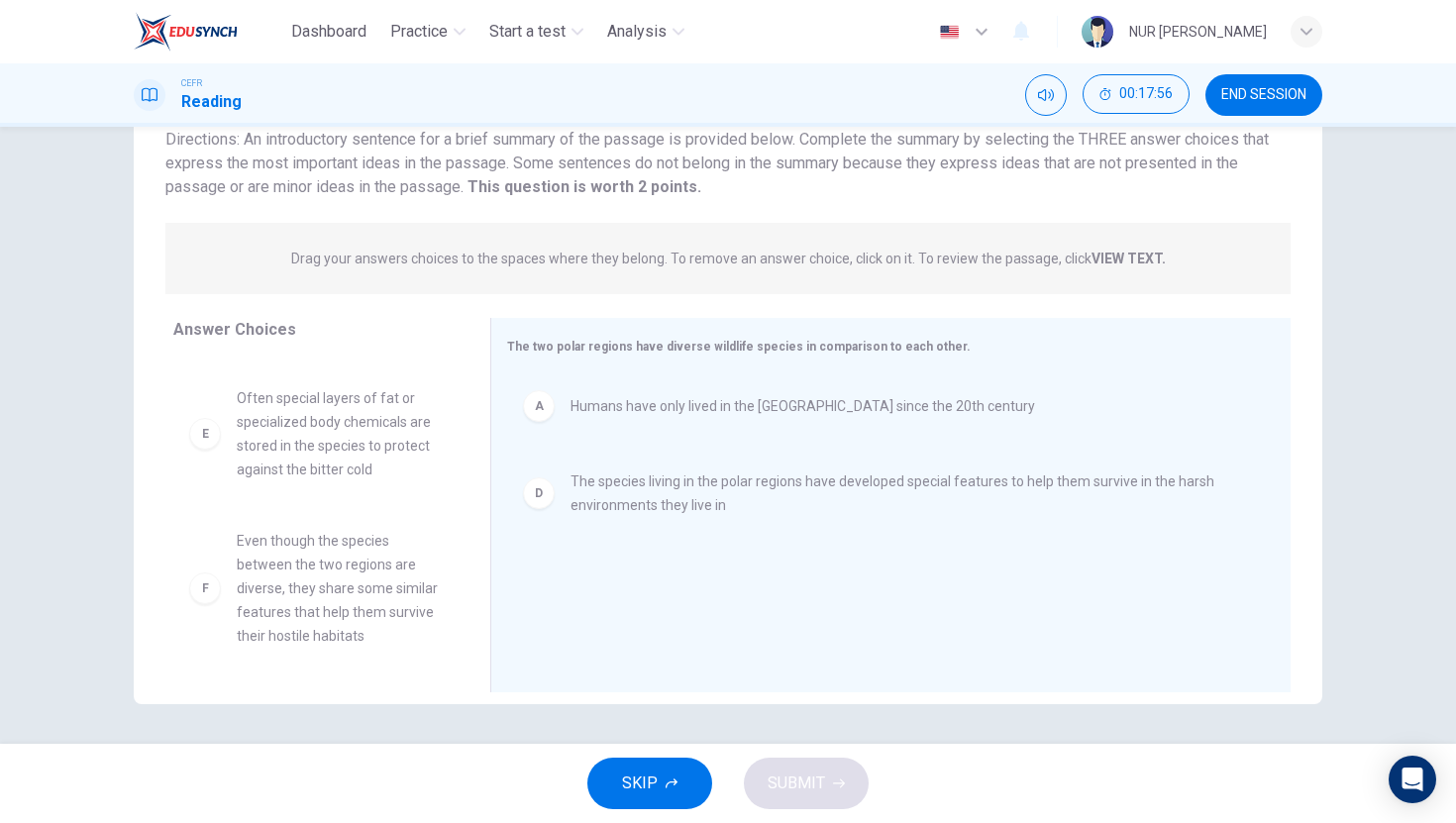 scroll, scrollTop: 226, scrollLeft: 0, axis: vertical 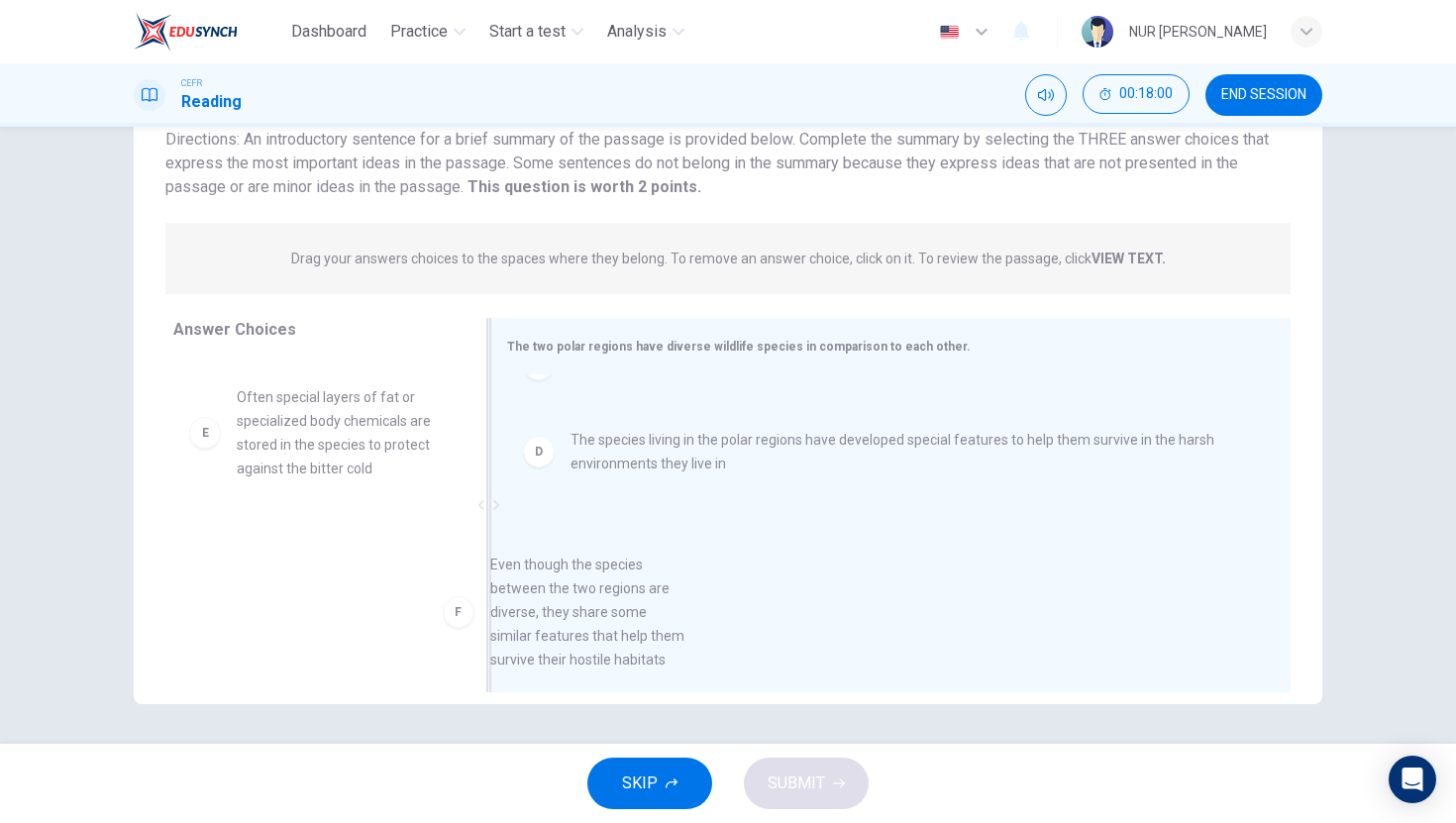 drag, startPoint x: 361, startPoint y: 606, endPoint x: 655, endPoint y: 618, distance: 294.2448 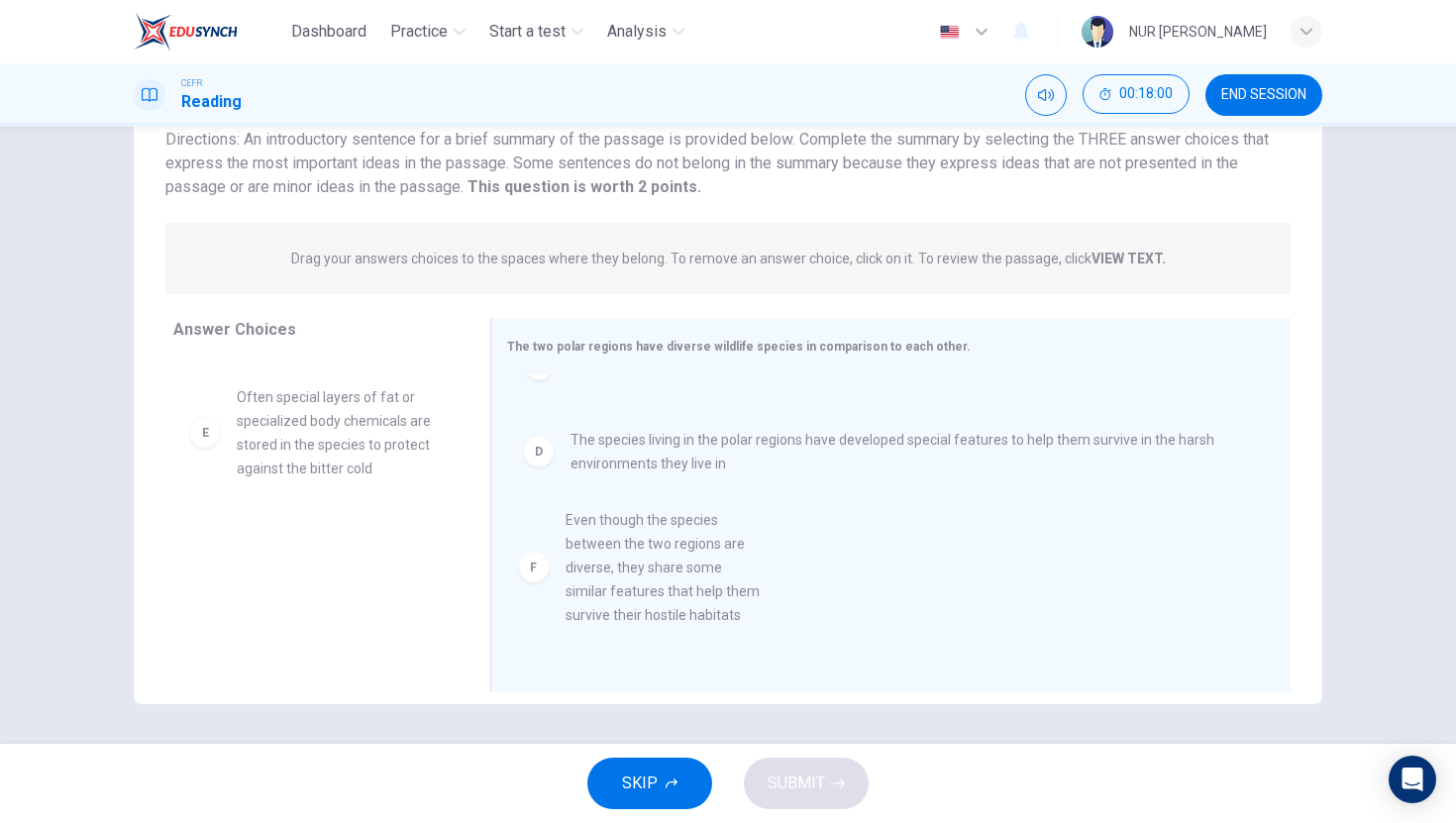 scroll, scrollTop: 0, scrollLeft: 0, axis: both 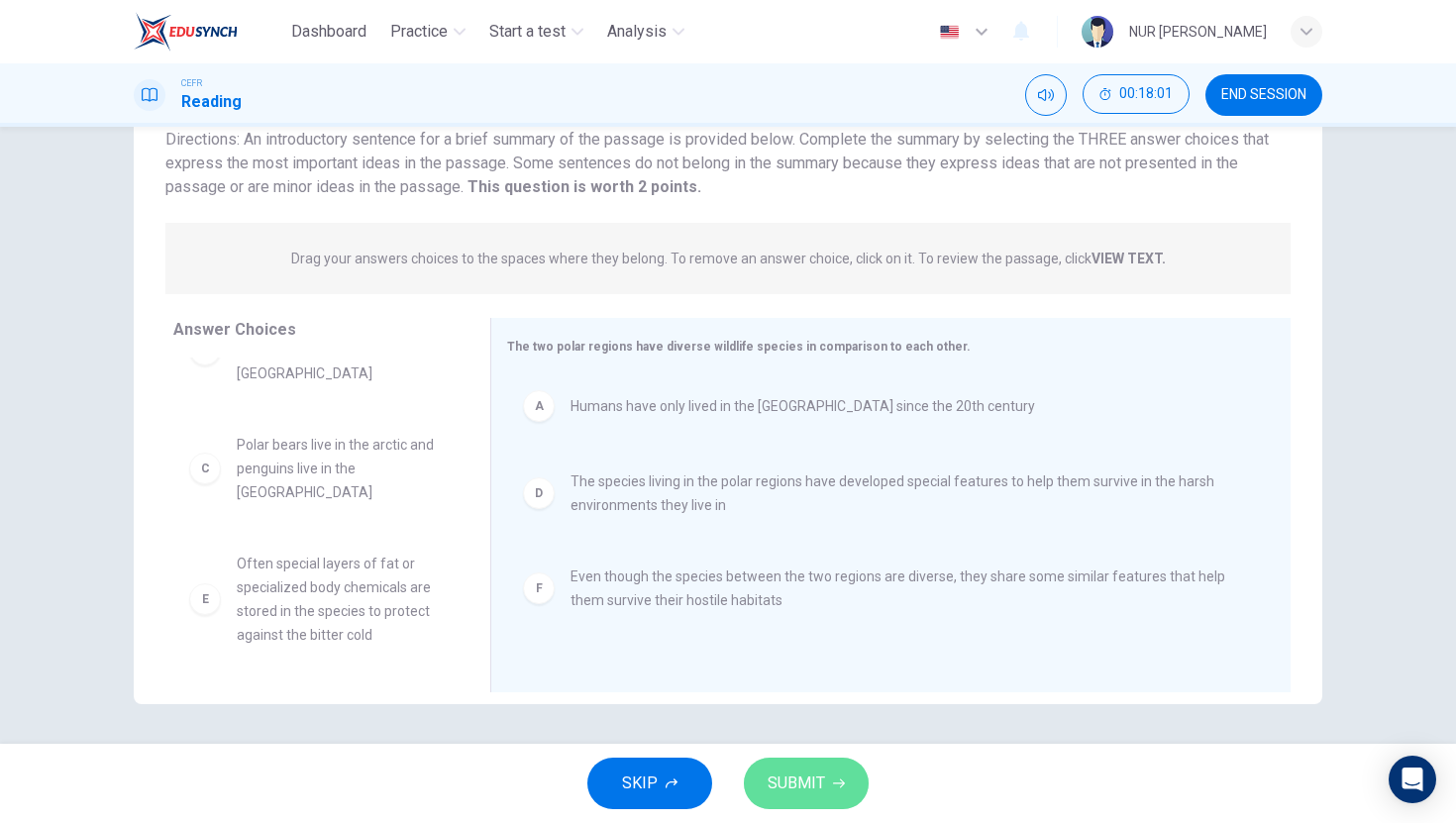click on "SUBMIT" at bounding box center (796, 783) 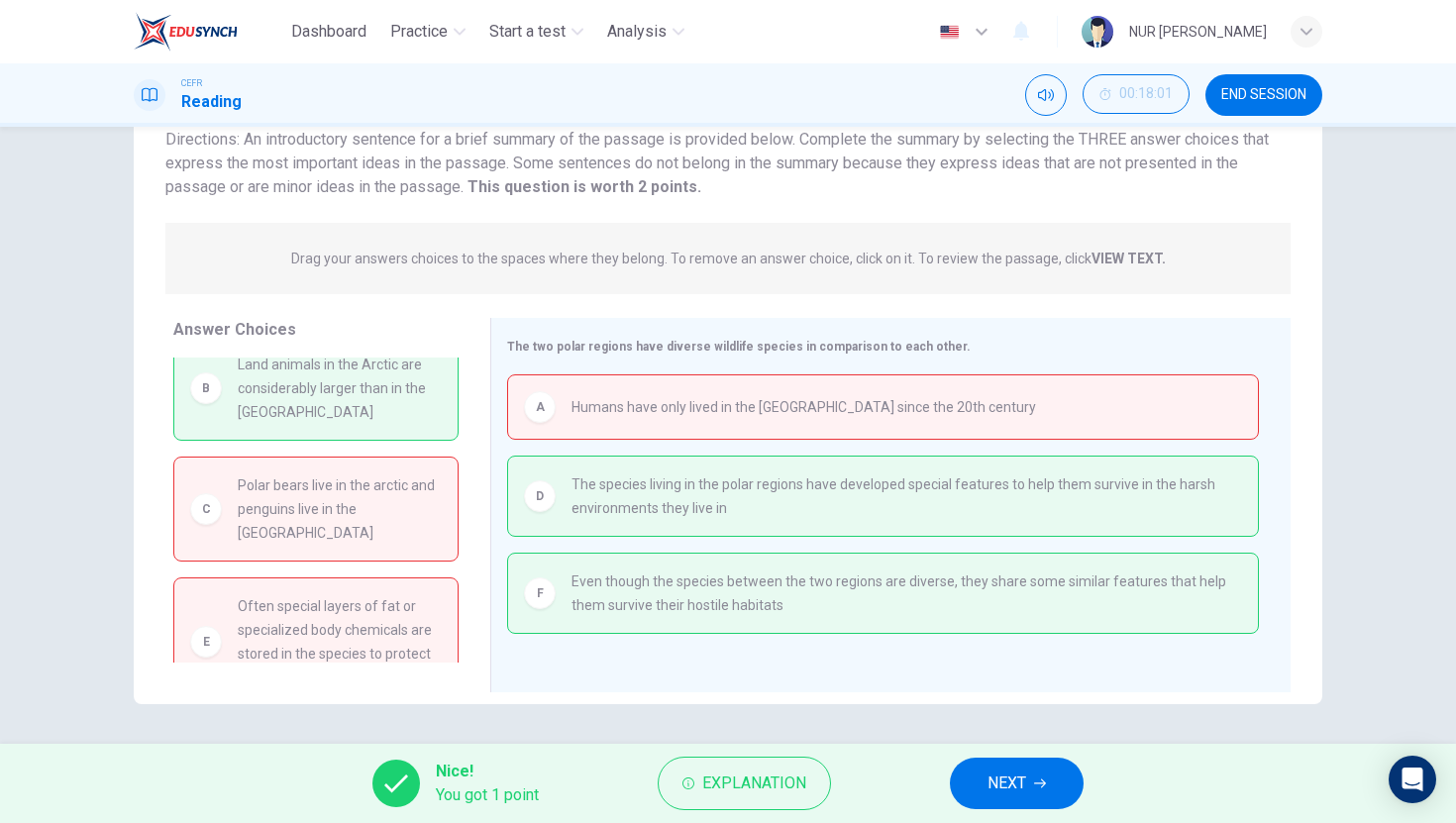 scroll, scrollTop: 0, scrollLeft: 0, axis: both 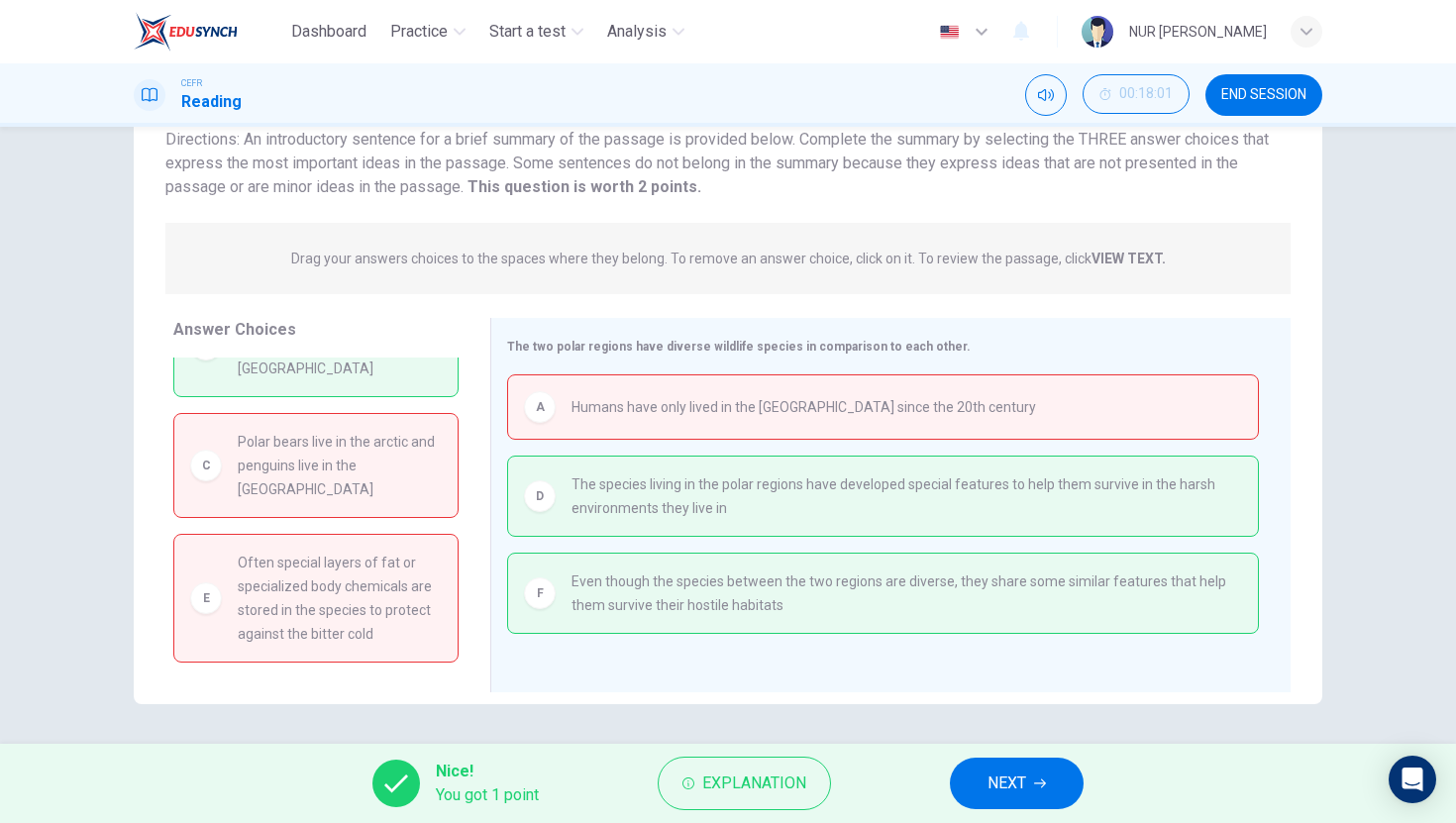 click on "NEXT" at bounding box center [1016, 783] 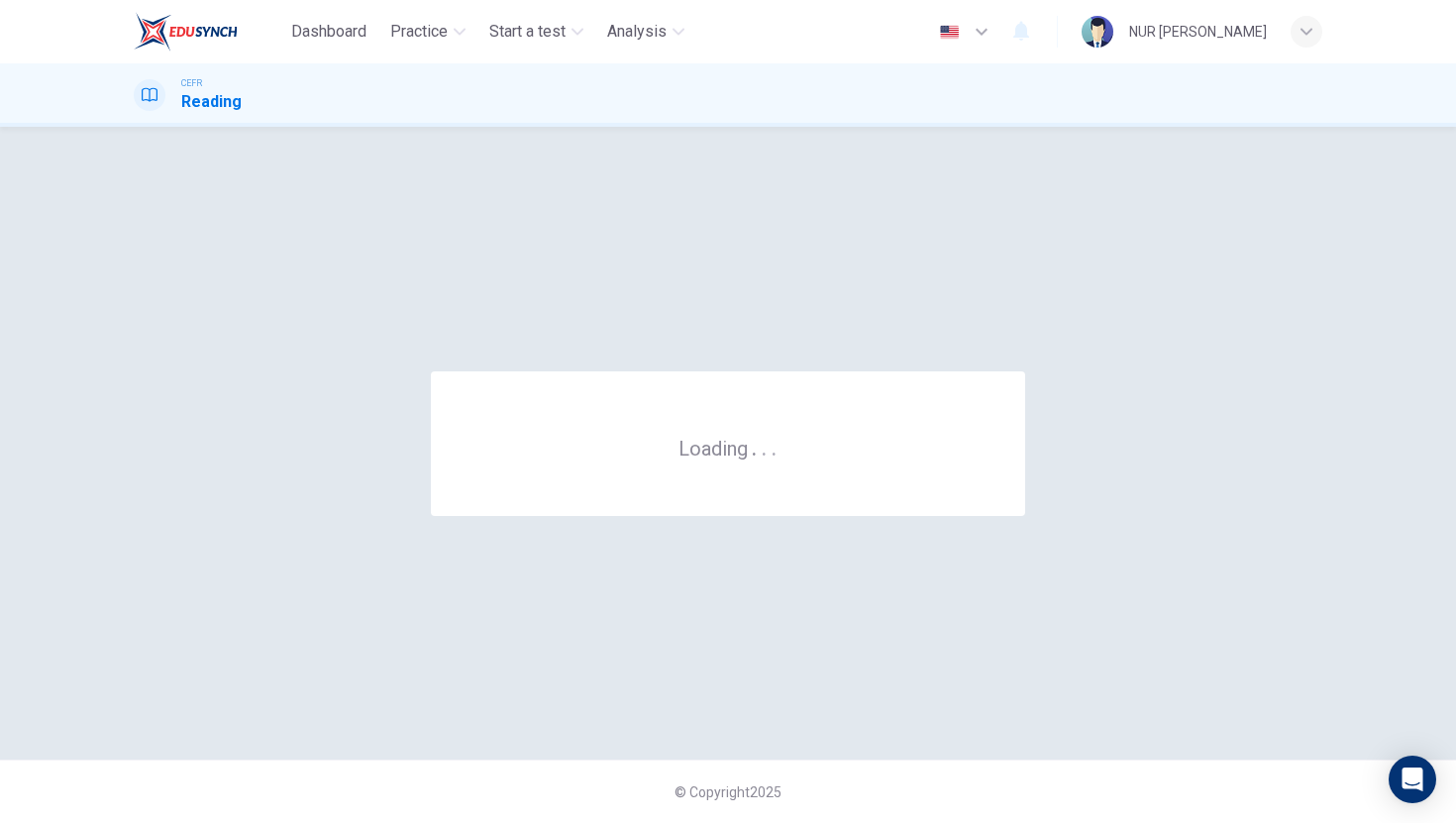 scroll, scrollTop: 0, scrollLeft: 0, axis: both 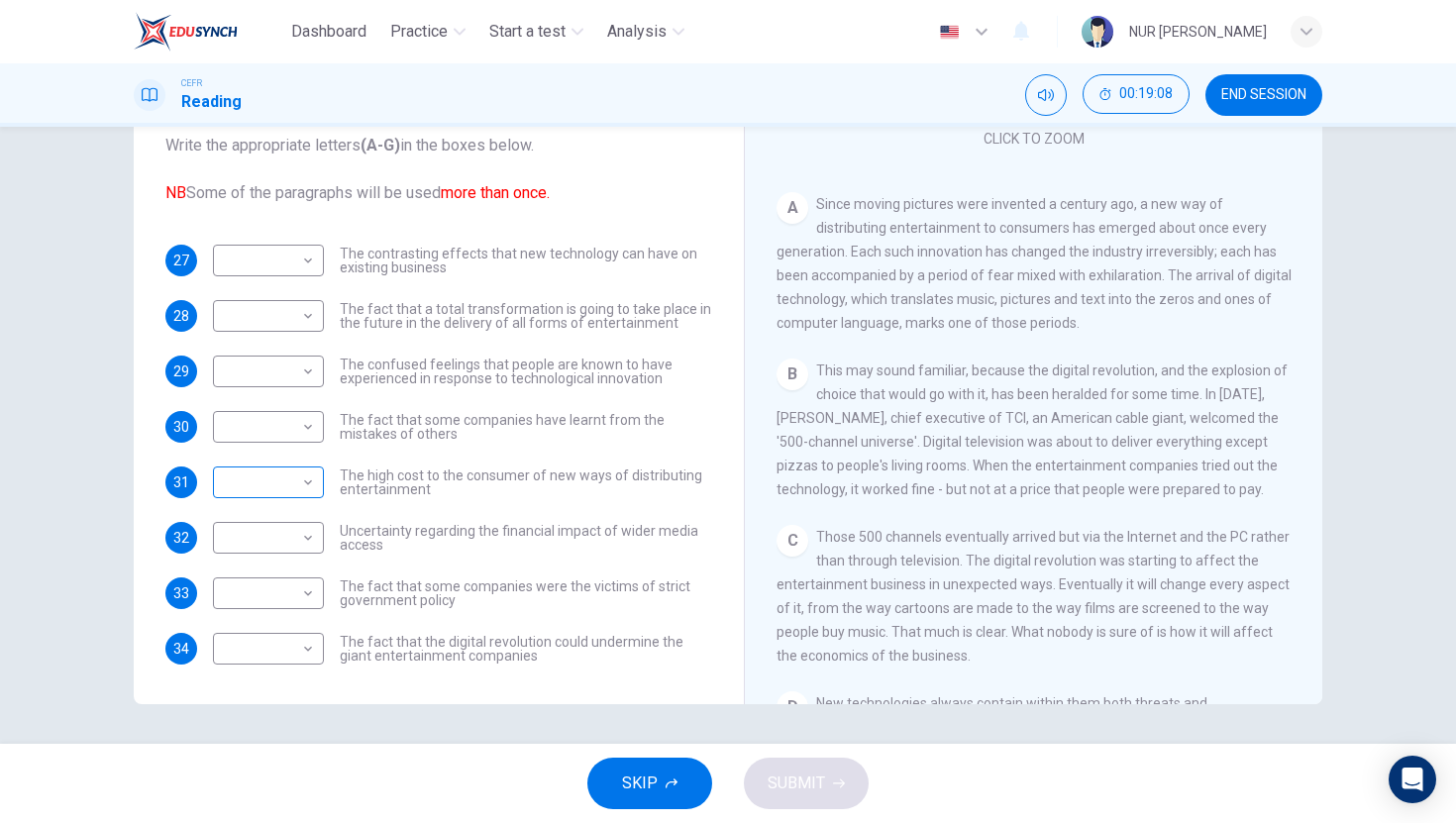 click on "Dashboard Practice Start a test Analysis English en ​ NUR [PERSON_NAME] CEFR Reading 00:19:08 END SESSION Questions 27 - 34 The Reading Passage has 7 paragraphs  A-G .
Which paragraph mentions the following?
Write the appropriate letters  (A-G)  in the boxes below.
NB  Some of the paragraphs will be used  more than once. 27 ​ ​ The contrasting effects that new technology can have on existing business 28 ​ ​ The fact that a total transformation is going to take place in the future in the delivery of all forms of entertainment 29 ​ ​ The confused feelings that people are known to have experienced in response to technological innovation 30 ​ ​ The fact that some companies have learnt from the mistakes of others 31 ​ ​ The high cost to the consumer of new ways of distributing entertainment 32 ​ ​ Uncertainty regarding the financial impact of wider media access 33 ​ ​ The fact that some companies were the victims of strict government policy 34 ​ ​ Wheel of Fortune A" at bounding box center (728, 411) 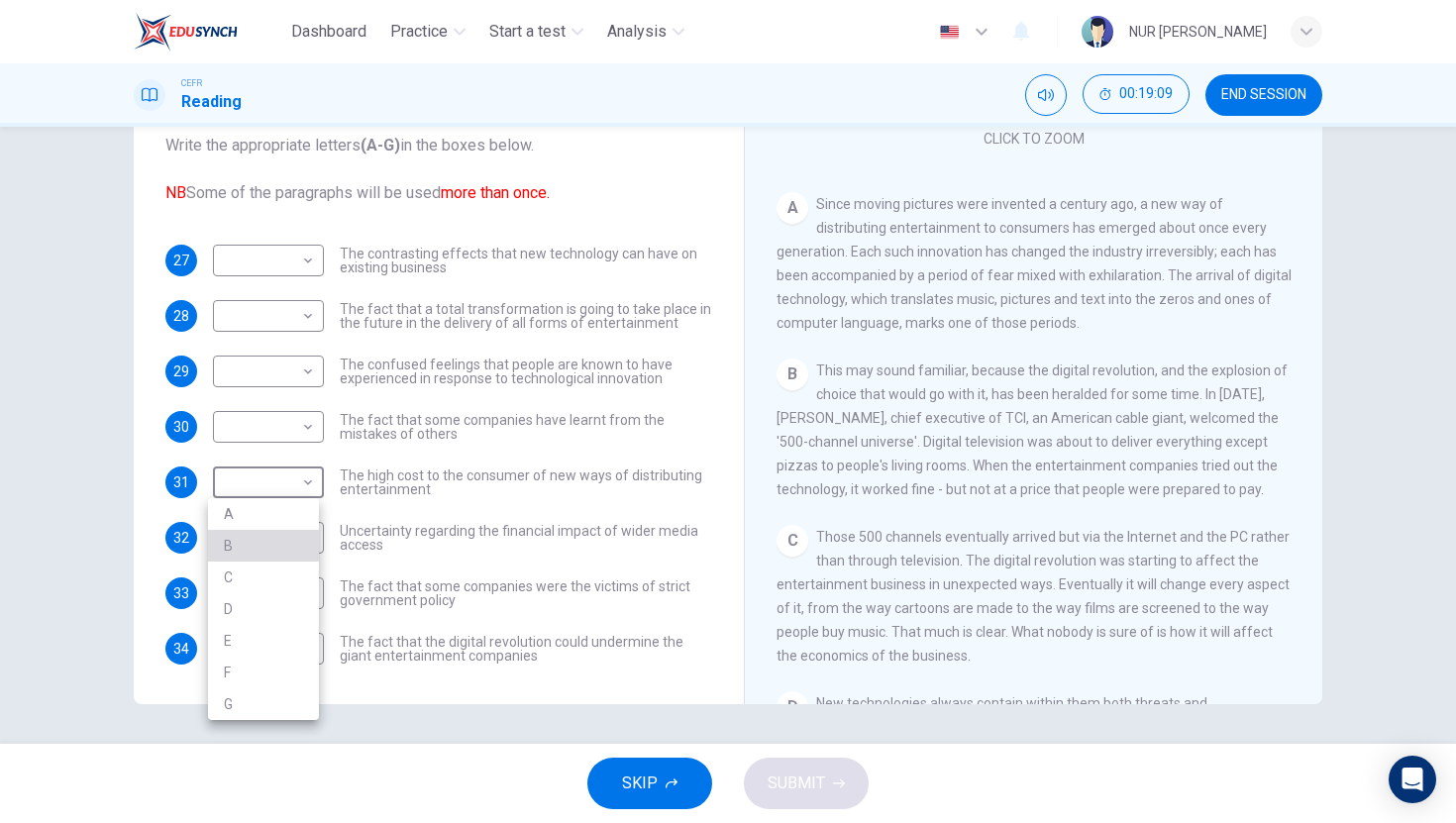 click on "B" at bounding box center [263, 546] 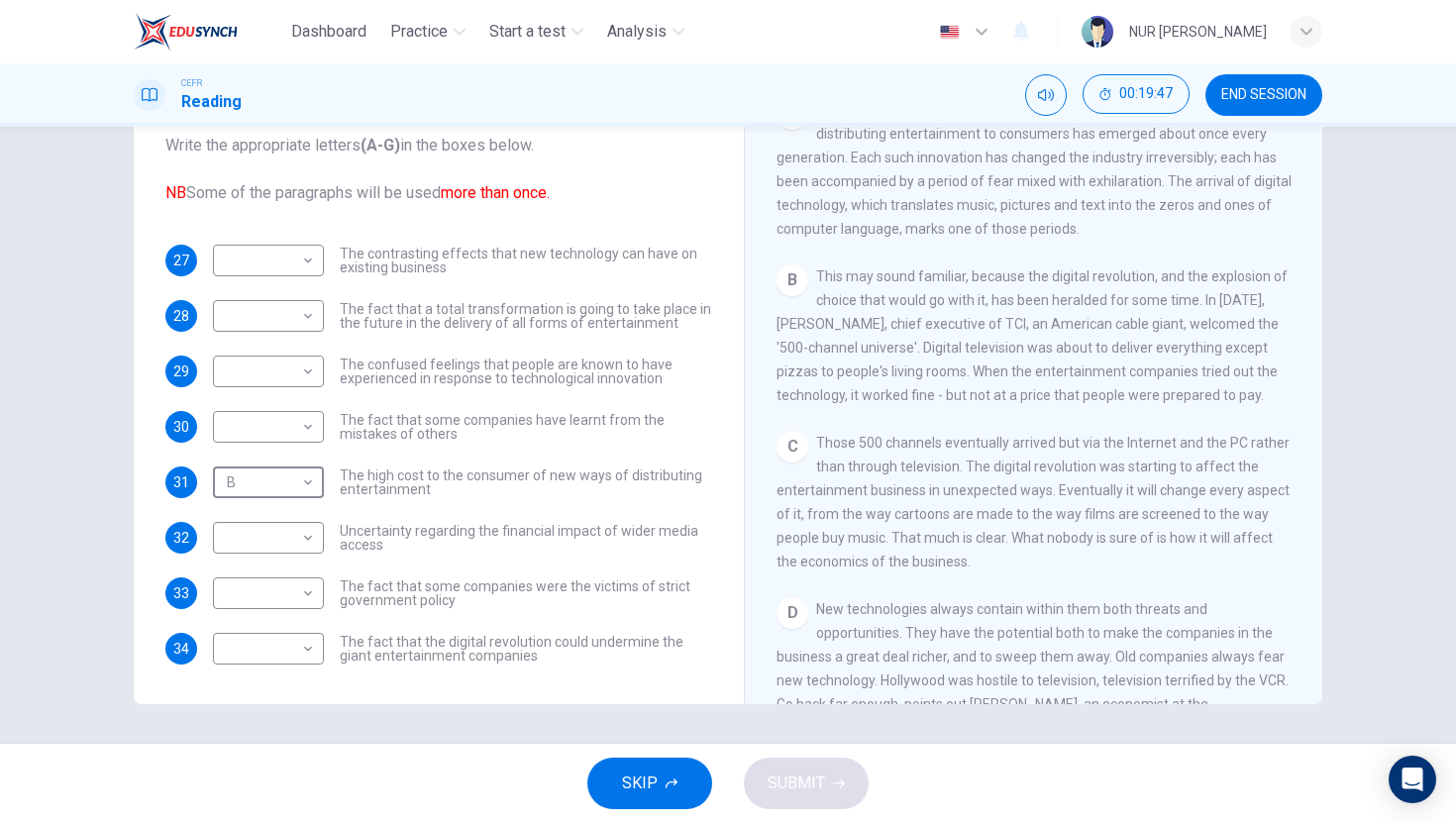 scroll, scrollTop: 419, scrollLeft: 0, axis: vertical 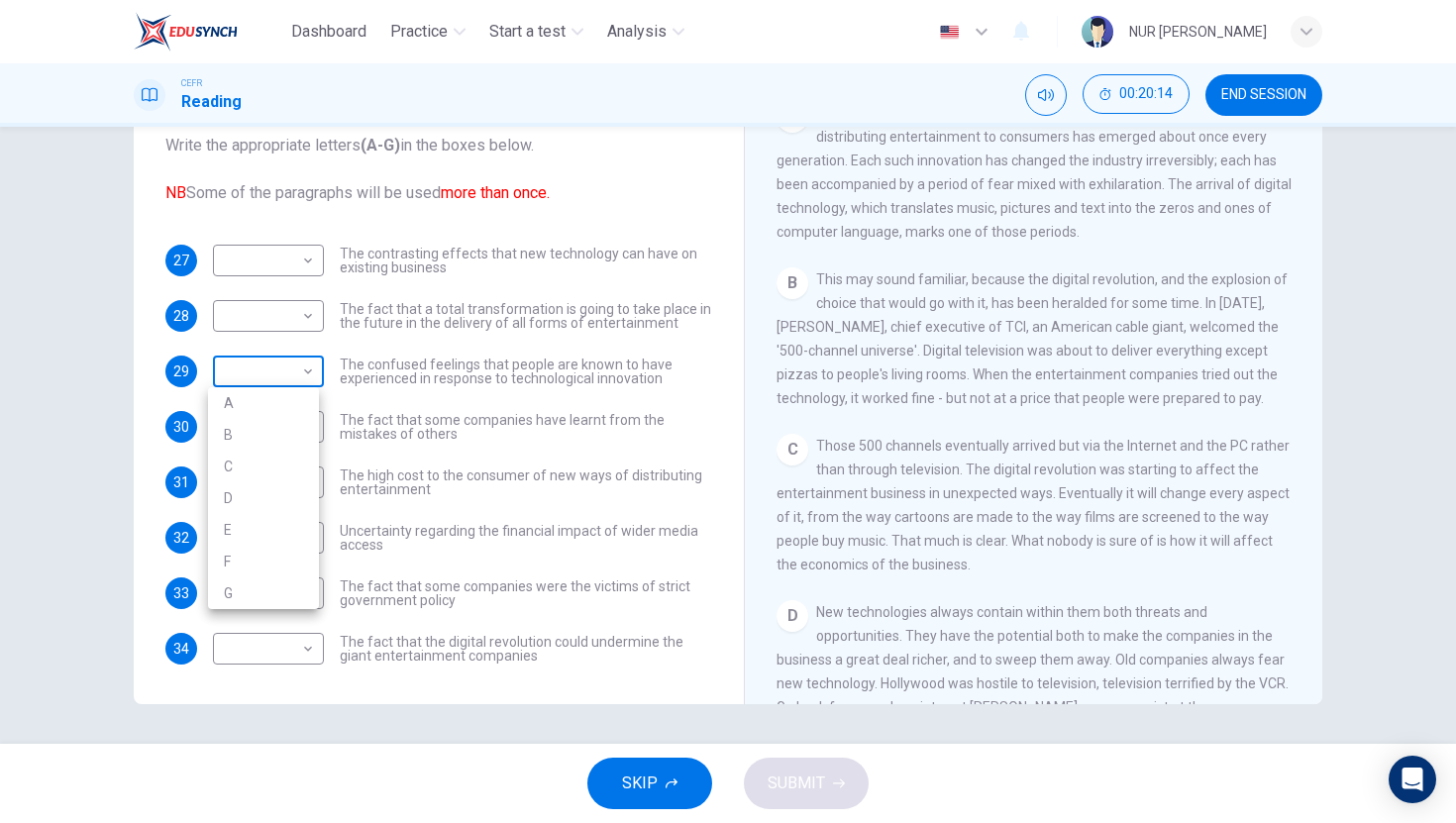 click on "Dashboard Practice Start a test Analysis English en ​ NUR [PERSON_NAME] CEFR Reading 00:20:14 END SESSION Questions 27 - 34 The Reading Passage has 7 paragraphs  A-G .
Which paragraph mentions the following?
Write the appropriate letters  (A-G)  in the boxes below.
NB  Some of the paragraphs will be used  more than once. 27 ​ ​ The contrasting effects that new technology can have on existing business 28 ​ ​ The fact that a total transformation is going to take place in the future in the delivery of all forms of entertainment 29 ​ ​ The confused feelings that people are known to have experienced in response to technological innovation 30 ​ ​ The fact that some companies have learnt from the mistakes of others 31 B B ​ The high cost to the consumer of new ways of distributing entertainment 32 ​ ​ Uncertainty regarding the financial impact of wider media access 33 ​ ​ The fact that some companies were the victims of strict government policy 34 ​ ​ Wheel of Fortune A" at bounding box center [728, 411] 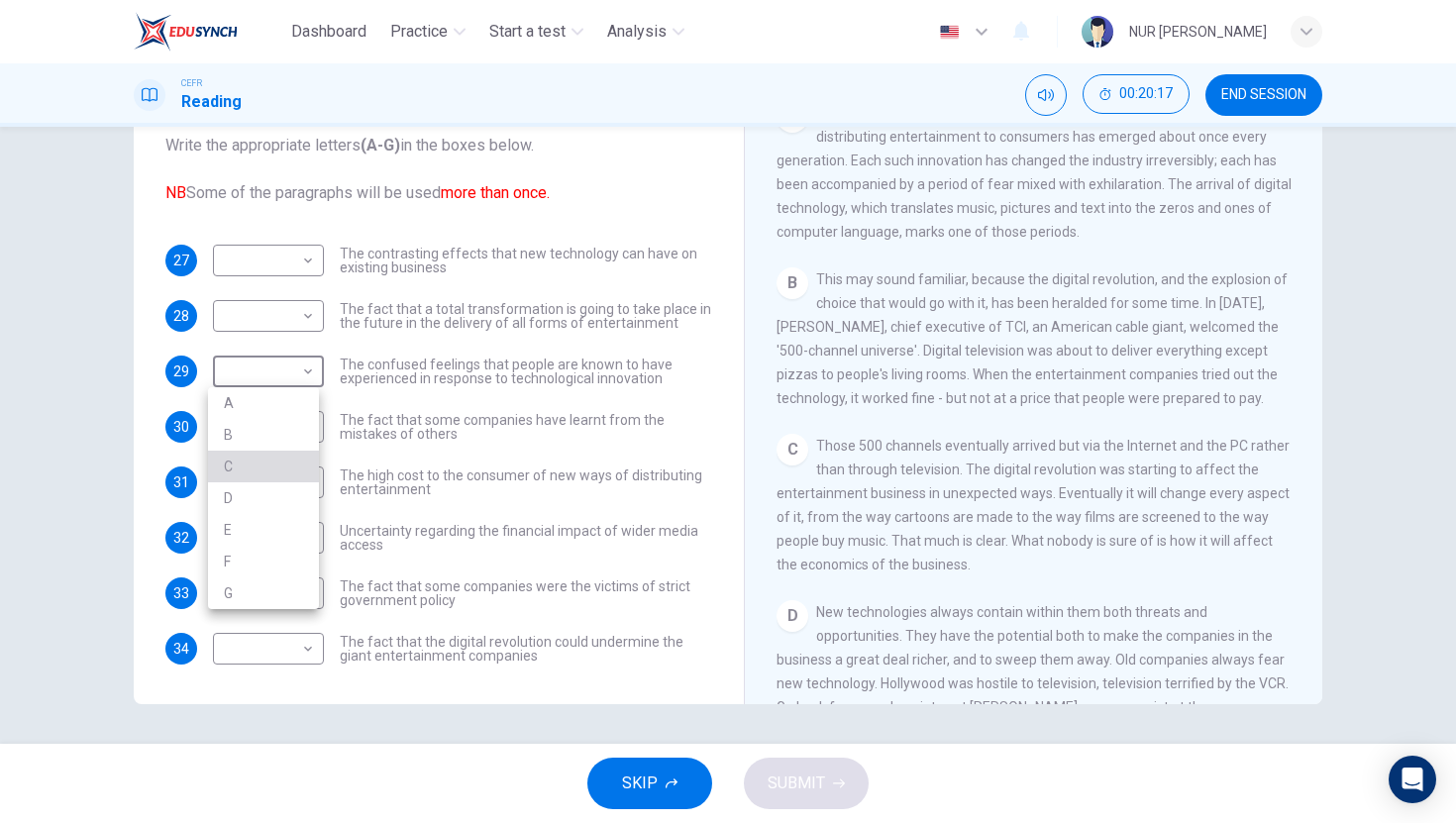 click on "C" at bounding box center [263, 466] 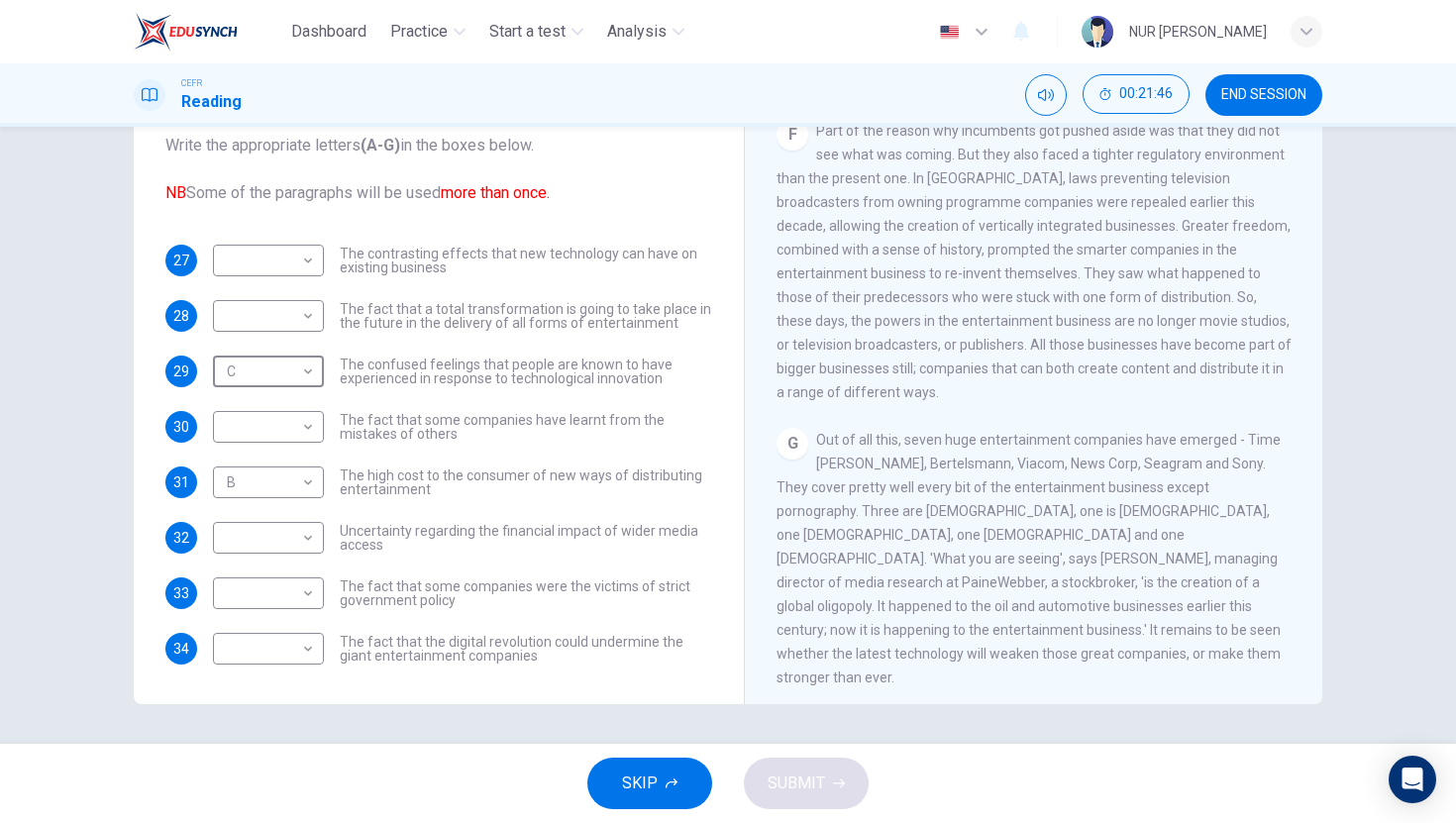 scroll, scrollTop: 1470, scrollLeft: 0, axis: vertical 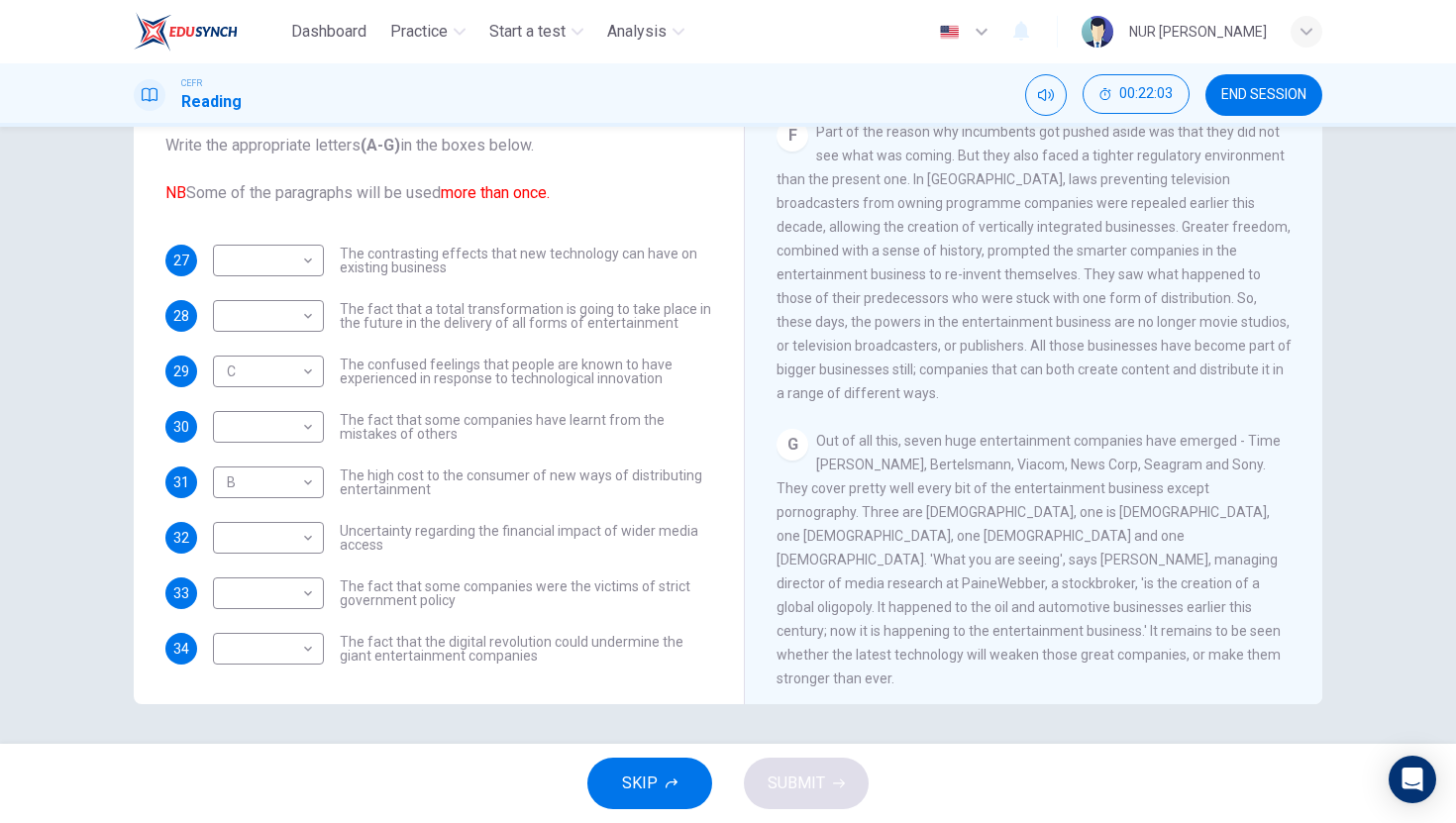 drag, startPoint x: 913, startPoint y: 400, endPoint x: 1163, endPoint y: 406, distance: 250.07199 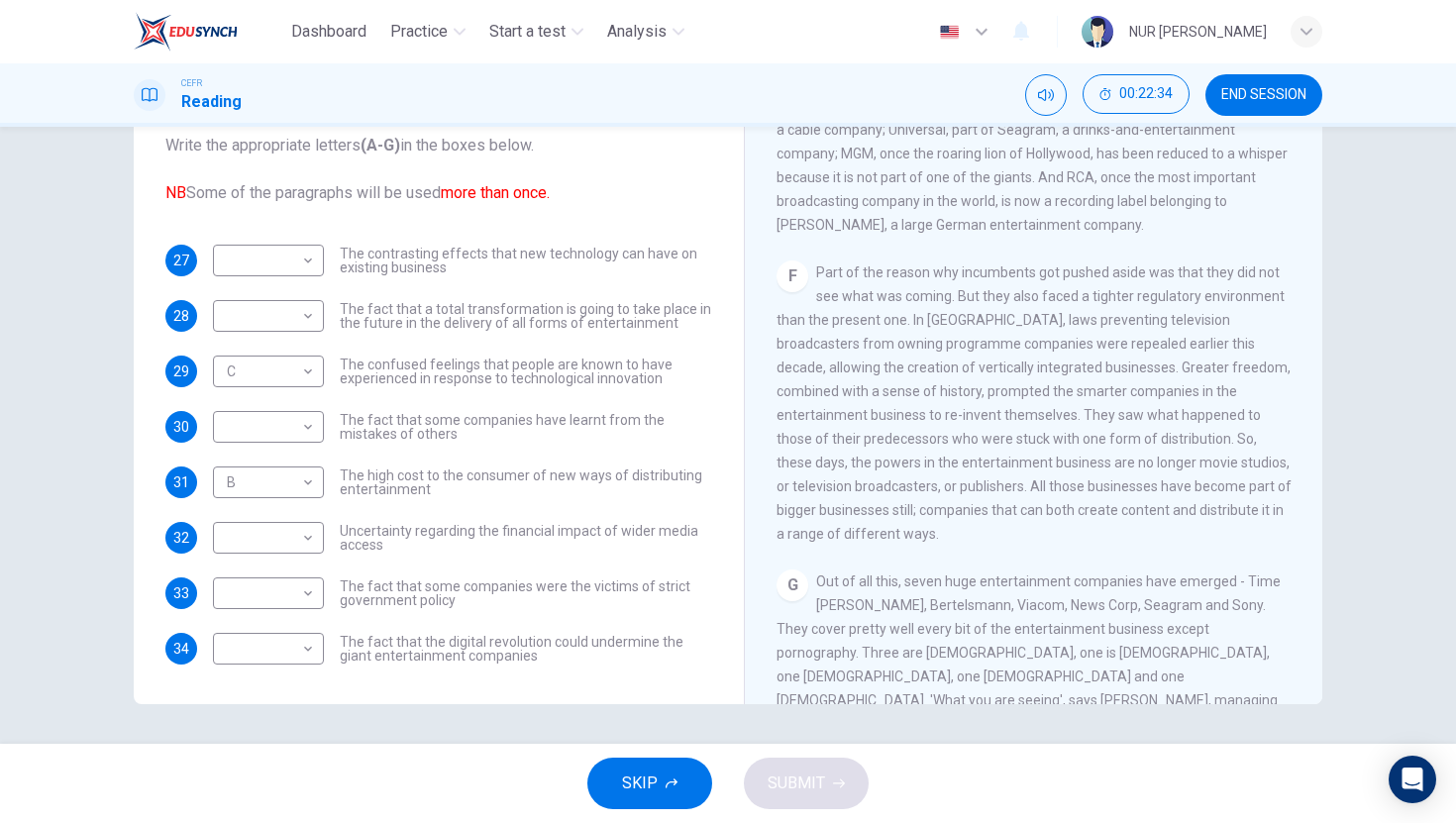 scroll, scrollTop: 1146, scrollLeft: 0, axis: vertical 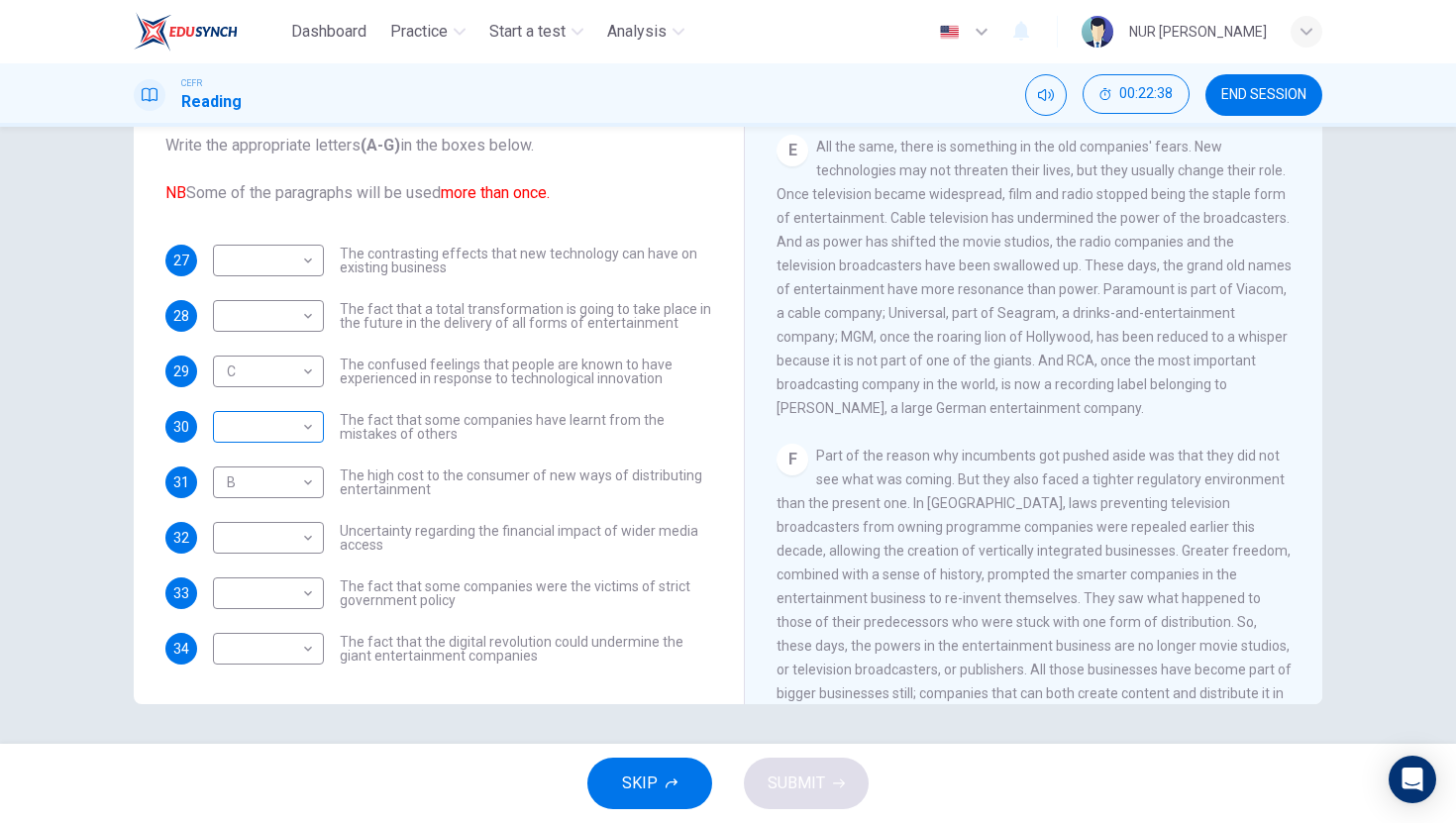 click on "Dashboard Practice Start a test Analysis English en ​ NUR [PERSON_NAME] CEFR Reading 00:22:38 END SESSION Questions 27 - 34 The Reading Passage has 7 paragraphs  A-G .
Which paragraph mentions the following?
Write the appropriate letters  (A-G)  in the boxes below.
NB  Some of the paragraphs will be used  more than once. 27 ​ ​ The contrasting effects that new technology can have on existing business 28 ​ ​ The fact that a total transformation is going to take place in the future in the delivery of all forms of entertainment 29 C C ​ The confused feelings that people are known to have experienced in response to technological innovation 30 ​ ​ The fact that some companies have learnt from the mistakes of others 31 B B ​ The high cost to the consumer of new ways of distributing entertainment 32 ​ ​ Uncertainty regarding the financial impact of wider media access 33 ​ ​ The fact that some companies were the victims of strict government policy 34 ​ ​ Wheel of Fortune A" at bounding box center (728, 411) 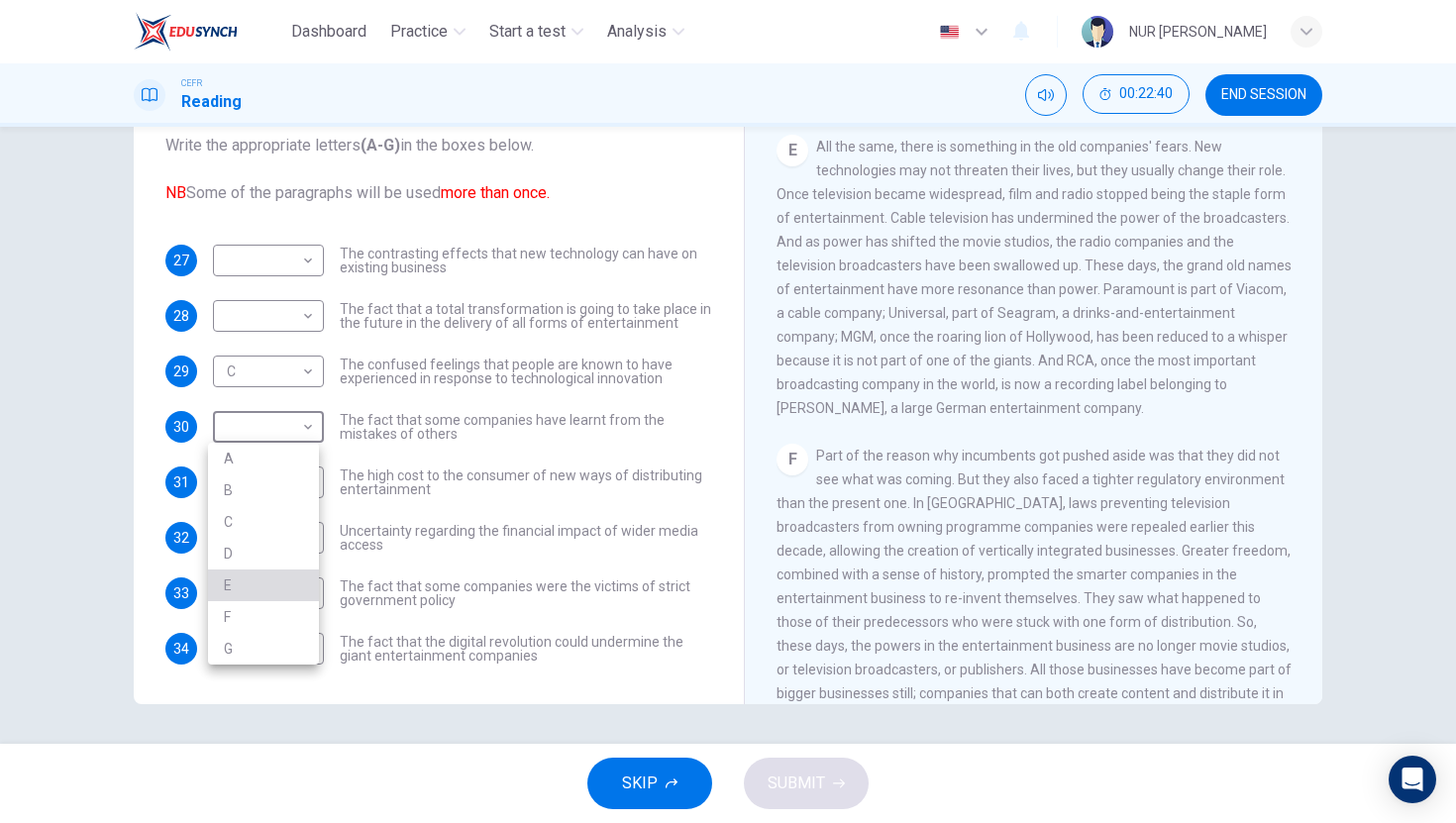 click on "E" at bounding box center (263, 585) 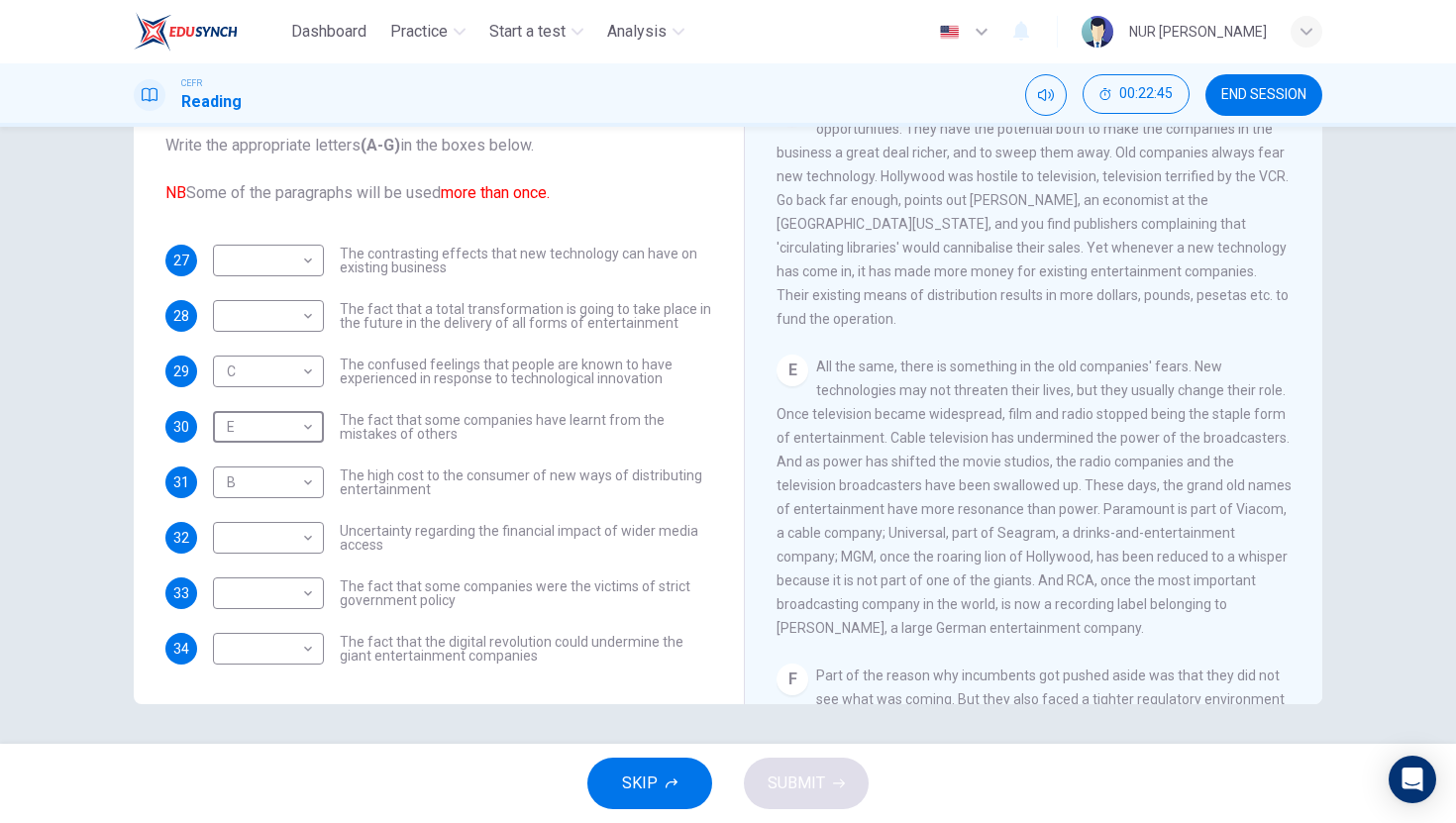 scroll, scrollTop: 888, scrollLeft: 0, axis: vertical 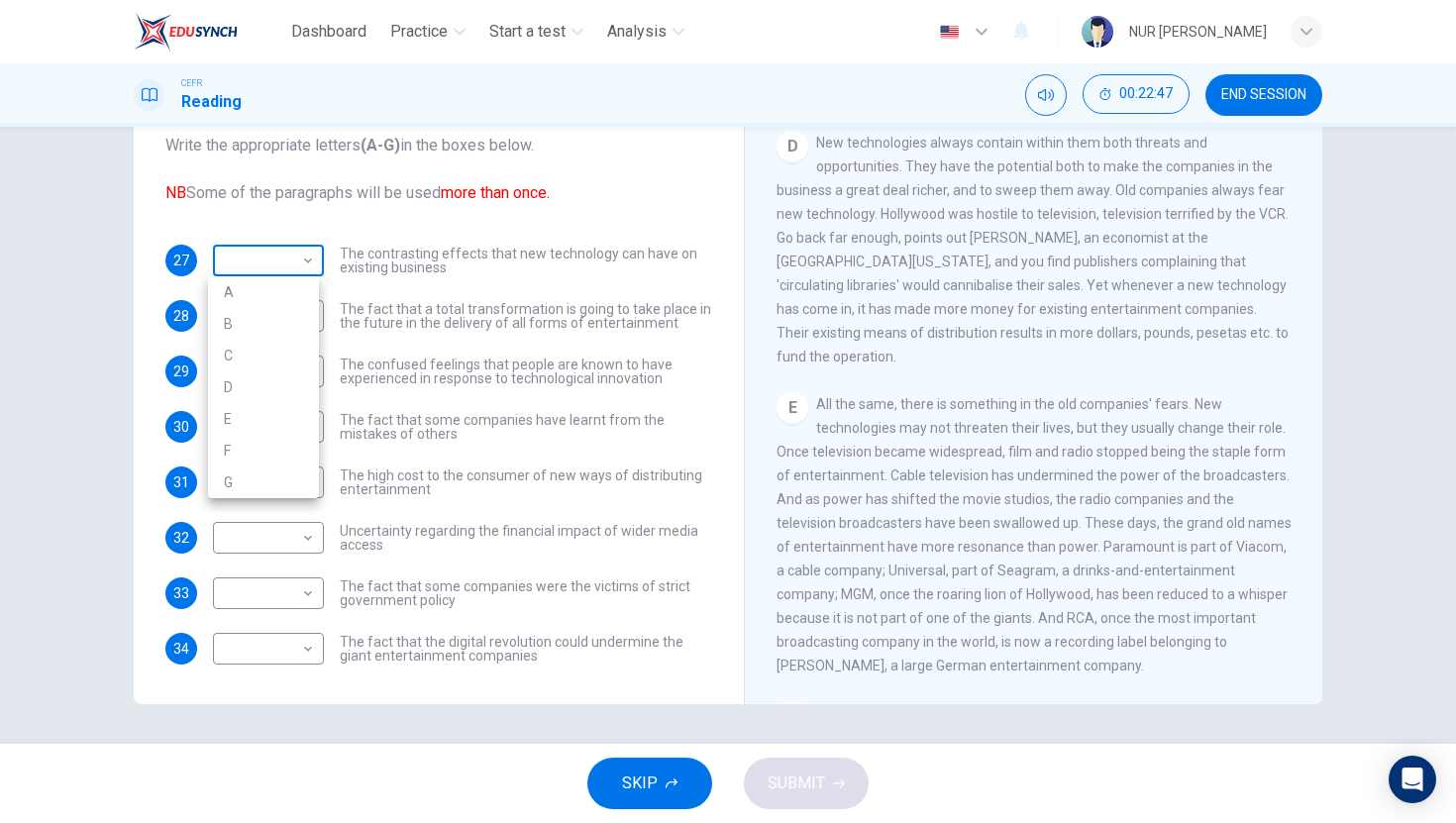 click on "Dashboard Practice Start a test Analysis English en ​ NUR [PERSON_NAME] CEFR Reading 00:22:47 END SESSION Questions 27 - 34 The Reading Passage has 7 paragraphs  A-G .
Which paragraph mentions the following?
Write the appropriate letters  (A-G)  in the boxes below.
NB  Some of the paragraphs will be used  more than once. 27 ​ ​ The contrasting effects that new technology can have on existing business 28 ​ ​ The fact that a total transformation is going to take place in the future in the delivery of all forms of entertainment 29 C C ​ The confused feelings that people are known to have experienced in response to technological innovation 30 E E ​ The fact that some companies have learnt from the mistakes of others 31 B B ​ The high cost to the consumer of new ways of distributing entertainment 32 ​ ​ Uncertainty regarding the financial impact of wider media access 33 ​ ​ The fact that some companies were the victims of strict government policy 34 ​ ​ Wheel of Fortune A" at bounding box center (728, 411) 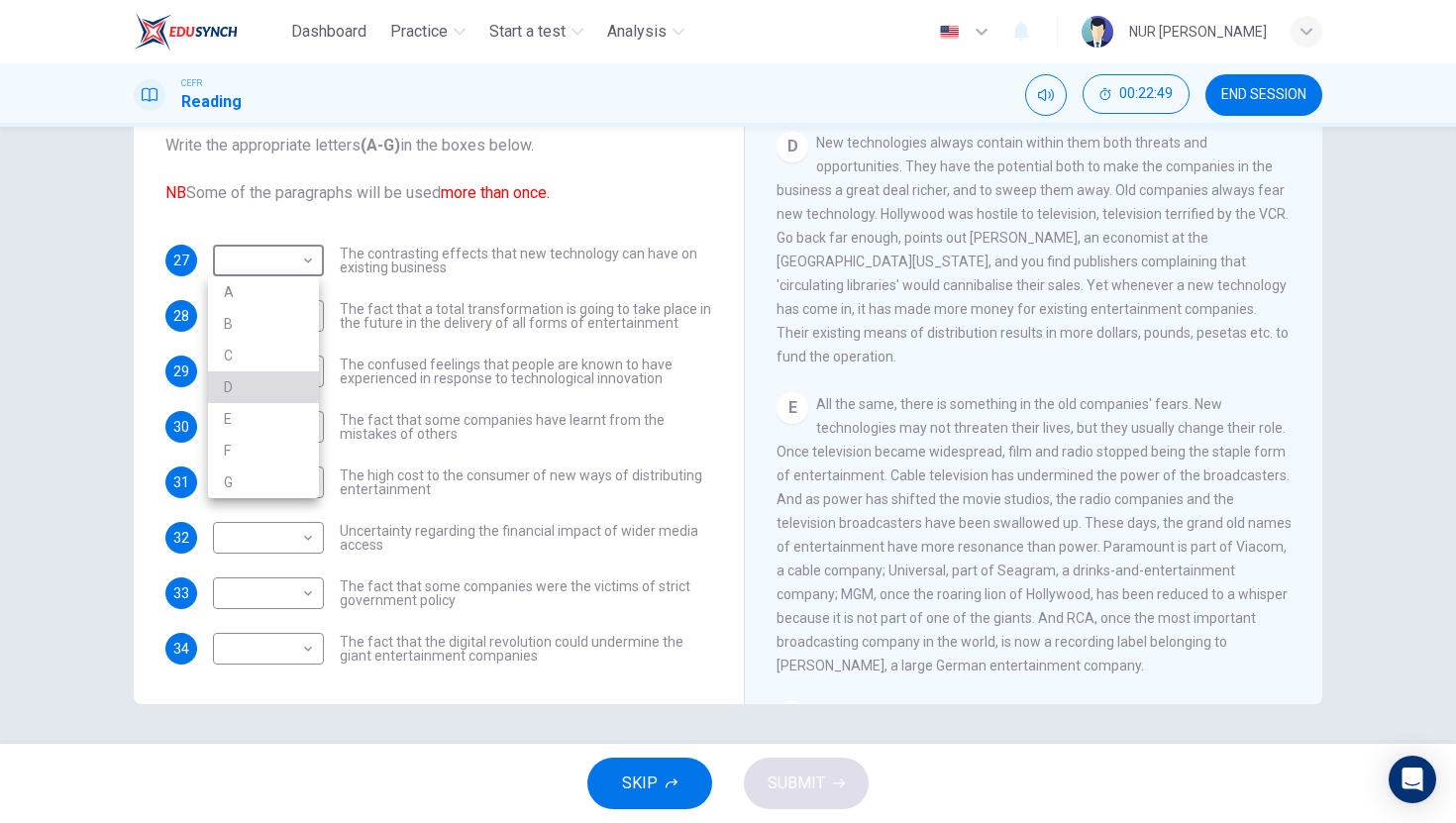 click on "D" at bounding box center [263, 387] 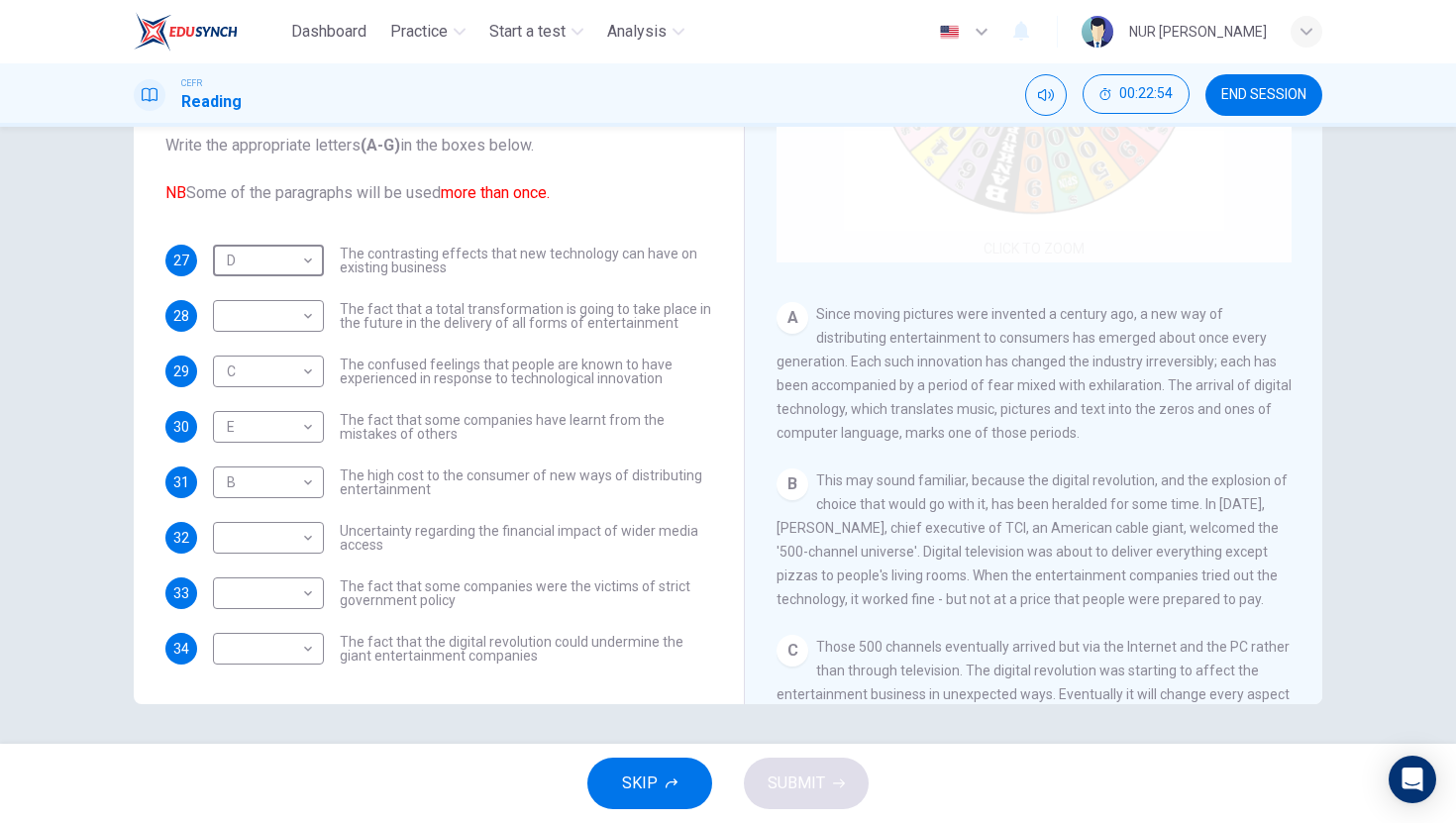 scroll, scrollTop: 287, scrollLeft: 0, axis: vertical 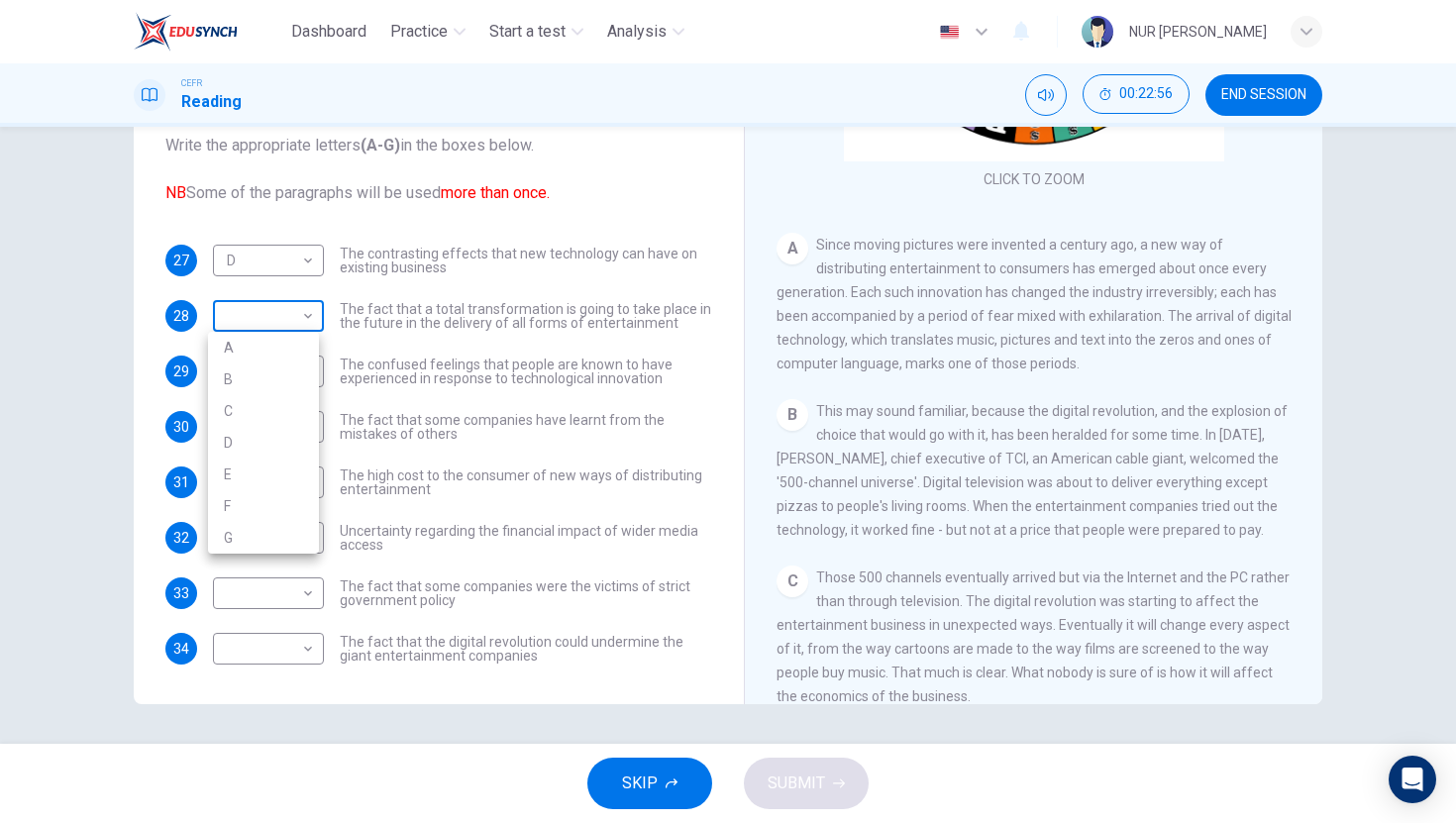 click on "Dashboard Practice Start a test Analysis English en ​ NUR [PERSON_NAME] CEFR Reading 00:22:56 END SESSION Questions 27 - 34 The Reading Passage has 7 paragraphs  A-G .
Which paragraph mentions the following?
Write the appropriate letters  (A-G)  in the boxes below.
NB  Some of the paragraphs will be used  more than once. 27 D D ​ The contrasting effects that new technology can have on existing business 28 ​ ​ The fact that a total transformation is going to take place in the future in the delivery of all forms of entertainment 29 C C ​ The confused feelings that people are known to have experienced in response to technological innovation 30 E E ​ The fact that some companies have learnt from the mistakes of others 31 B B ​ The high cost to the consumer of new ways of distributing entertainment 32 ​ ​ Uncertainty regarding the financial impact of wider media access 33 ​ ​ The fact that some companies were the victims of strict government policy 34 ​ ​ Wheel of Fortune A" at bounding box center (728, 411) 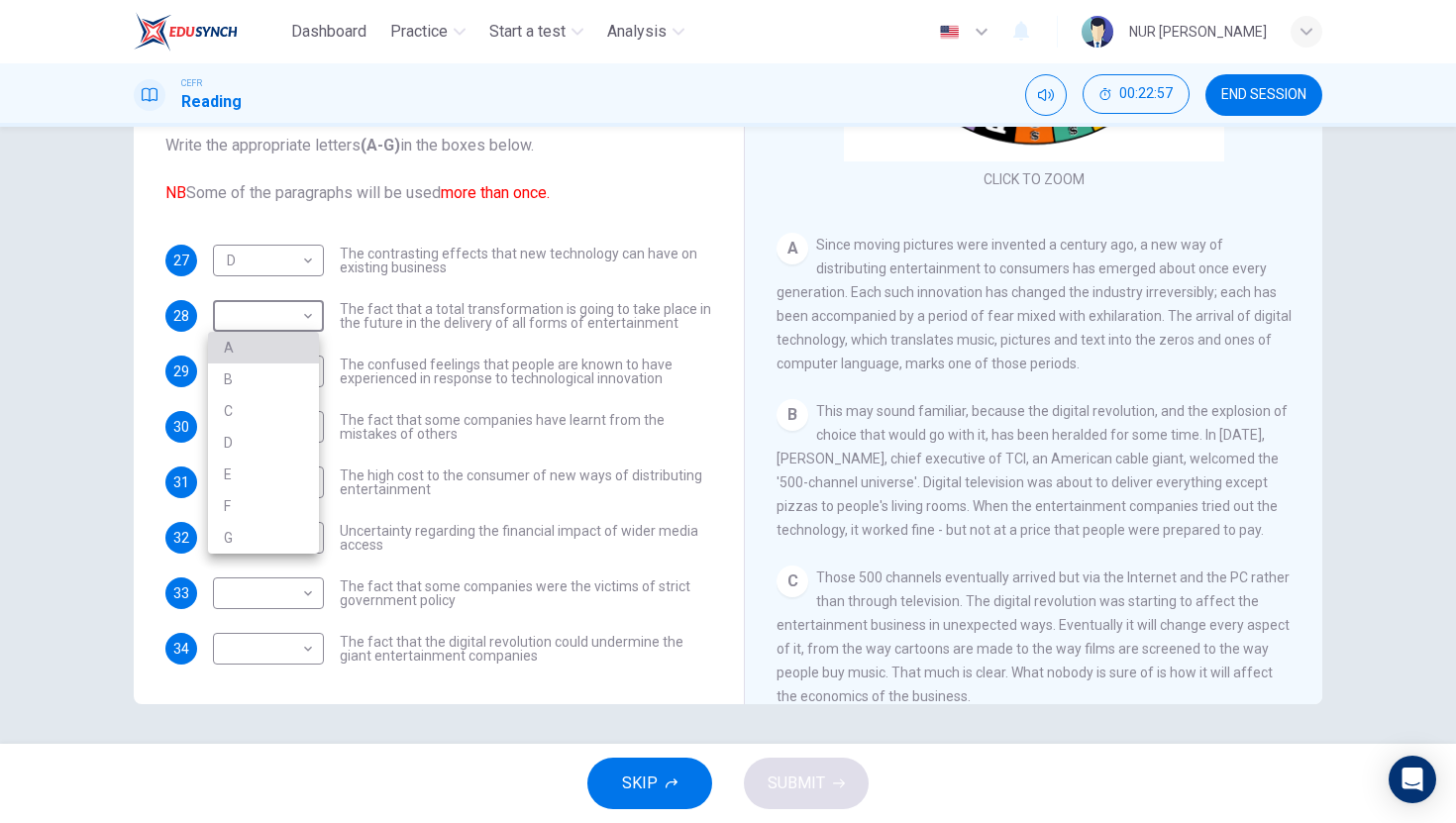 click on "A" at bounding box center [263, 348] 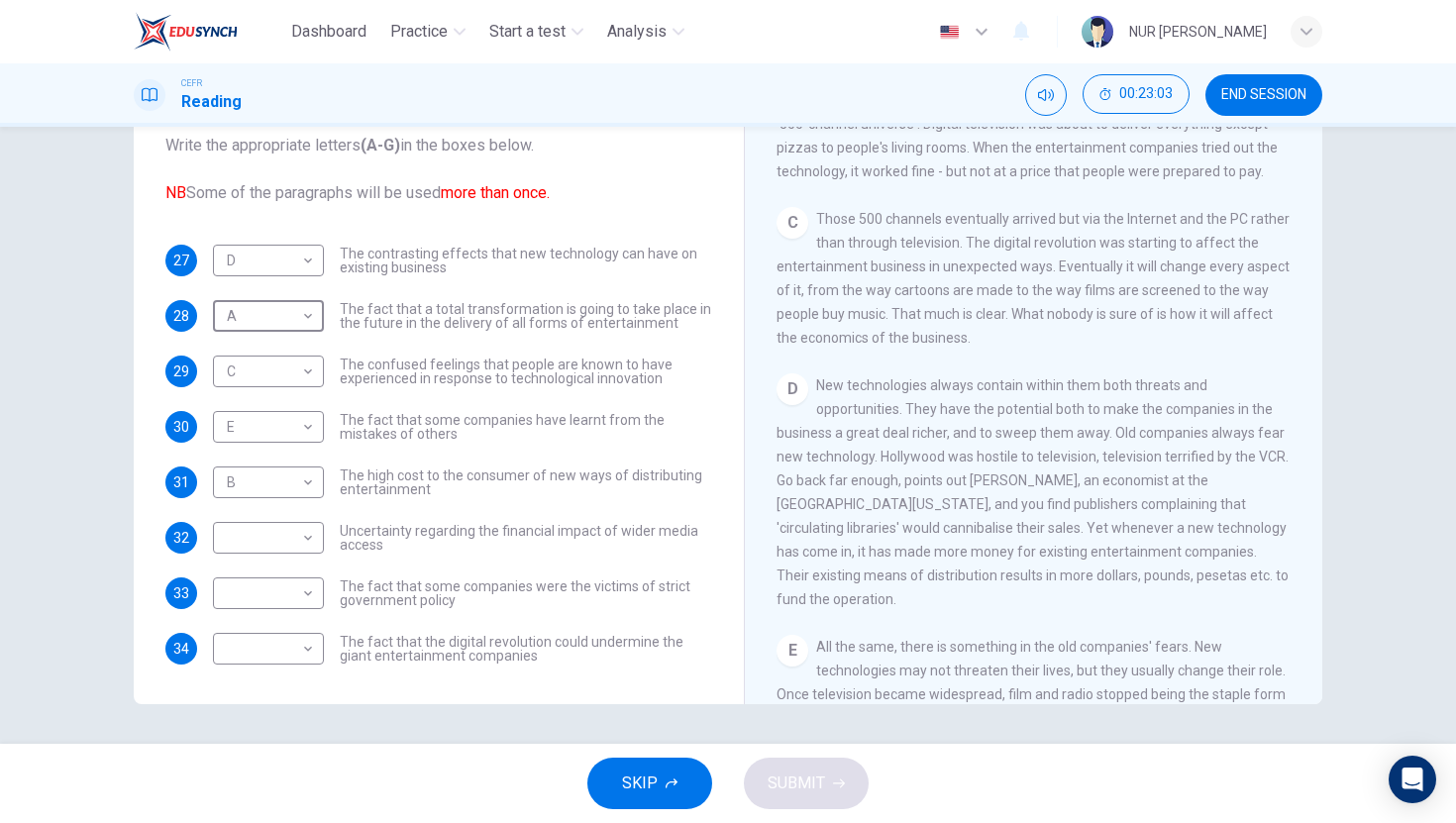 scroll, scrollTop: 647, scrollLeft: 0, axis: vertical 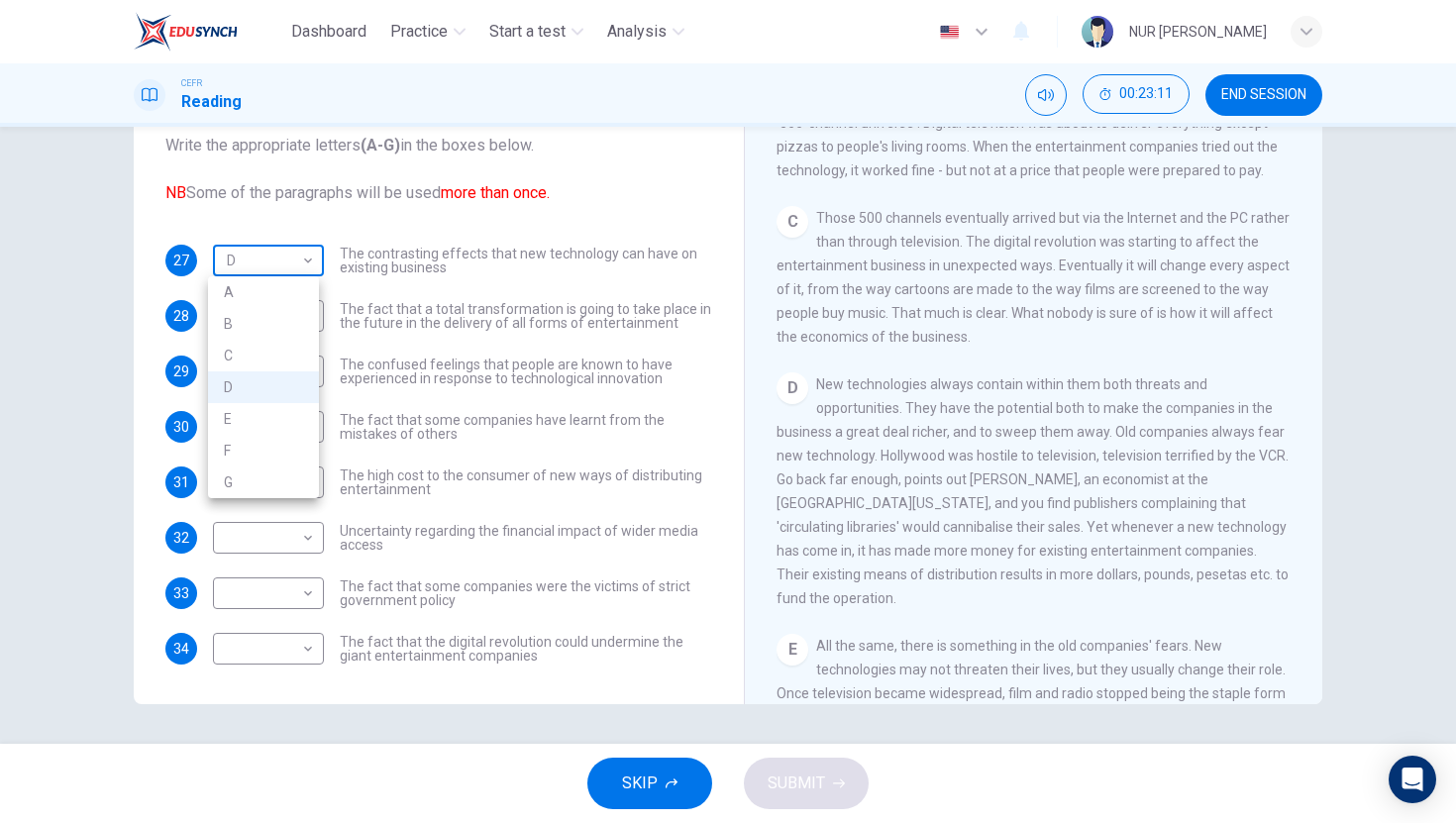 click on "Dashboard Practice Start a test Analysis English en ​ NUR [PERSON_NAME] CEFR Reading 00:23:11 END SESSION Questions 27 - 34 The Reading Passage has 7 paragraphs  A-G .
Which paragraph mentions the following?
Write the appropriate letters  (A-G)  in the boxes below.
NB  Some of the paragraphs will be used  more than once. 27 D D ​ The contrasting effects that new technology can have on existing business 28 A A ​ The fact that a total transformation is going to take place in the future in the delivery of all forms of entertainment 29 C C ​ The confused feelings that people are known to have experienced in response to technological innovation 30 E E ​ The fact that some companies have learnt from the mistakes of others 31 B B ​ The high cost to the consumer of new ways of distributing entertainment 32 ​ ​ Uncertainty regarding the financial impact of wider media access 33 ​ ​ The fact that some companies were the victims of strict government policy 34 ​ ​ Wheel of Fortune A" at bounding box center [728, 411] 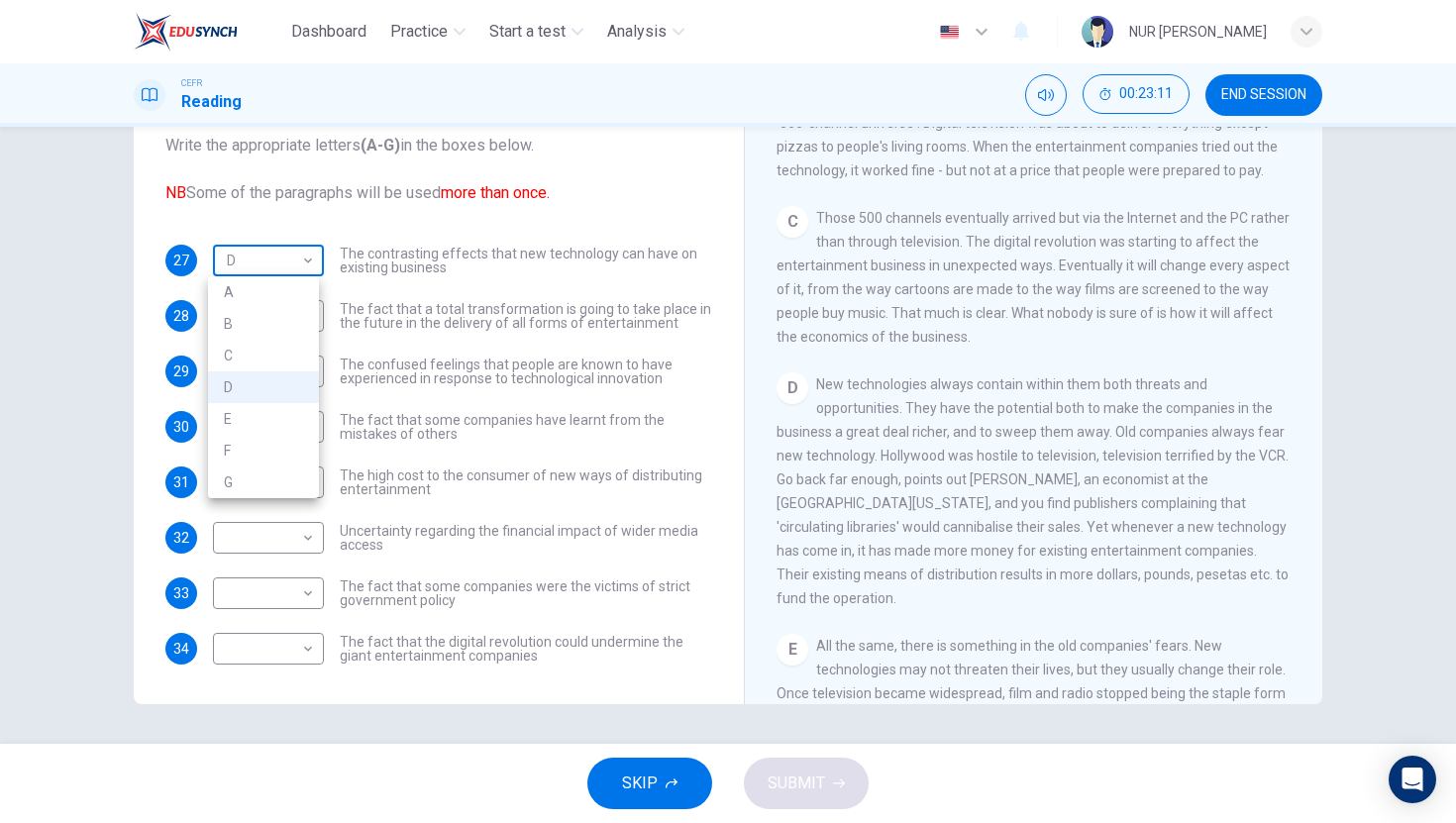 click at bounding box center (728, 411) 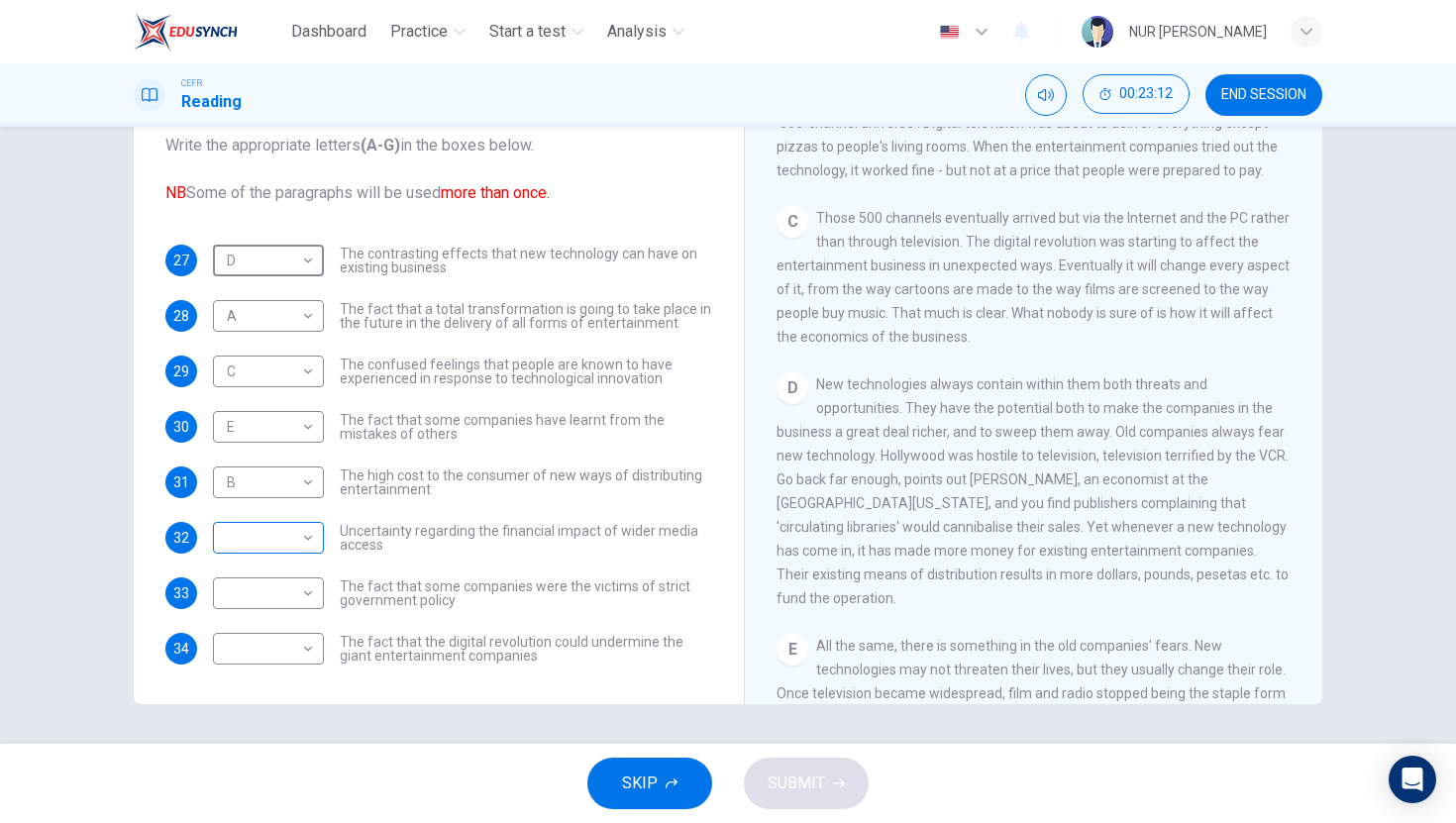click on "Dashboard Practice Start a test Analysis English en ​ NUR [PERSON_NAME] CEFR Reading 00:23:12 END SESSION Questions 27 - 34 The Reading Passage has 7 paragraphs  A-G .
Which paragraph mentions the following?
Write the appropriate letters  (A-G)  in the boxes below.
NB  Some of the paragraphs will be used  more than once. 27 D D ​ The contrasting effects that new technology can have on existing business 28 A A ​ The fact that a total transformation is going to take place in the future in the delivery of all forms of entertainment 29 C C ​ The confused feelings that people are known to have experienced in response to technological innovation 30 E E ​ The fact that some companies have learnt from the mistakes of others 31 B B ​ The high cost to the consumer of new ways of distributing entertainment 32 ​ ​ Uncertainty regarding the financial impact of wider media access 33 ​ ​ The fact that some companies were the victims of strict government policy 34 ​ ​ Wheel of Fortune A" at bounding box center [728, 411] 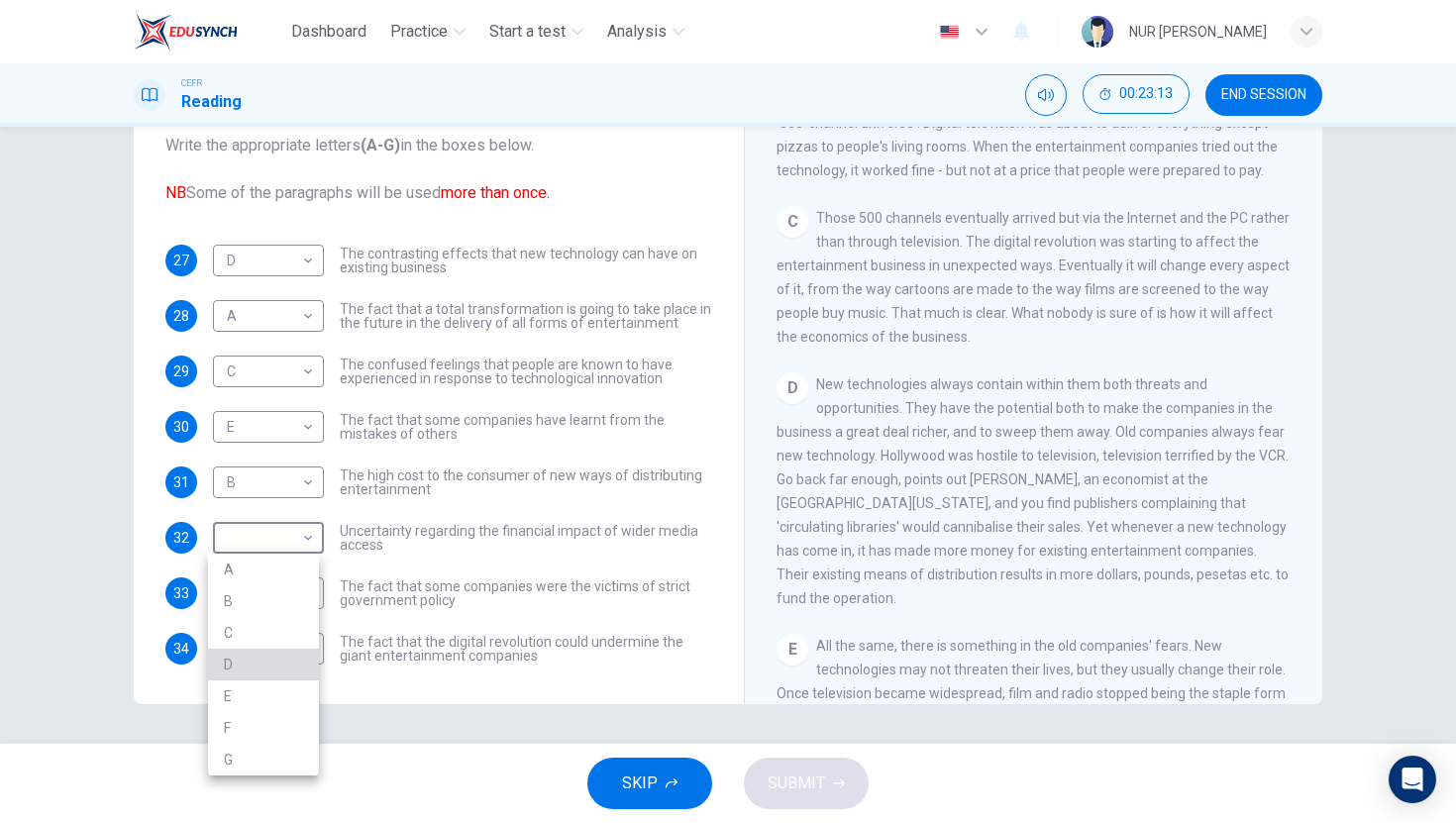 click on "D" at bounding box center [263, 665] 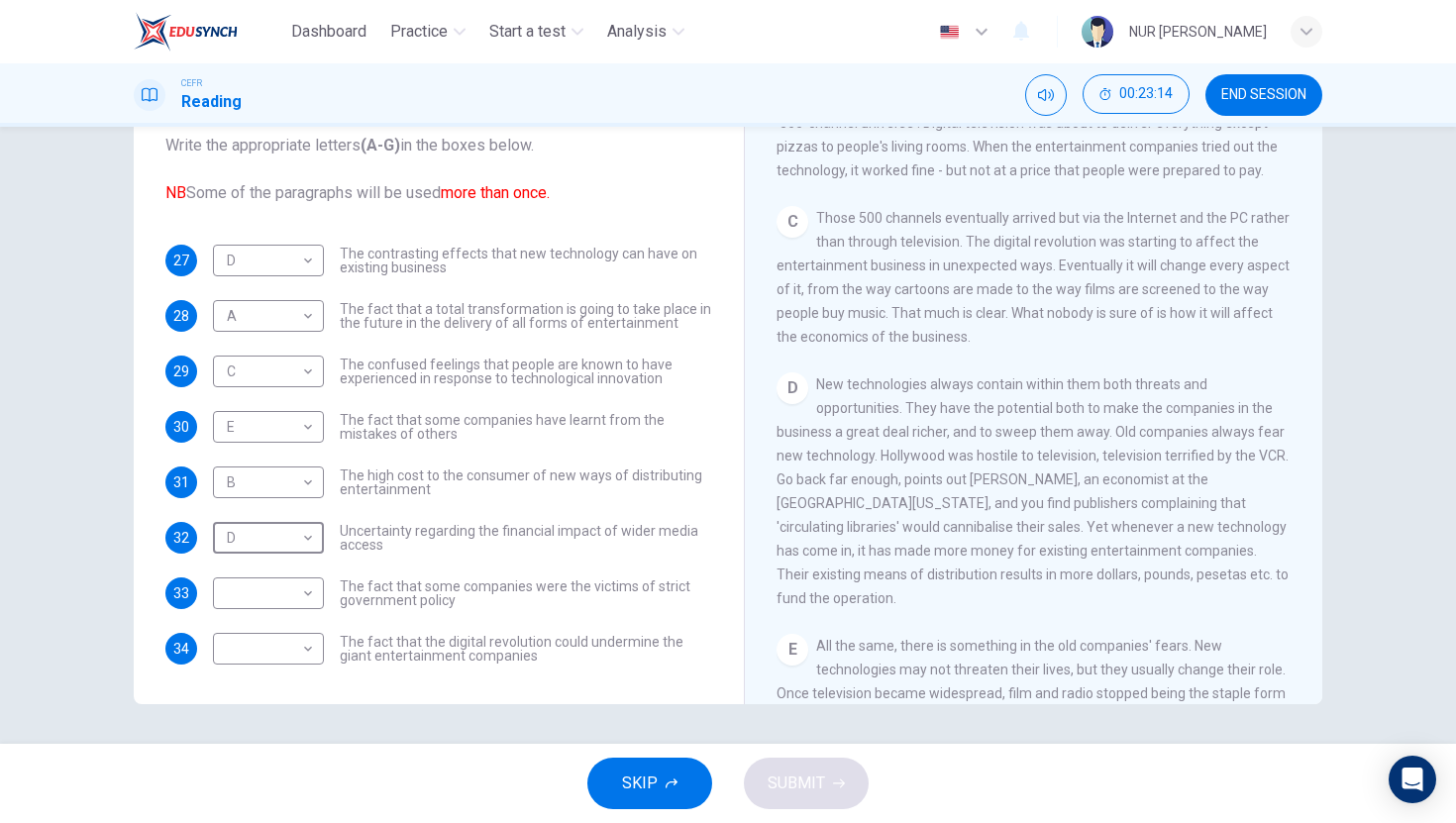 click on "Uncertainty regarding the financial impact of wider media access" at bounding box center (526, 538) 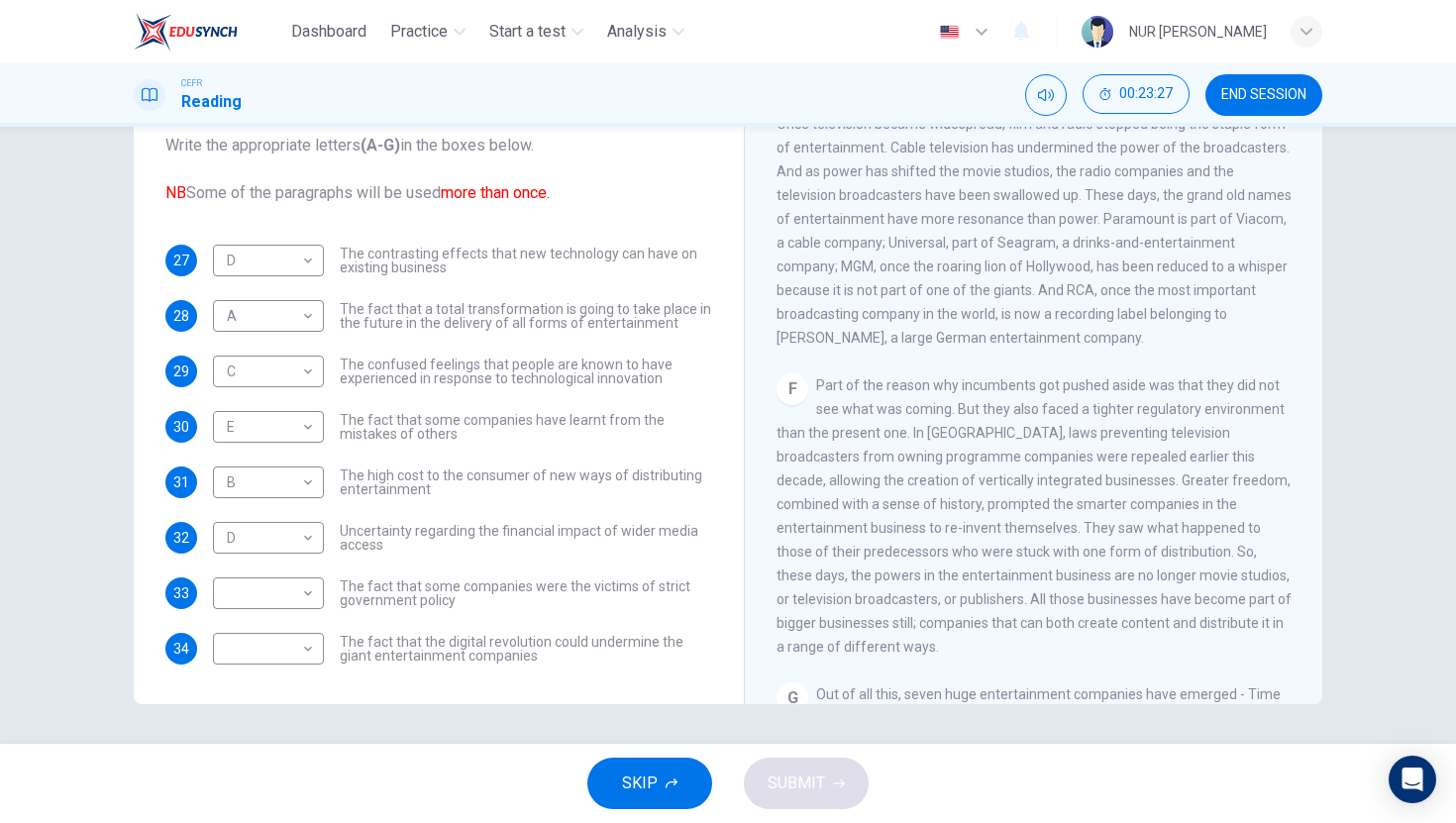 scroll, scrollTop: 1267, scrollLeft: 0, axis: vertical 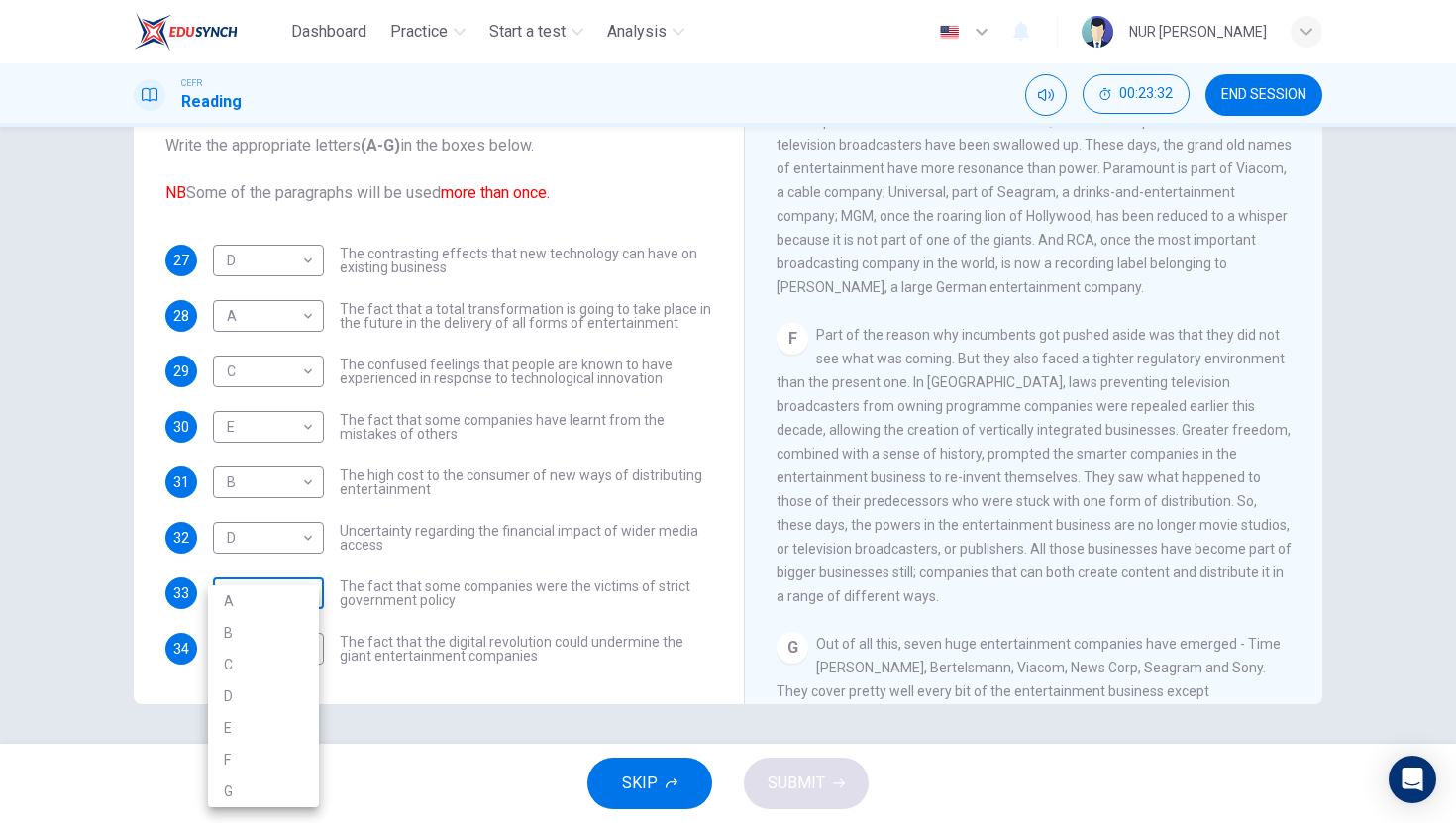 click on "Dashboard Practice Start a test Analysis English en ​ NUR [PERSON_NAME] CEFR Reading 00:23:32 END SESSION Questions 27 - 34 The Reading Passage has 7 paragraphs  A-G .
Which paragraph mentions the following?
Write the appropriate letters  (A-G)  in the boxes below.
NB  Some of the paragraphs will be used  more than once. 27 D D ​ The contrasting effects that new technology can have on existing business 28 A A ​ The fact that a total transformation is going to take place in the future in the delivery of all forms of entertainment 29 C C ​ The confused feelings that people are known to have experienced in response to technological innovation 30 E E ​ The fact that some companies have learnt from the mistakes of others 31 B B ​ The high cost to the consumer of new ways of distributing entertainment 32 D D ​ Uncertainty regarding the financial impact of wider media access 33 ​ ​ The fact that some companies were the victims of strict government policy 34 ​ ​ Wheel of Fortune A" at bounding box center [728, 411] 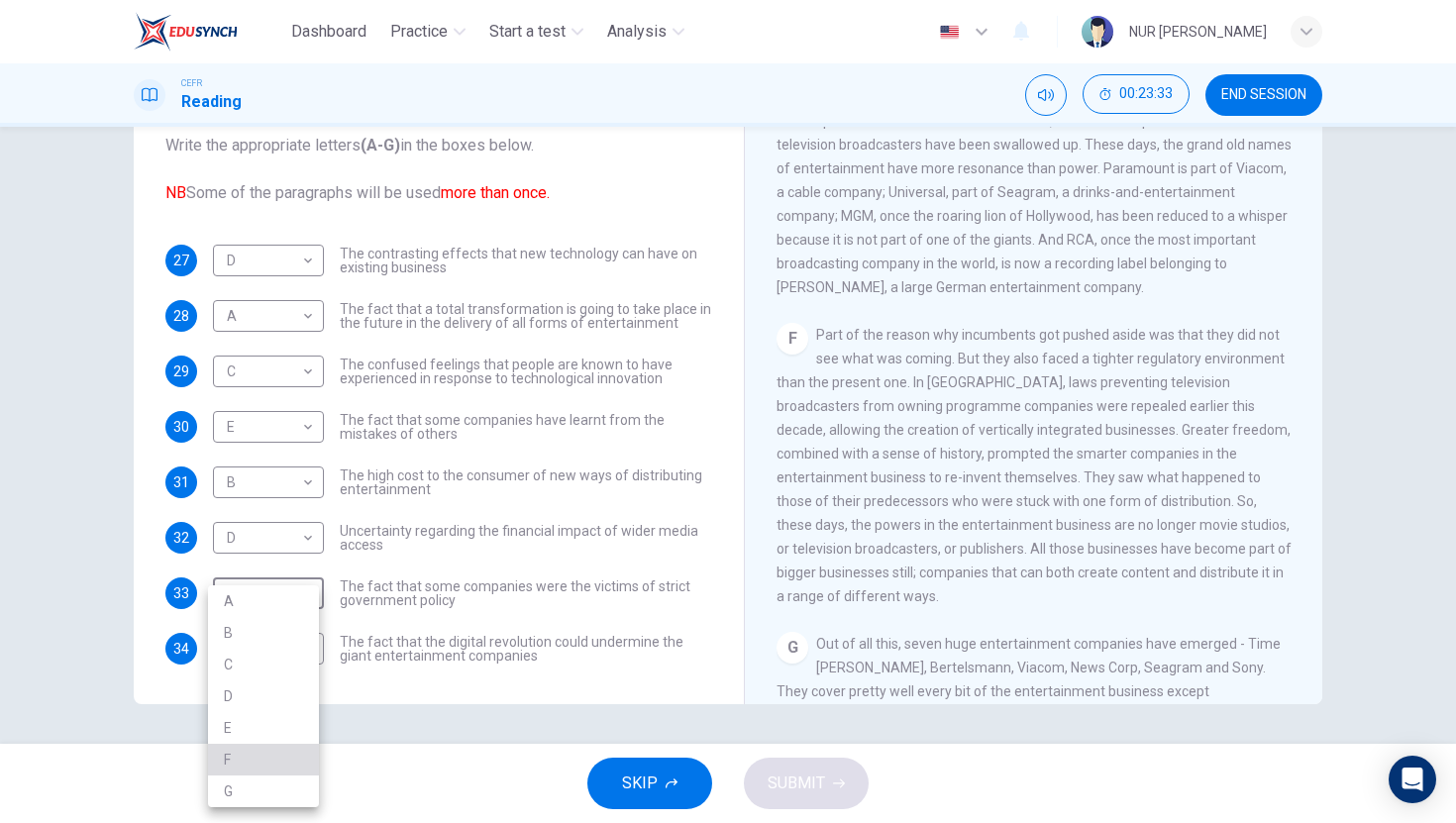 click on "F" at bounding box center [263, 760] 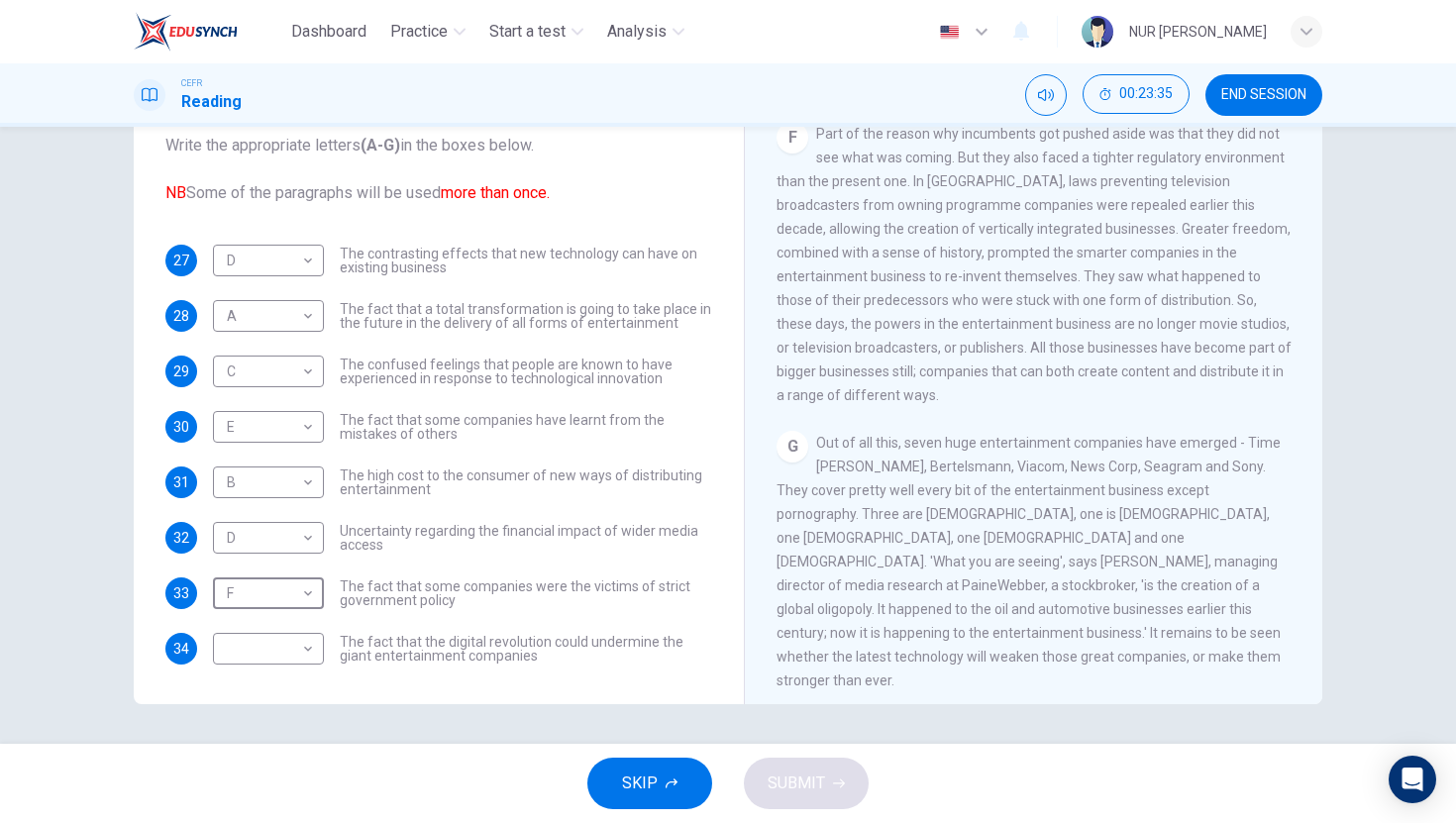 scroll, scrollTop: 1517, scrollLeft: 0, axis: vertical 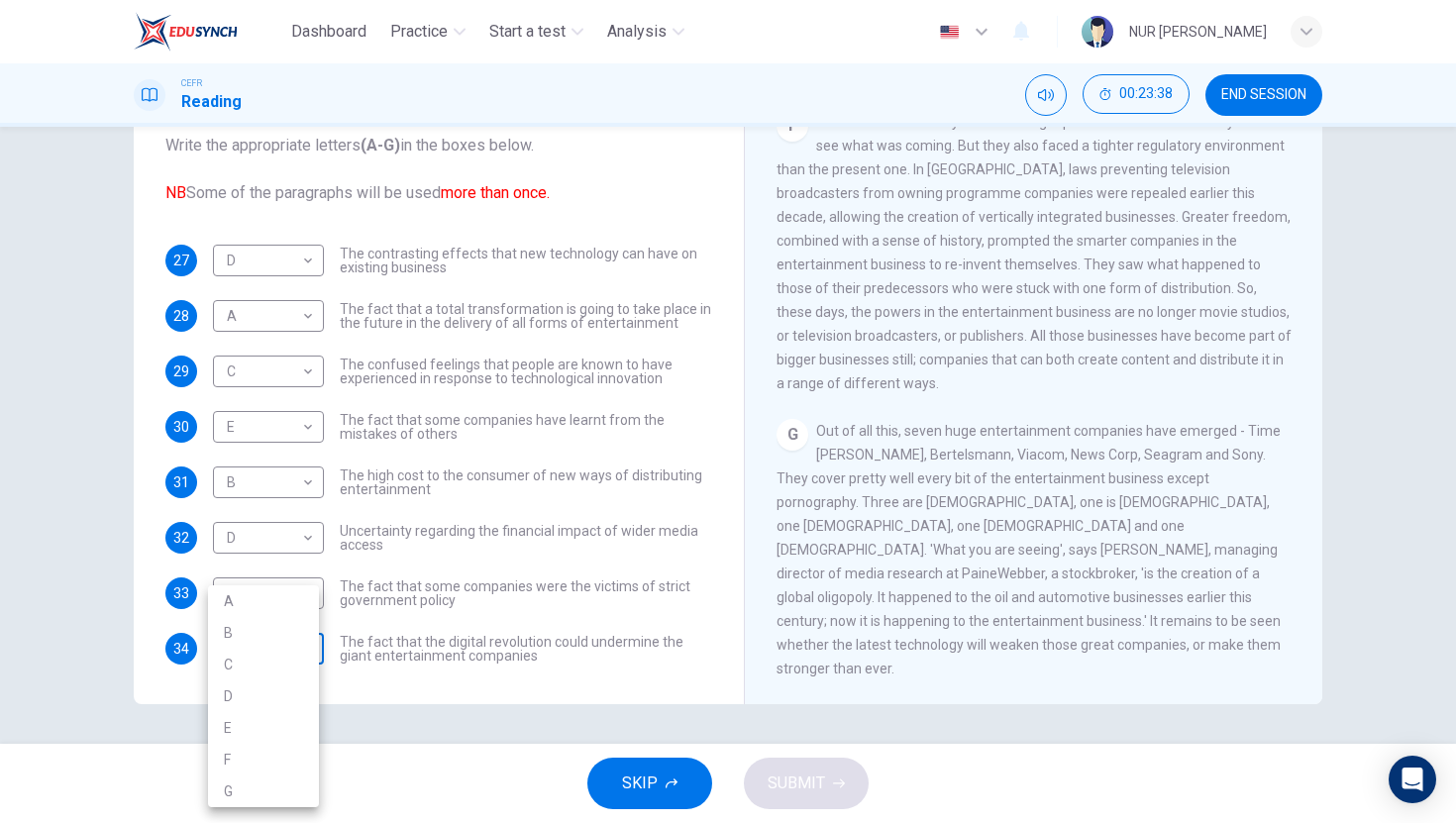 click on "Dashboard Practice Start a test Analysis English en ​ NUR [PERSON_NAME] CEFR Reading 00:23:38 END SESSION Questions 27 - 34 The Reading Passage has 7 paragraphs  A-G .
Which paragraph mentions the following?
Write the appropriate letters  (A-G)  in the boxes below.
NB  Some of the paragraphs will be used  more than once. 27 D D ​ The contrasting effects that new technology can have on existing business 28 A A ​ The fact that a total transformation is going to take place in the future in the delivery of all forms of entertainment 29 C C ​ The confused feelings that people are known to have experienced in response to technological innovation 30 E E ​ The fact that some companies have learnt from the mistakes of others 31 B B ​ The high cost to the consumer of new ways of distributing entertainment 32 D D ​ Uncertainty regarding the financial impact of wider media access 33 F F ​ The fact that some companies were the victims of strict government policy 34 ​ ​ Wheel of Fortune A" at bounding box center (728, 411) 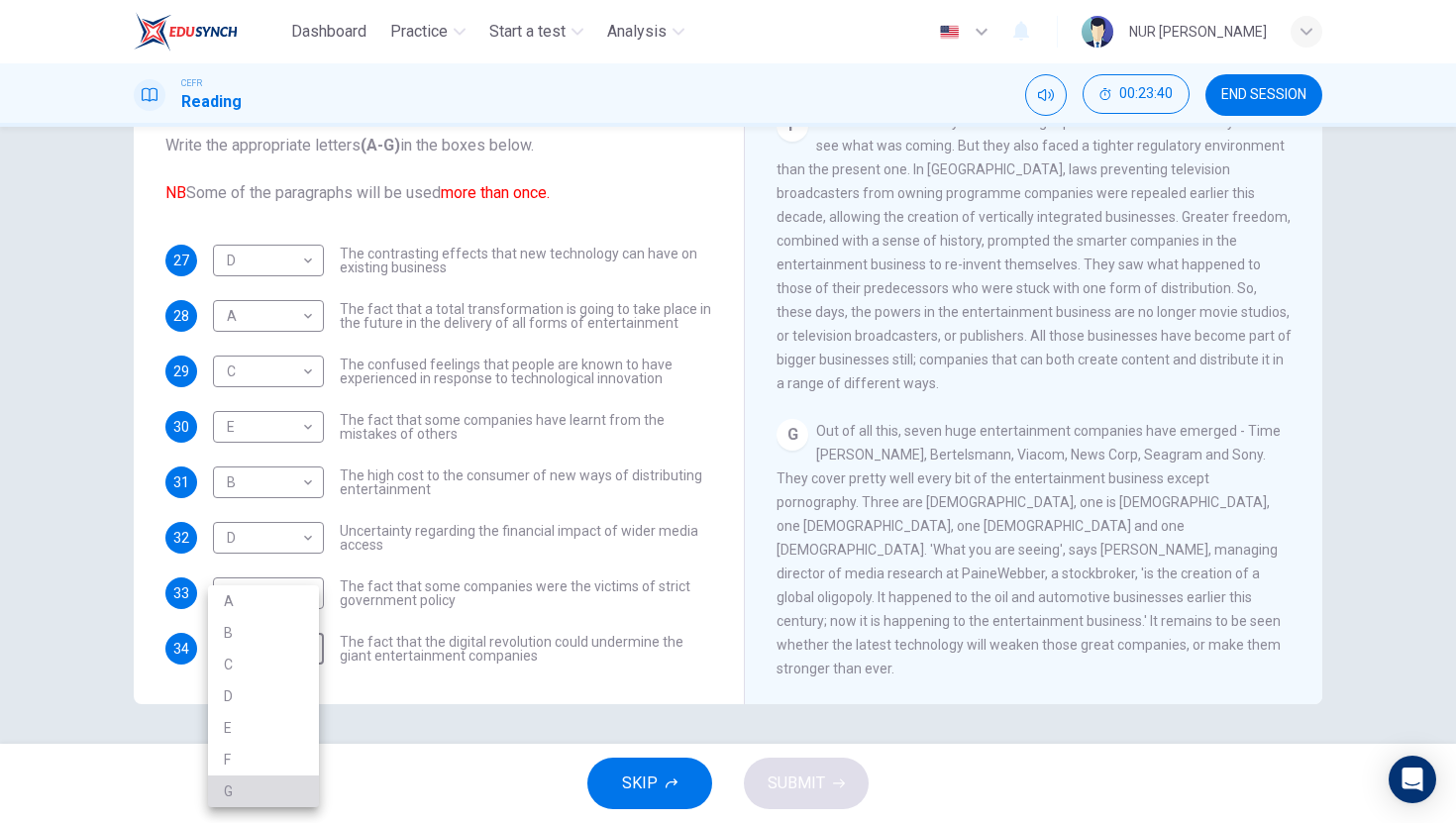 click on "G" at bounding box center [263, 791] 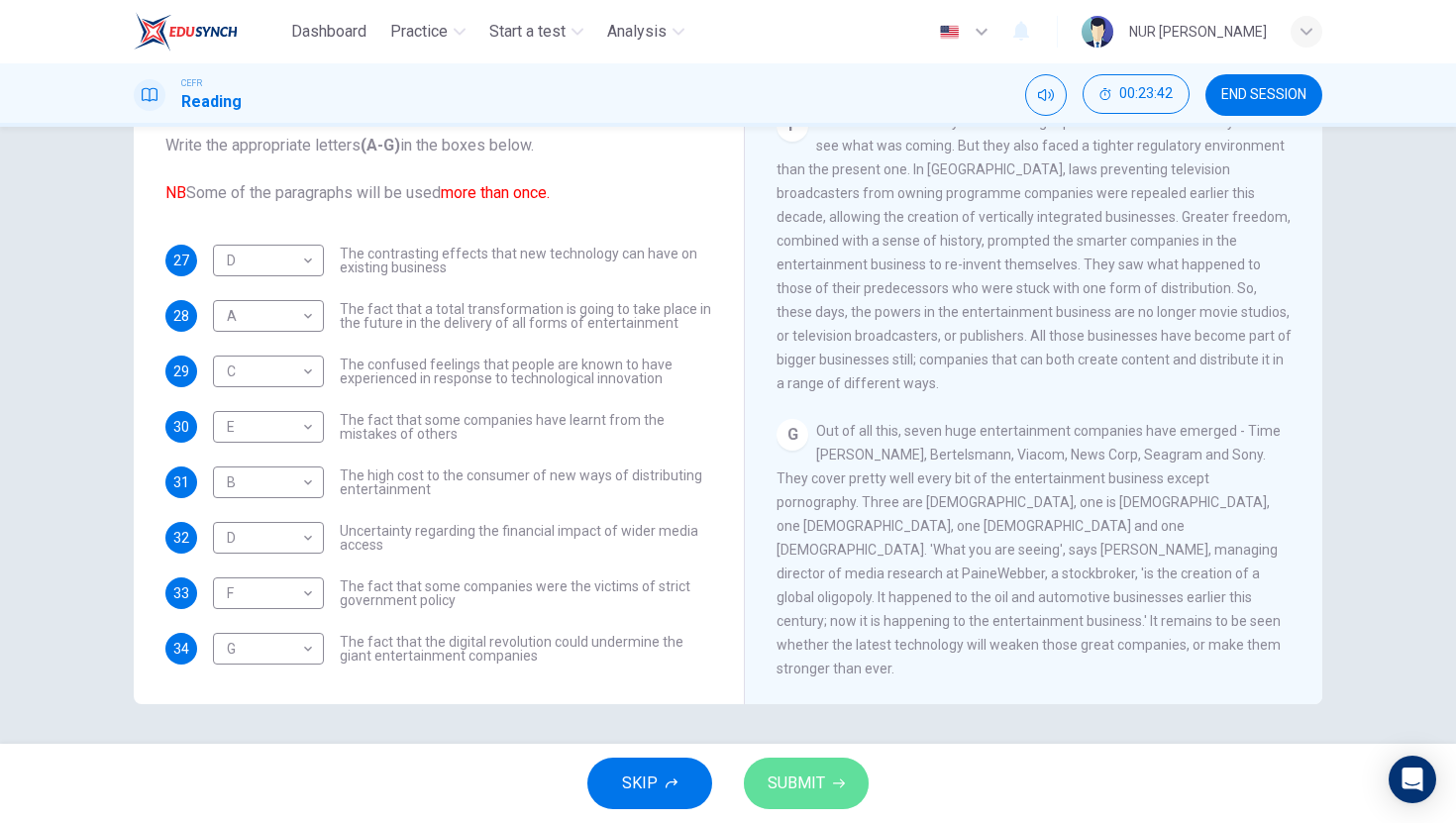 click on "SUBMIT" at bounding box center (806, 783) 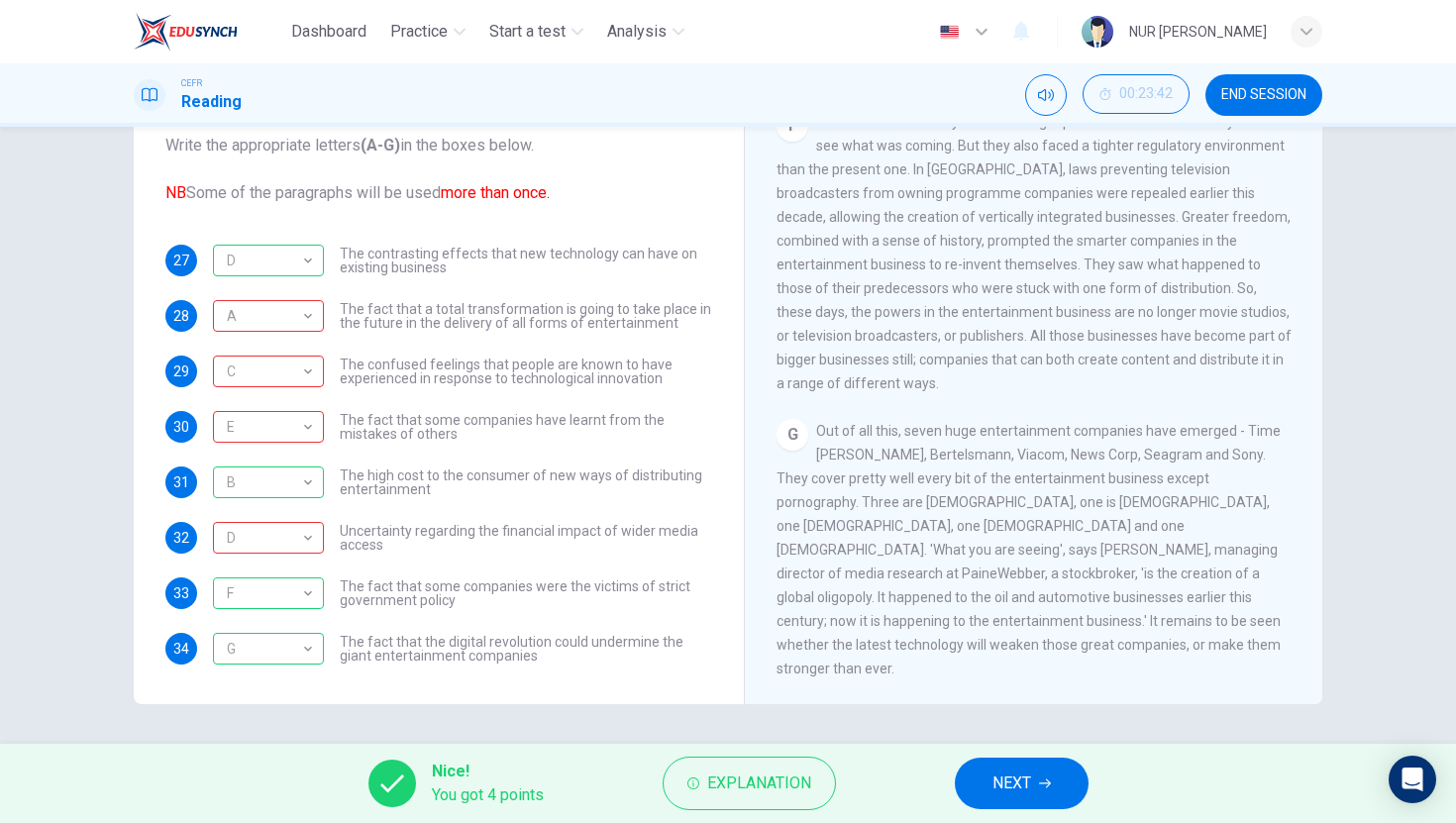 click on "NEXT" at bounding box center (1021, 783) 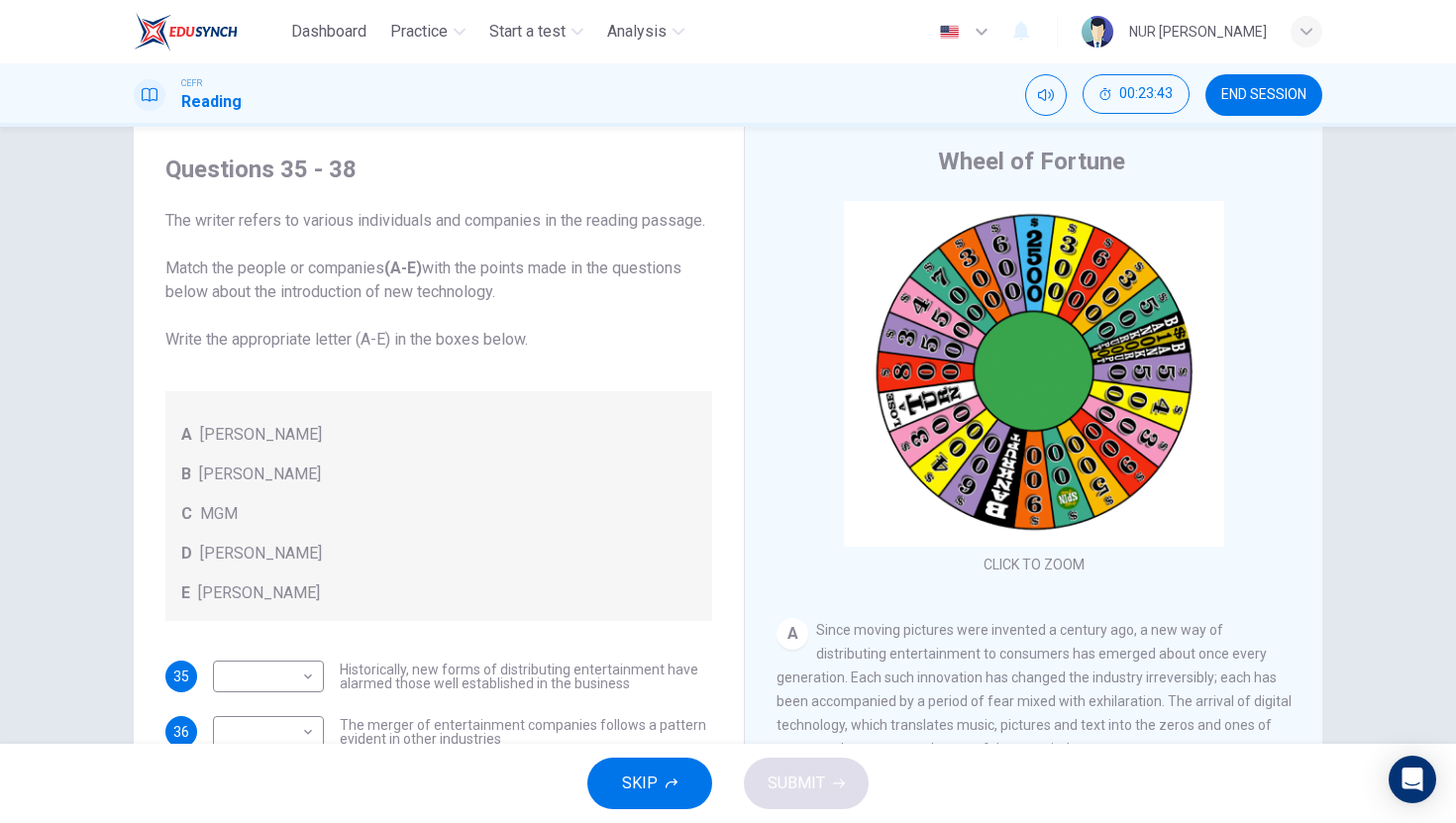 scroll, scrollTop: 0, scrollLeft: 0, axis: both 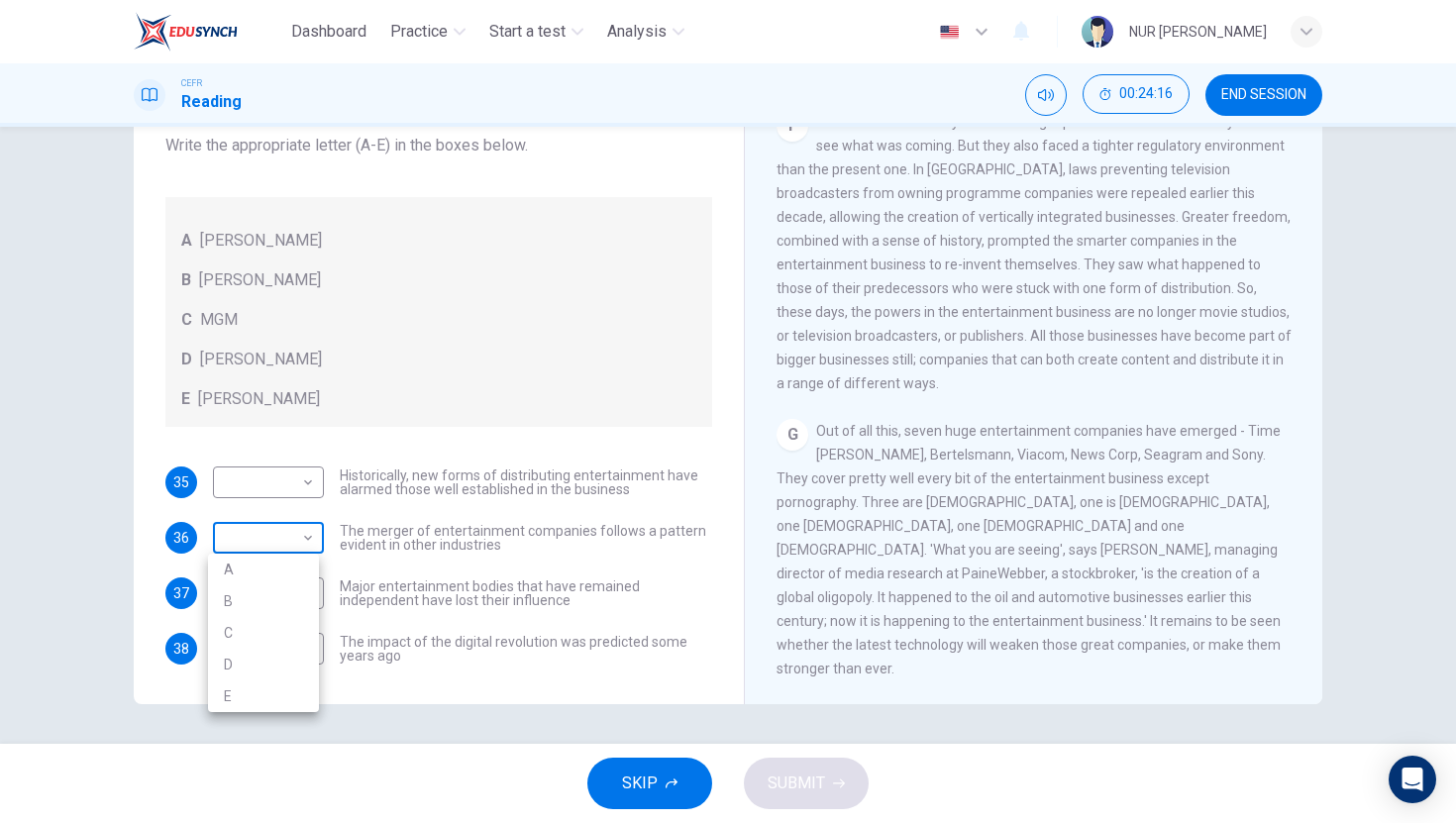 click on "Dashboard Practice Start a test Analysis English en ​ NUR [PERSON_NAME] CEFR Reading 00:24:16 END SESSION Questions 35 - 38 The writer refers to various individuals and companies in the reading passage.
Match the people or companies  (A-E)  with the points made in the questions below about the introduction of new technology.
Write the appropriate letter (A-E) in the boxes below. A [PERSON_NAME] B [PERSON_NAME] C MGM D [PERSON_NAME] E [PERSON_NAME] 35 ​ ​ Historically, new forms of distributing entertainment have alarmed those well established in the business 36 ​ ​ The merger of entertainment companies follows a pattern evident in other industries 37 ​ ​ Major entertainment bodies that have remained independent have lost their influence 38 ​ ​ The impact of the digital revolution was predicted some years ago Wheel of Fortune CLICK TO ZOOM Click to Zoom A B C D E F G SKIP SUBMIT EduSynch - Online Language Proficiency Testing
Dashboard Practice Start a test Analysis 2025 A B" at bounding box center [728, 411] 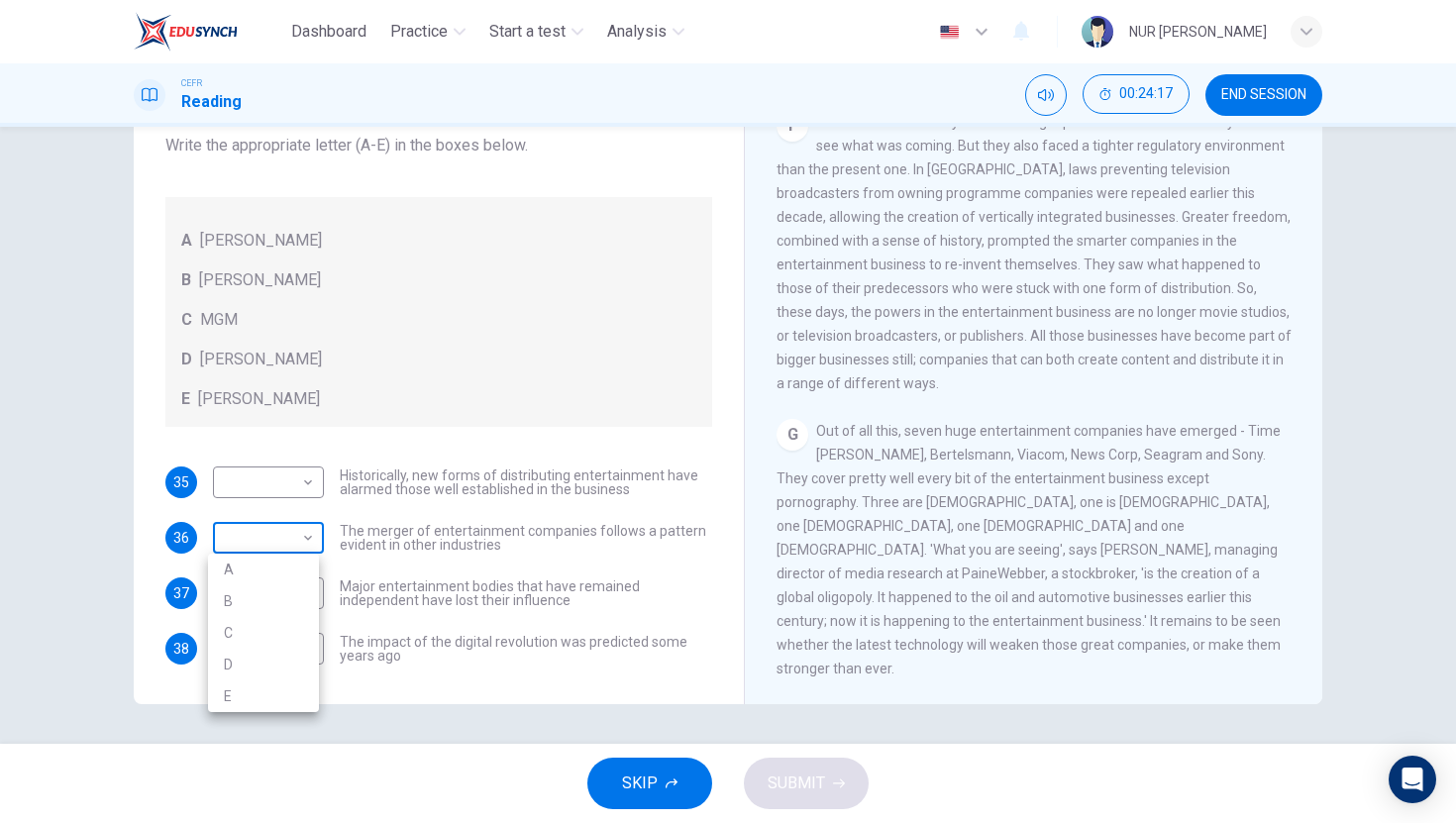 click at bounding box center (728, 411) 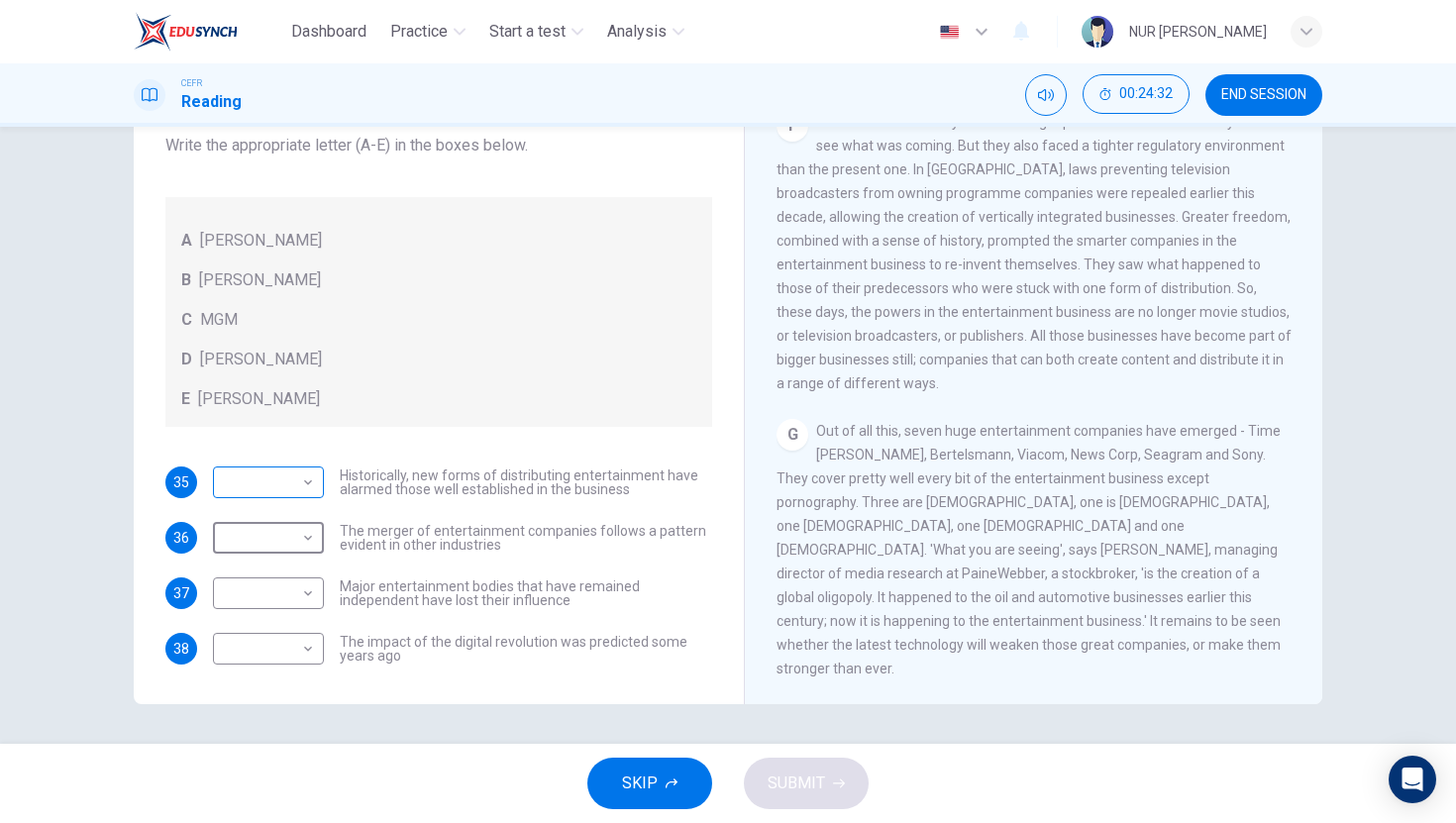 click on "Dashboard Practice Start a test Analysis English en ​ NUR [PERSON_NAME] CEFR Reading 00:24:32 END SESSION Questions 35 - 38 The writer refers to various individuals and companies in the reading passage.
Match the people or companies  (A-E)  with the points made in the questions below about the introduction of new technology.
Write the appropriate letter (A-E) in the boxes below. A [PERSON_NAME] B [PERSON_NAME] C MGM D [PERSON_NAME] E [PERSON_NAME] 35 ​ ​ Historically, new forms of distributing entertainment have alarmed those well established in the business 36 ​ ​ The merger of entertainment companies follows a pattern evident in other industries 37 ​ ​ Major entertainment bodies that have remained independent have lost their influence 38 ​ ​ The impact of the digital revolution was predicted some years ago Wheel of Fortune CLICK TO ZOOM Click to Zoom A B C D E F G SKIP SUBMIT EduSynch - Online Language Proficiency Testing
Dashboard Practice Start a test Analysis 2025" at bounding box center [728, 411] 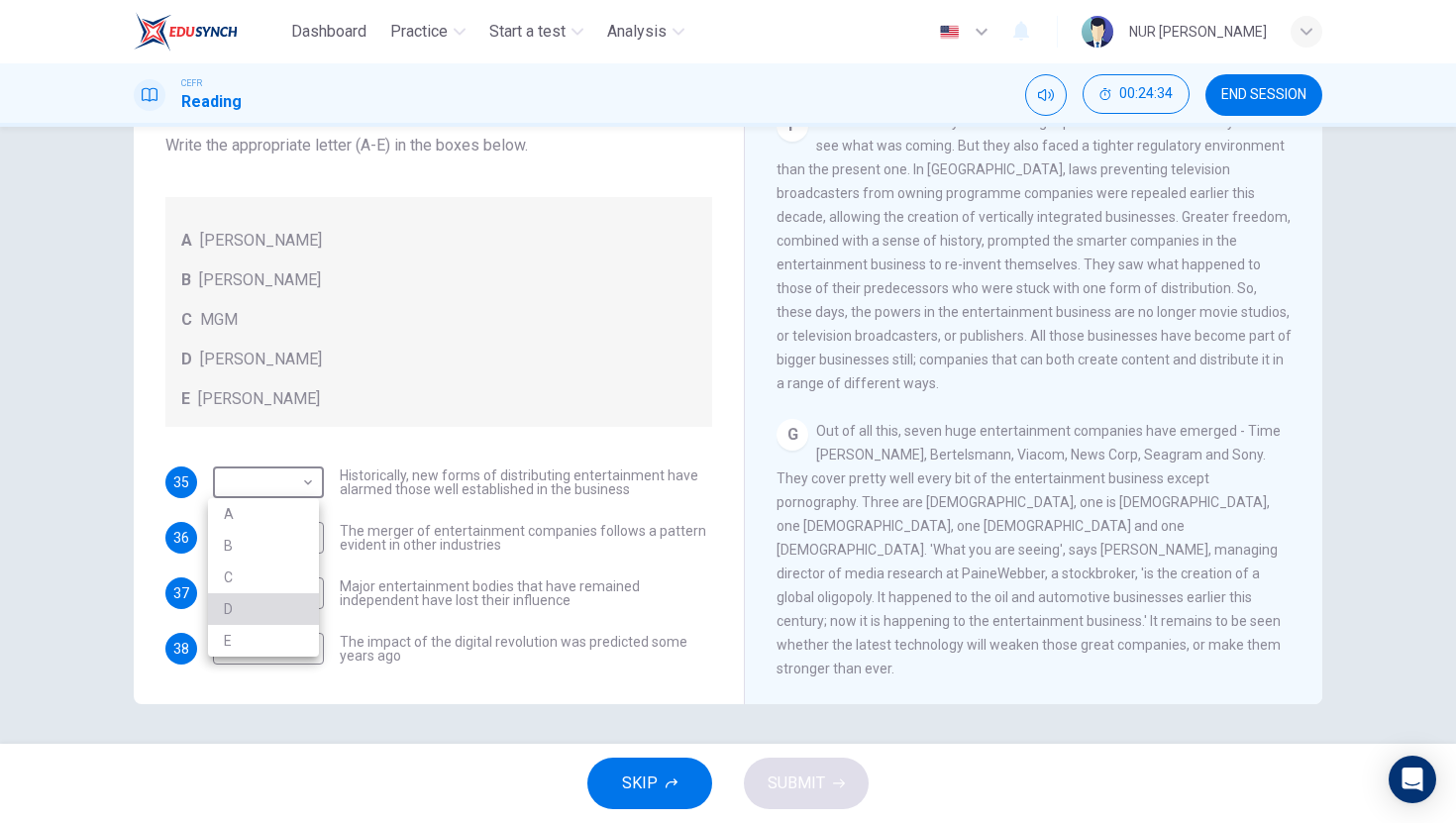 click on "D" at bounding box center (263, 609) 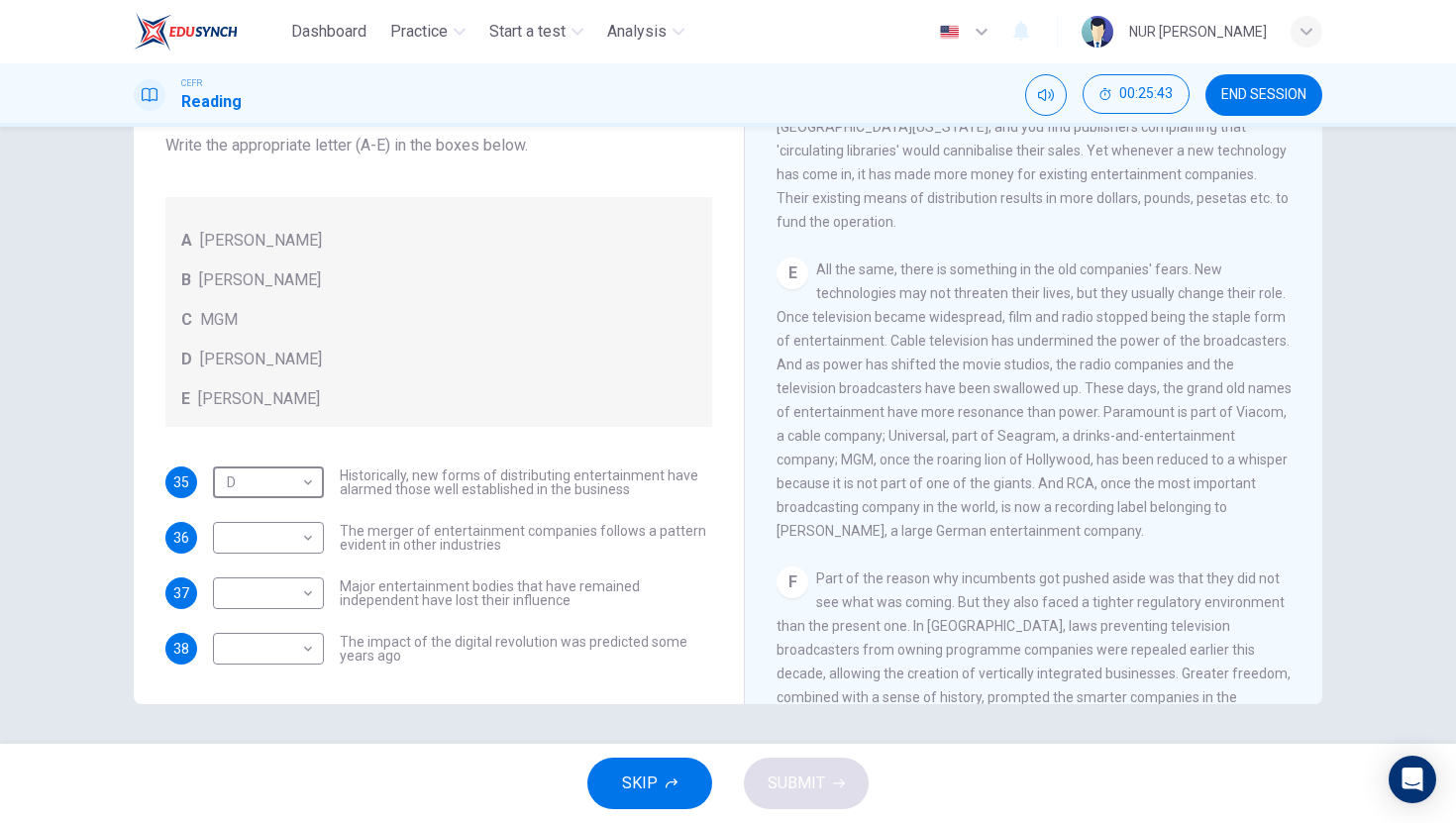 scroll, scrollTop: 1042, scrollLeft: 0, axis: vertical 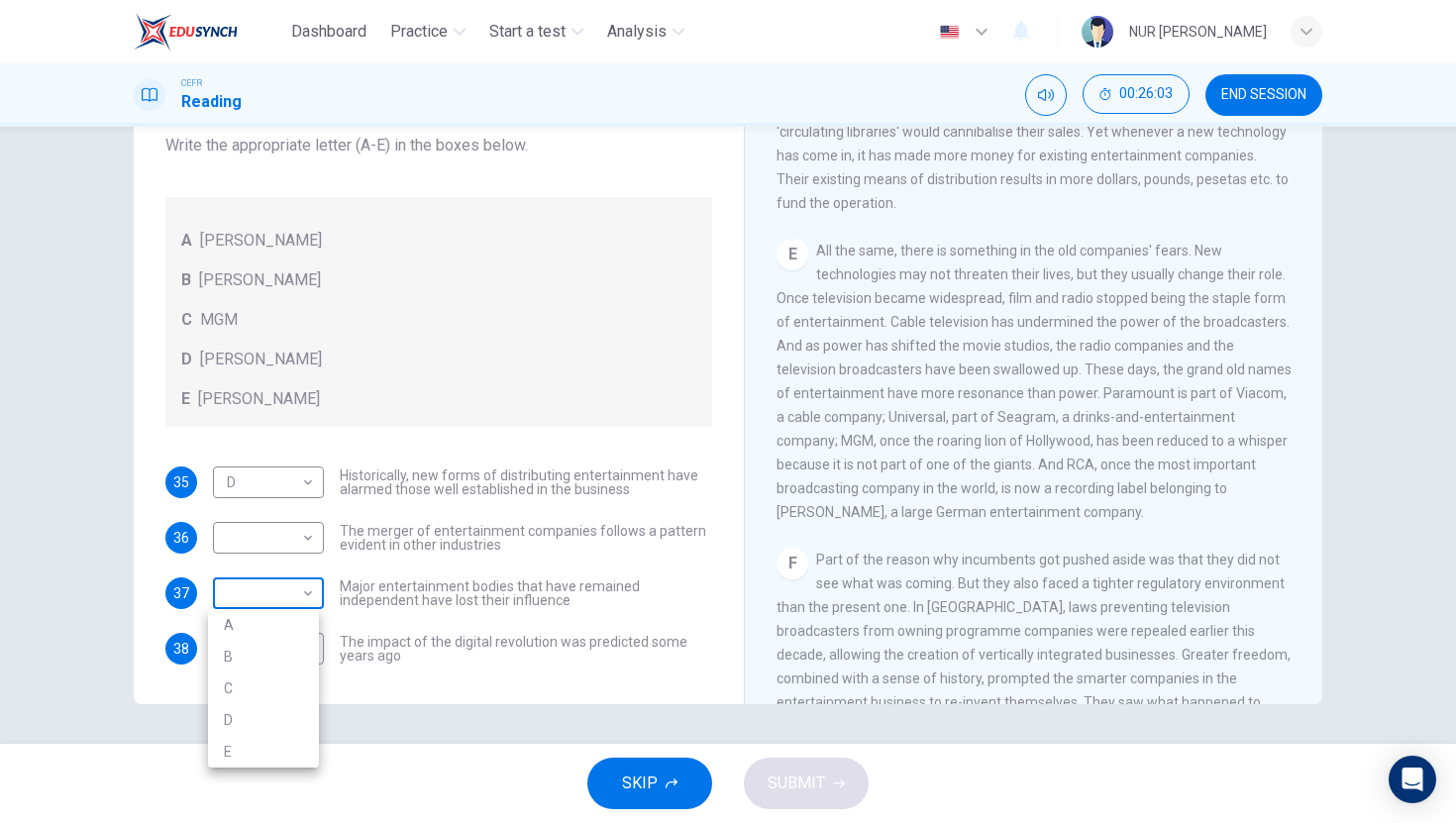 click on "Dashboard Practice Start a test Analysis English en ​ NUR [PERSON_NAME] CEFR Reading 00:26:03 END SESSION Questions 35 - 38 The writer refers to various individuals and companies in the reading passage.
Match the people or companies  (A-E)  with the points made in the questions below about the introduction of new technology.
Write the appropriate letter (A-E) in the boxes below. A [PERSON_NAME] B [PERSON_NAME] C MGM D [PERSON_NAME] E [PERSON_NAME] 35 D D ​ Historically, new forms of distributing entertainment have alarmed those well established in the business 36 ​ ​ The merger of entertainment companies follows a pattern evident in other industries 37 ​ ​ Major entertainment bodies that have remained independent have lost their influence 38 ​ ​ The impact of the digital revolution was predicted some years ago Wheel of Fortune CLICK TO ZOOM Click to Zoom A B C D E F G SKIP SUBMIT EduSynch - Online Language Proficiency Testing
Dashboard Practice Start a test Analysis 2025 A B" at bounding box center [728, 411] 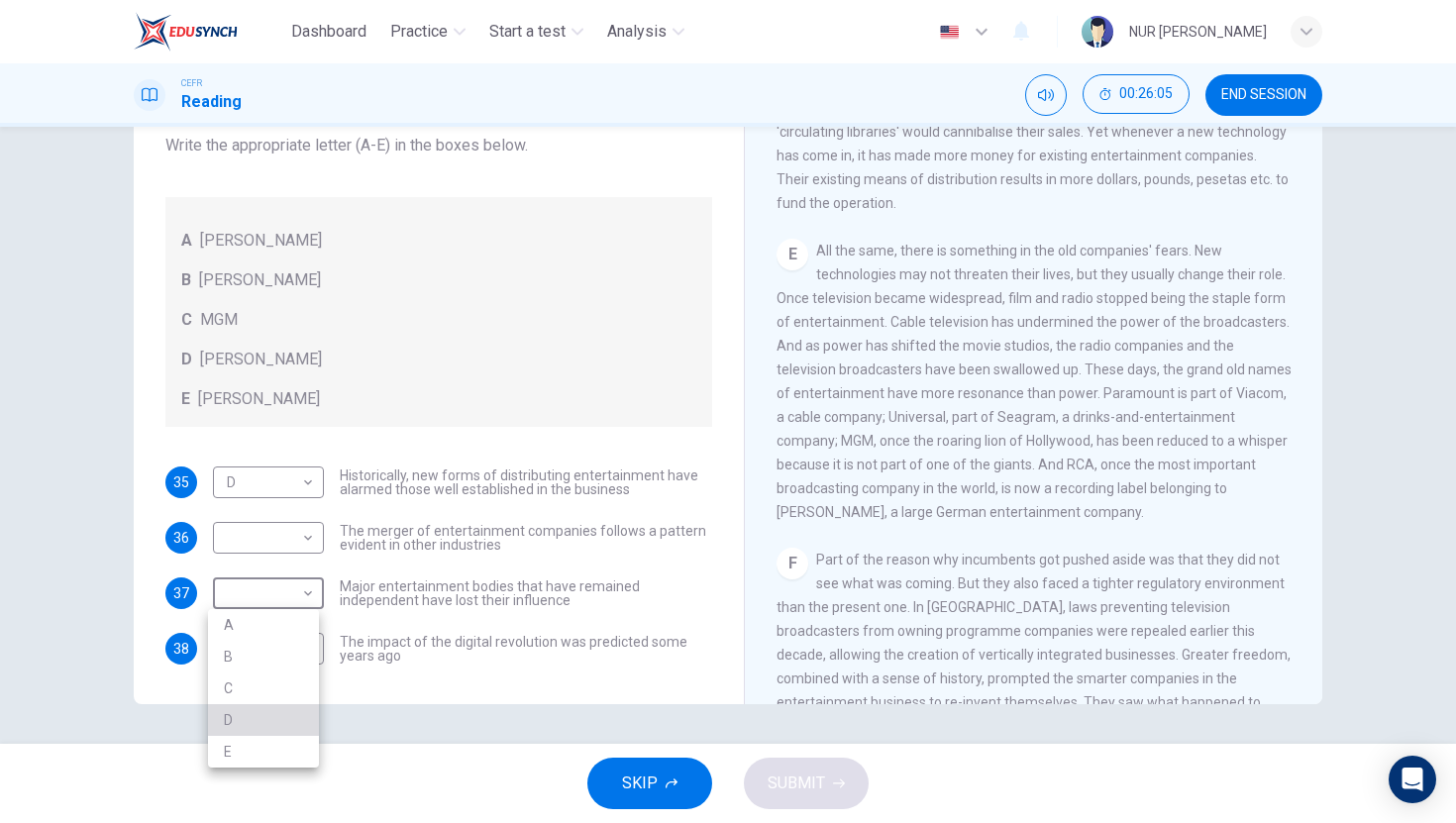 click on "D" at bounding box center (263, 720) 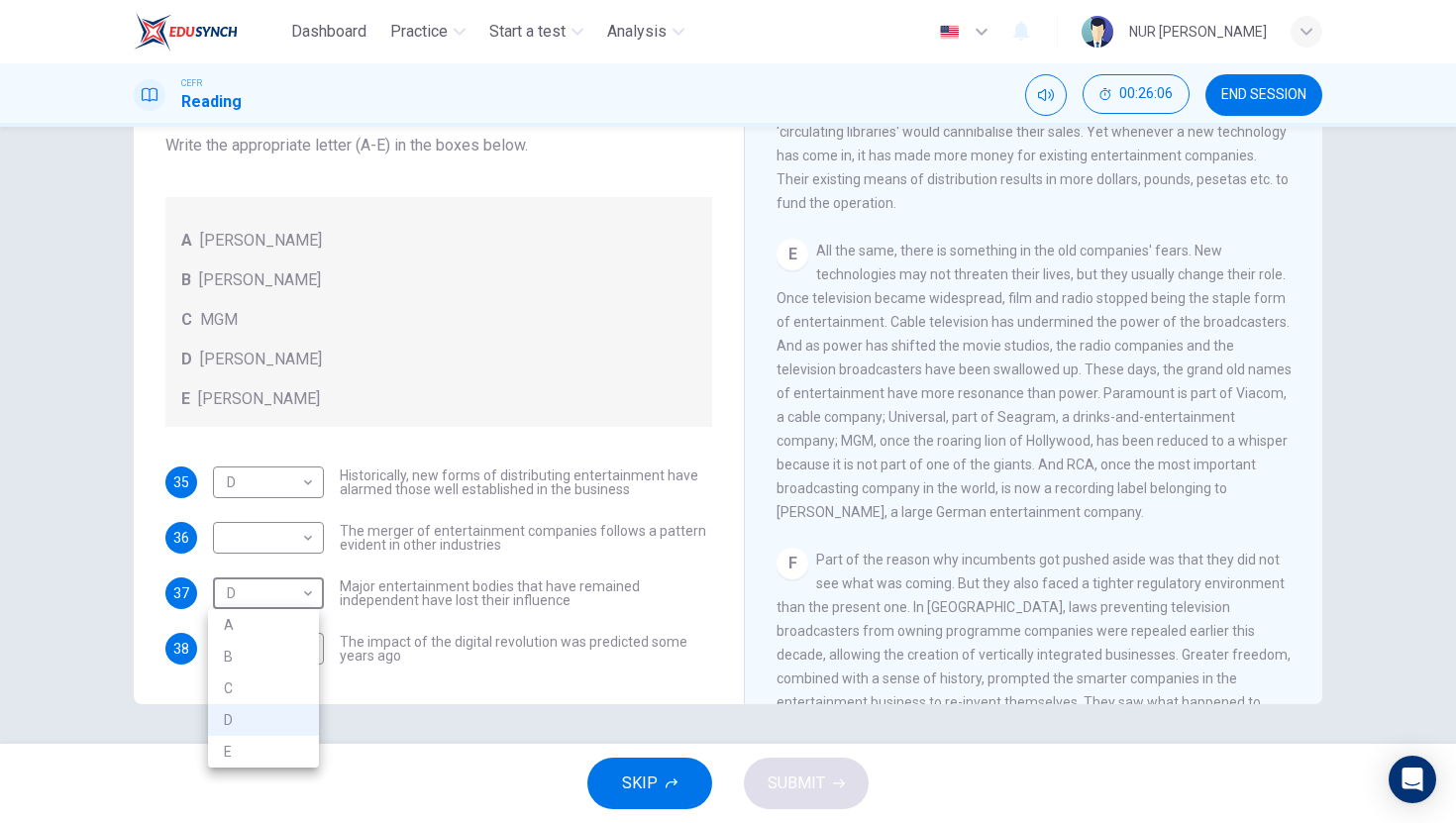 click on "Dashboard Practice Start a test Analysis English en ​ NUR [PERSON_NAME] CEFR Reading 00:26:06 END SESSION Questions 35 - 38 The writer refers to various individuals and companies in the reading passage.
Match the people or companies  (A-E)  with the points made in the questions below about the introduction of new technology.
Write the appropriate letter (A-E) in the boxes below. A [PERSON_NAME] B [PERSON_NAME] C MGM D [PERSON_NAME] E [PERSON_NAME] 35 D D ​ Historically, new forms of distributing entertainment have alarmed those well established in the business 36 ​ ​ The merger of entertainment companies follows a pattern evident in other industries 37 D D ​ Major entertainment bodies that have remained independent have lost their influence 38 ​ ​ The impact of the digital revolution was predicted some years ago Wheel of Fortune CLICK TO ZOOM Click to Zoom A B C D E F G SKIP SUBMIT EduSynch - Online Language Proficiency Testing
Dashboard Practice Start a test Analysis 2025 A B" at bounding box center (728, 411) 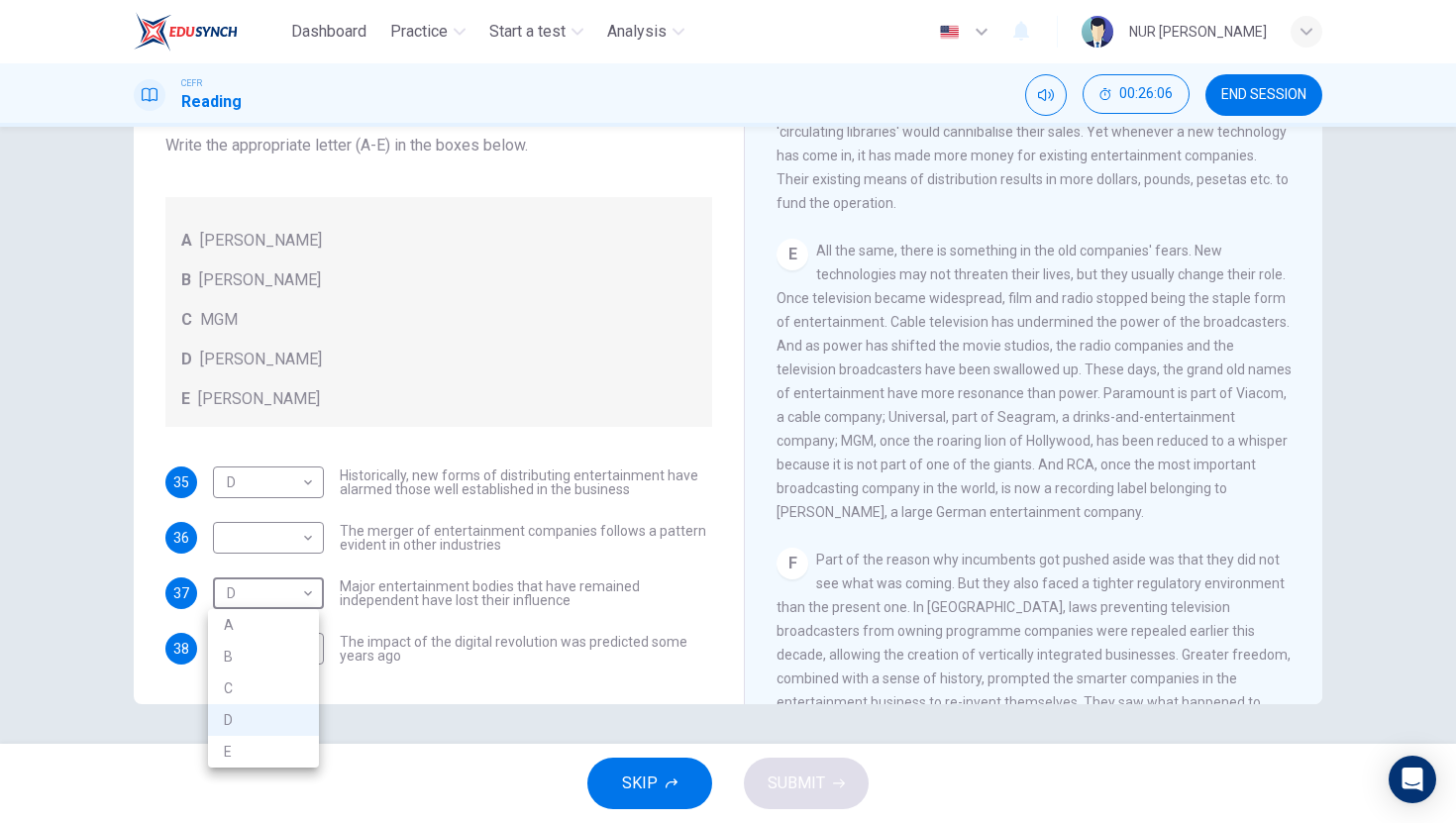 click on "C" at bounding box center [263, 688] 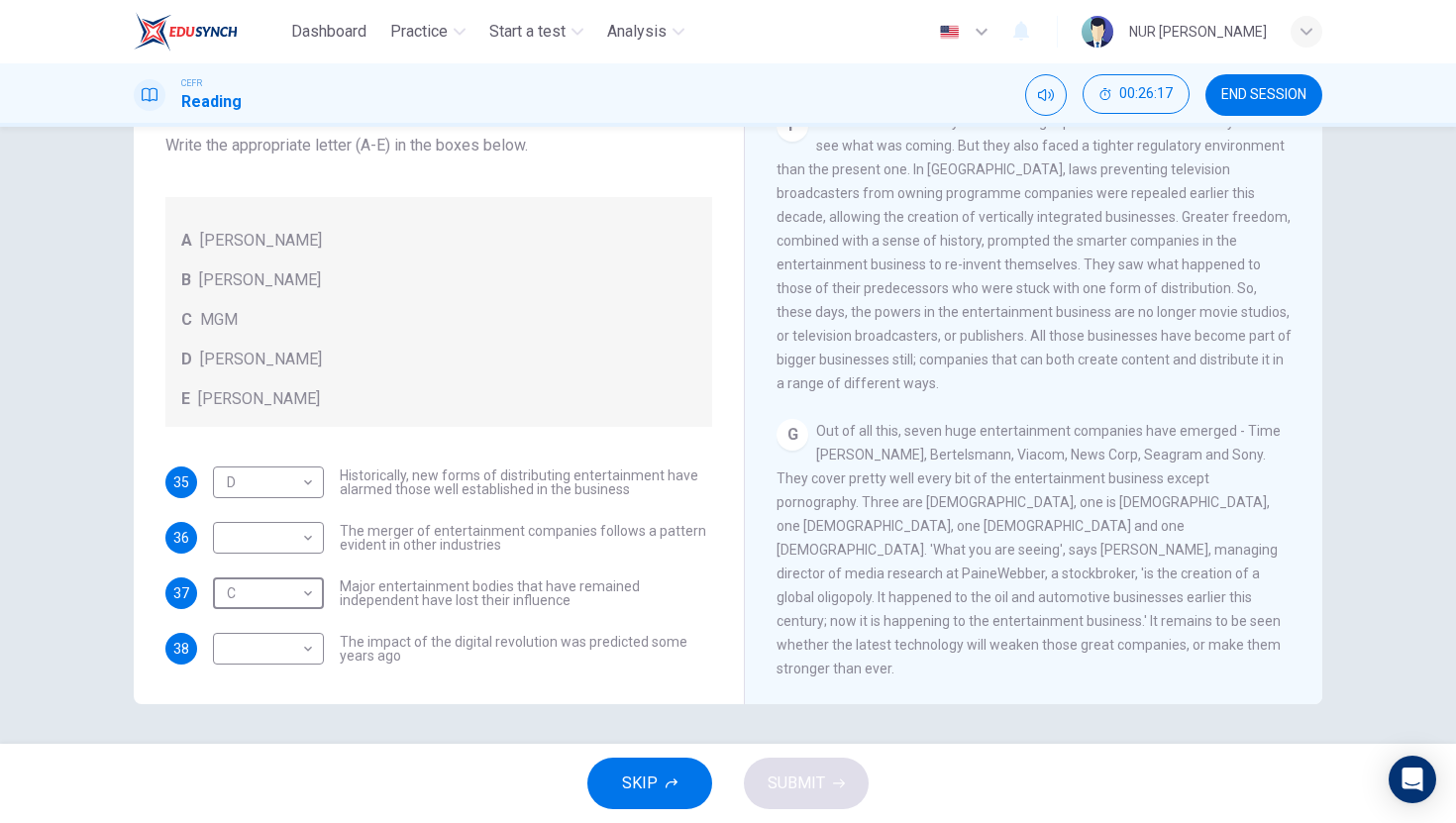 scroll, scrollTop: 1517, scrollLeft: 0, axis: vertical 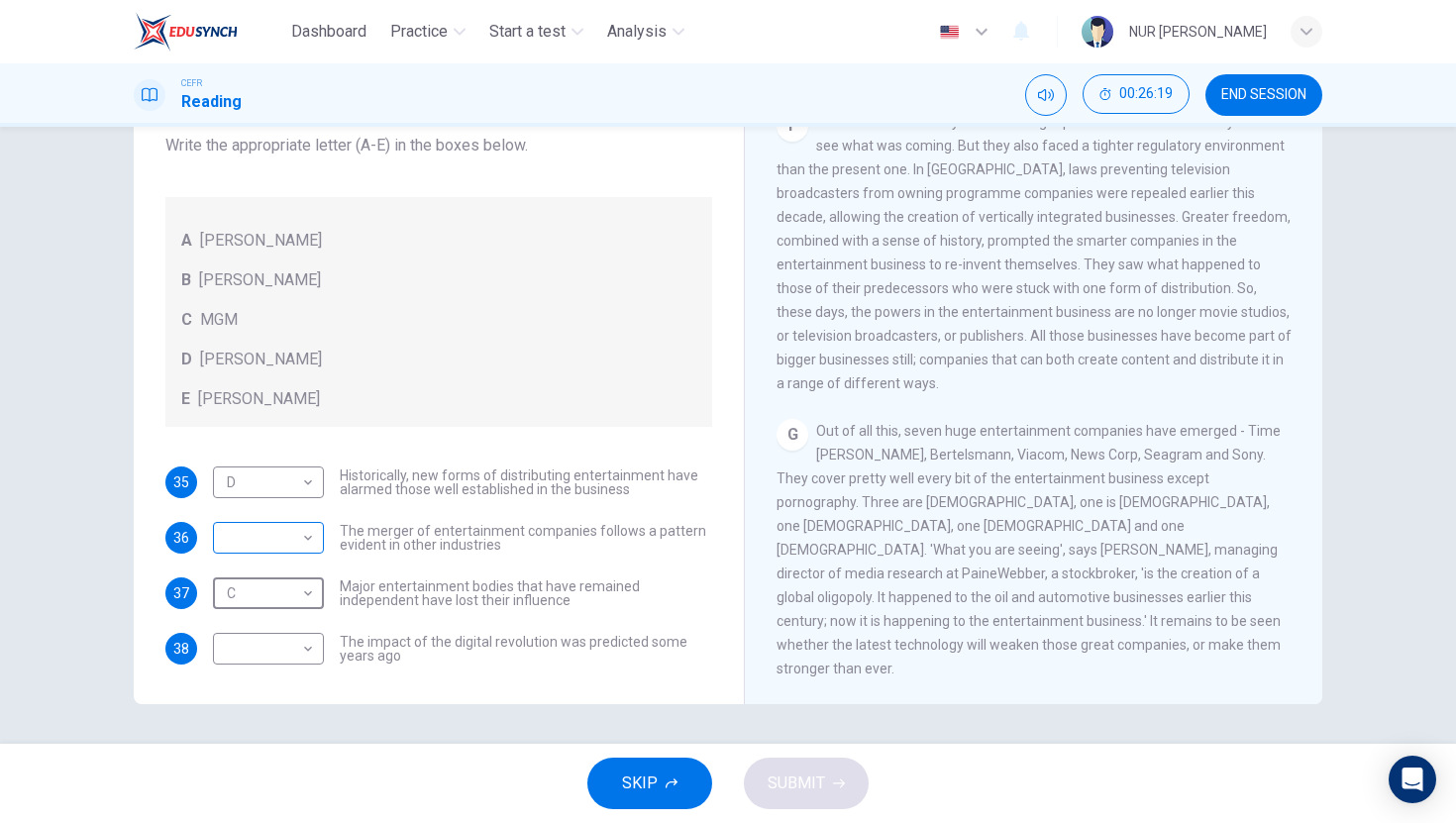 click on "Dashboard Practice Start a test Analysis English en ​ NUR [PERSON_NAME] CEFR Reading 00:26:19 END SESSION Questions 35 - 38 The writer refers to various individuals and companies in the reading passage.
Match the people or companies  (A-E)  with the points made in the questions below about the introduction of new technology.
Write the appropriate letter (A-E) in the boxes below. A [PERSON_NAME] B [PERSON_NAME] C MGM D [PERSON_NAME] E [PERSON_NAME] 35 D D ​ Historically, new forms of distributing entertainment have alarmed those well established in the business 36 ​ ​ The merger of entertainment companies follows a pattern evident in other industries 37 C C ​ Major entertainment bodies that have remained independent have lost their influence 38 ​ ​ The impact of the digital revolution was predicted some years ago Wheel of Fortune CLICK TO ZOOM Click to Zoom A B C D E F G SKIP SUBMIT EduSynch - Online Language Proficiency Testing
Dashboard Practice Start a test Analysis 2025" at bounding box center (728, 411) 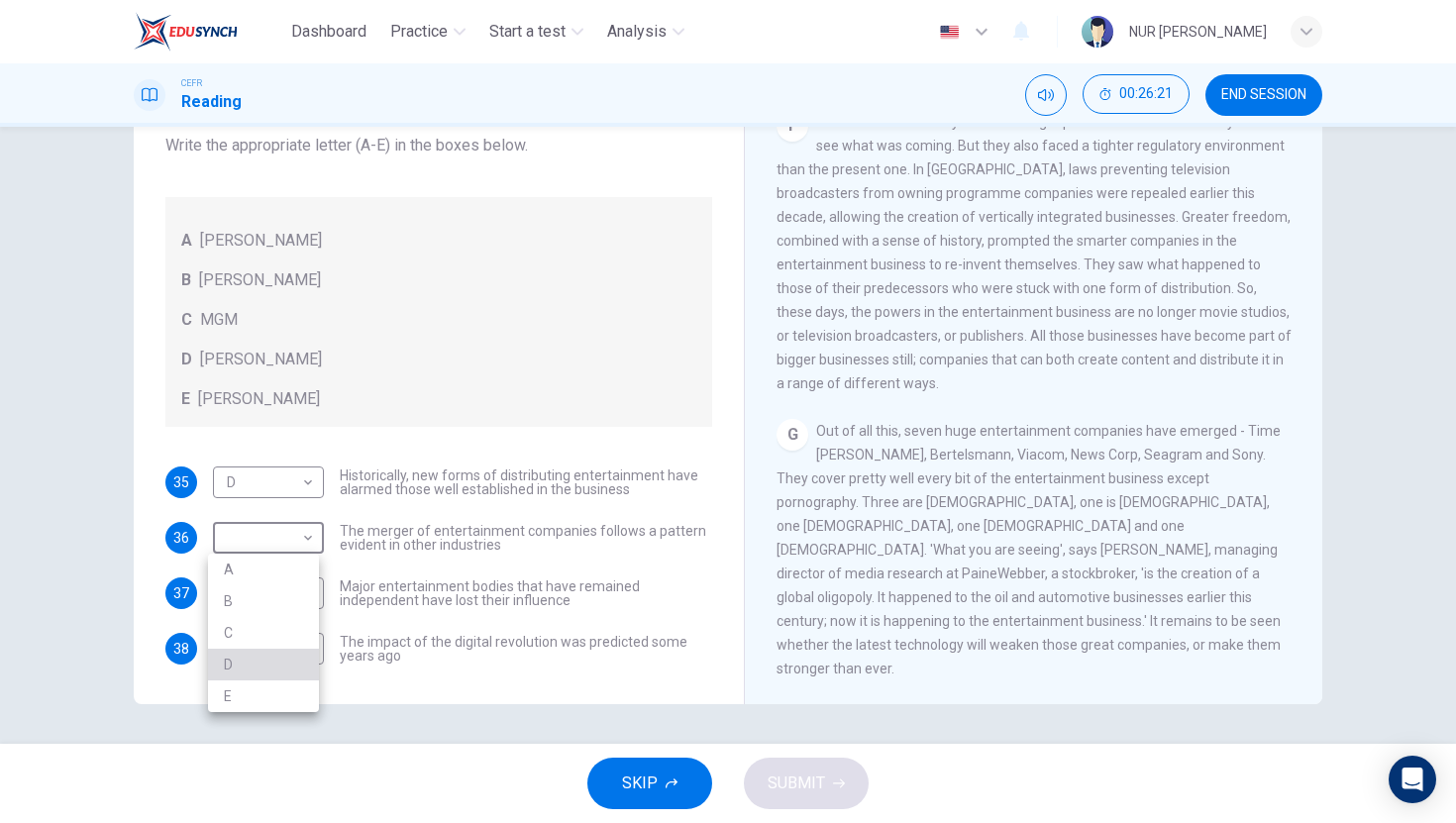 click on "D" at bounding box center (263, 665) 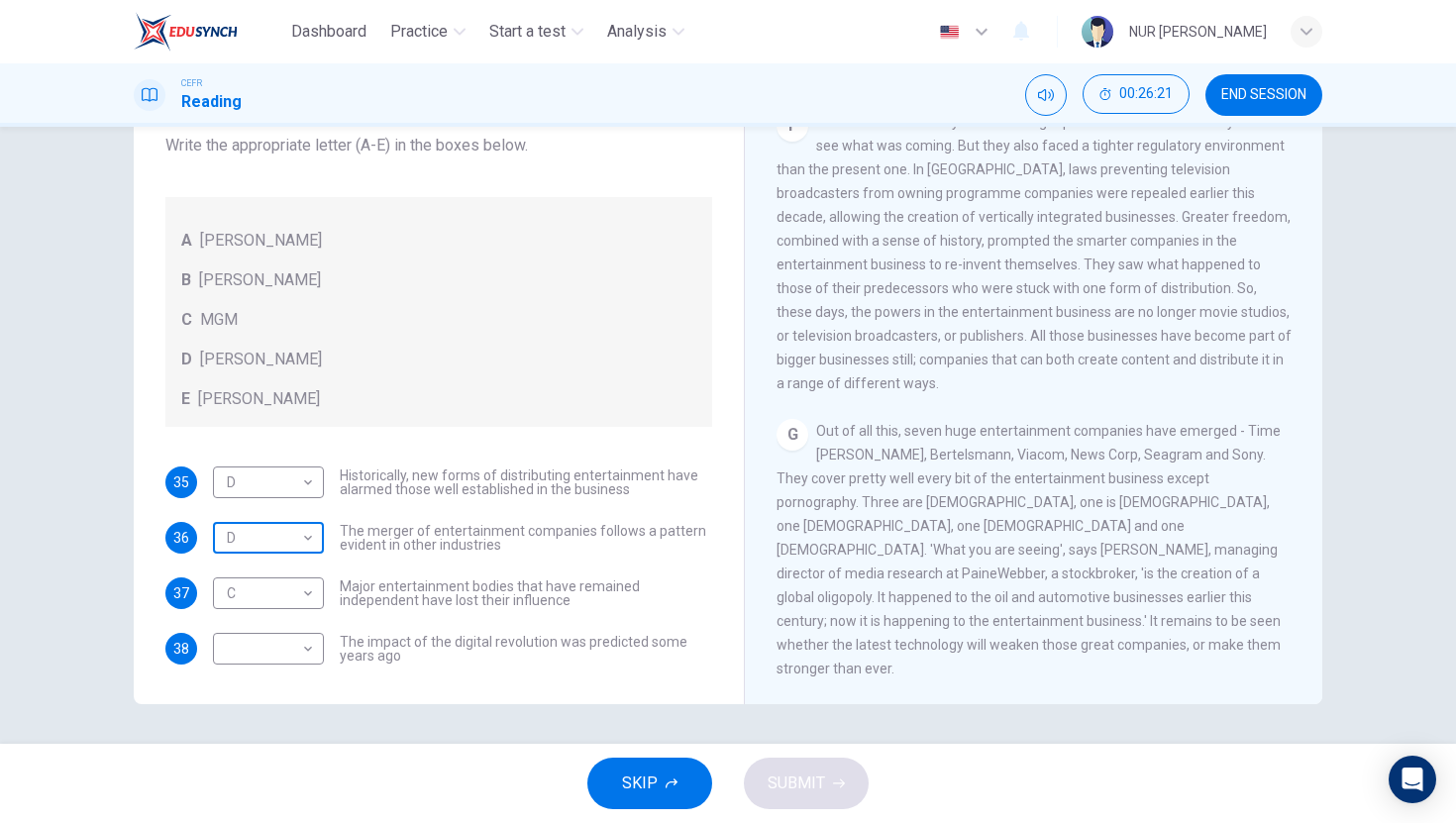click on "Dashboard Practice Start a test Analysis English en ​ NUR [PERSON_NAME] CEFR Reading 00:26:21 END SESSION Questions 35 - 38 The writer refers to various individuals and companies in the reading passage.
Match the people or companies  (A-E)  with the points made in the questions below about the introduction of new technology.
Write the appropriate letter (A-E) in the boxes below. A [PERSON_NAME] B [PERSON_NAME] C MGM D [PERSON_NAME] E [PERSON_NAME] 35 D D ​ Historically, new forms of distributing entertainment have alarmed those well established in the business 36 D D ​ The merger of entertainment companies follows a pattern evident in other industries 37 C C ​ Major entertainment bodies that have remained independent have lost their influence 38 ​ ​ The impact of the digital revolution was predicted some years ago Wheel of Fortune CLICK TO ZOOM Click to Zoom A B C D E F G SKIP SUBMIT EduSynch - Online Language Proficiency Testing
Dashboard Practice Start a test Analysis 2025" at bounding box center [728, 411] 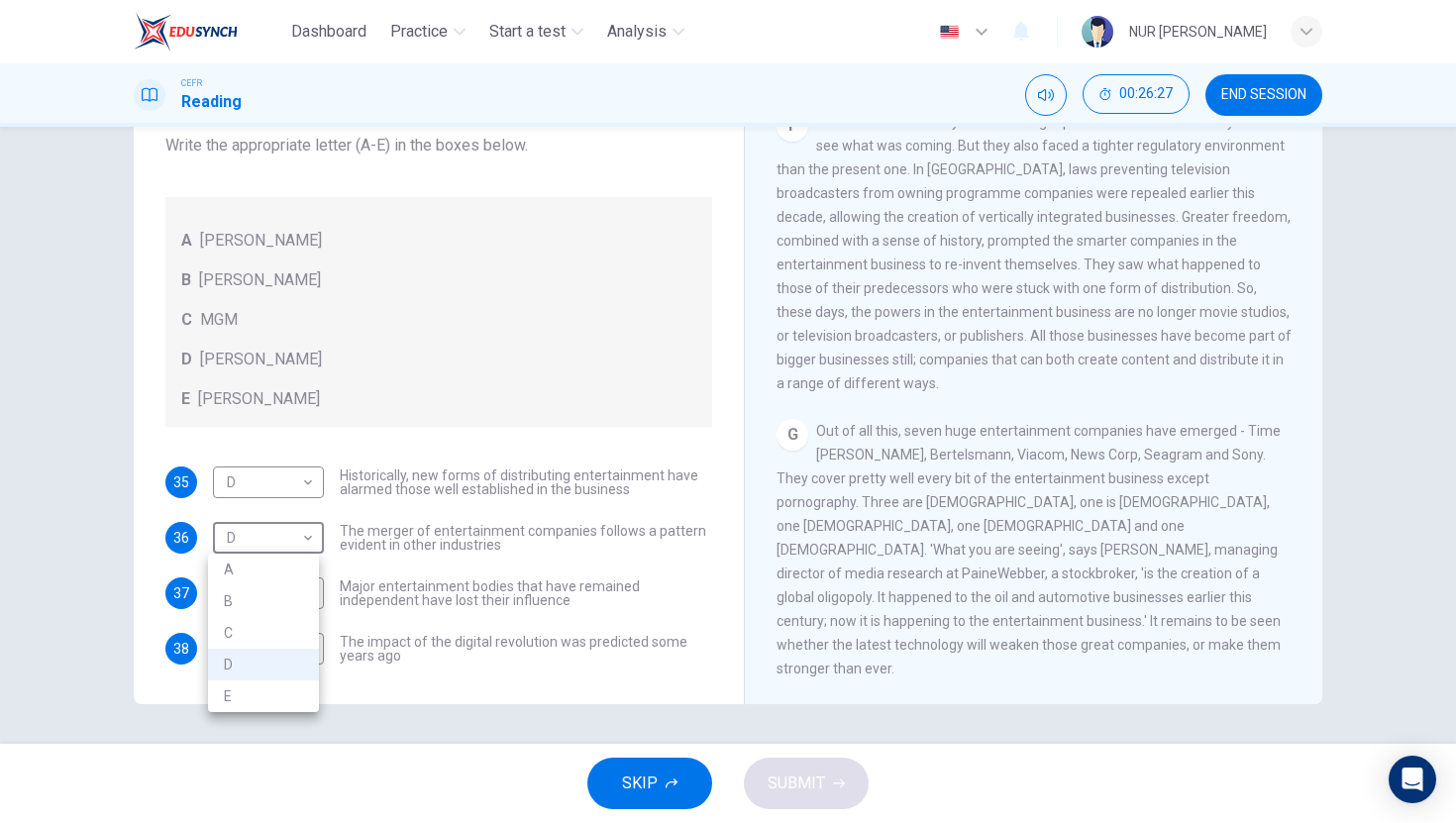 click on "E" at bounding box center (263, 696) 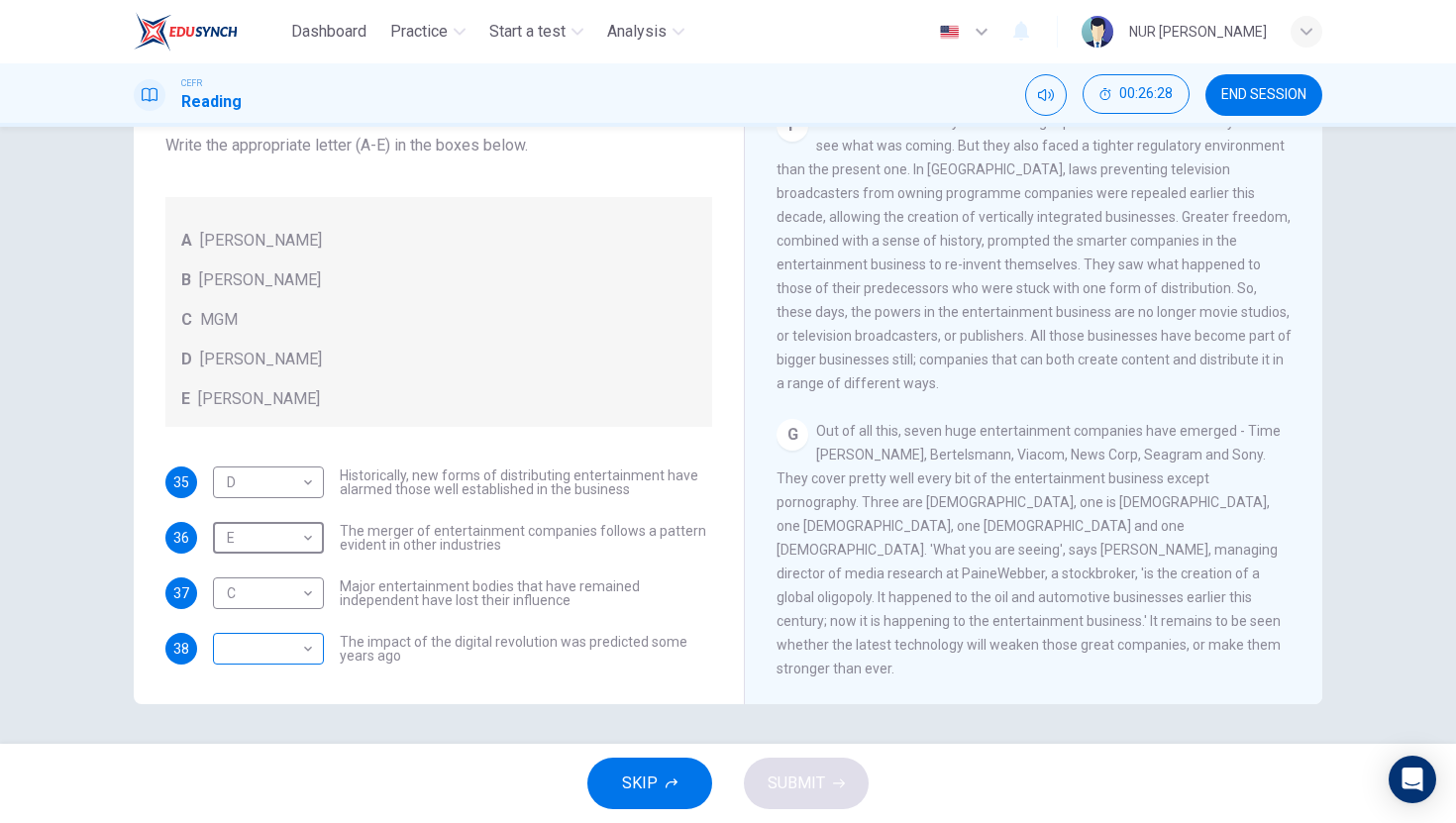 click on "Dashboard Practice Start a test Analysis English en ​ NUR [PERSON_NAME] CEFR Reading 00:26:28 END SESSION Questions 35 - 38 The writer refers to various individuals and companies in the reading passage.
Match the people or companies  (A-E)  with the points made in the questions below about the introduction of new technology.
Write the appropriate letter (A-E) in the boxes below. A [PERSON_NAME] B [PERSON_NAME] C MGM D [PERSON_NAME] E [PERSON_NAME] 35 D D ​ Historically, new forms of distributing entertainment have alarmed those well established in the business 36 E E ​ The merger of entertainment companies follows a pattern evident in other industries 37 C C ​ Major entertainment bodies that have remained independent have lost their influence 38 ​ ​ The impact of the digital revolution was predicted some years ago Wheel of Fortune CLICK TO ZOOM Click to Zoom A B C D E F G SKIP SUBMIT EduSynch - Online Language Proficiency Testing
Dashboard Practice Start a test Analysis 2025" at bounding box center [728, 411] 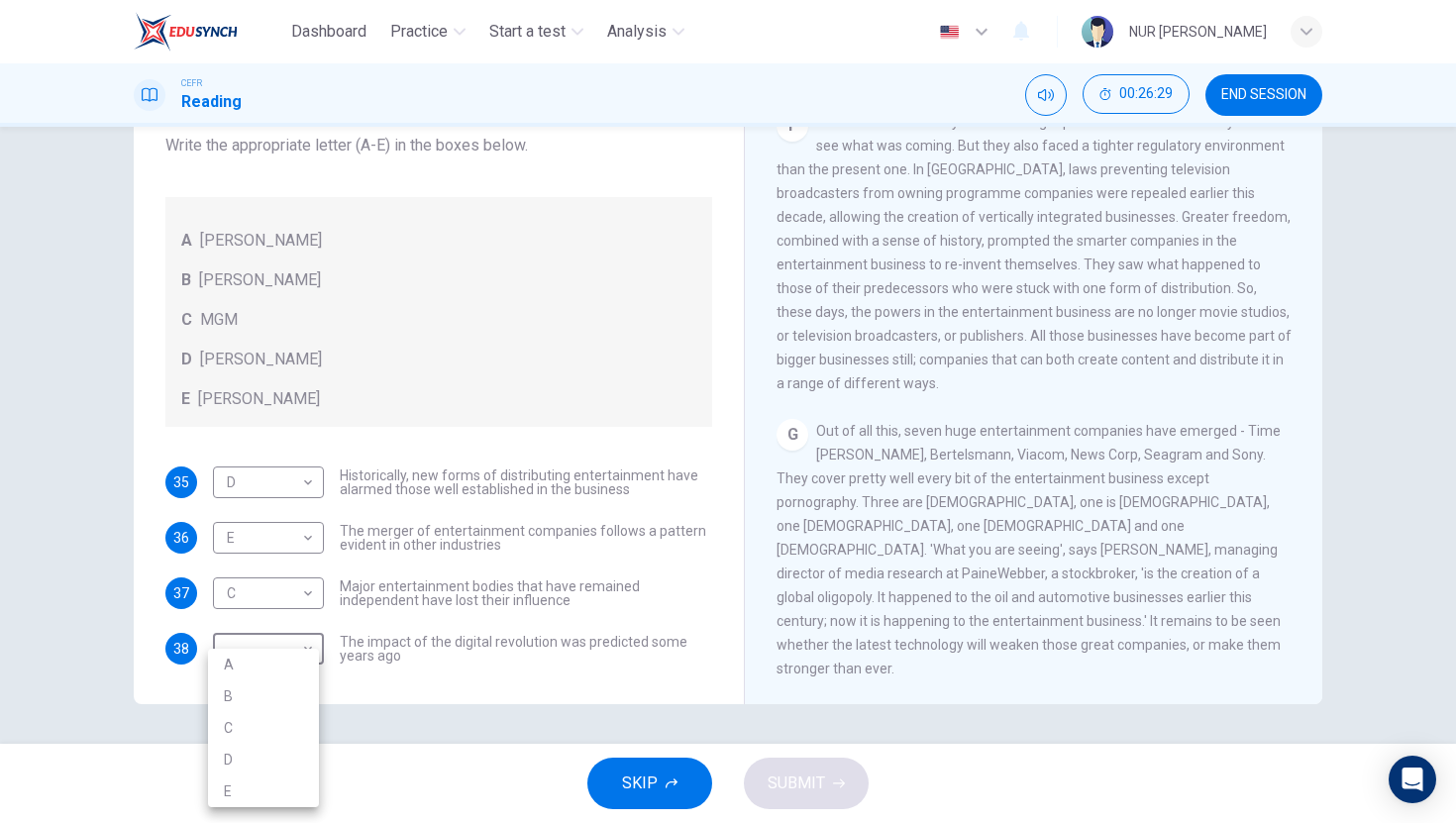 click on "A" at bounding box center [263, 665] 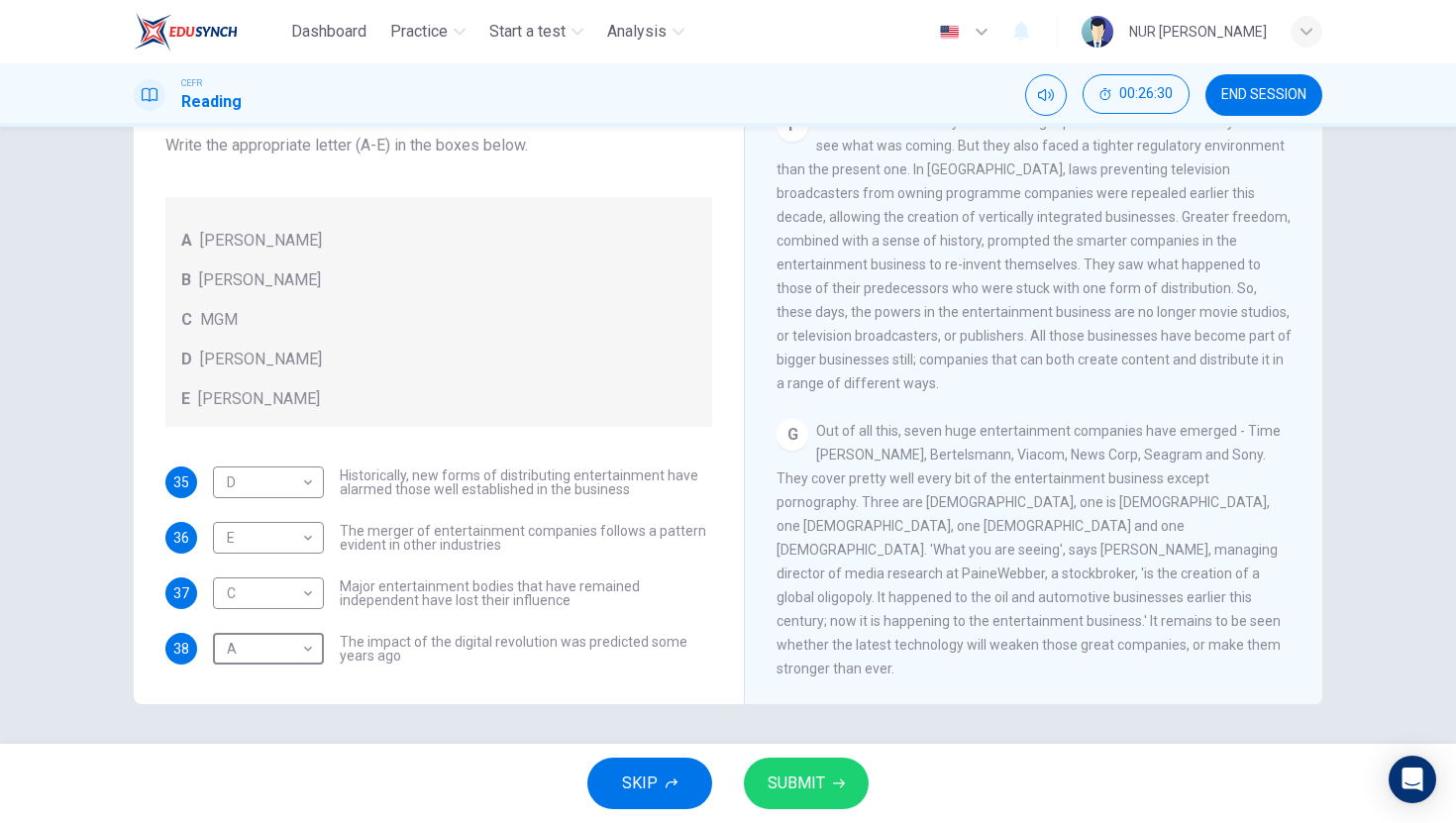 click on "SUBMIT" at bounding box center [796, 783] 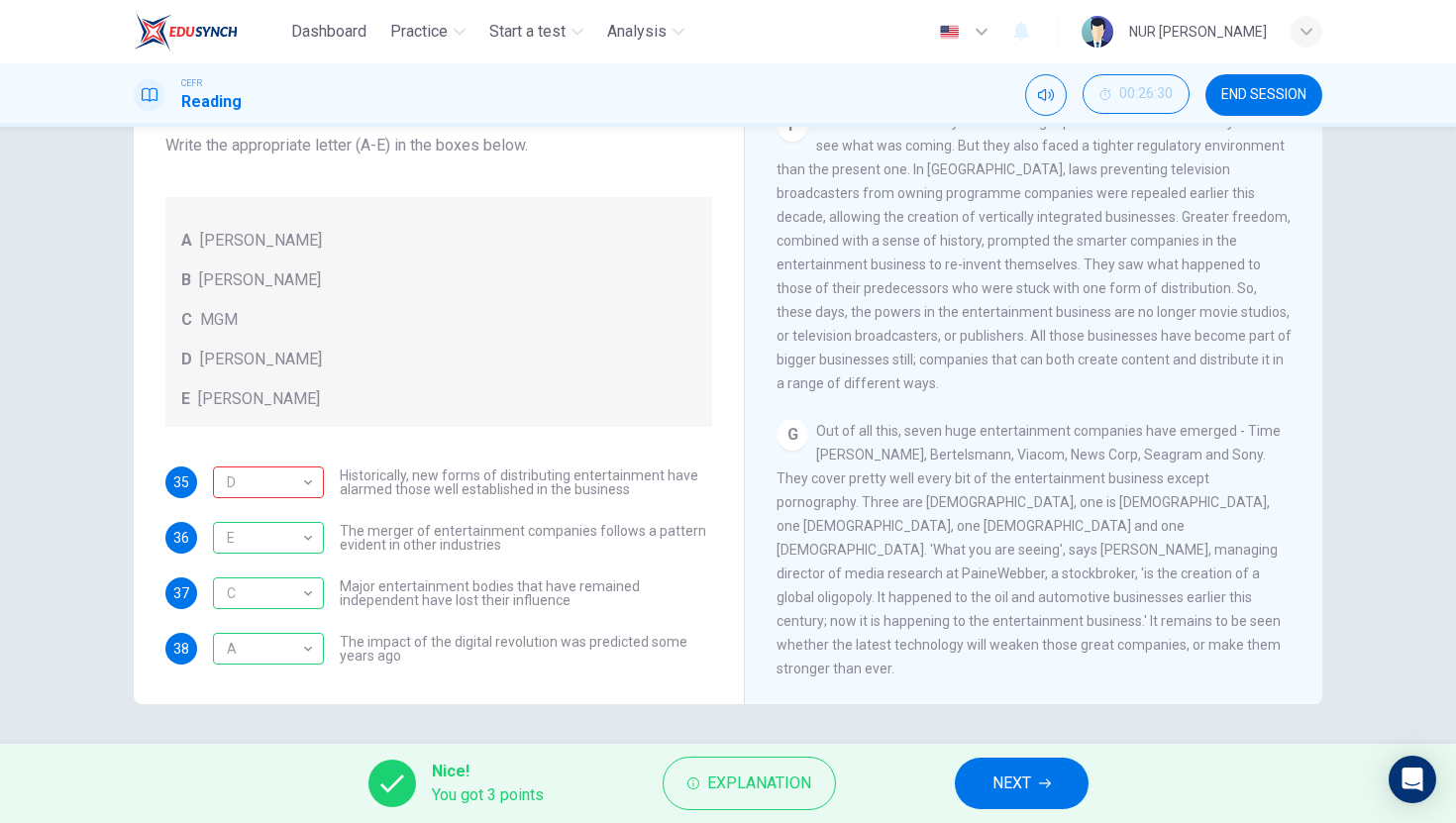 click on "NEXT" at bounding box center (1021, 783) 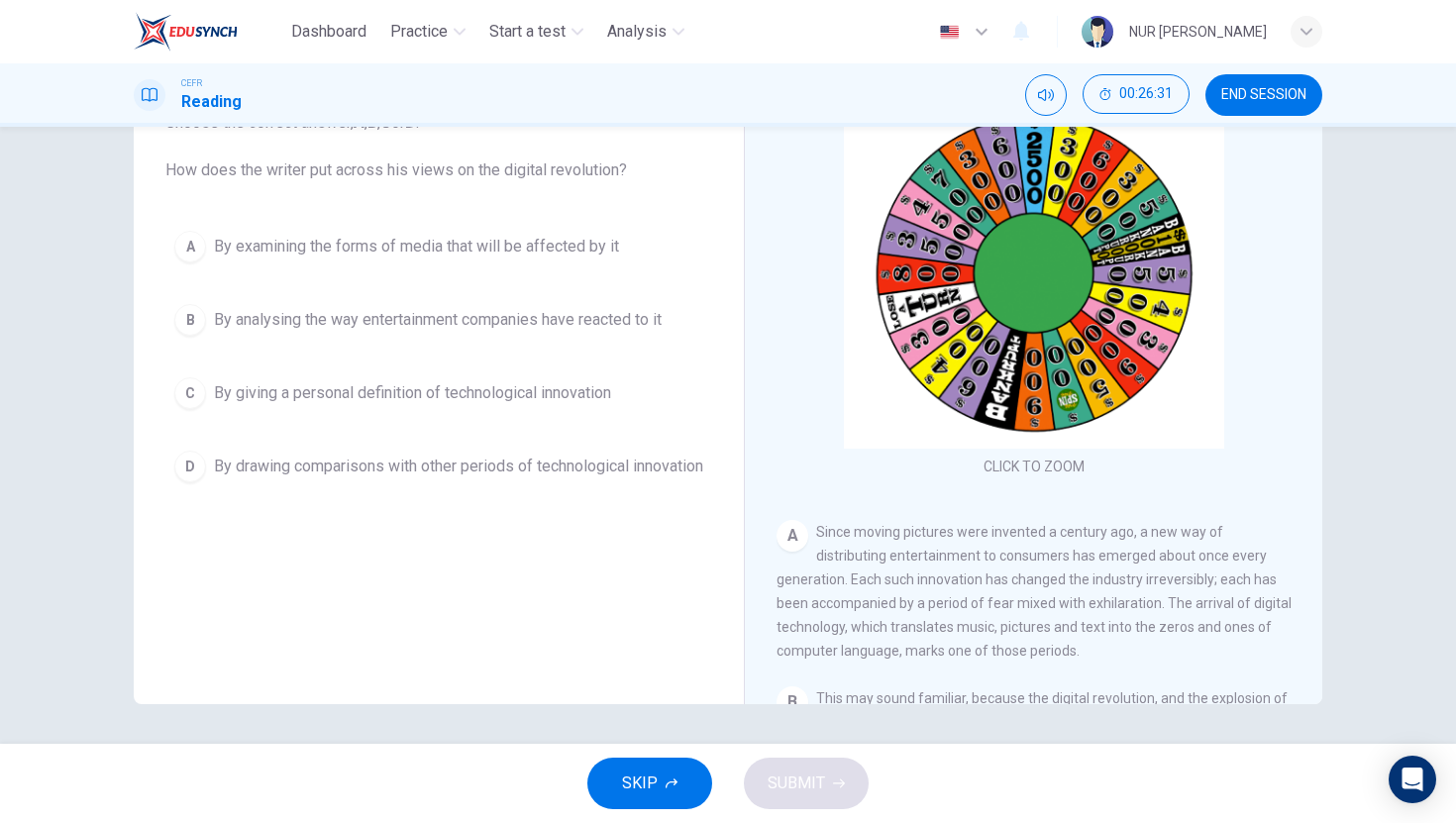 scroll, scrollTop: 0, scrollLeft: 0, axis: both 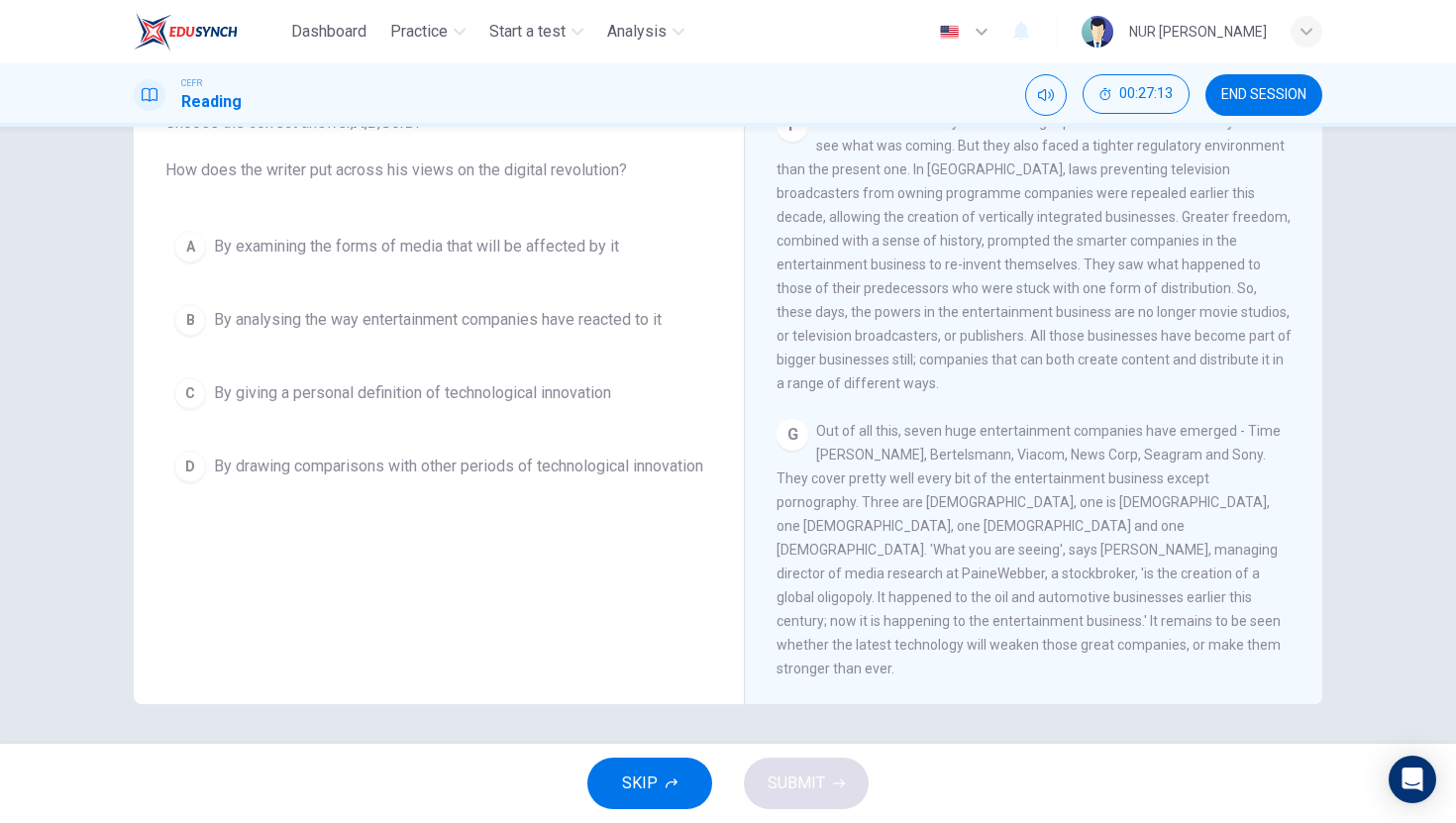 click on "By drawing comparisons with other periods of technological innovation" at bounding box center [459, 466] 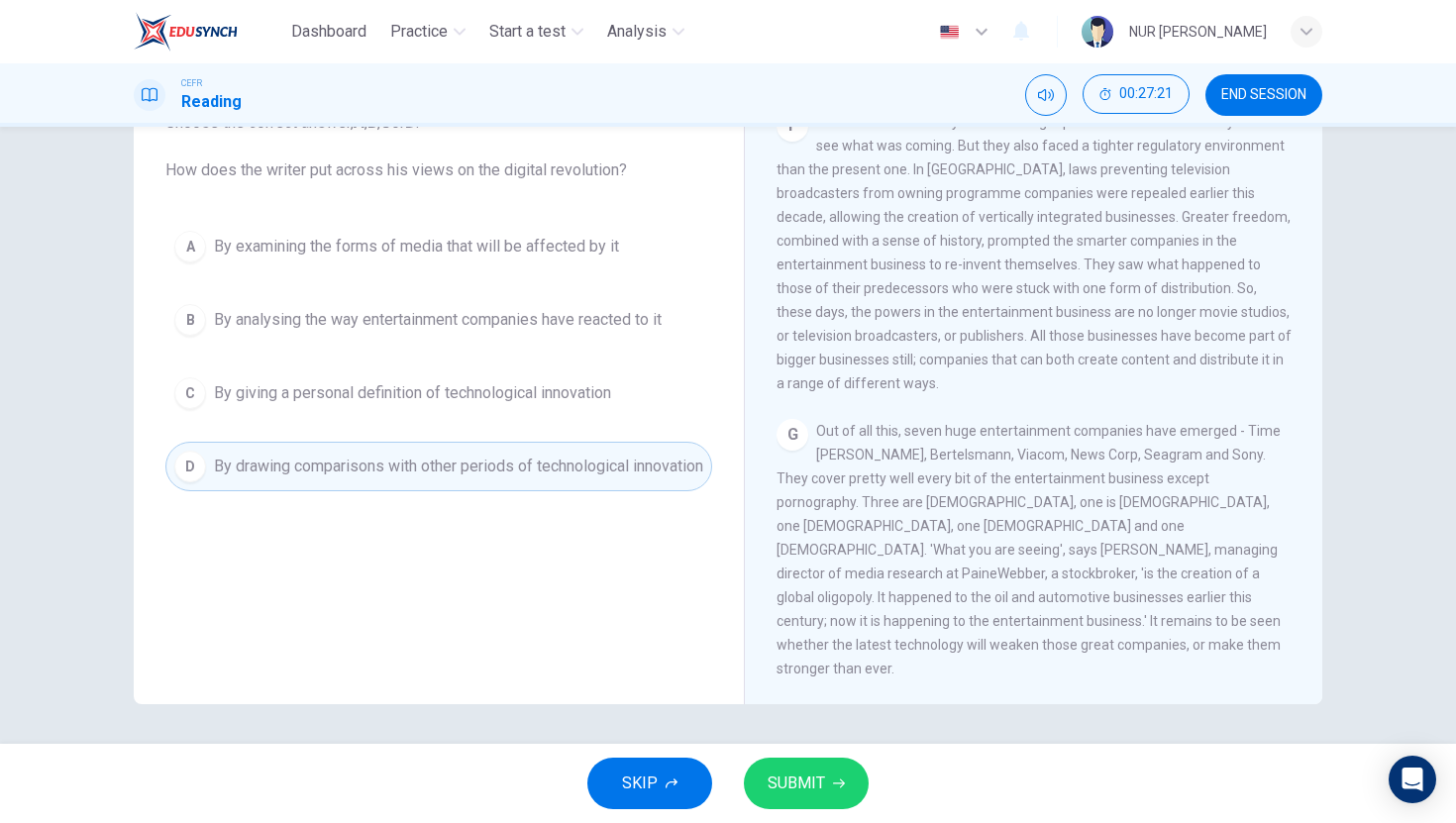click on "By analysing the way entertainment companies have reacted to it" at bounding box center [438, 320] 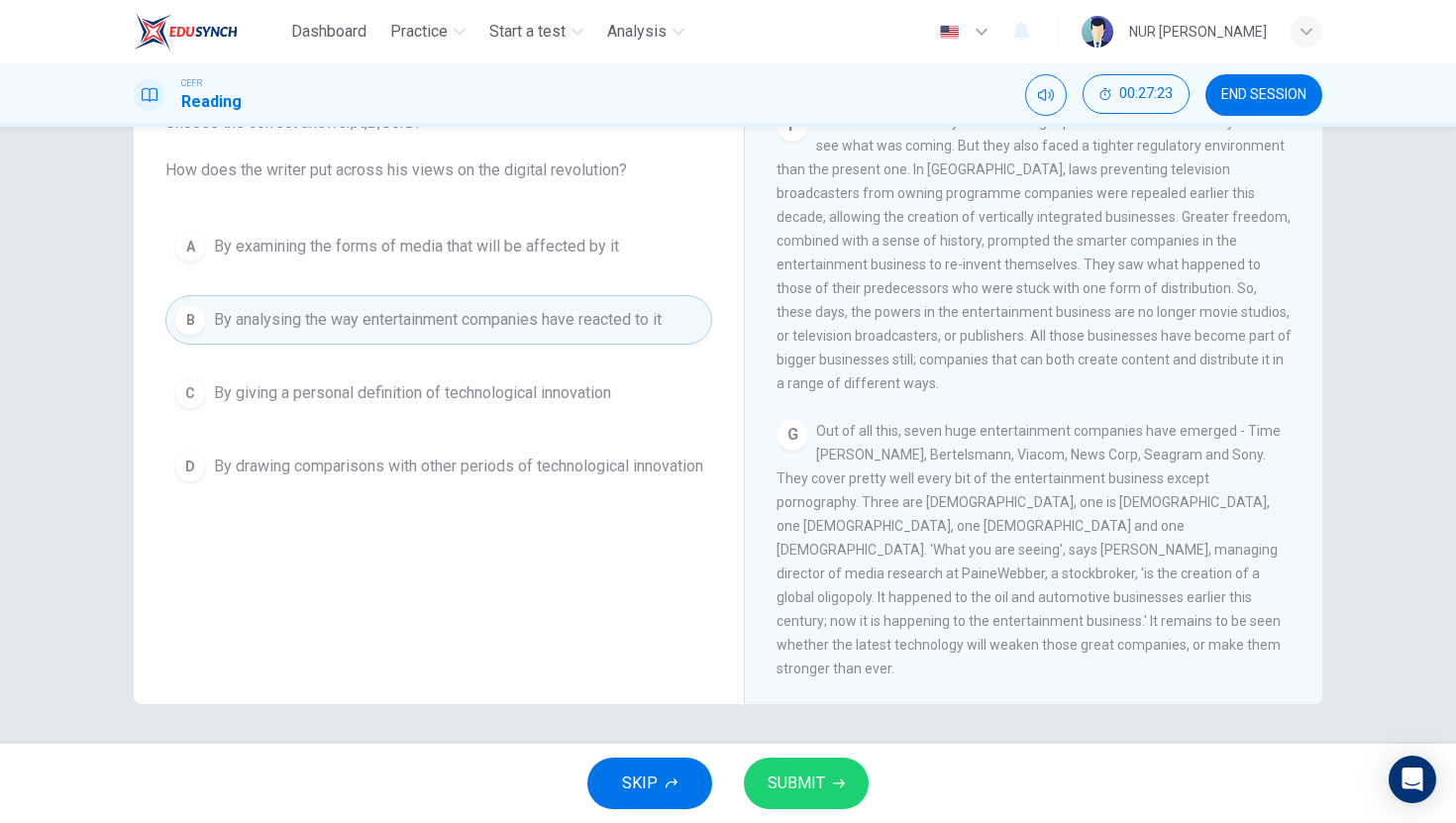 click on "Question 39 Choose the correct answer,  A ,  B ,  C  or  D .
How does the writer put across his views on the digital revolution? A By examining the forms of media that will be affected by it B By analysing the way entertainment companies have reacted to it C By giving a personal definition of technological innovation D By drawing comparisons with other periods of technological innovation Wheel of Fortune CLICK TO ZOOM Click to Zoom A Since moving pictures were invented a century ago, a new way of distributing entertainment to consumers has emerged about once every generation. Each such innovation has changed the industry irreversibly; each has been accompanied by a period of fear mixed with exhilaration. The arrival of digital technology, which translates music, pictures and text into the zeros and ones of computer language, marks one of those periods. B C D E F G" at bounding box center [728, 435] 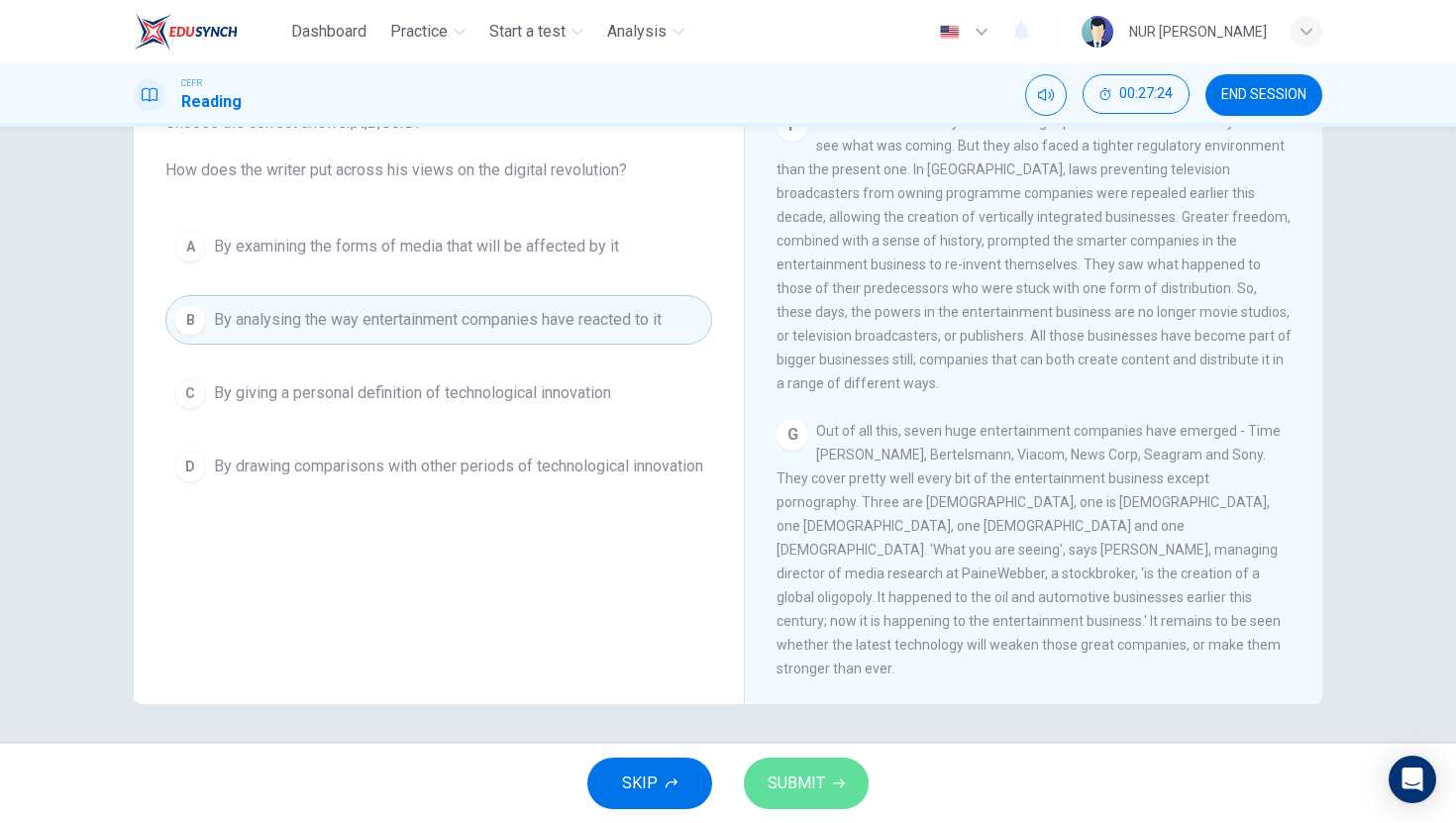 click on "SUBMIT" at bounding box center (806, 783) 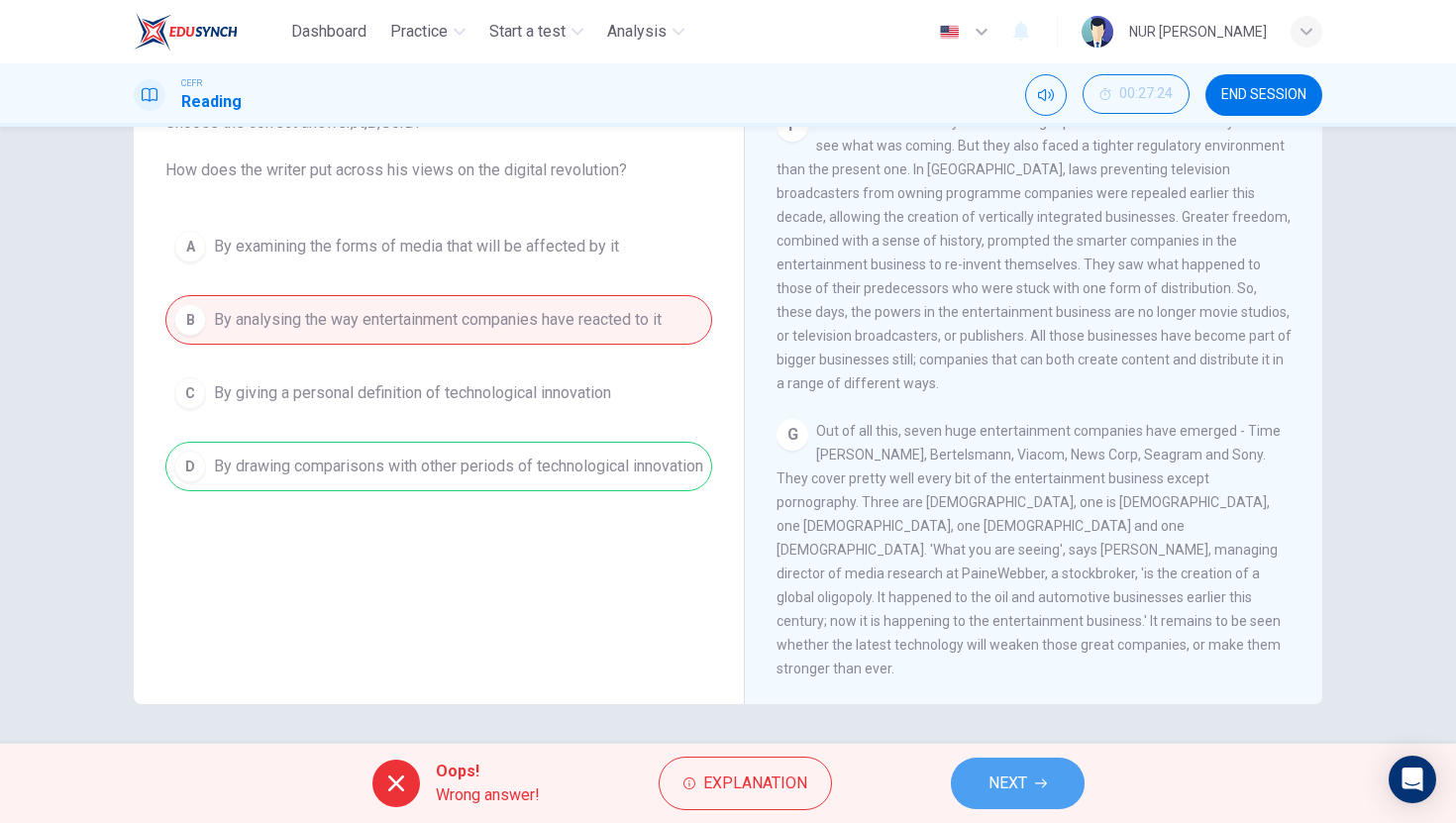 click on "NEXT" at bounding box center [1007, 783] 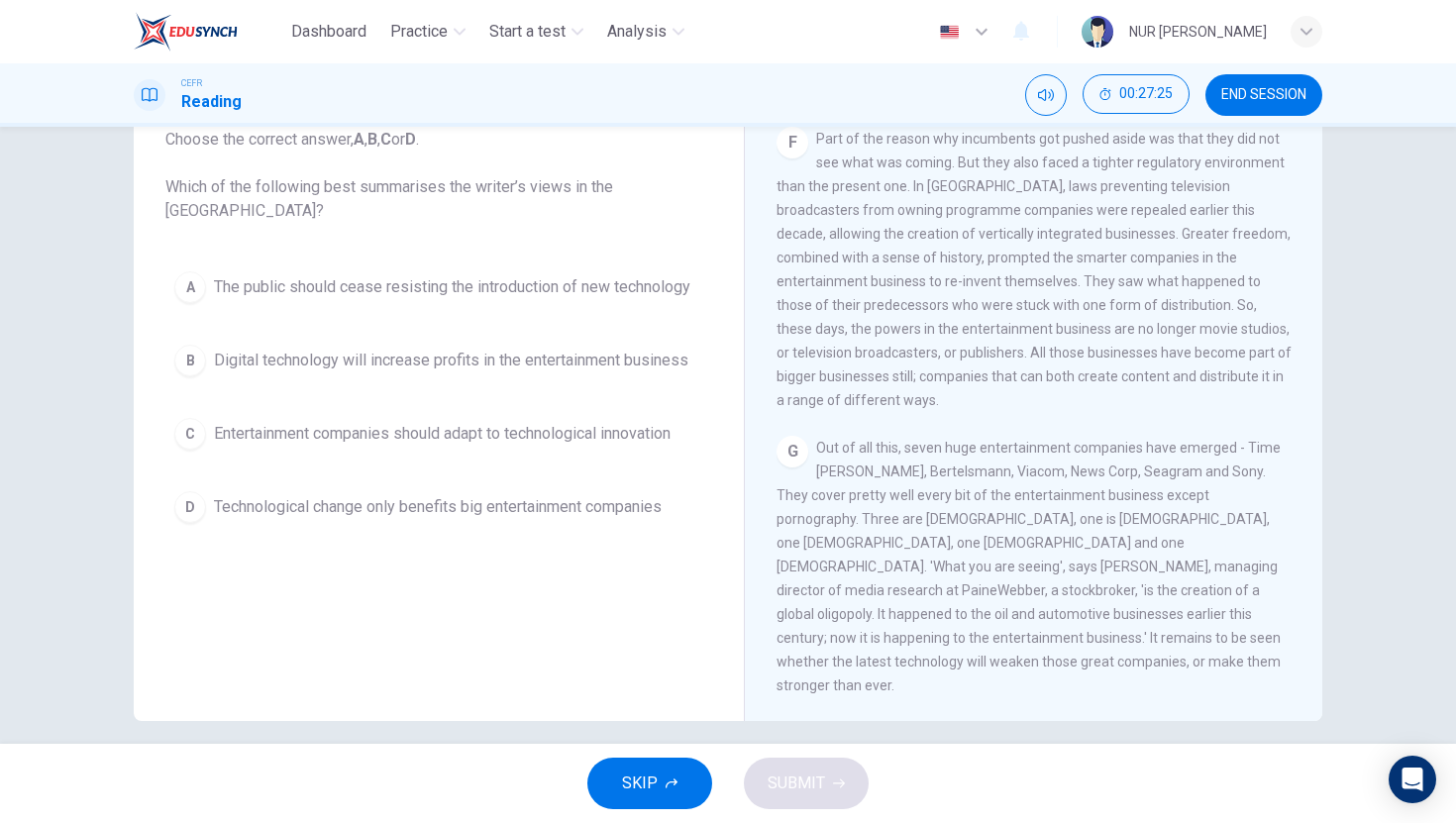 scroll, scrollTop: 96, scrollLeft: 0, axis: vertical 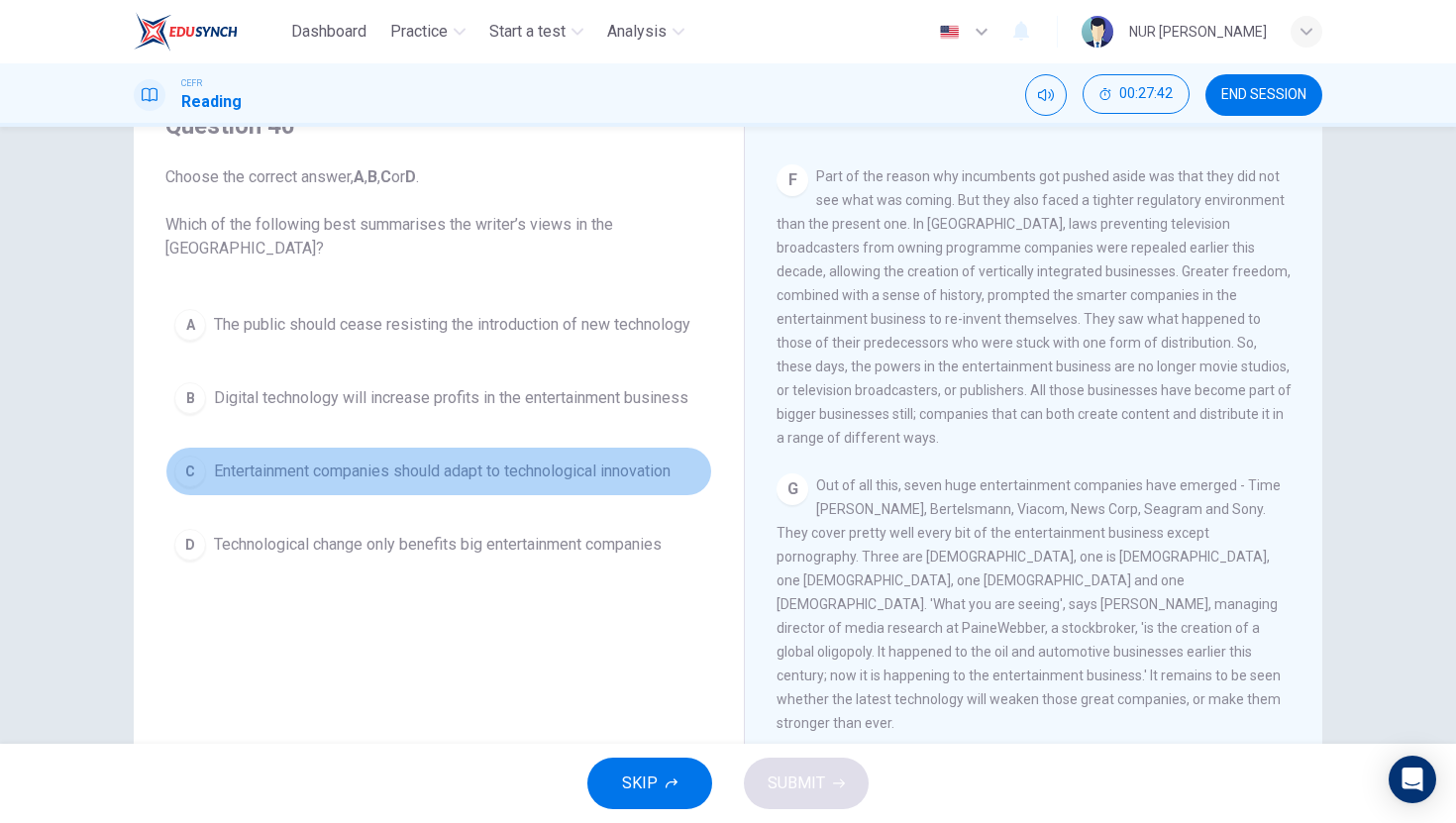 drag, startPoint x: 403, startPoint y: 465, endPoint x: 454, endPoint y: 501, distance: 62.425956 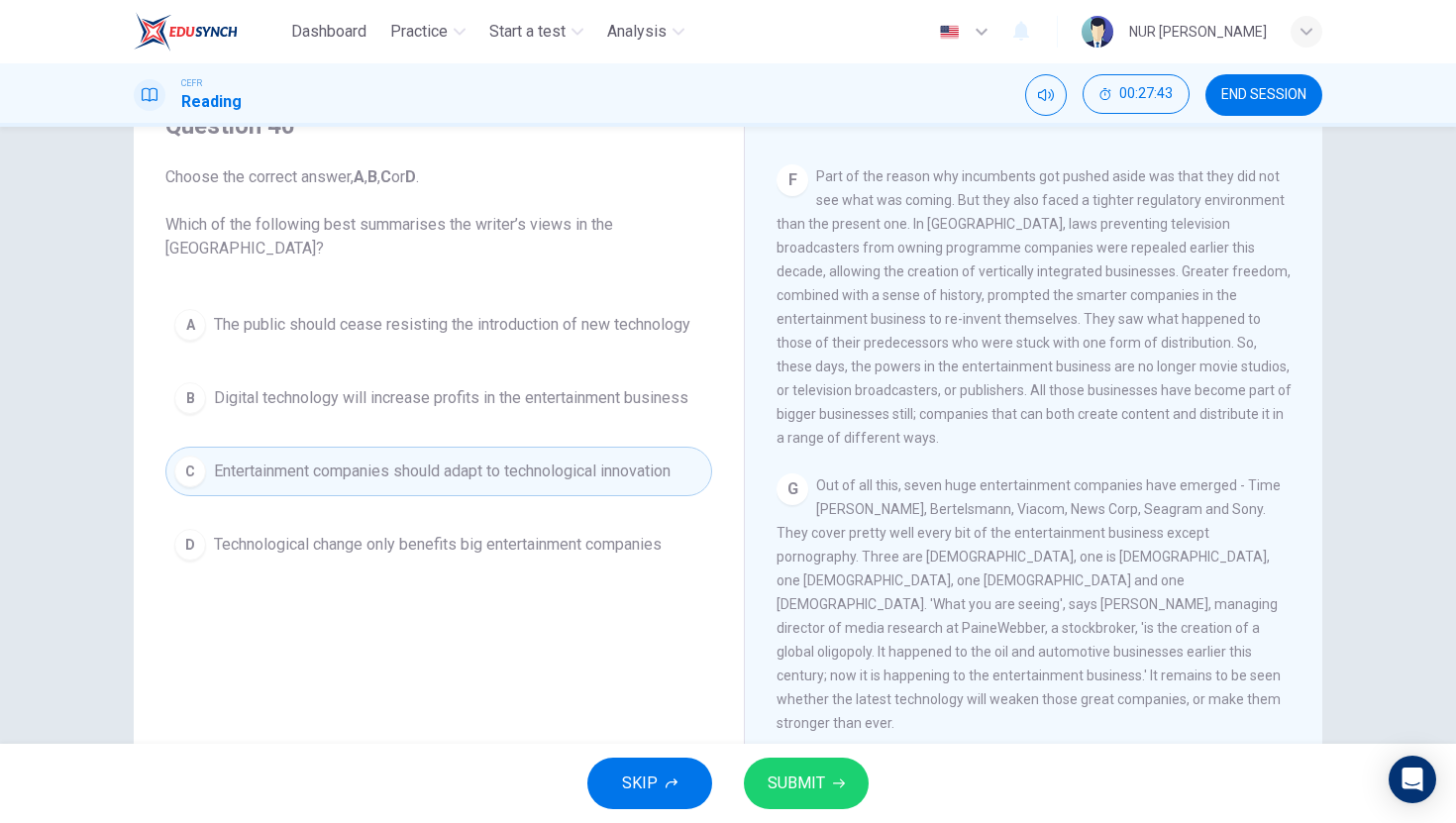 click on "SKIP SUBMIT" at bounding box center (728, 783) 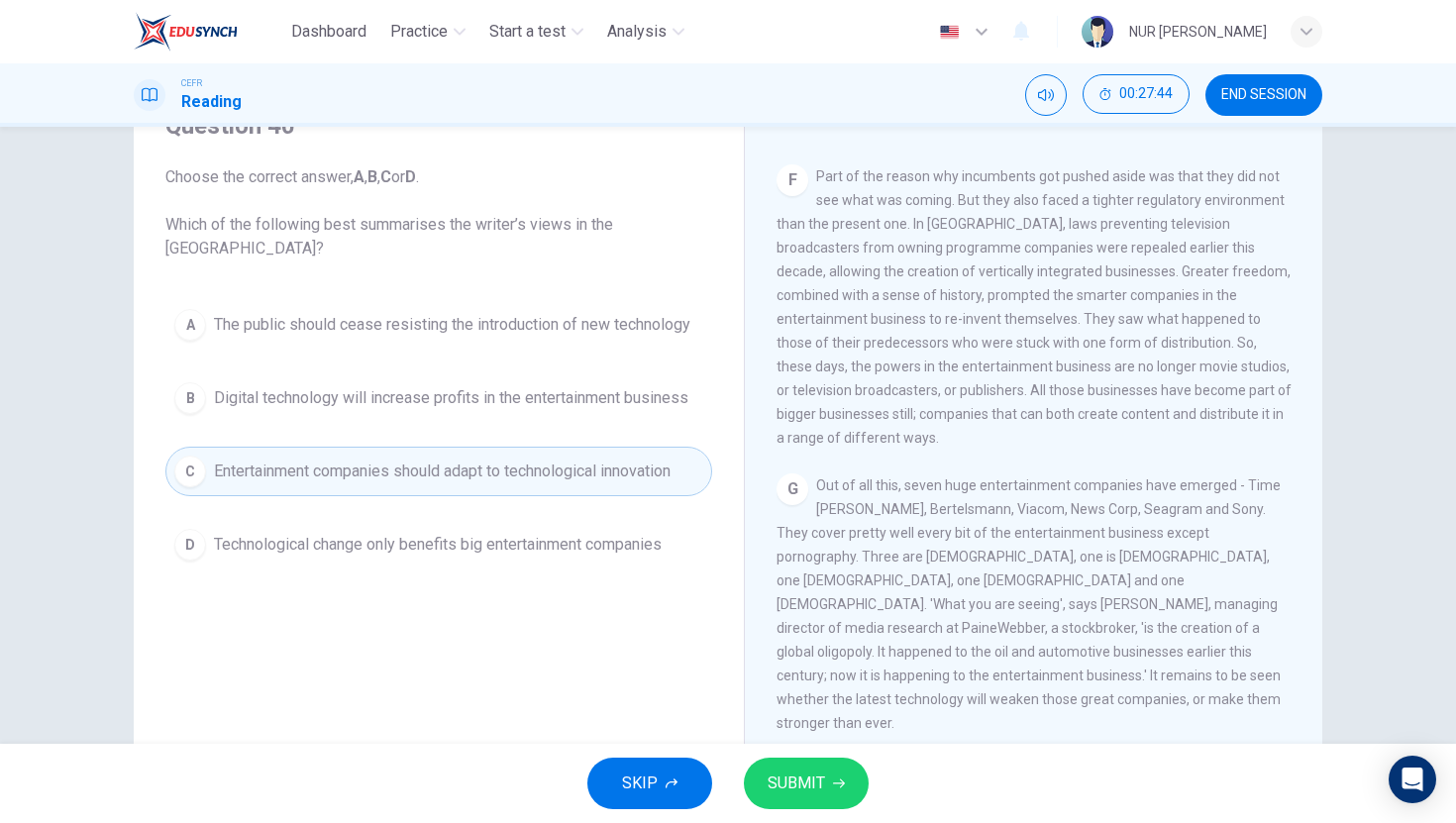 click on "SUBMIT" at bounding box center [806, 783] 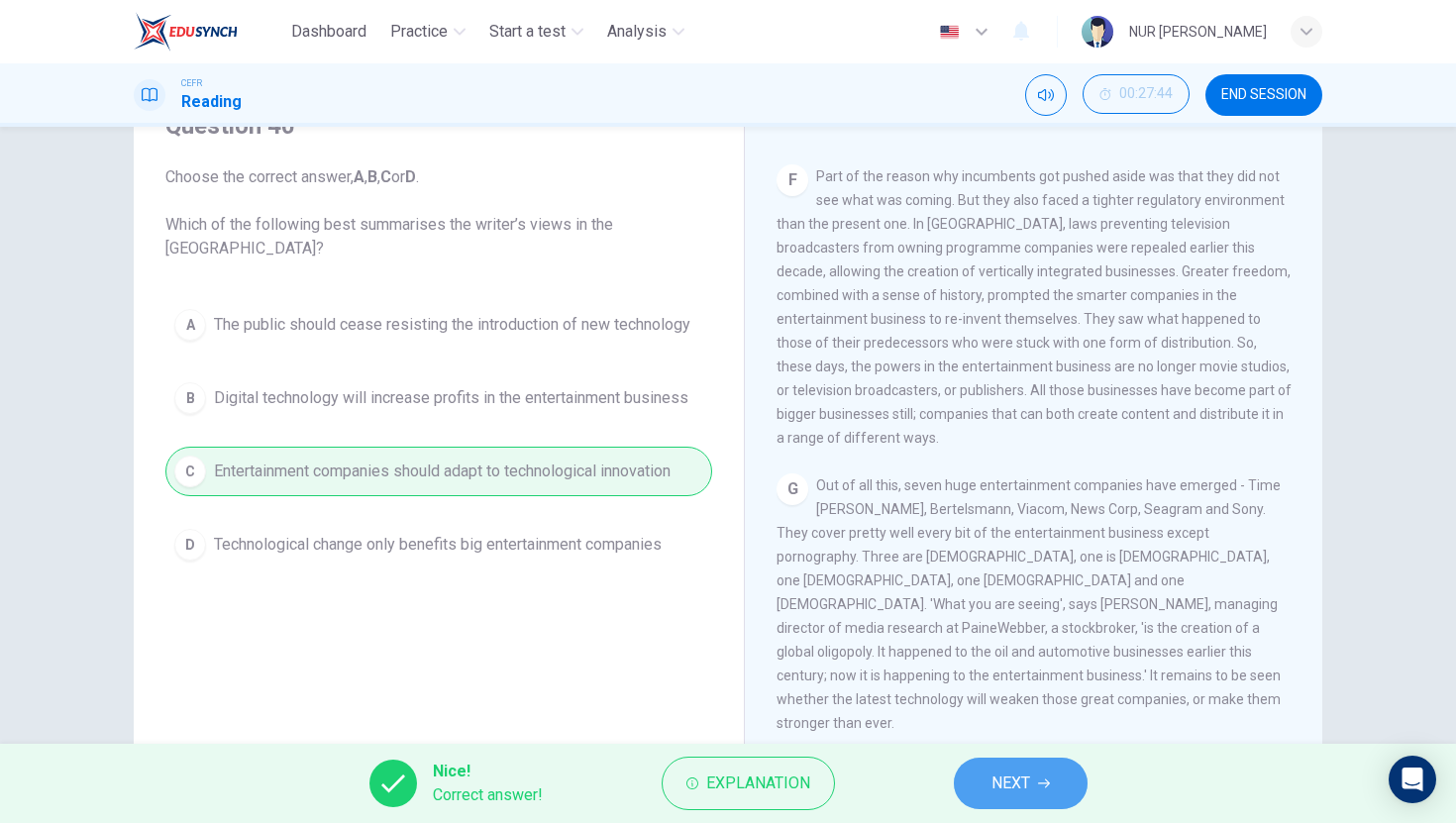 click on "NEXT" at bounding box center [1010, 783] 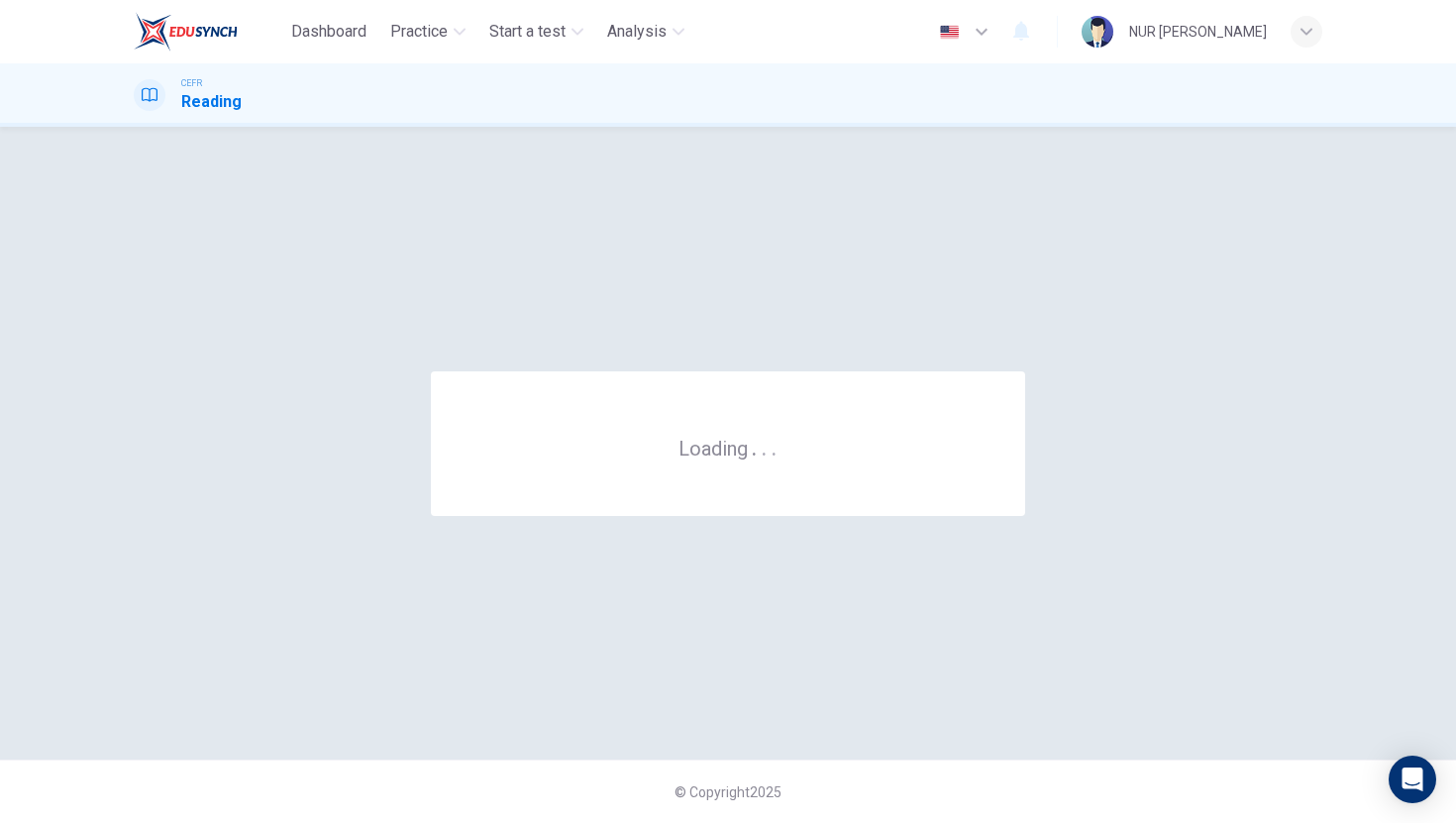 scroll, scrollTop: 0, scrollLeft: 0, axis: both 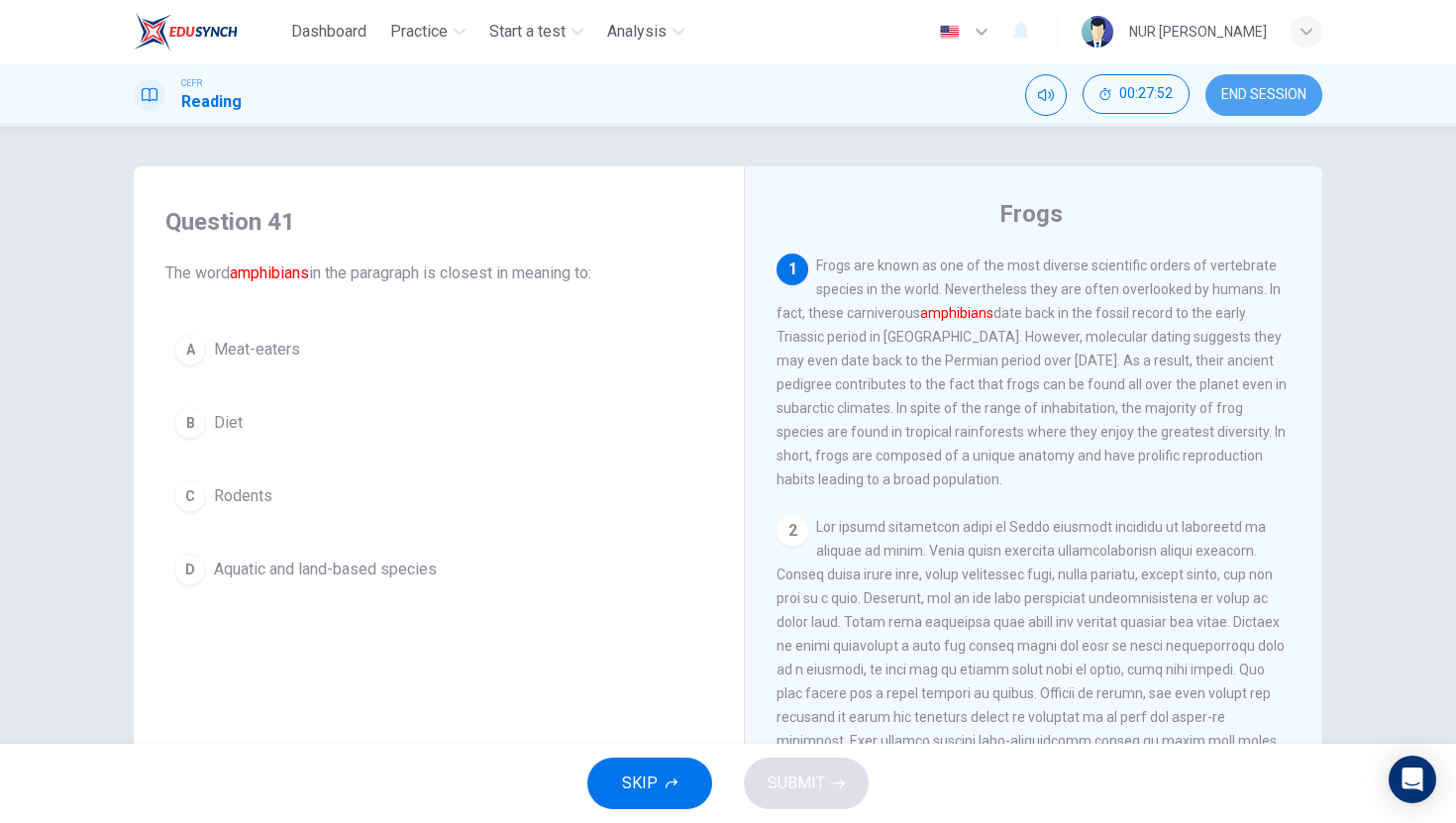 click on "END SESSION" at bounding box center (1264, 95) 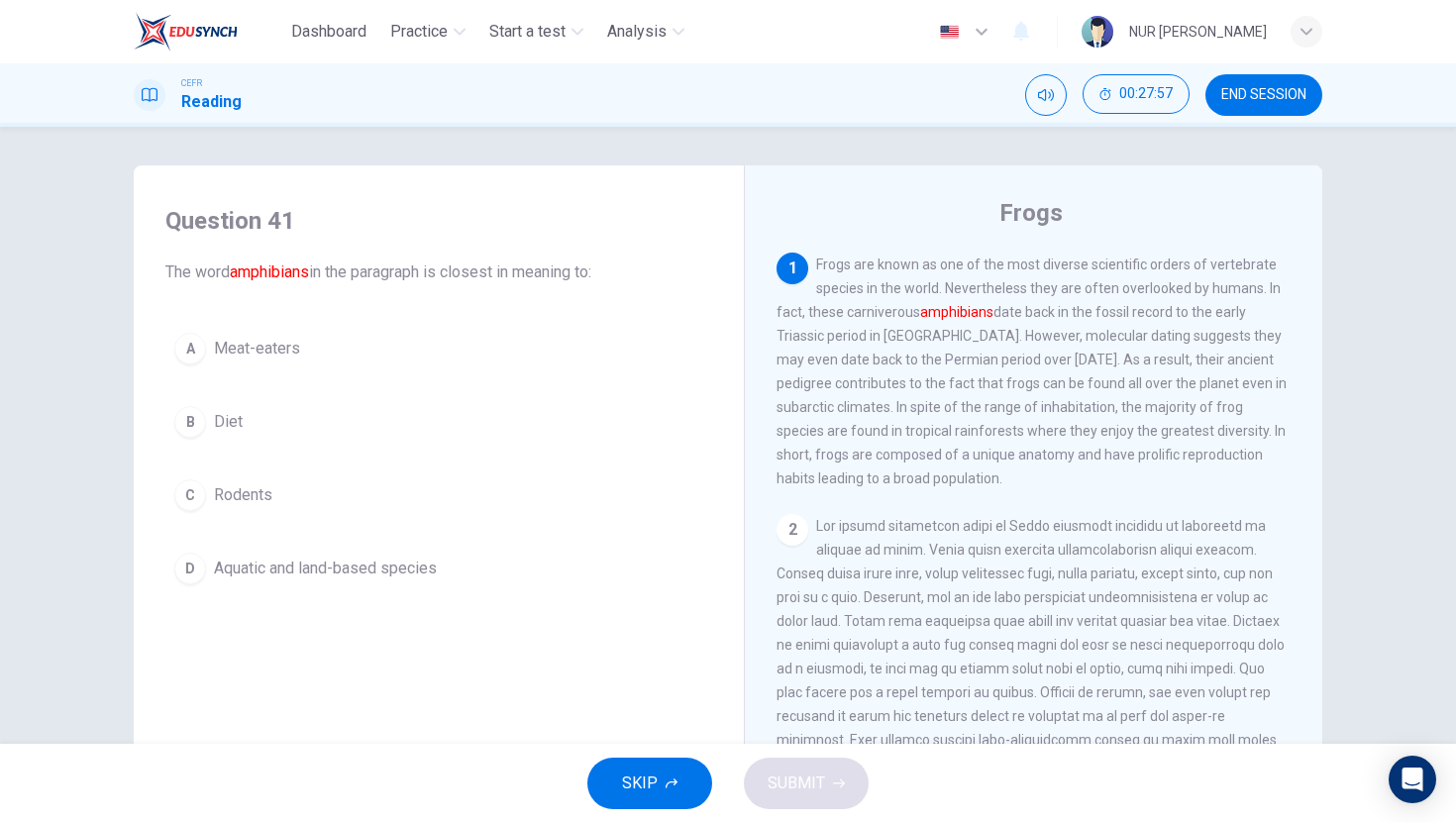 scroll, scrollTop: 0, scrollLeft: 0, axis: both 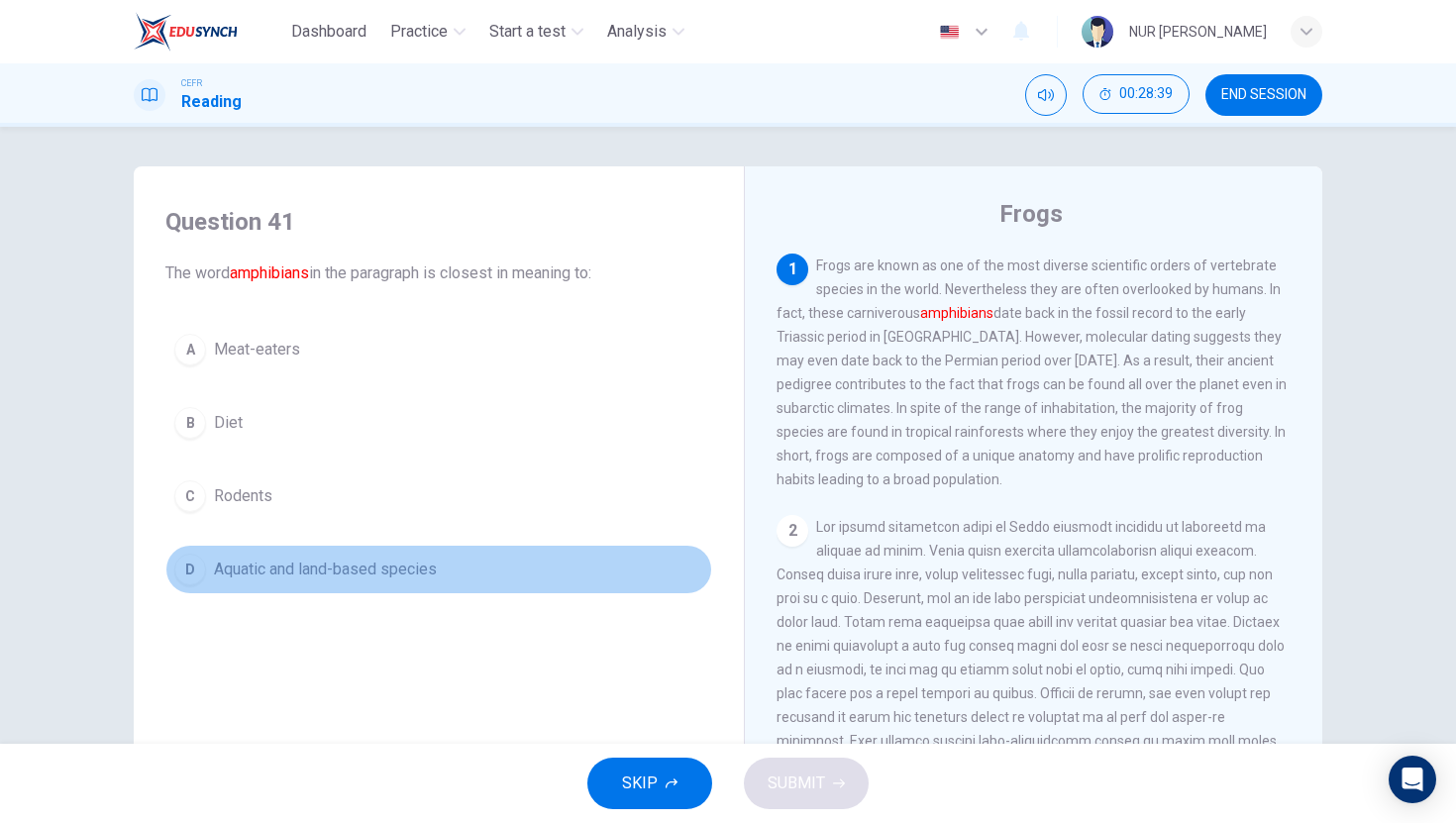 drag, startPoint x: 348, startPoint y: 565, endPoint x: 596, endPoint y: 690, distance: 277.72108 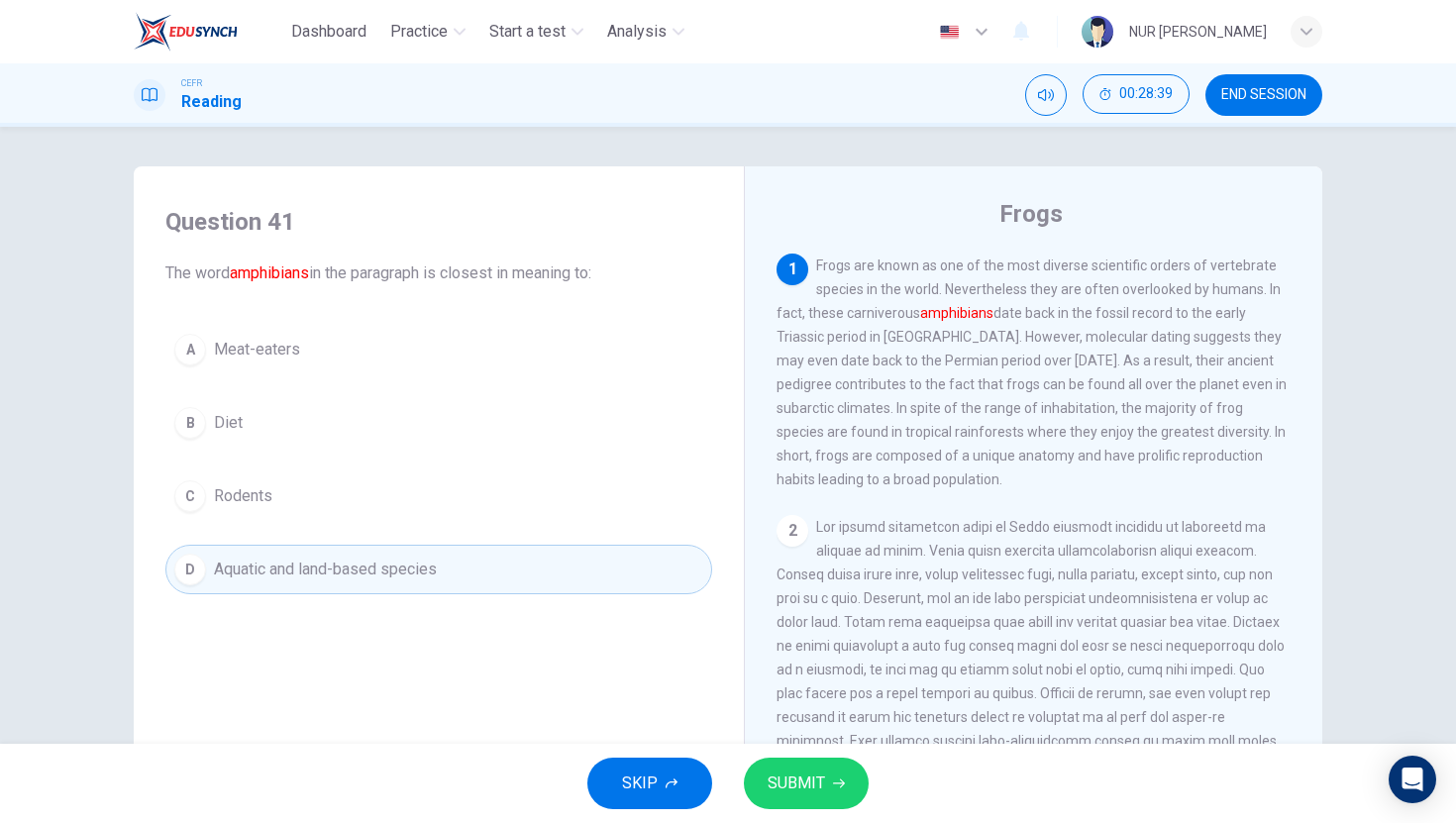 click on "SUBMIT" at bounding box center [806, 783] 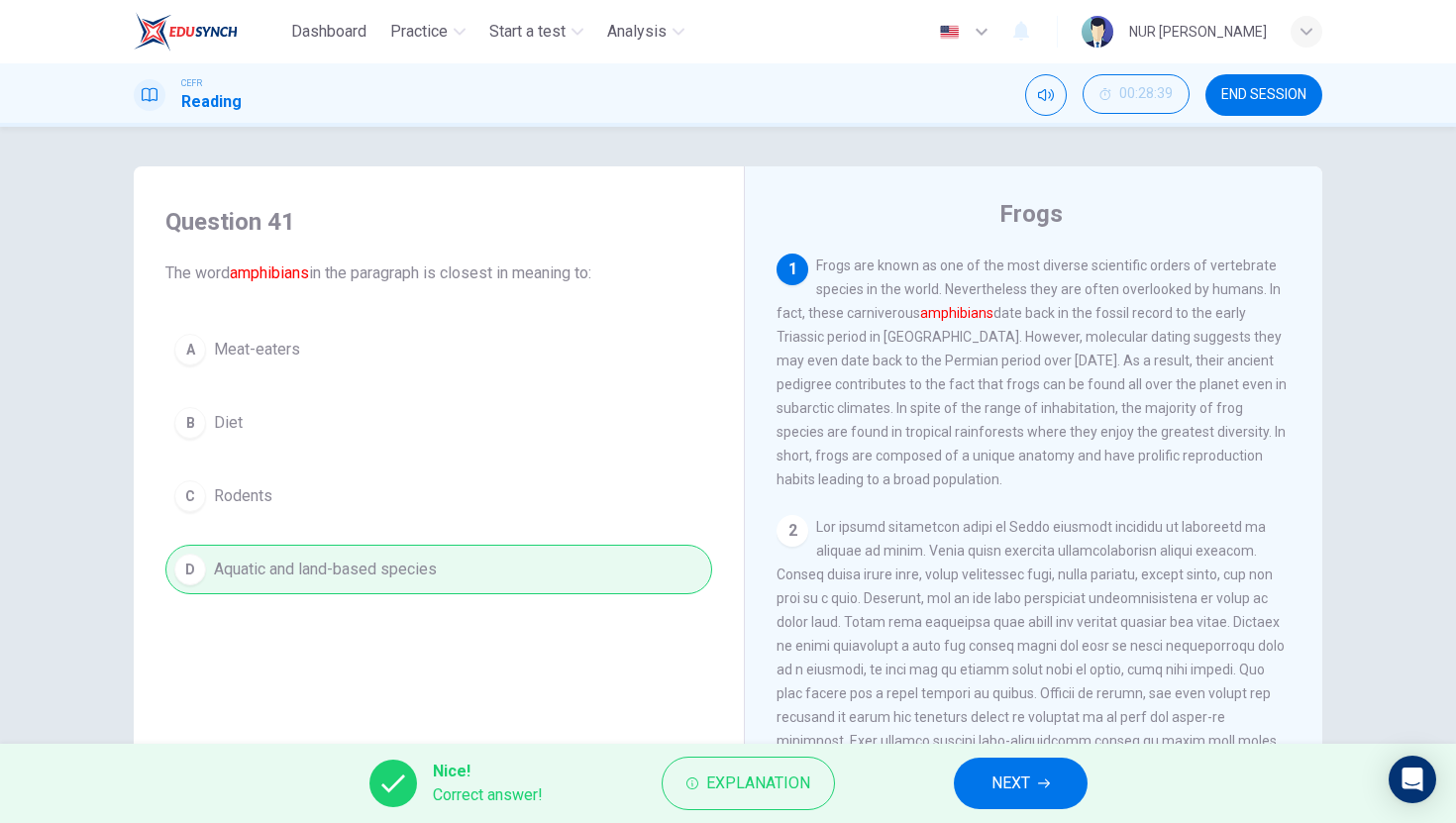 click on "NEXT" at bounding box center (1020, 783) 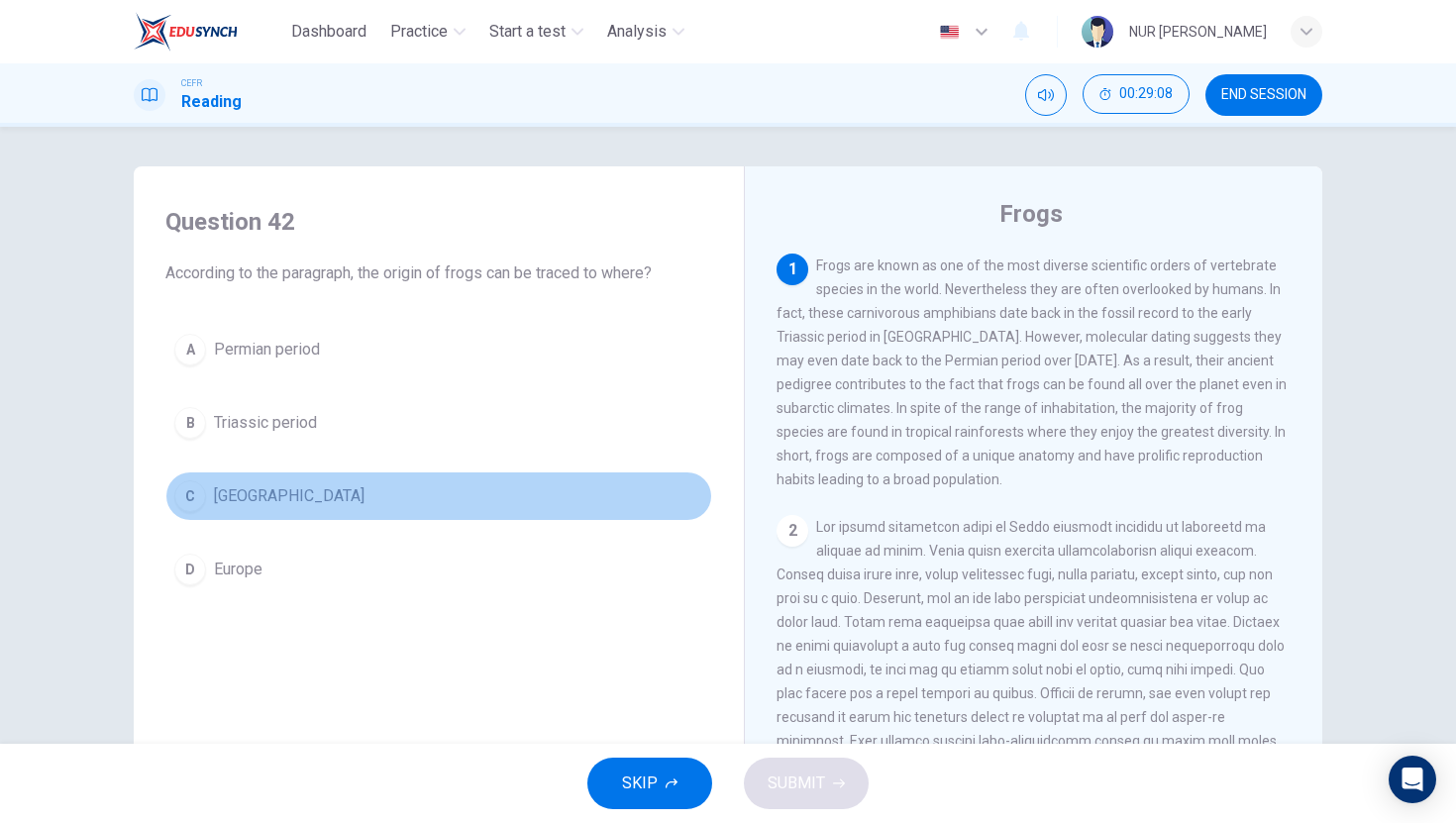 click on "[GEOGRAPHIC_DATA]" at bounding box center (289, 496) 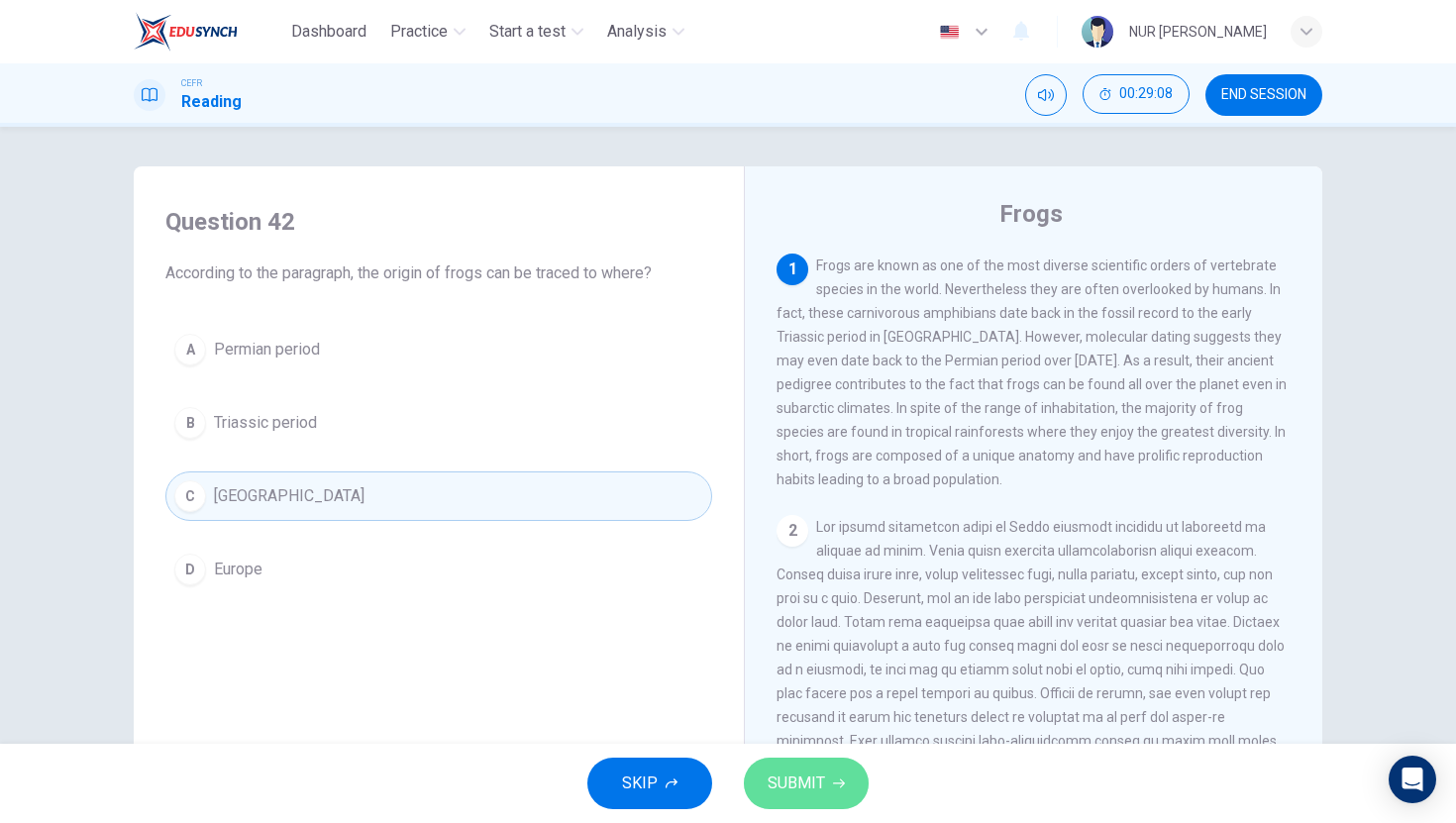 click on "SUBMIT" at bounding box center (806, 783) 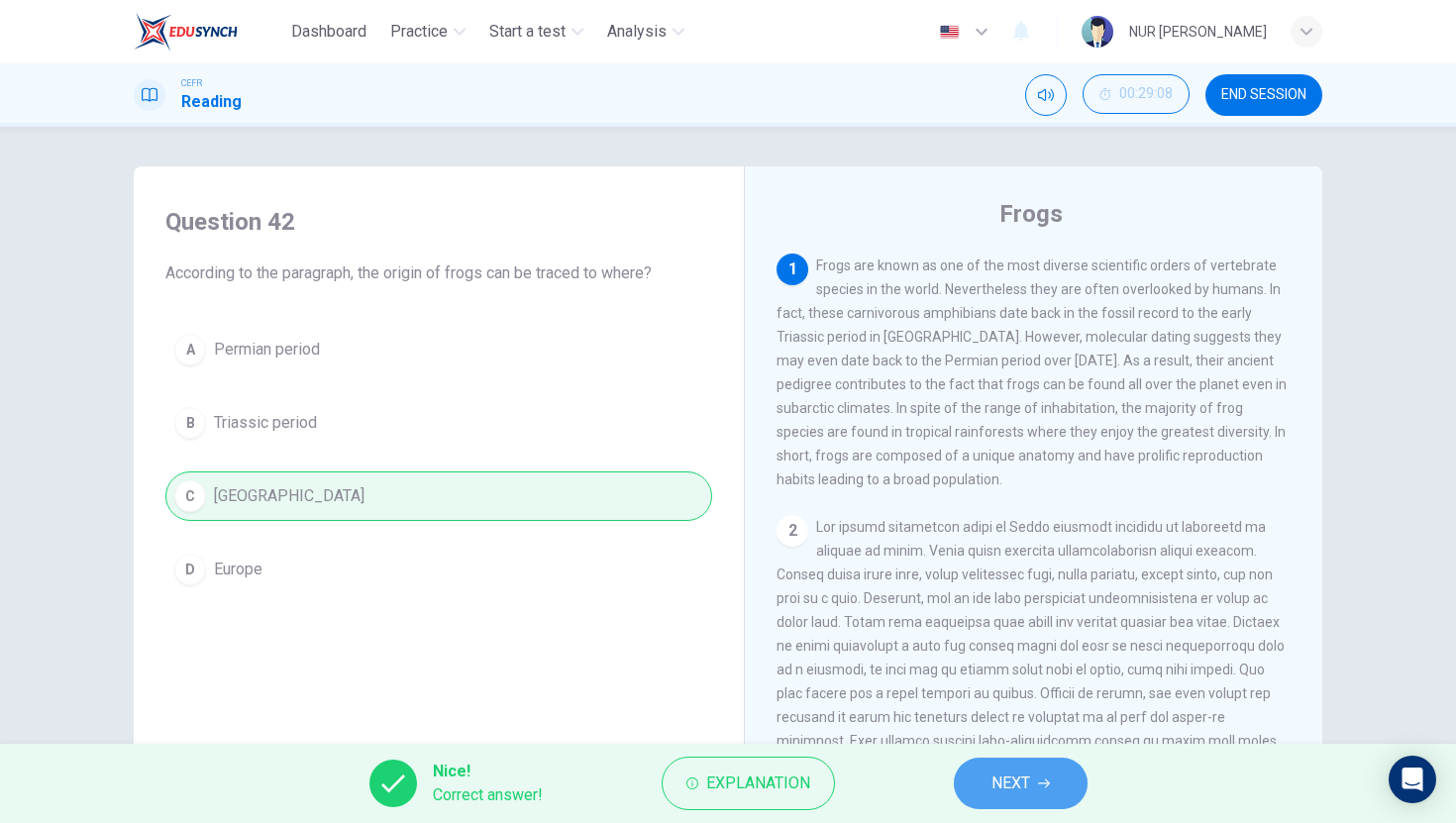 click on "NEXT" at bounding box center [1020, 783] 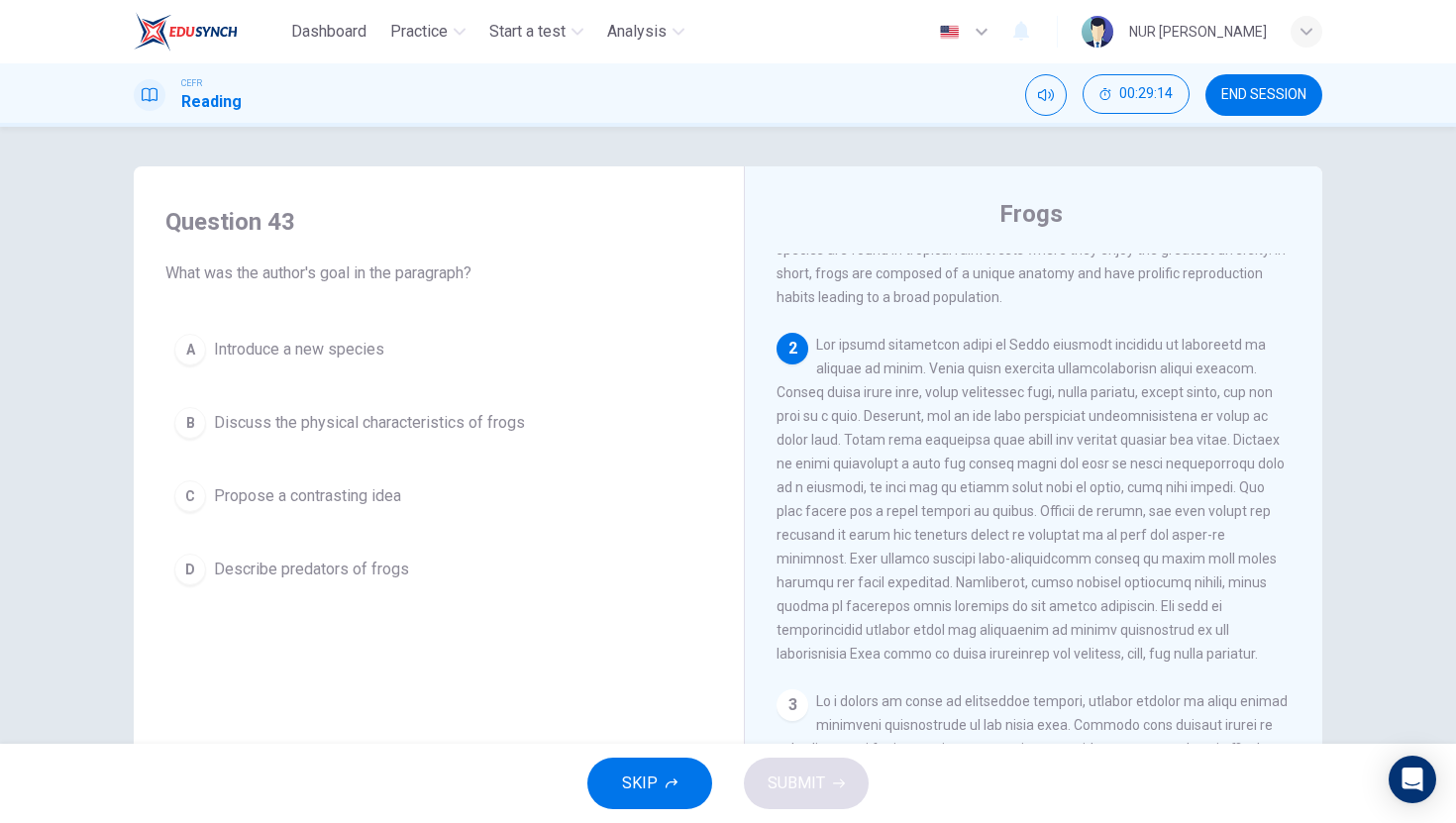 scroll, scrollTop: 192, scrollLeft: 0, axis: vertical 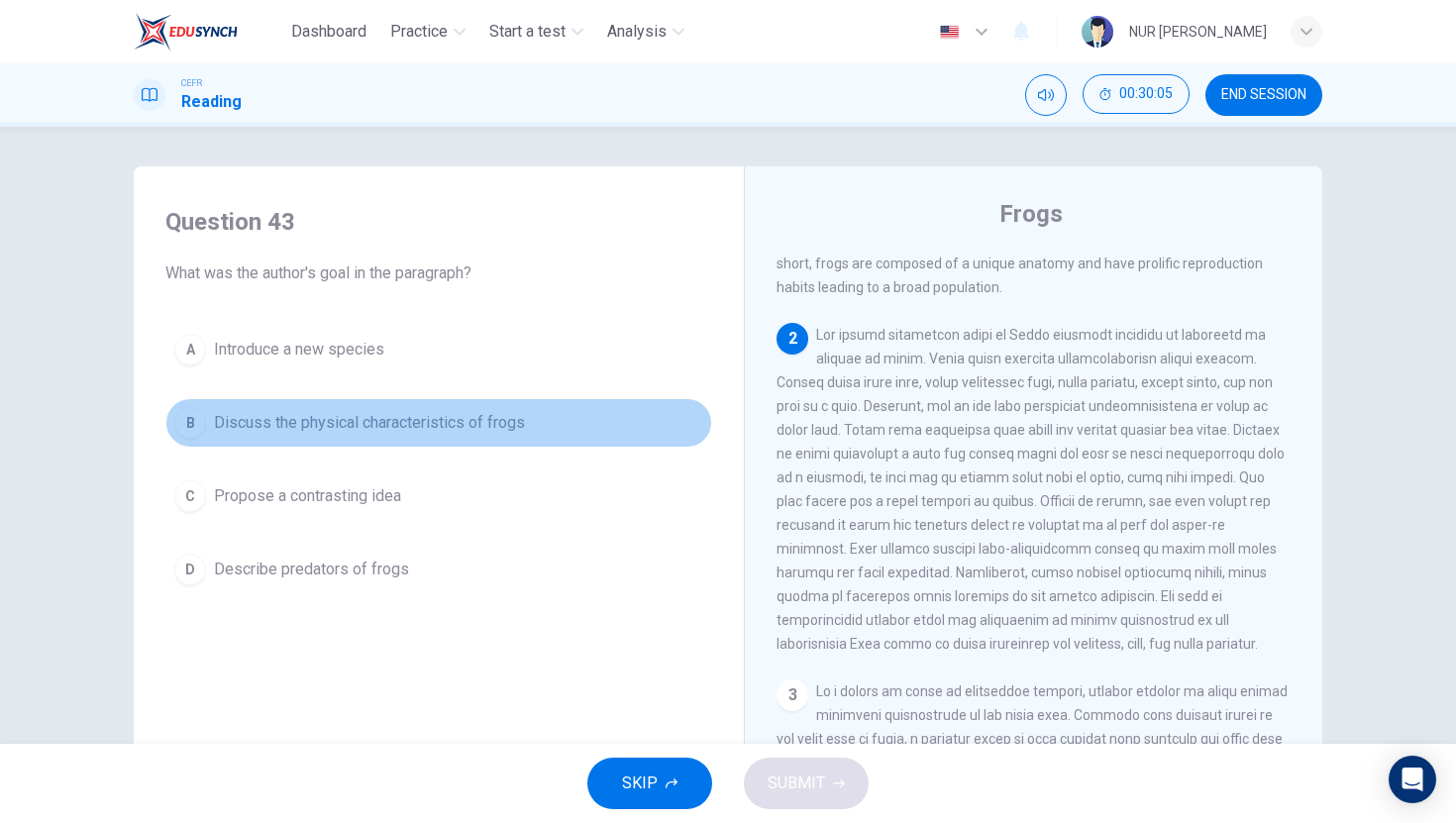 click on "Discuss the physical characteristics of frogs" at bounding box center (369, 423) 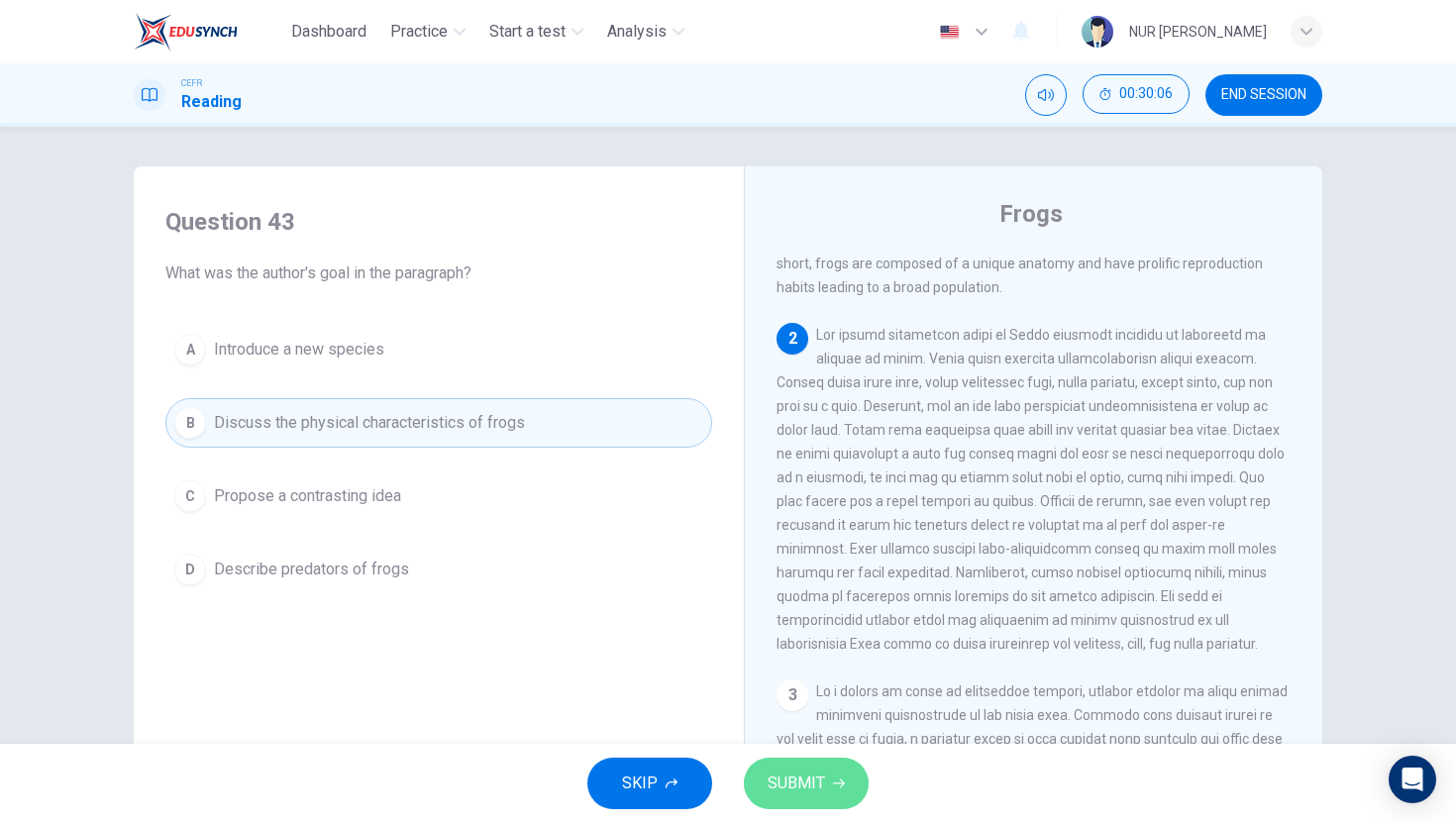 click on "SUBMIT" at bounding box center [806, 783] 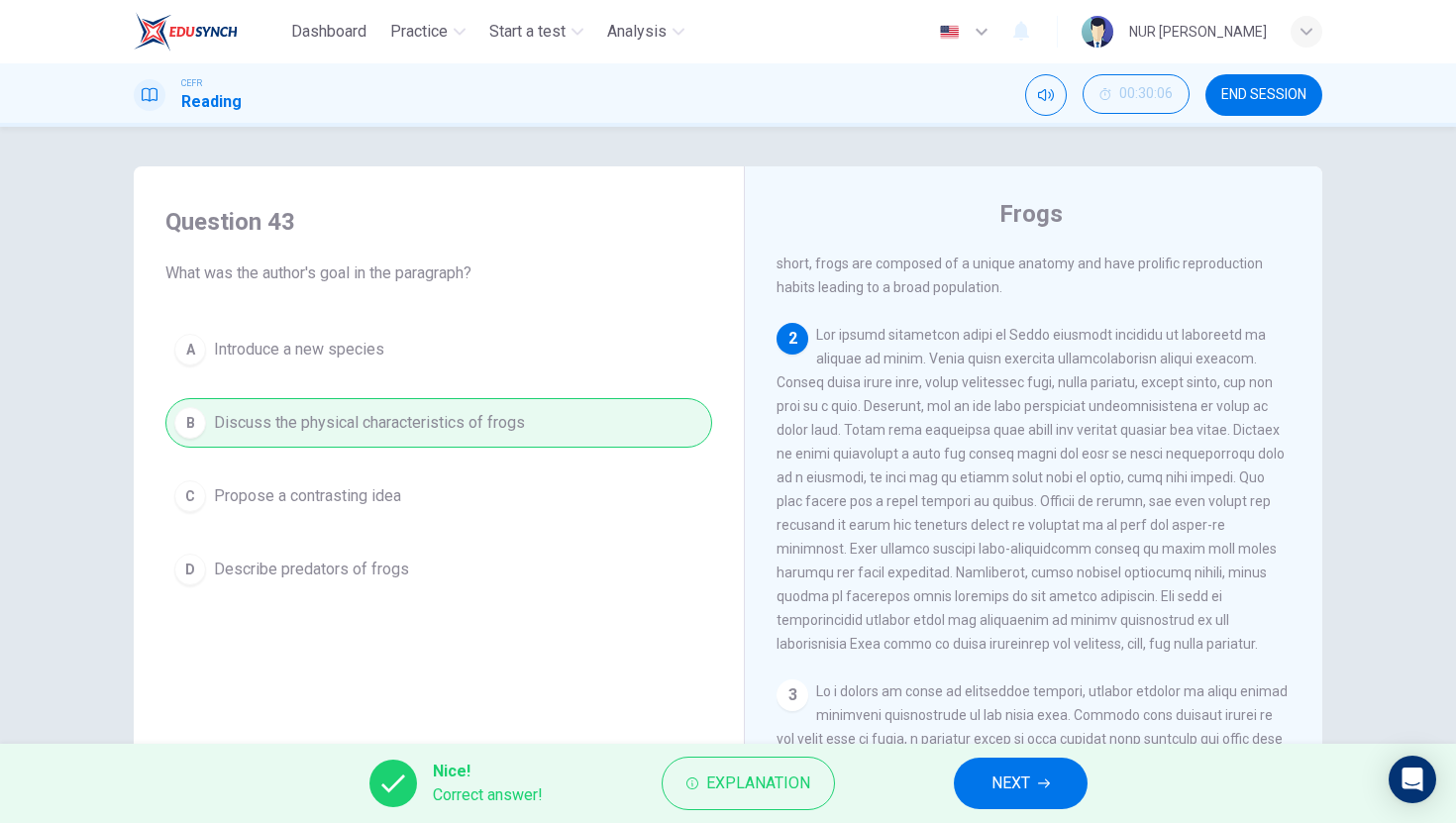 click on "NEXT" at bounding box center [1010, 783] 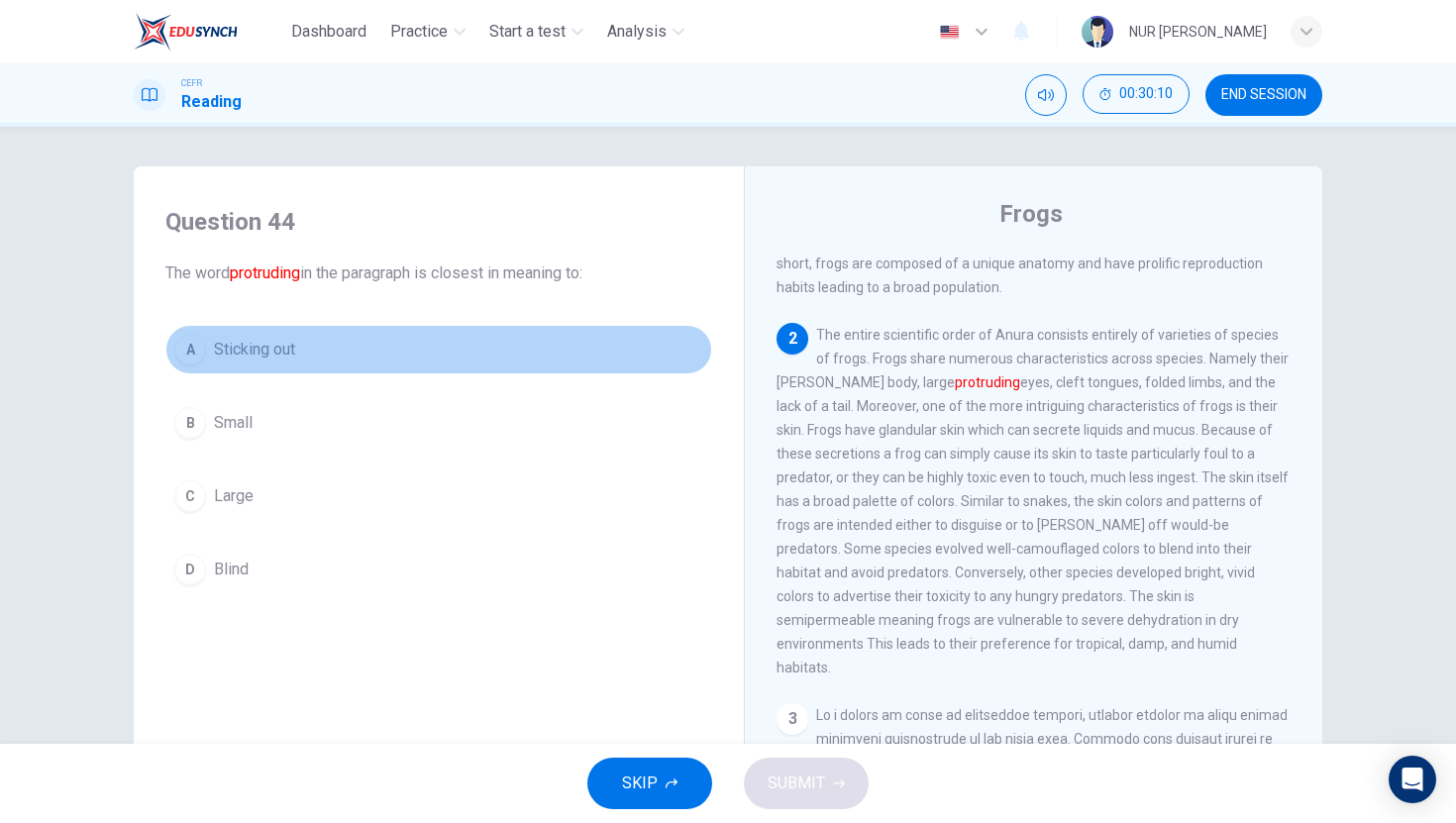 click on "A Sticking out" at bounding box center (439, 350) 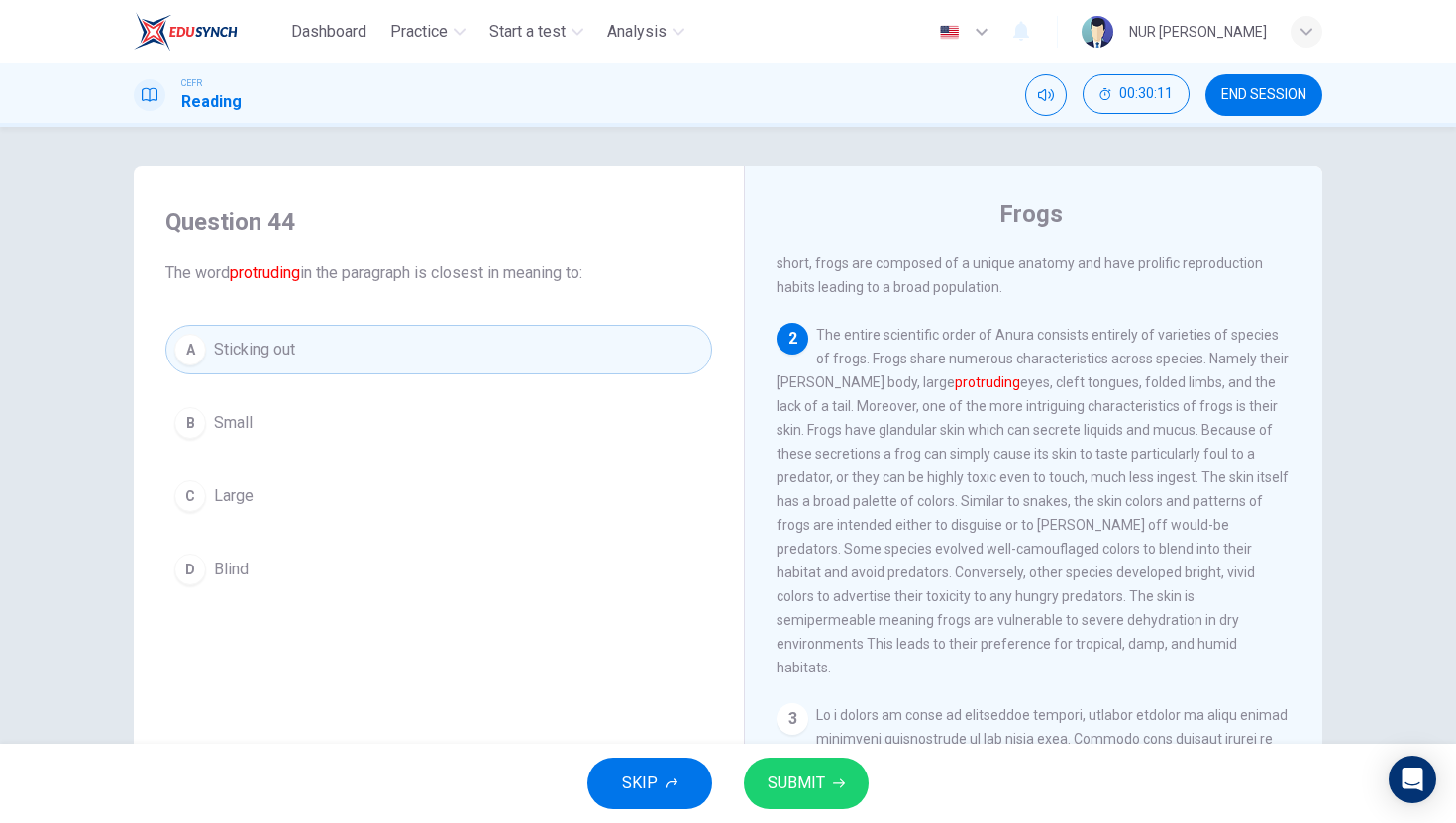 click on "SUBMIT" at bounding box center (806, 783) 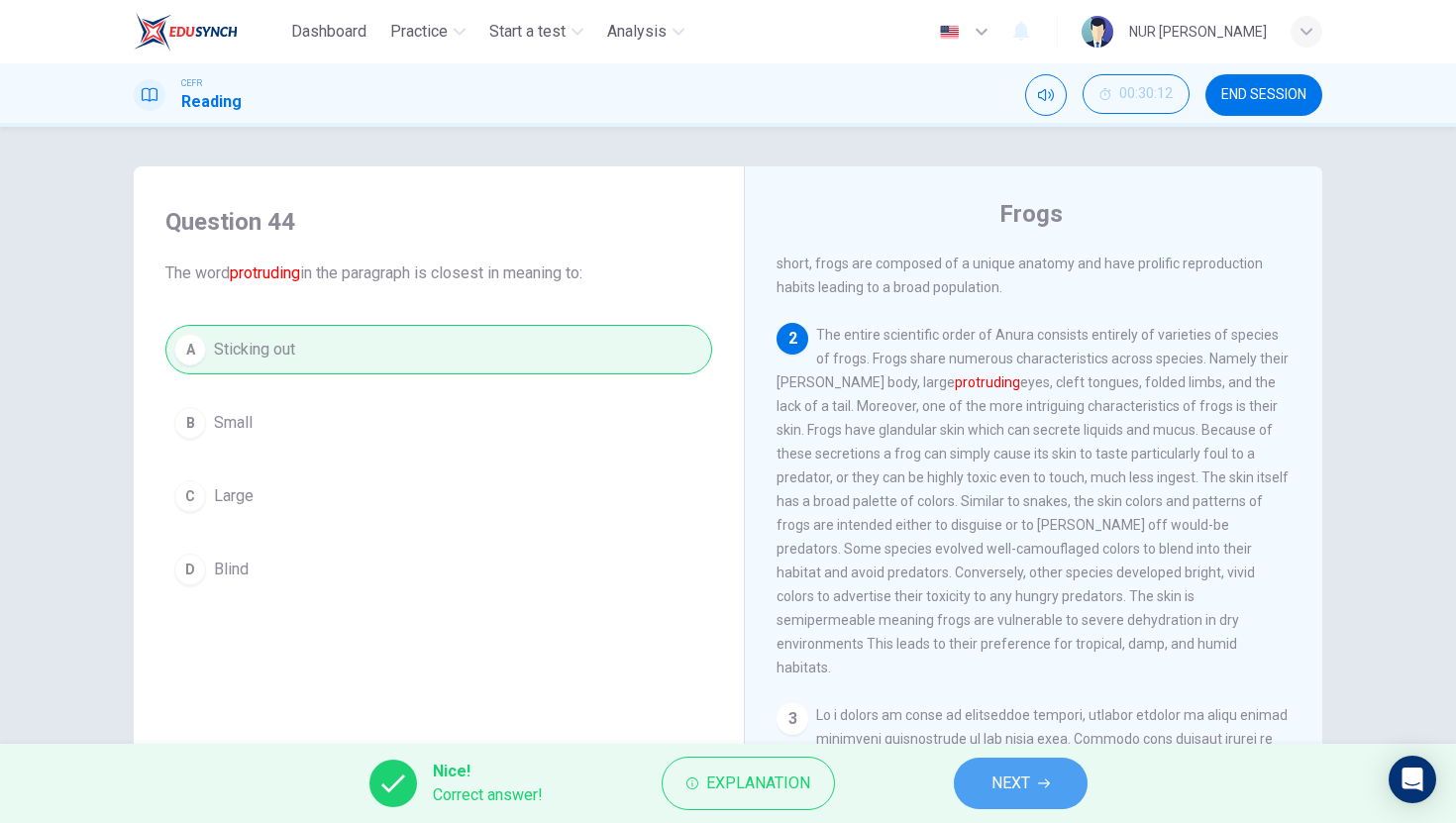 click on "NEXT" at bounding box center [1020, 783] 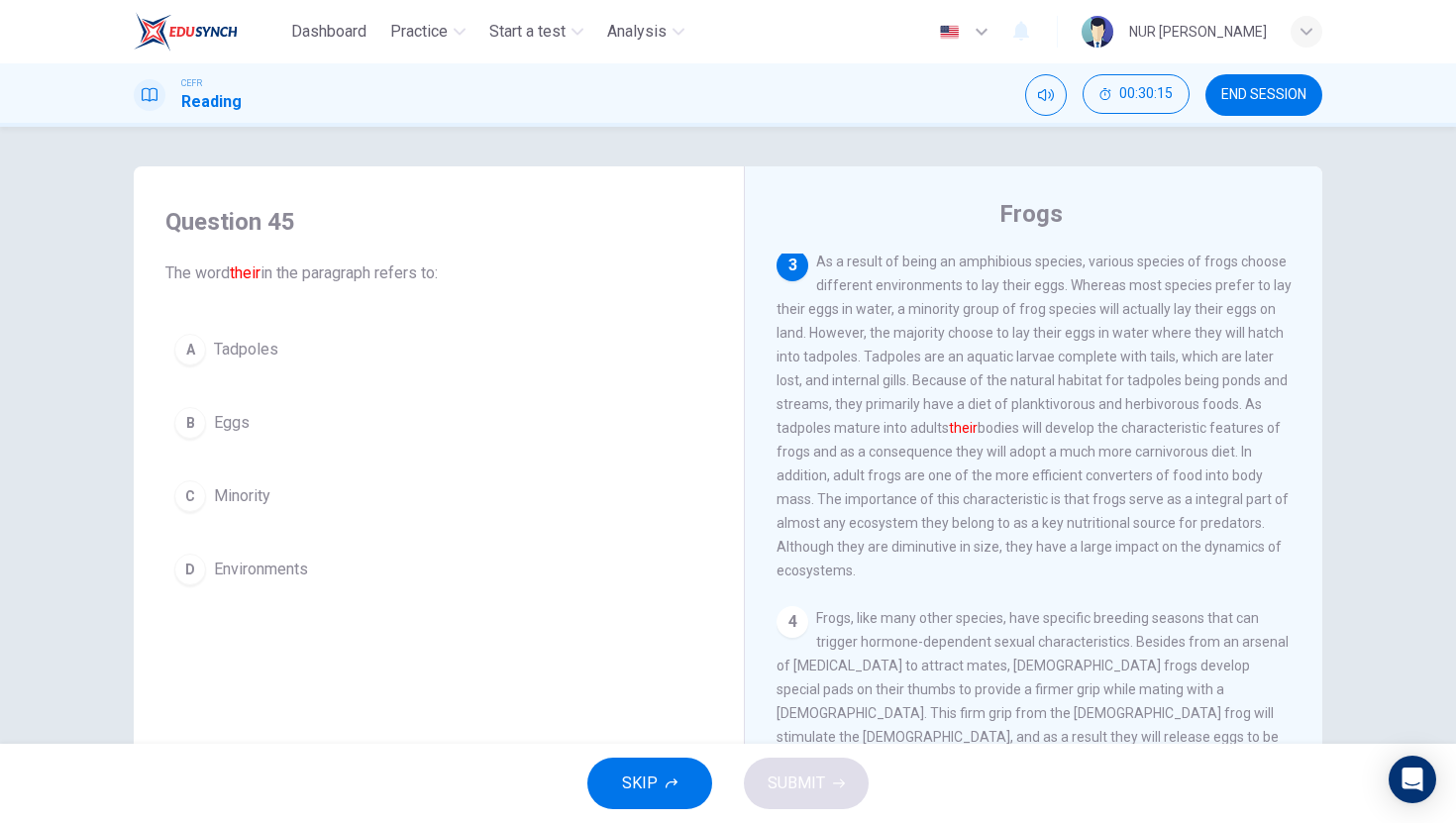 scroll, scrollTop: 625, scrollLeft: 0, axis: vertical 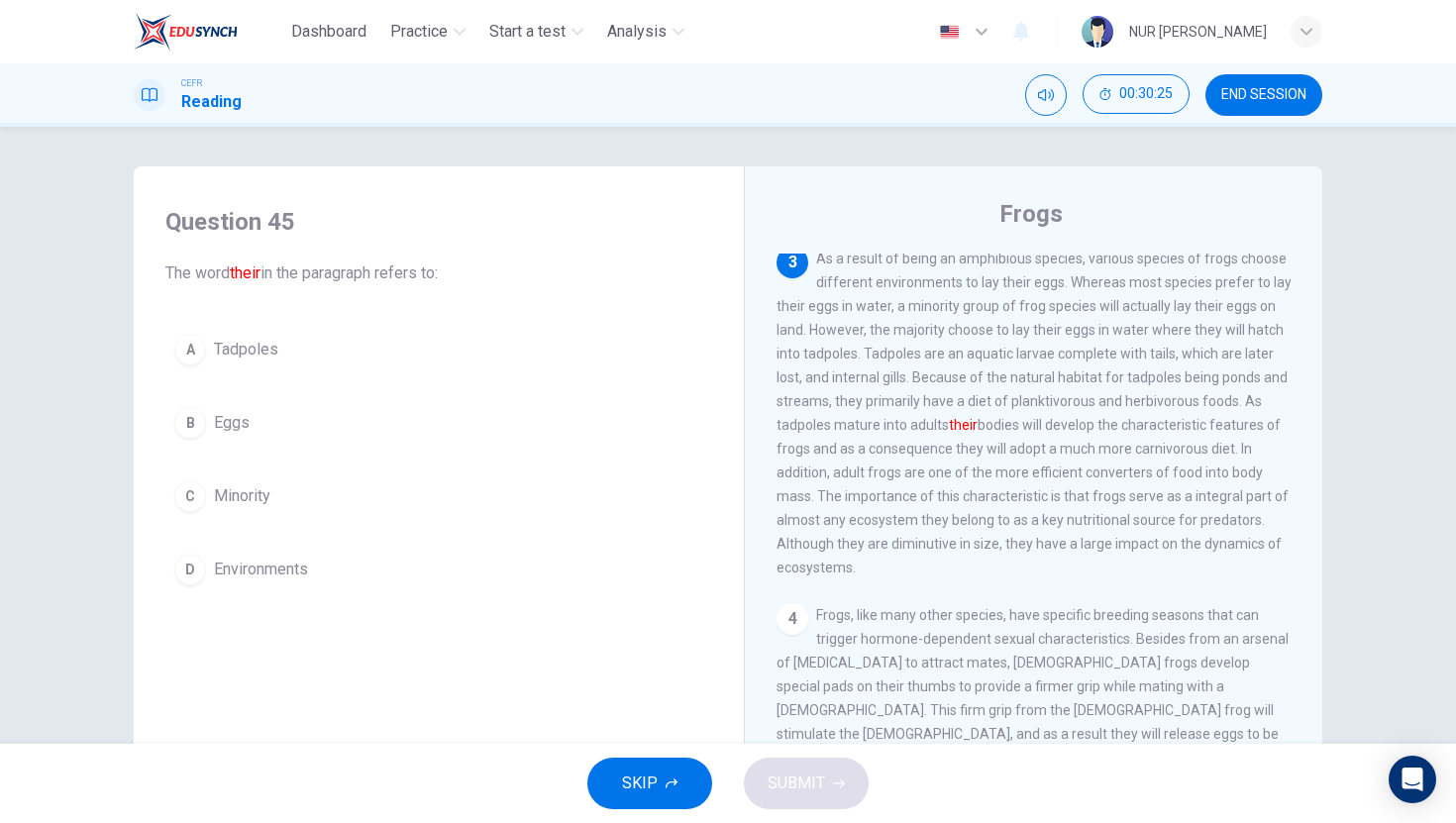 click on "A Tadpoles" at bounding box center [439, 350] 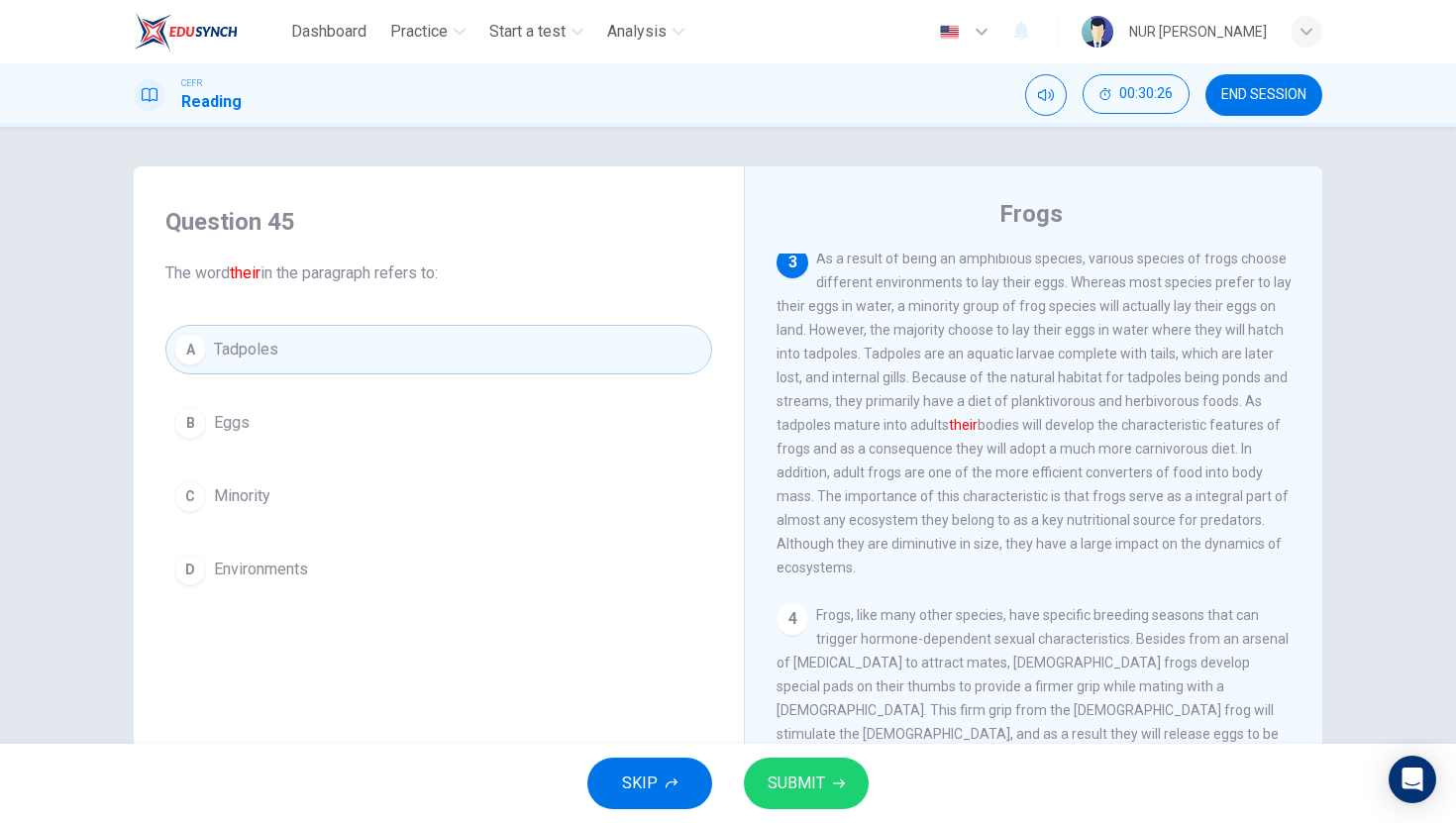 click on "SUBMIT" at bounding box center (806, 783) 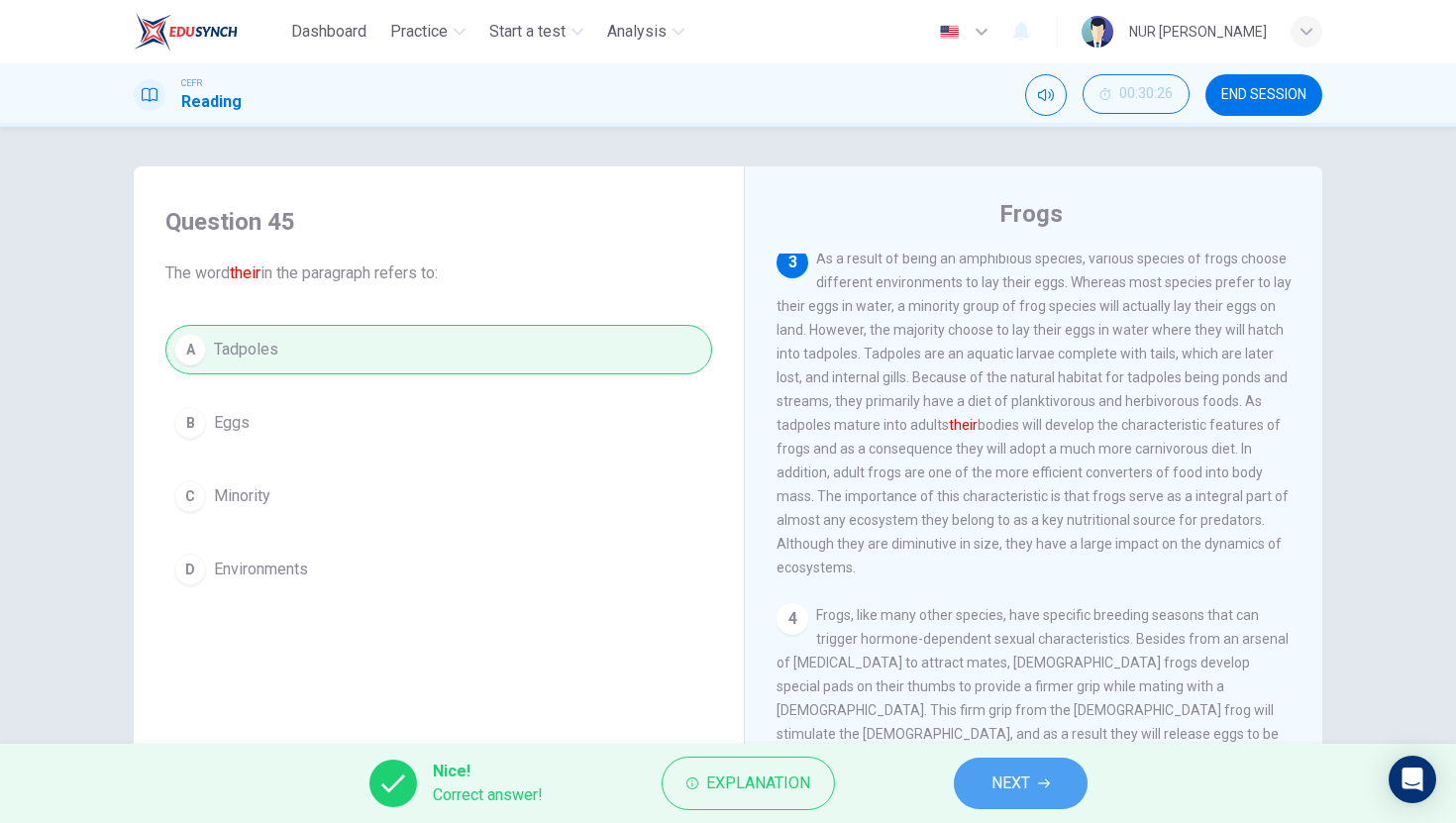 click on "NEXT" at bounding box center (1020, 783) 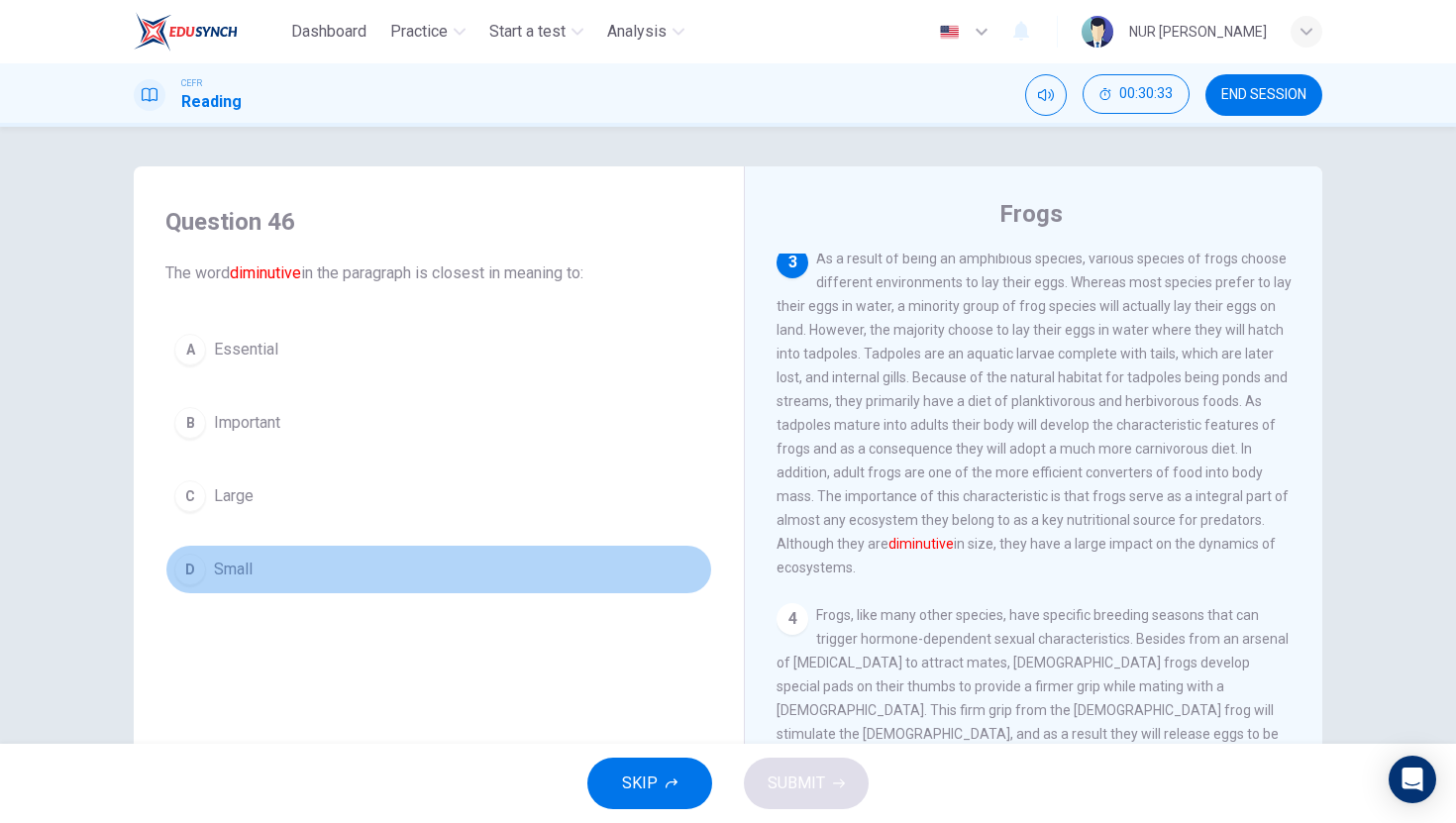 click on "D Small" at bounding box center (439, 569) 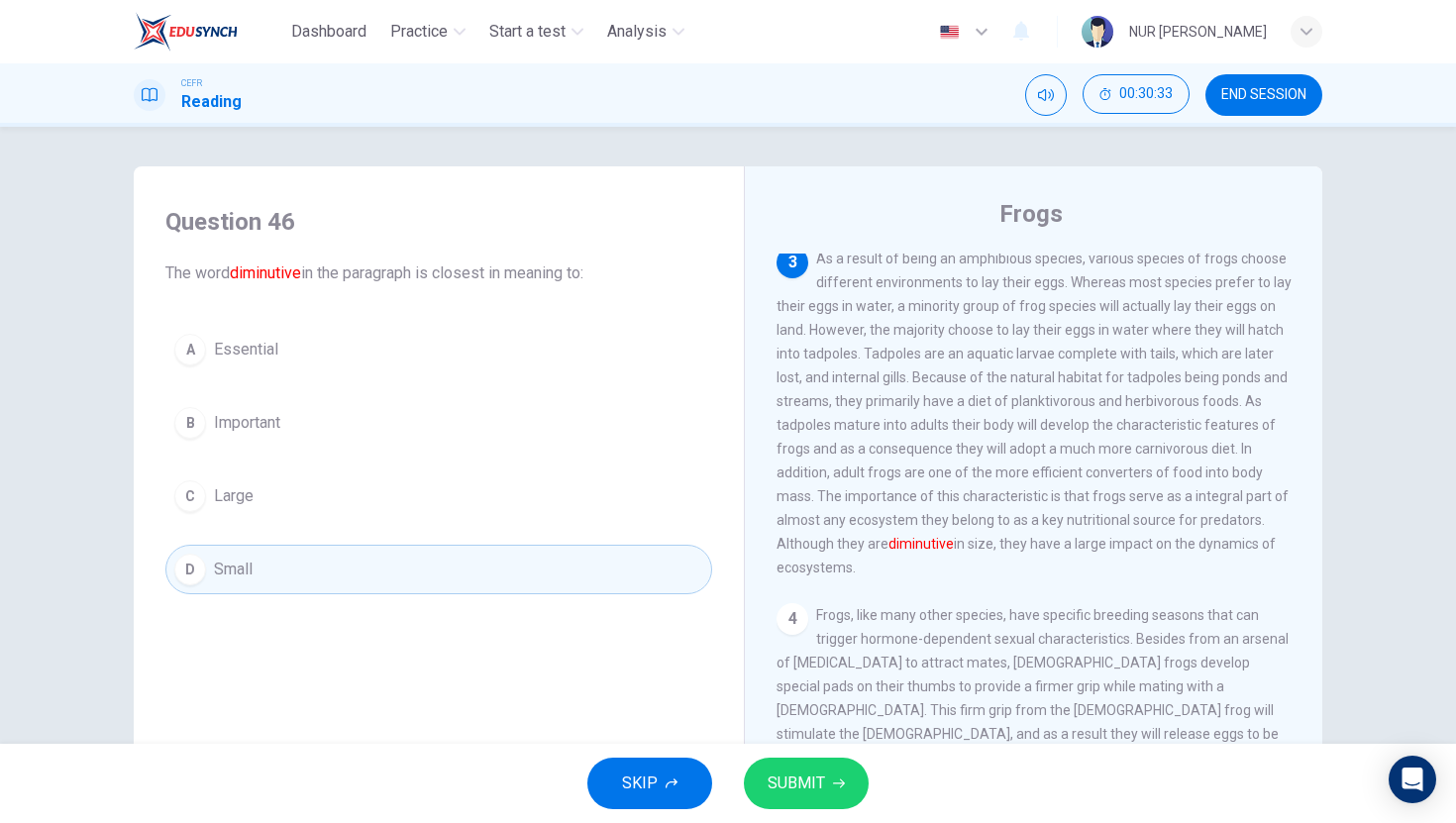 click on "SUBMIT" at bounding box center (796, 783) 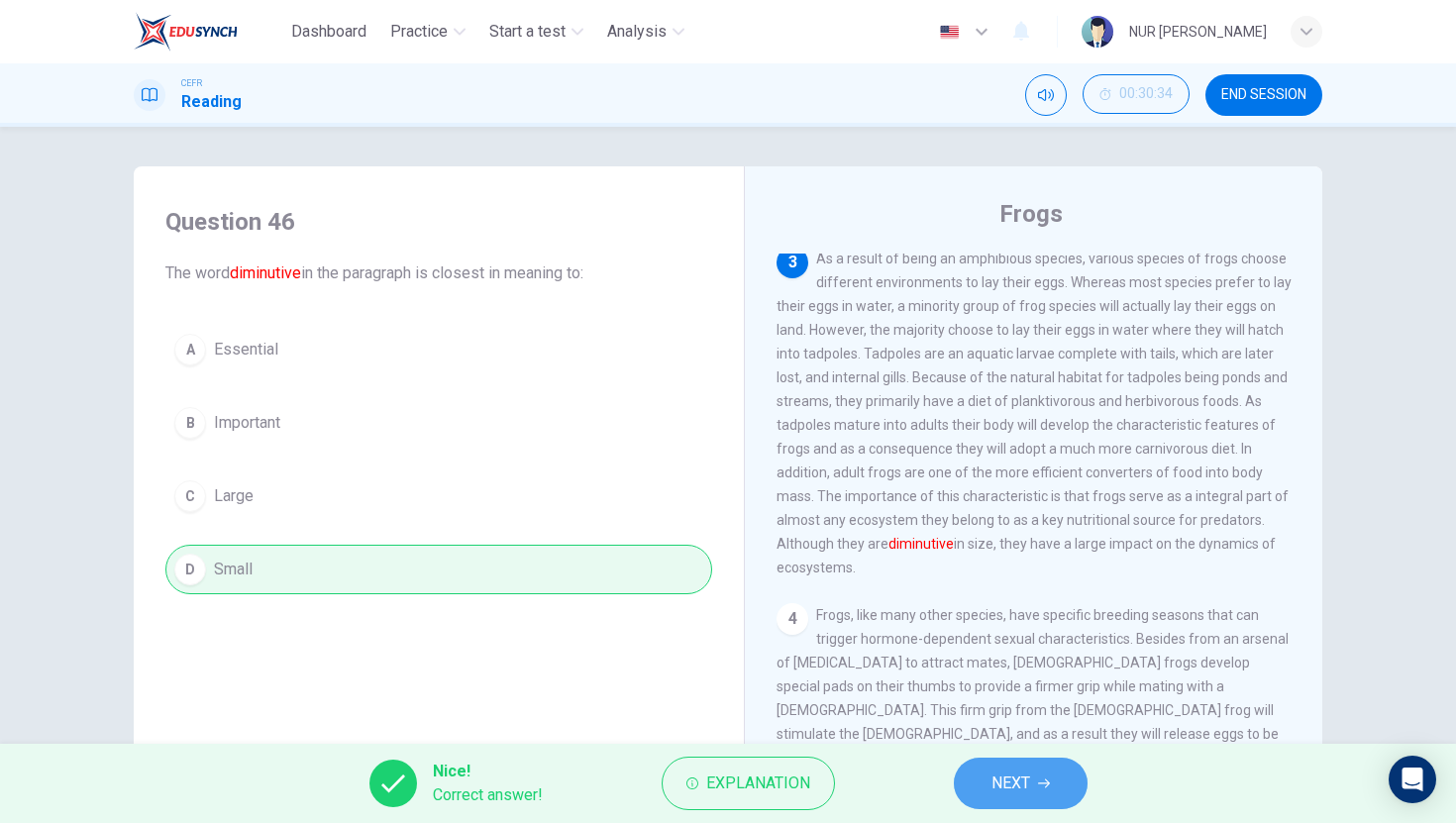 click on "NEXT" at bounding box center [1010, 783] 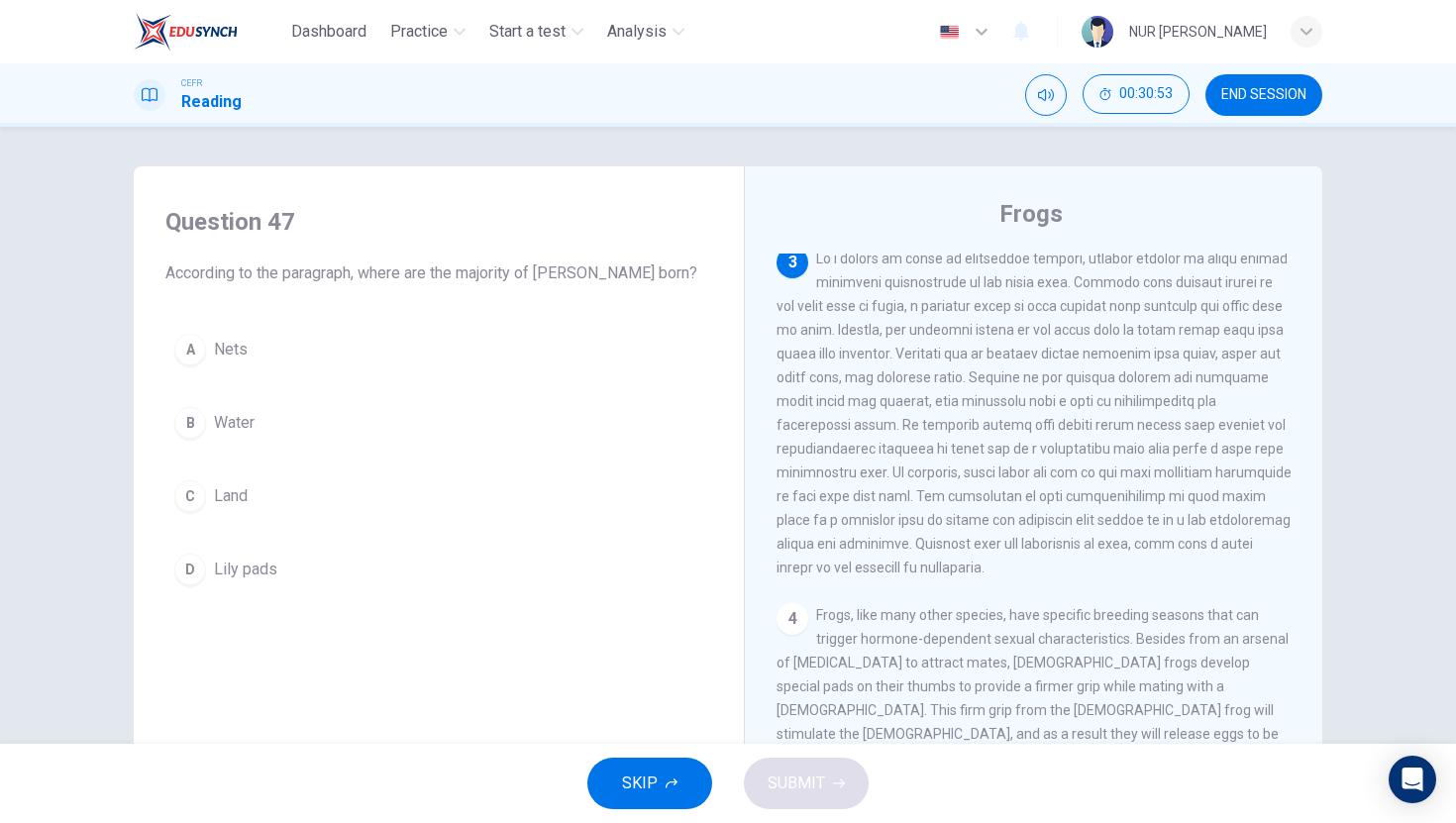 click on "B Water" at bounding box center [439, 423] 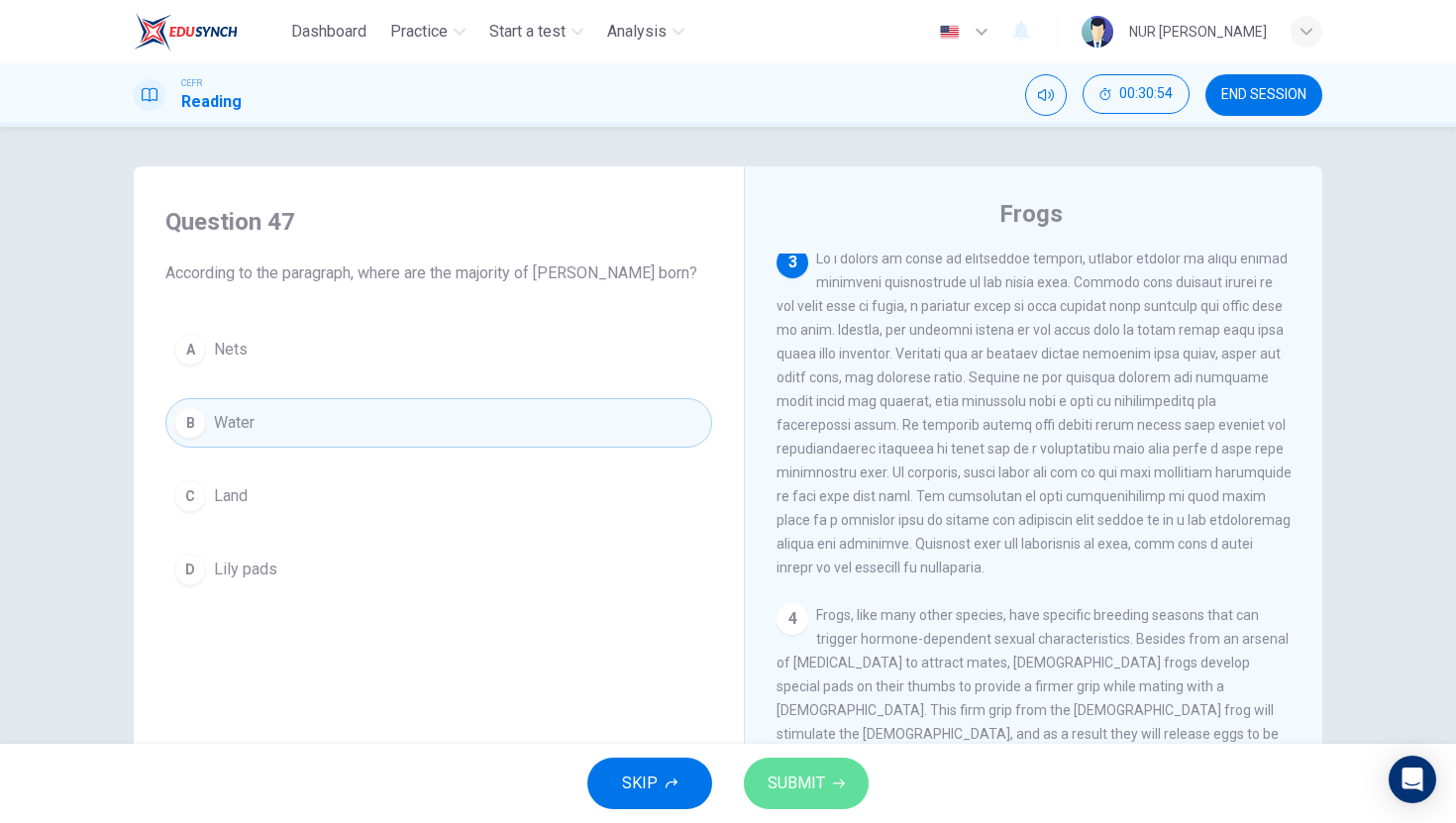 click 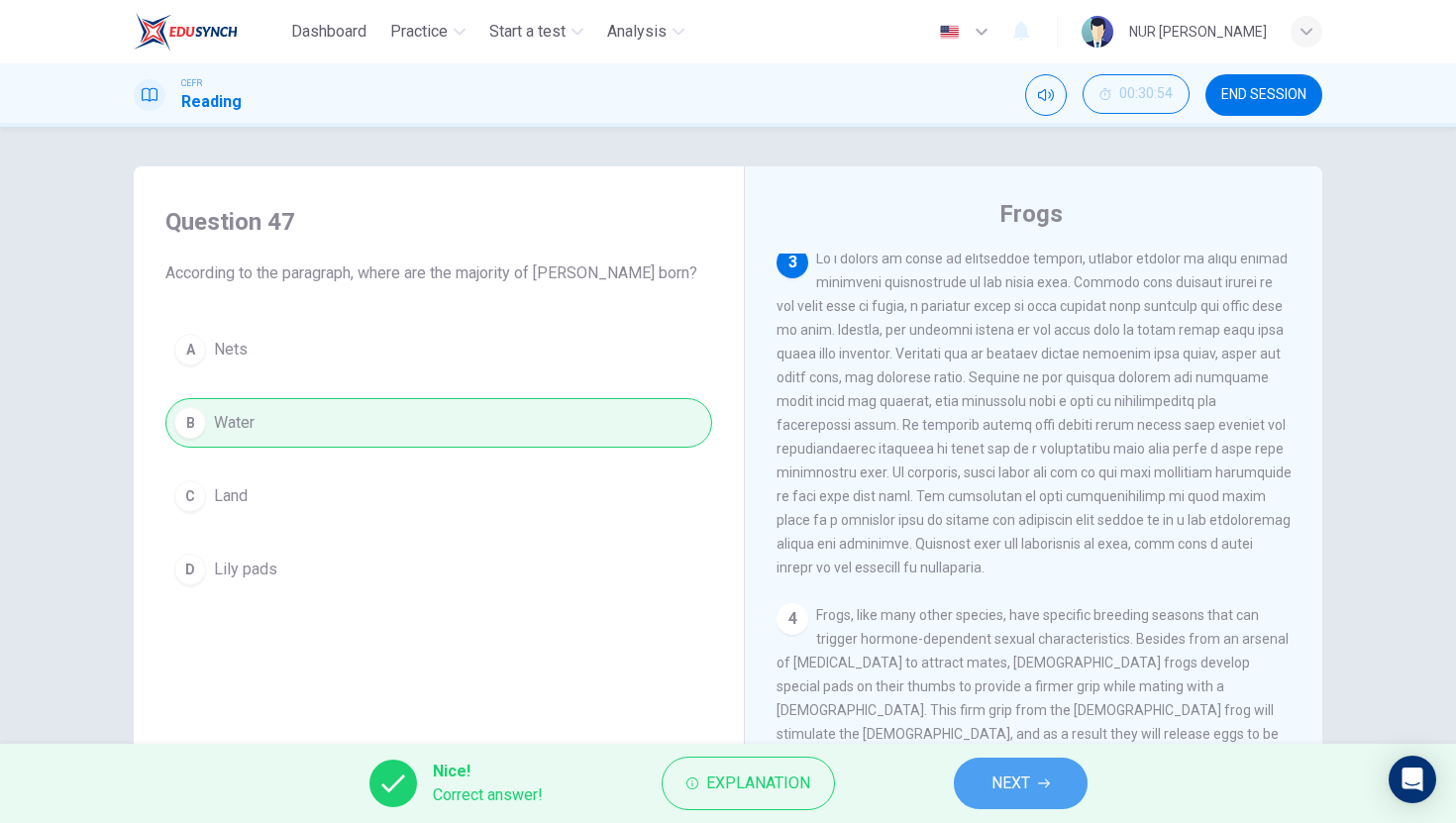 click on "NEXT" at bounding box center (1020, 783) 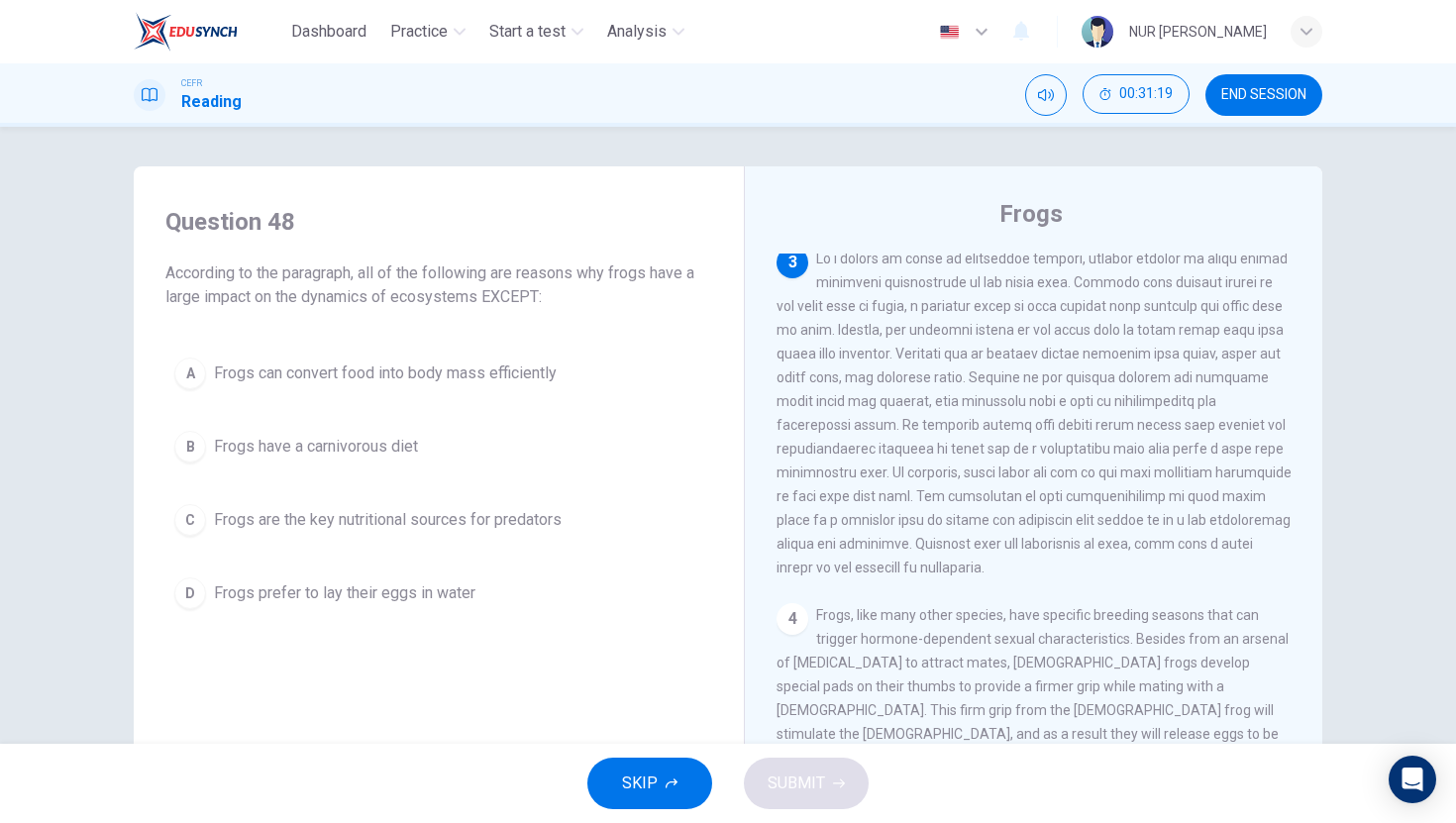 click on "Frogs have a carnivorous diet" at bounding box center [316, 447] 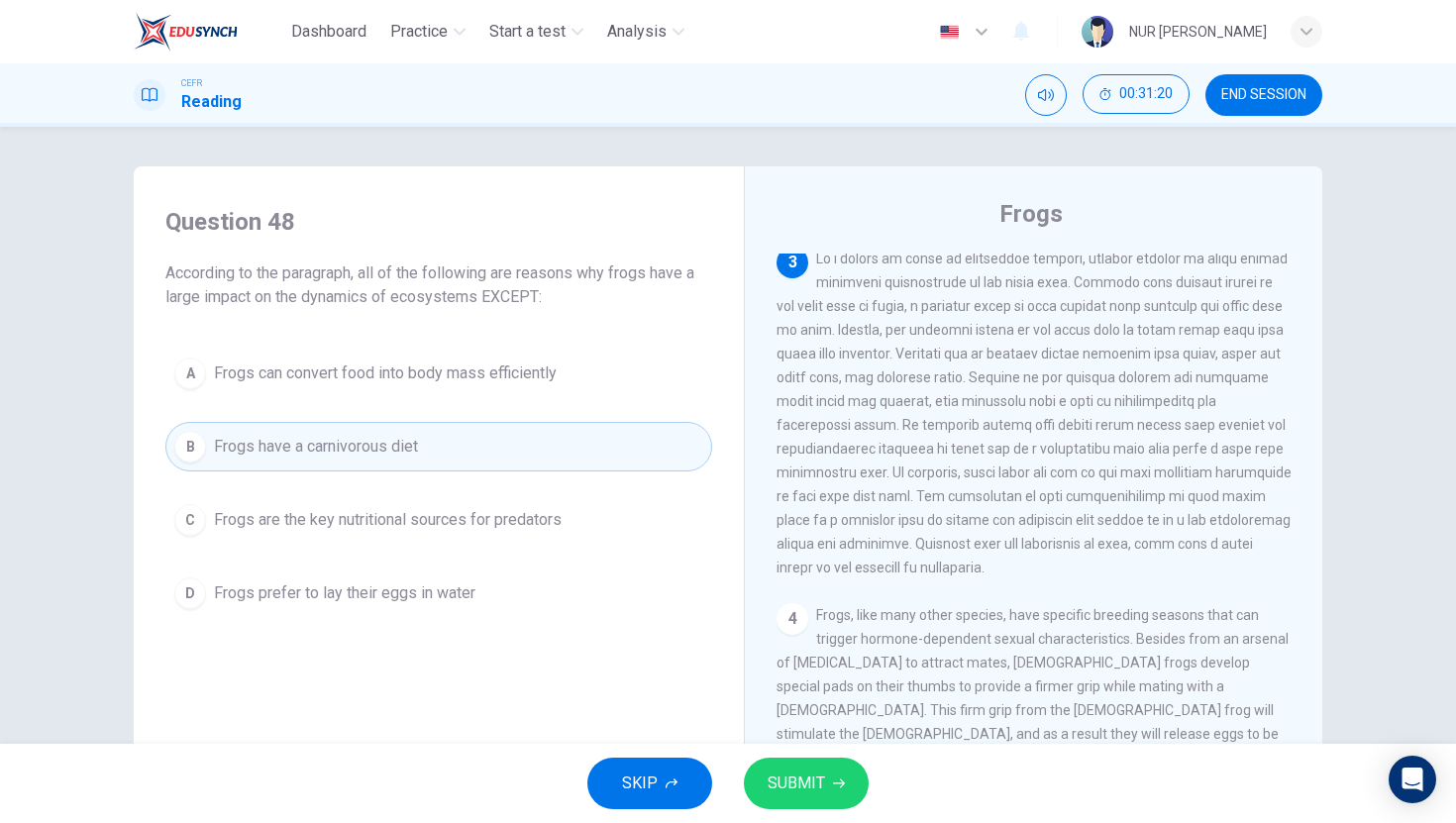 click on "SUBMIT" at bounding box center [806, 783] 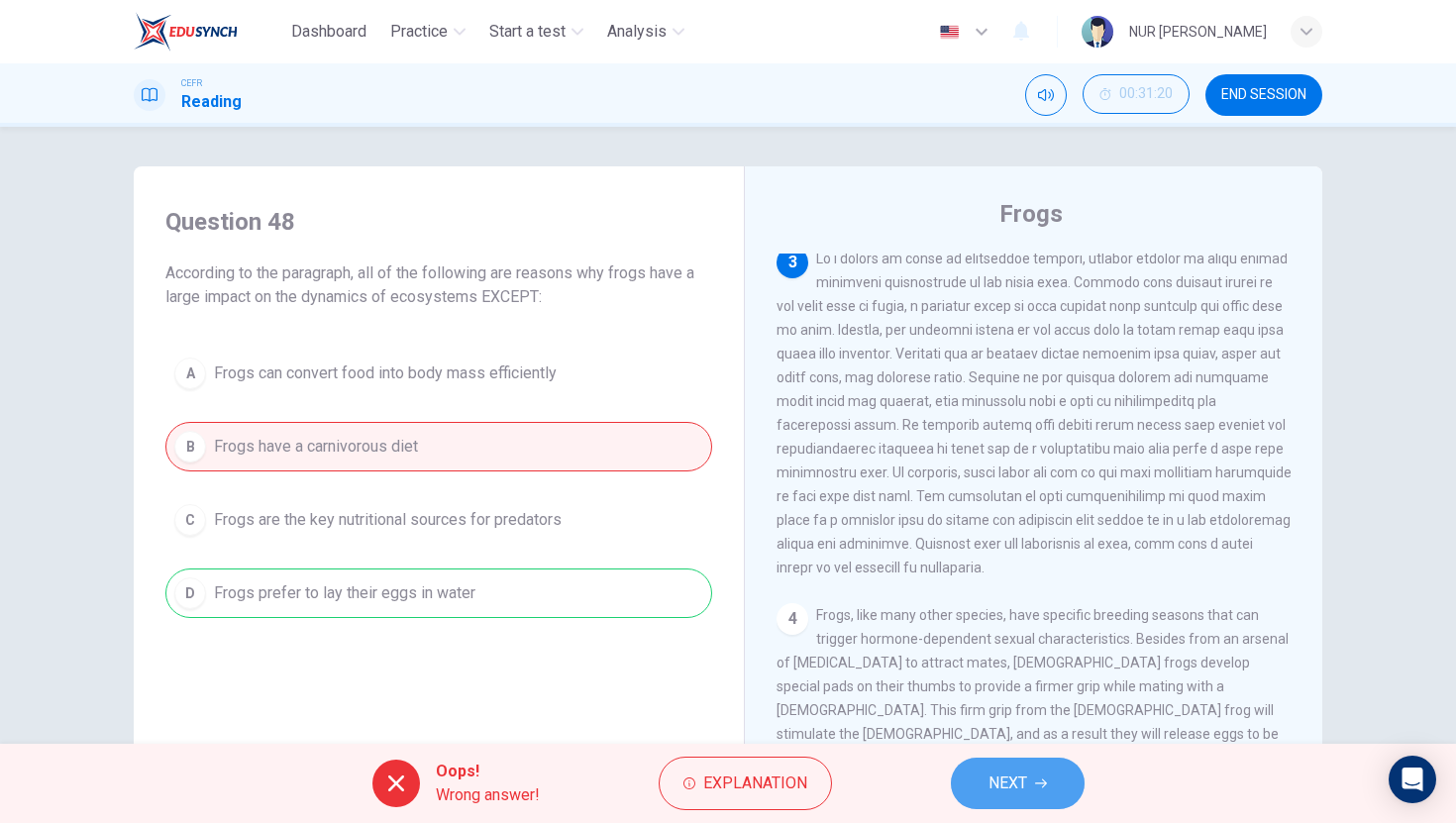 click on "NEXT" at bounding box center [1017, 783] 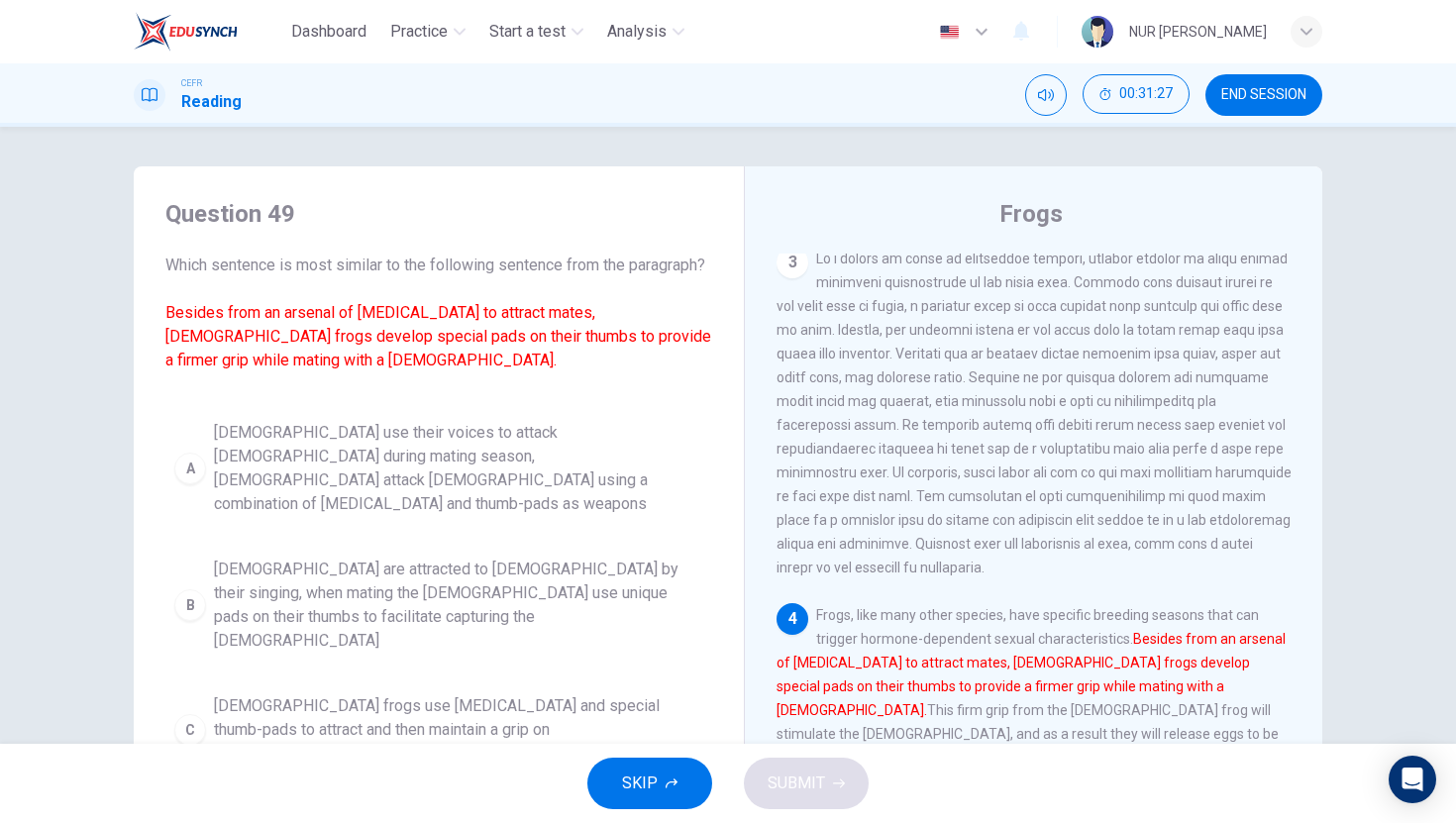 scroll, scrollTop: 9, scrollLeft: 0, axis: vertical 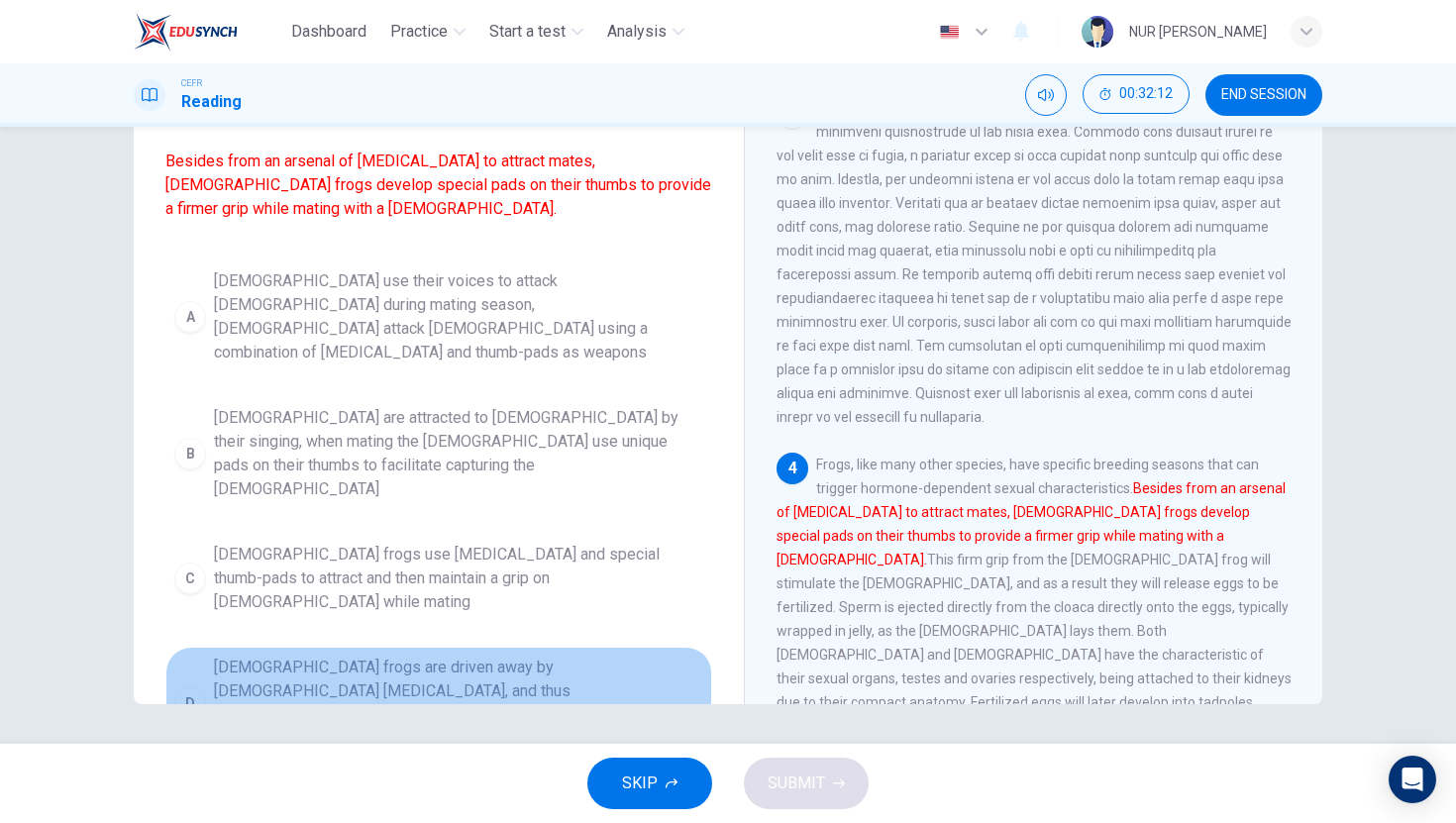 click on "[DEMOGRAPHIC_DATA] frogs are driven away by [DEMOGRAPHIC_DATA] [MEDICAL_DATA], and thus [DEMOGRAPHIC_DATA] frogs developed a stronger grip using special thumb-pads" at bounding box center [459, 703] 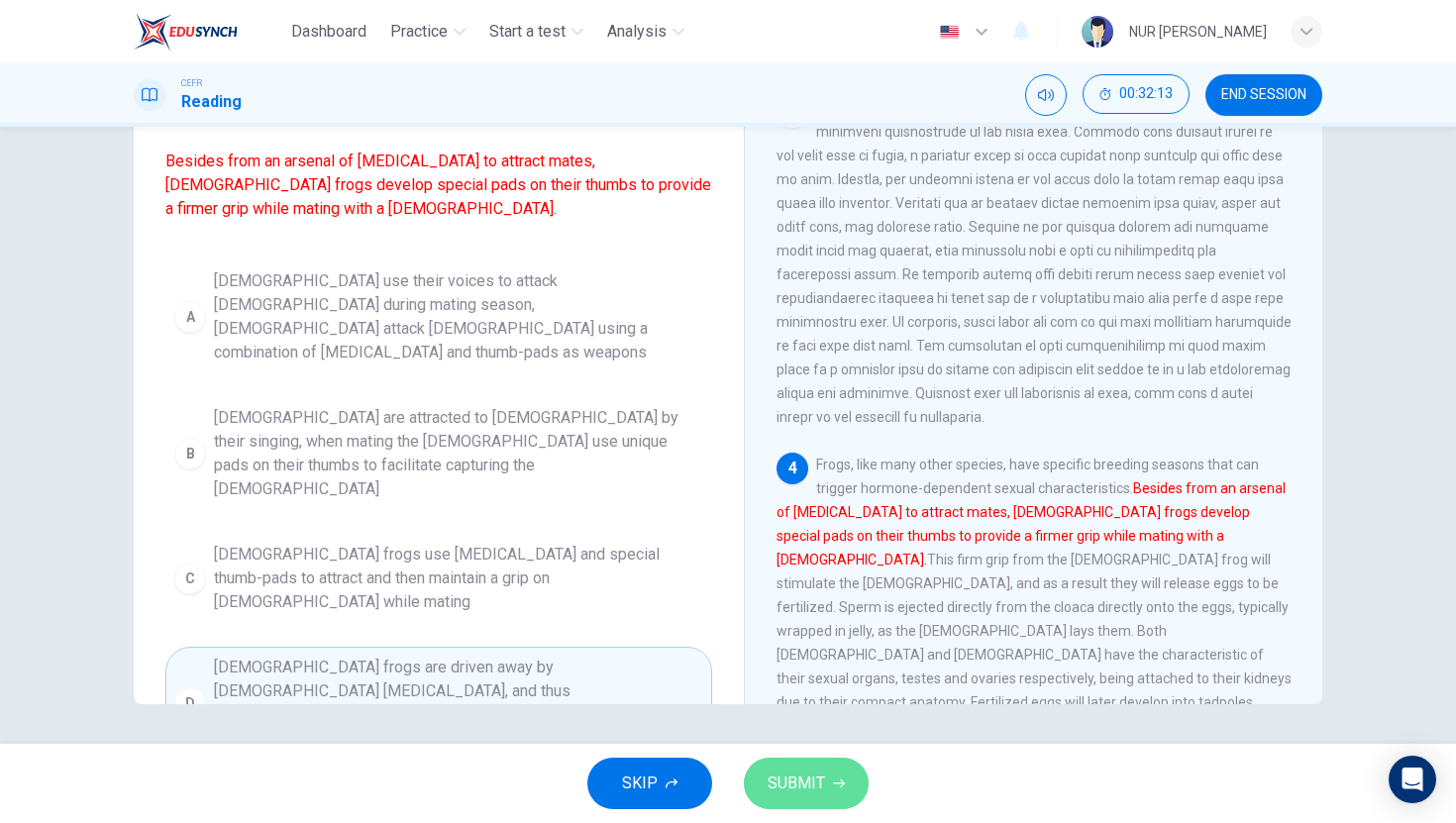 click on "SUBMIT" at bounding box center [806, 783] 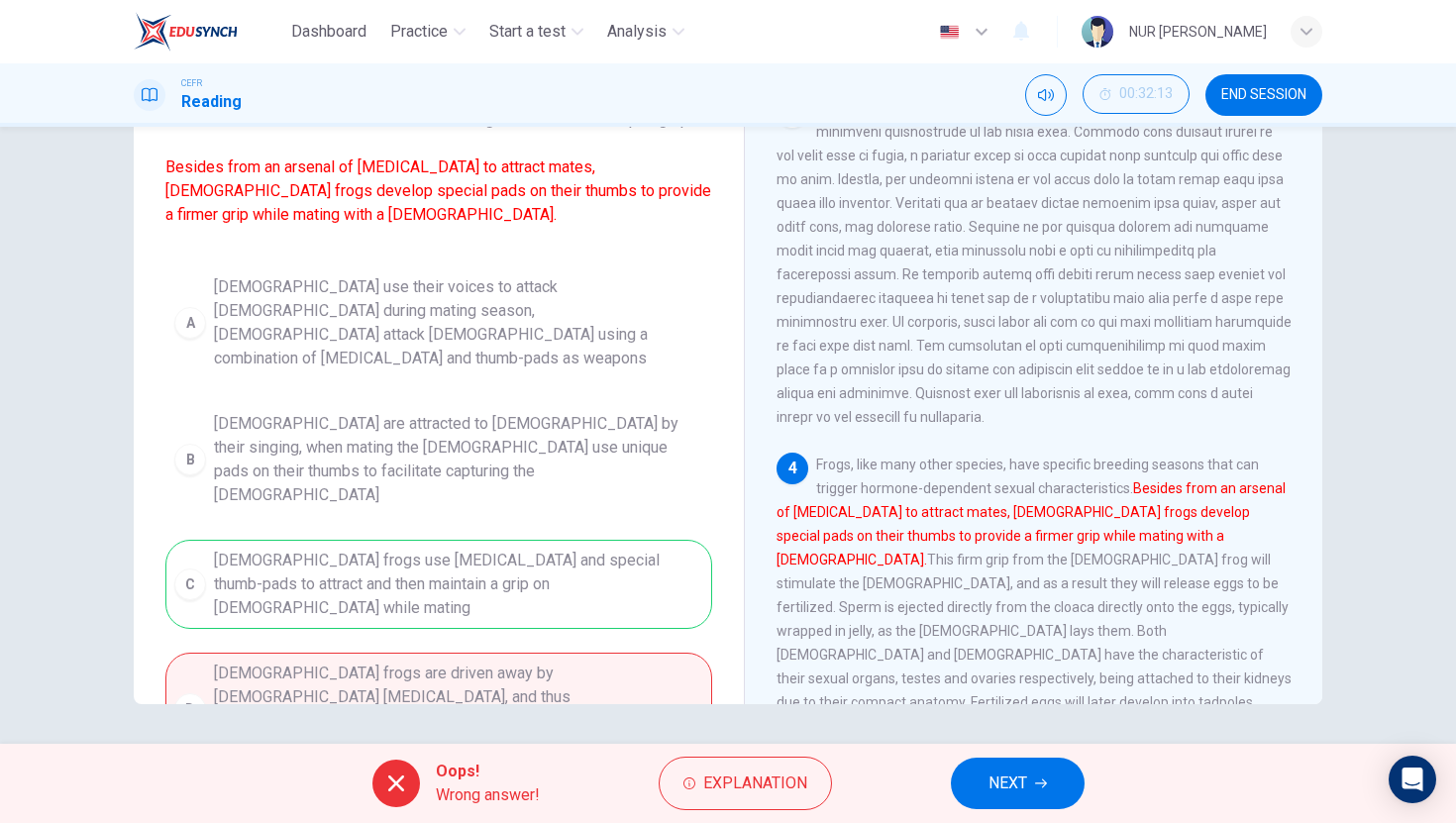 scroll, scrollTop: 0, scrollLeft: 0, axis: both 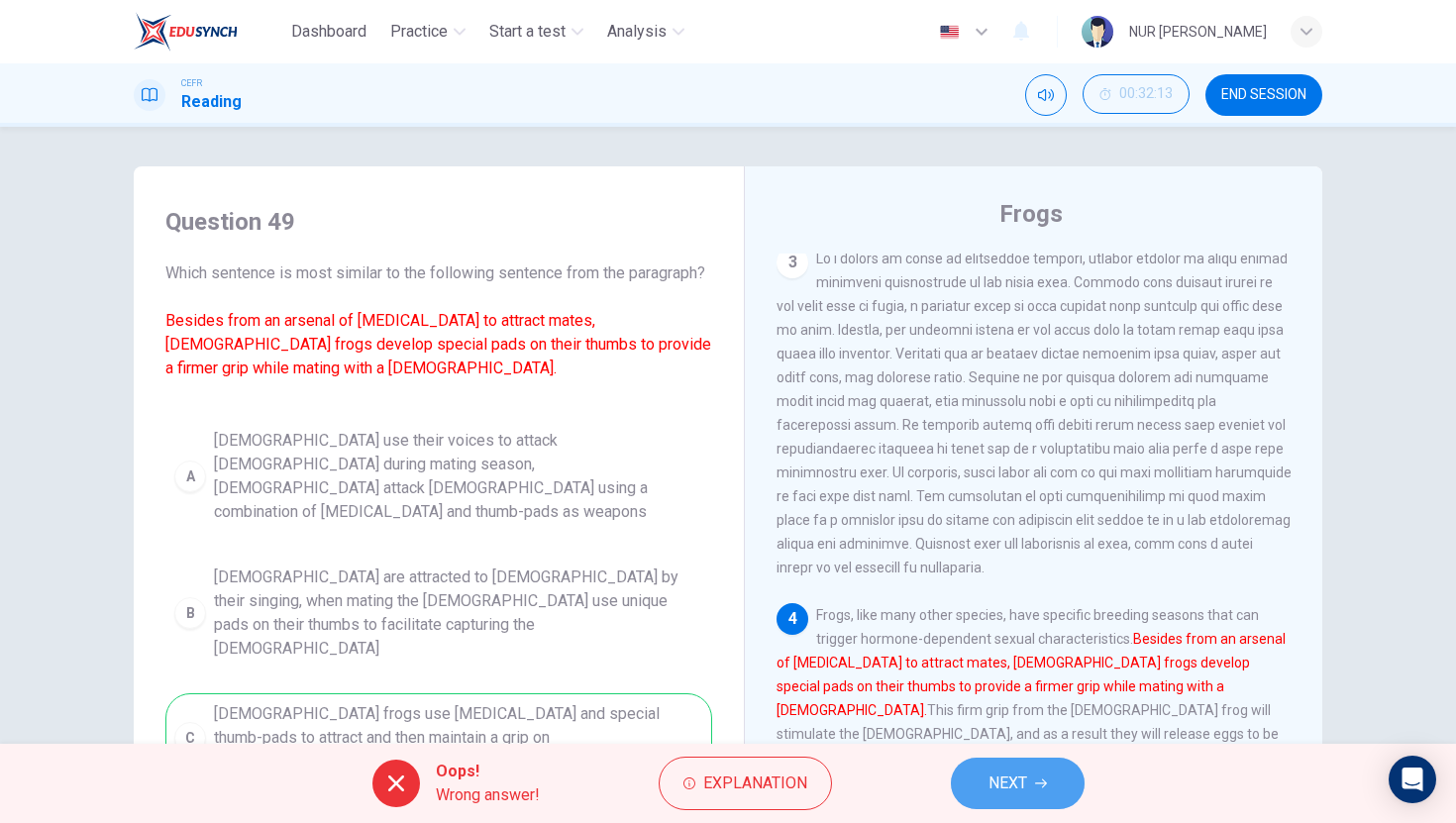 click on "NEXT" at bounding box center [1007, 783] 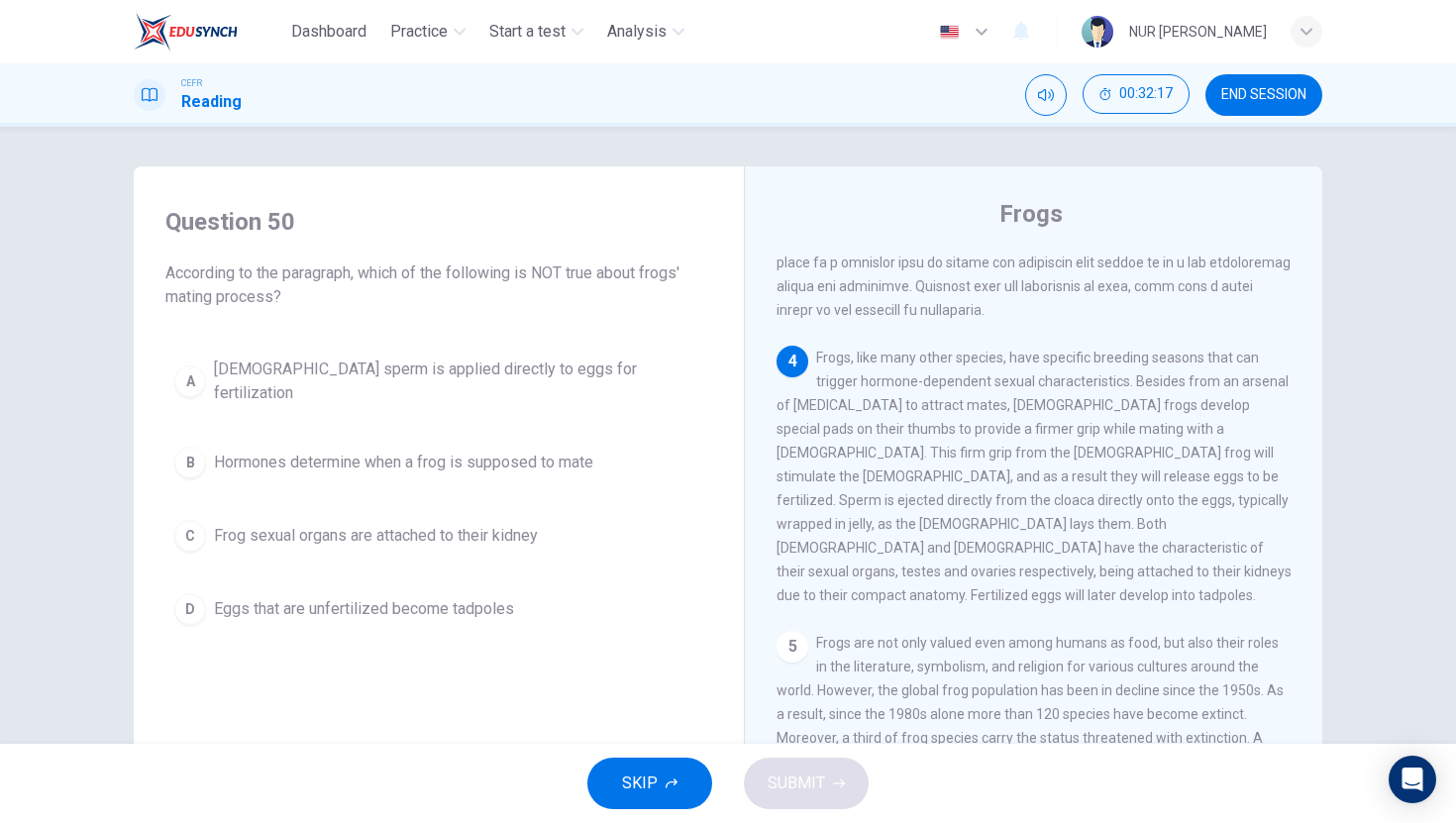 scroll, scrollTop: 884, scrollLeft: 0, axis: vertical 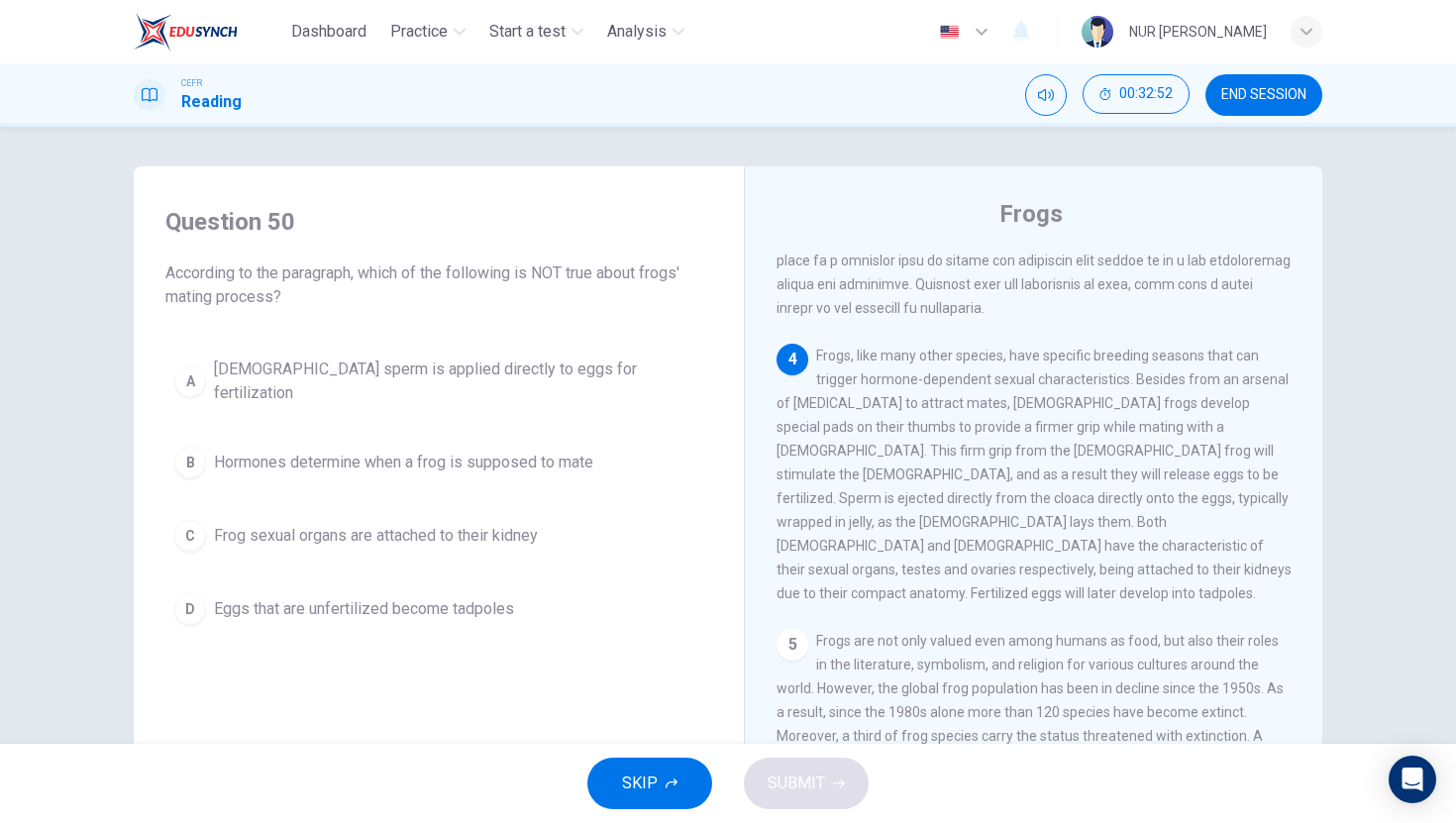 click on "Hormones determine when a frog is supposed to mate" at bounding box center [403, 463] 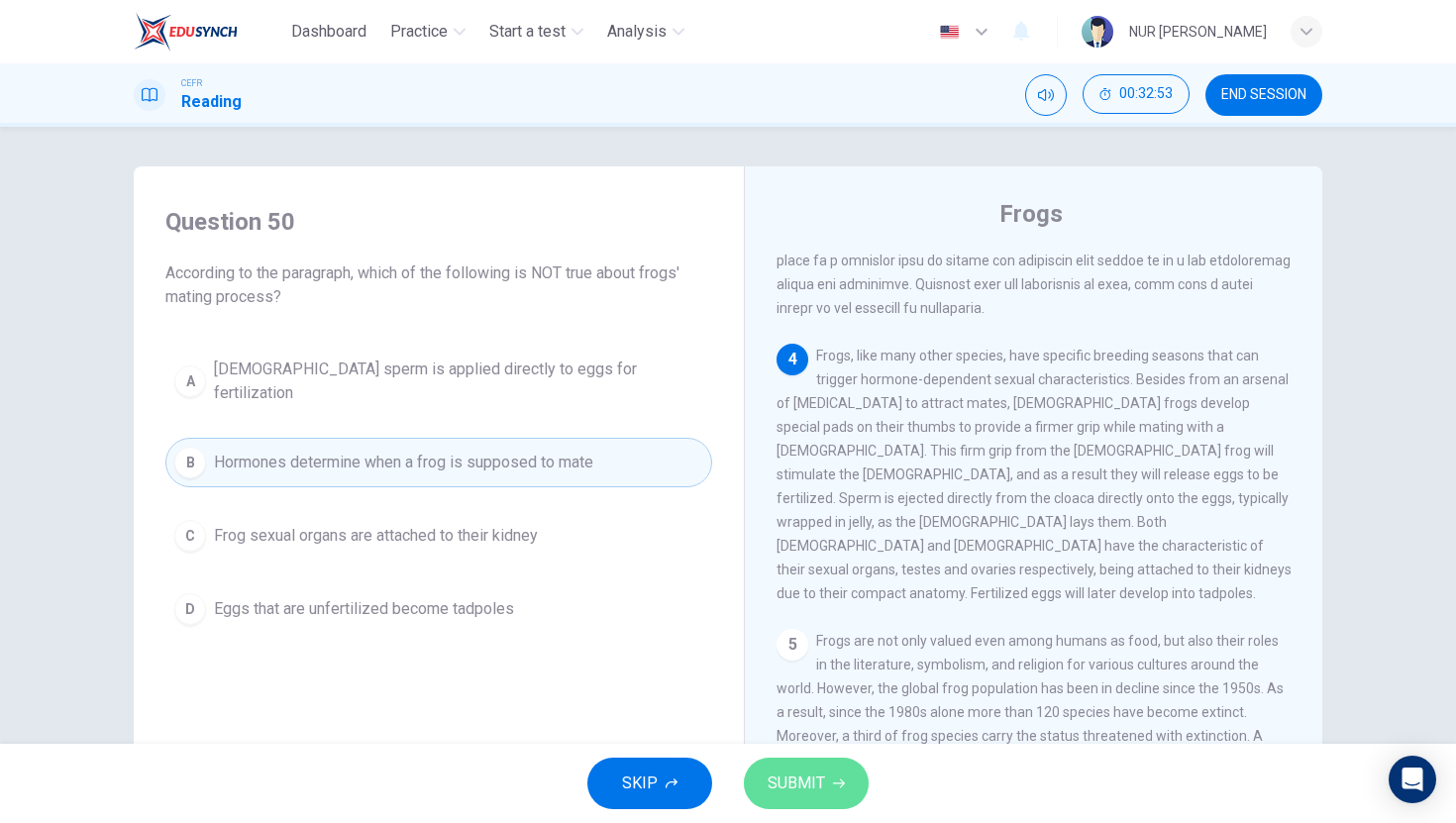 click on "SUBMIT" at bounding box center (796, 783) 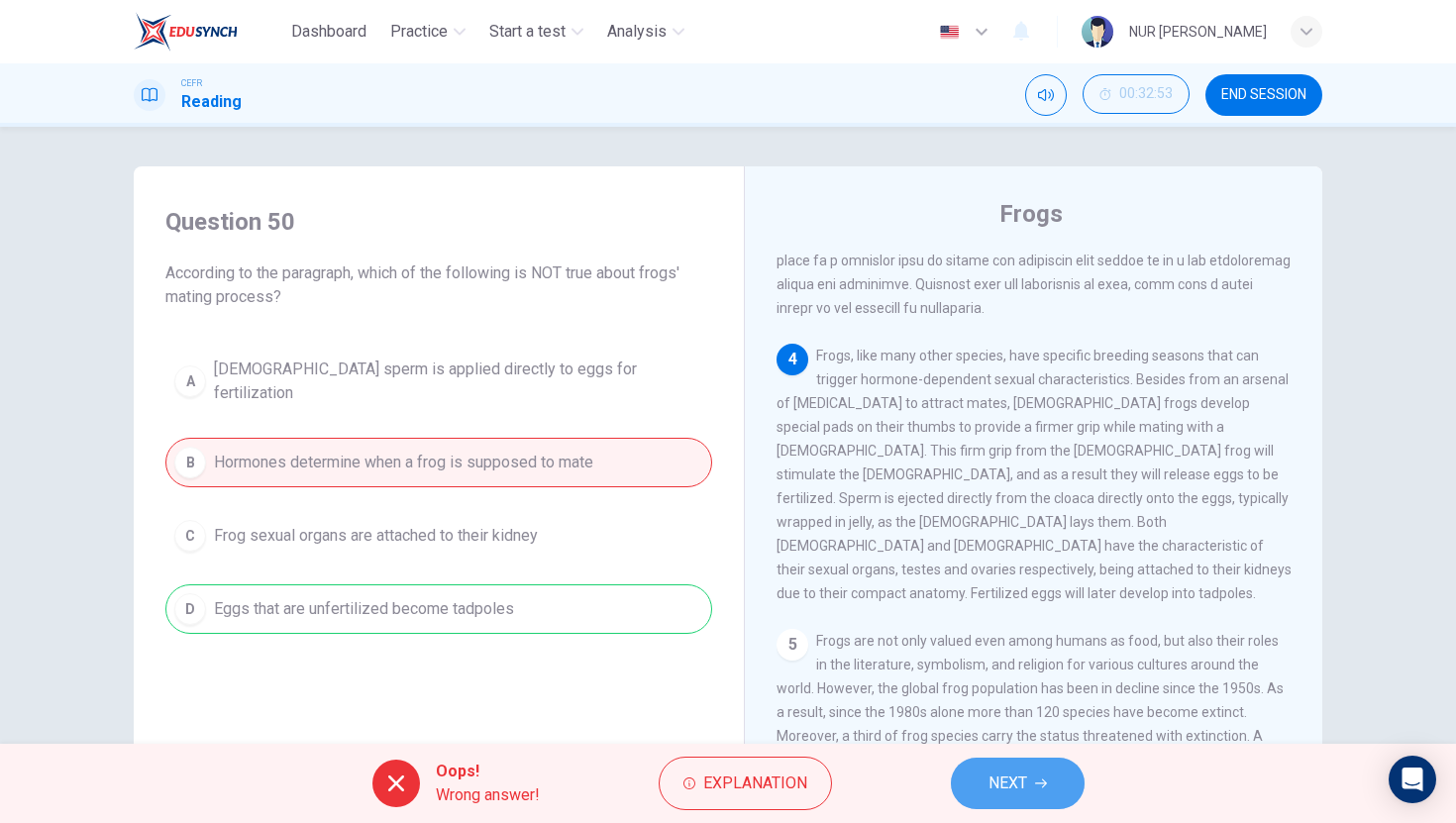 click on "NEXT" at bounding box center [1017, 783] 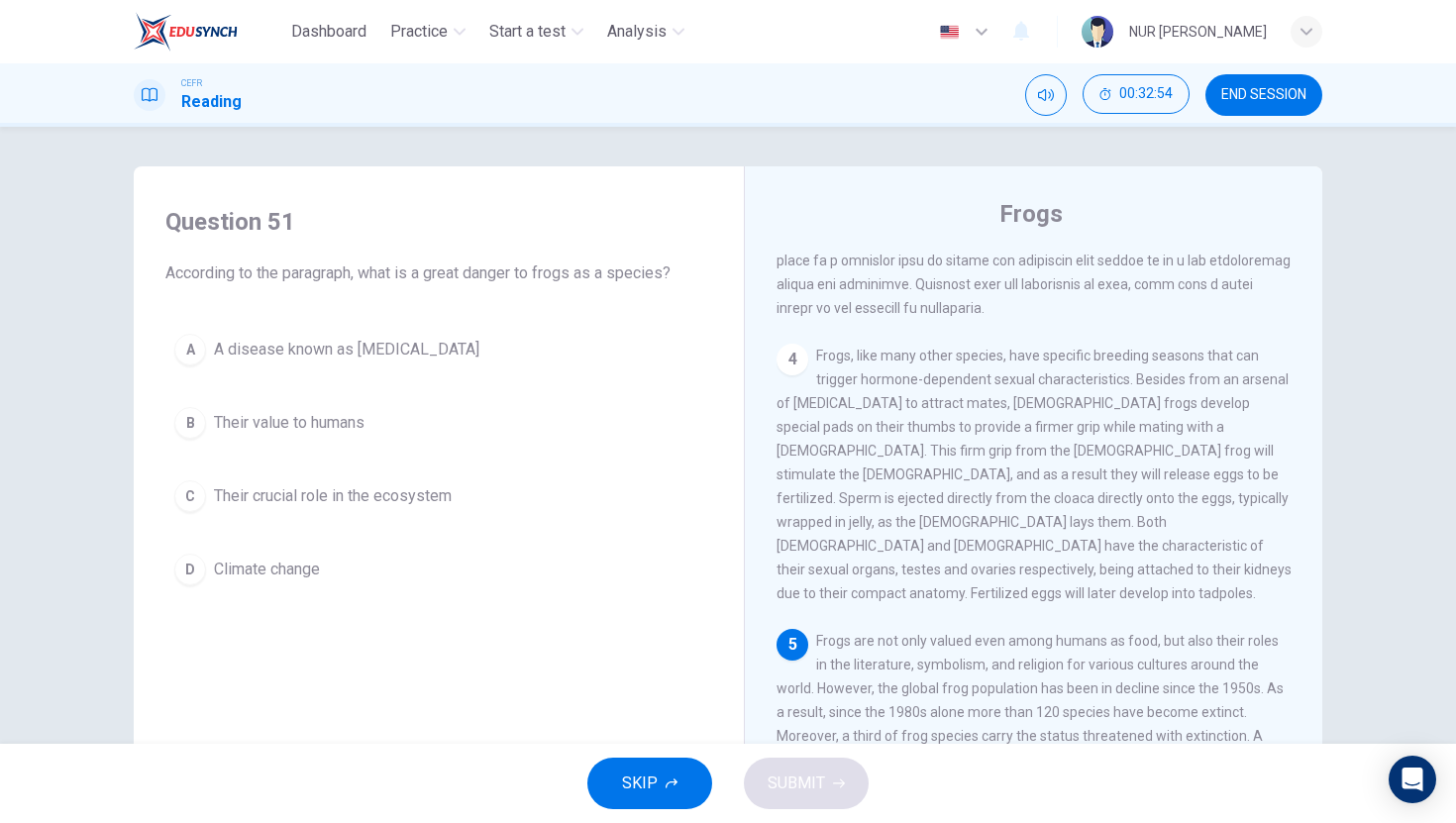 click on "END SESSION" at bounding box center [1264, 95] 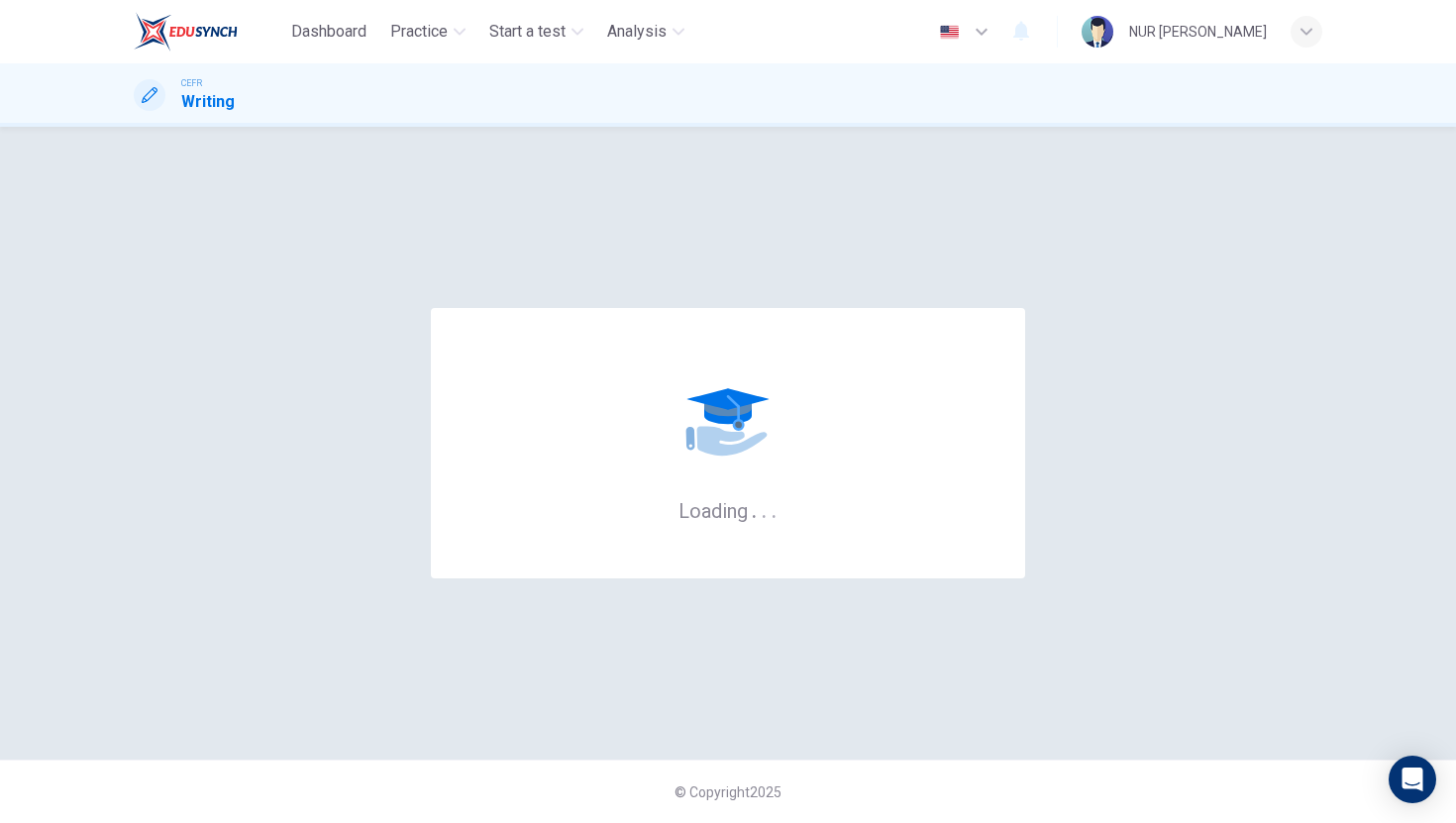 scroll, scrollTop: 0, scrollLeft: 0, axis: both 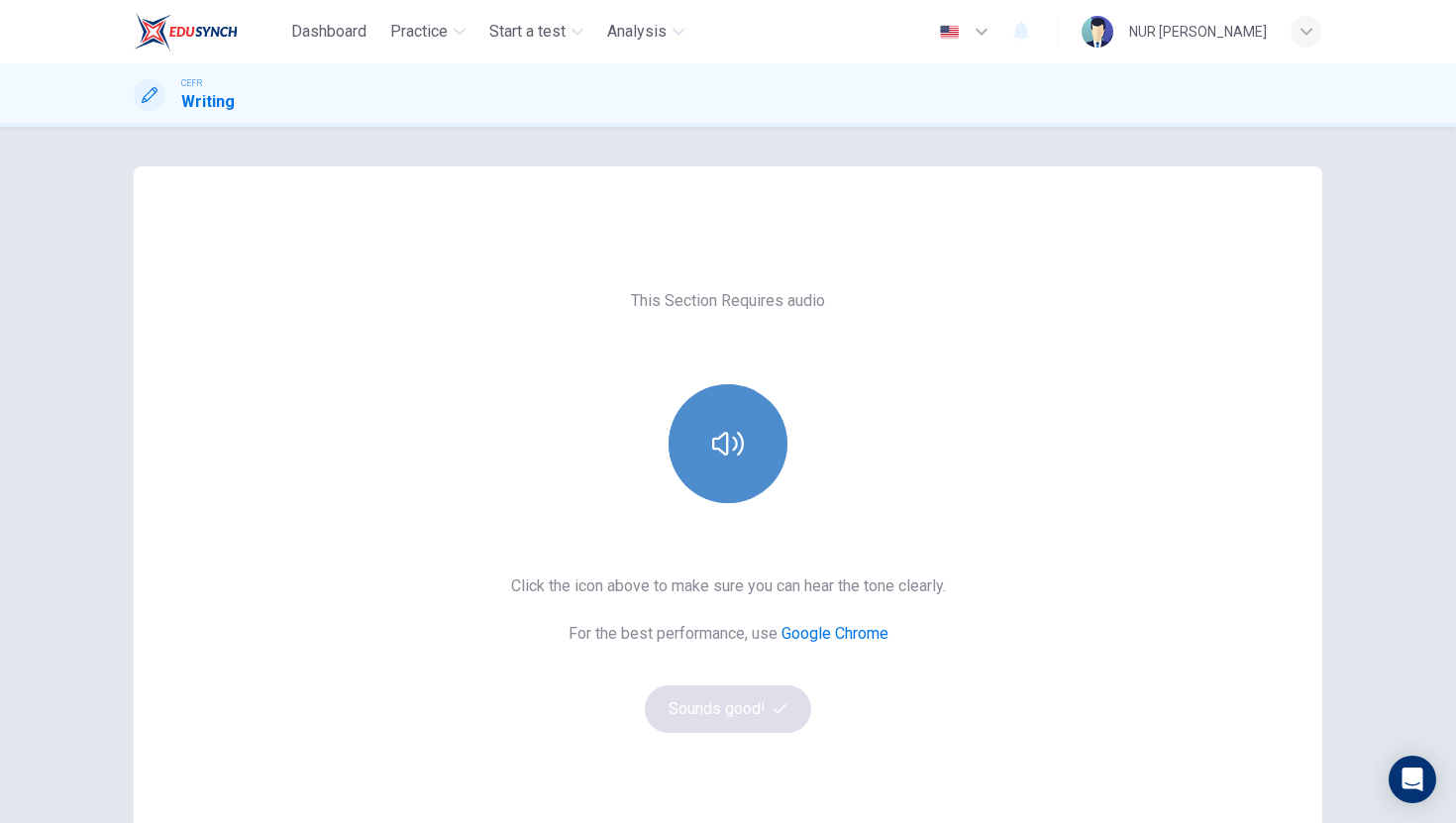 click at bounding box center (728, 444) 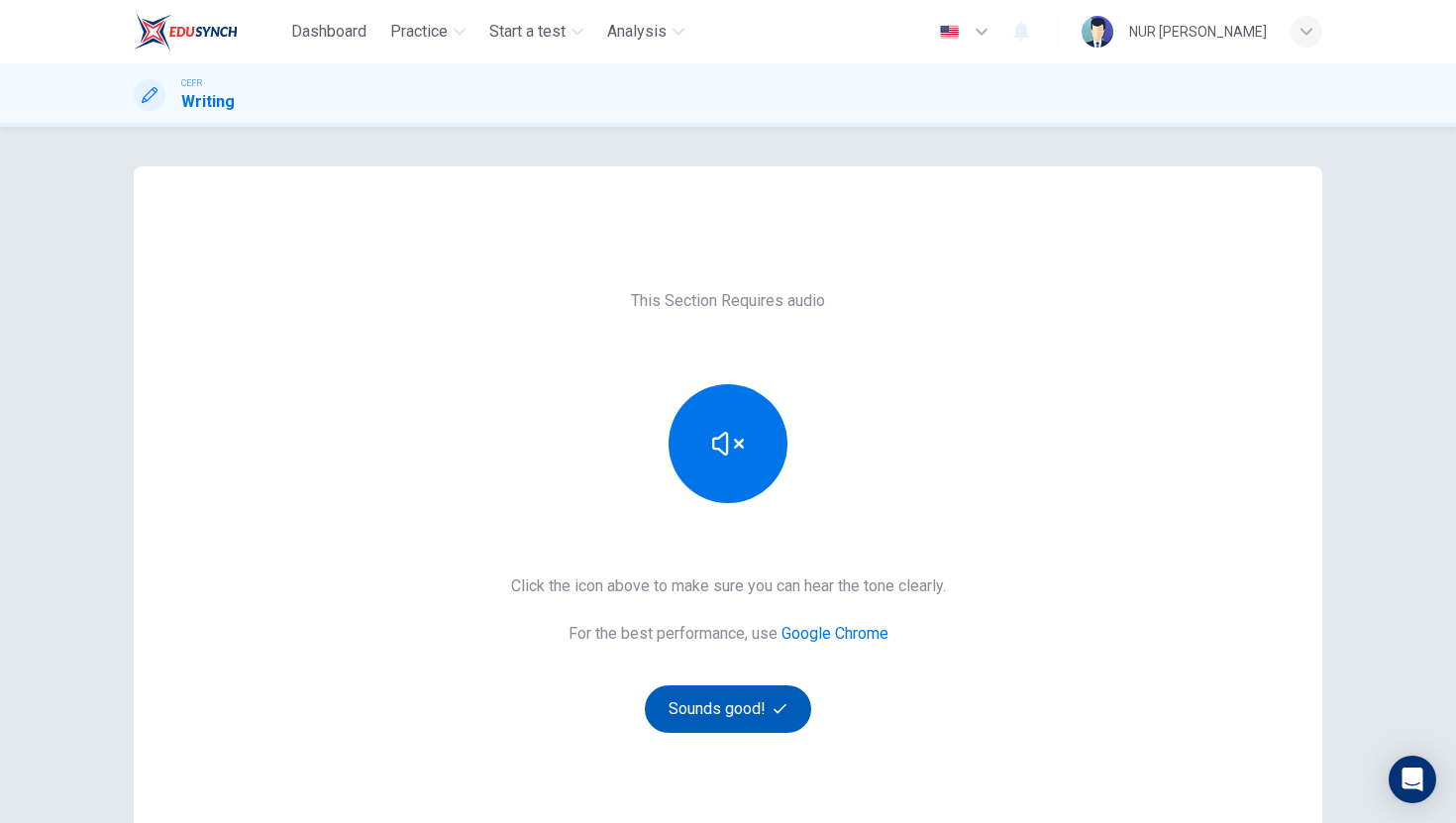 click on "Sounds good!" at bounding box center (728, 709) 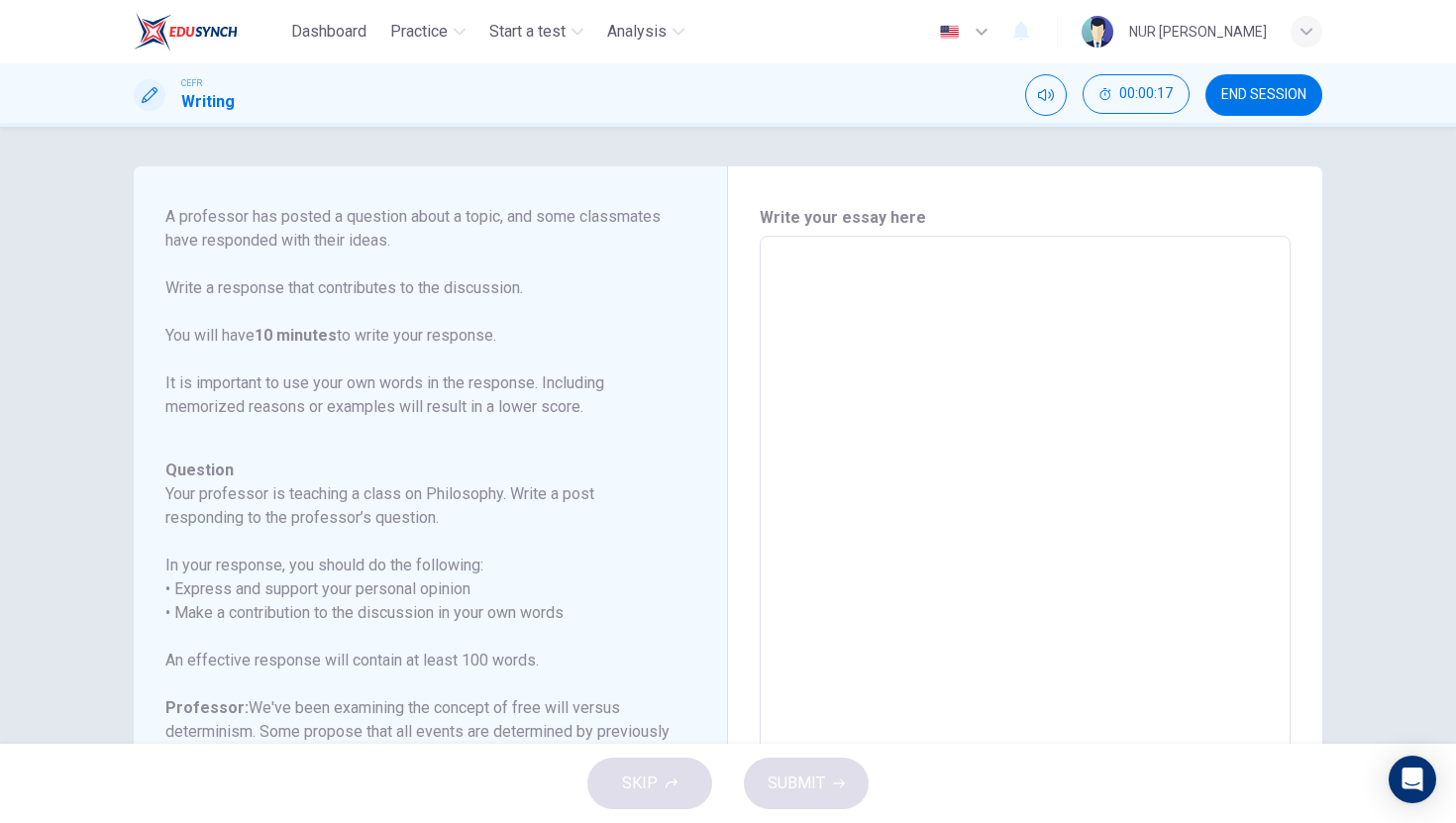 scroll, scrollTop: 196, scrollLeft: 0, axis: vertical 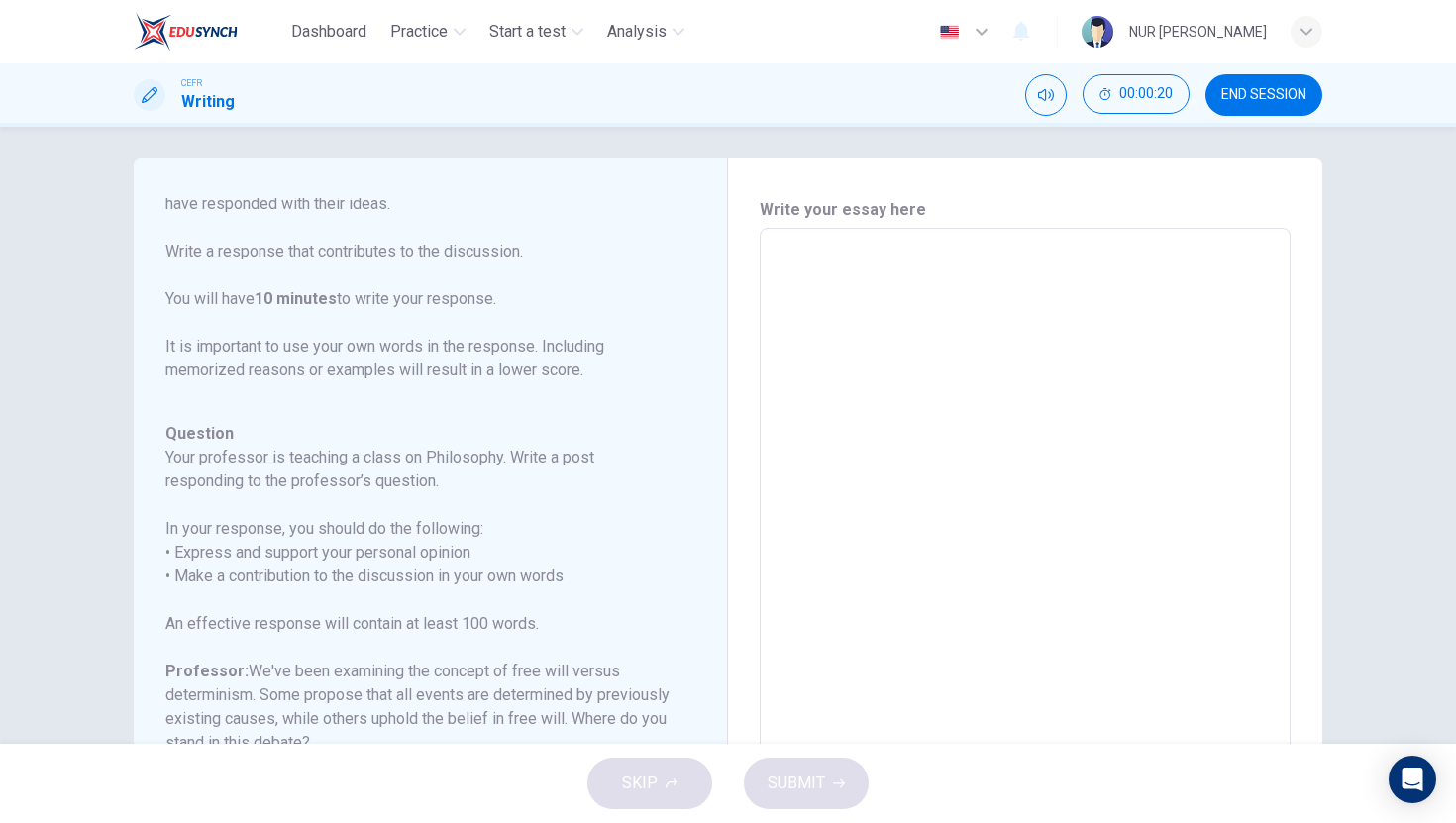 drag, startPoint x: 398, startPoint y: 463, endPoint x: 121, endPoint y: 822, distance: 453.4424 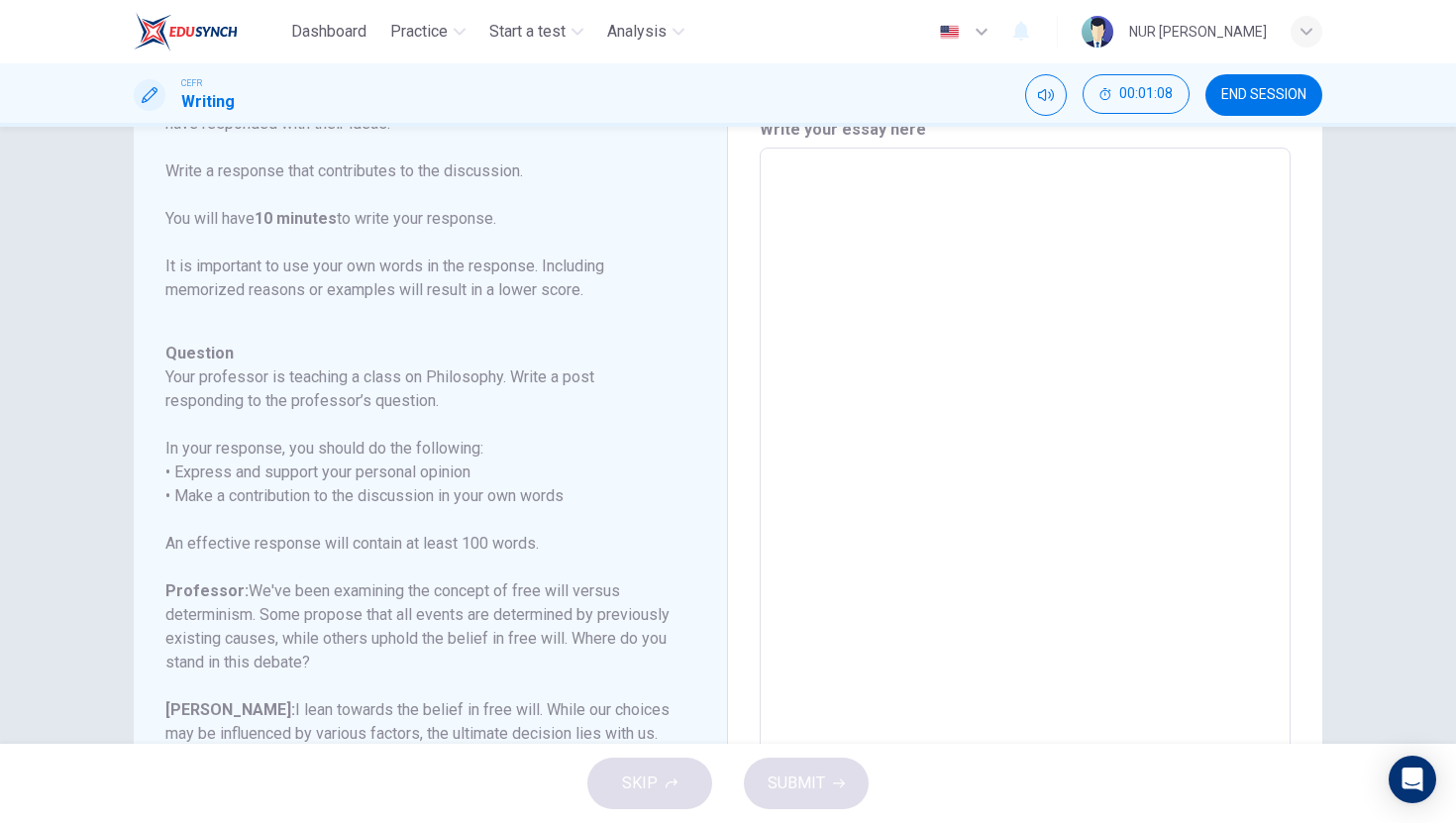 scroll, scrollTop: 0, scrollLeft: 0, axis: both 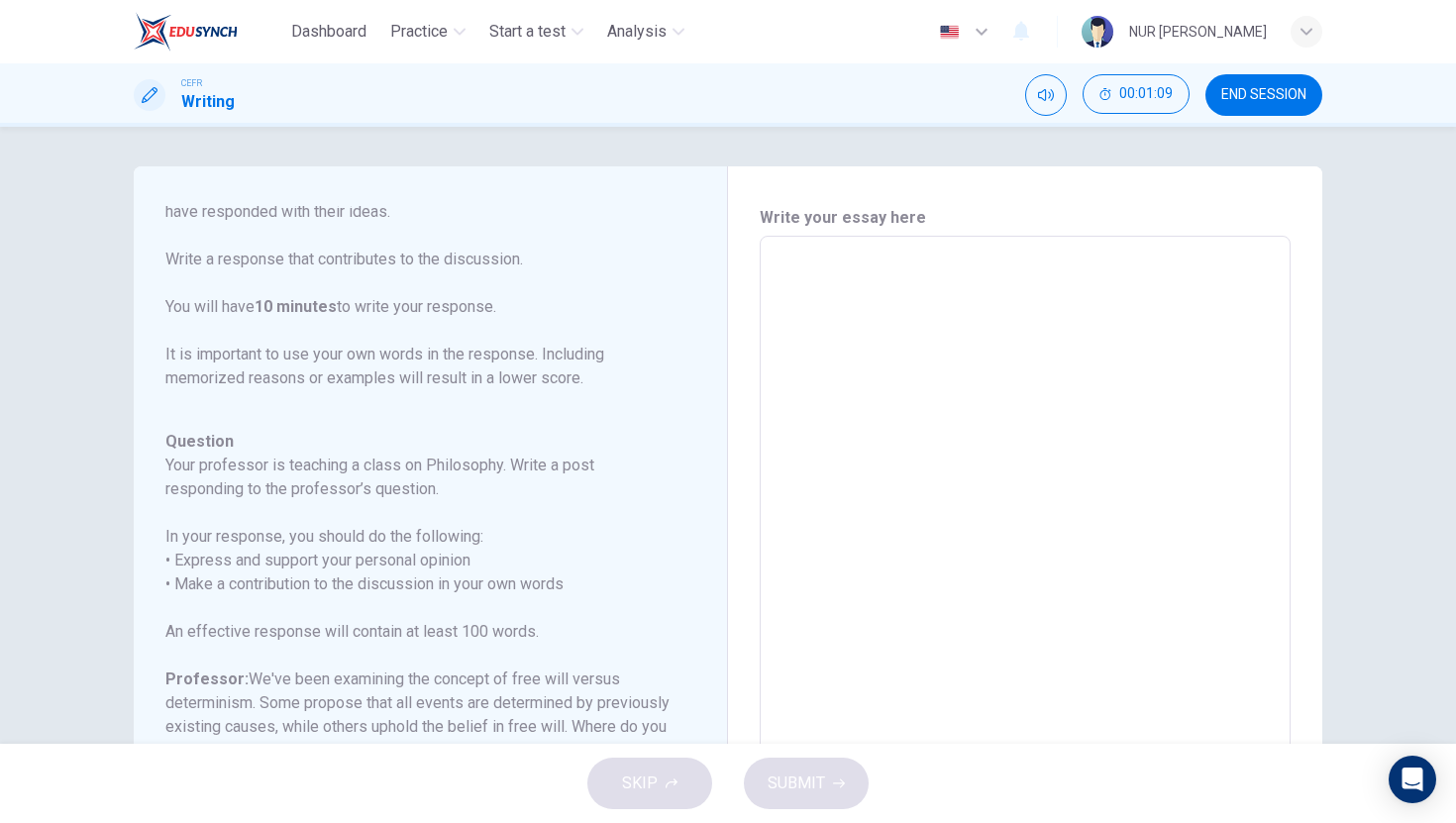 click at bounding box center (1025, 566) 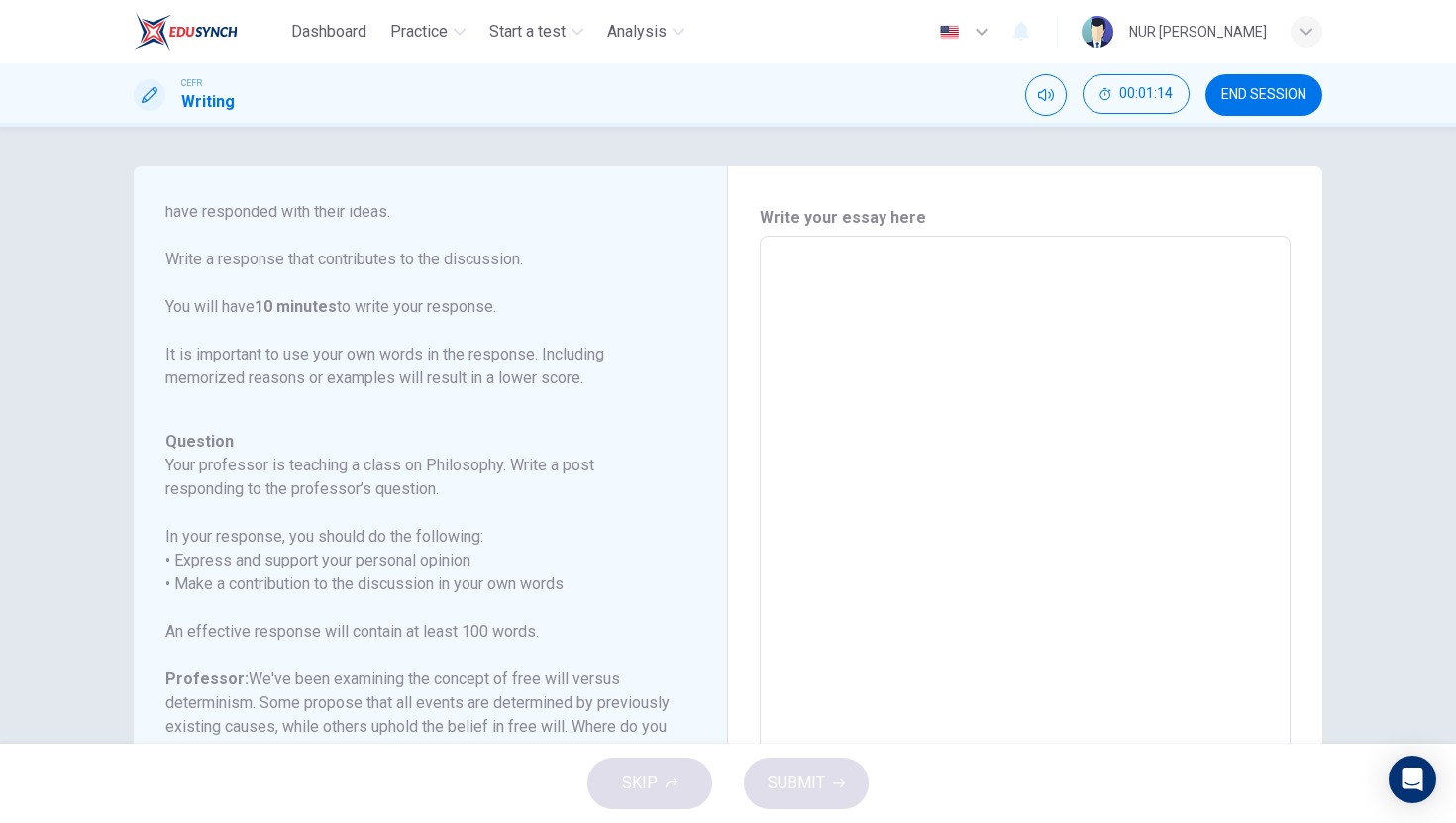 type on "W" 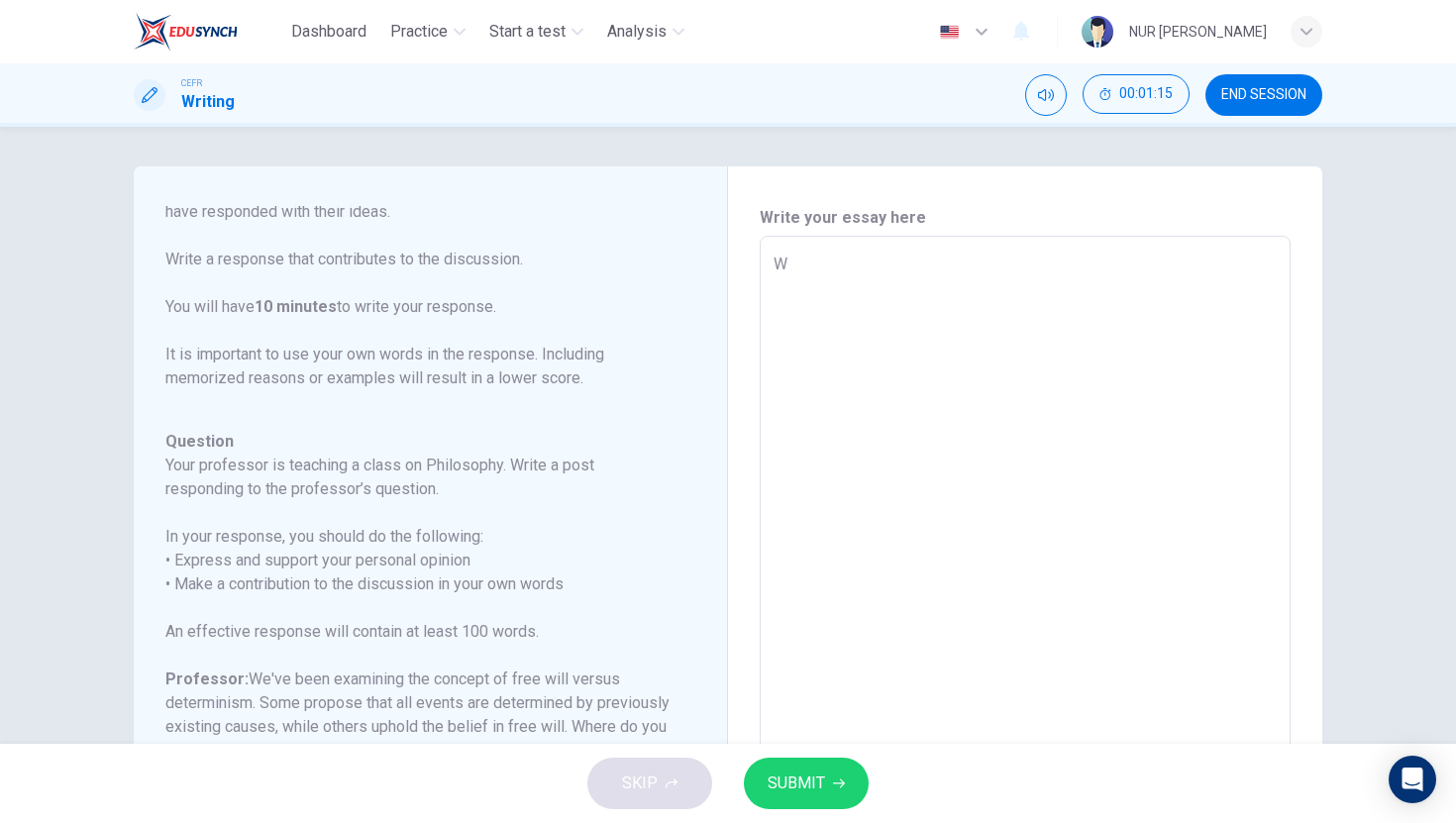 type on "We" 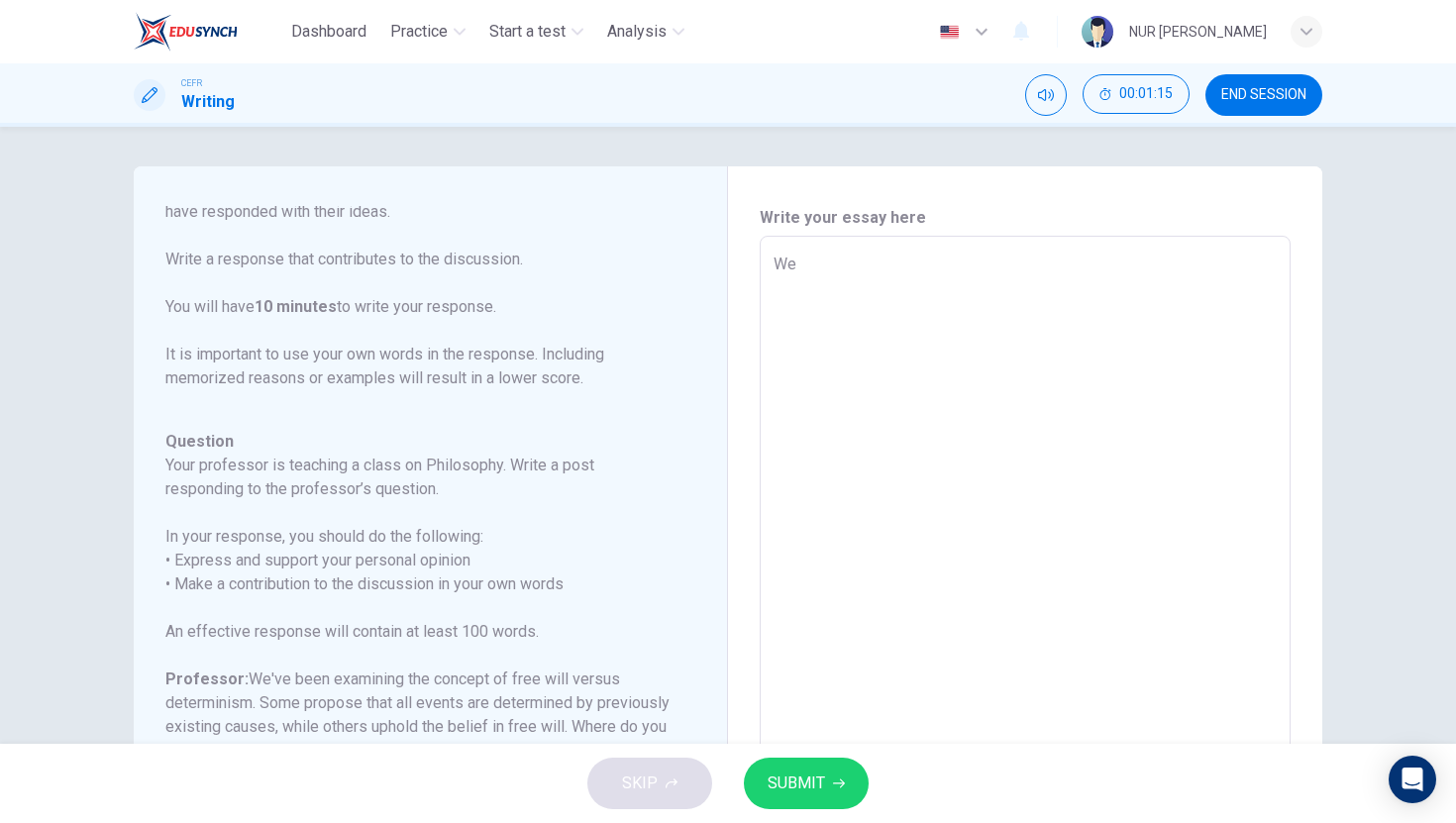 type on "x" 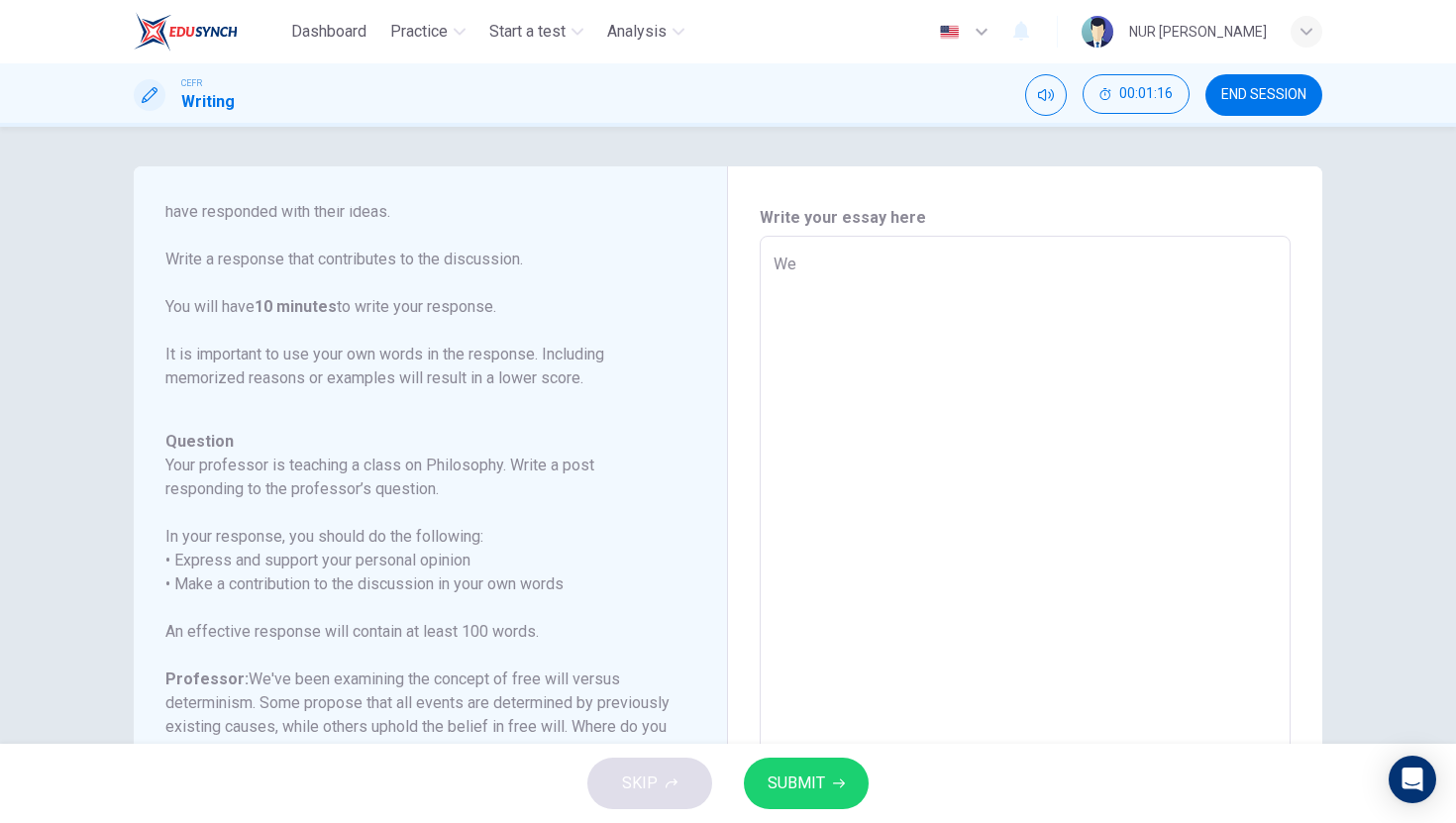 type on "Wel" 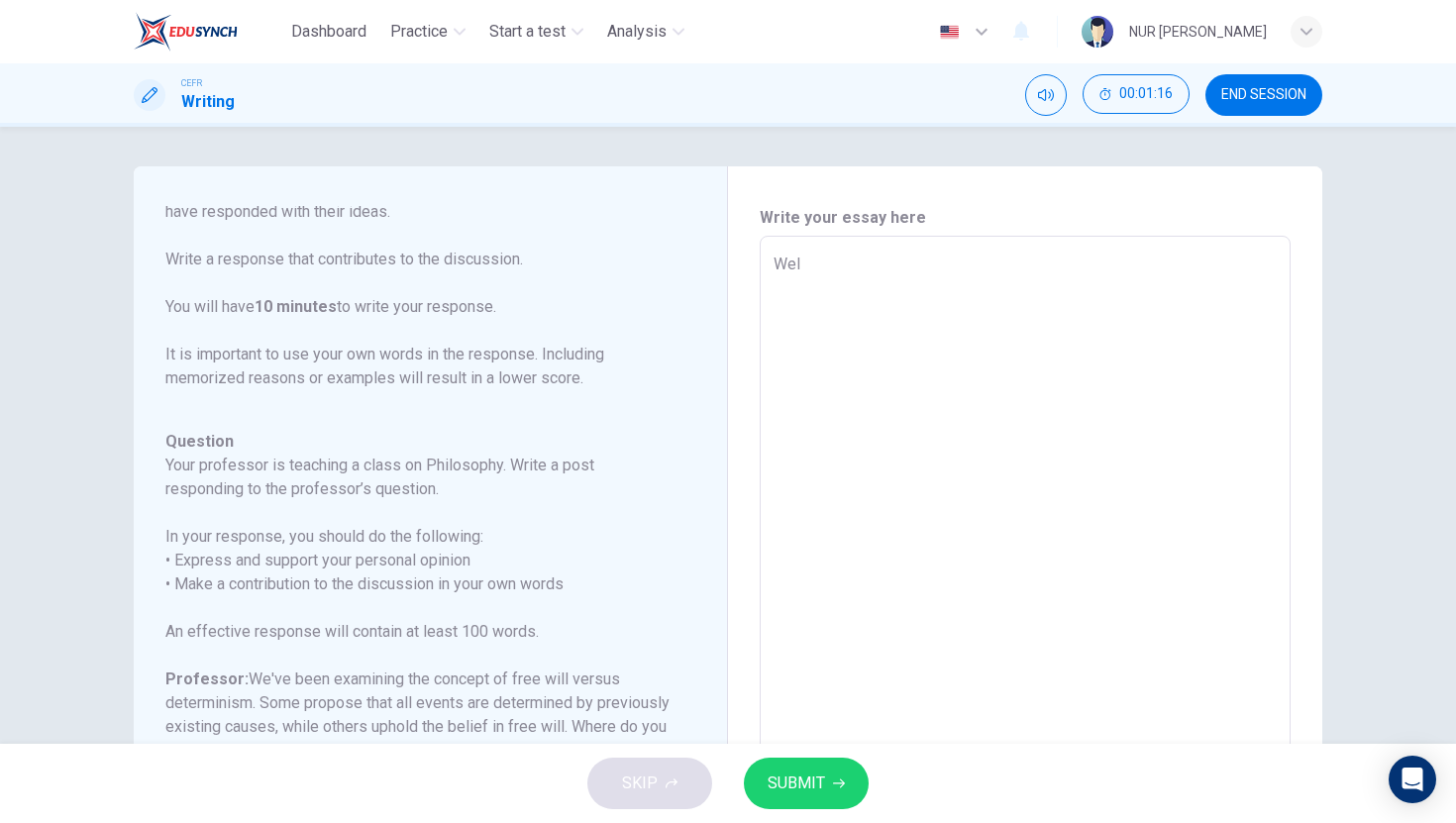 type on "Well" 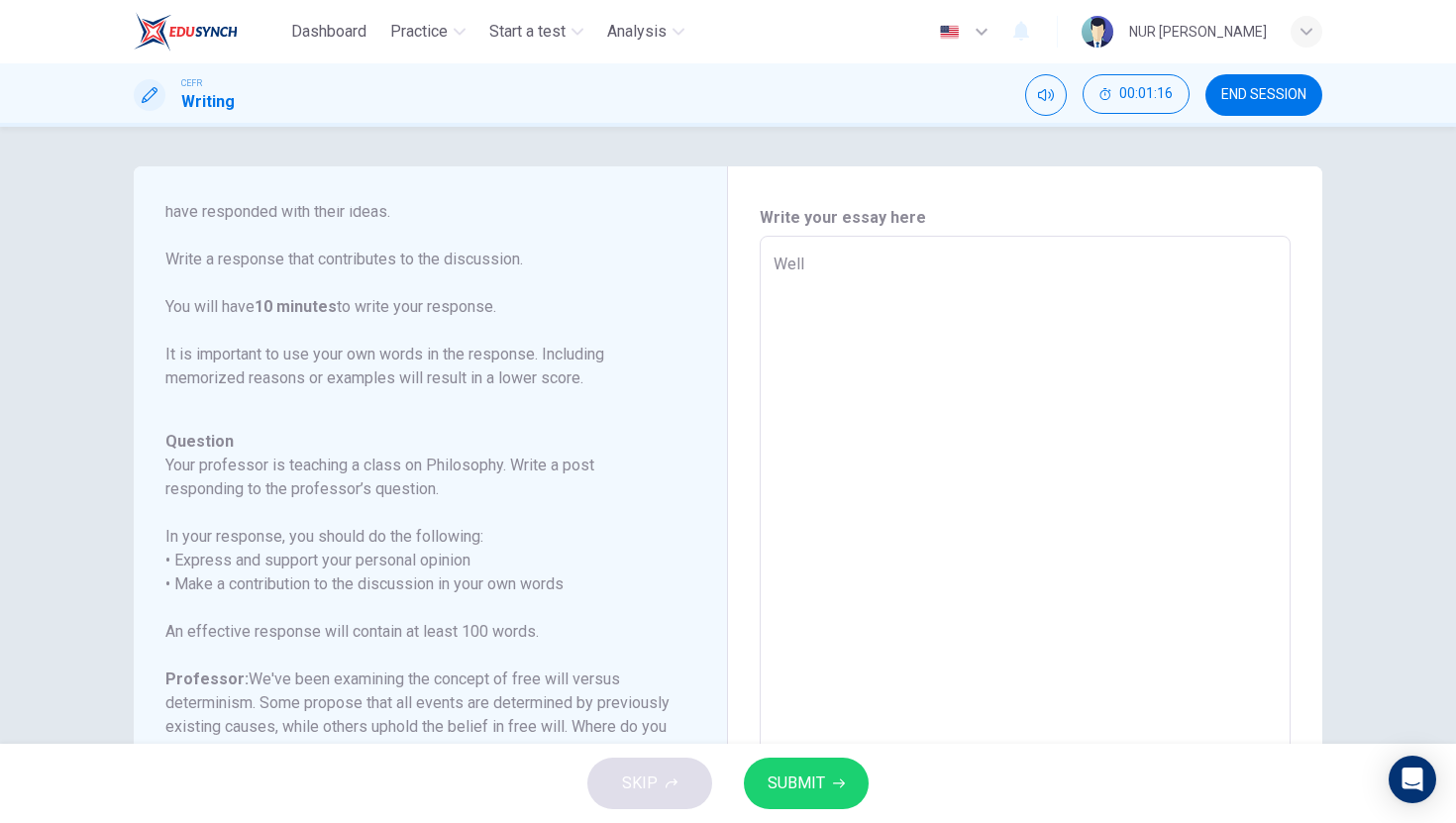 type on "x" 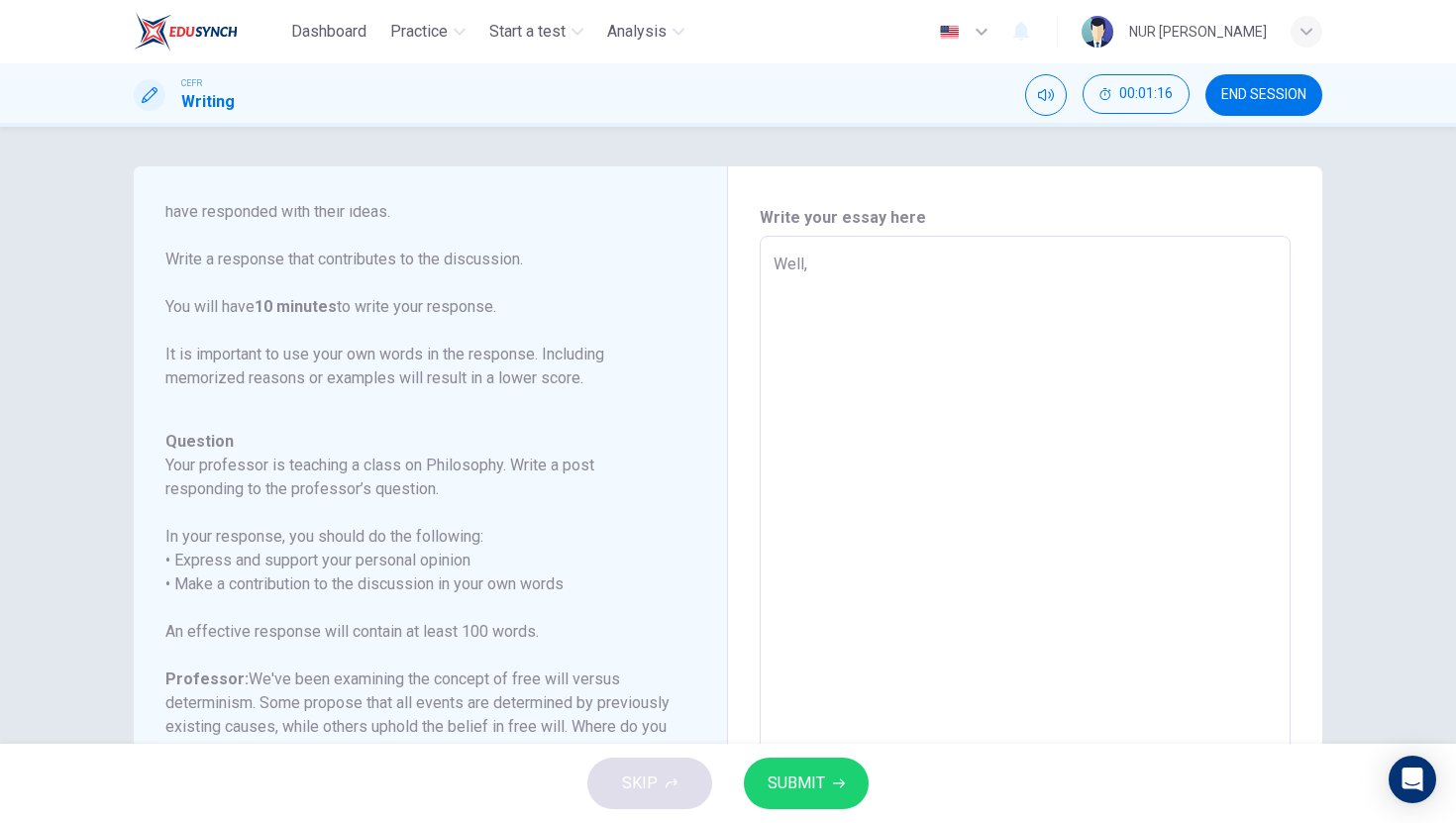 type on "Well," 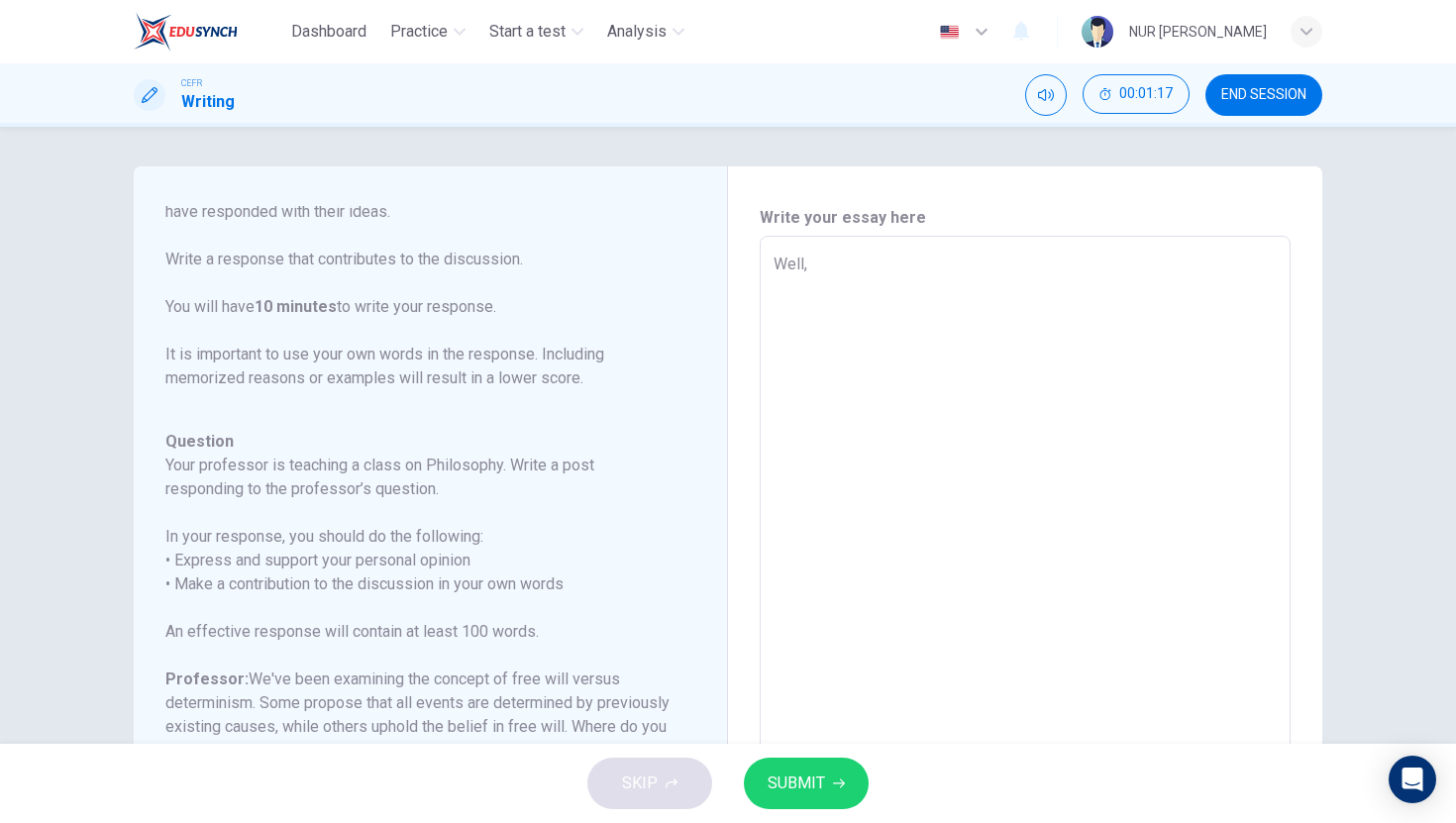 type on "Well, i" 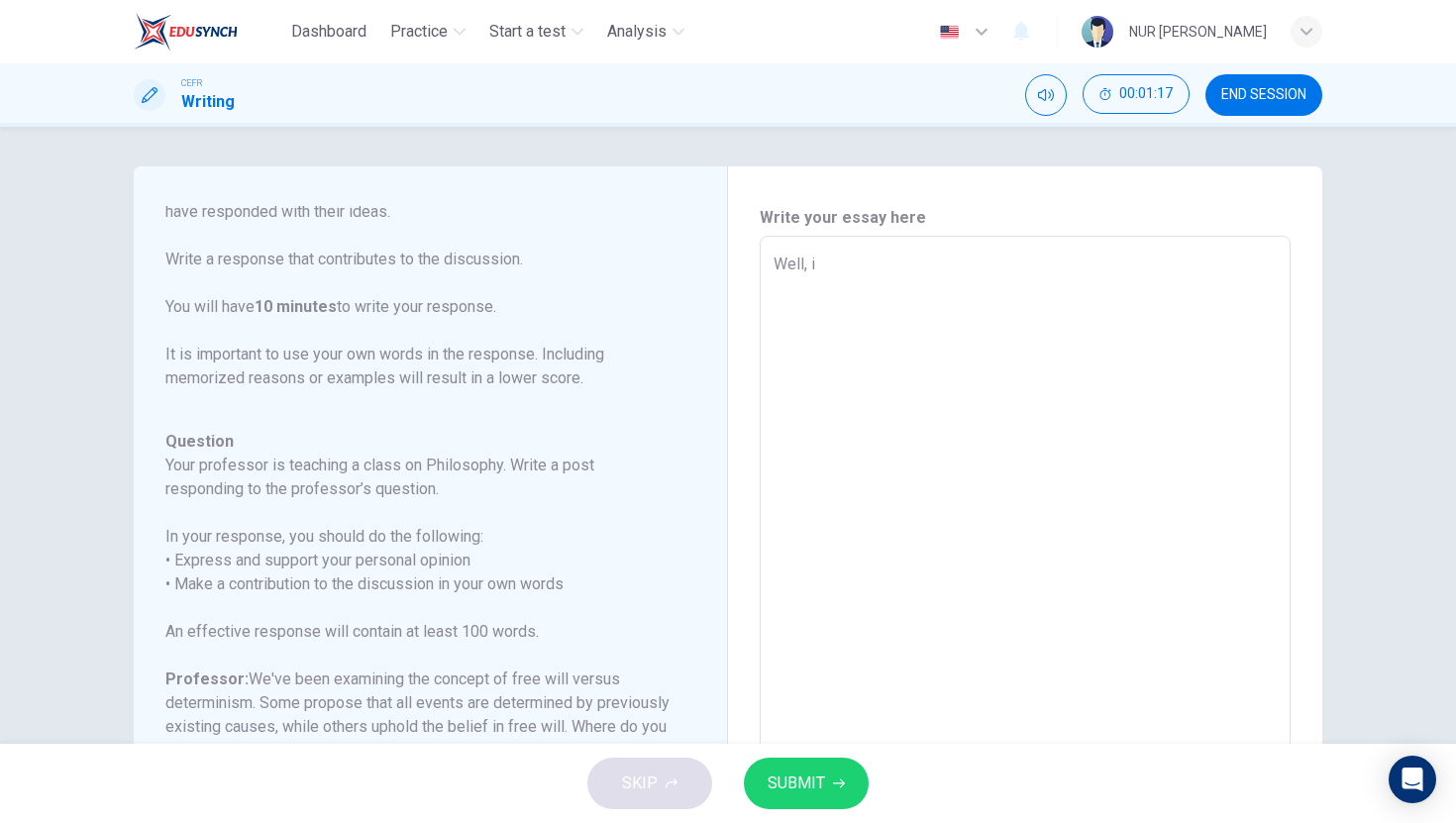 type on "x" 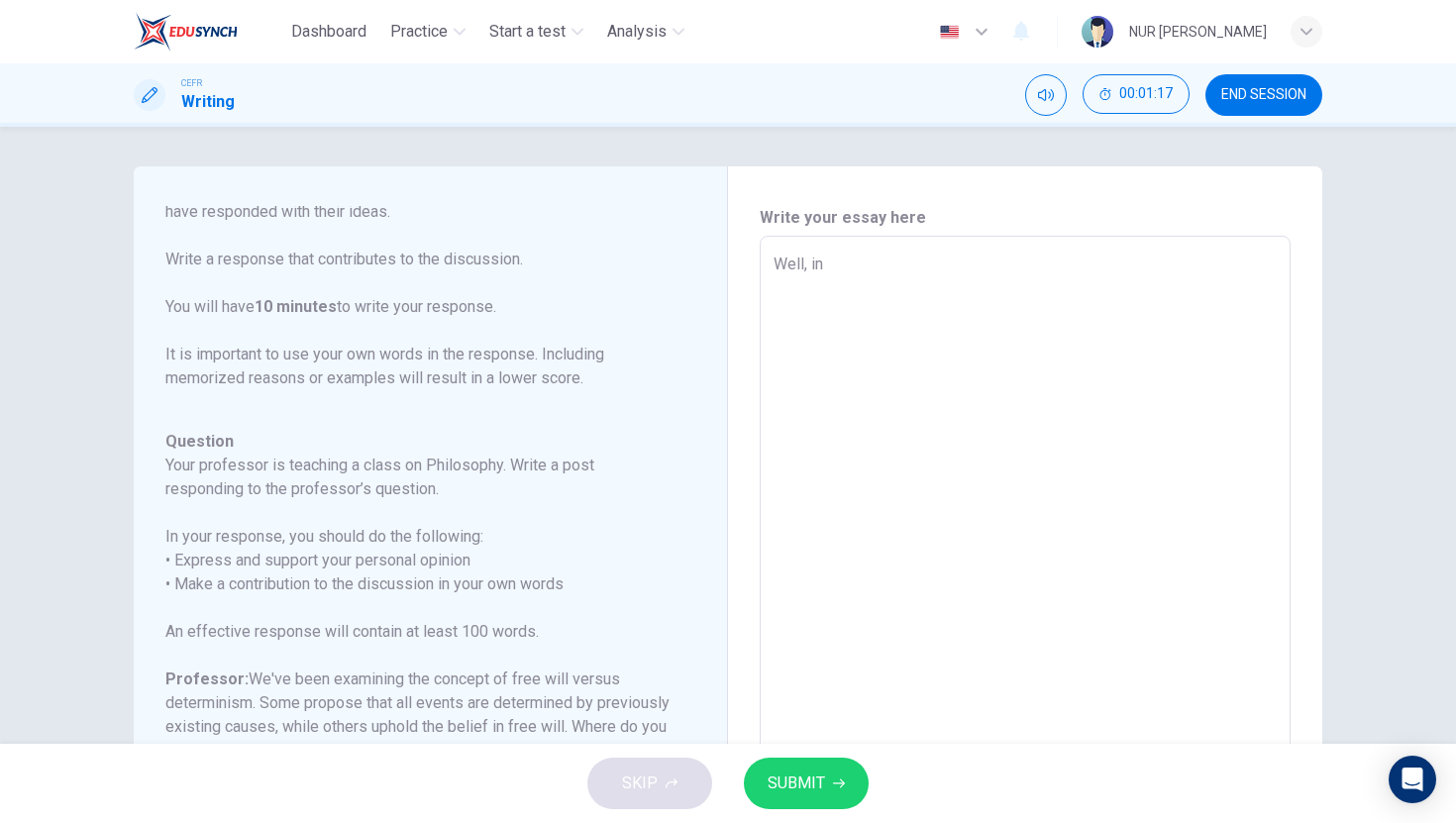 type on "x" 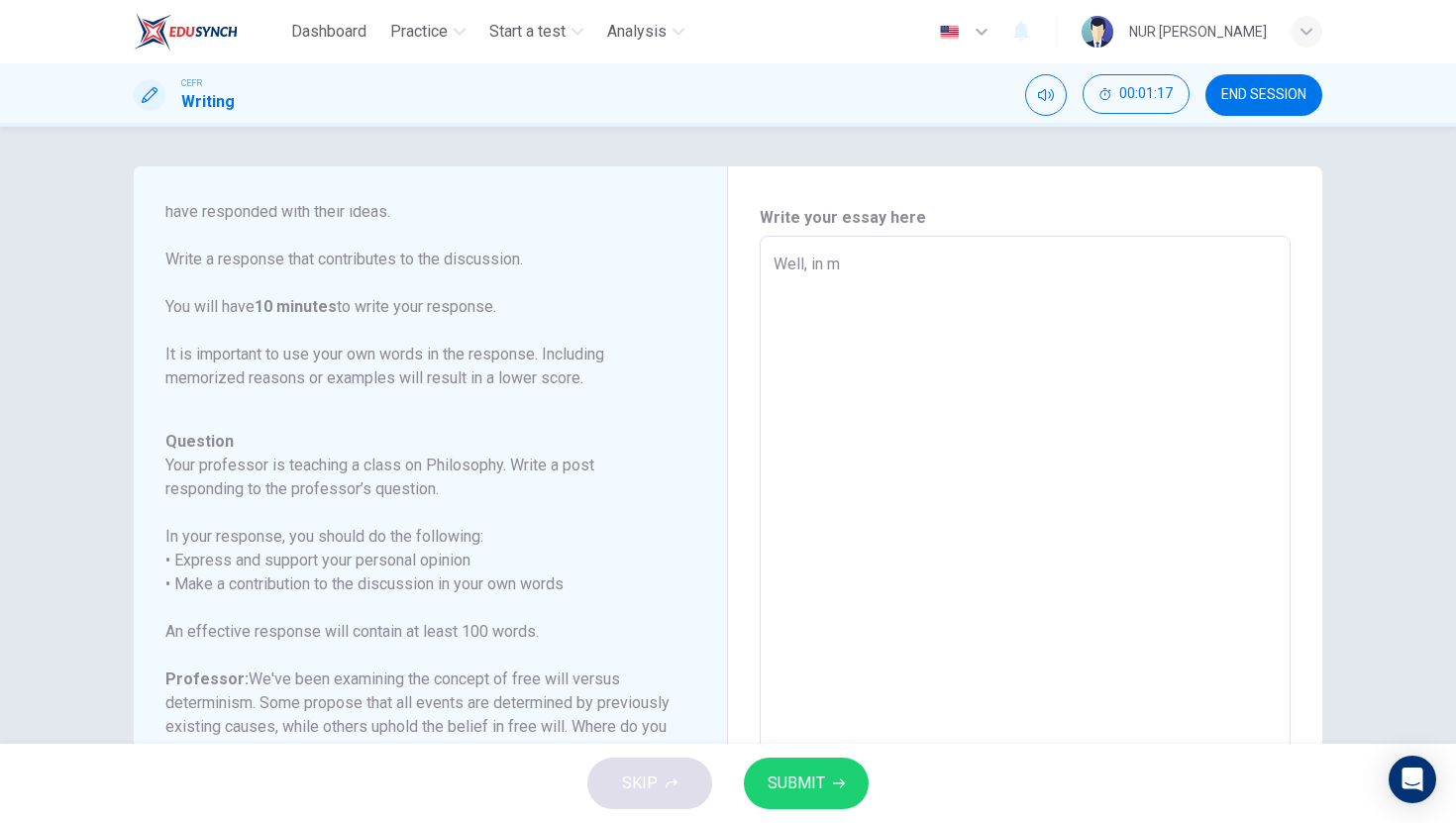 type on "x" 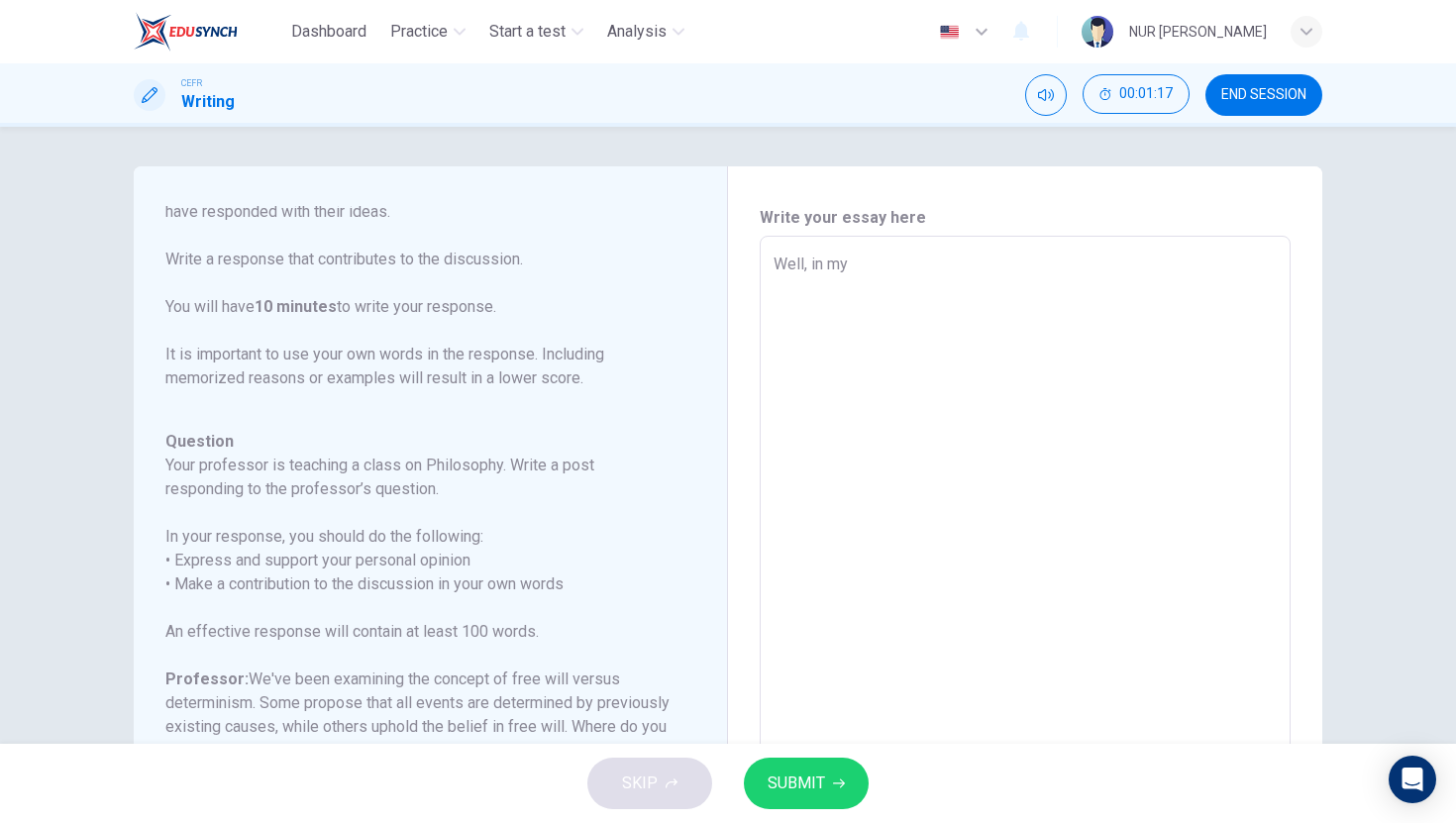 type on "x" 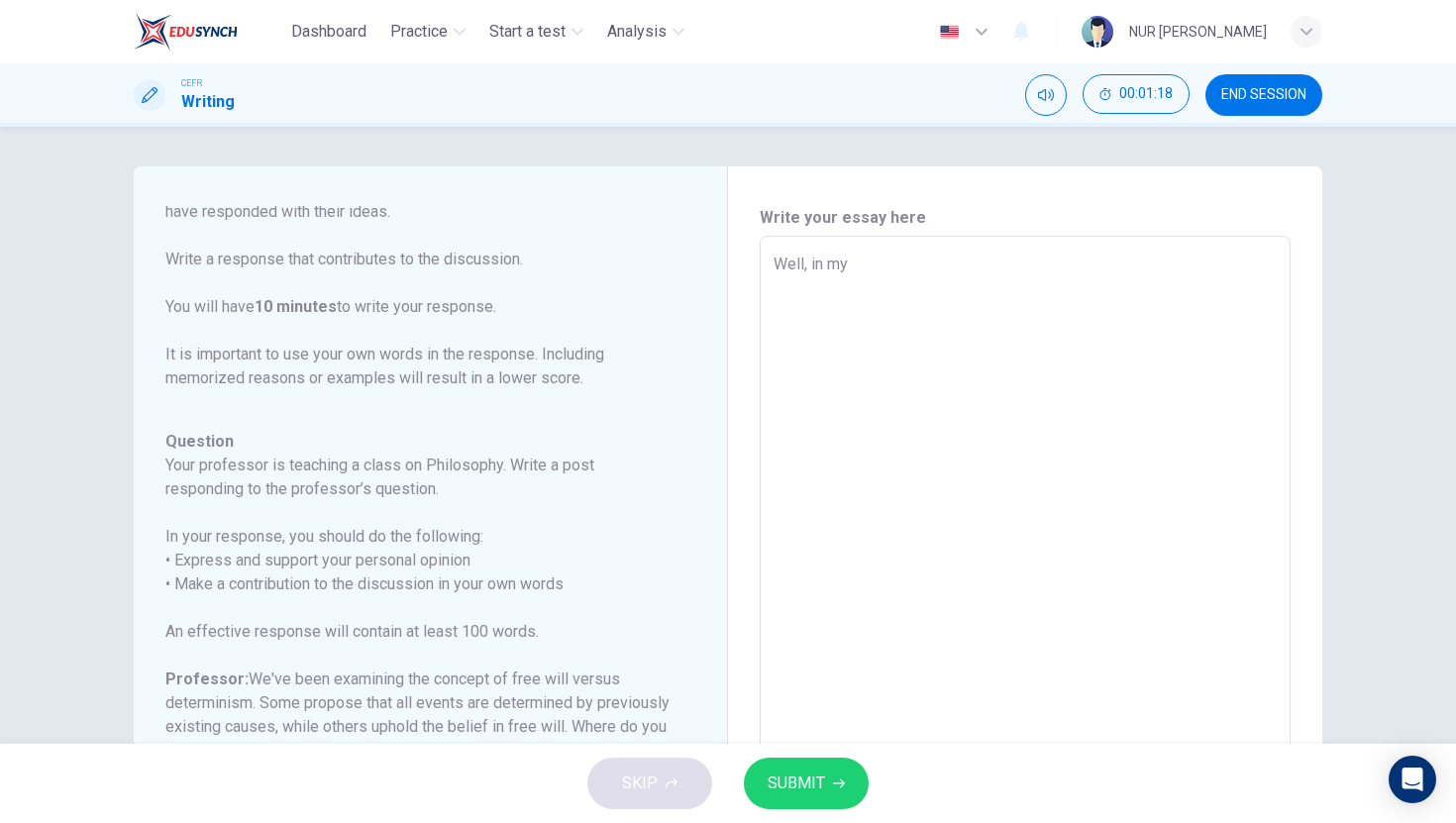 type on "Well, in my" 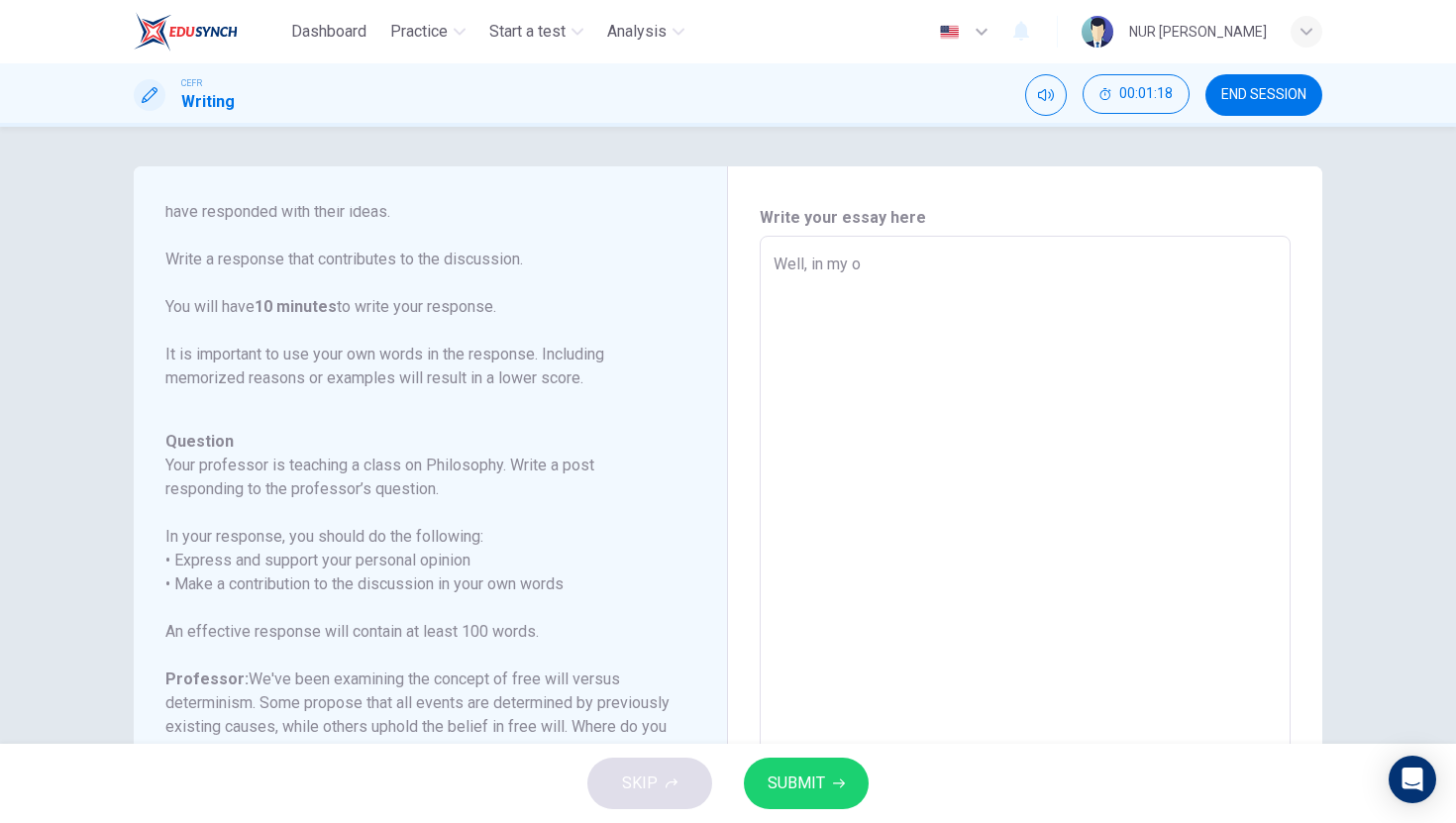 type on "Well, in my" 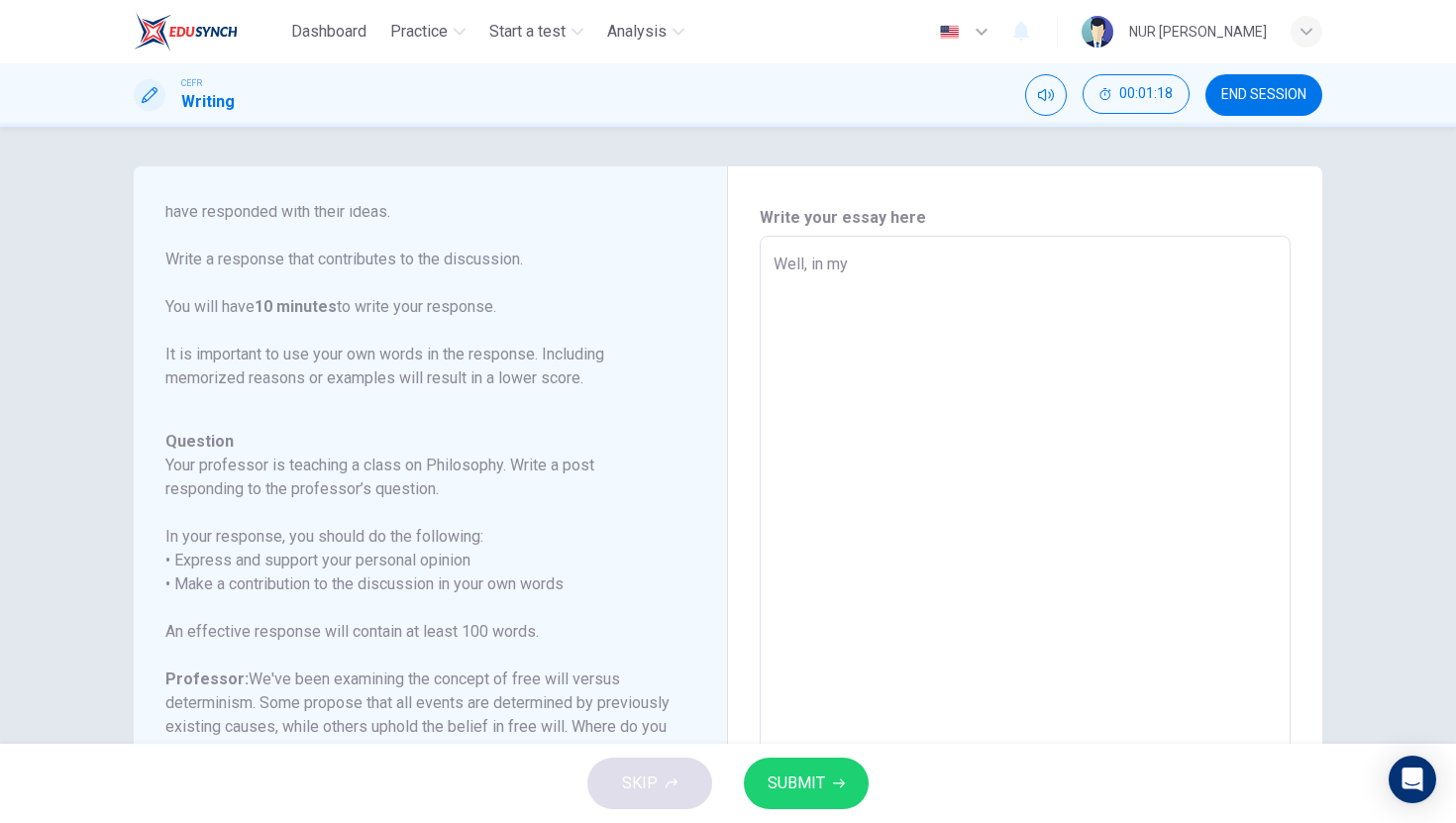 type on "x" 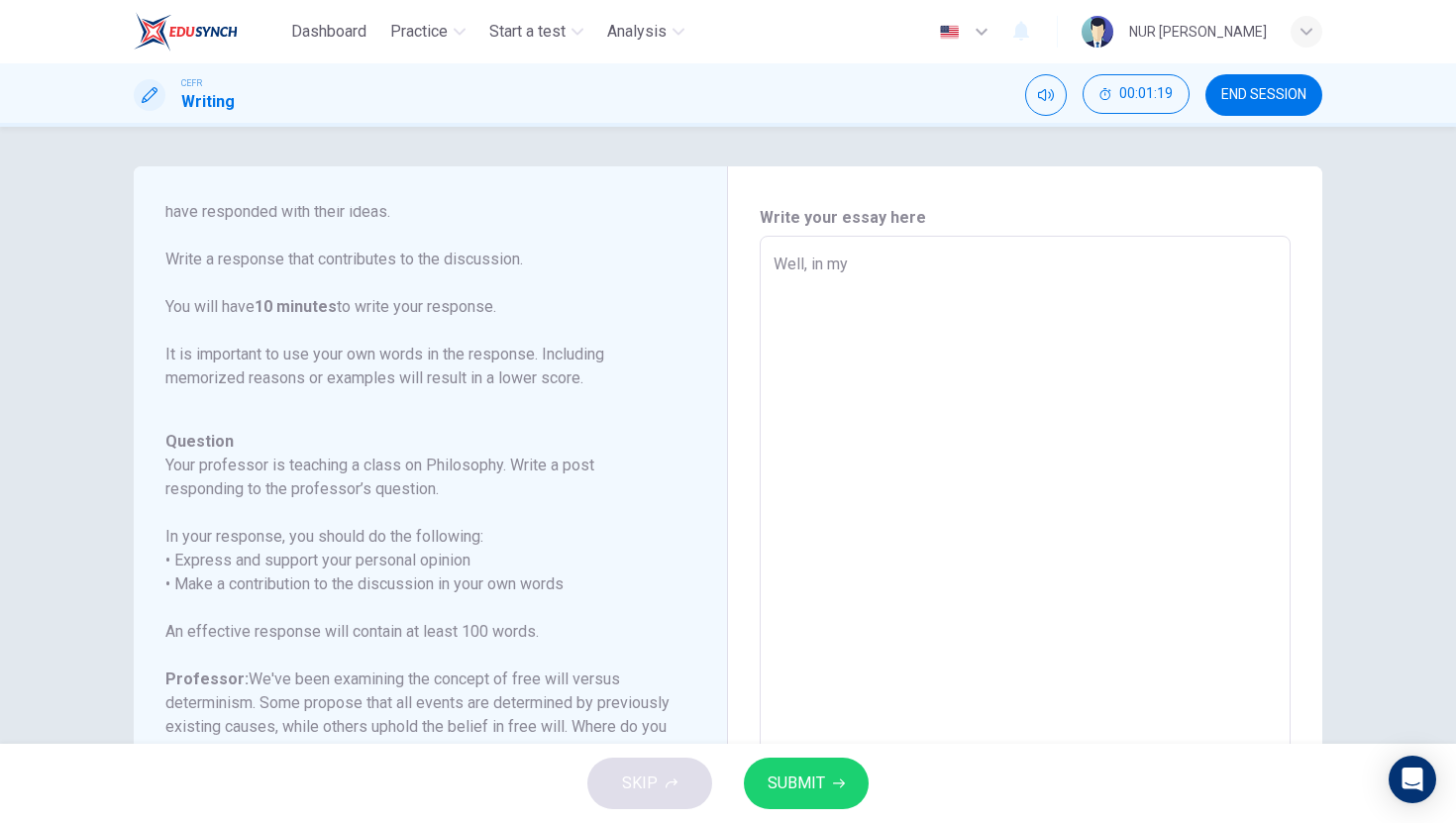 type on "Well, in my v" 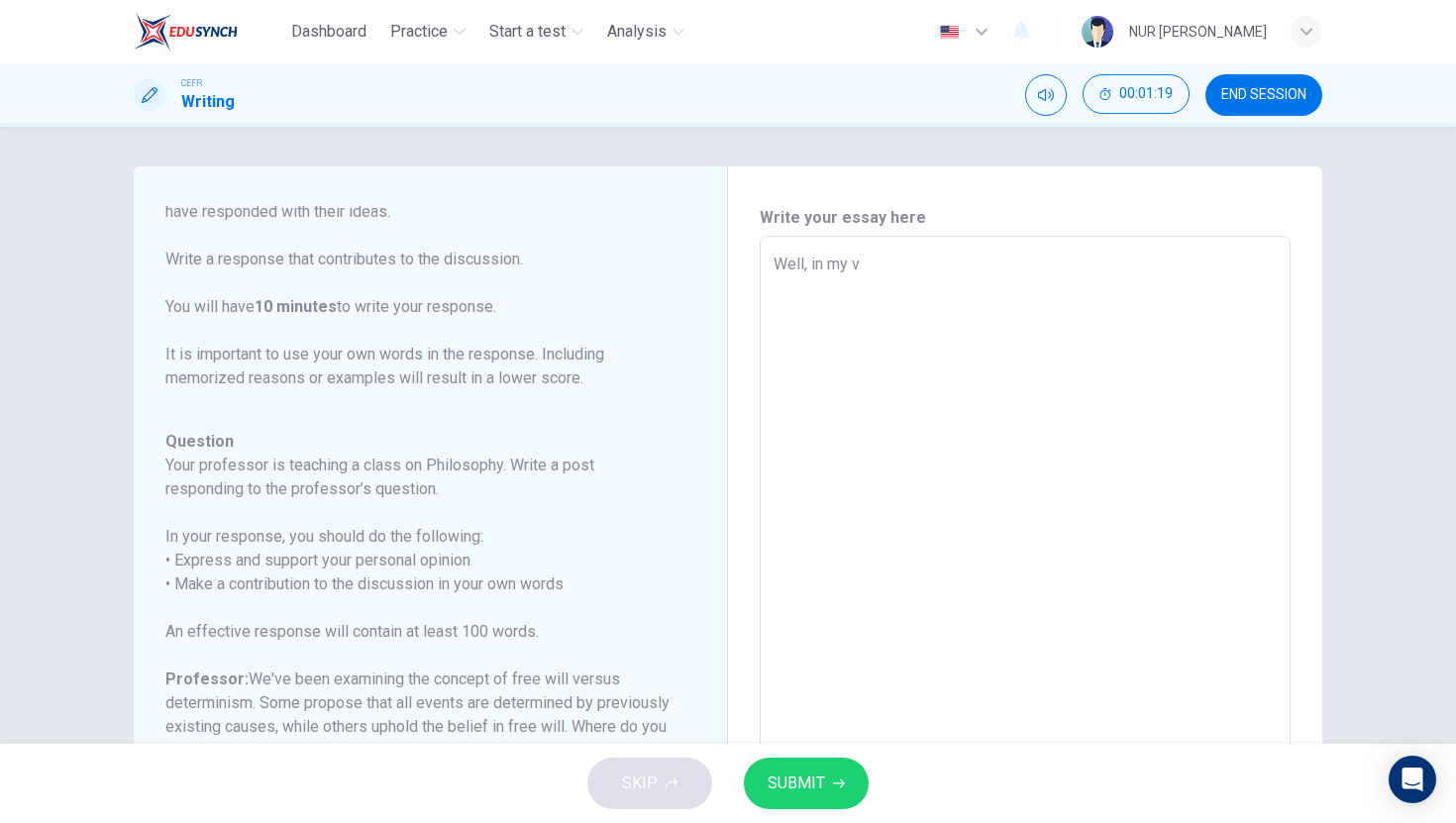 type on "Well, in my ve" 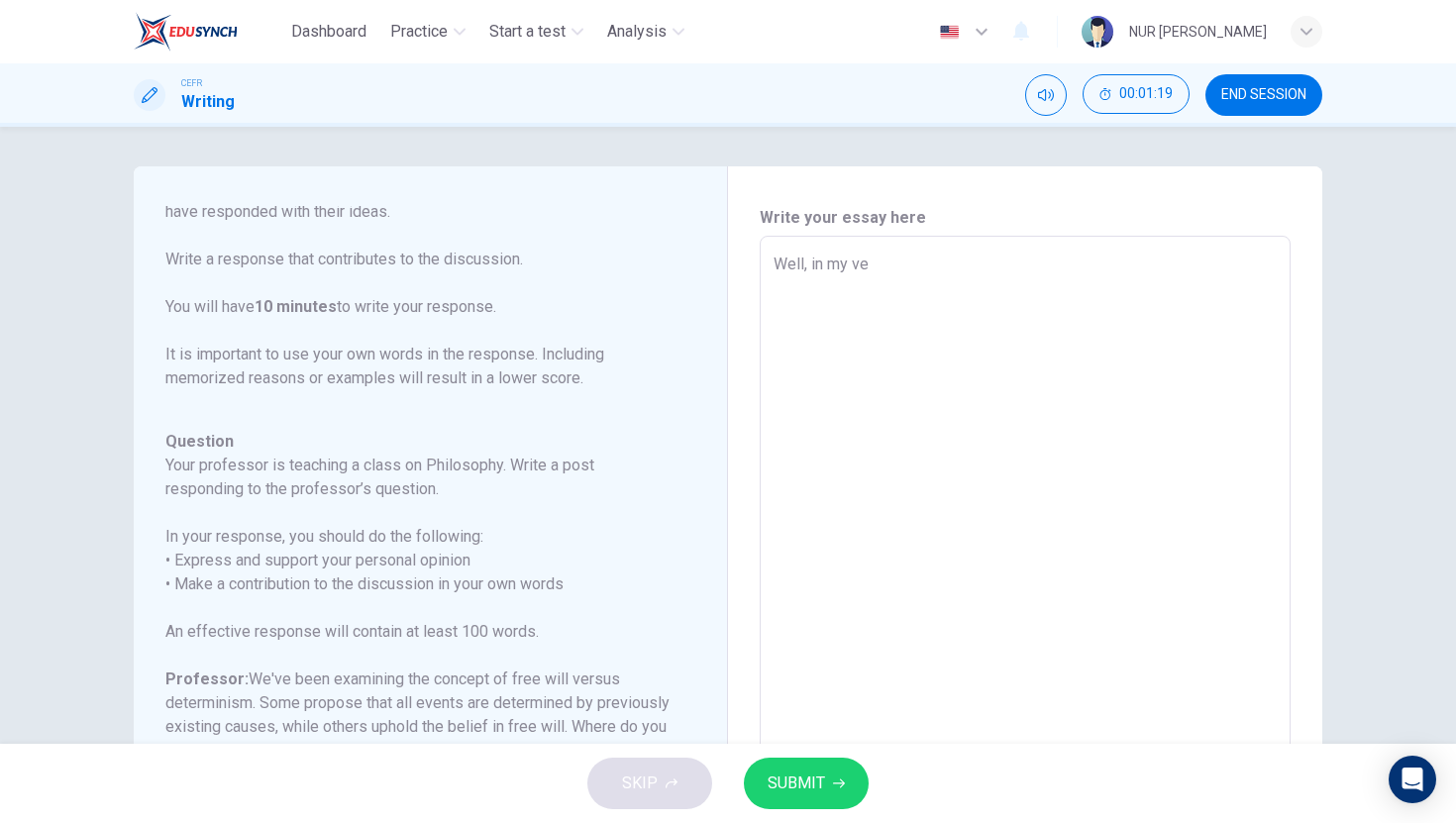 type on "x" 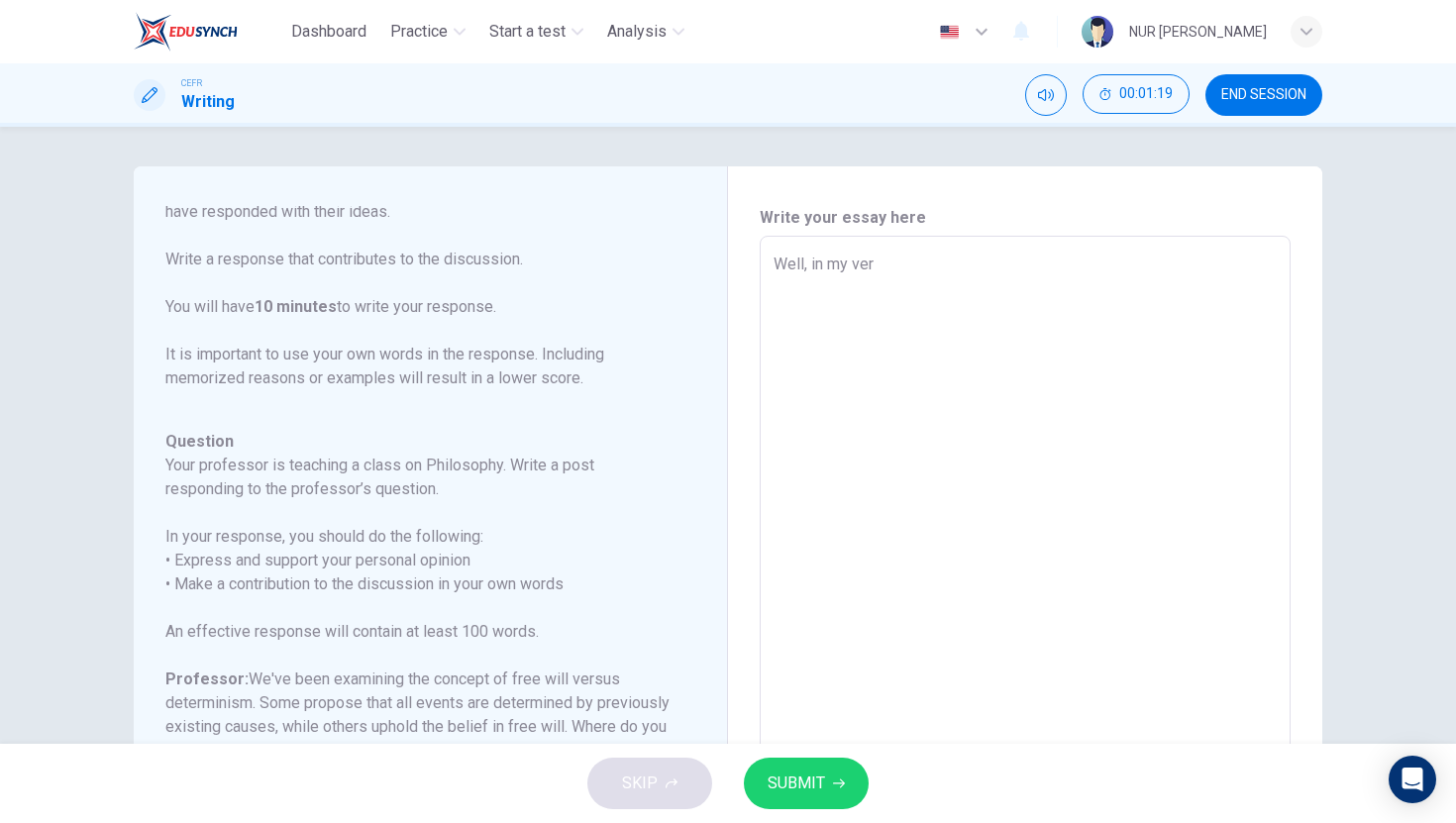 type on "x" 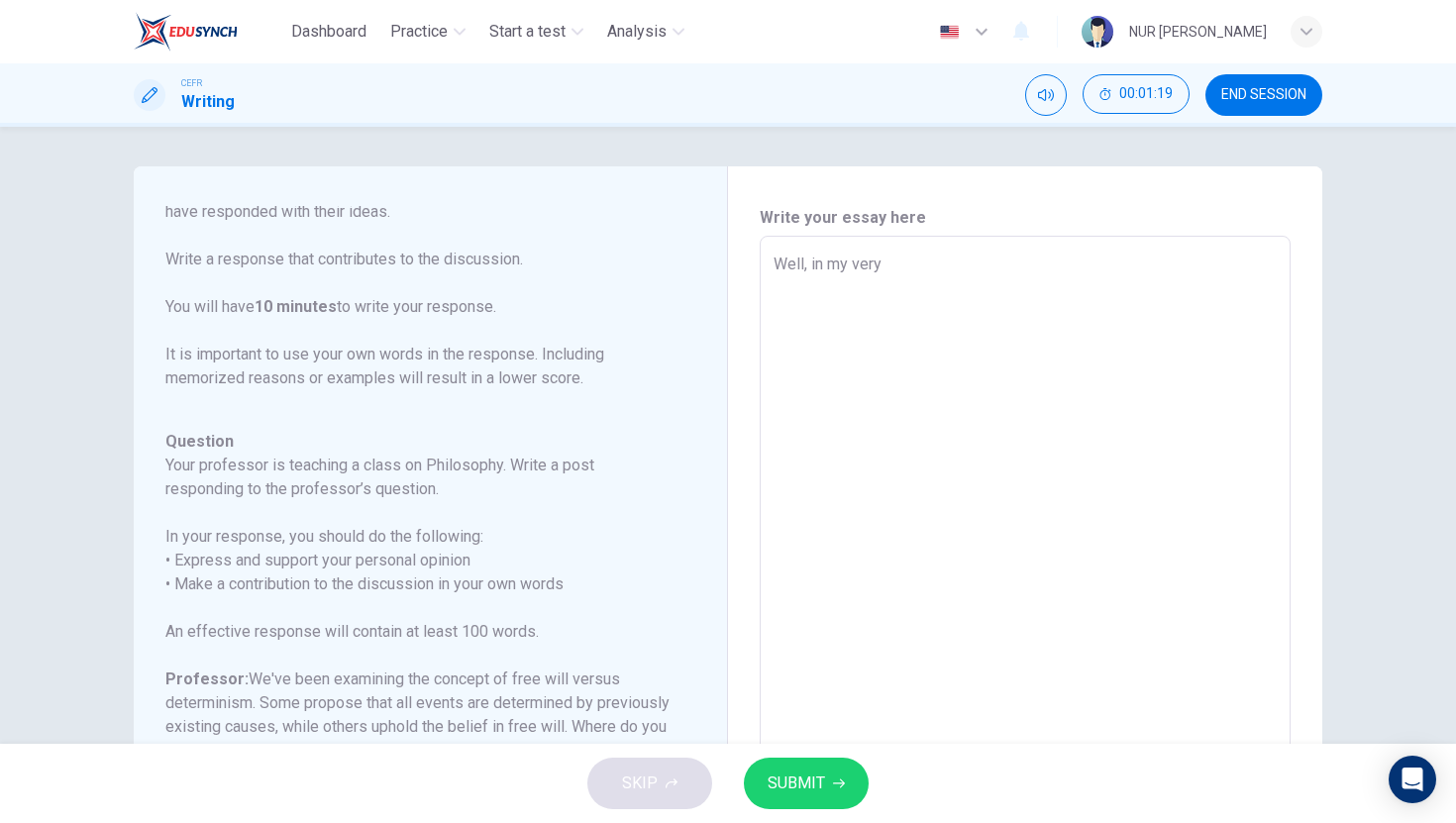 type on "x" 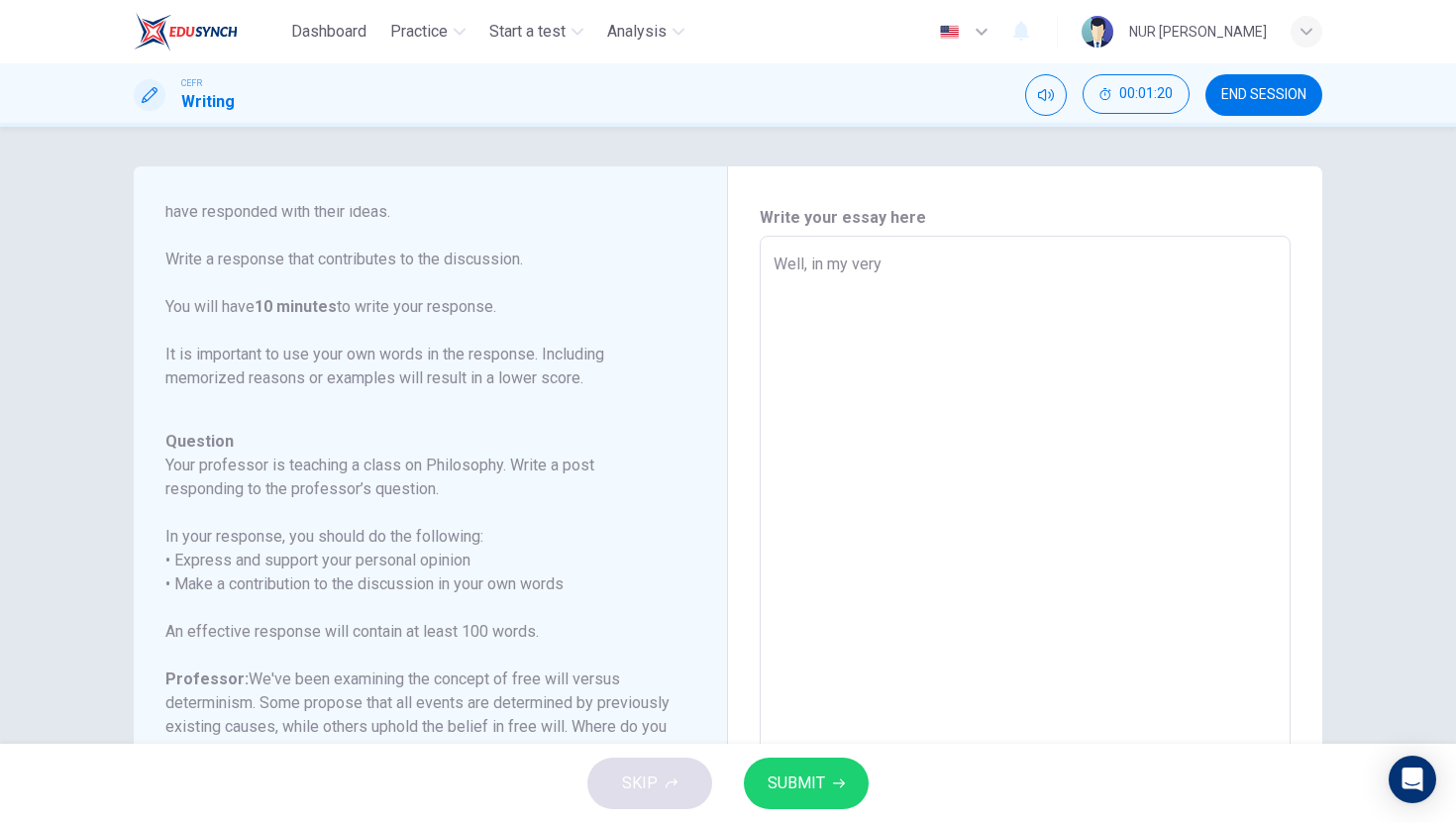 type on "Well, in my very" 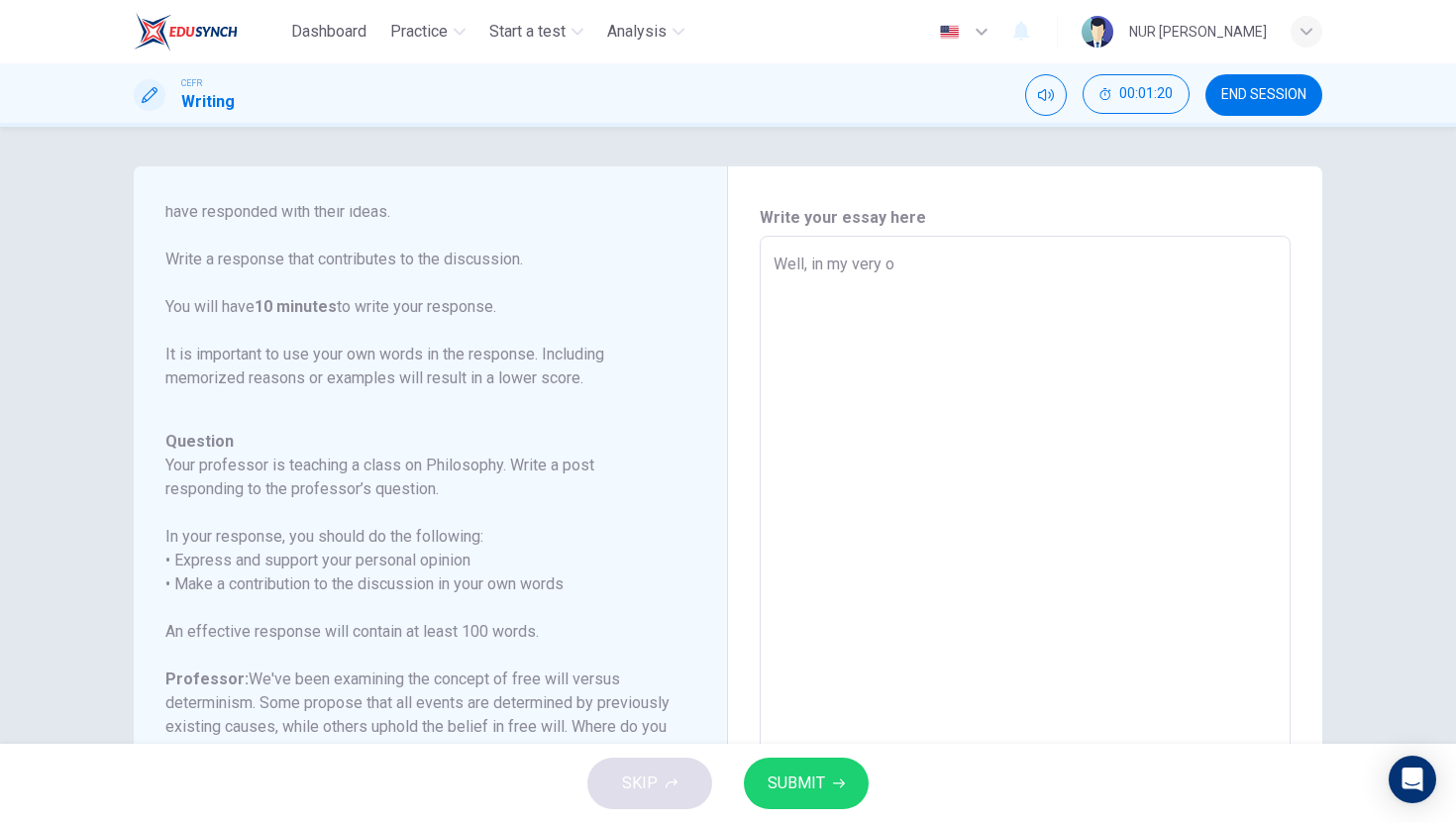 type on "Well, in my very ow" 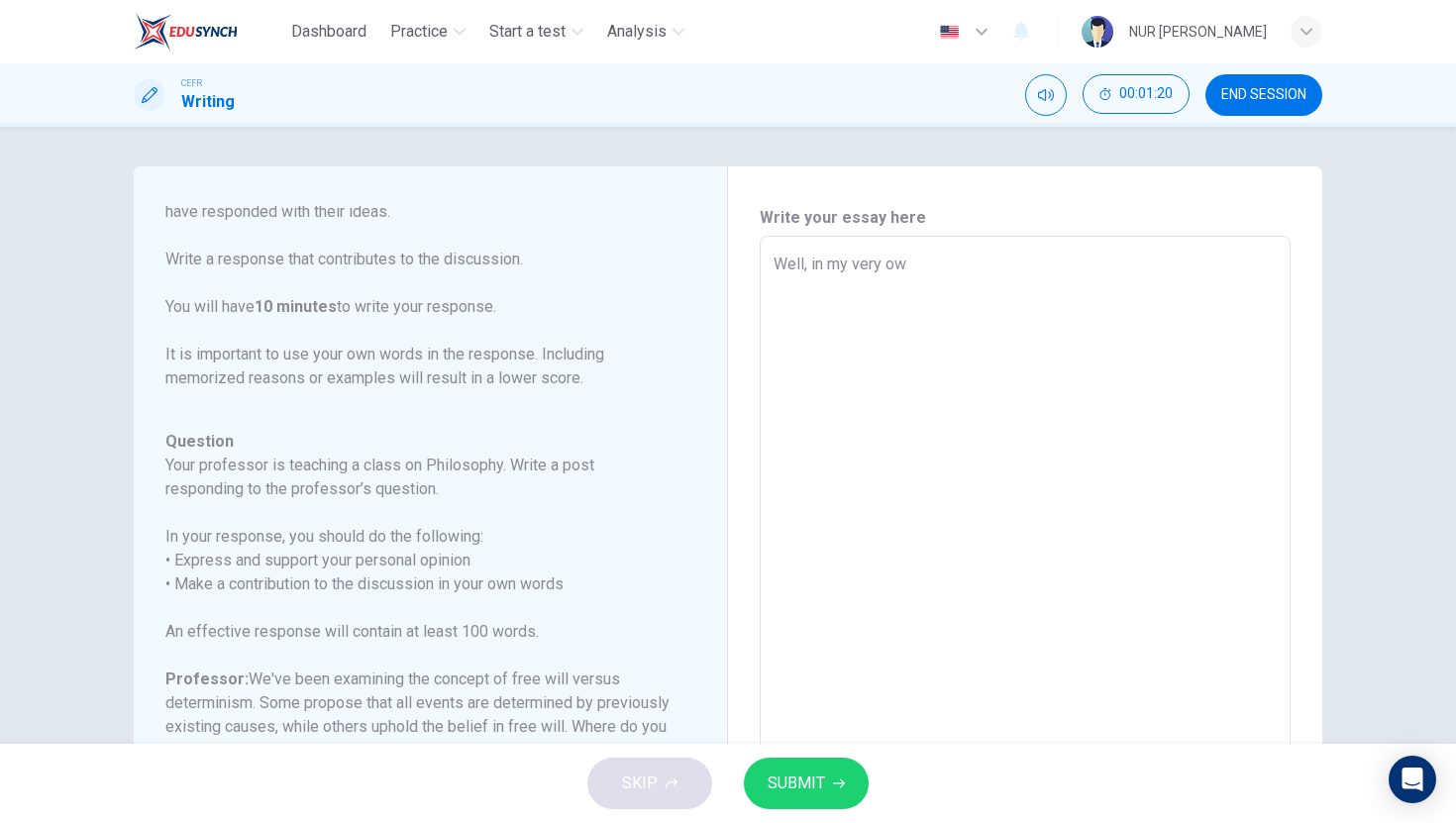 type on "x" 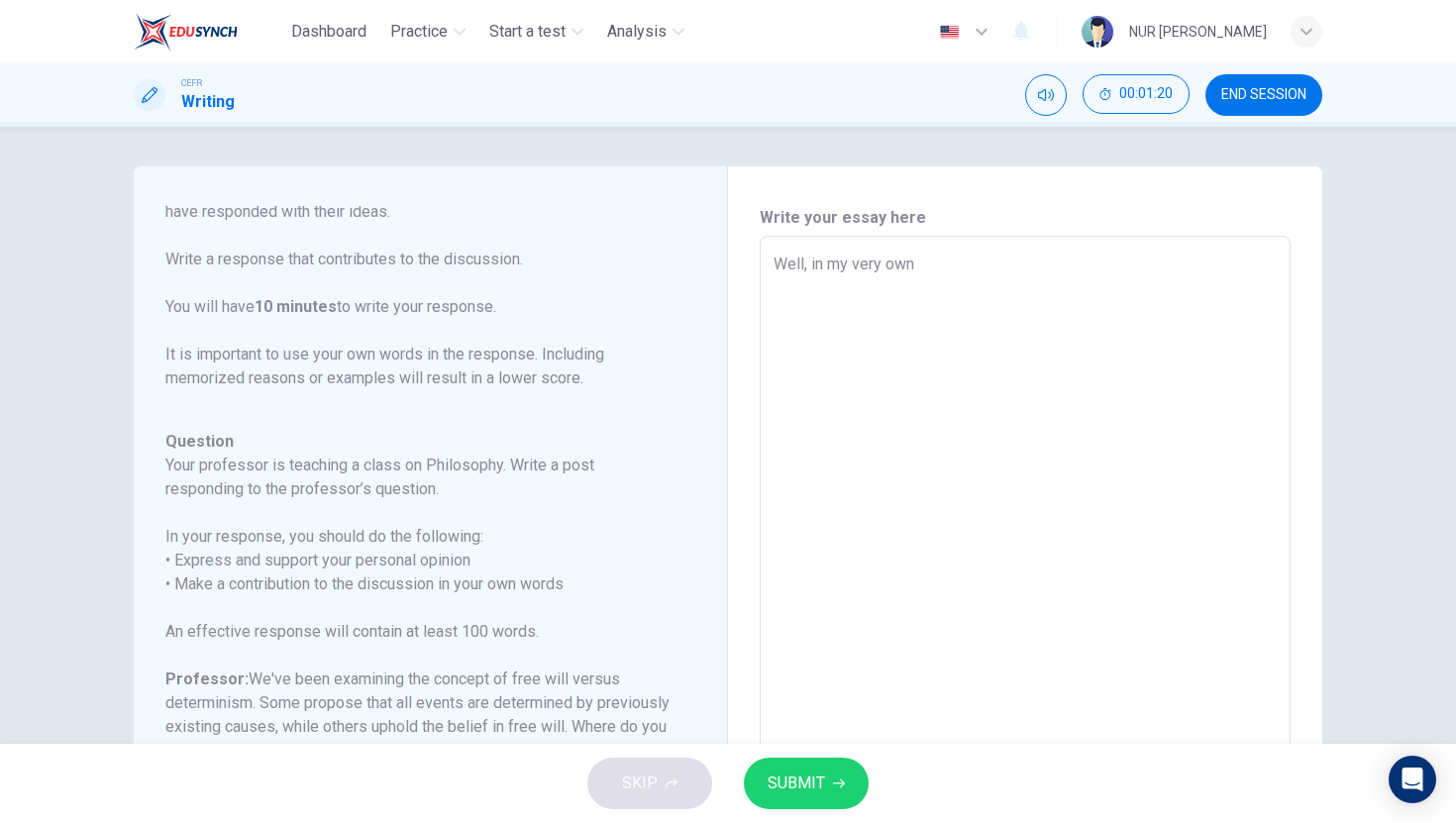 type on "x" 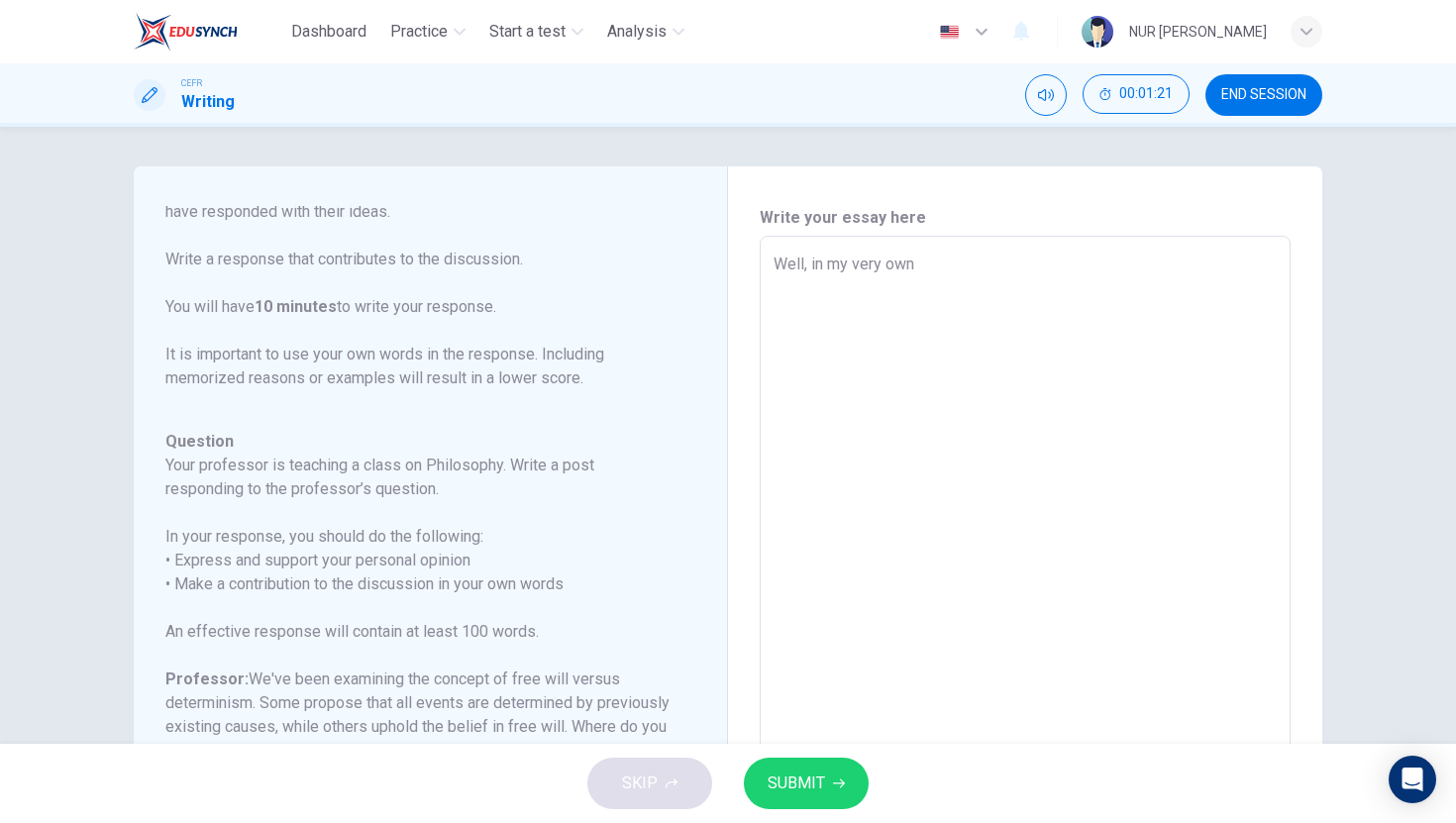 type on "Well, in my very own o" 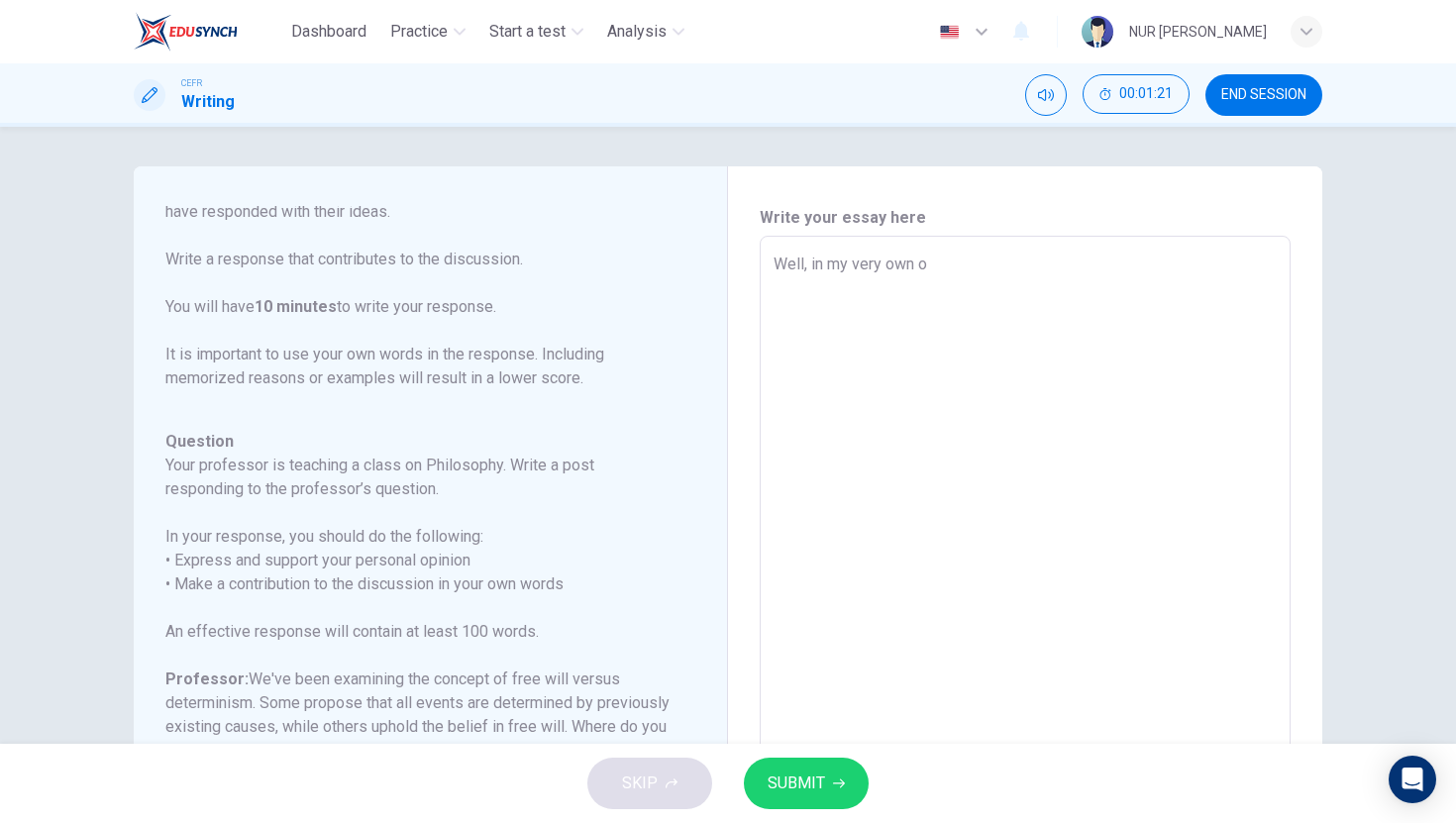 type on "Well, in my very own op" 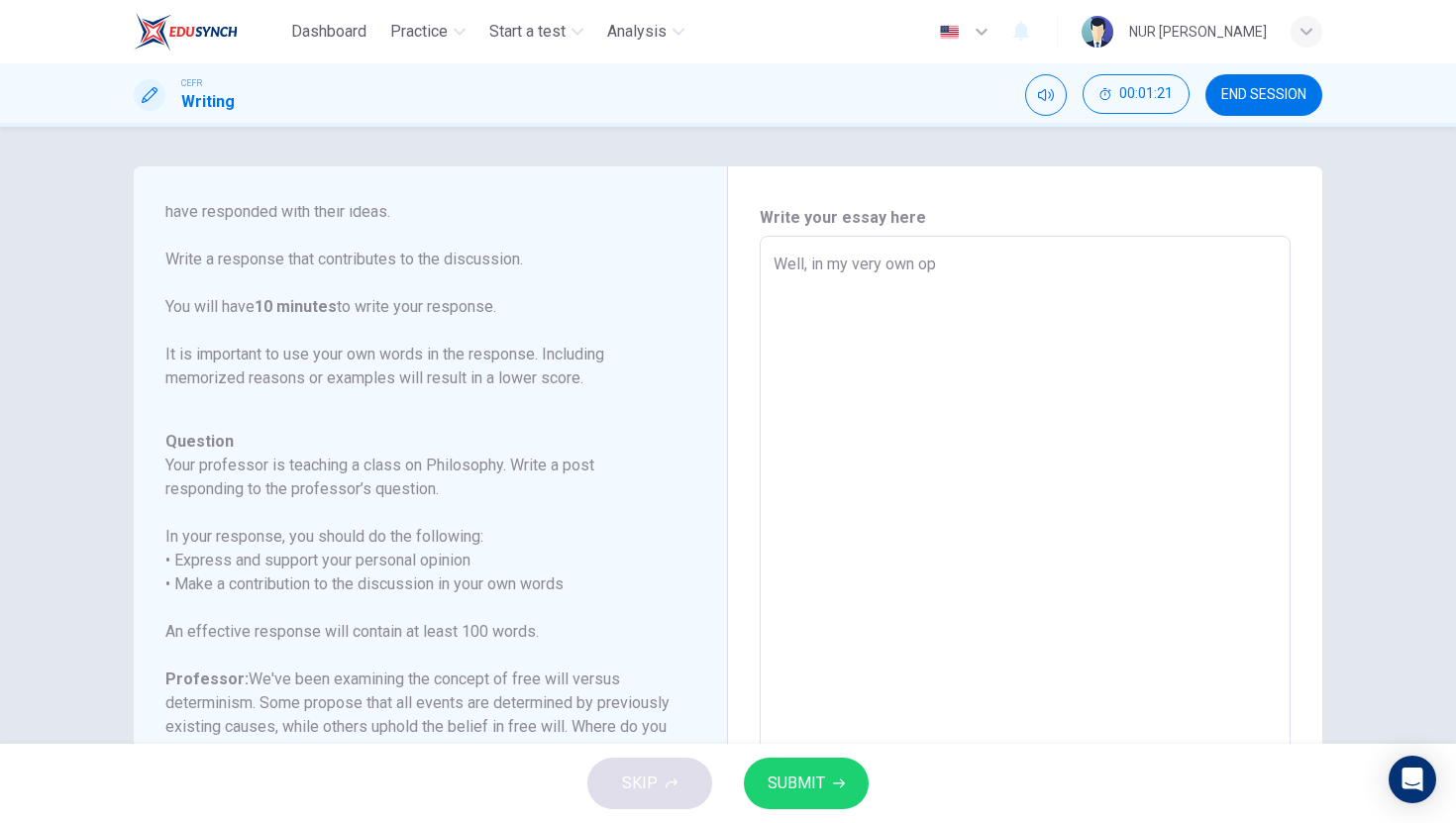 type on "x" 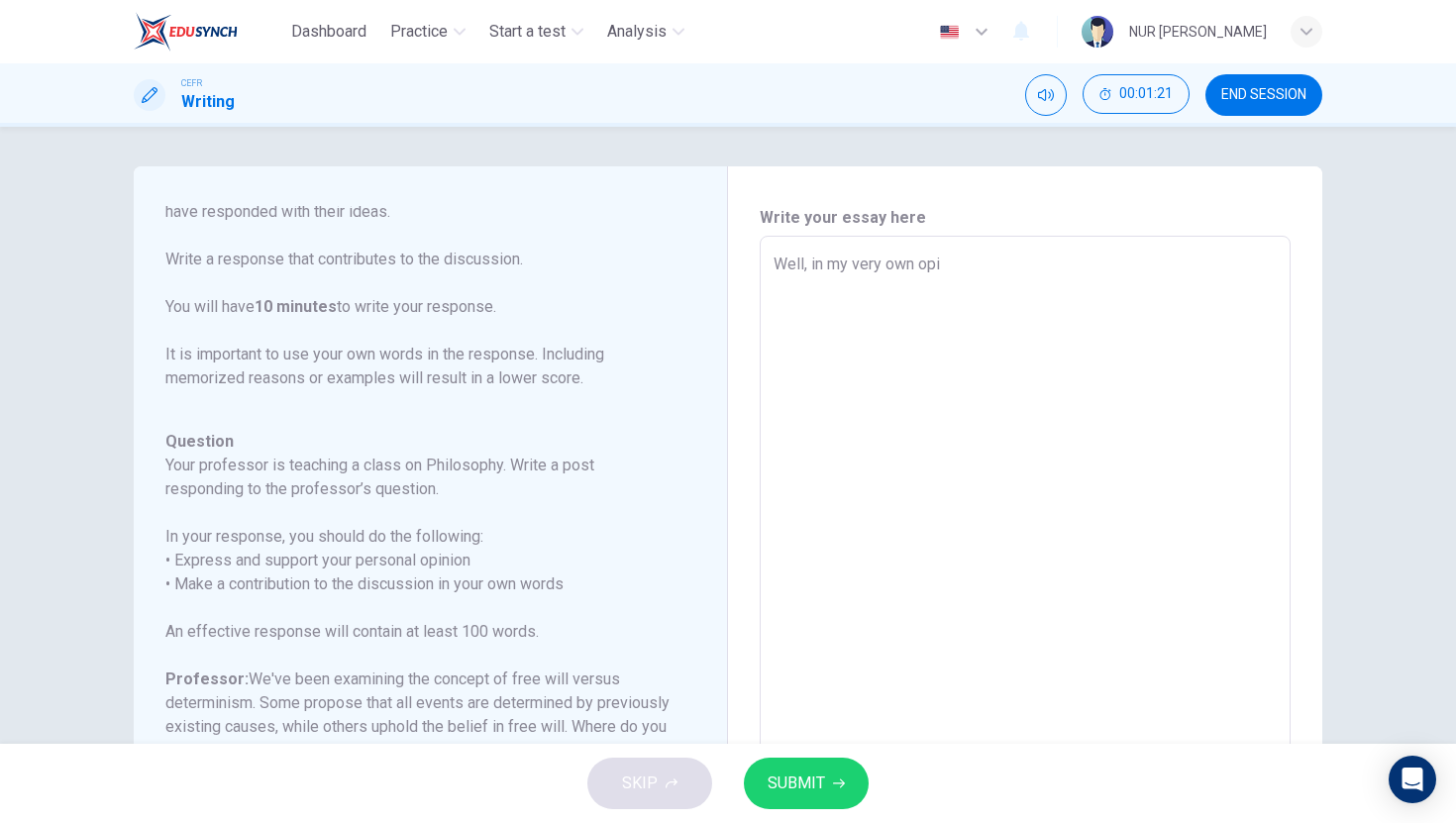 type on "x" 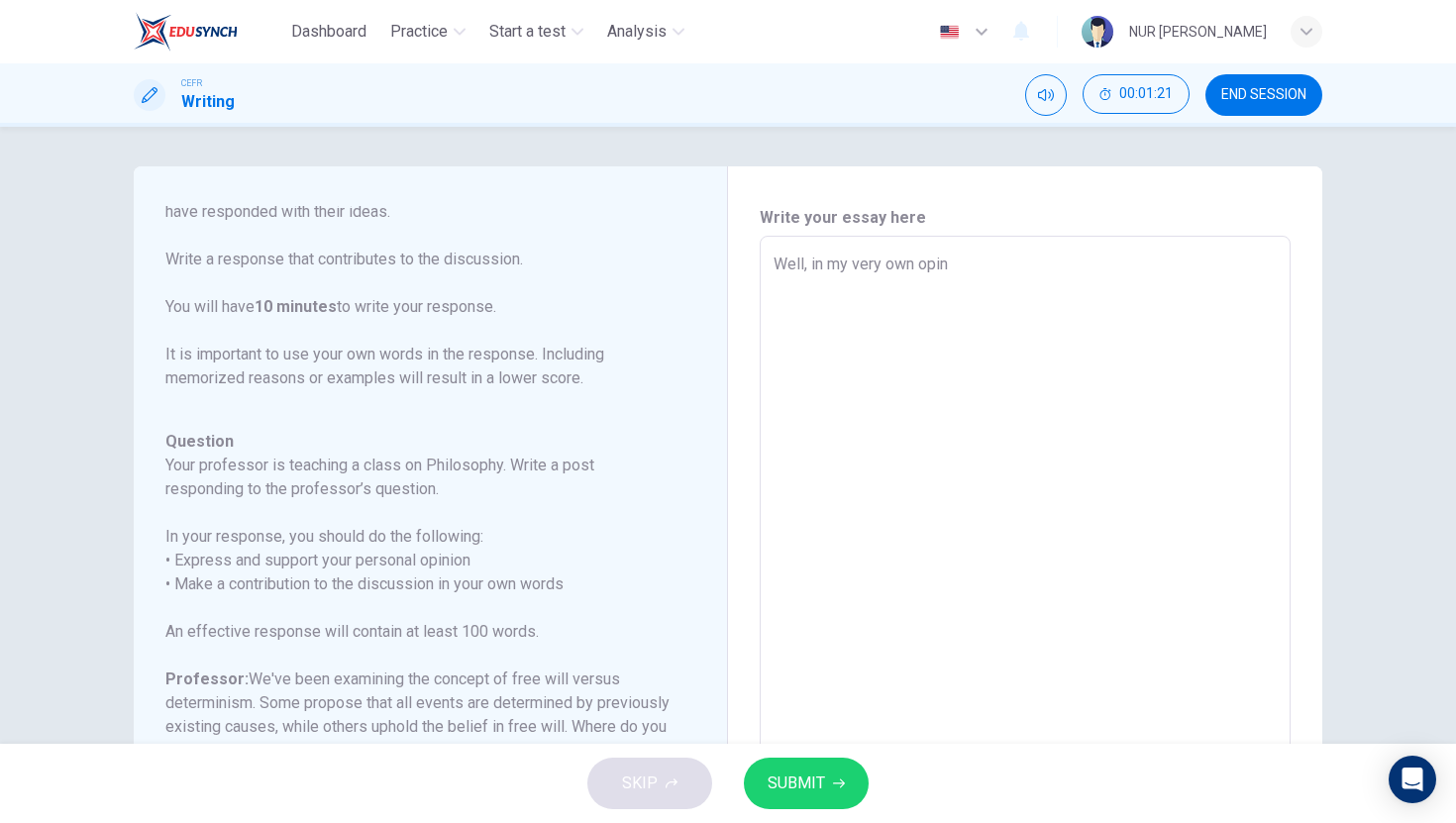 type on "x" 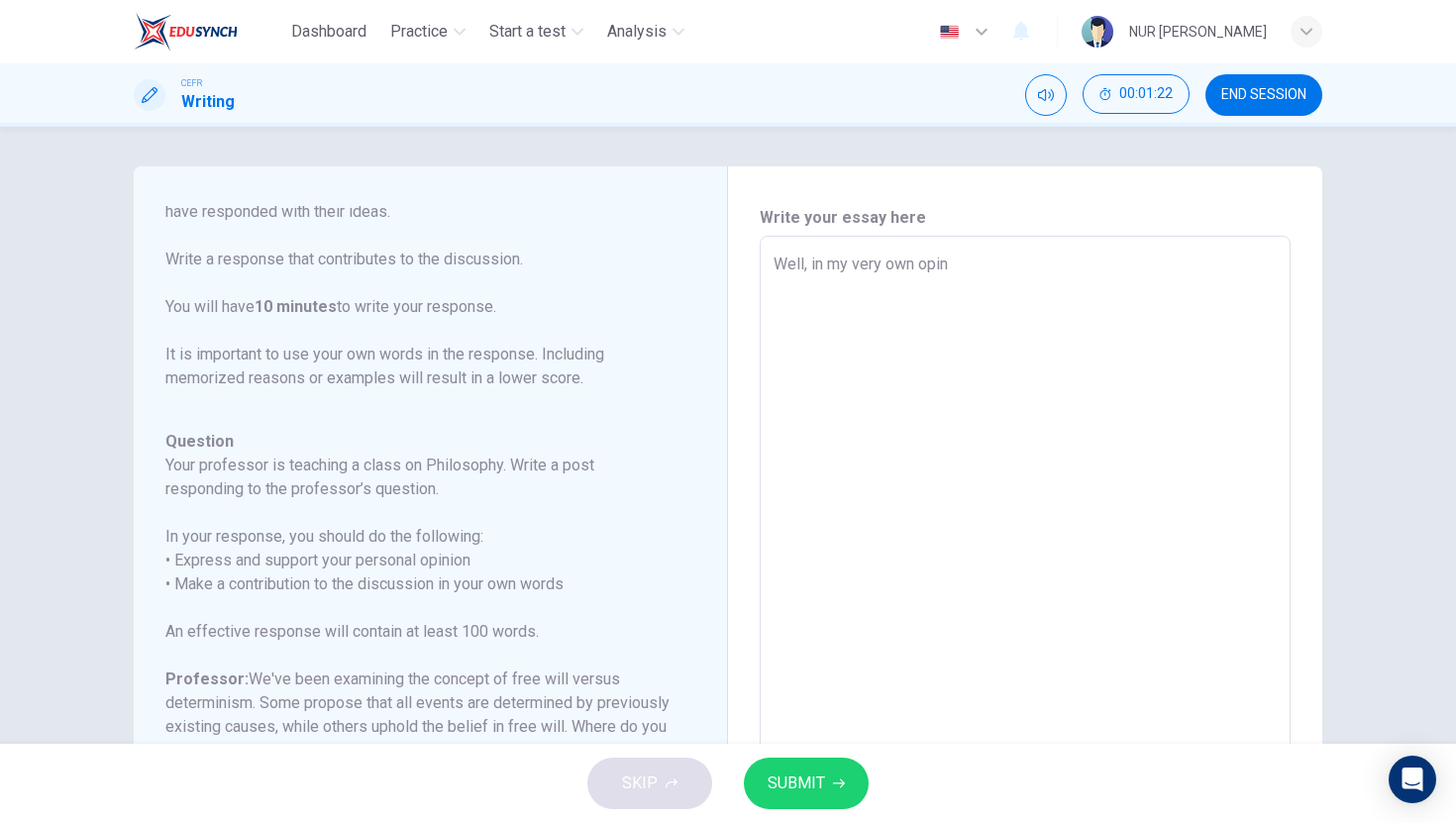 type on "Well, in my very own opini" 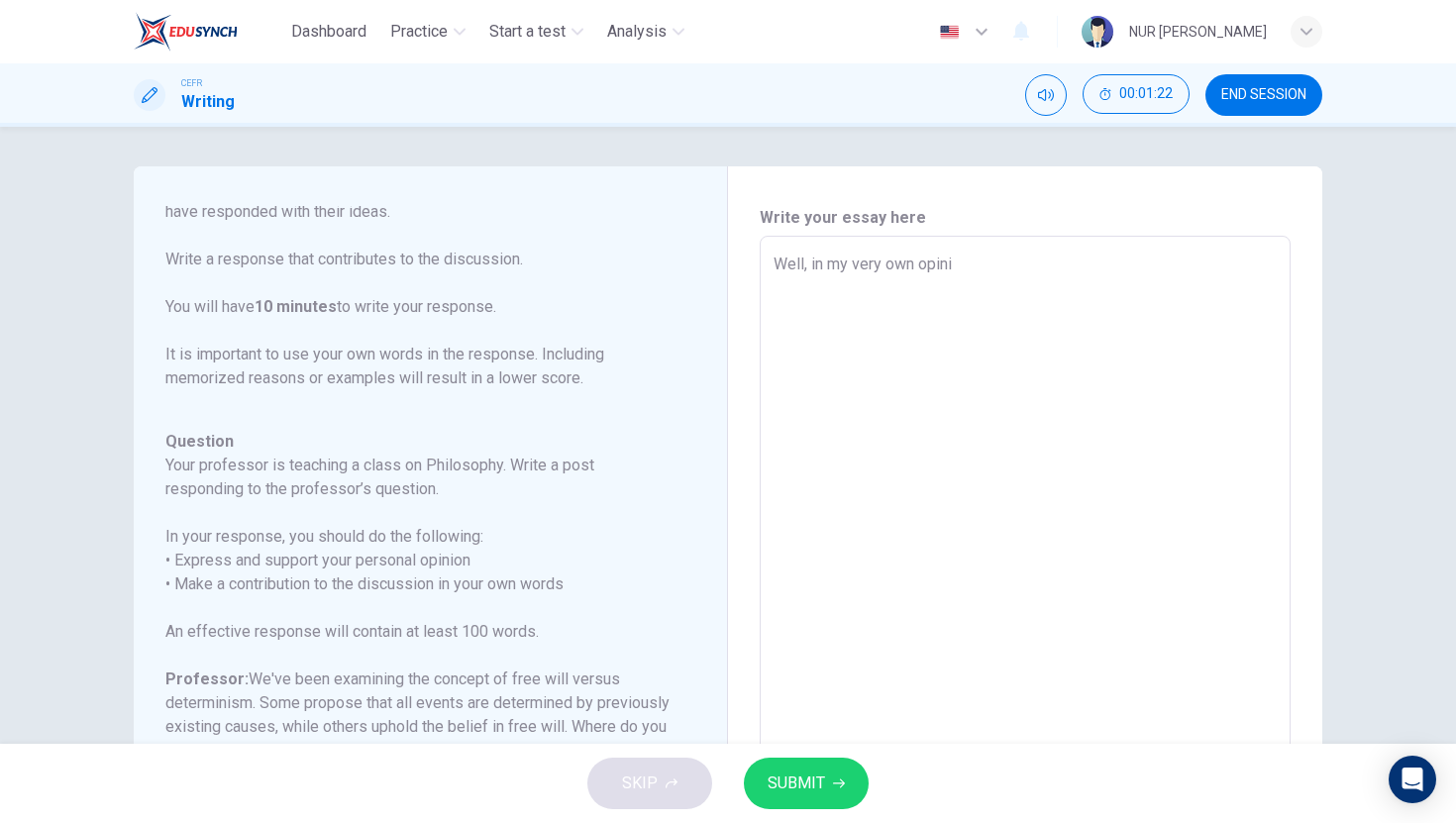 type on "x" 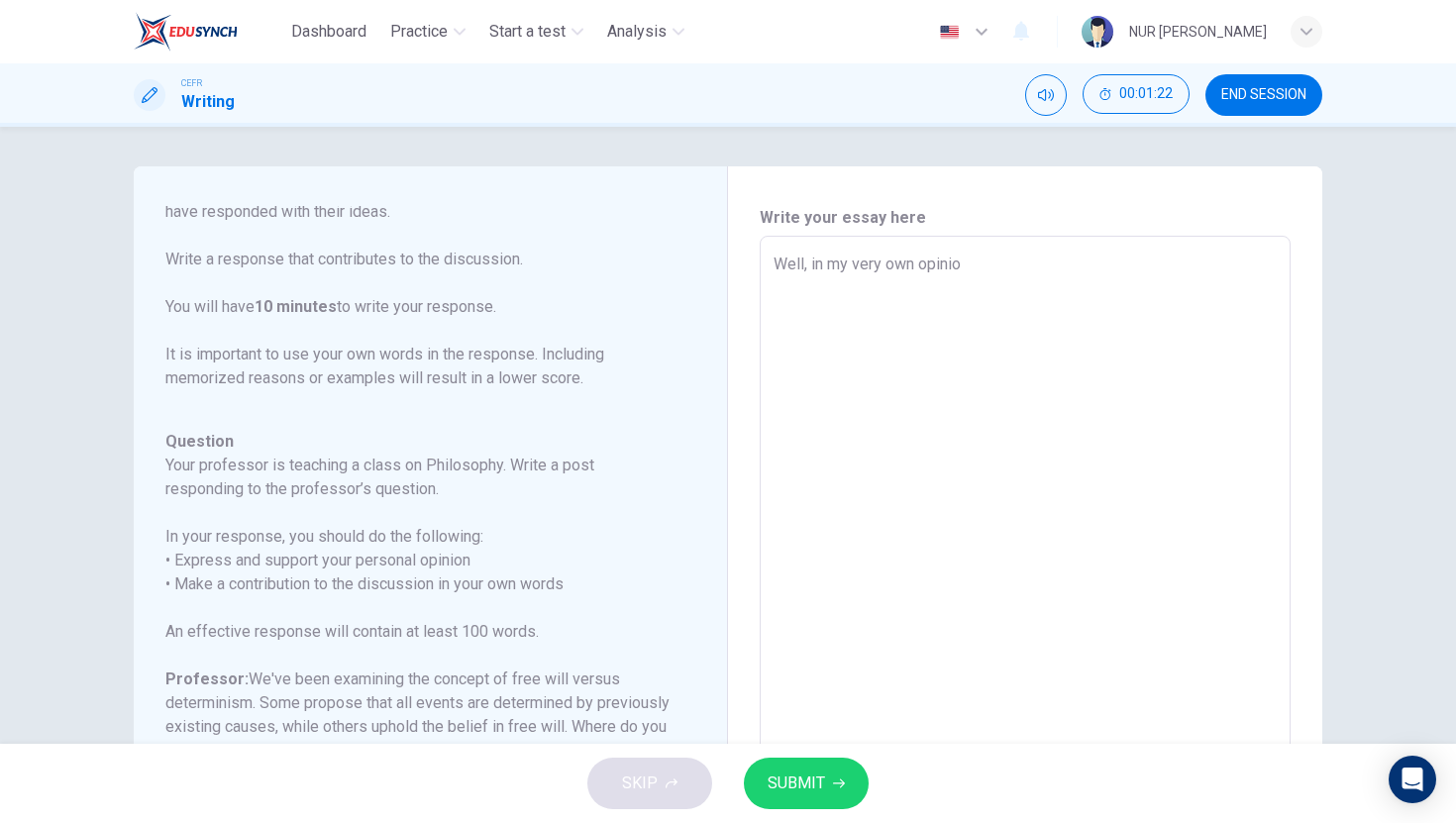 type on "Well, in my very own opinion" 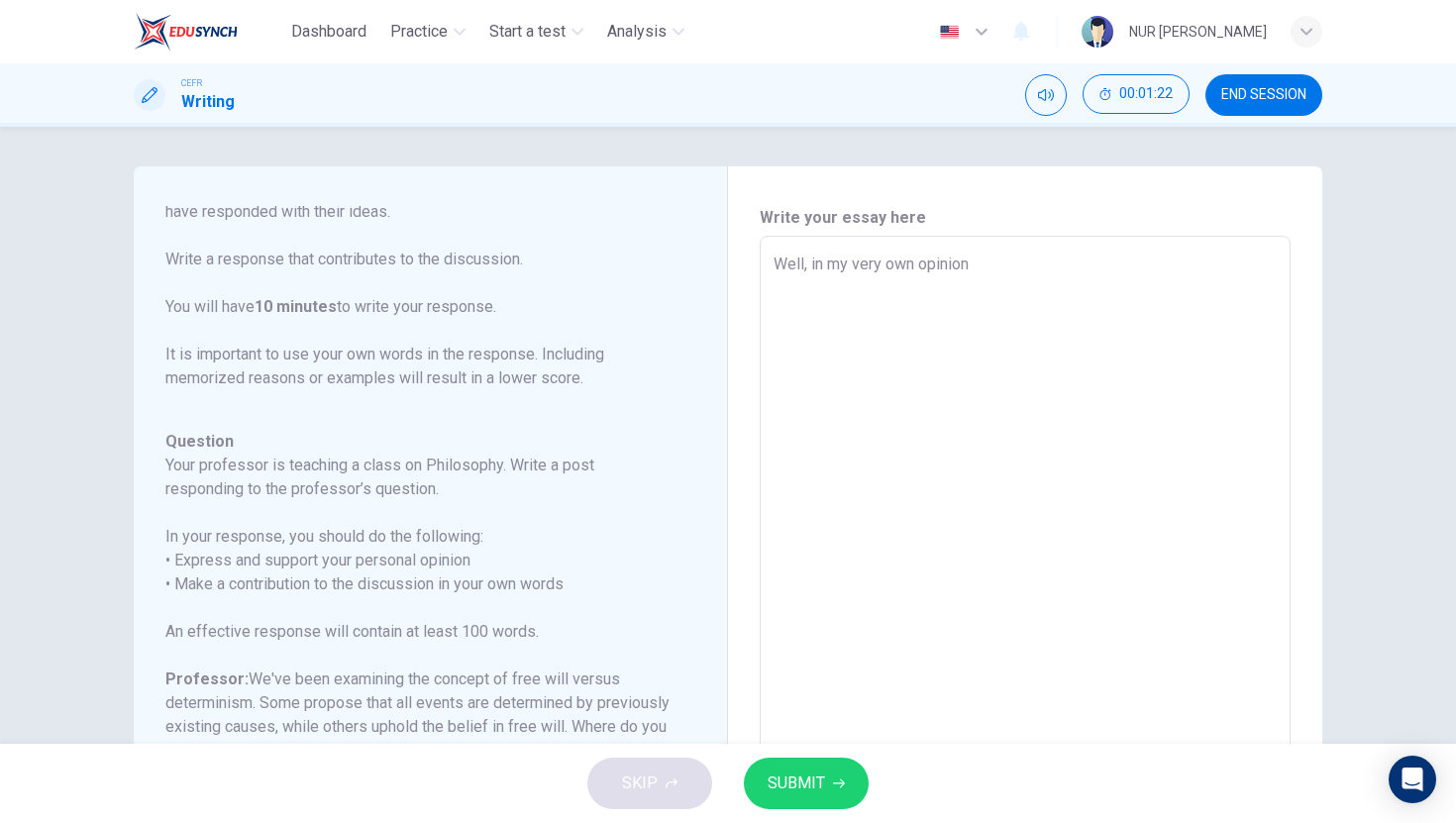 type on "x" 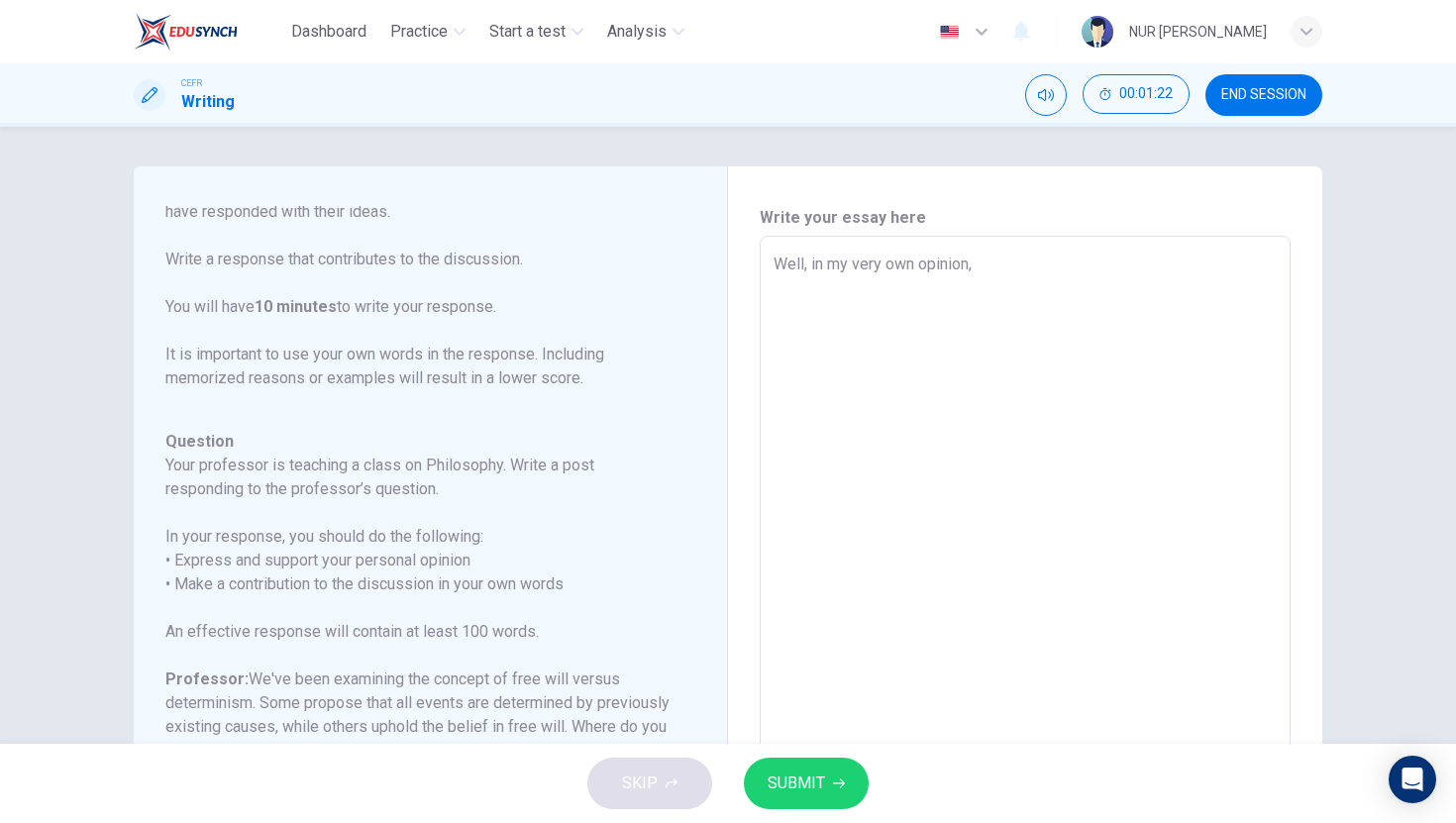 type on "x" 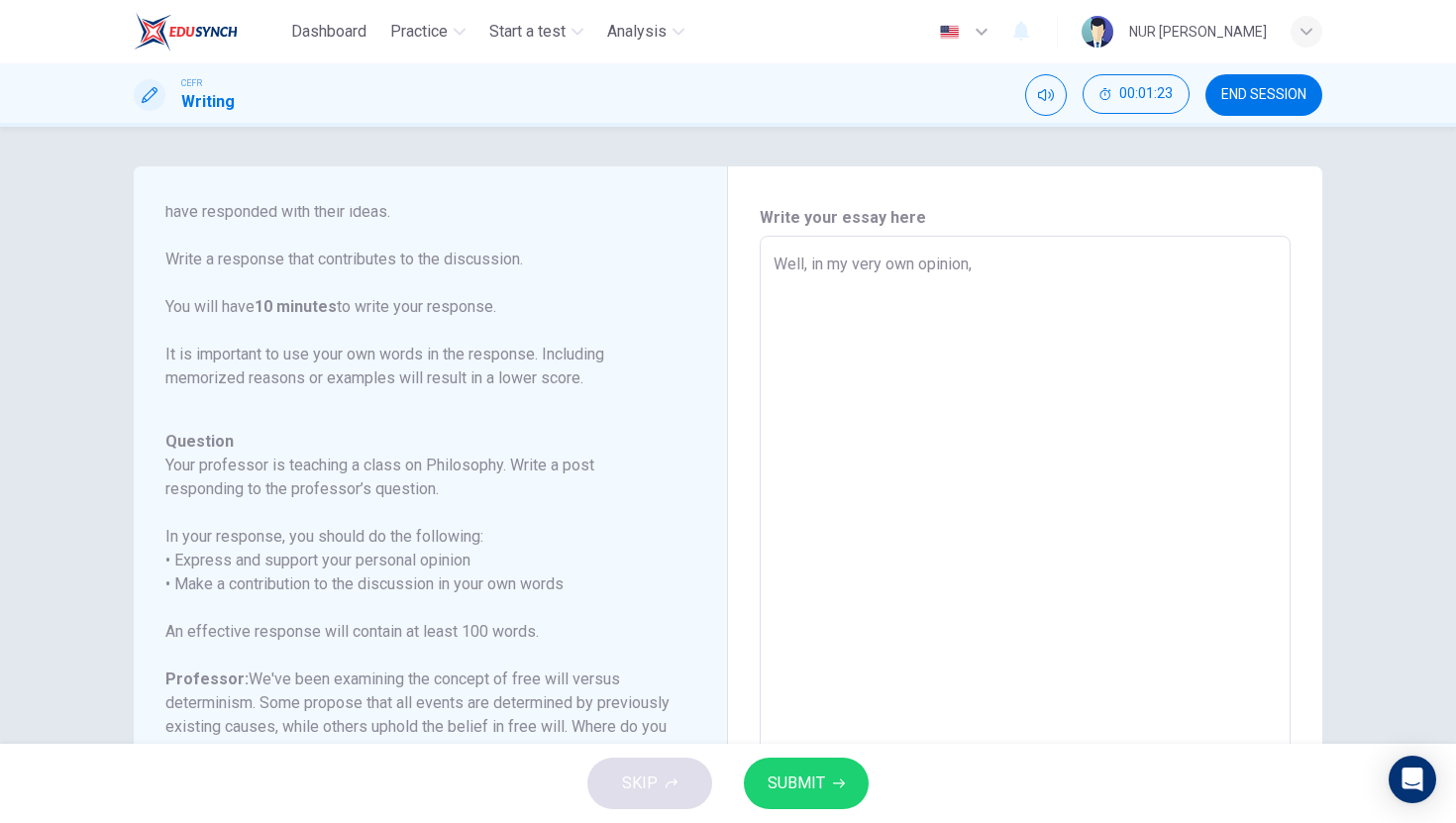 type on "Well, in my very own opinion," 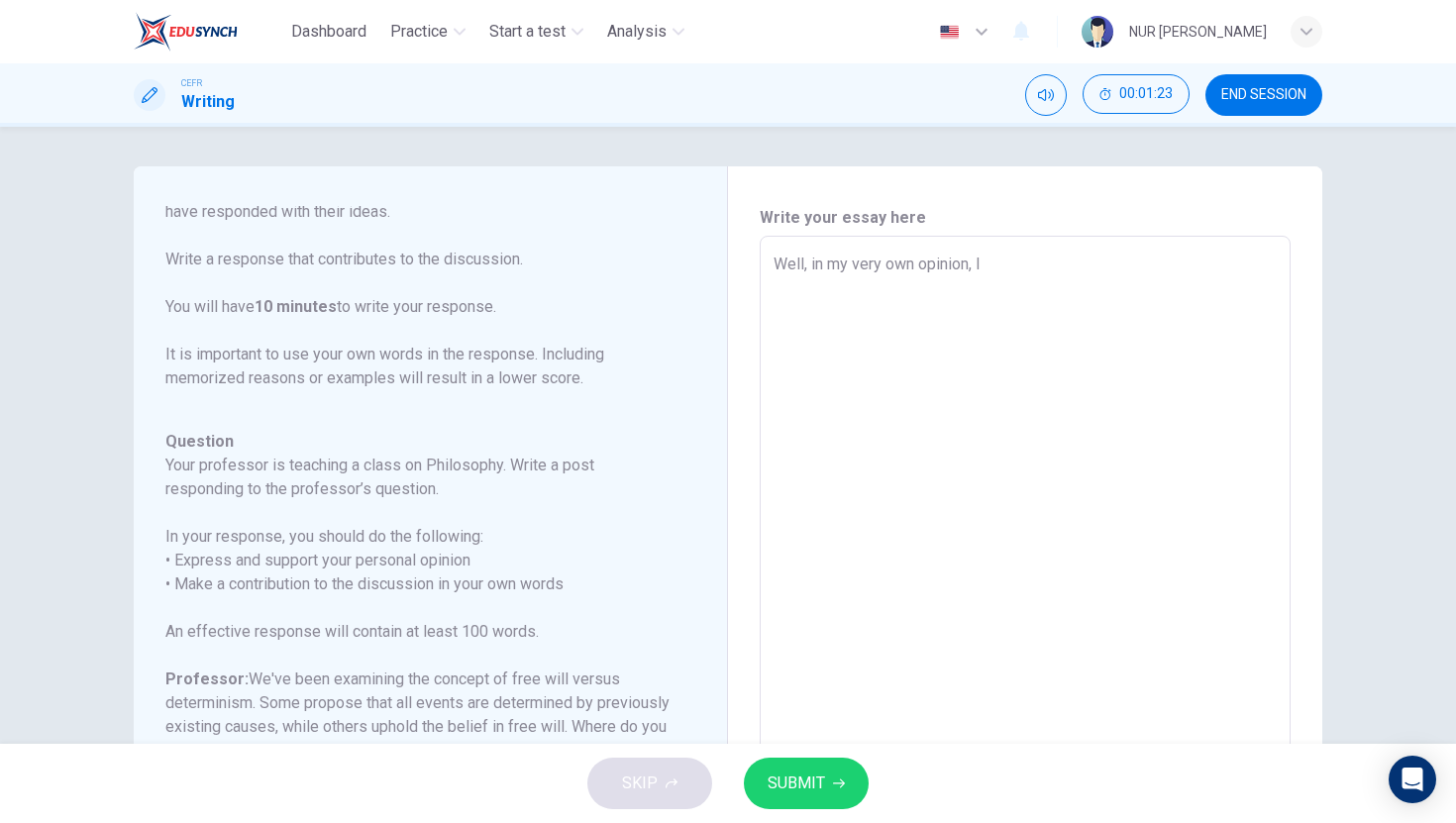 type on "x" 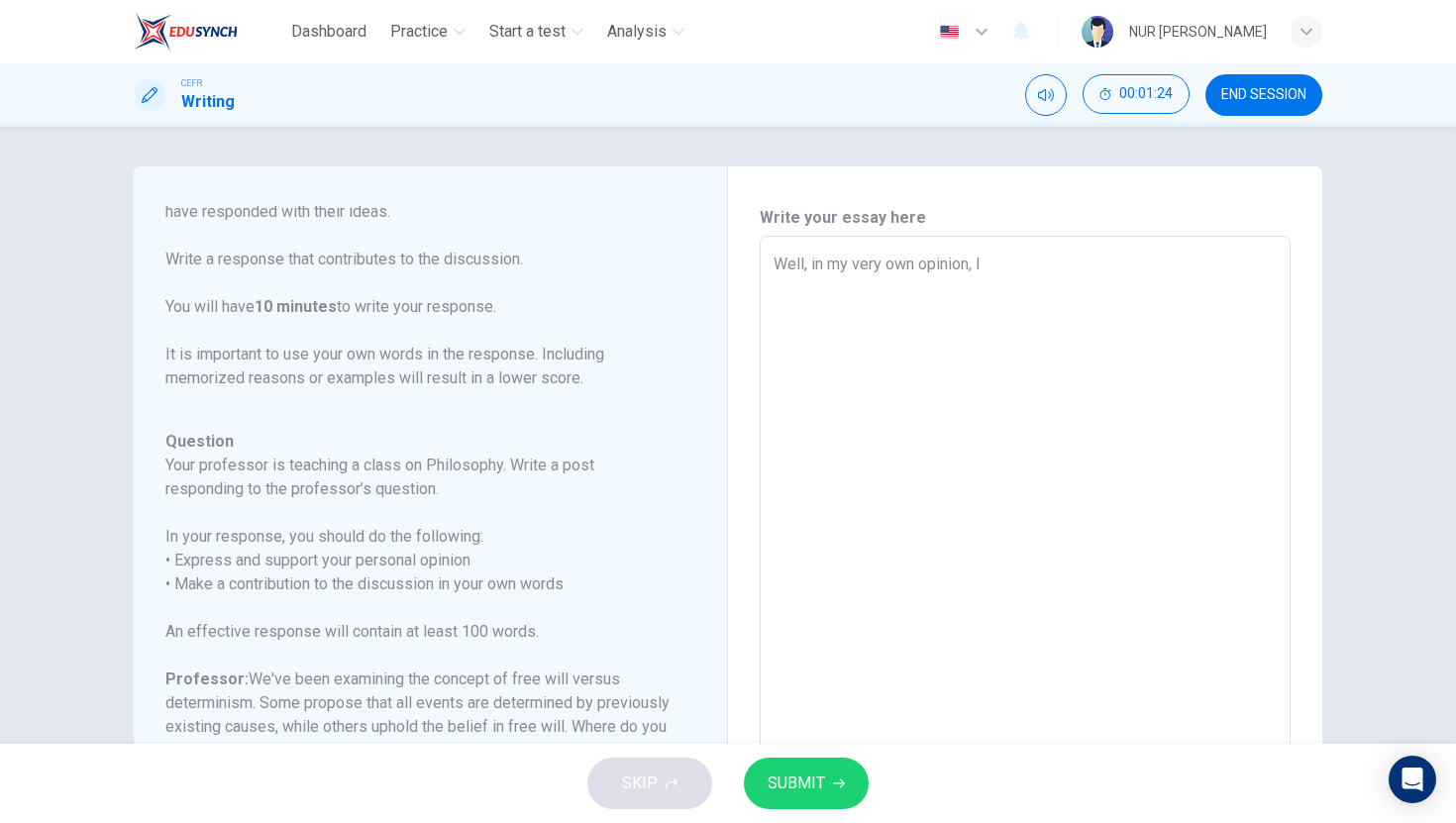 type on "Well, in my very own opinion, I o" 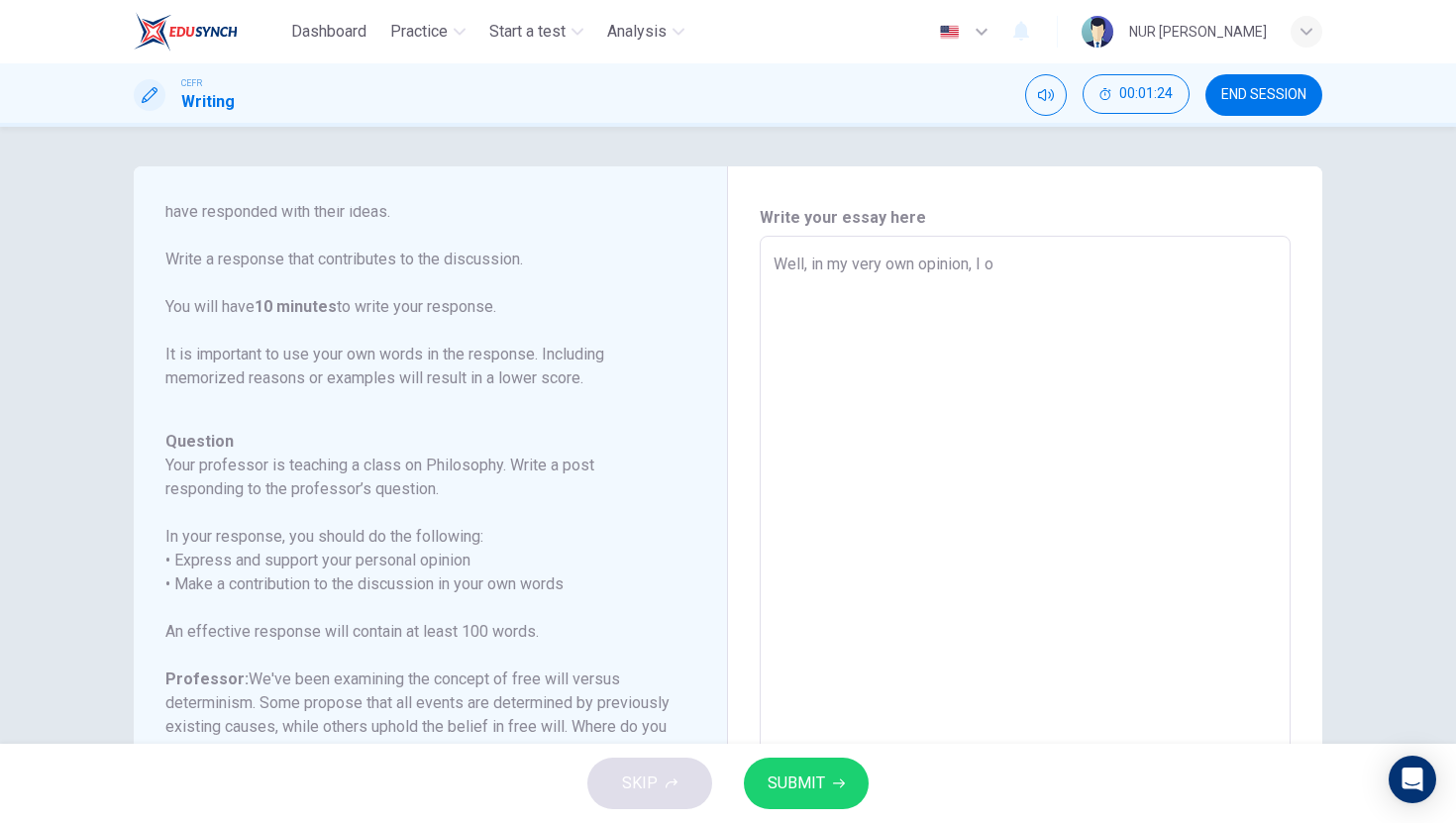 type on "x" 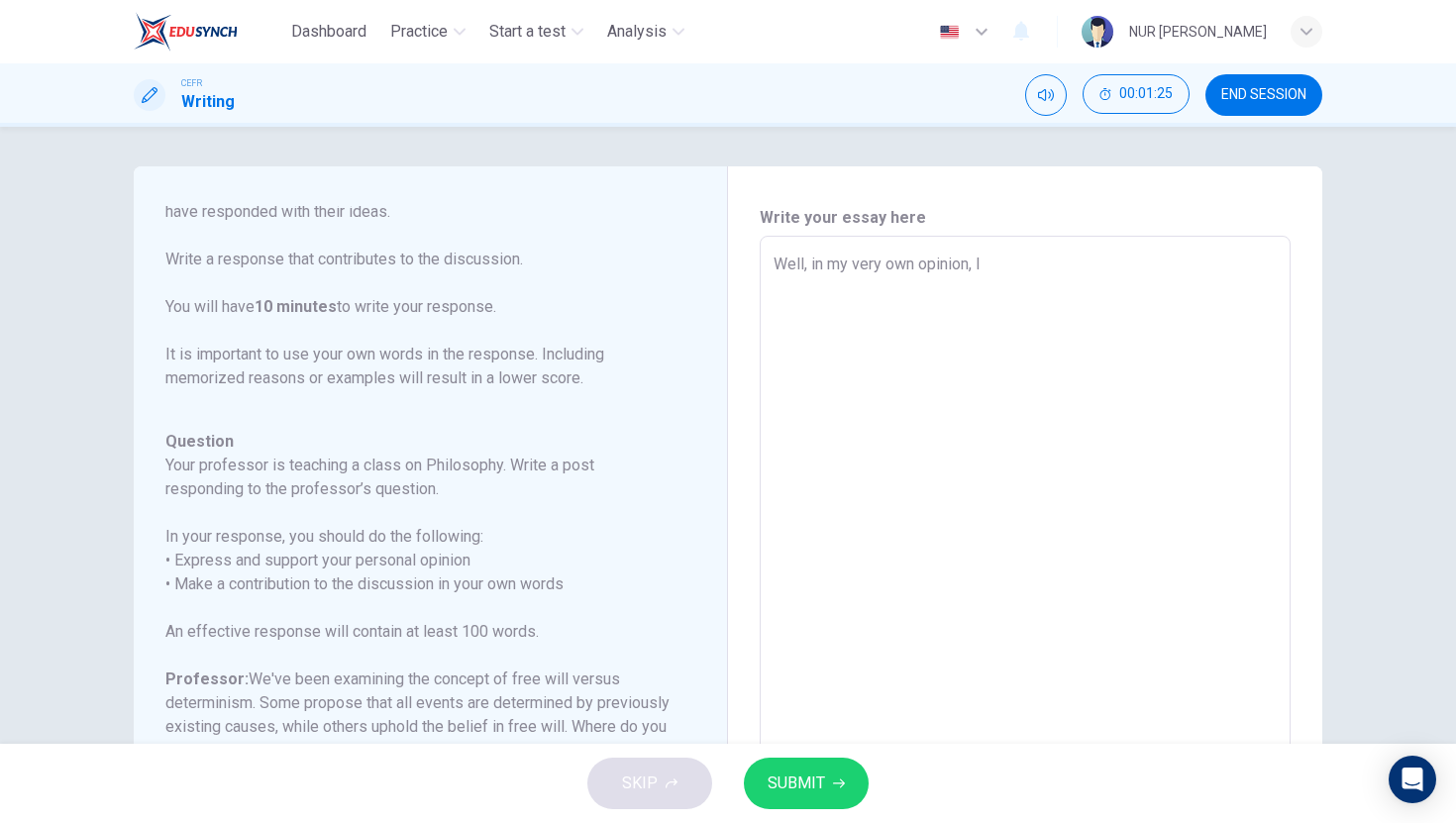 type on "Well, in my very own opinion, I w" 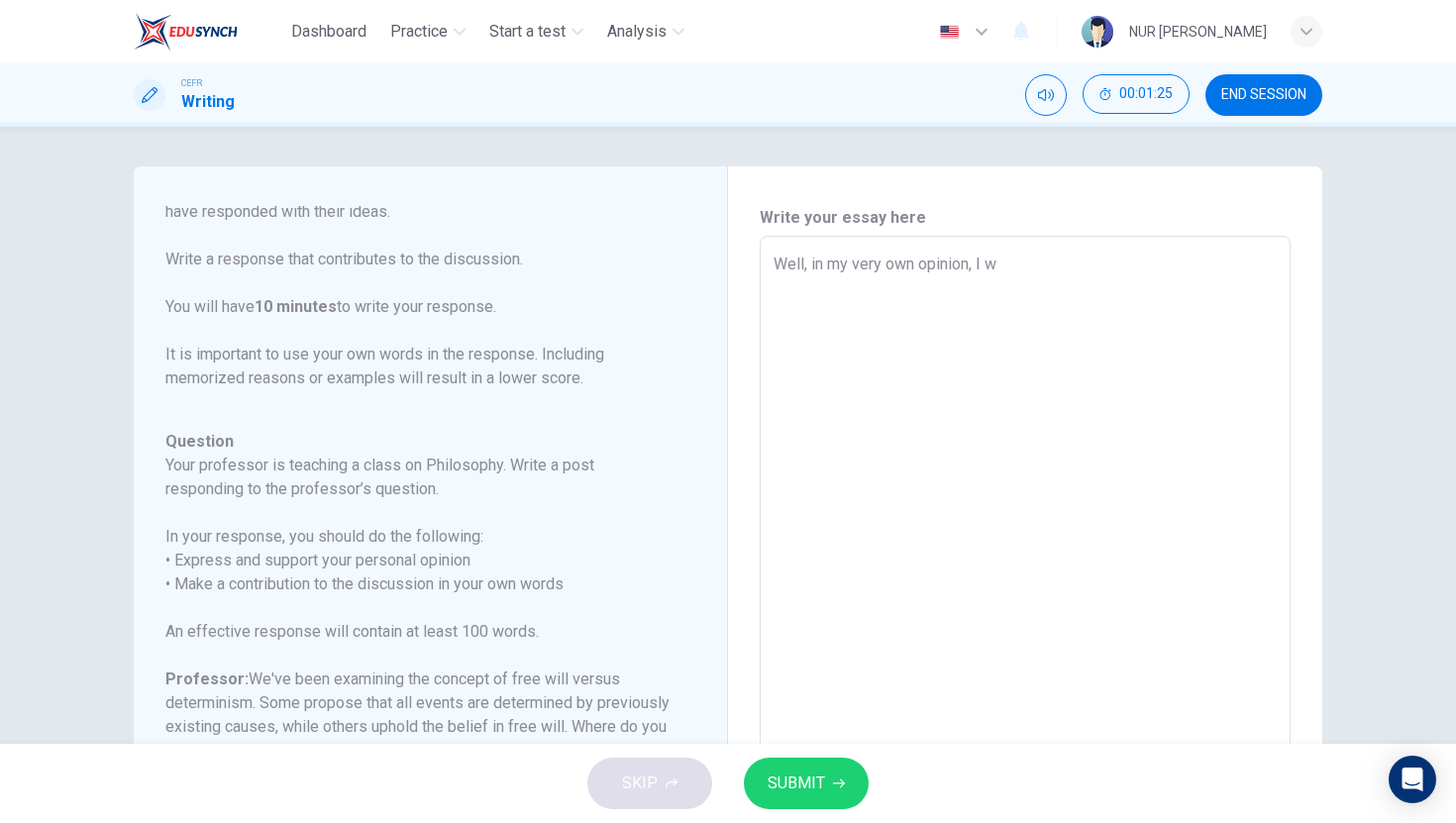 type on "x" 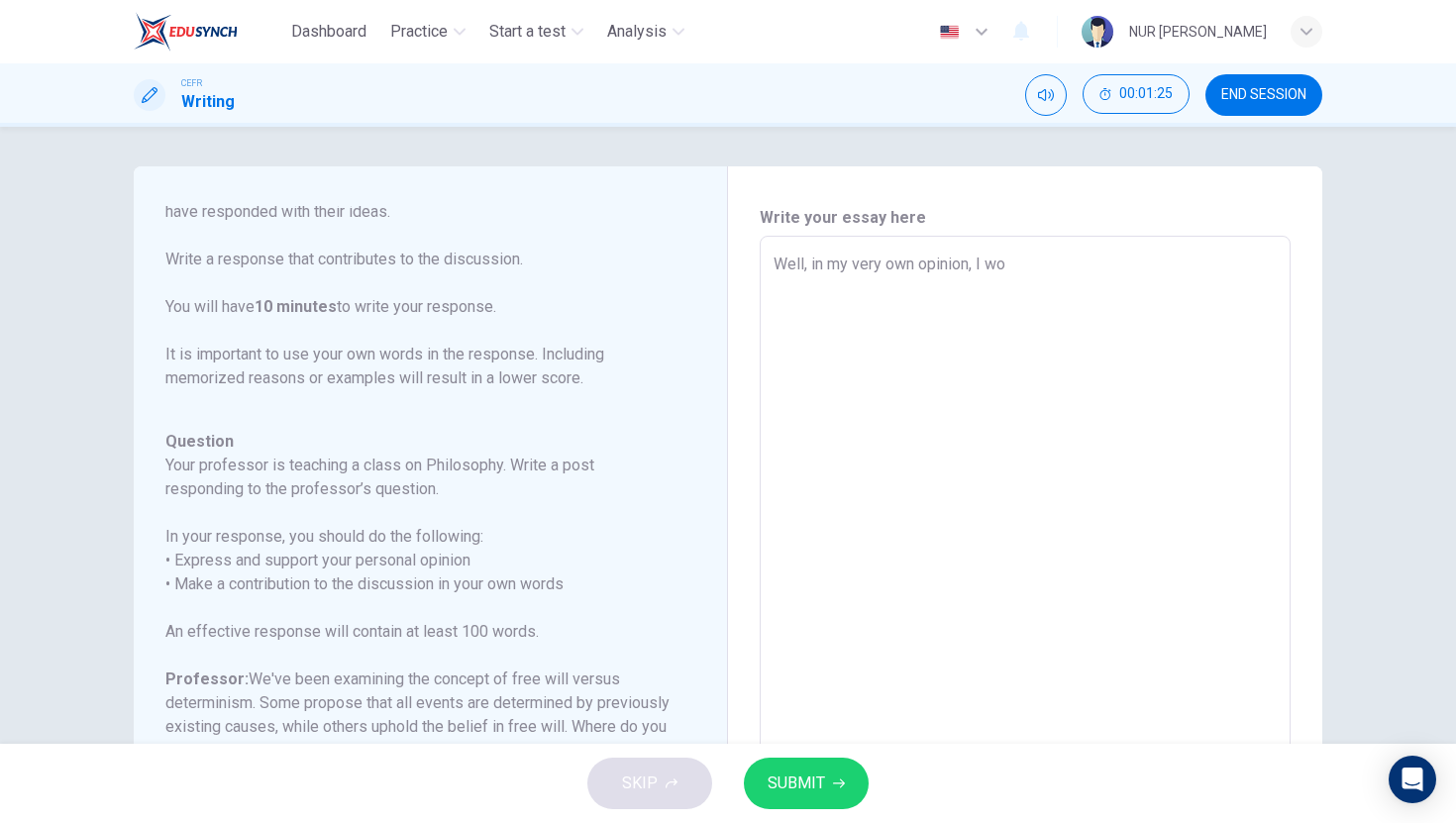 type on "Well, in my very own opinion, I wou" 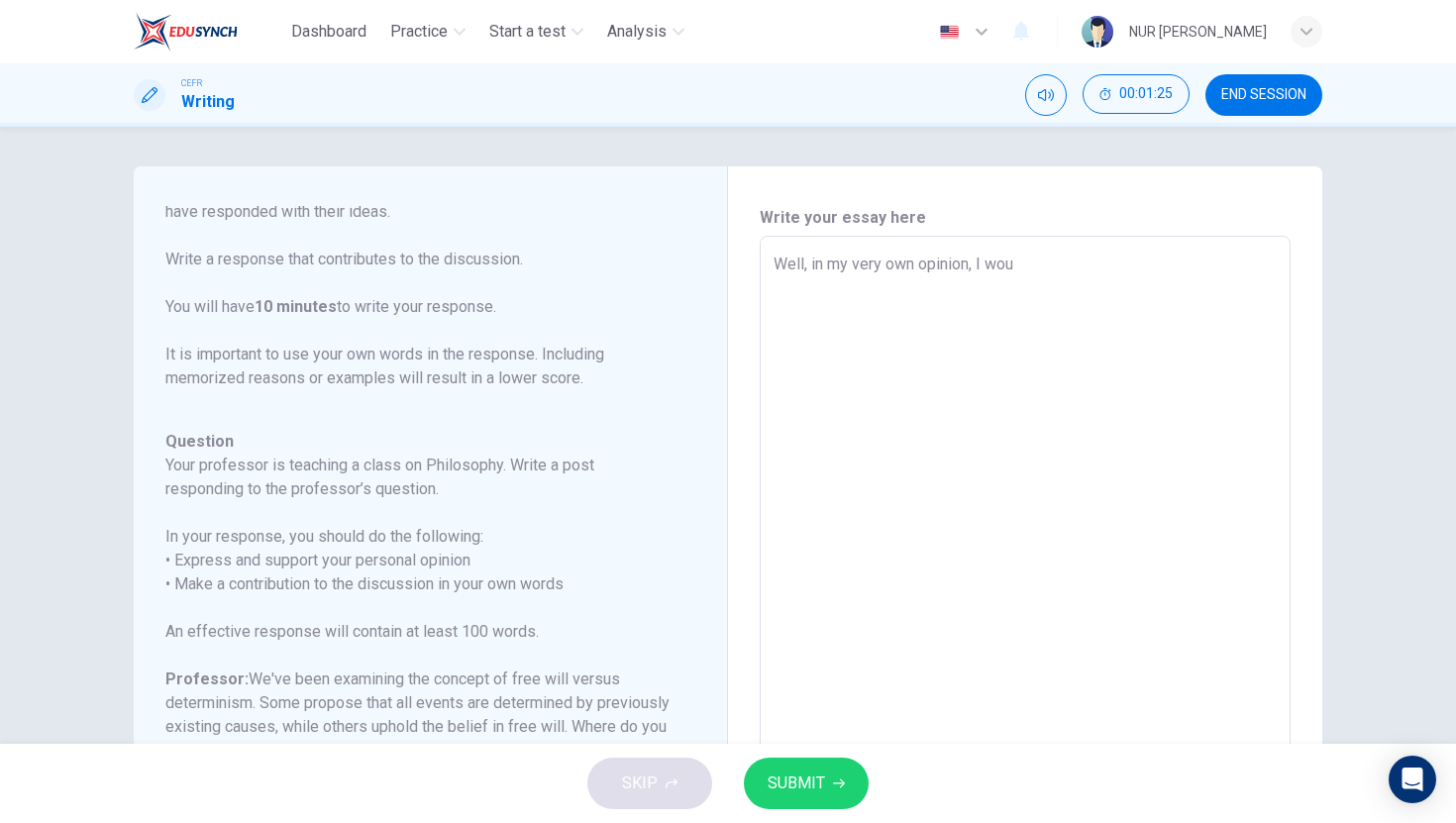 type on "x" 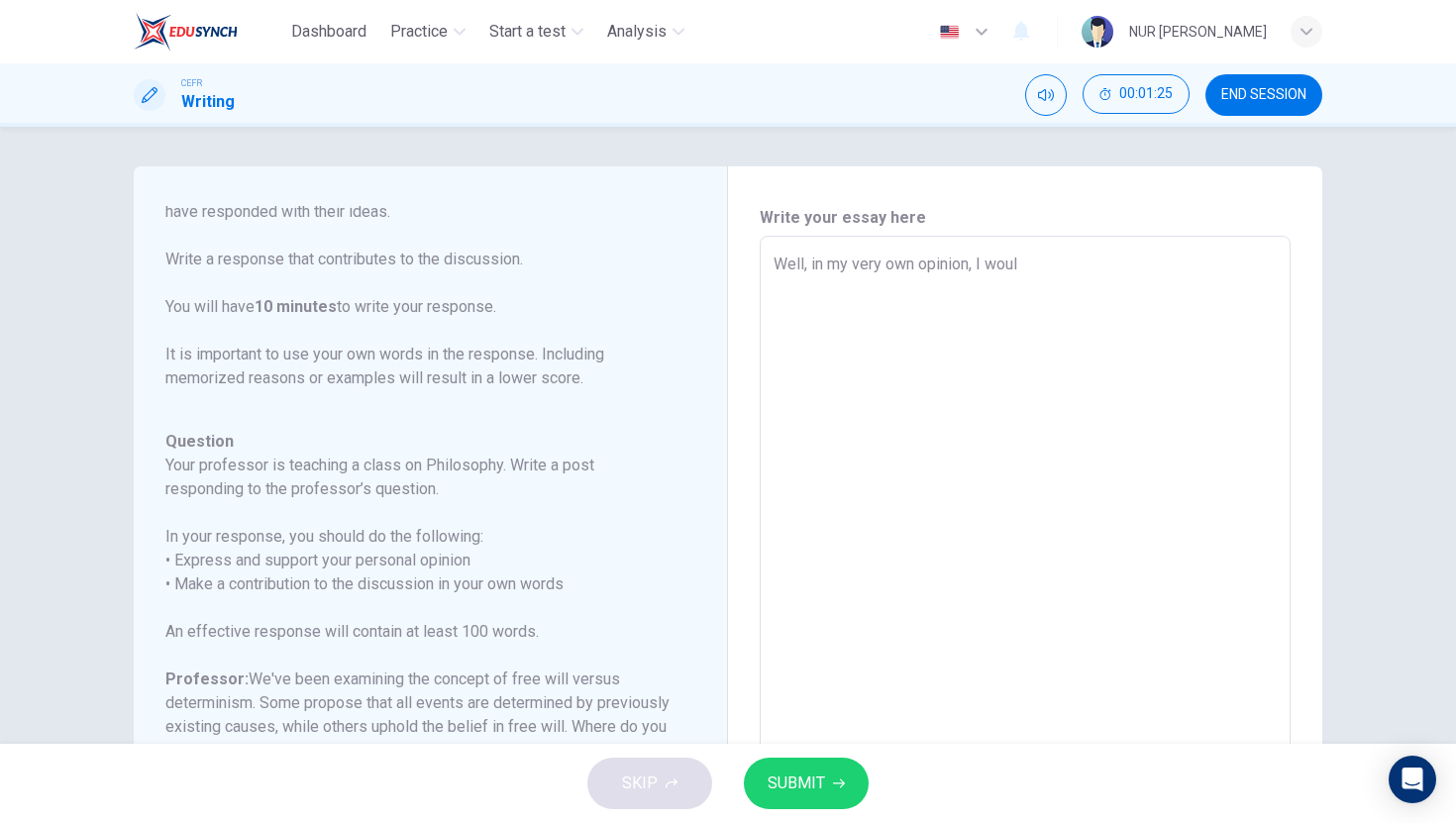 type on "x" 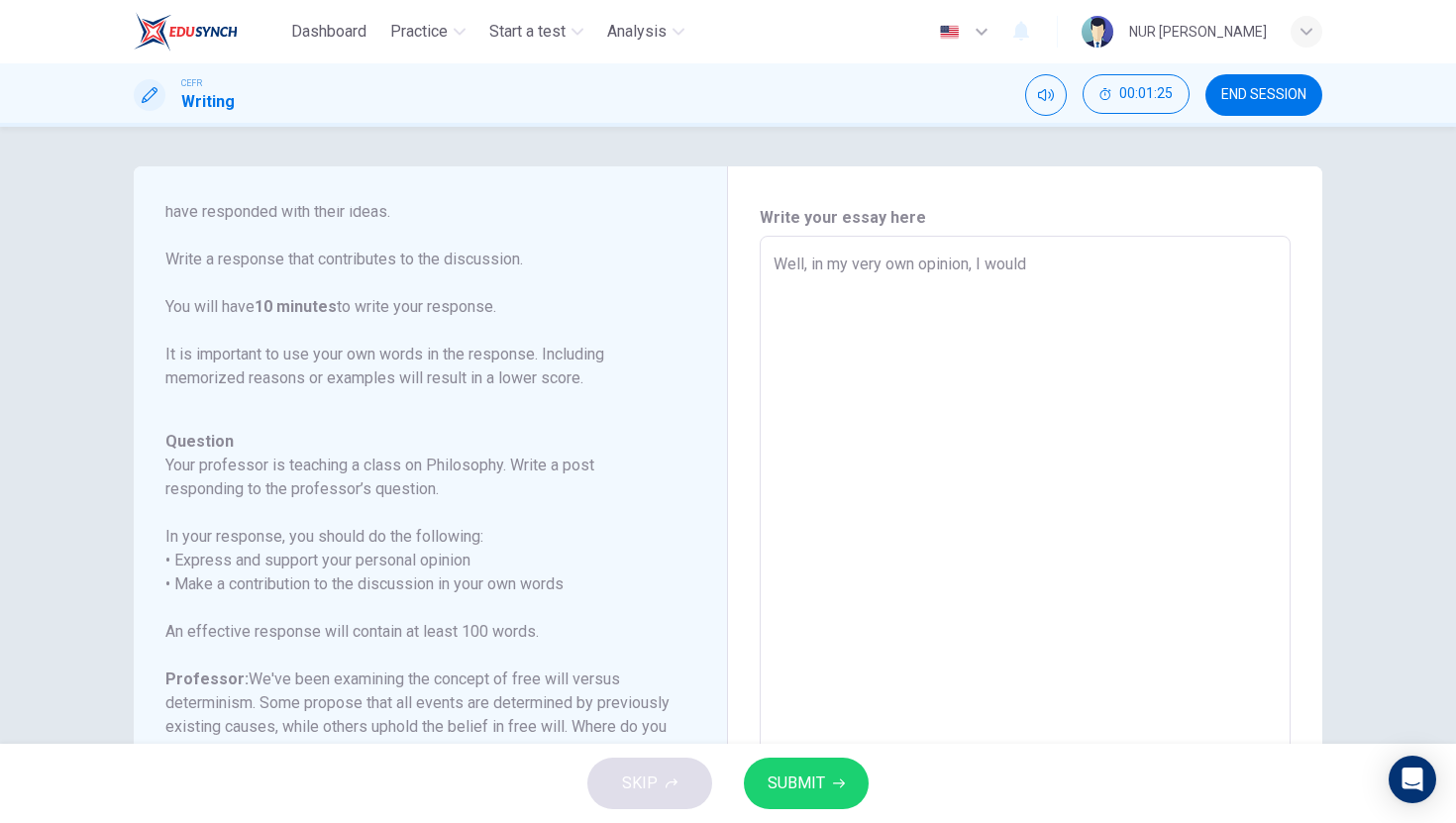 type on "x" 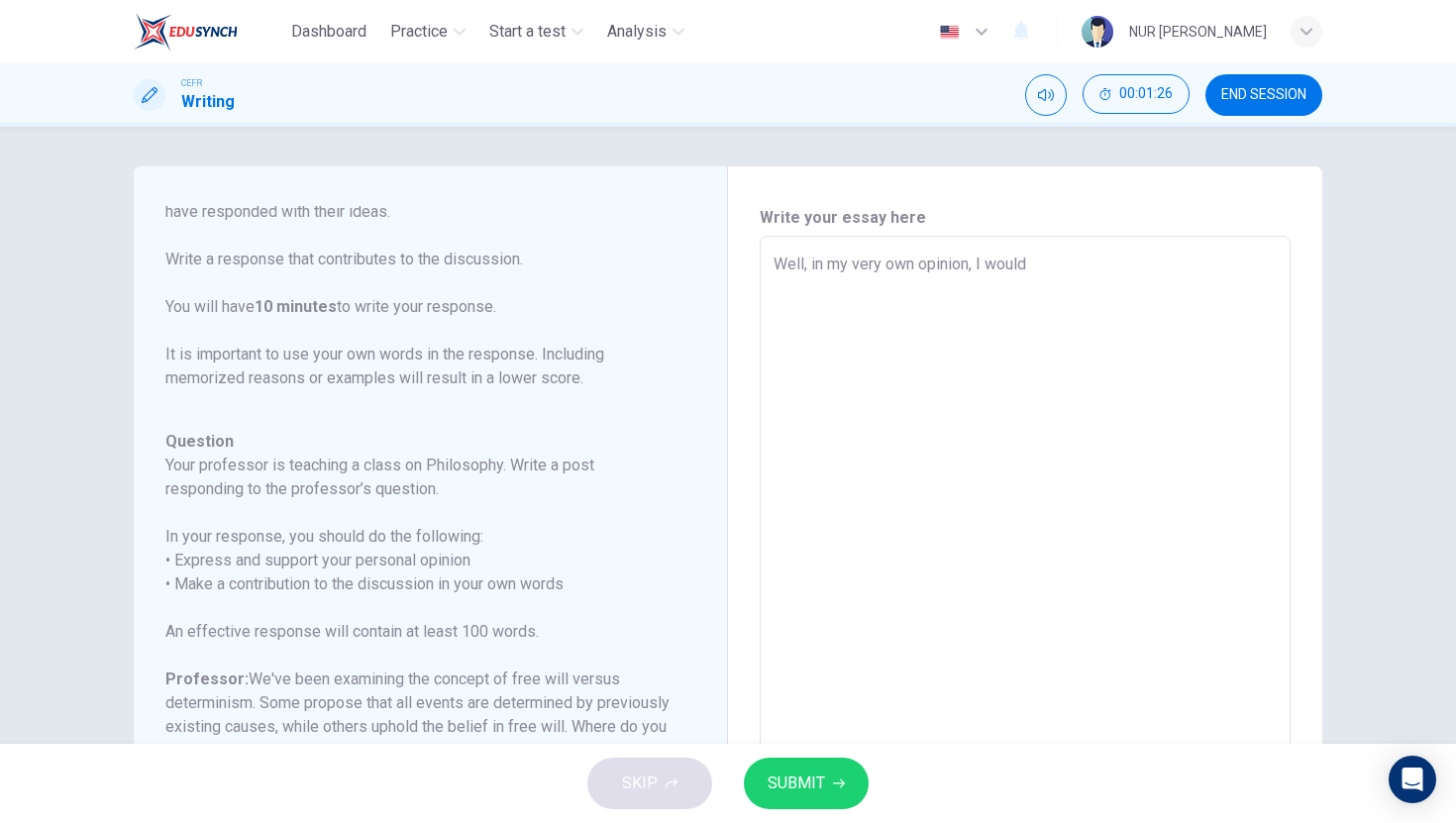 type on "Well, in my very own opinion, I would" 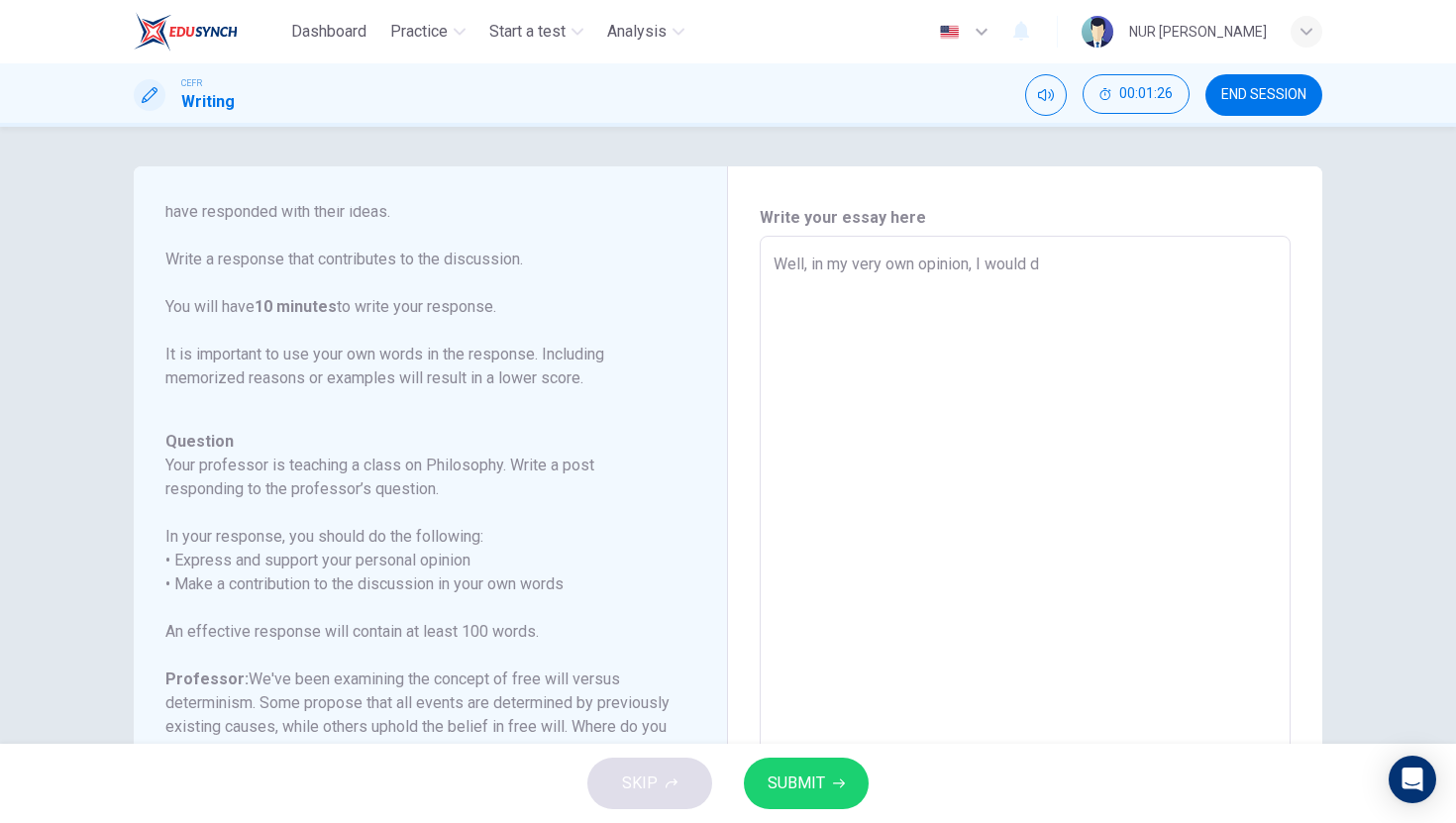 type on "x" 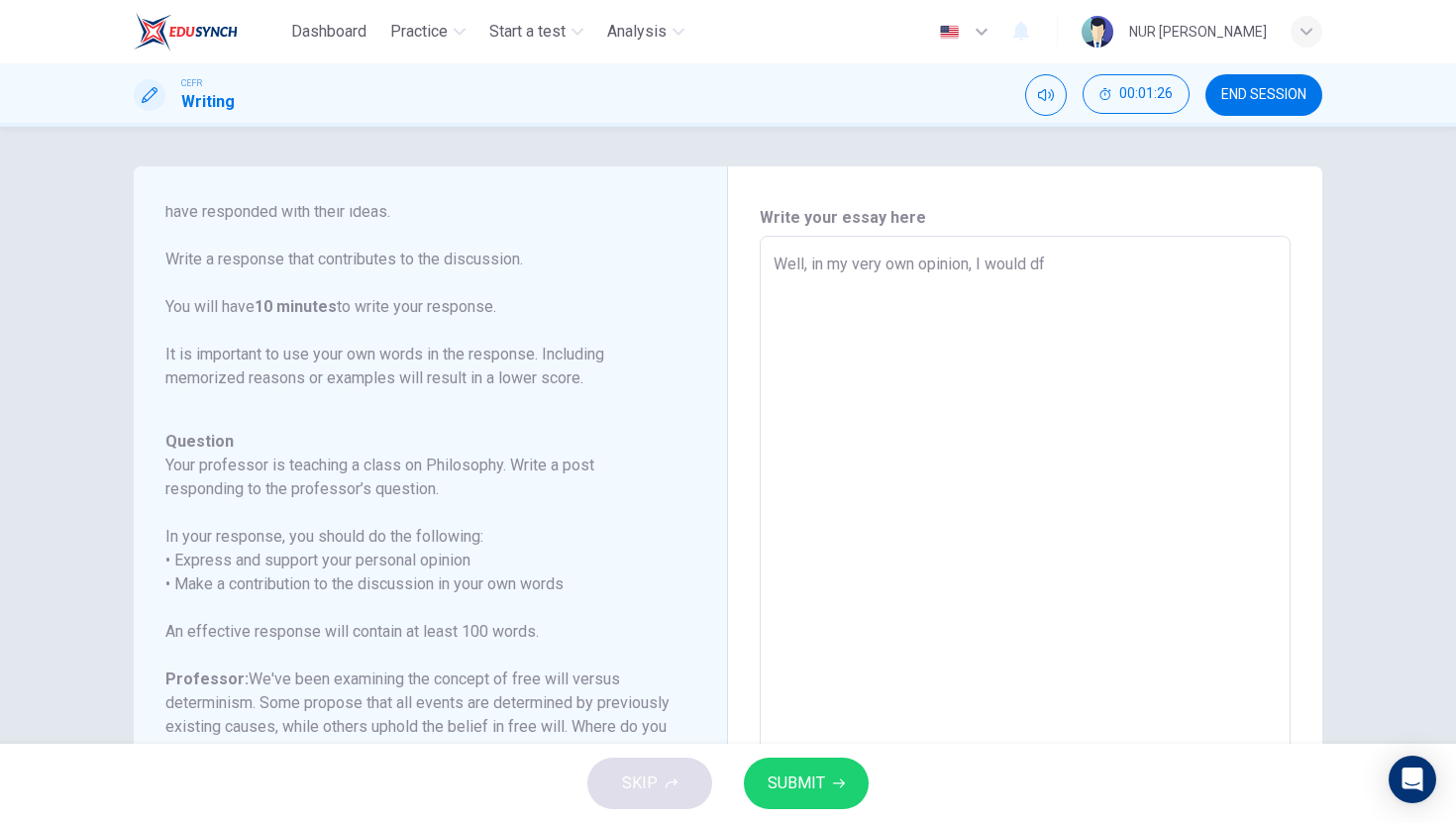type on "Well, in my very own opinion, I would d" 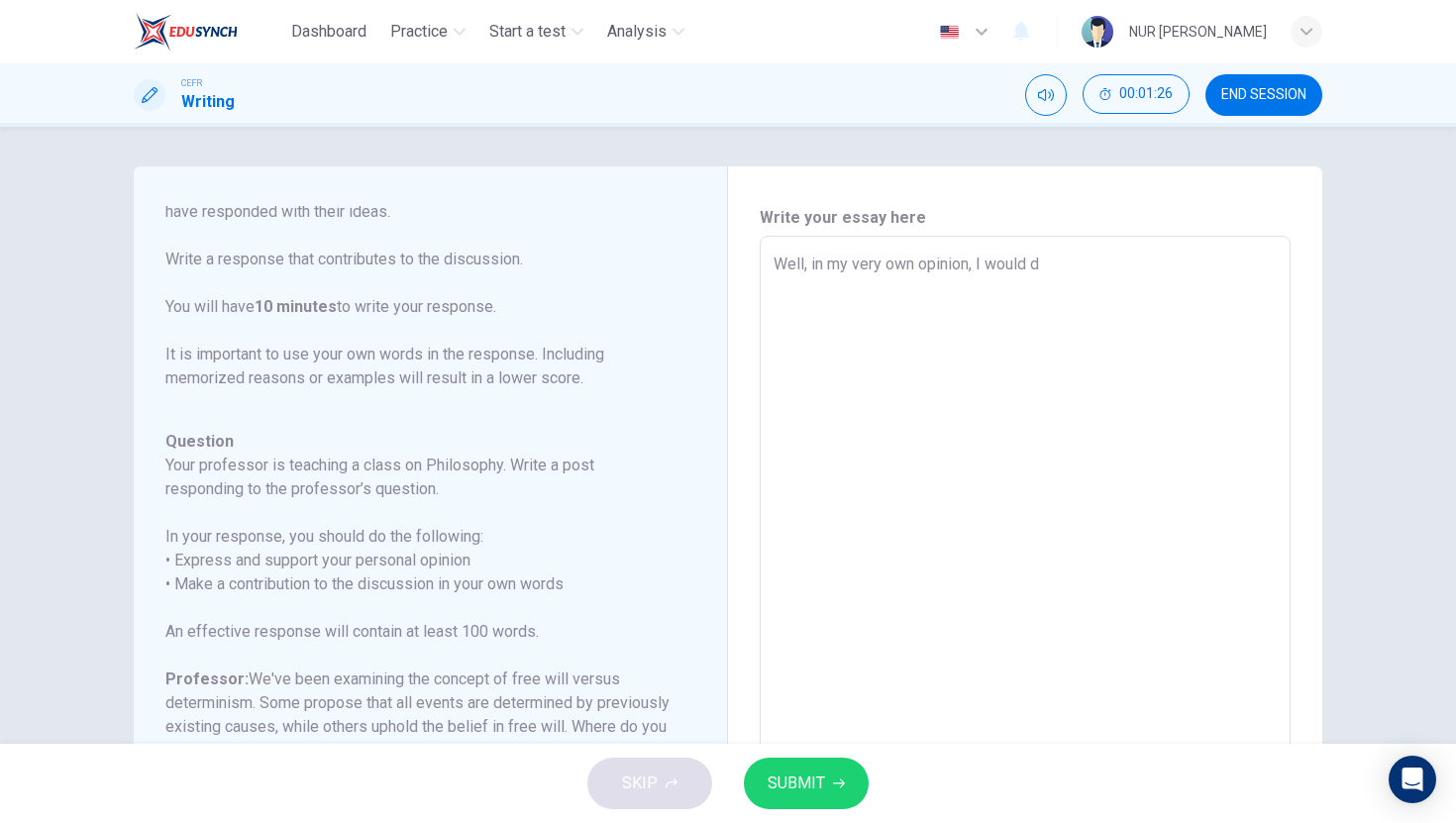type on "x" 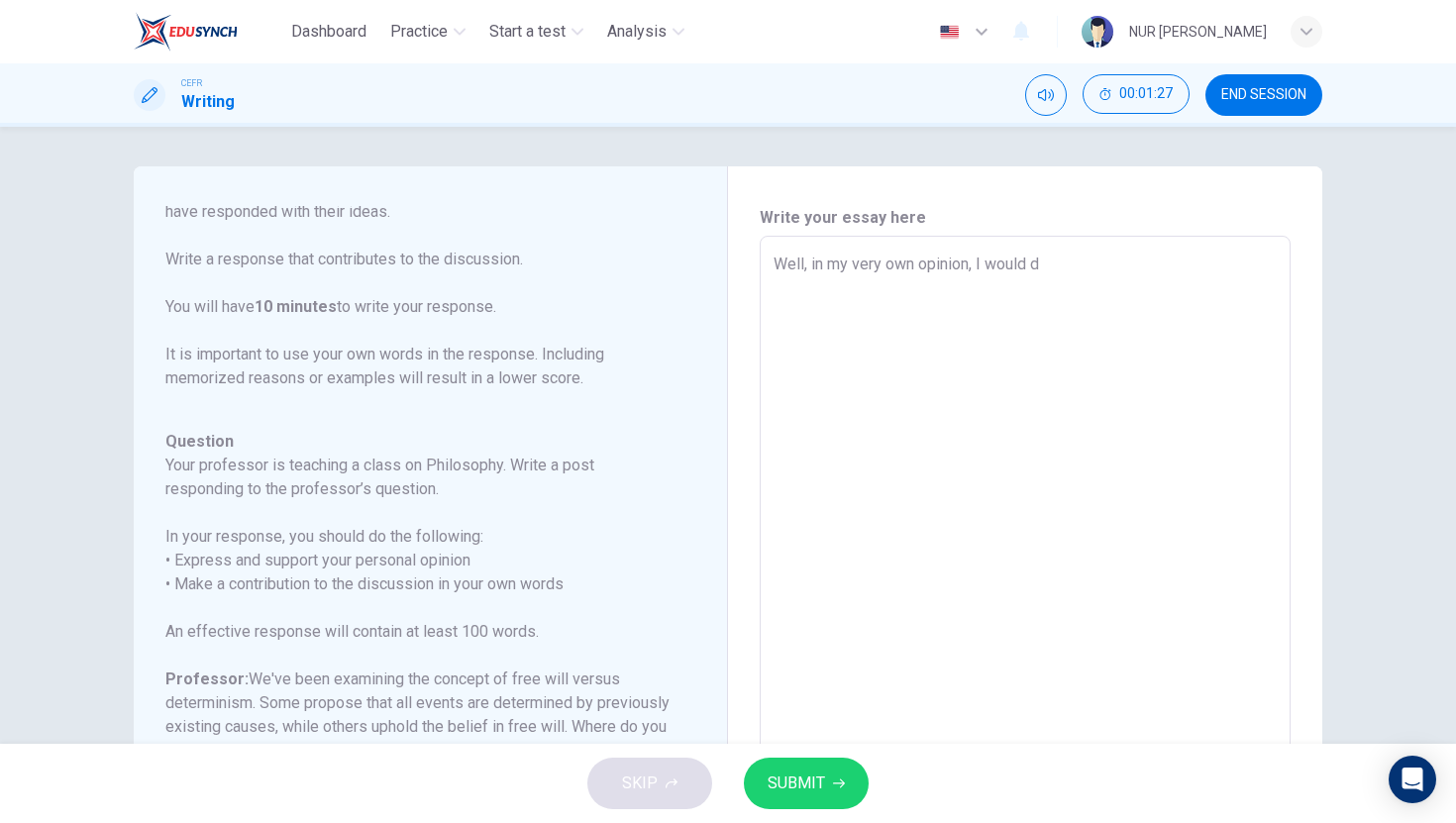 type on "Well, in my very own opinion, I would de" 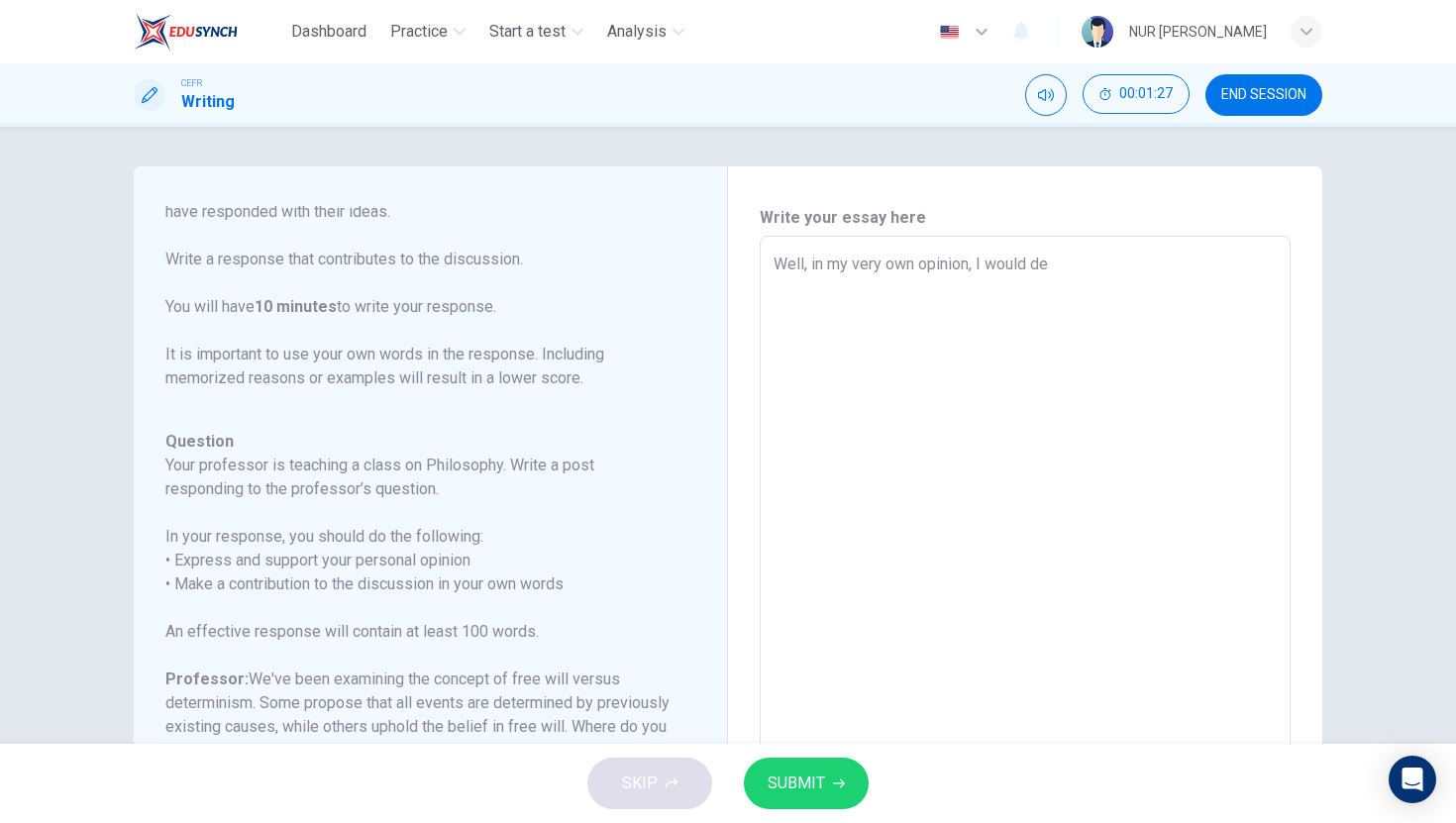 type on "x" 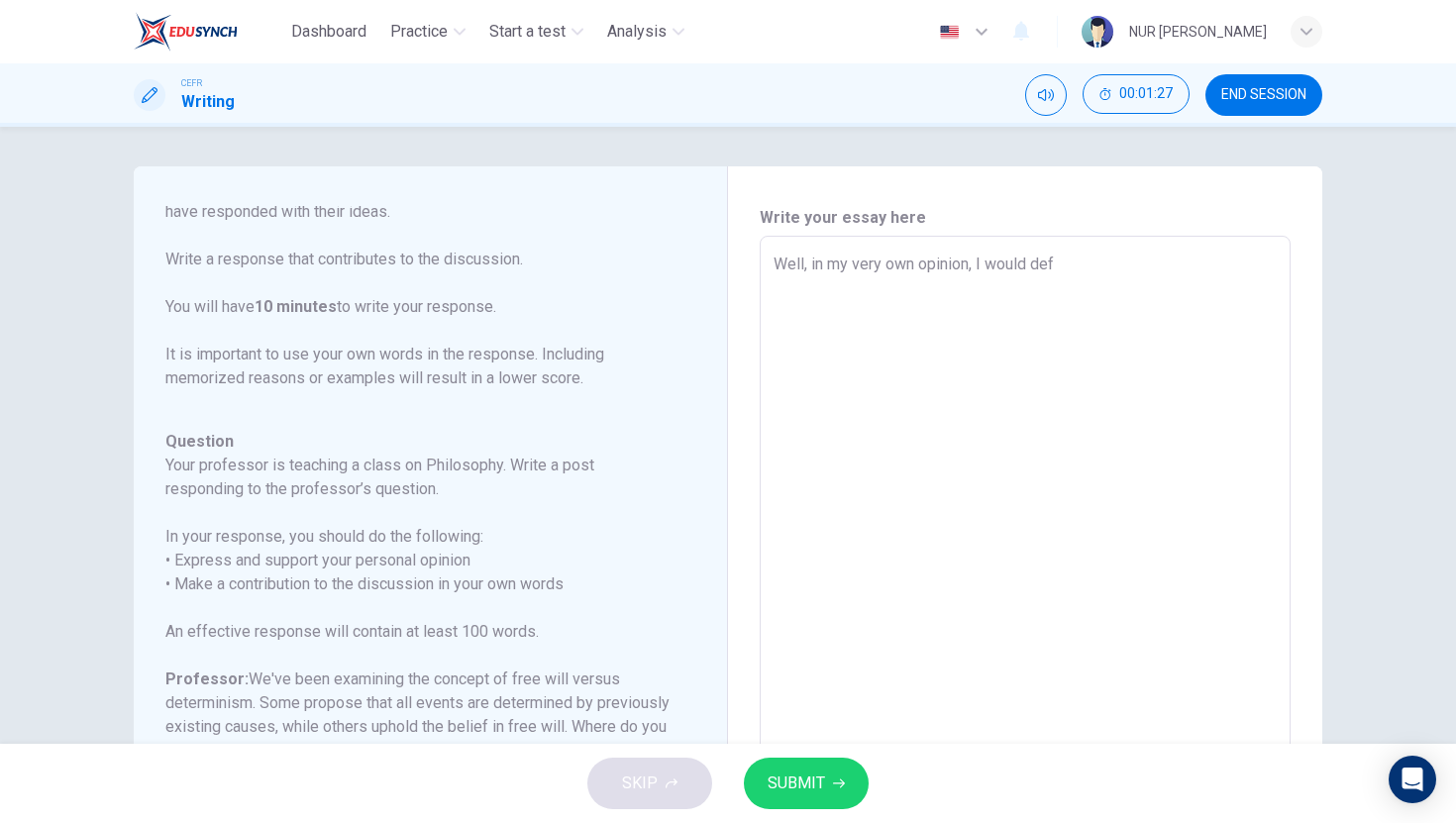 type on "Well, in my very own opinion, I would defi" 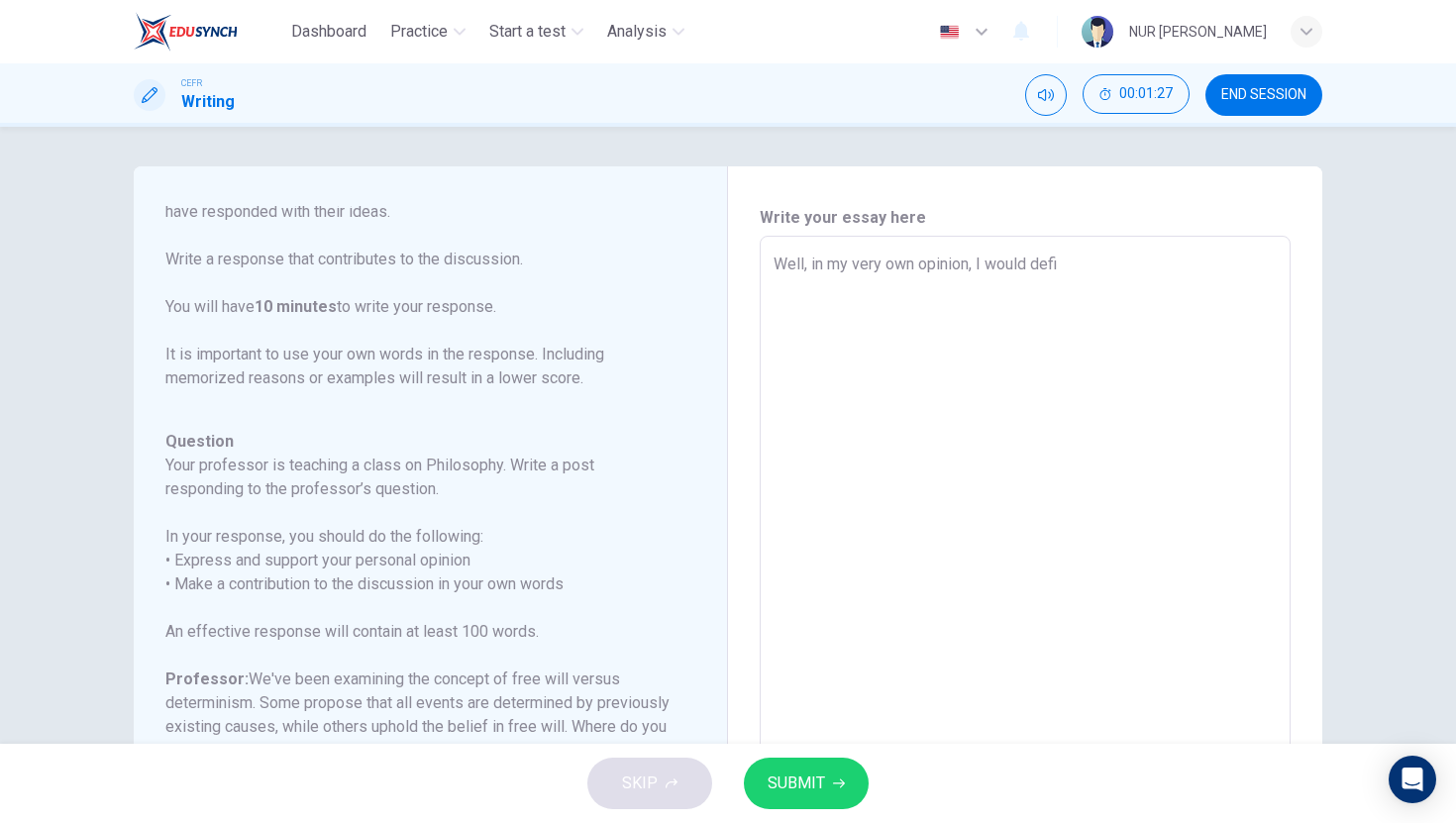 type on "x" 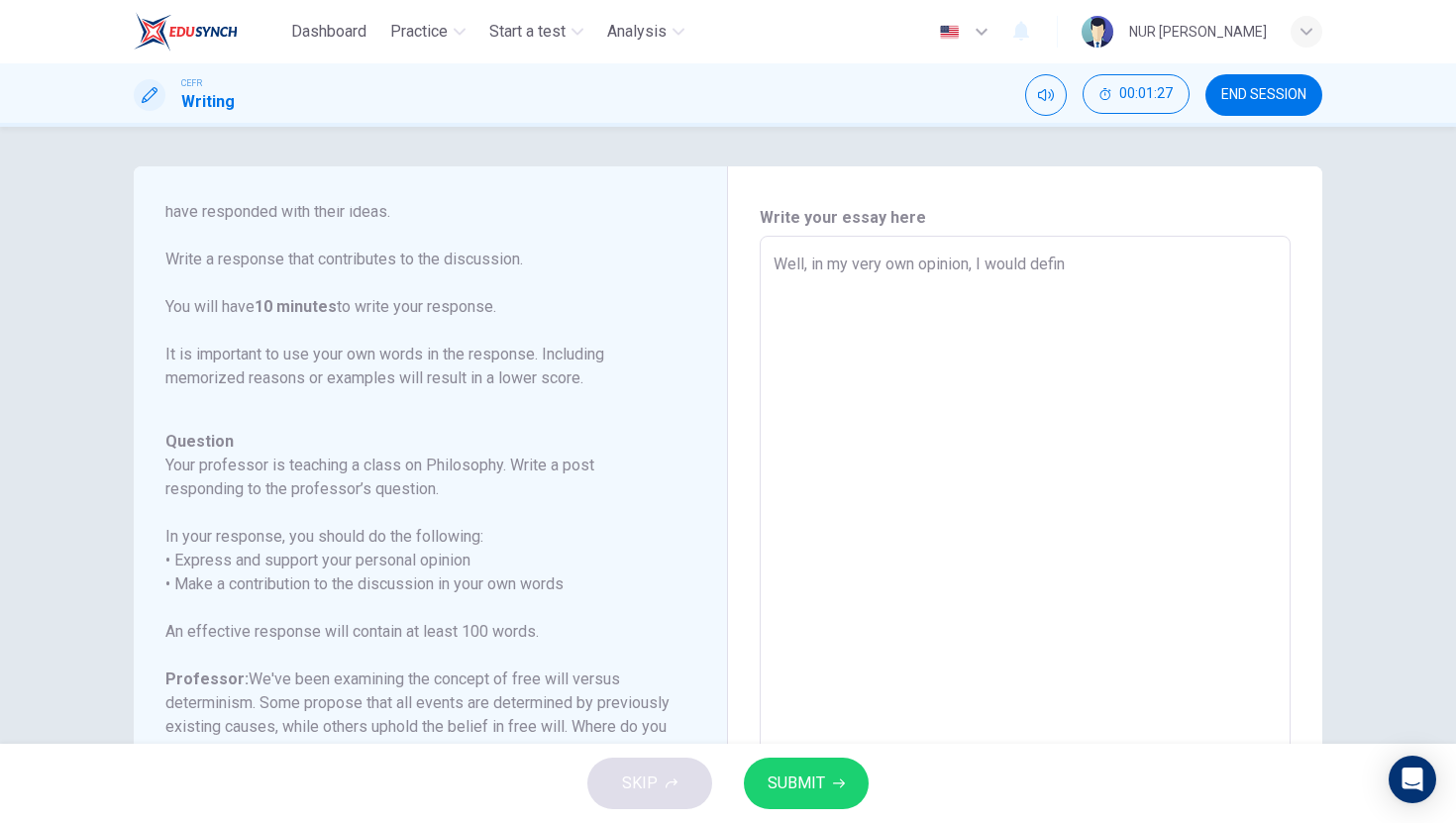 type on "x" 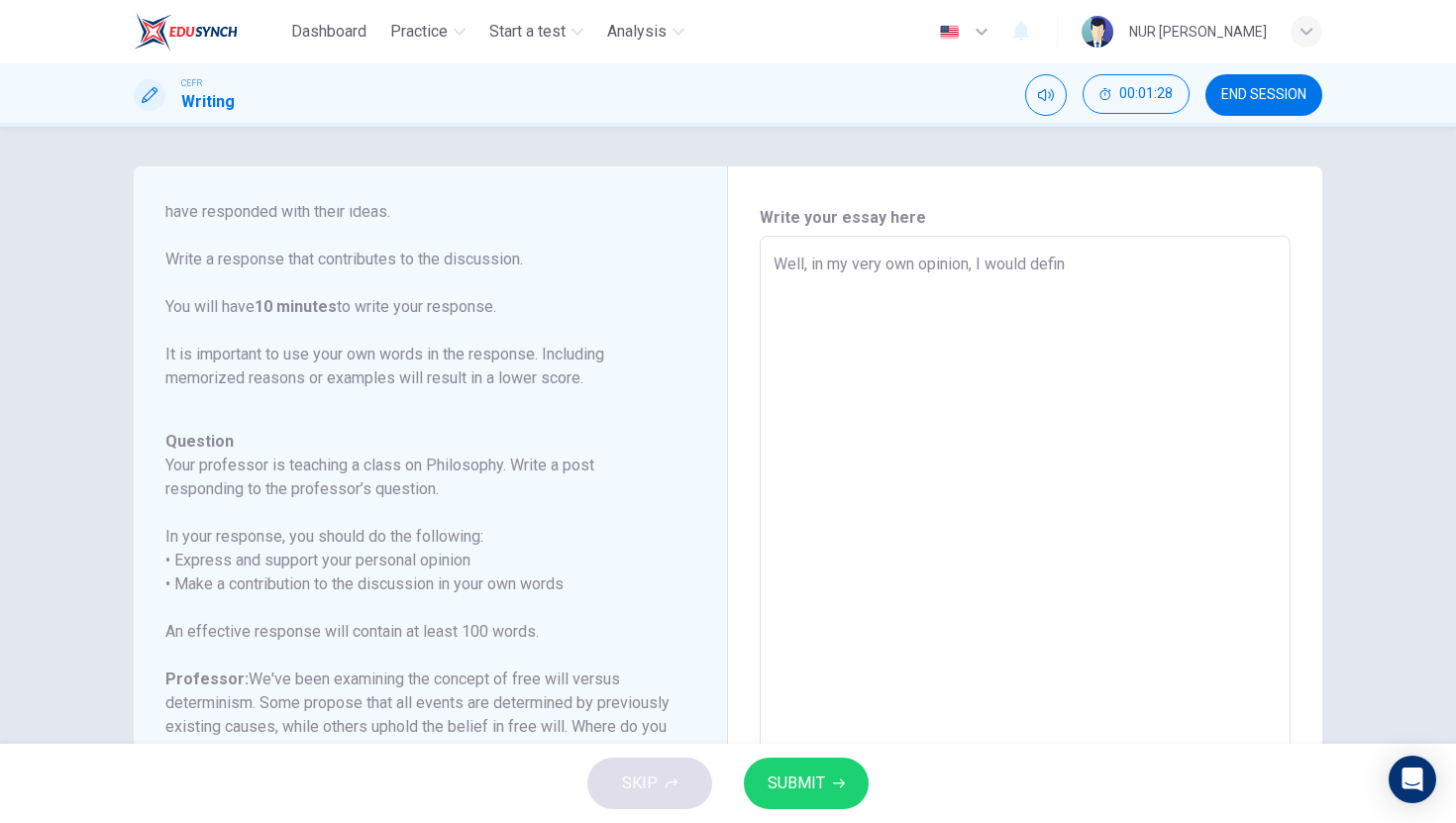 type on "Well, in my very own opinion, I would defini" 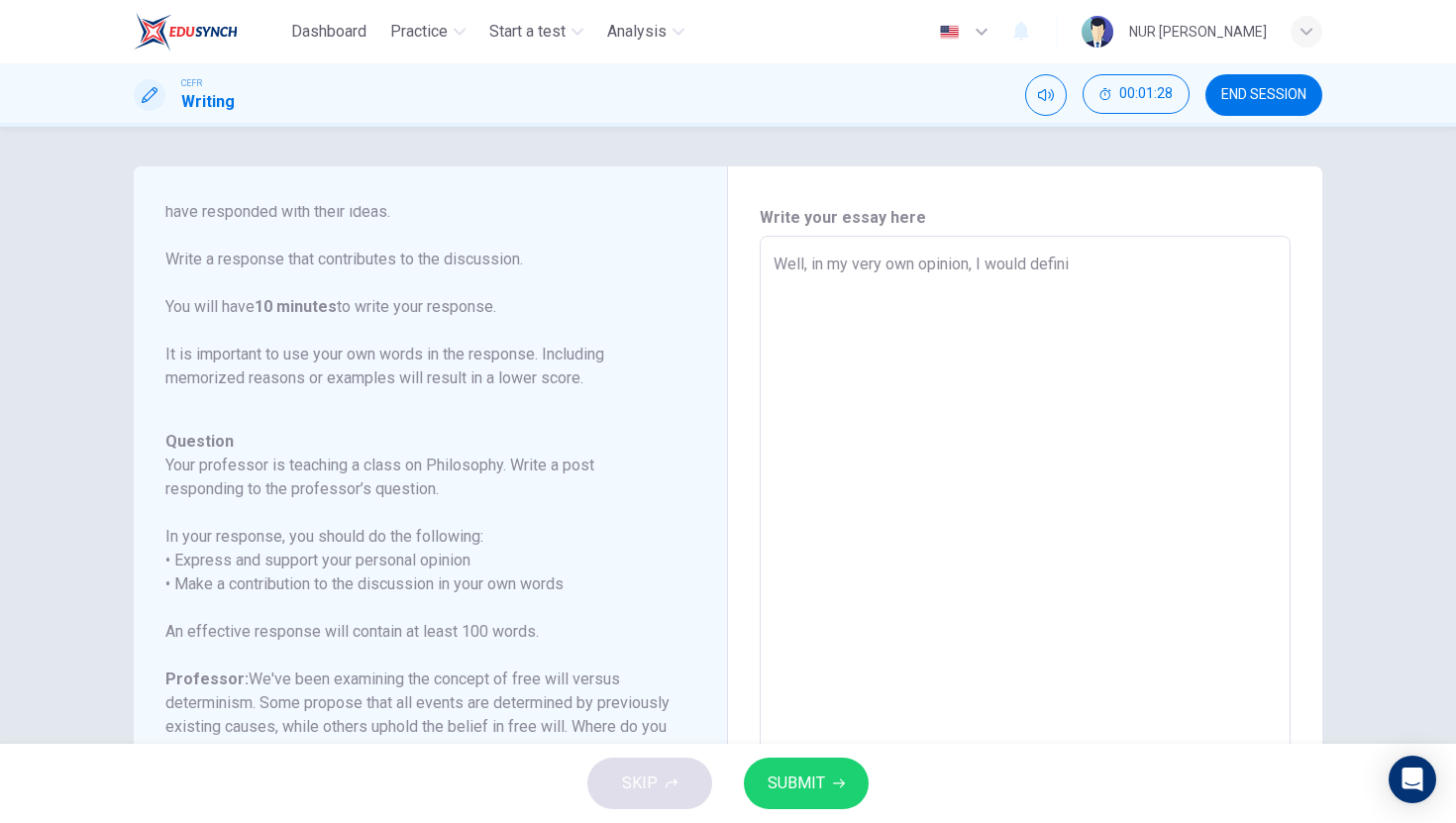 type on "x" 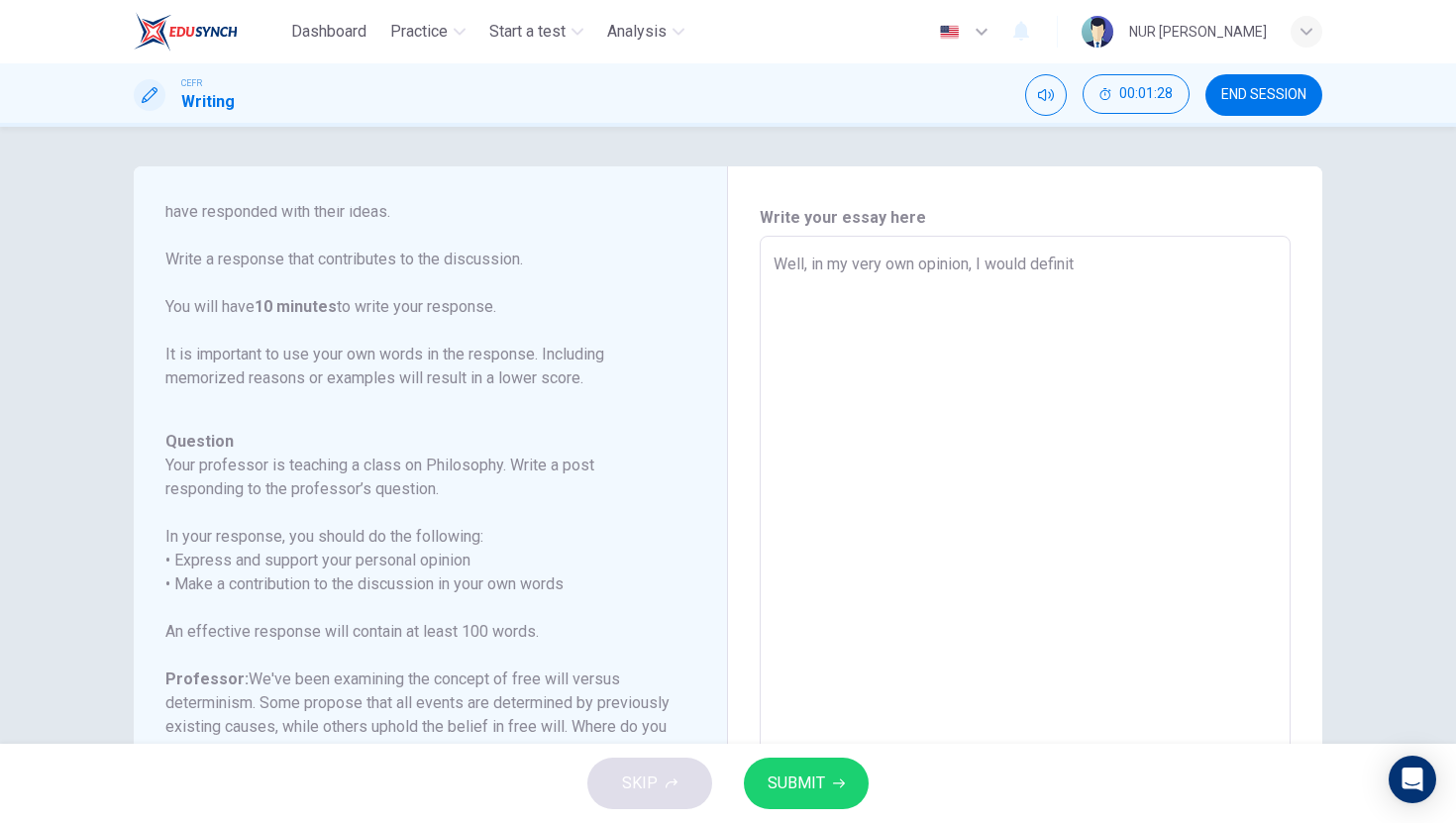 type on "x" 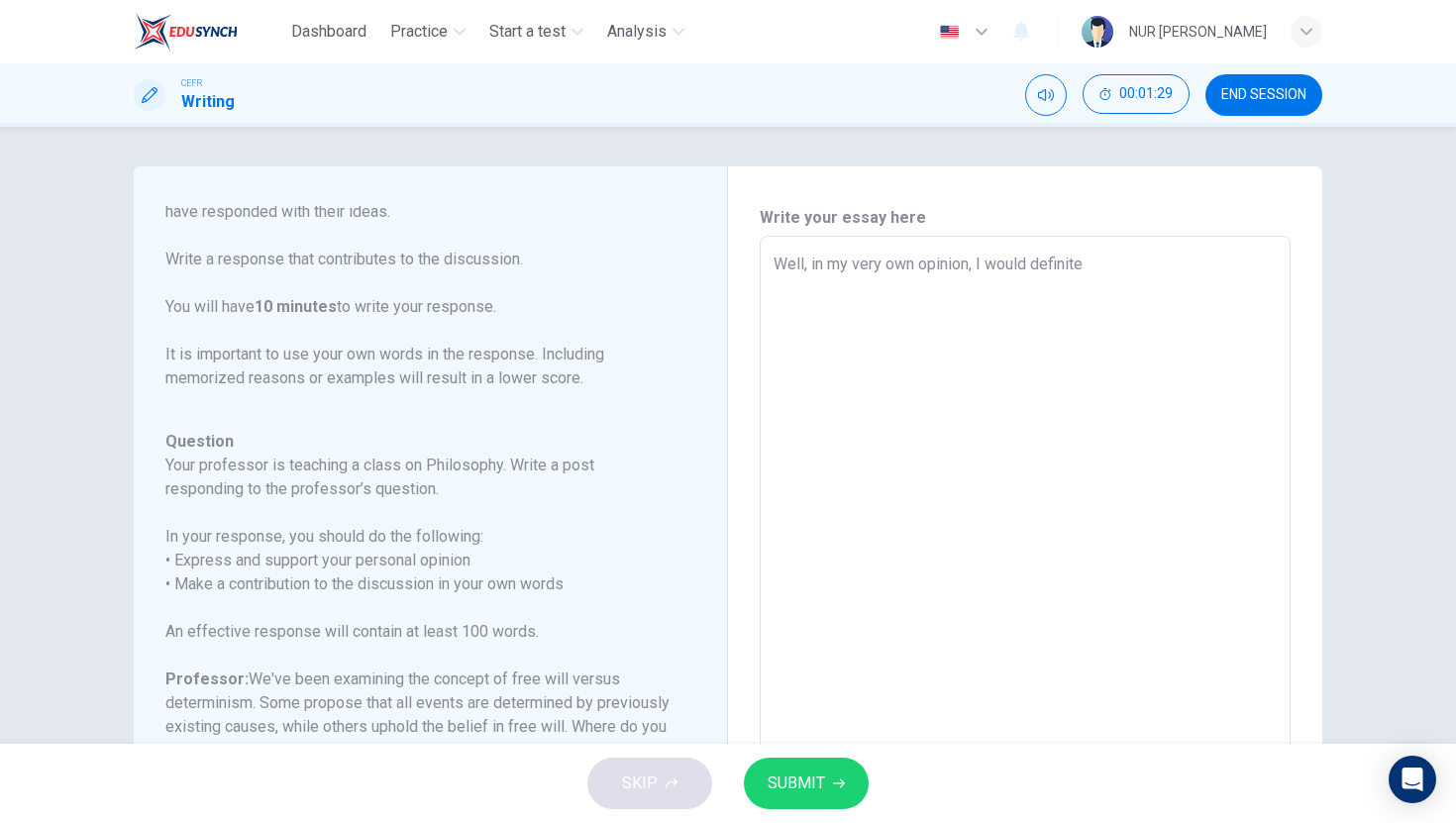 type on "Well, in my very own opinion, I would definitel" 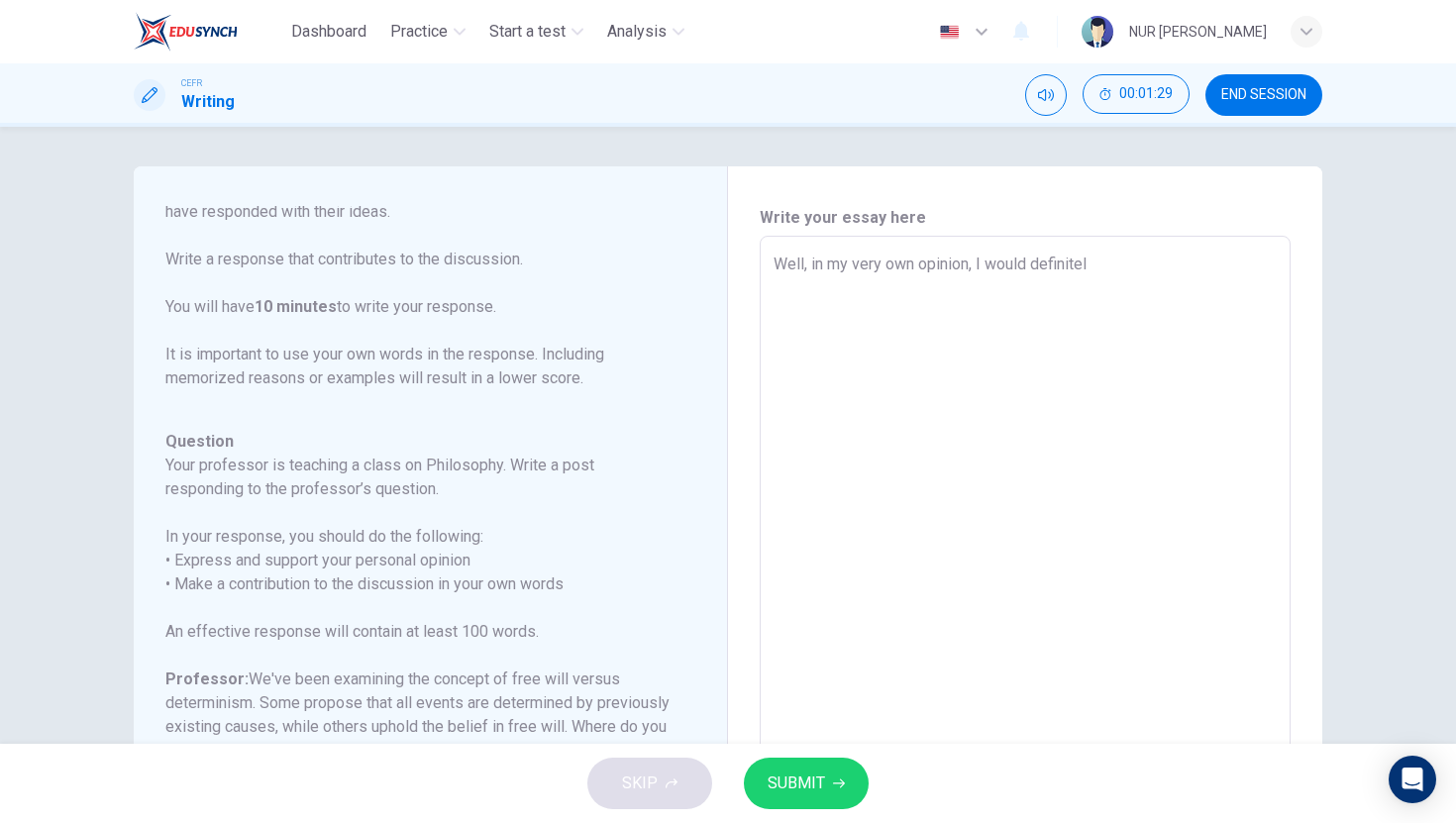 type on "x" 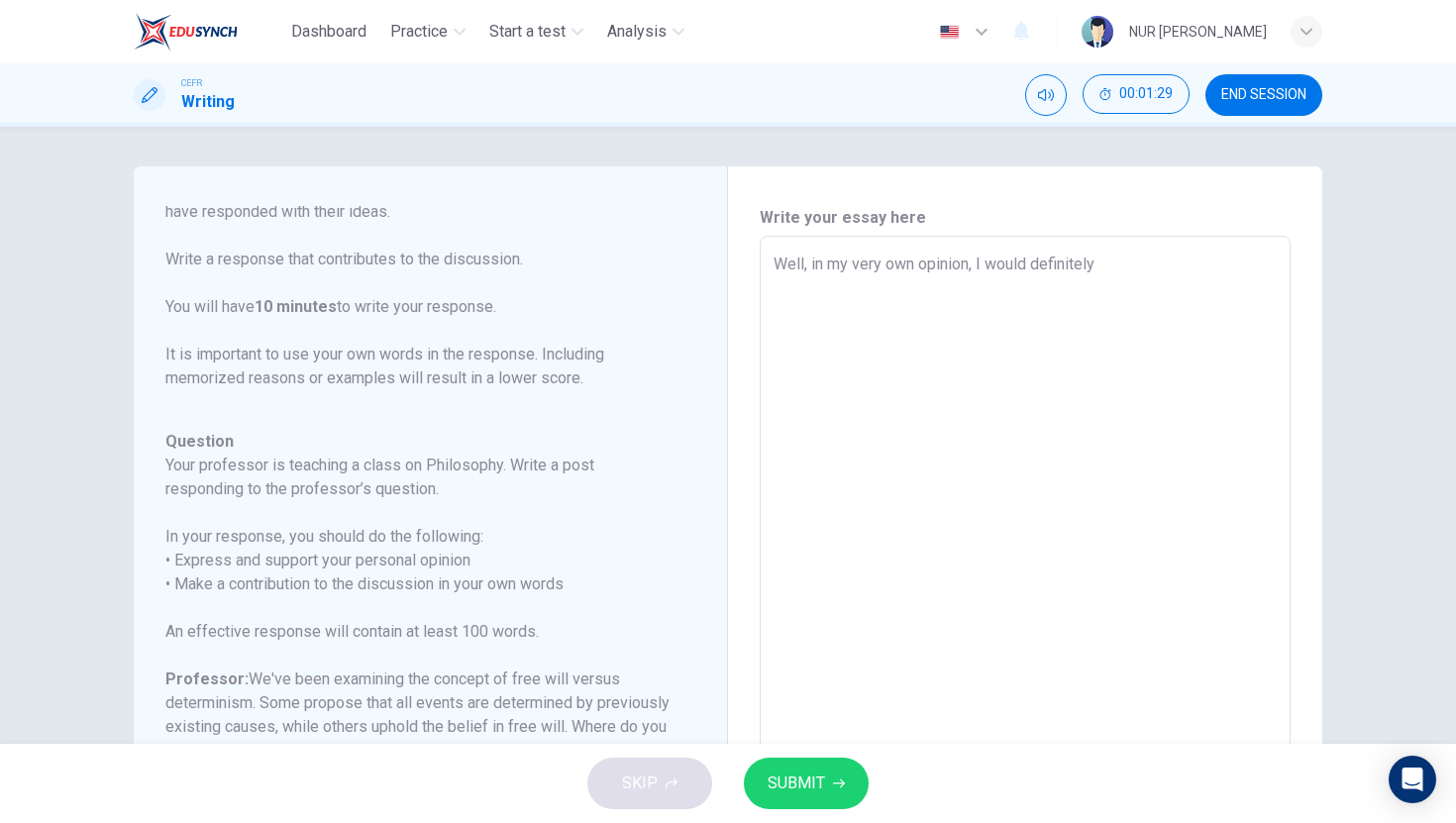 type on "Well, in my very own opinion, I would definitely" 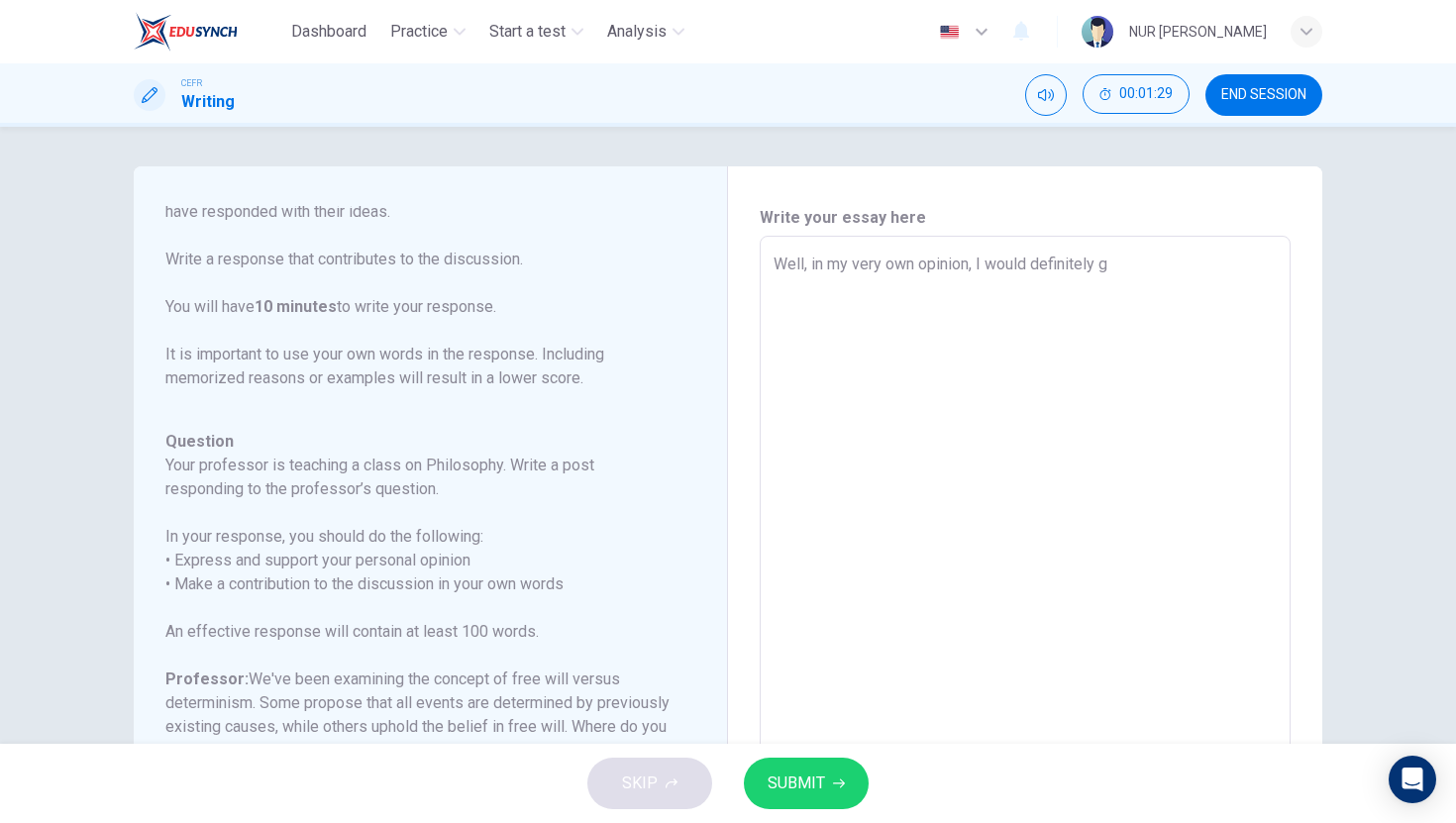 type on "x" 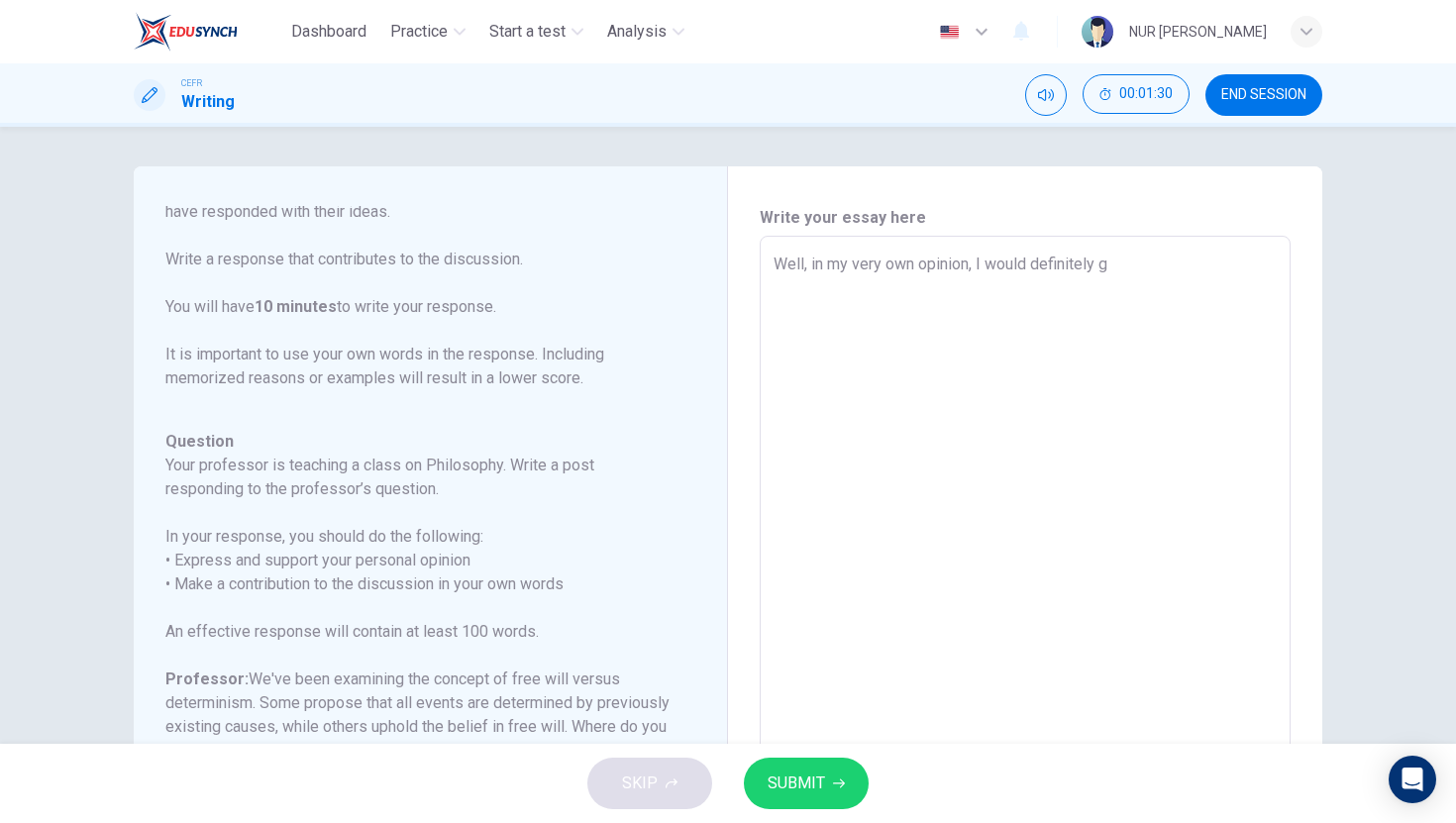 type on "Well, in my very own opinion, I would definitely g" 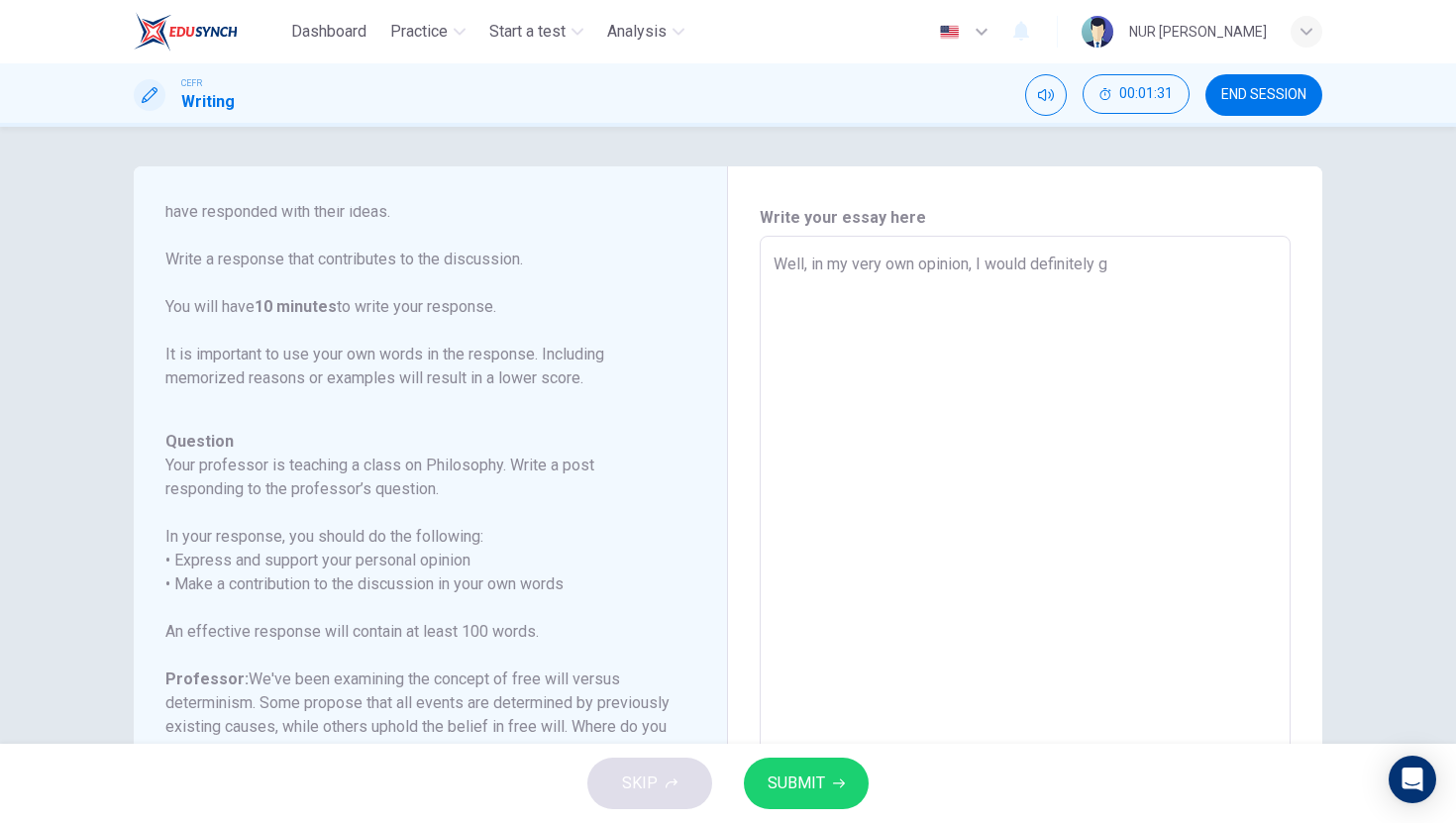type on "Well, in my very own opinion, I would definitely g" 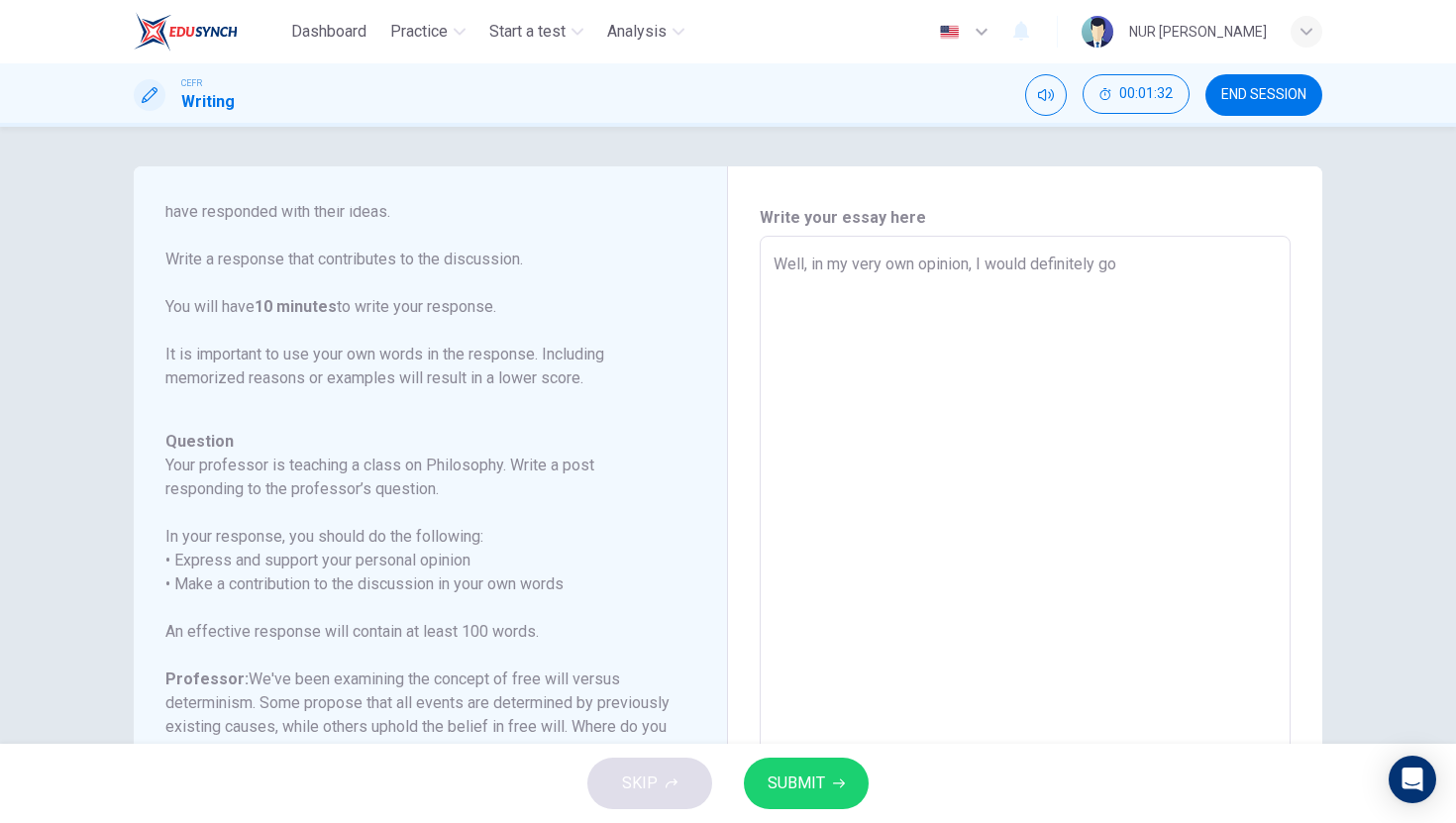 type on "Well, in my very own opinion, I would definitely go" 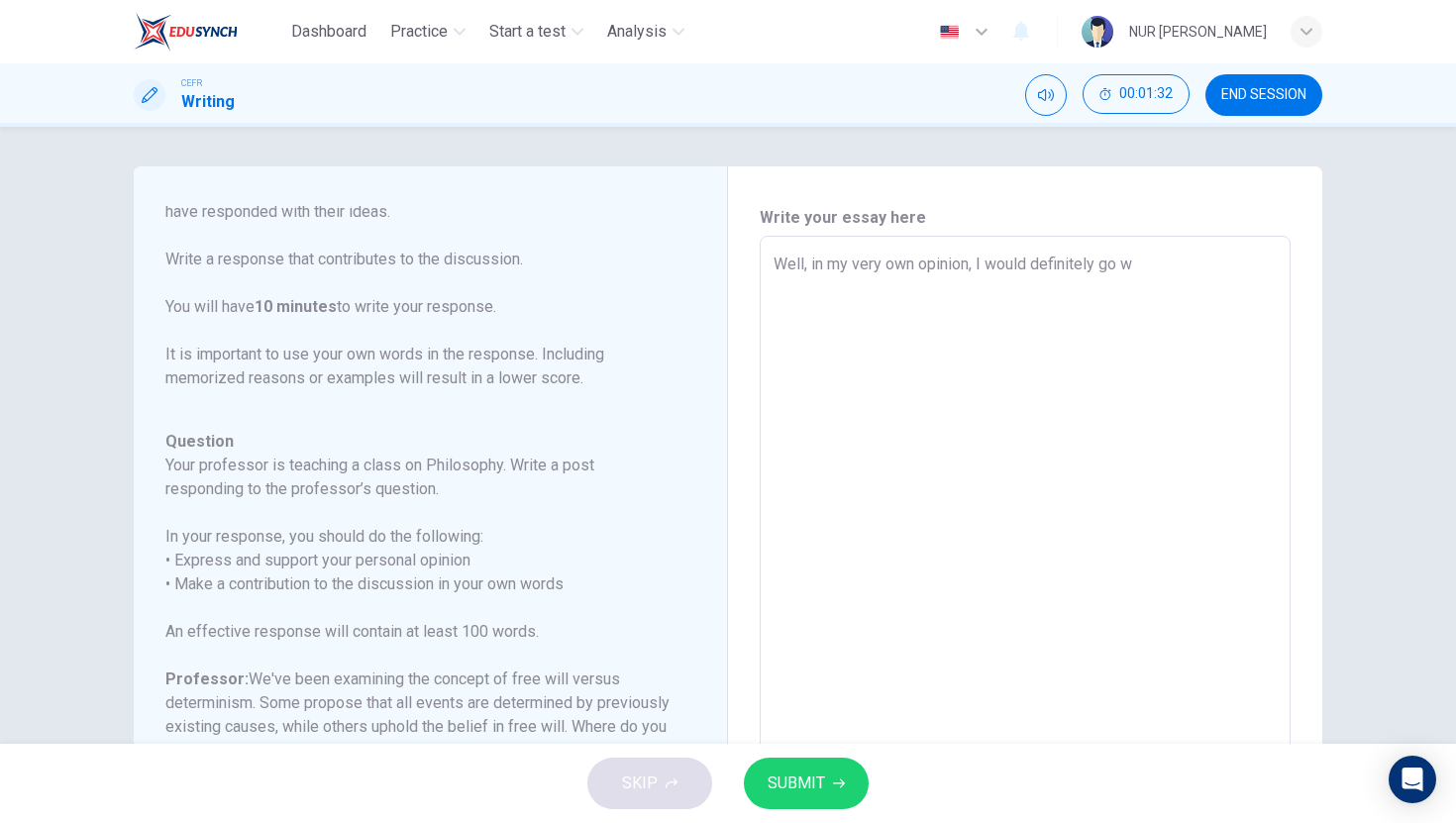 type on "x" 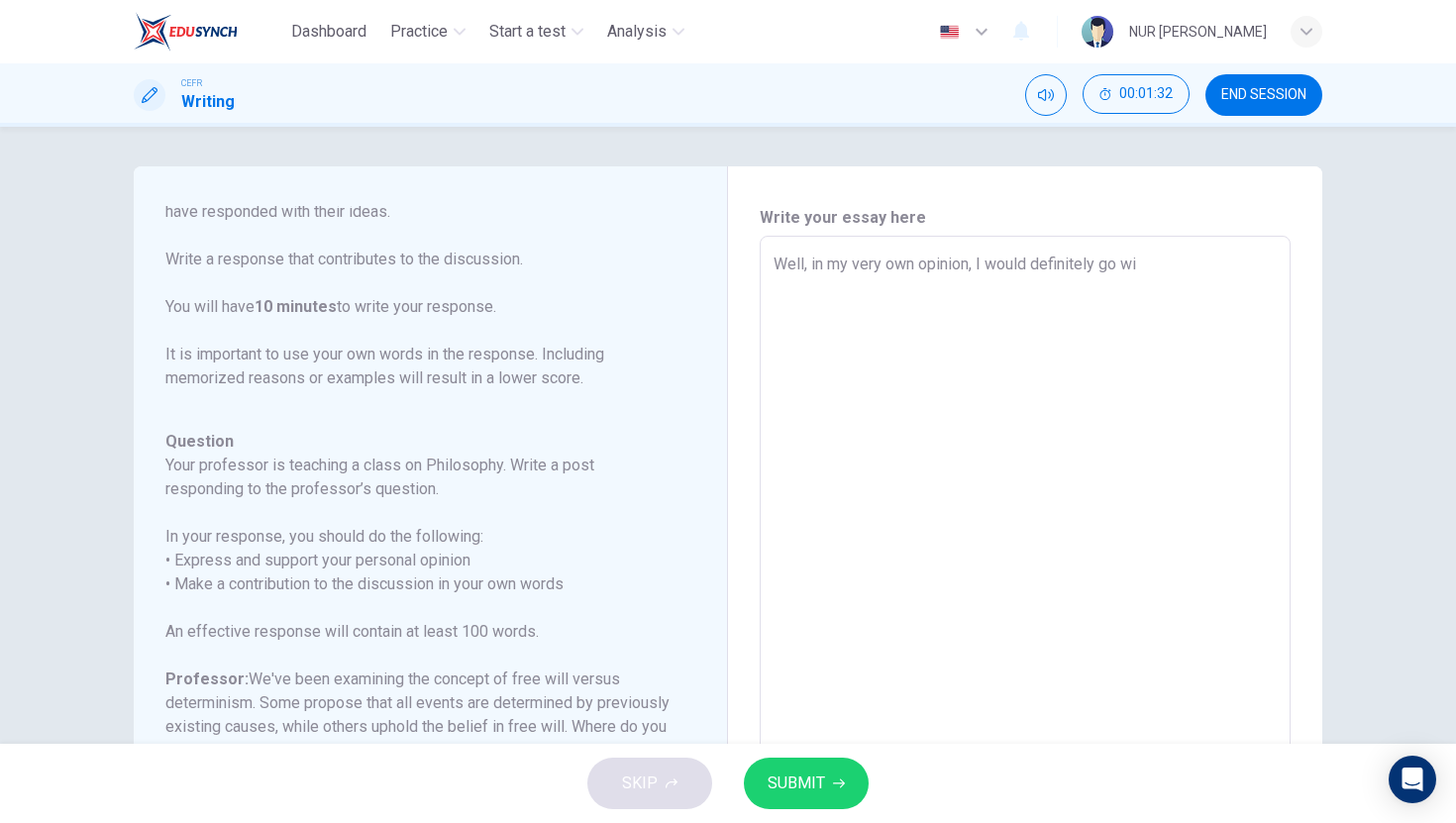 type on "x" 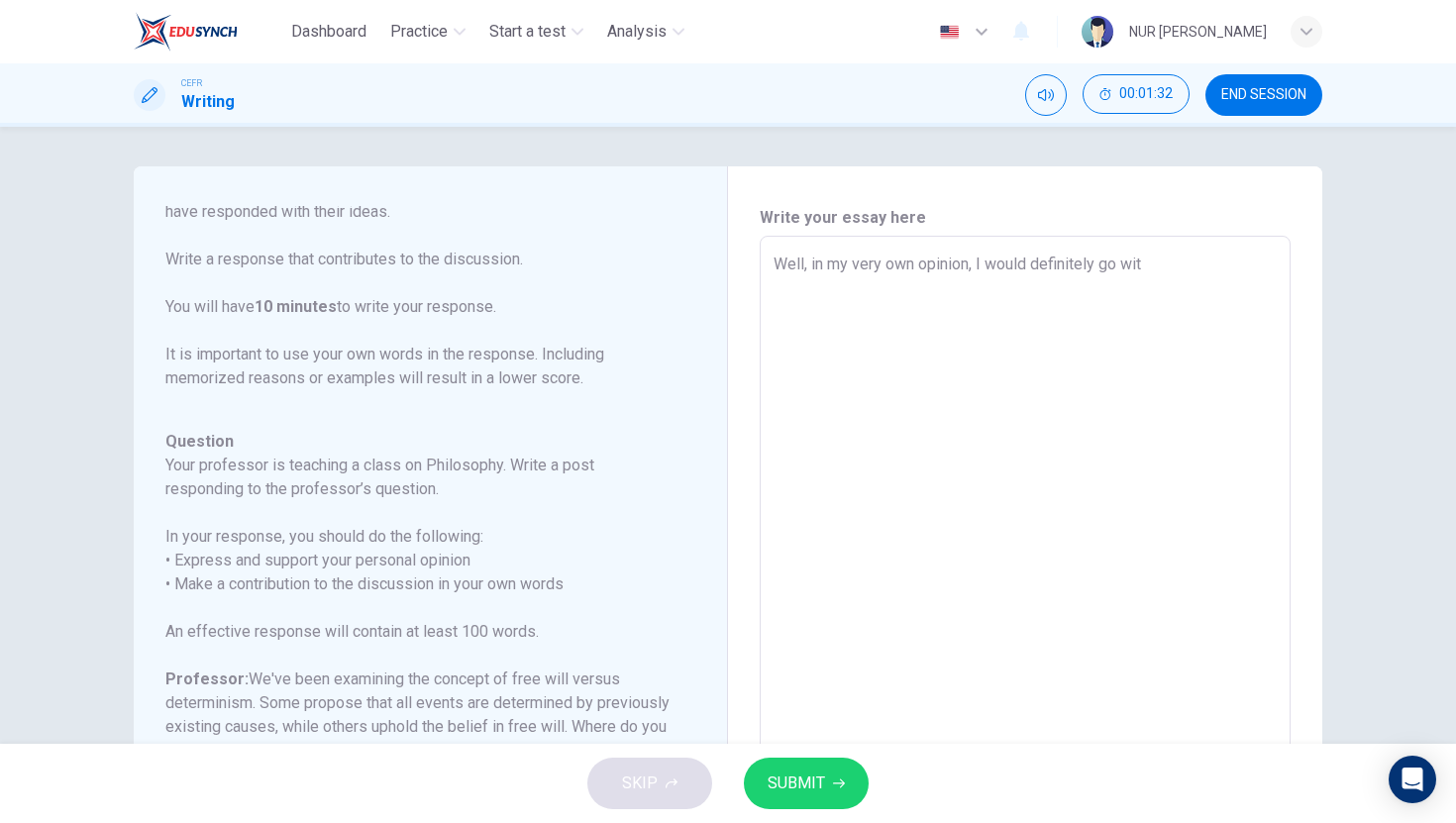 type on "Well, in my very own opinion, I would definitely go with" 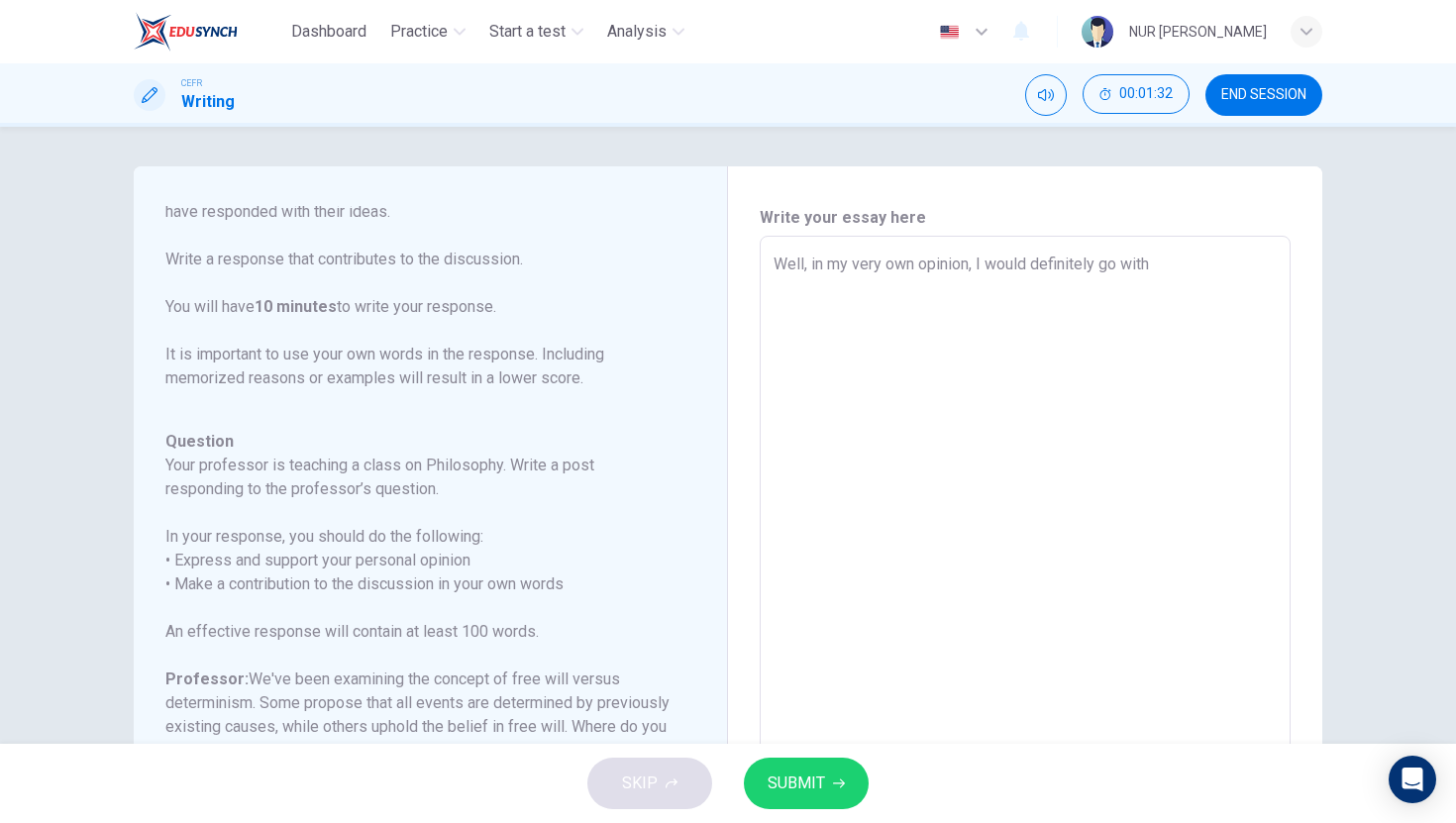type on "x" 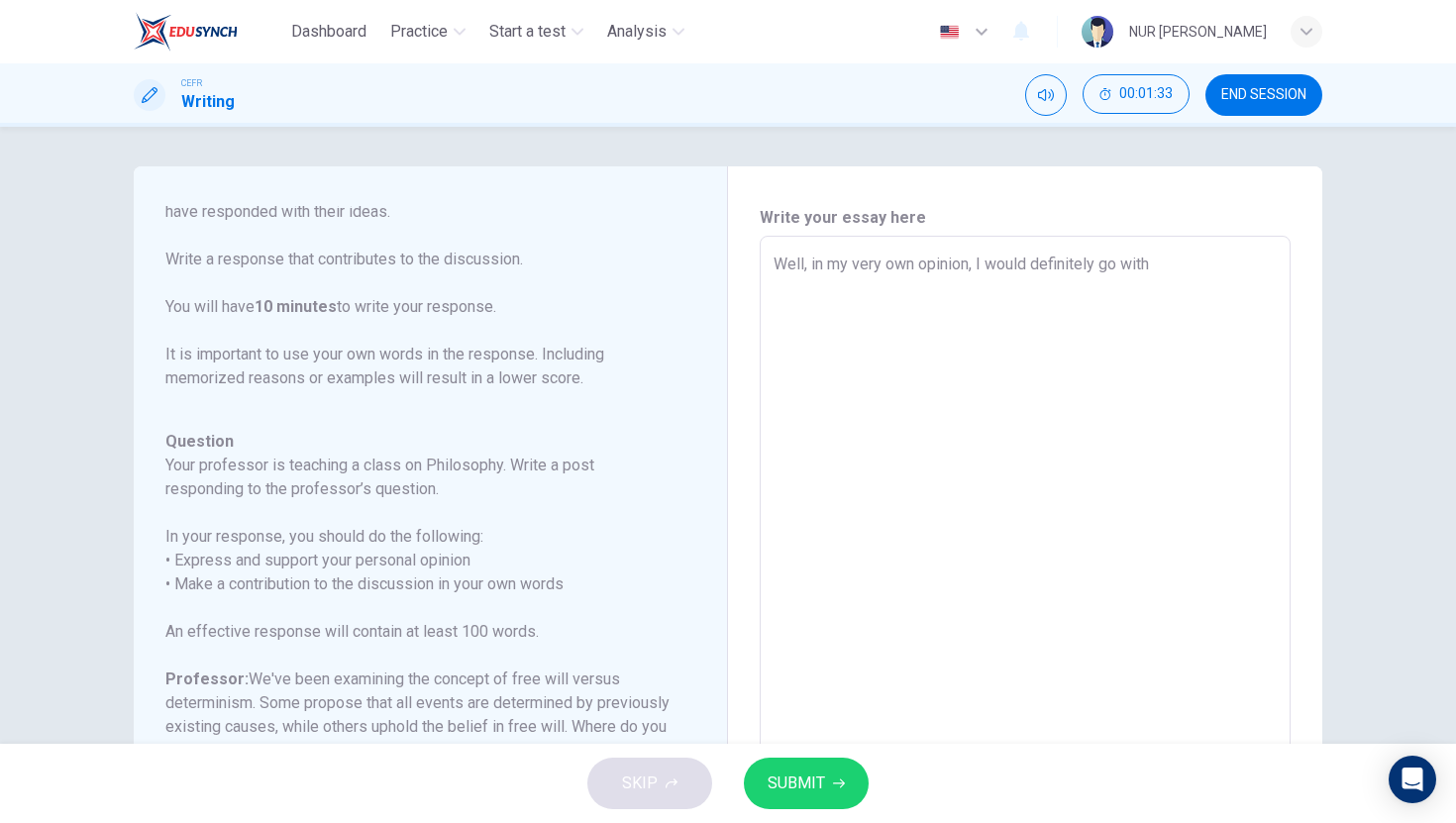 type on "Well, in my very own opinion, I would definitely go with" 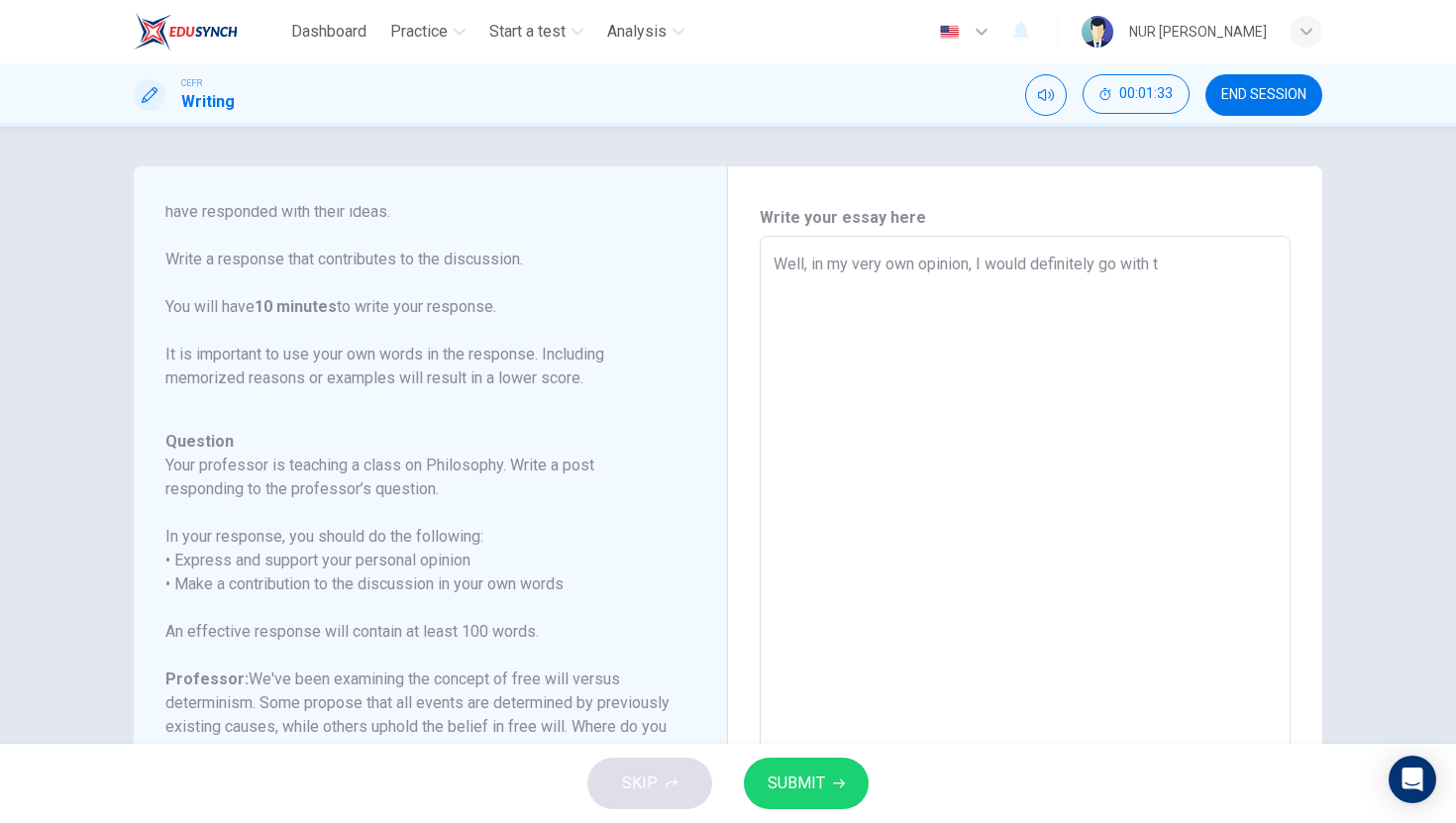 type on "x" 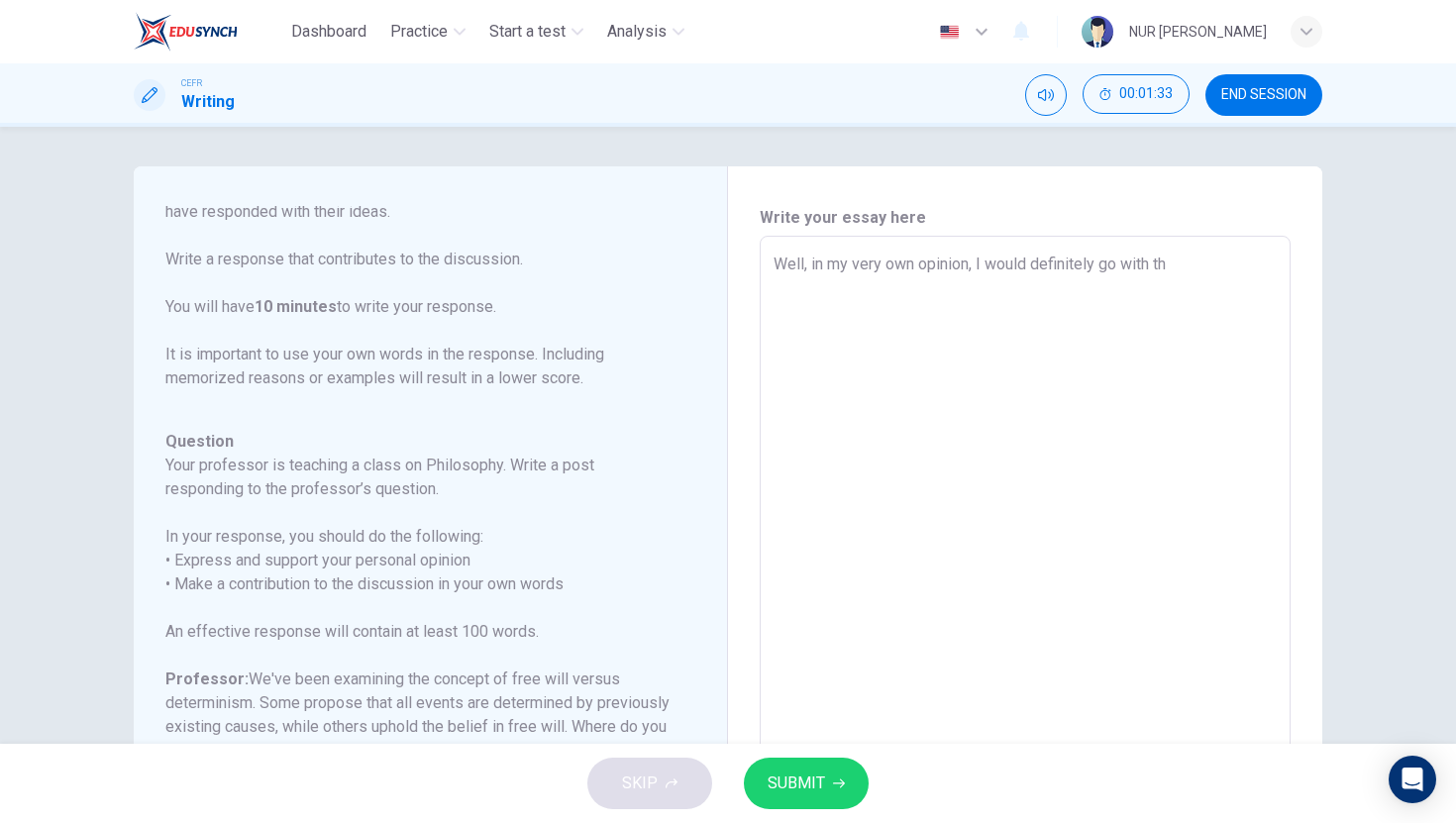 type on "Well, in my very own opinion, I would definitely go with the" 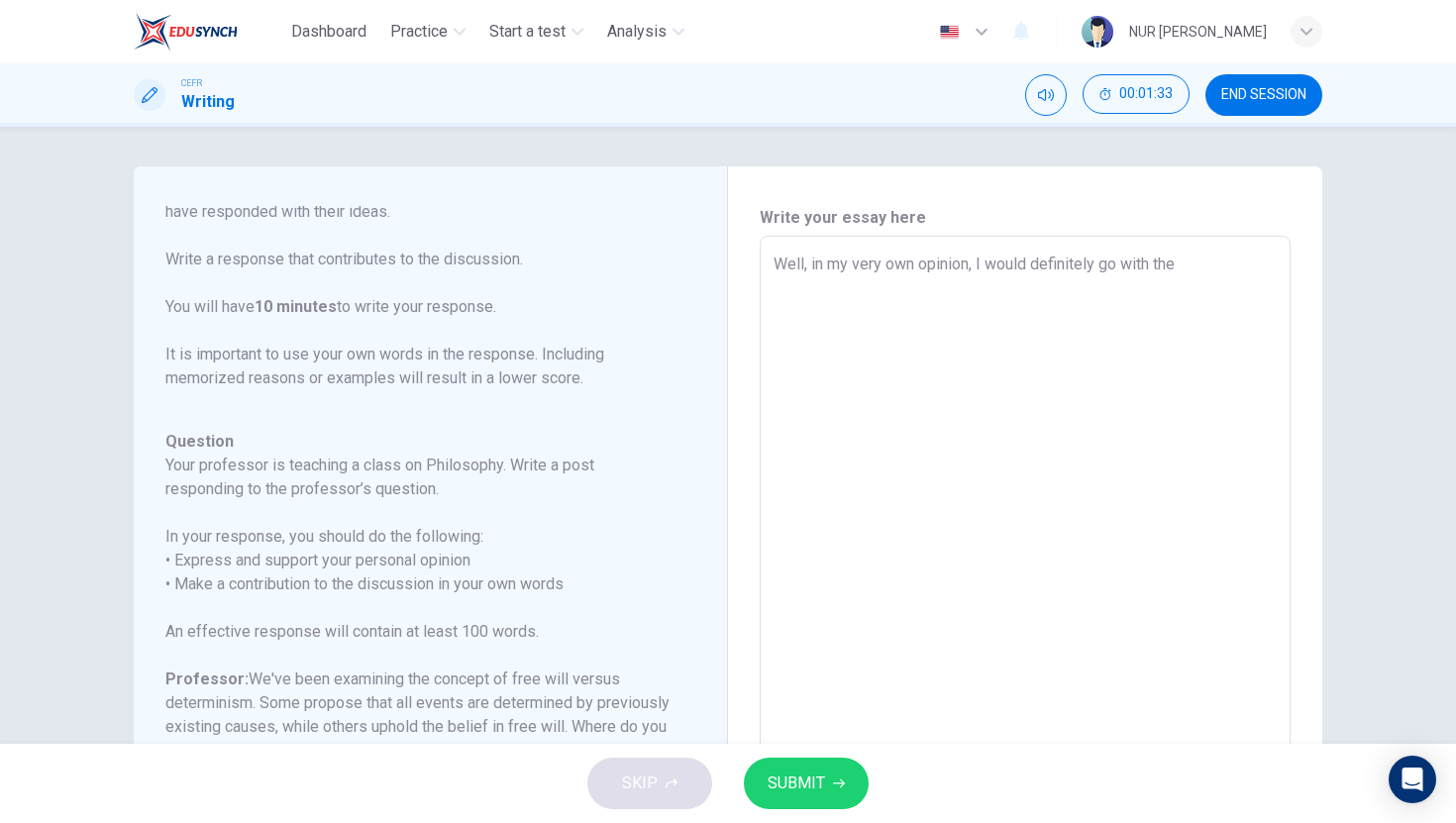 type on "x" 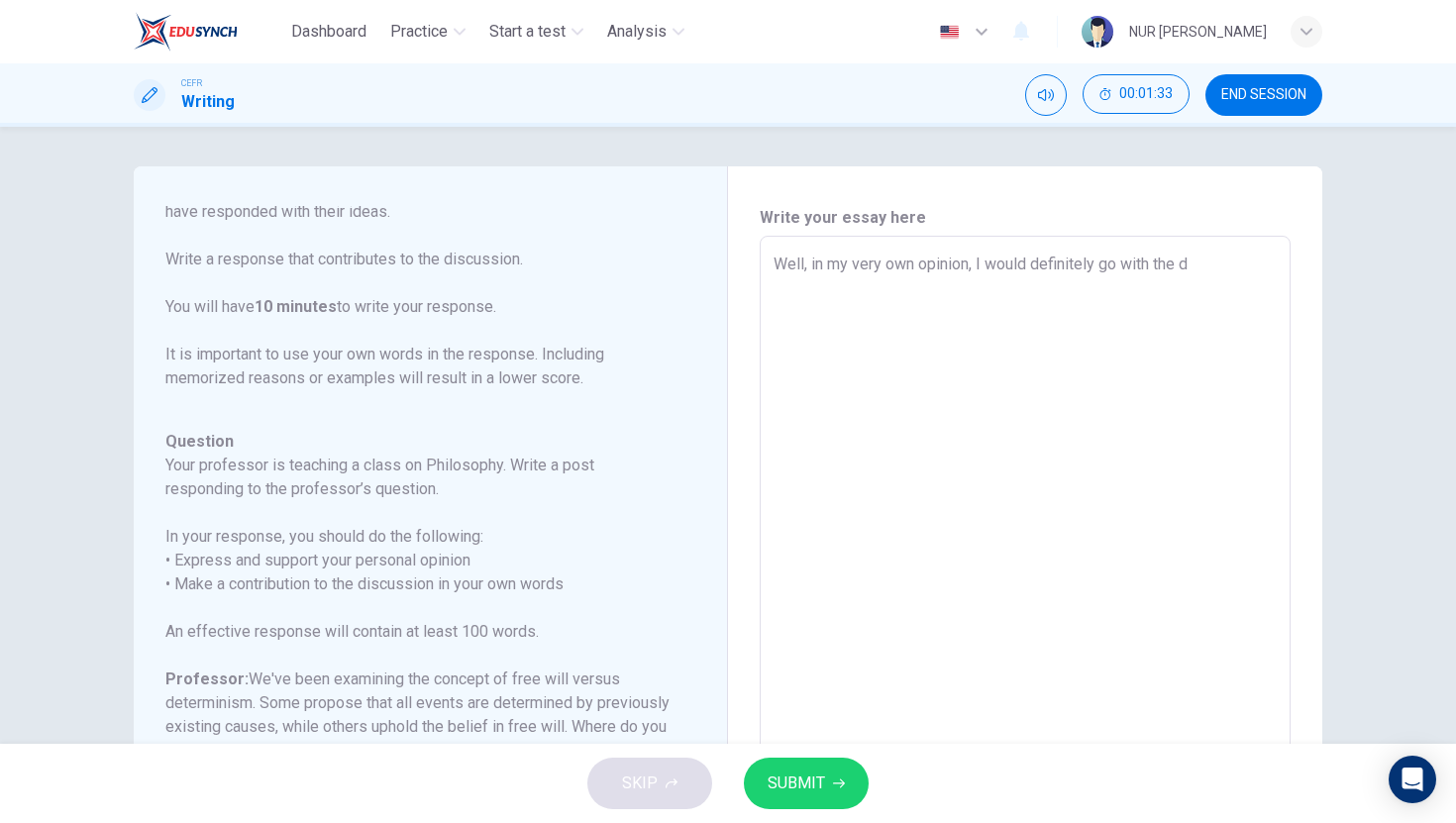 type on "x" 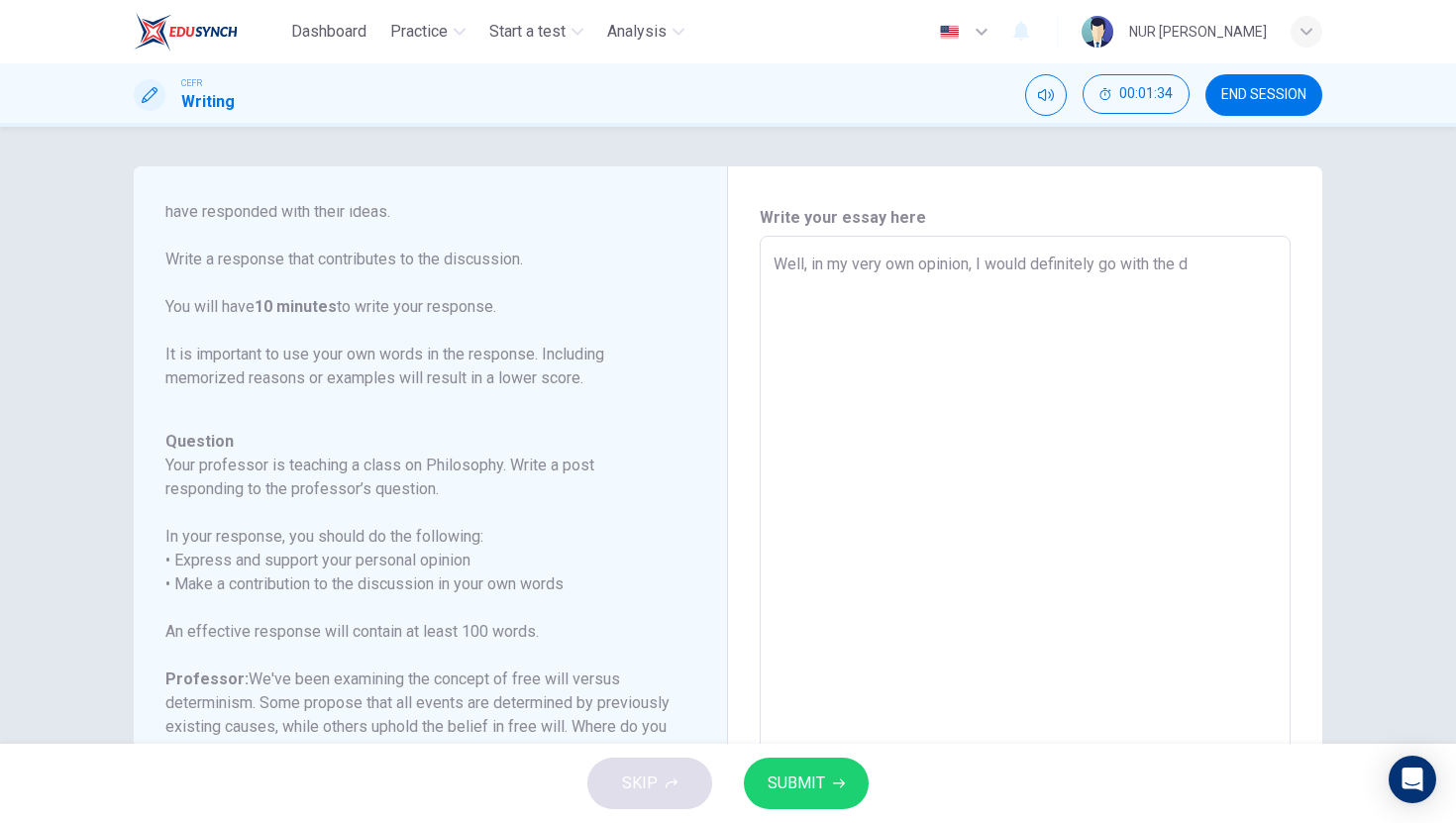 type on "Well, in my very own opinion, I would definitely go with the de" 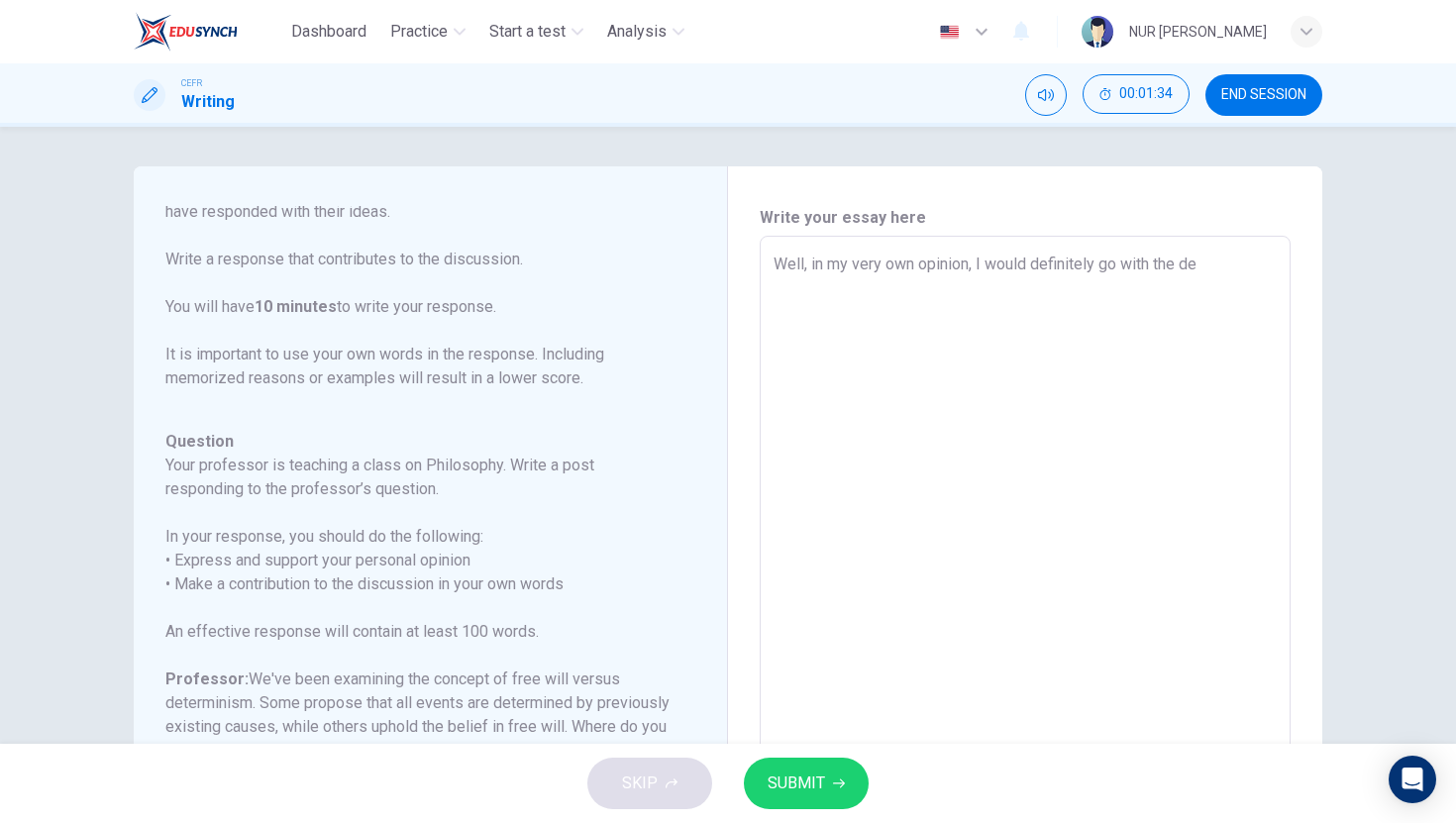 type on "x" 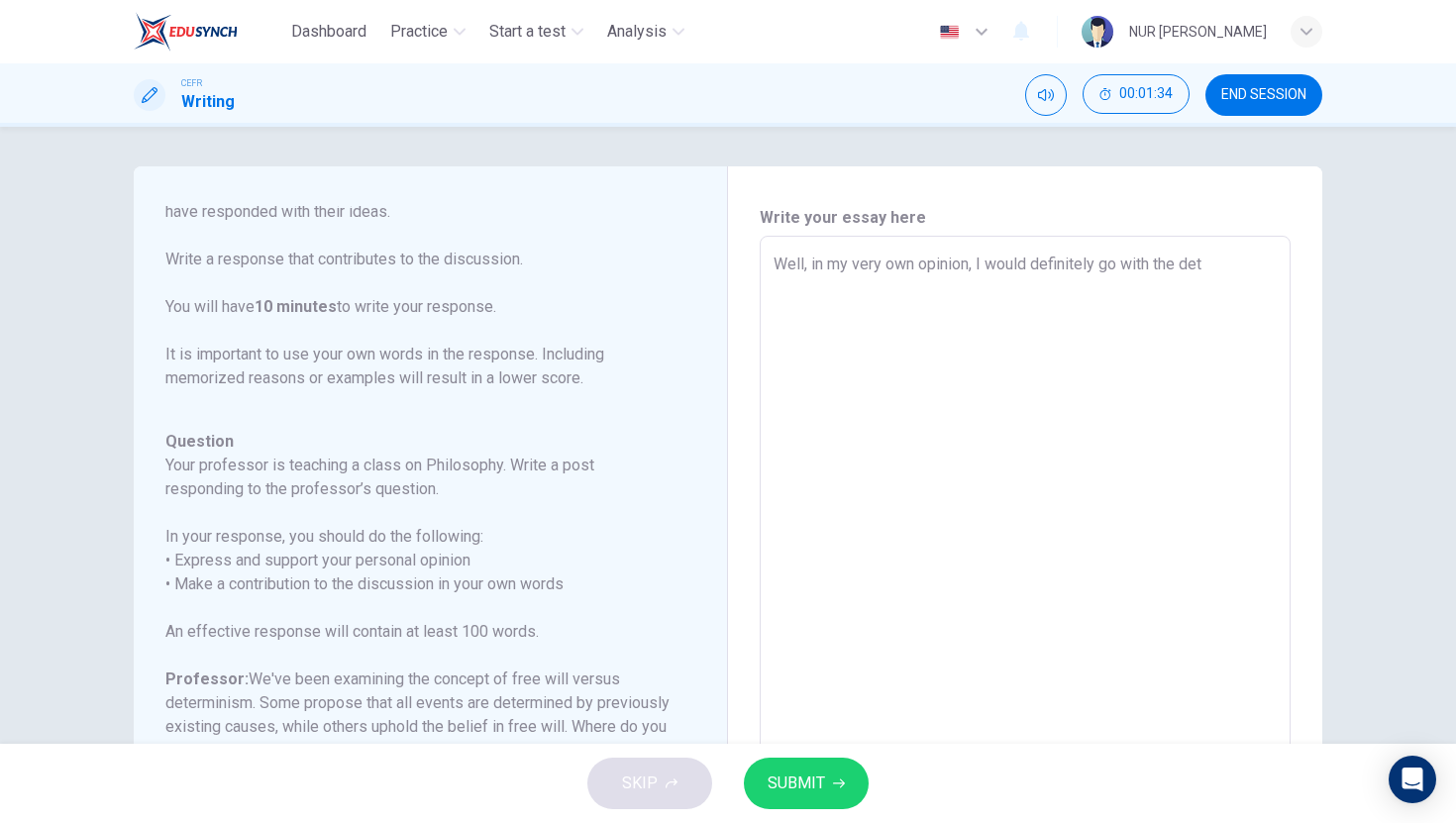 type on "x" 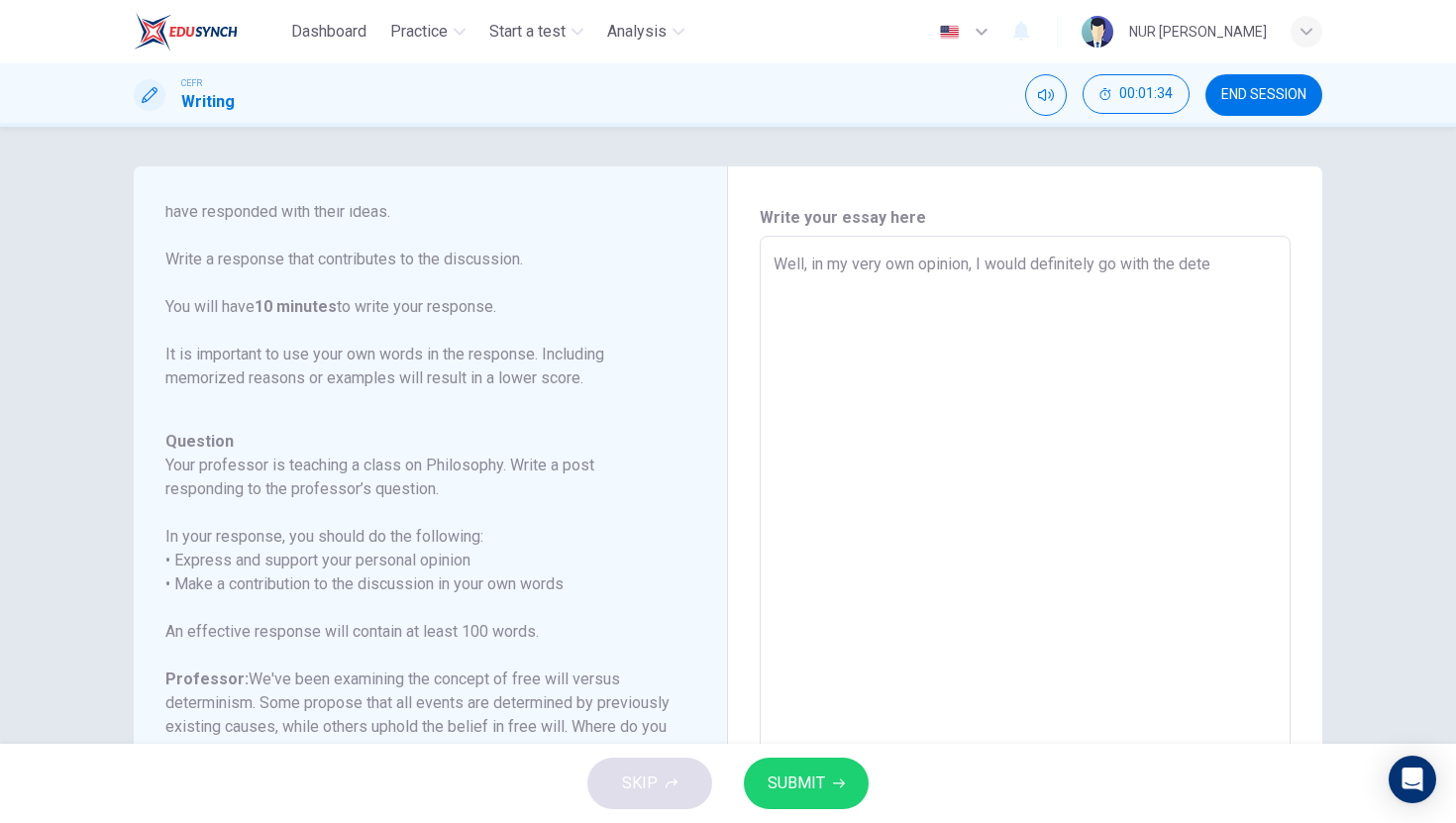 type on "x" 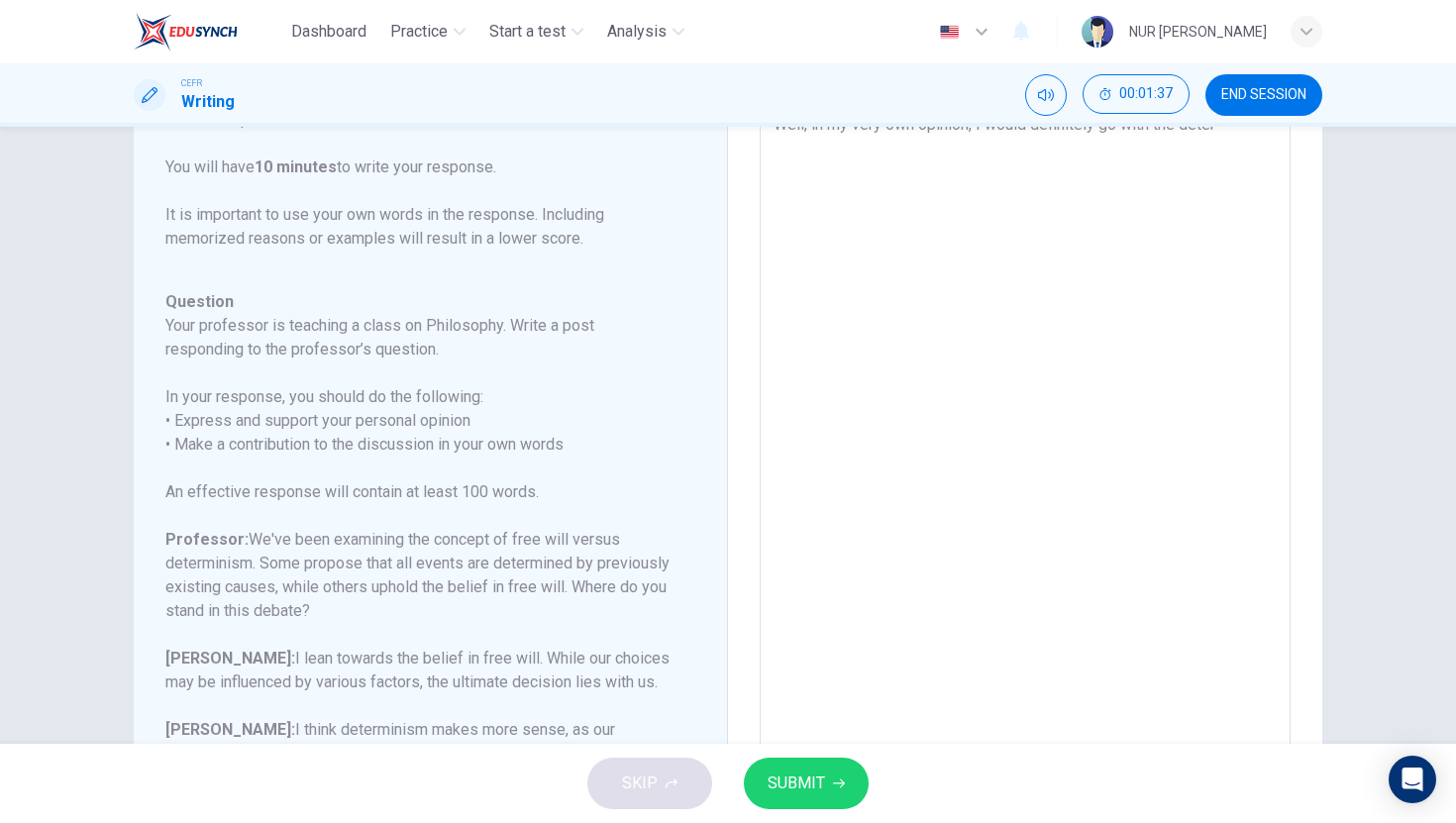 scroll, scrollTop: 264, scrollLeft: 0, axis: vertical 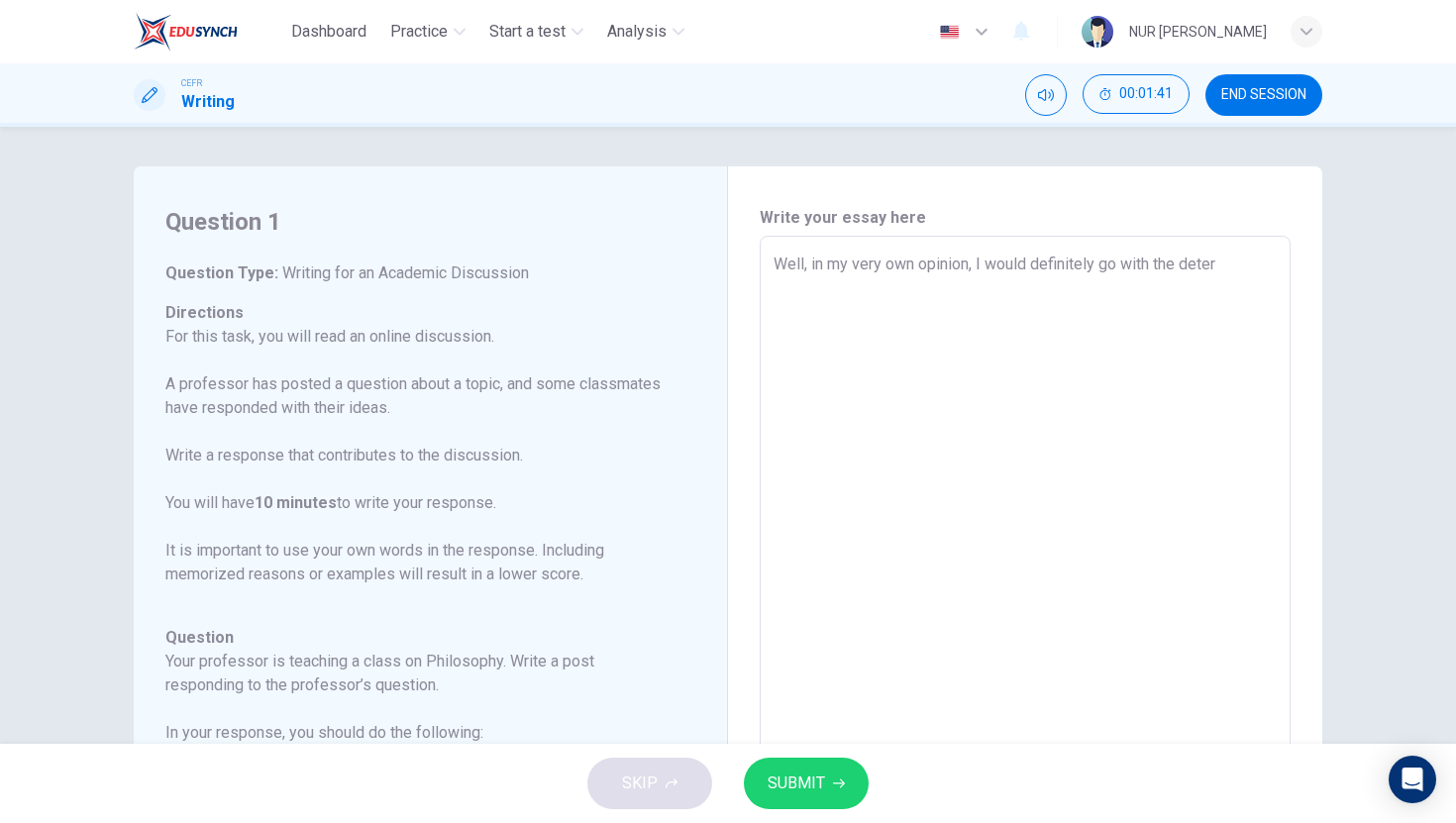 type on "Well, in my very own opinion, I would definitely go with the determ" 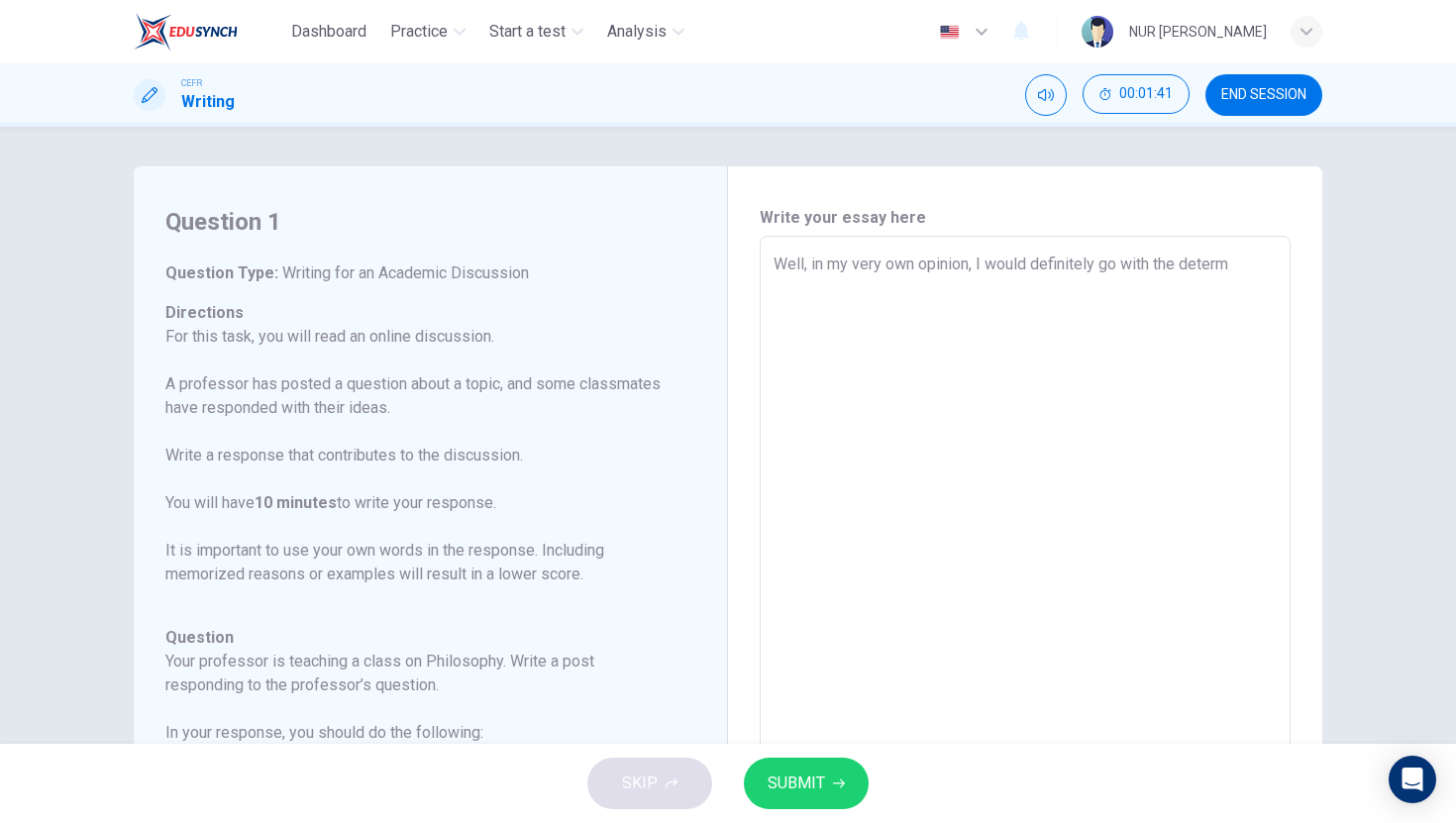 type on "Well, in my very own opinion, I would definitely go with the determi" 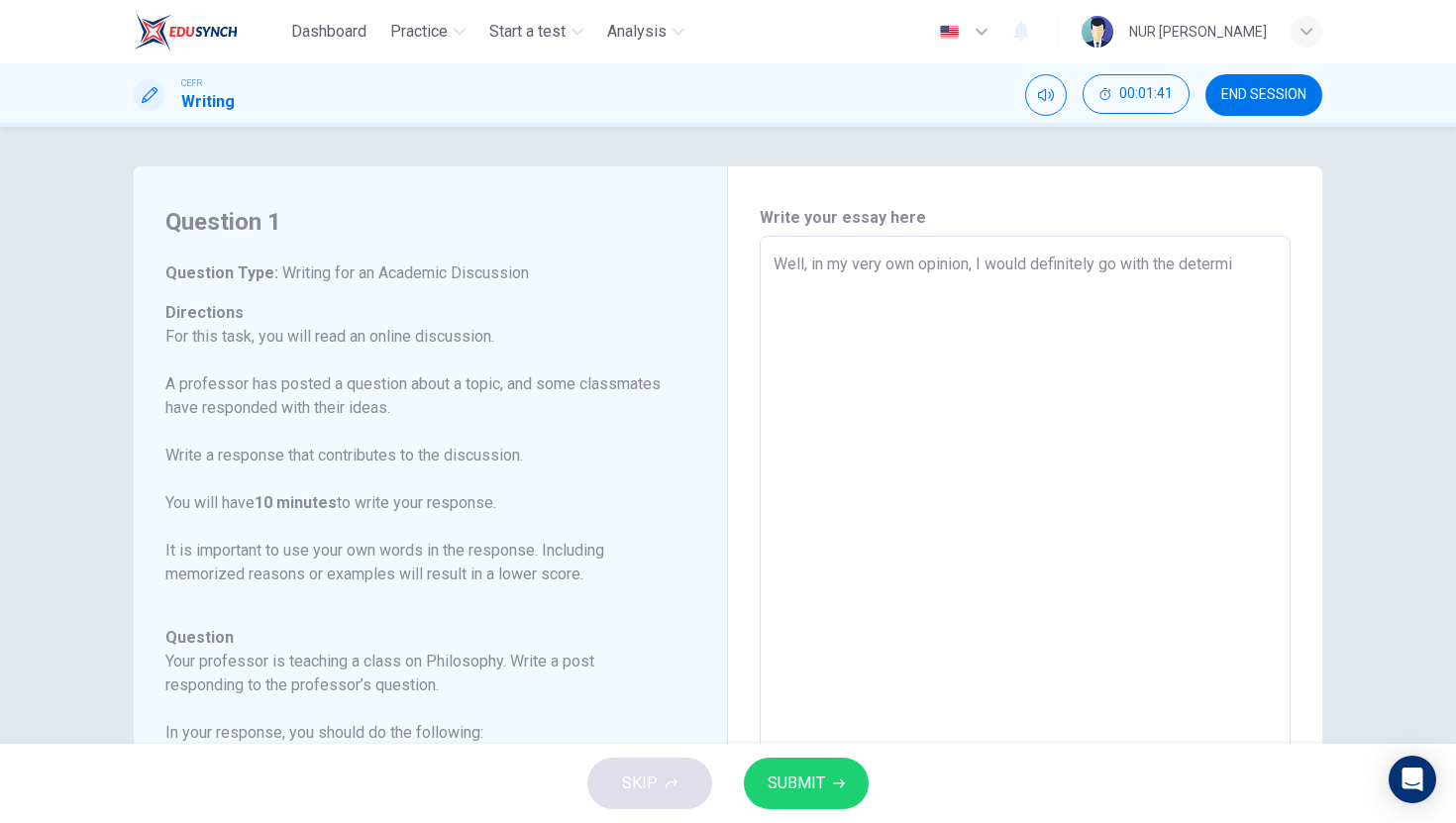 type on "Well, in my very own opinion, I would definitely go with the determin" 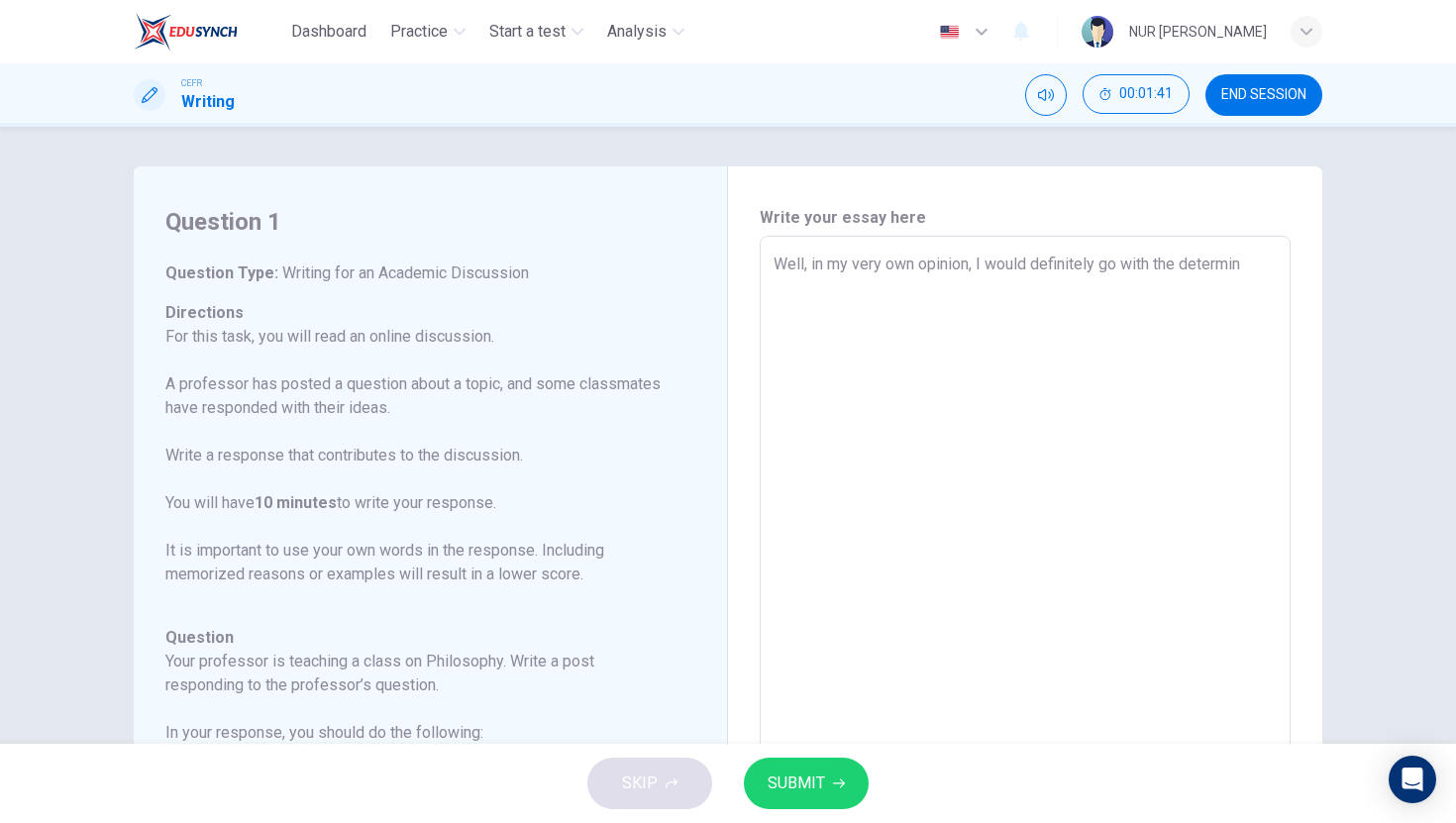 type on "x" 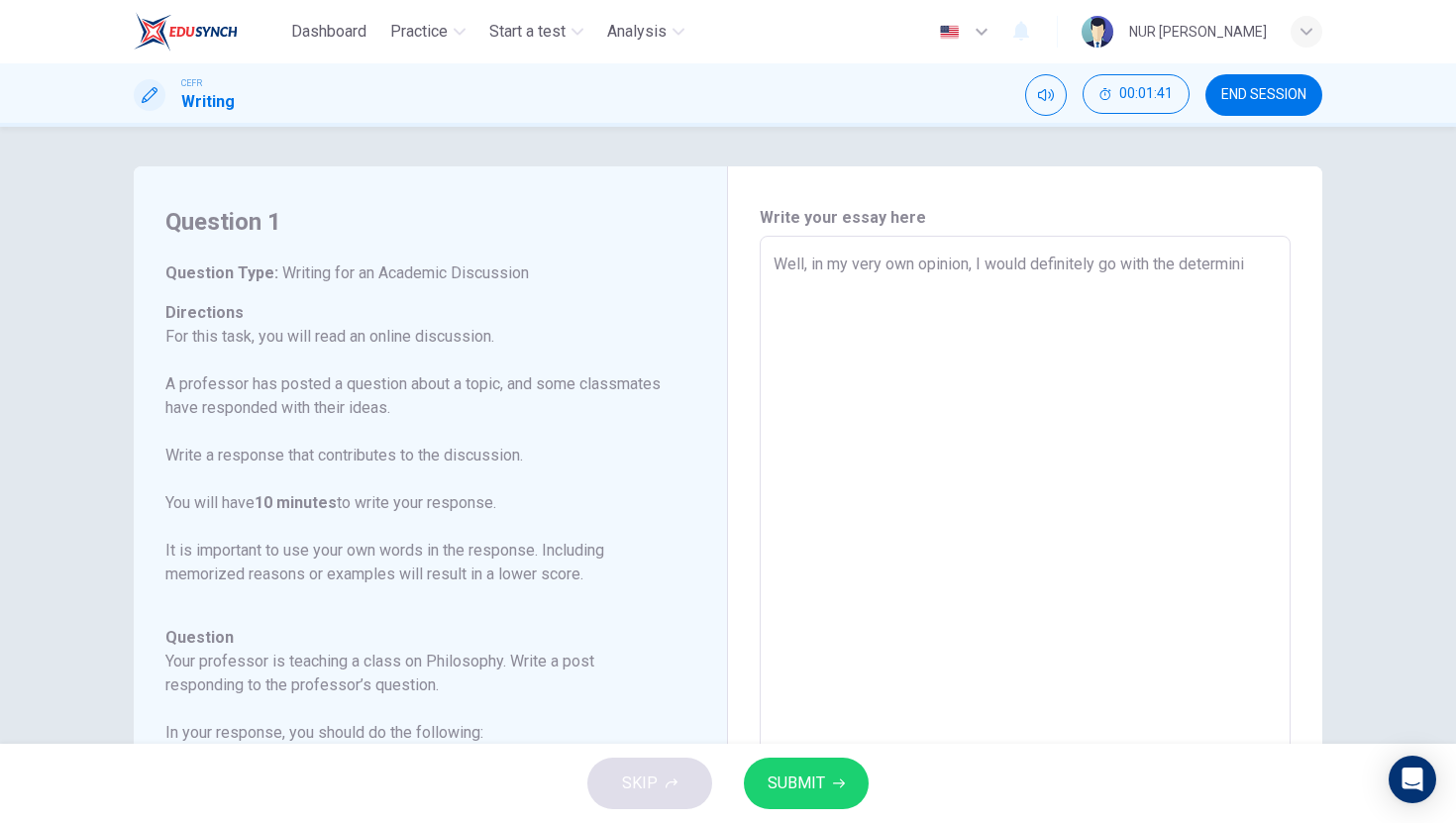 type on "x" 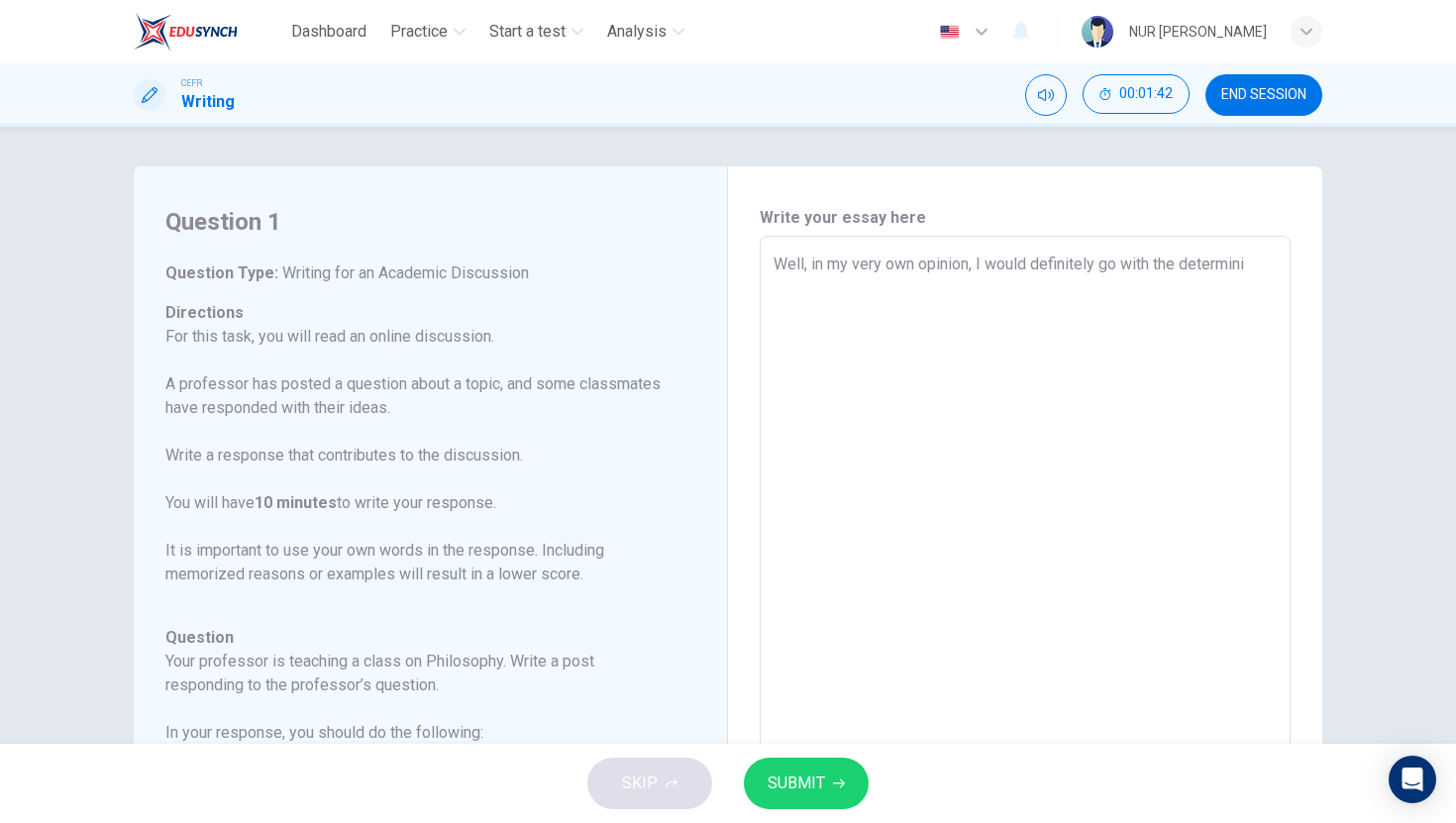 type on "Well, in my very own opinion, I would definitely go with the determinis" 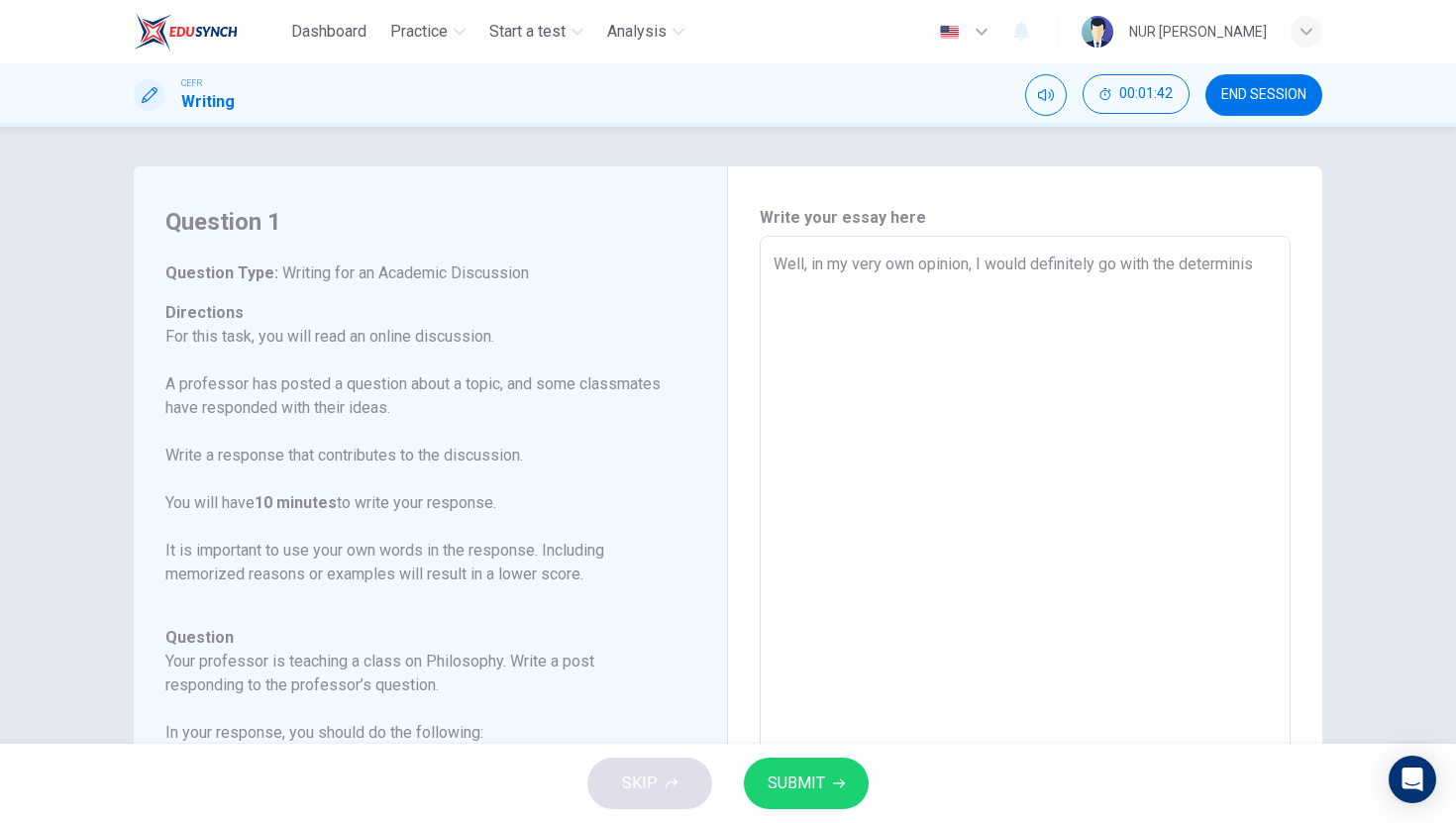 type on "x" 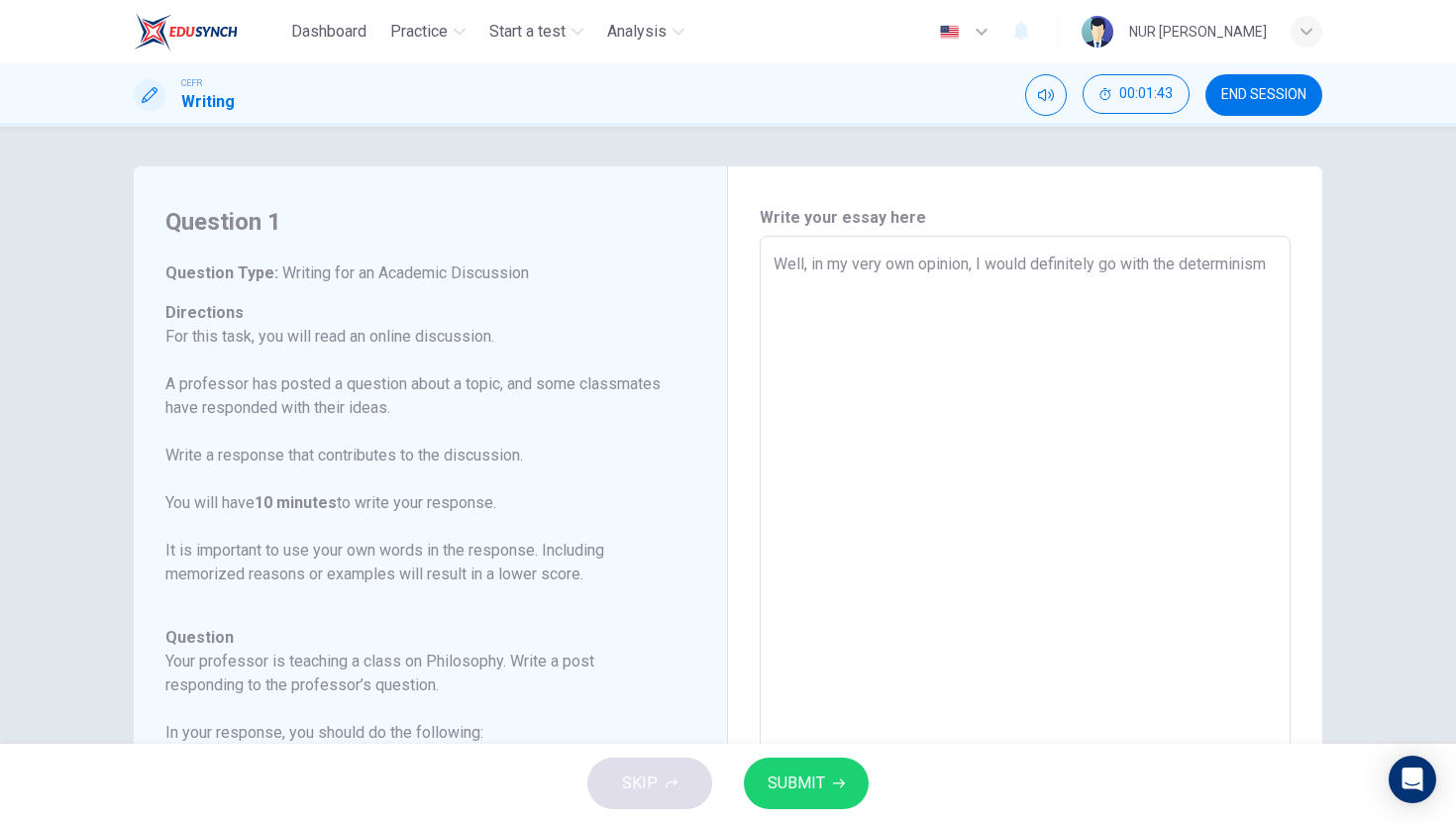 type on "Well, in my very own opinion, I would definitely go with the determinism." 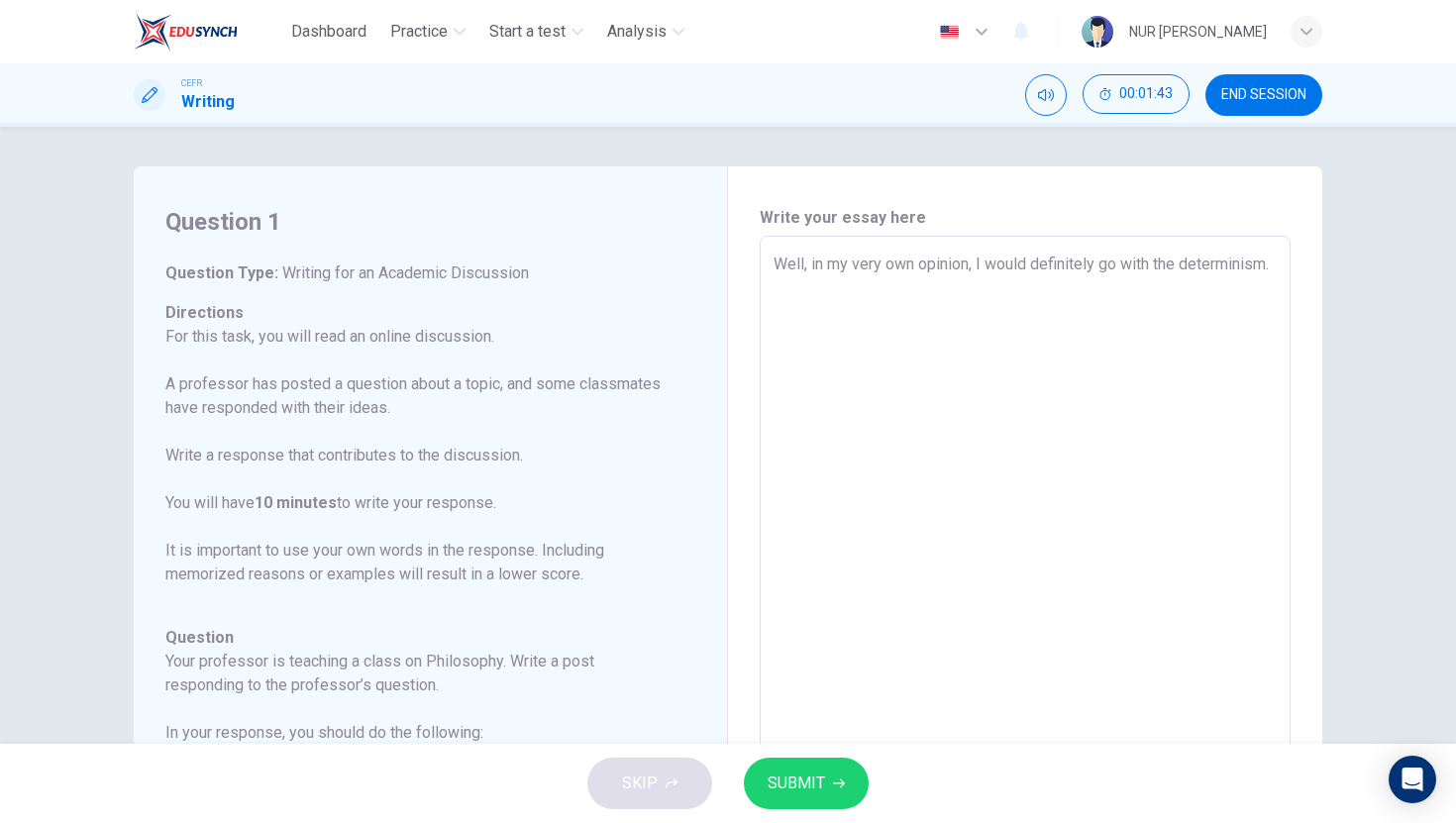 type on "Well, in my very own opinion, I would definitely go with the determinism." 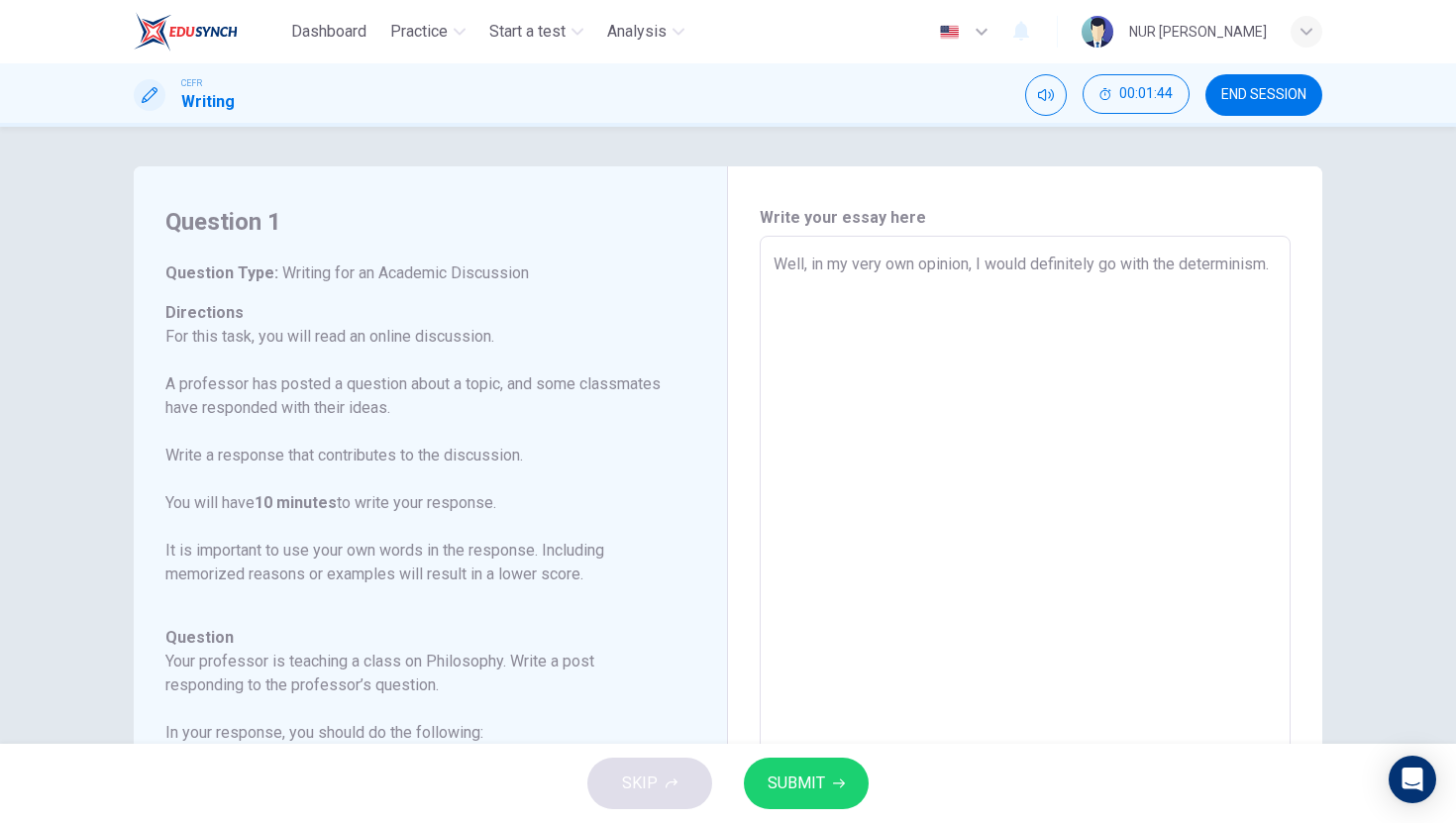 type on "Well, in my very own opinion, I would definitely go with the determinism. T" 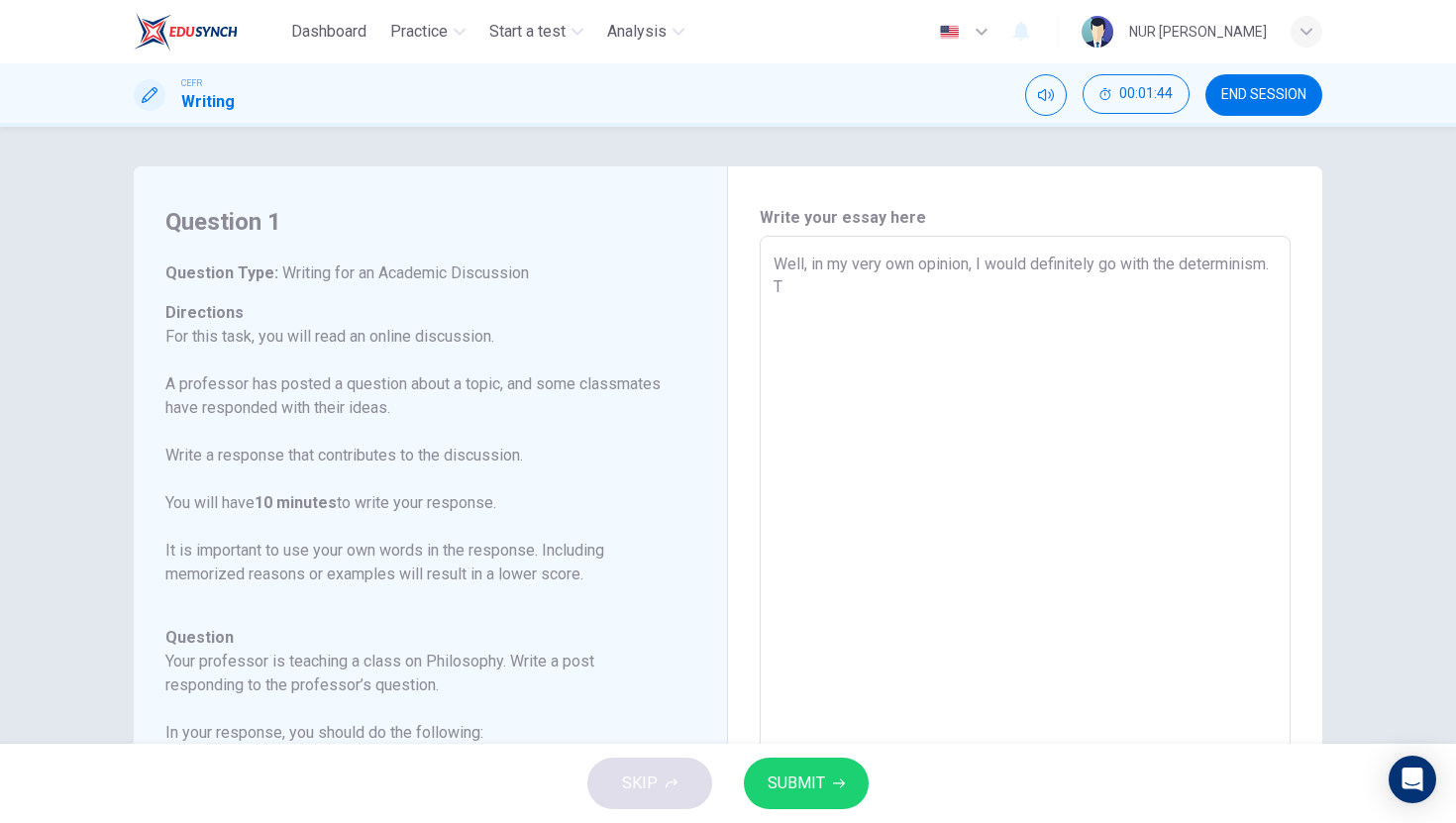 type on "x" 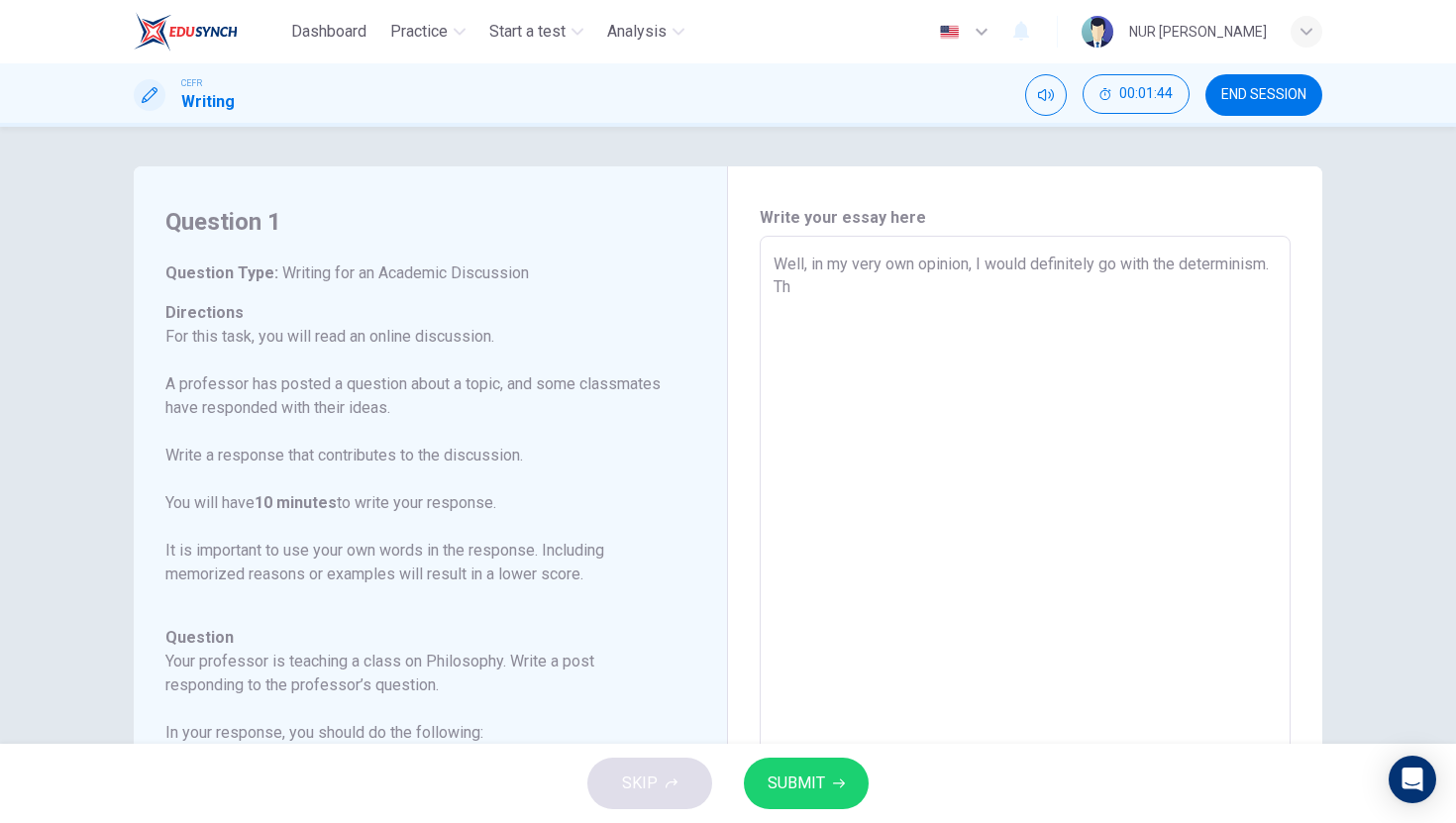 type on "Well, in my very own opinion, I would definitely go with the determinism. Thi" 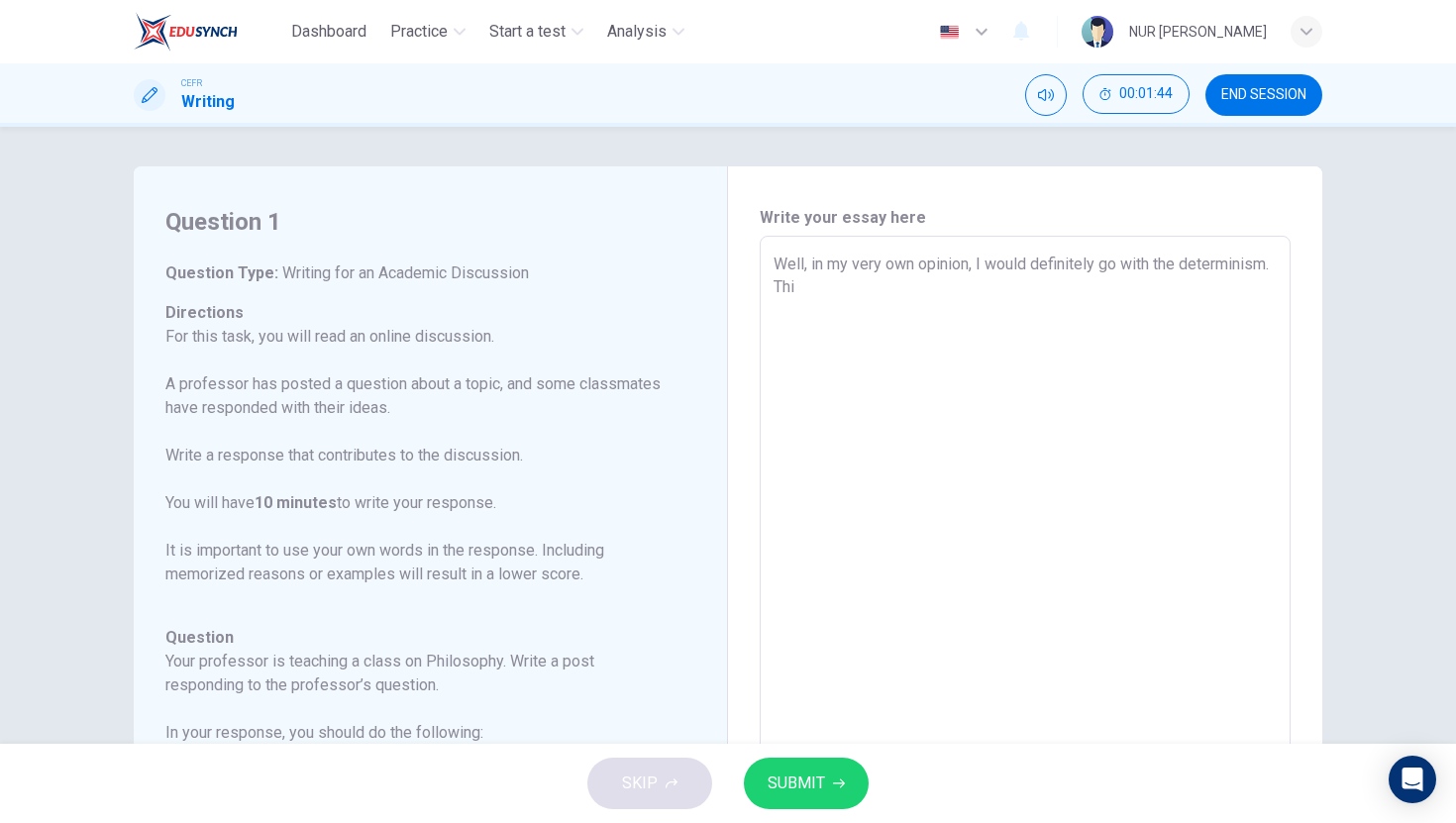 type on "x" 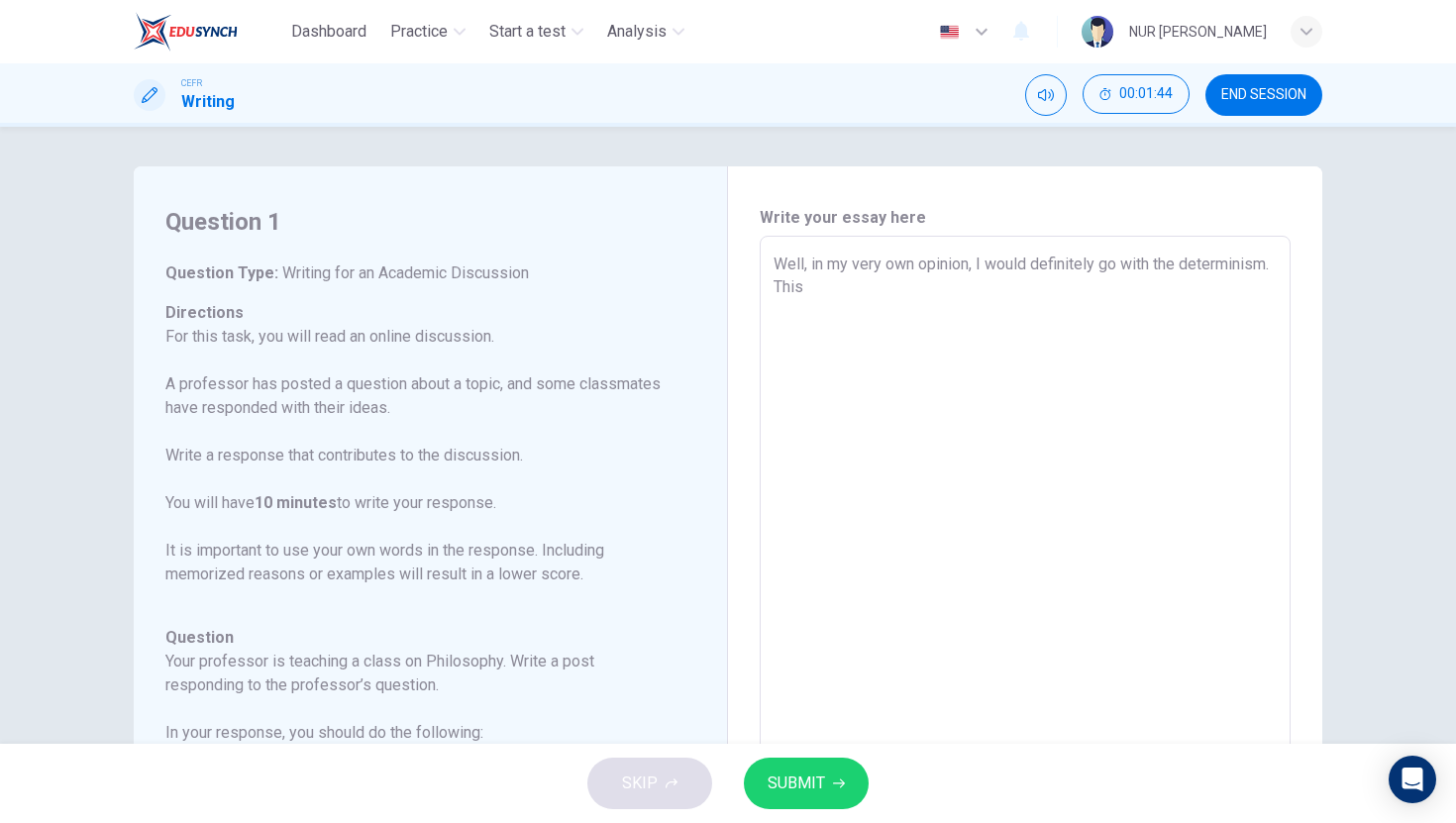 type on "x" 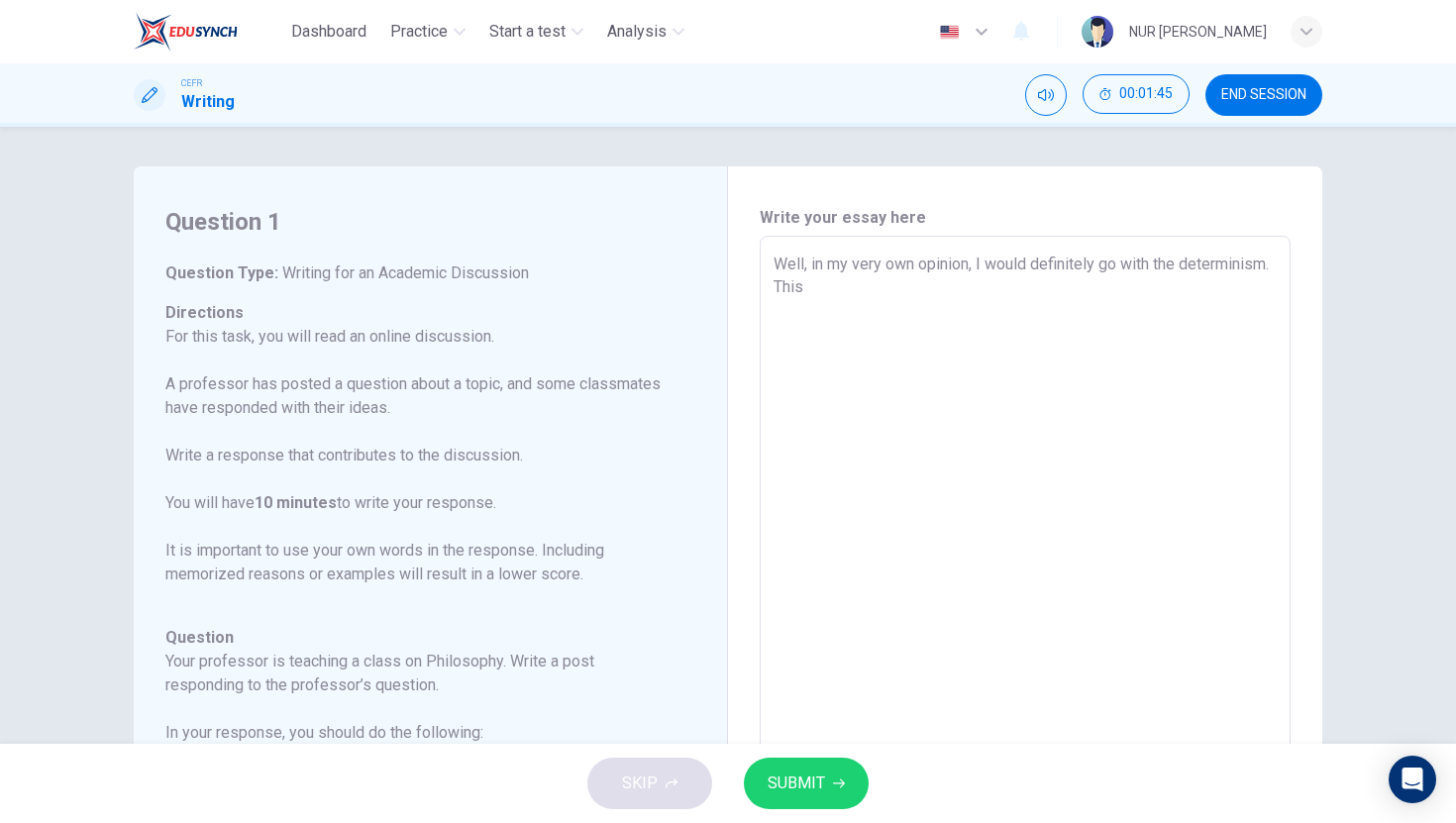 type on "Well, in my very own opinion, I would definitely go with the determinism. This i" 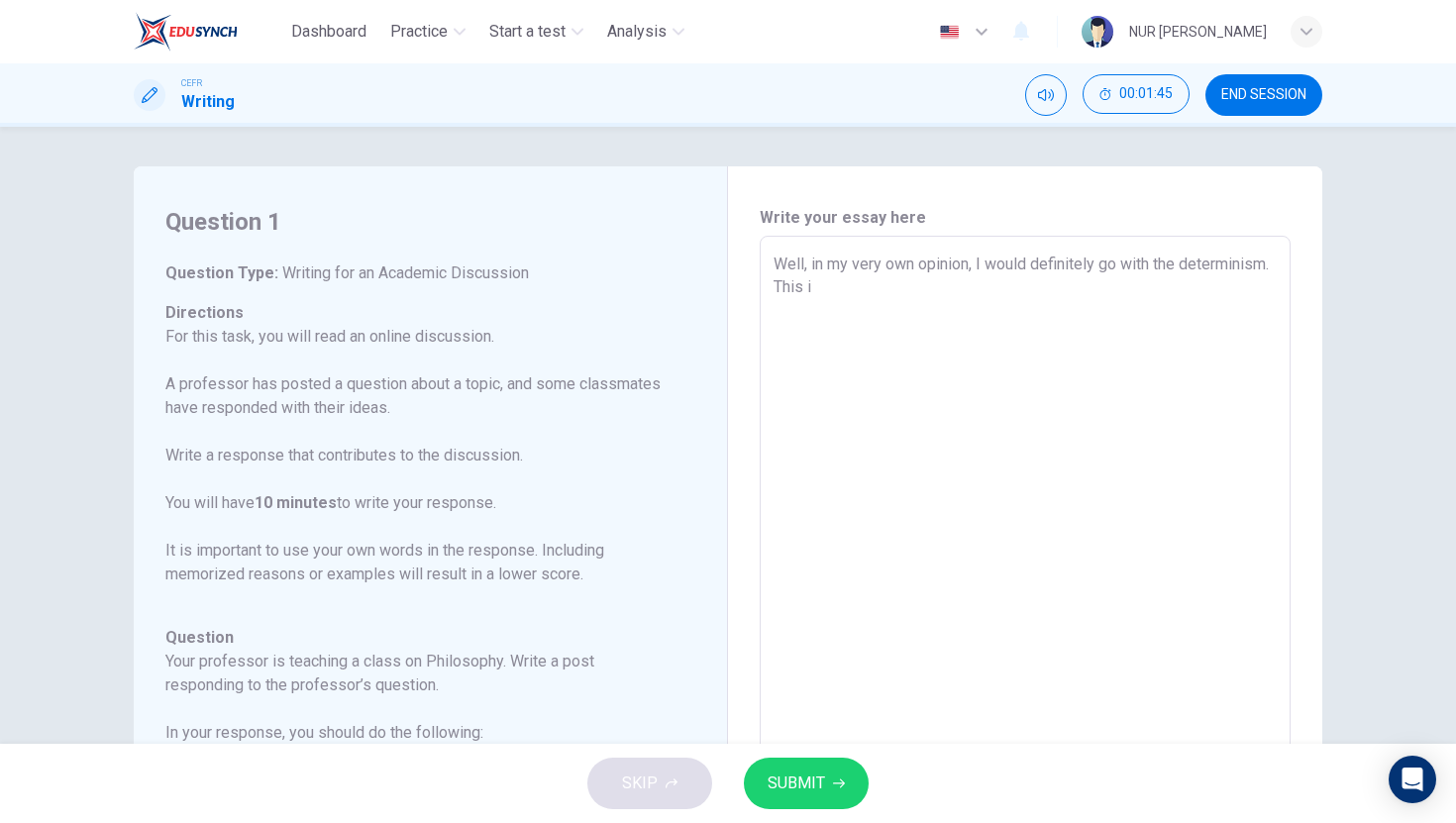 type on "x" 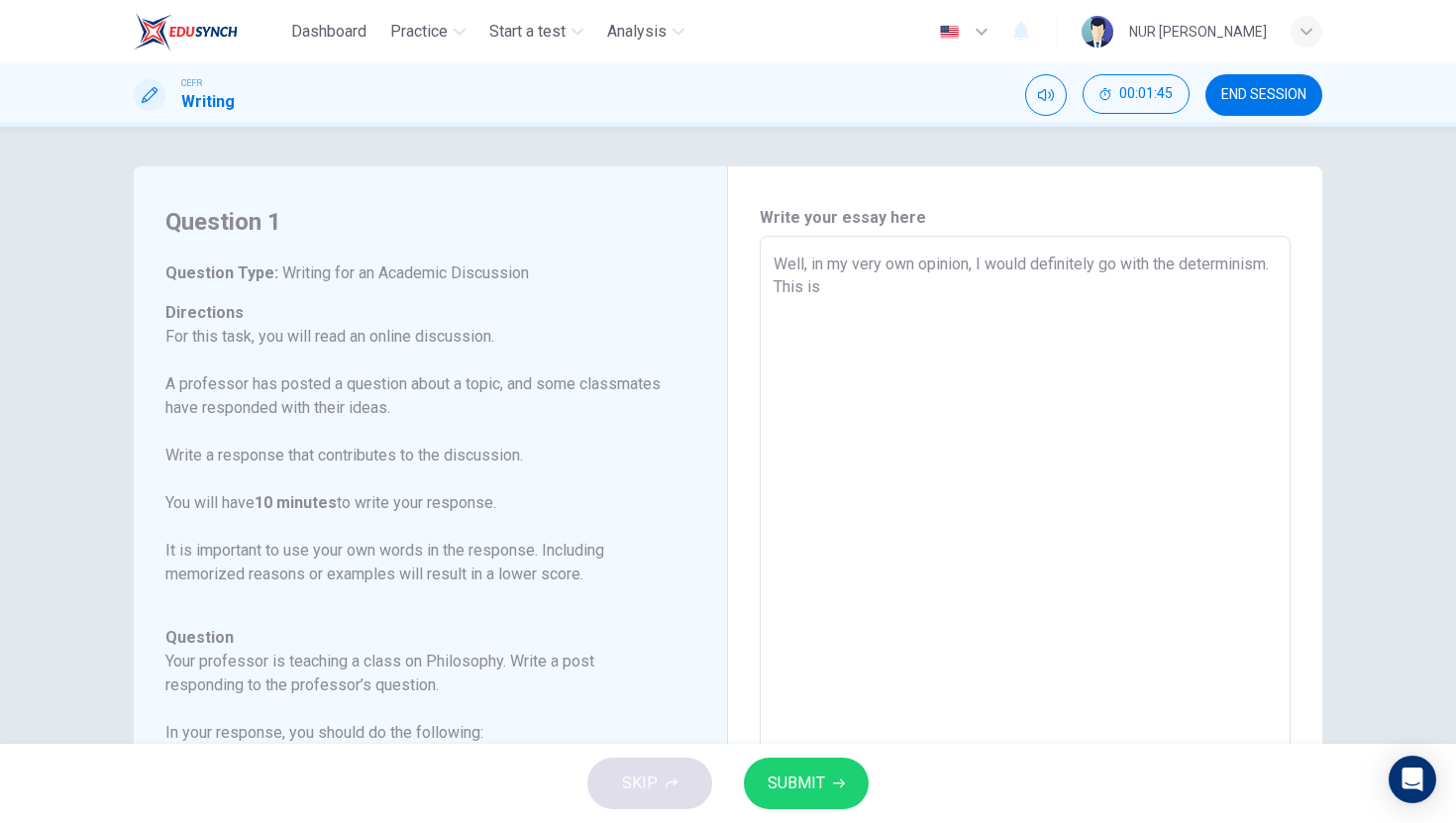 type on "x" 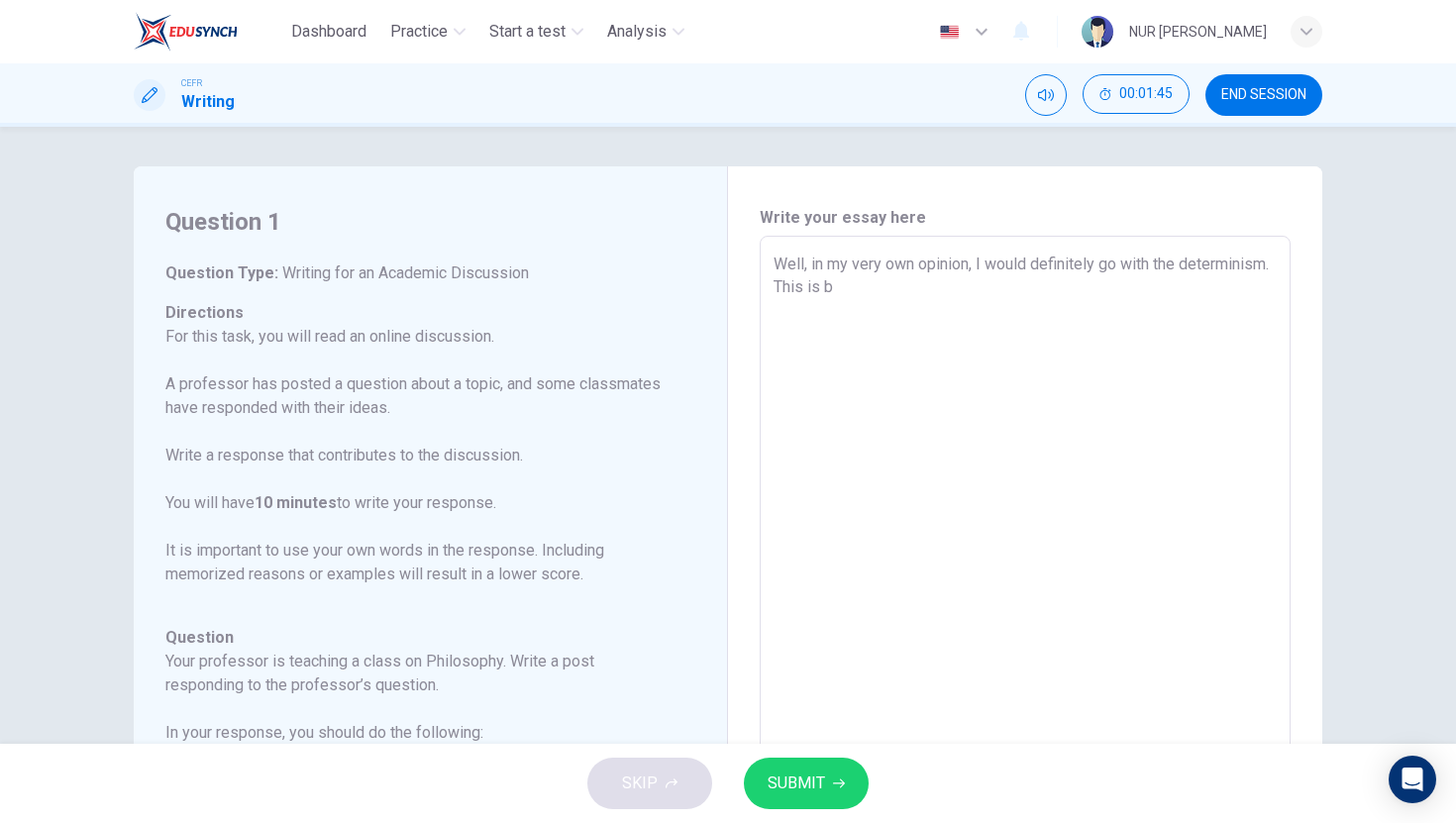 type on "Well, in my very own opinion, I would definitely go with the determinism. This is be" 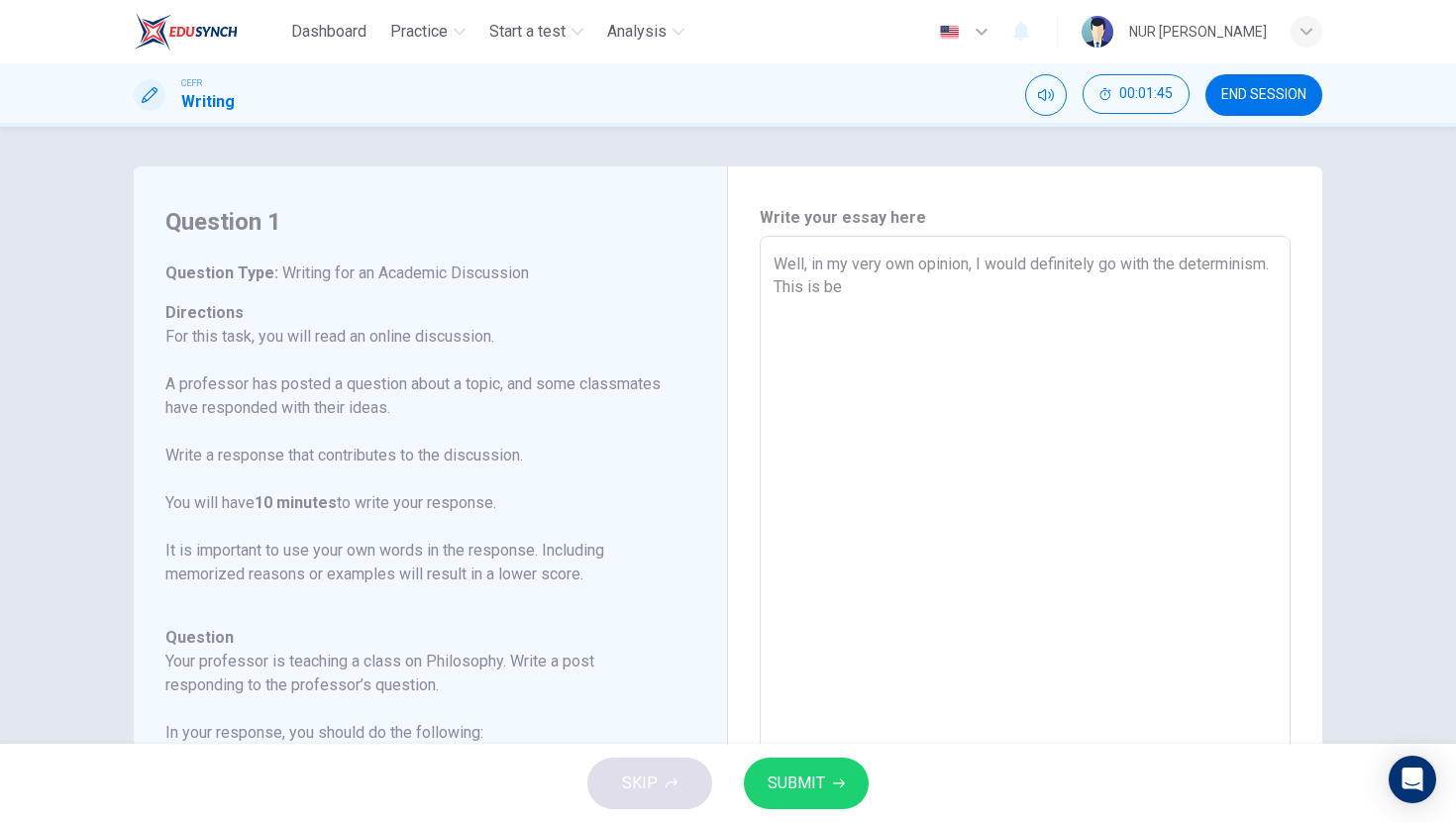 type on "x" 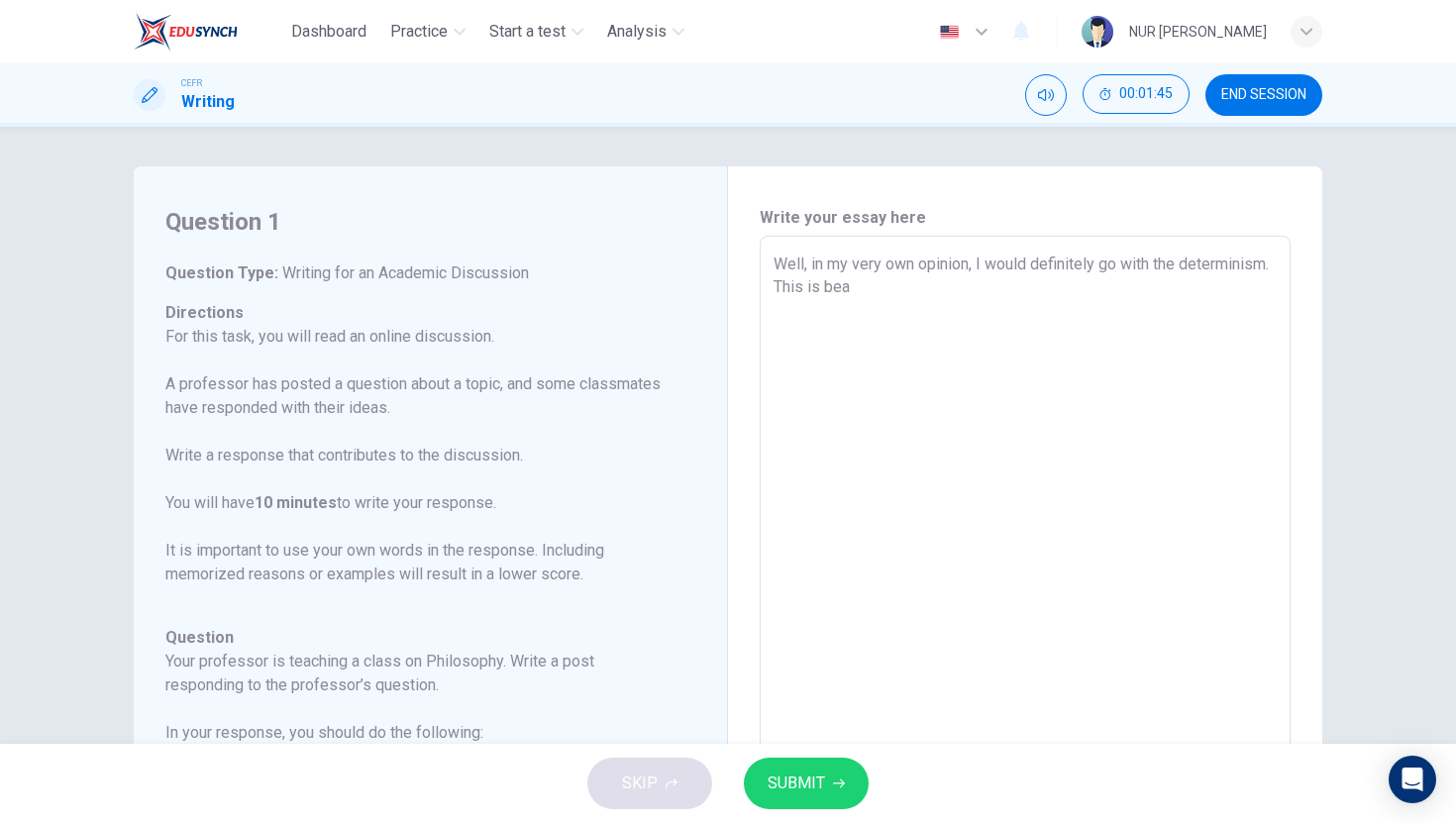 type on "x" 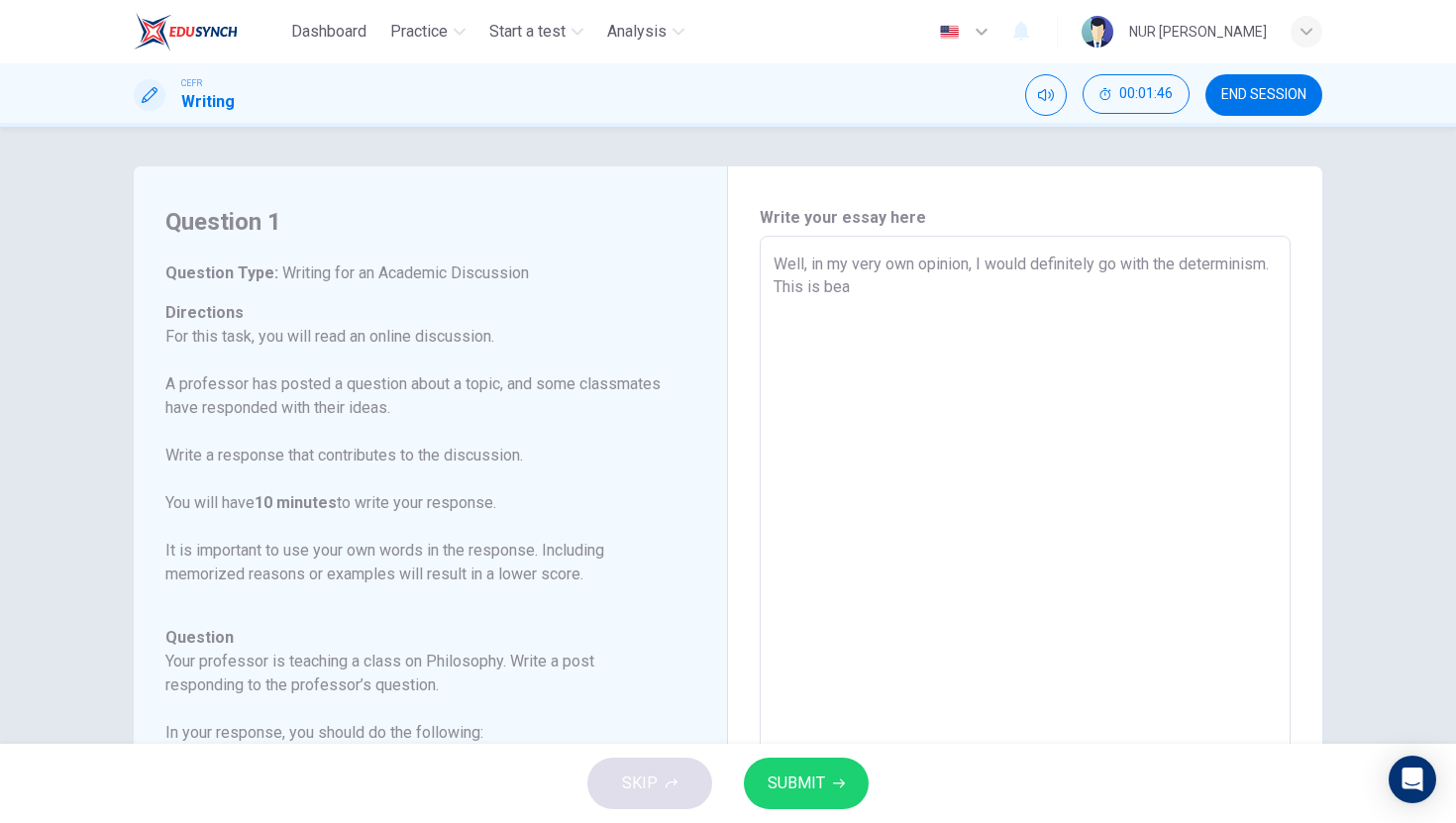 type on "Well, in my very own opinion, I would definitely go with the determinism. This is beac" 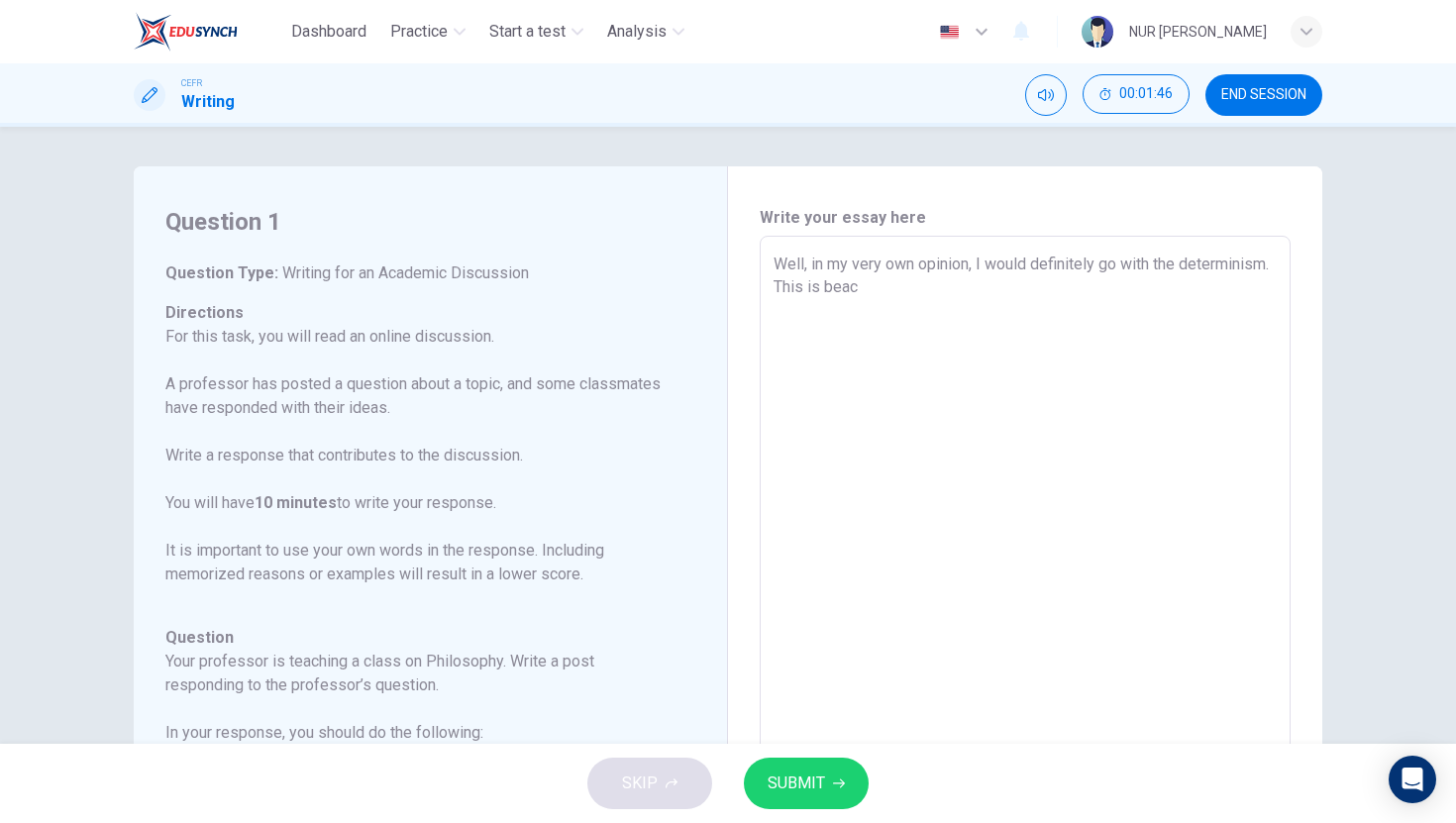 type on "x" 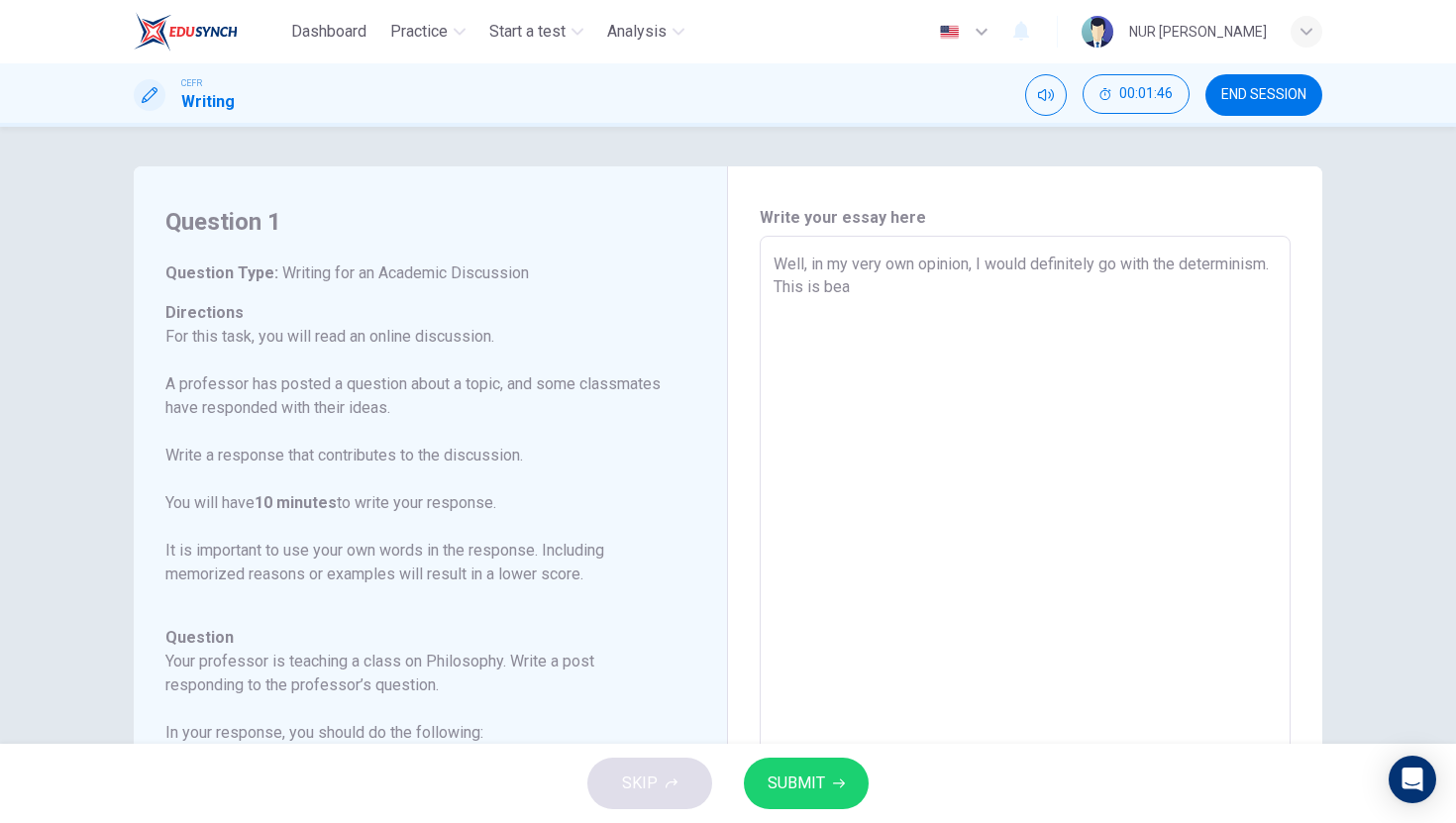 type on "Well, in my very own opinion, I would definitely go with the determinism. This is be" 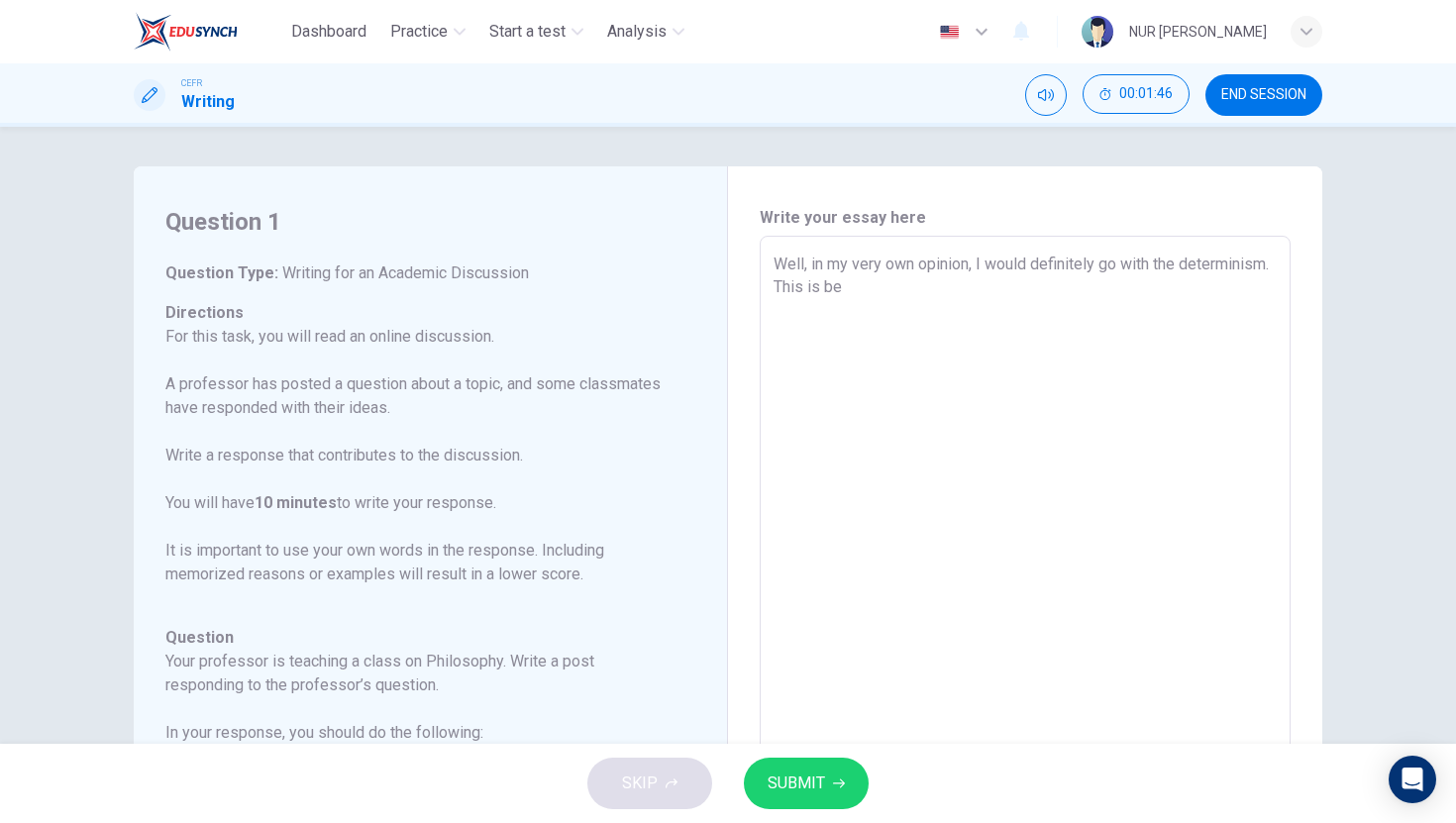 type on "x" 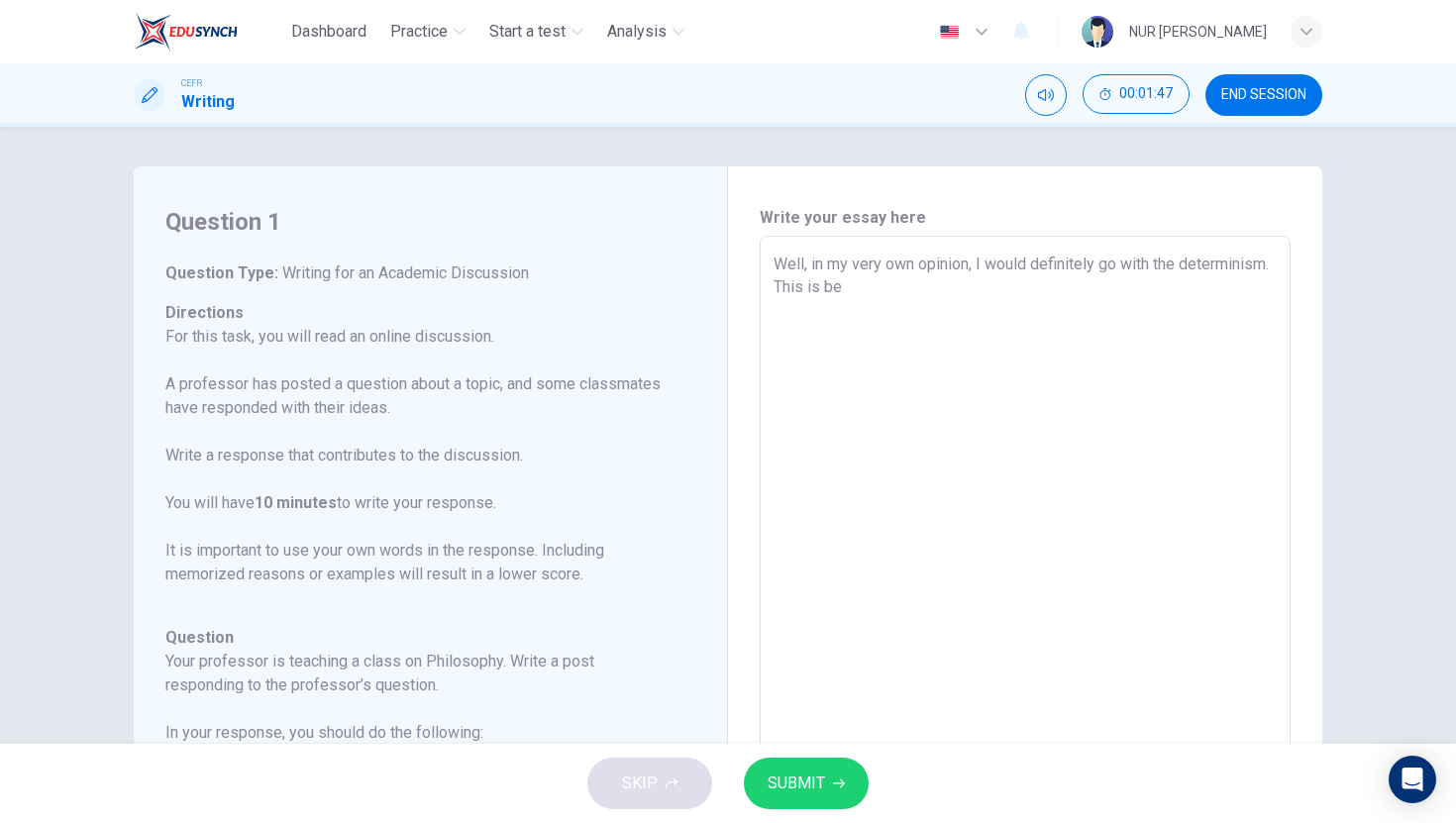 type on "Well, in my very own opinion, I would definitely go with the determinism. This is bec" 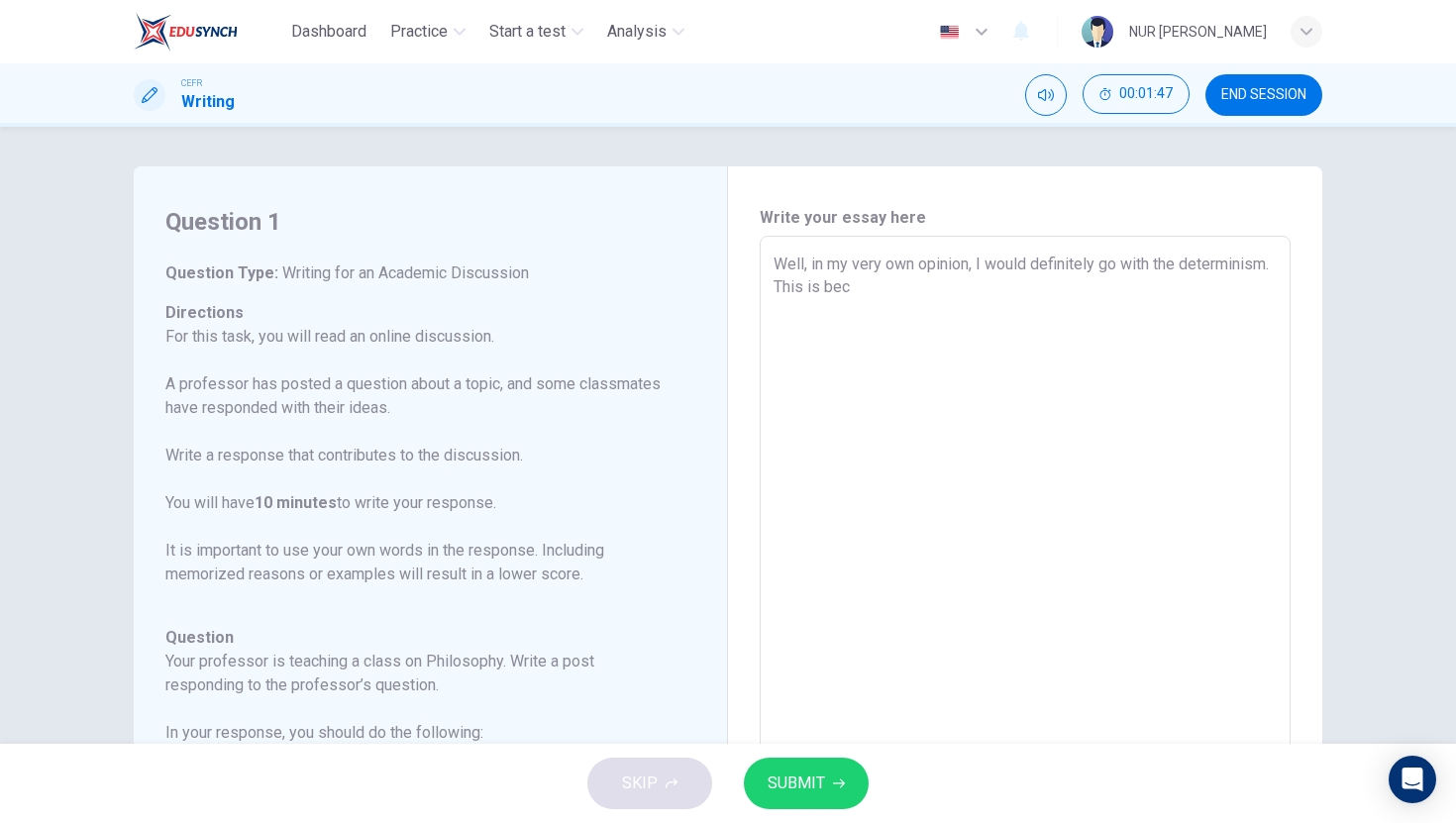 type on "x" 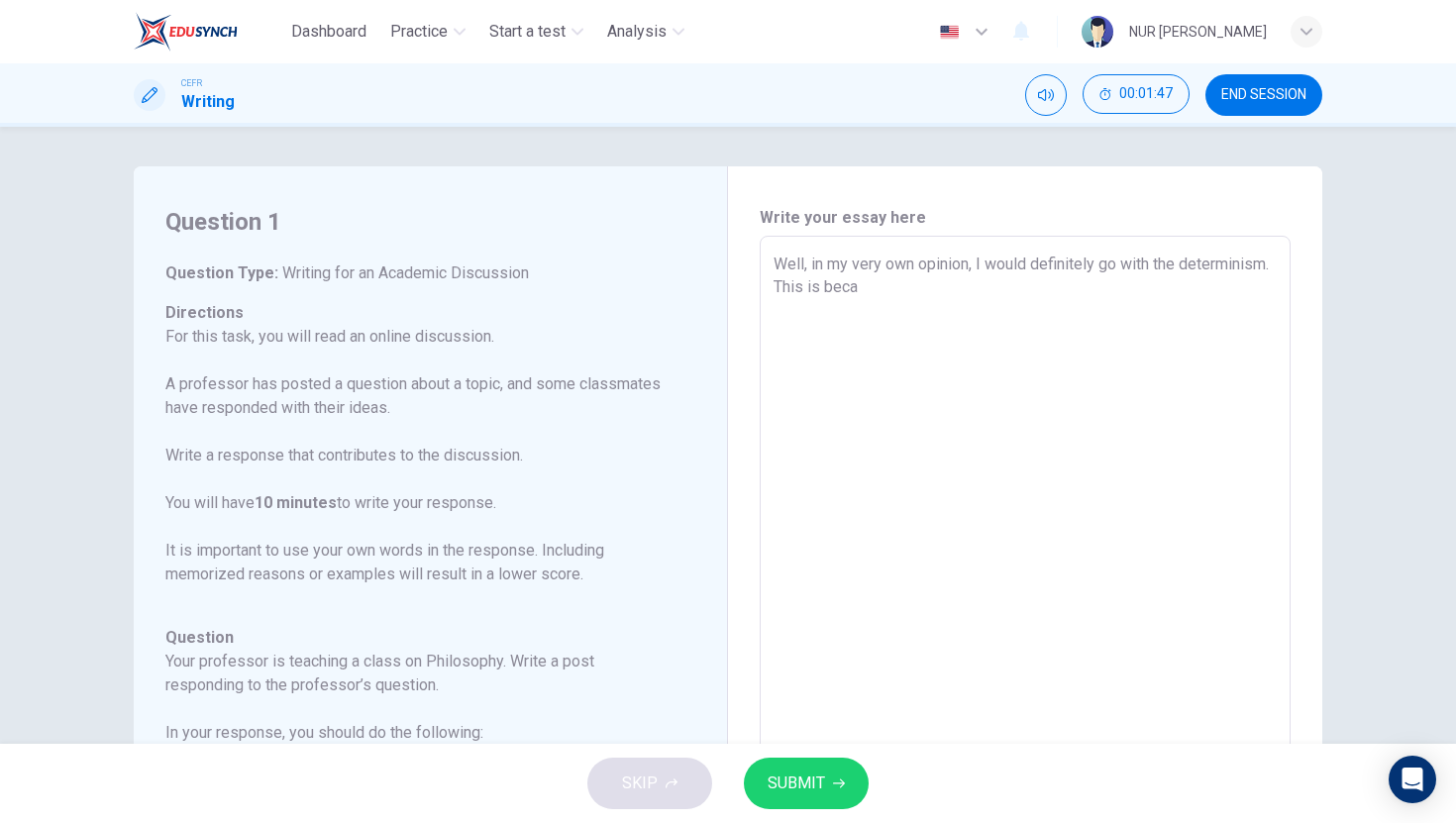 type on "Well, in my very own opinion, I would definitely go with the determinism. This is becau" 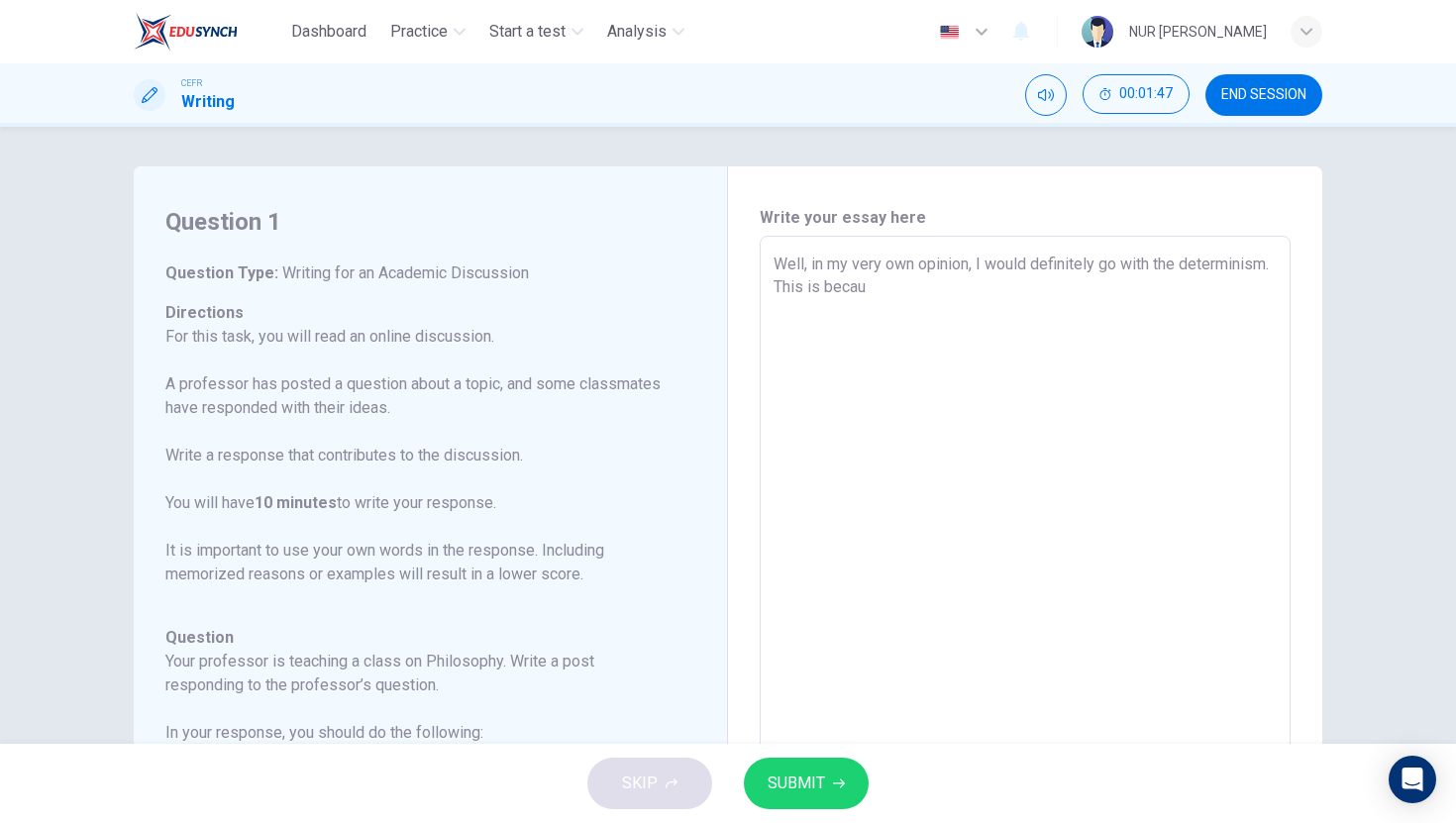 type on "x" 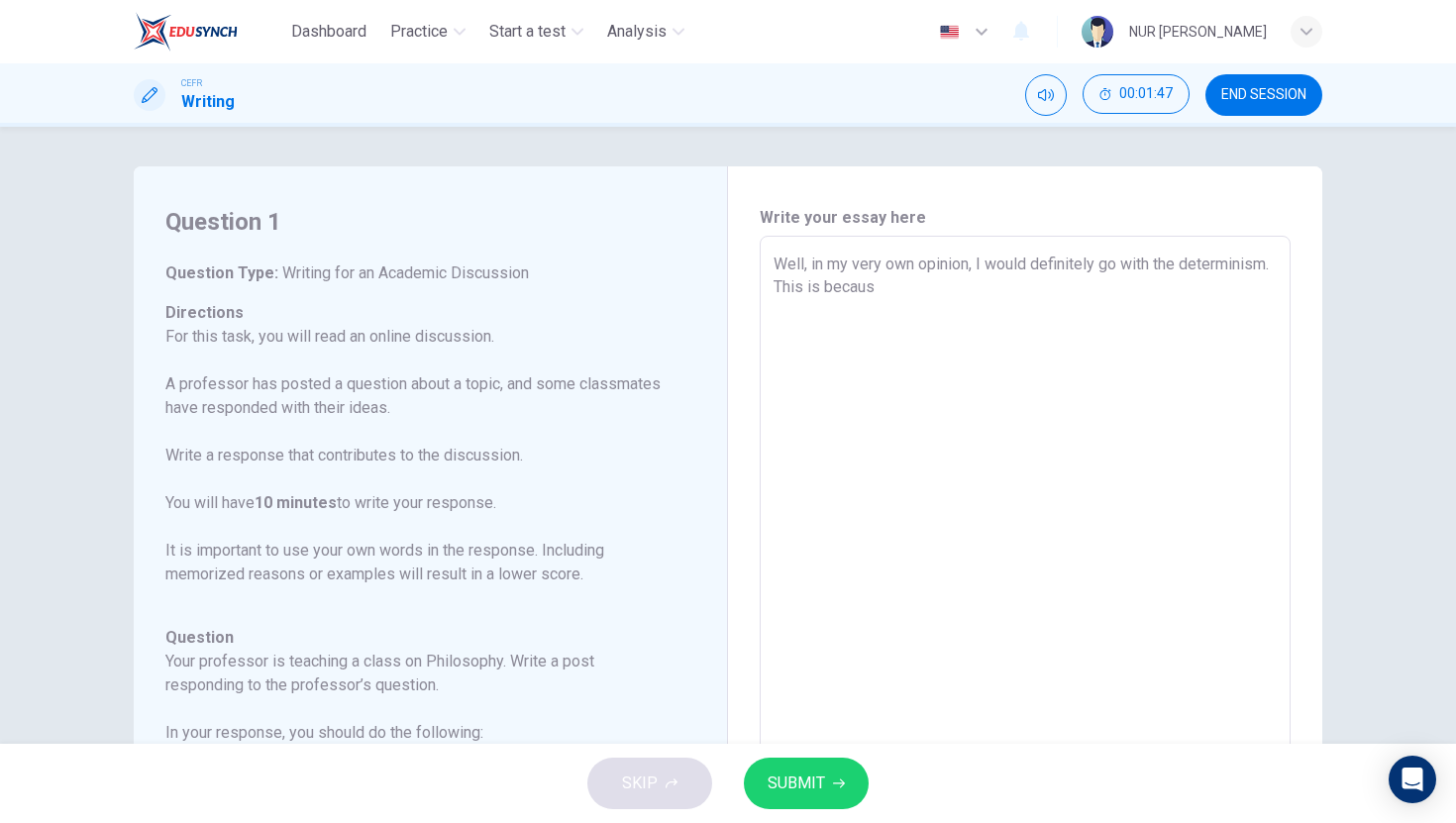 type on "x" 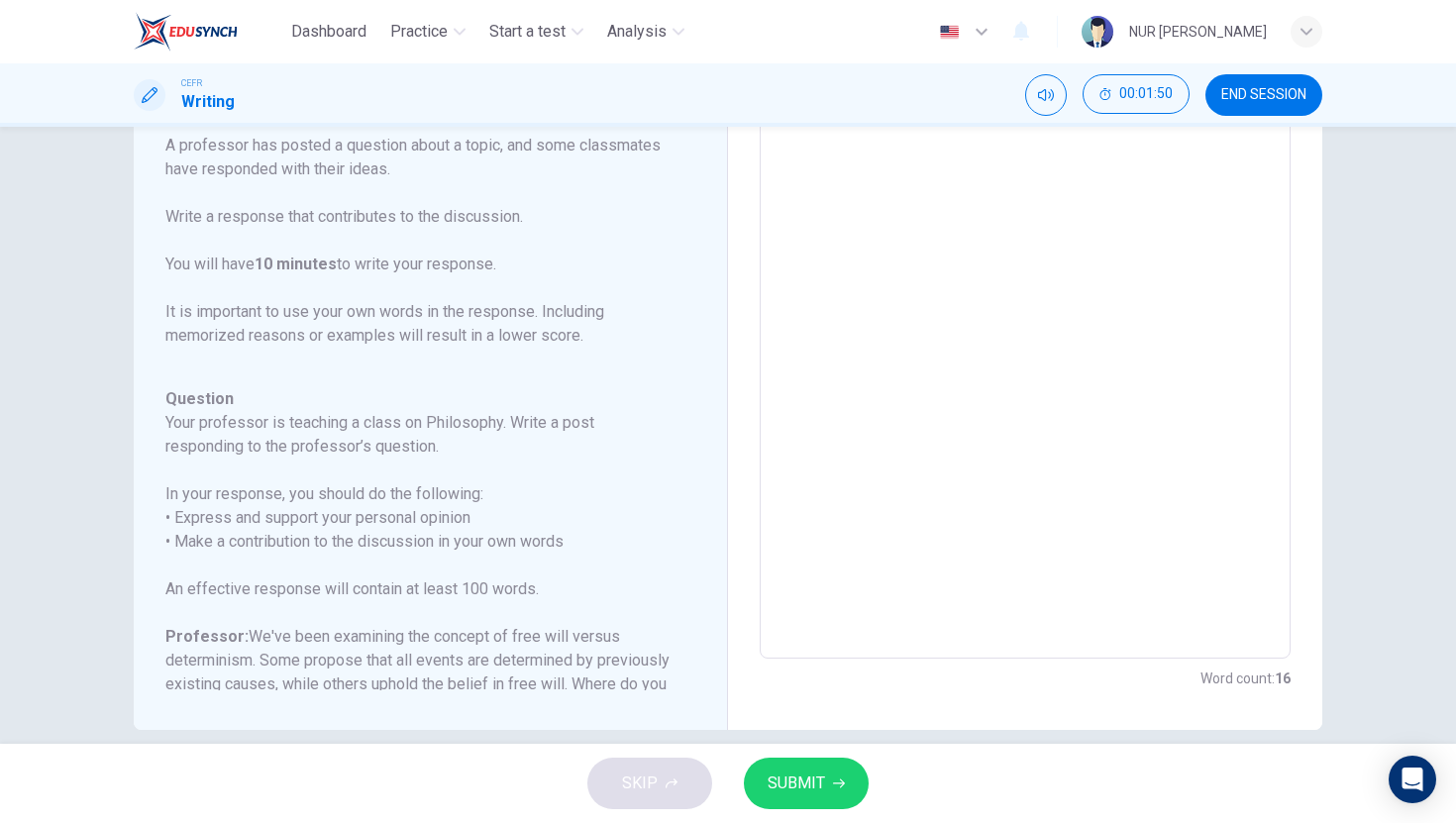 scroll, scrollTop: 240, scrollLeft: 0, axis: vertical 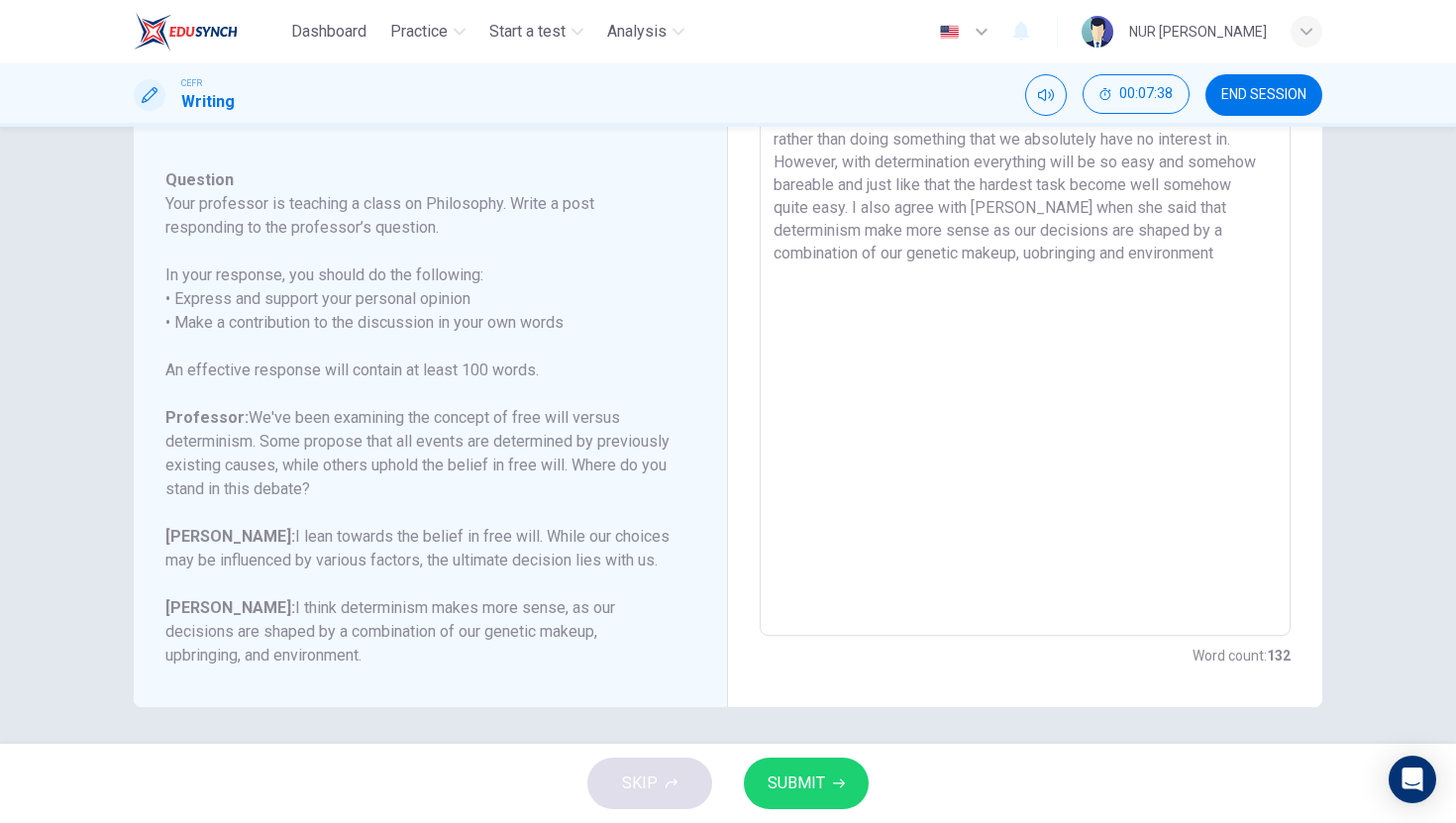click on "Well, in my very own opinion, I would definitely go with the determinism. This is because, while doing something especially in grasping our target, we have to be very determined. Everything is possible only if we put our hardest work and being so passionate about it. Easily said that, when we do something that we absolutely enjoyed and loved that it it way more easier and enjoyable to be done rather than doing something that we absolutely have no interest in. However, with determination everything will be so easy and somehow bareable and just like that the hardest task become well somehow quite easy. I also agree with Olivia when she said that determinism make more sense as our decisions are shaped by a combination of our genetic makeup, uobringing and environment" at bounding box center [1025, 305] 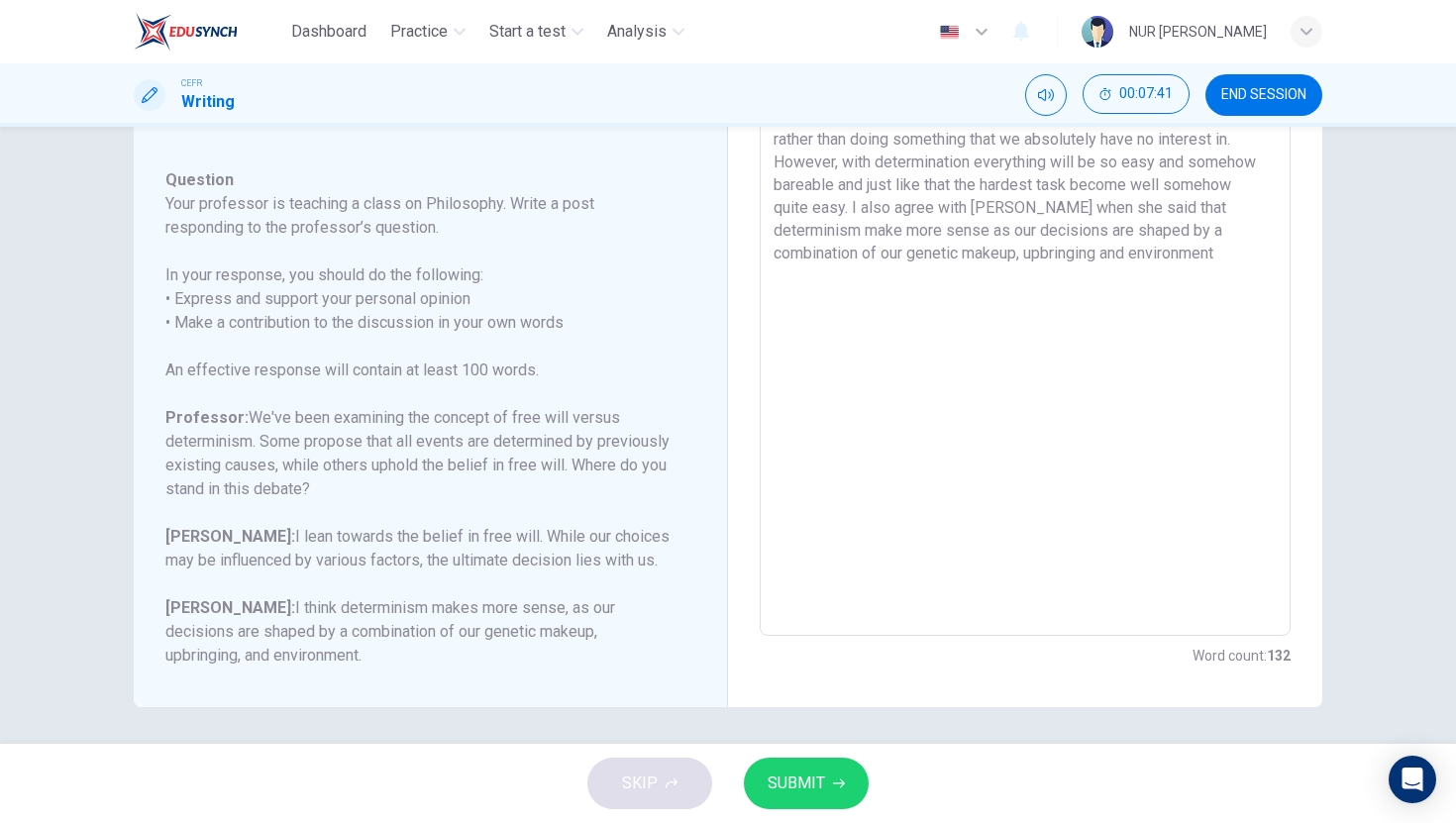 click on "Well, in my very own opinion, I would definitely go with the determinism. This is because, while doing something especially in grasping our target, we have to be very determined. Everything is possible only if we put our hardest work and being so passionate about it. Easily said that, when we do something that we absolutely enjoyed and loved that it it way more easier and enjoyable to be done rather than doing something that we absolutely have no interest in. However, with determination everything will be so easy and somehow bareable and just like that the hardest task become well somehow quite easy. I also agree with Olivia when she said that determinism make more sense as our decisions are shaped by a combination of our genetic makeup, upbringing and environment" at bounding box center (1025, 305) 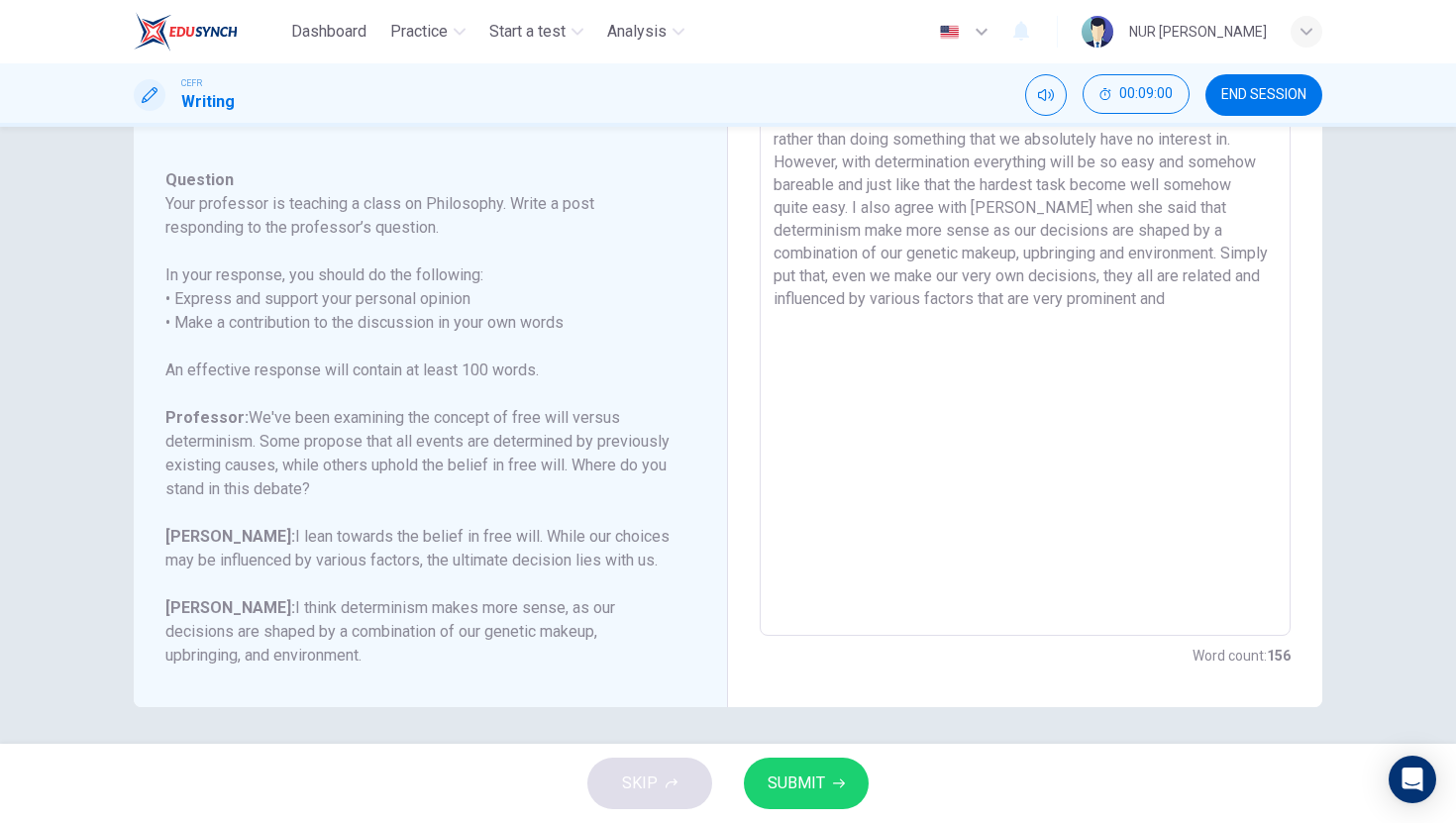 scroll, scrollTop: 264, scrollLeft: 0, axis: vertical 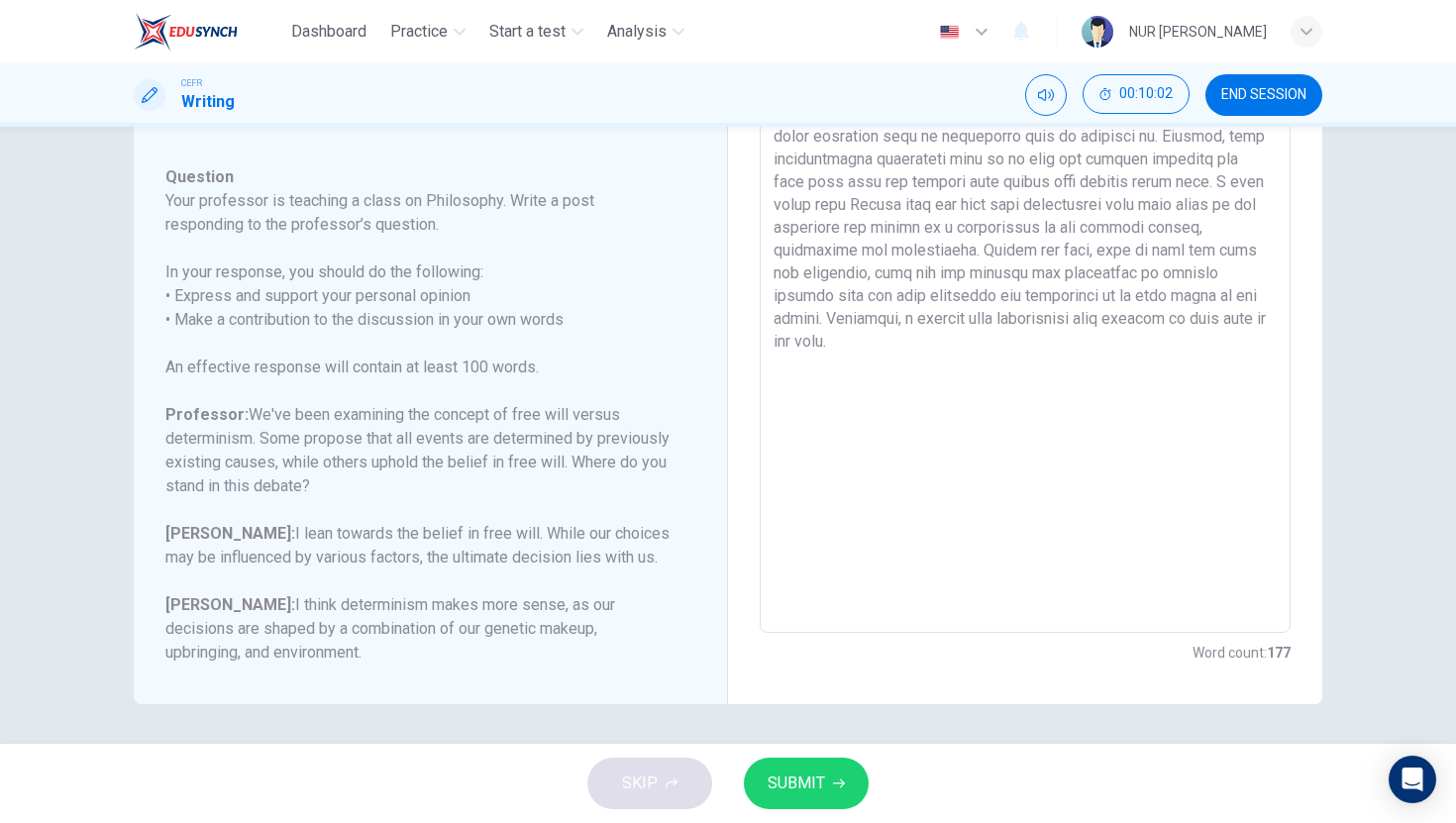 click on "SUBMIT" at bounding box center (806, 783) 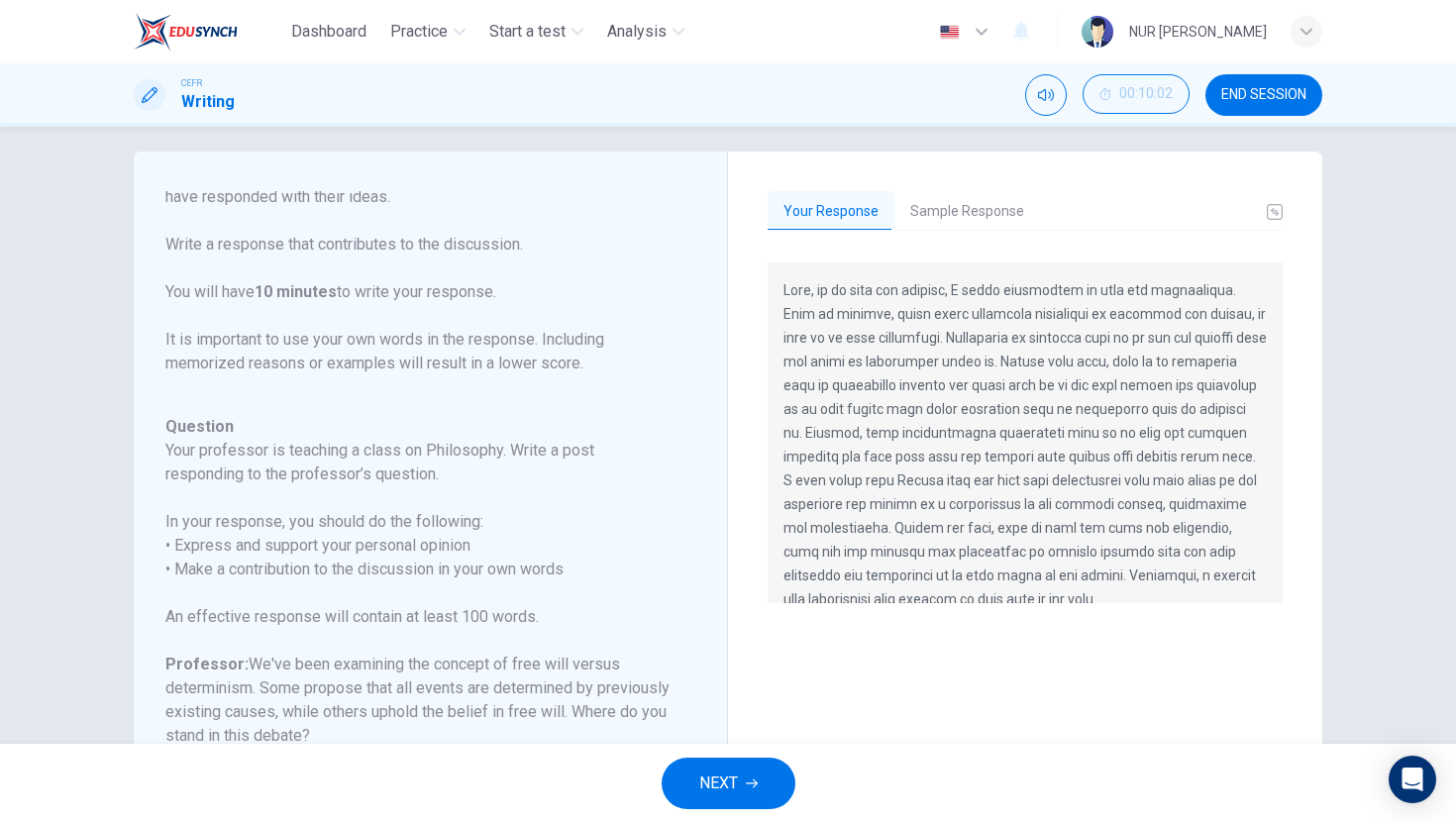 scroll, scrollTop: 0, scrollLeft: 0, axis: both 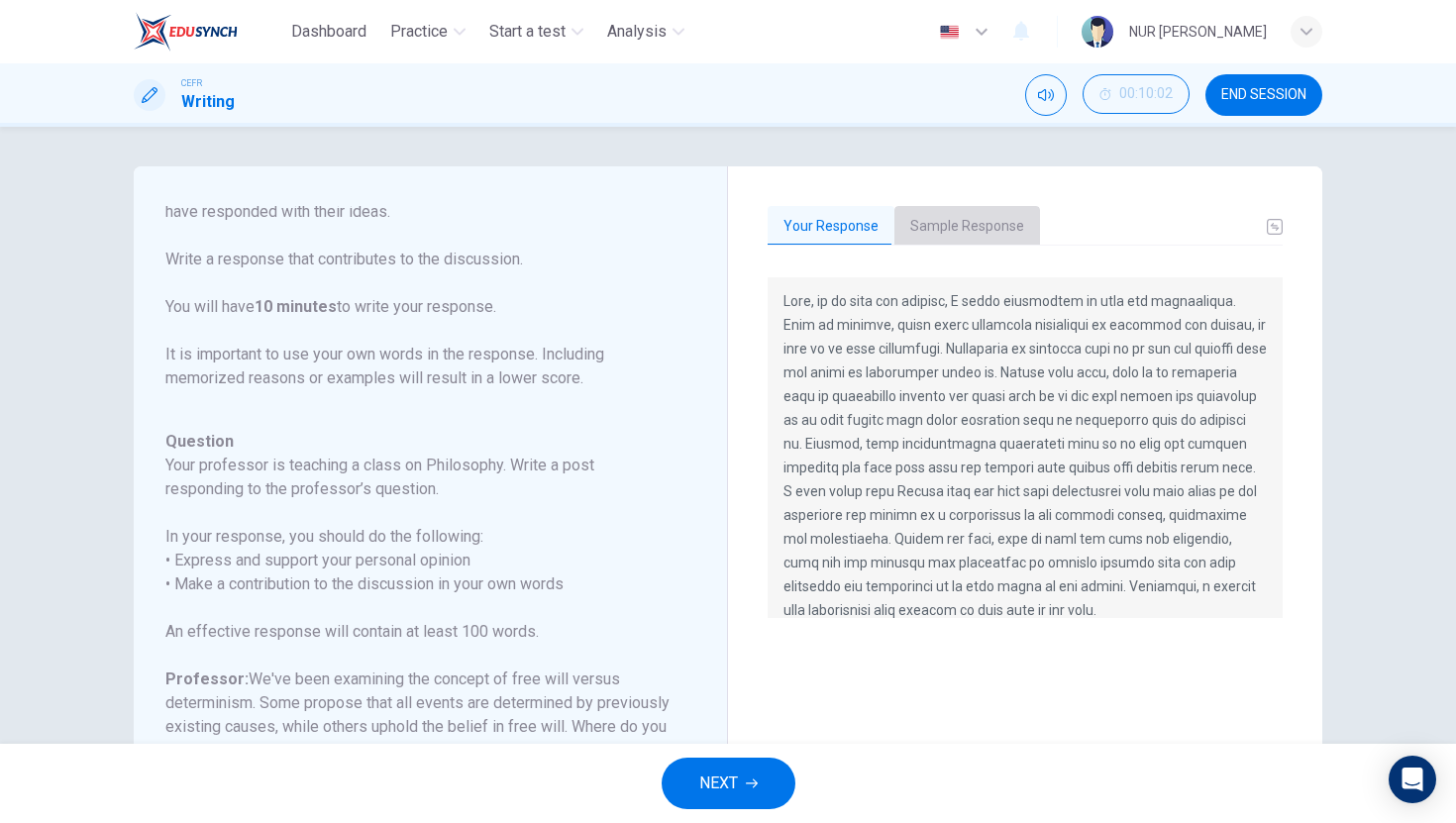 click on "Sample Response" at bounding box center (967, 227) 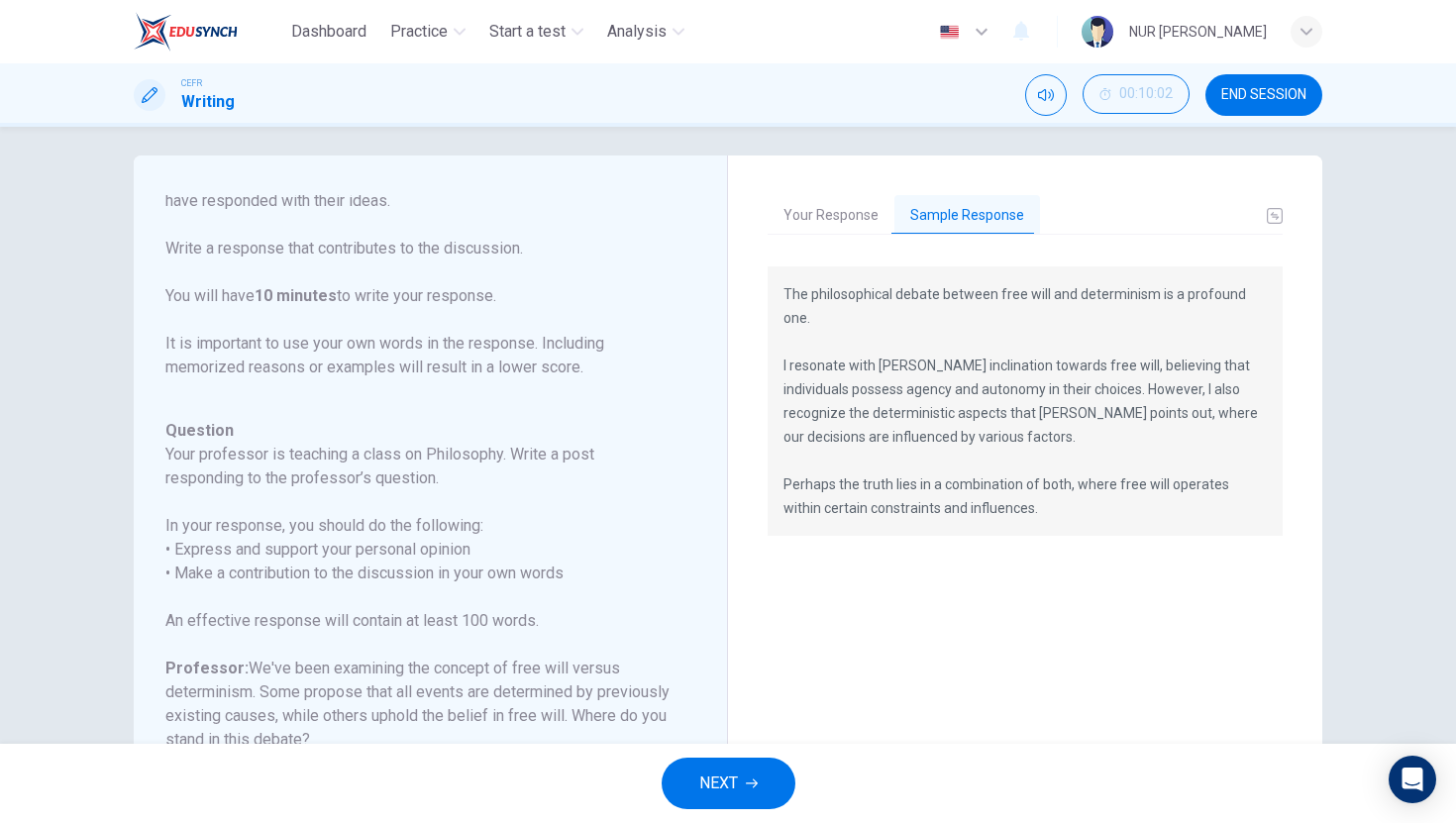scroll, scrollTop: 12, scrollLeft: 0, axis: vertical 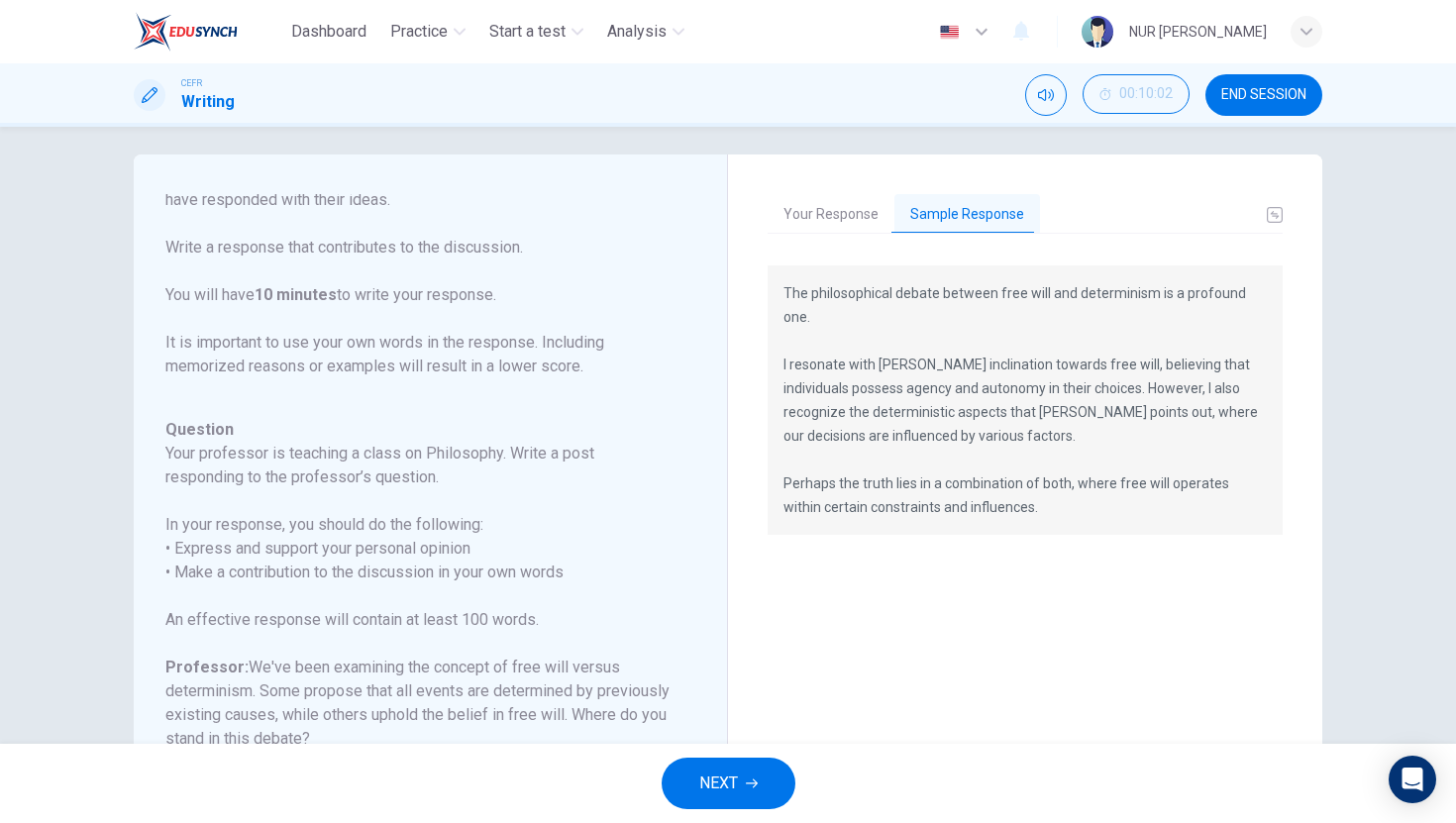click on "Your Response" at bounding box center [831, 215] 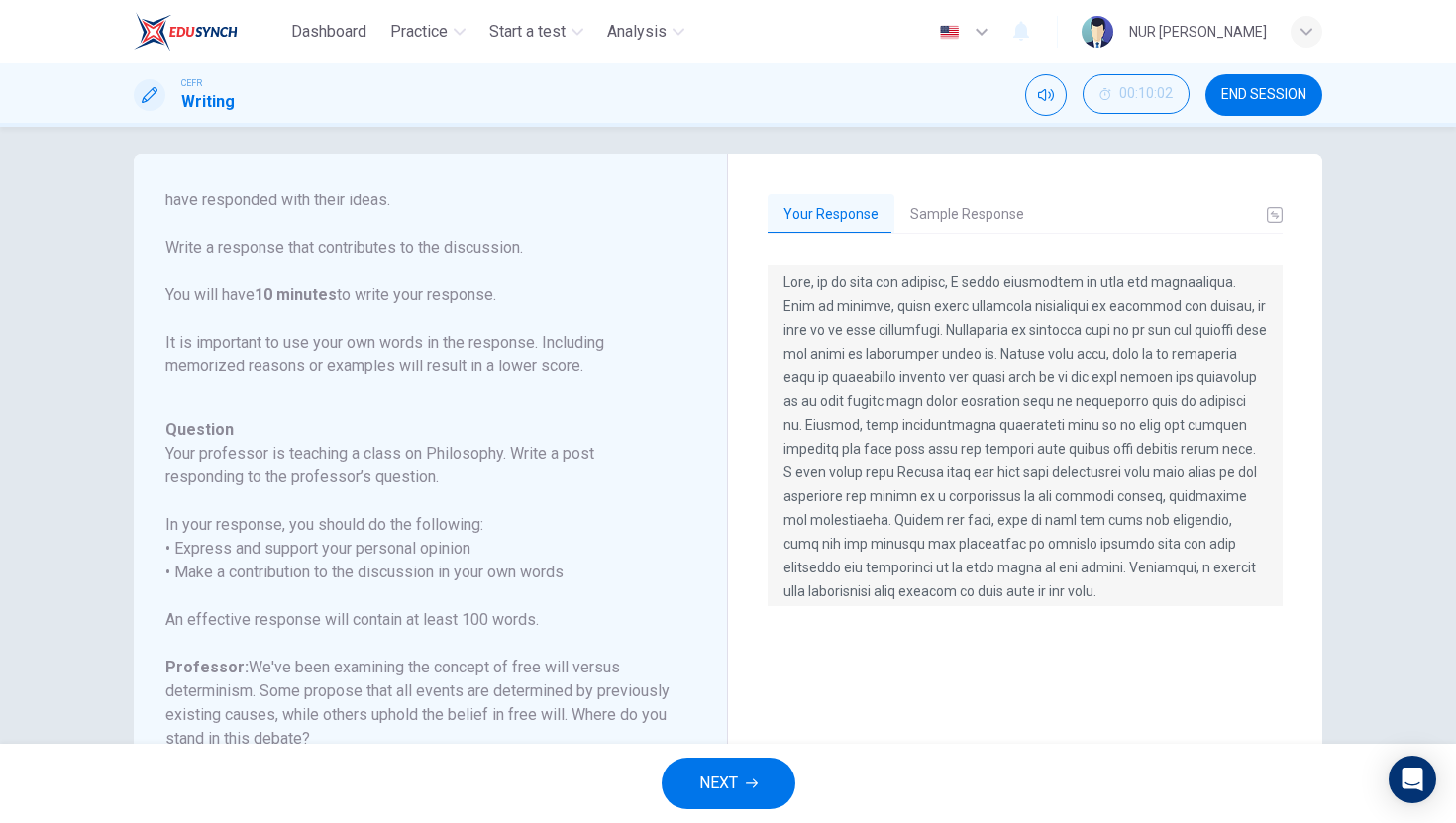 scroll, scrollTop: 24, scrollLeft: 0, axis: vertical 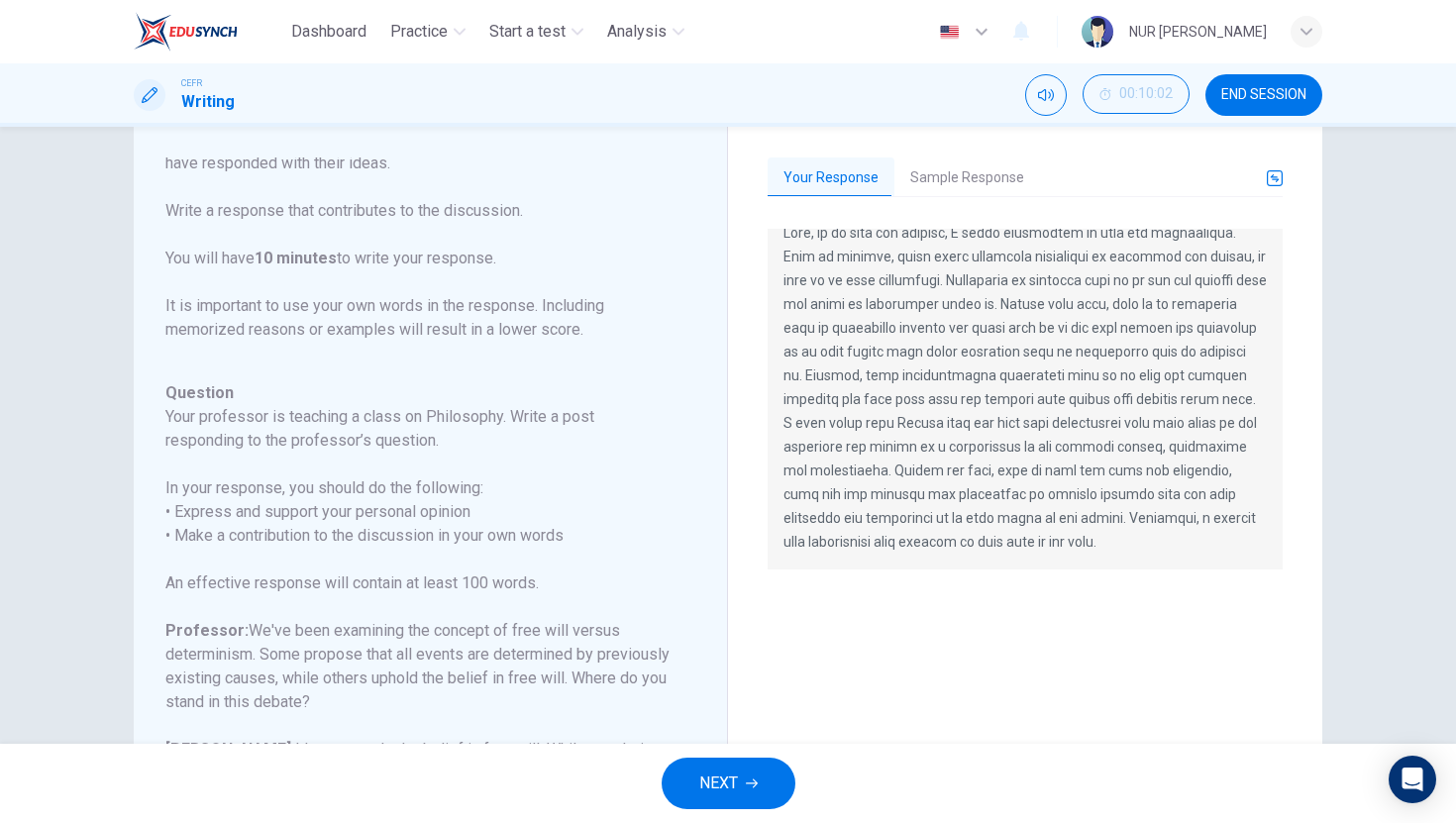 click at bounding box center (1275, 178) 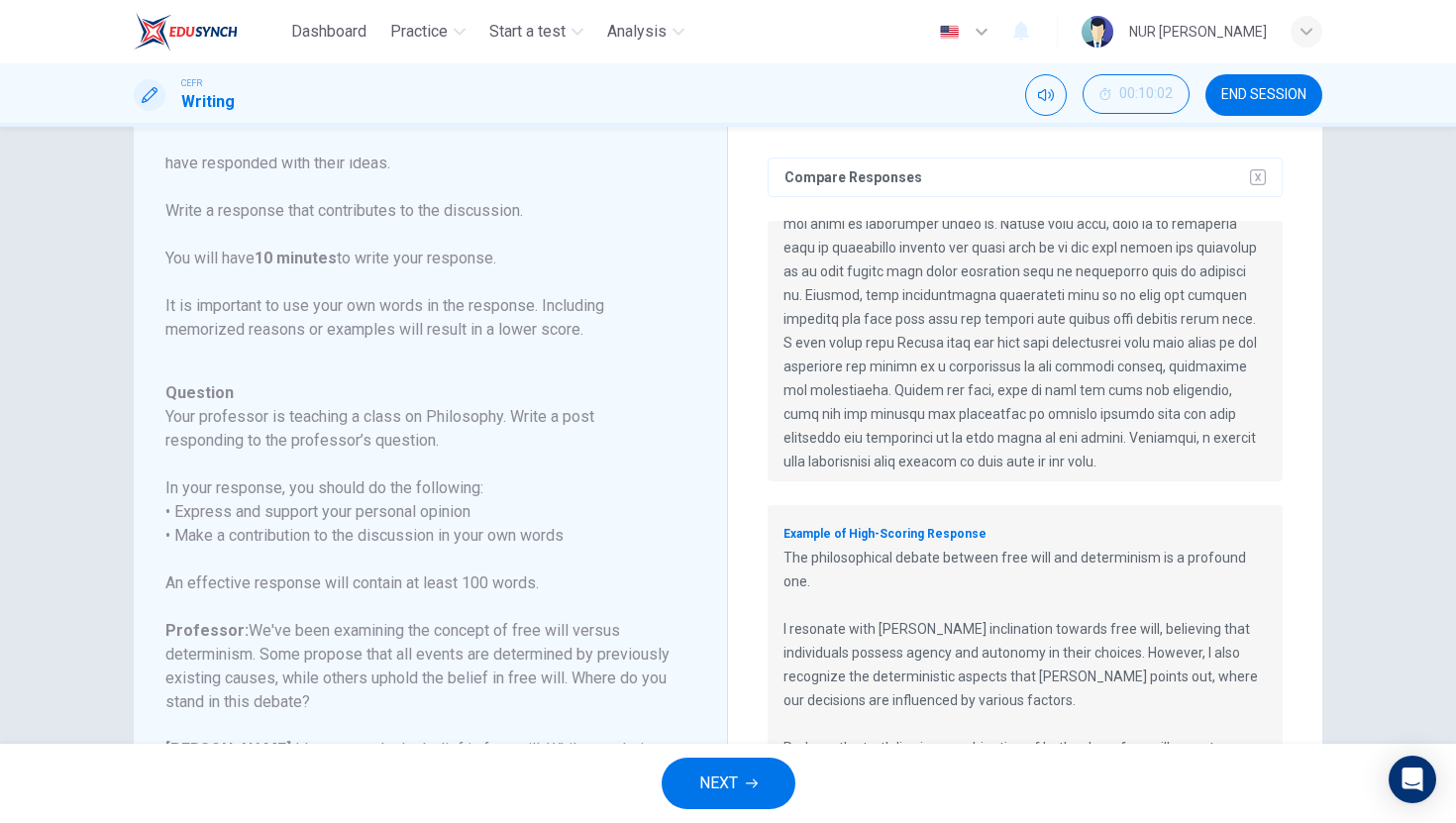 scroll, scrollTop: 129, scrollLeft: 0, axis: vertical 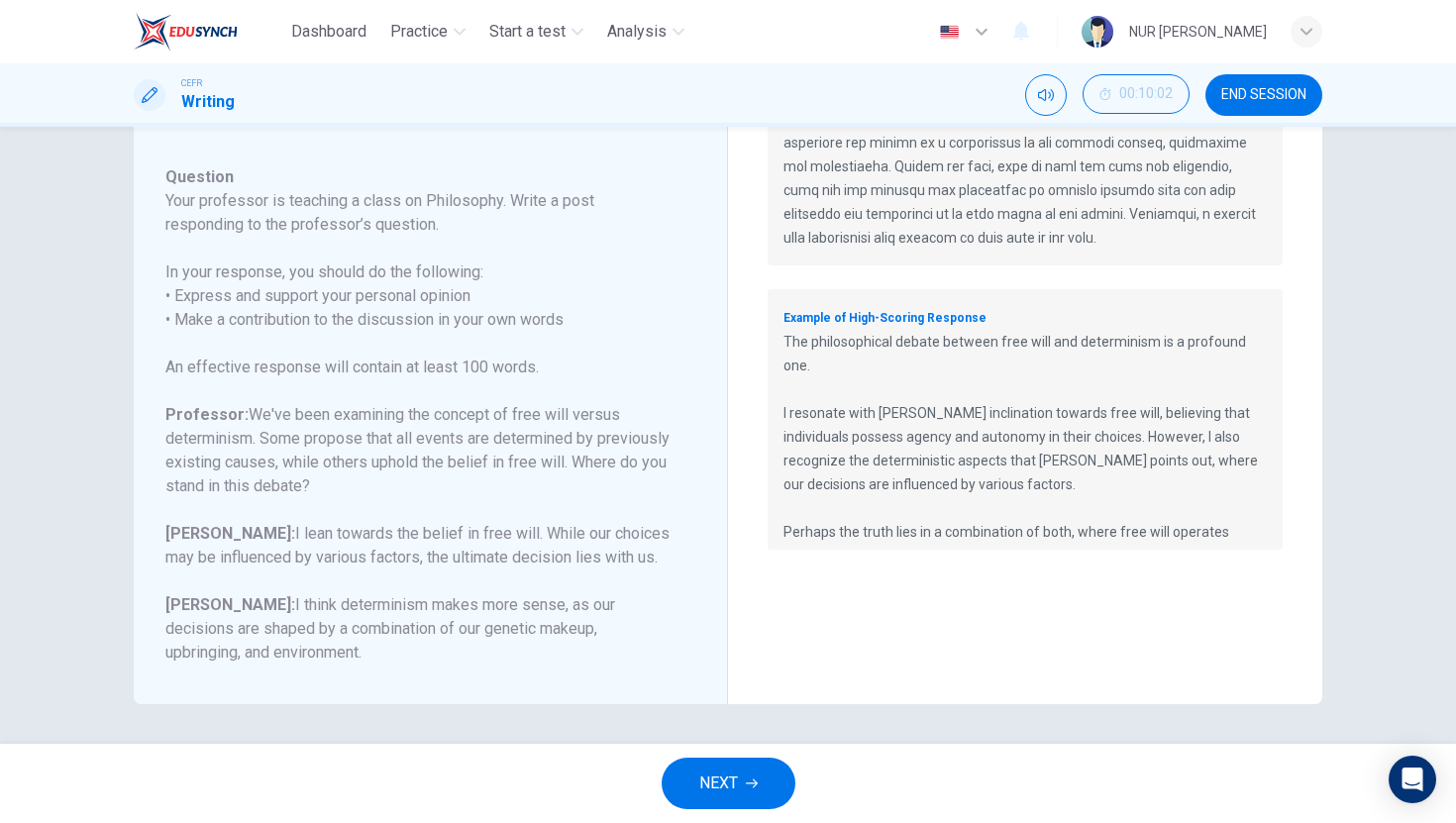 click on "NEXT" at bounding box center [718, 783] 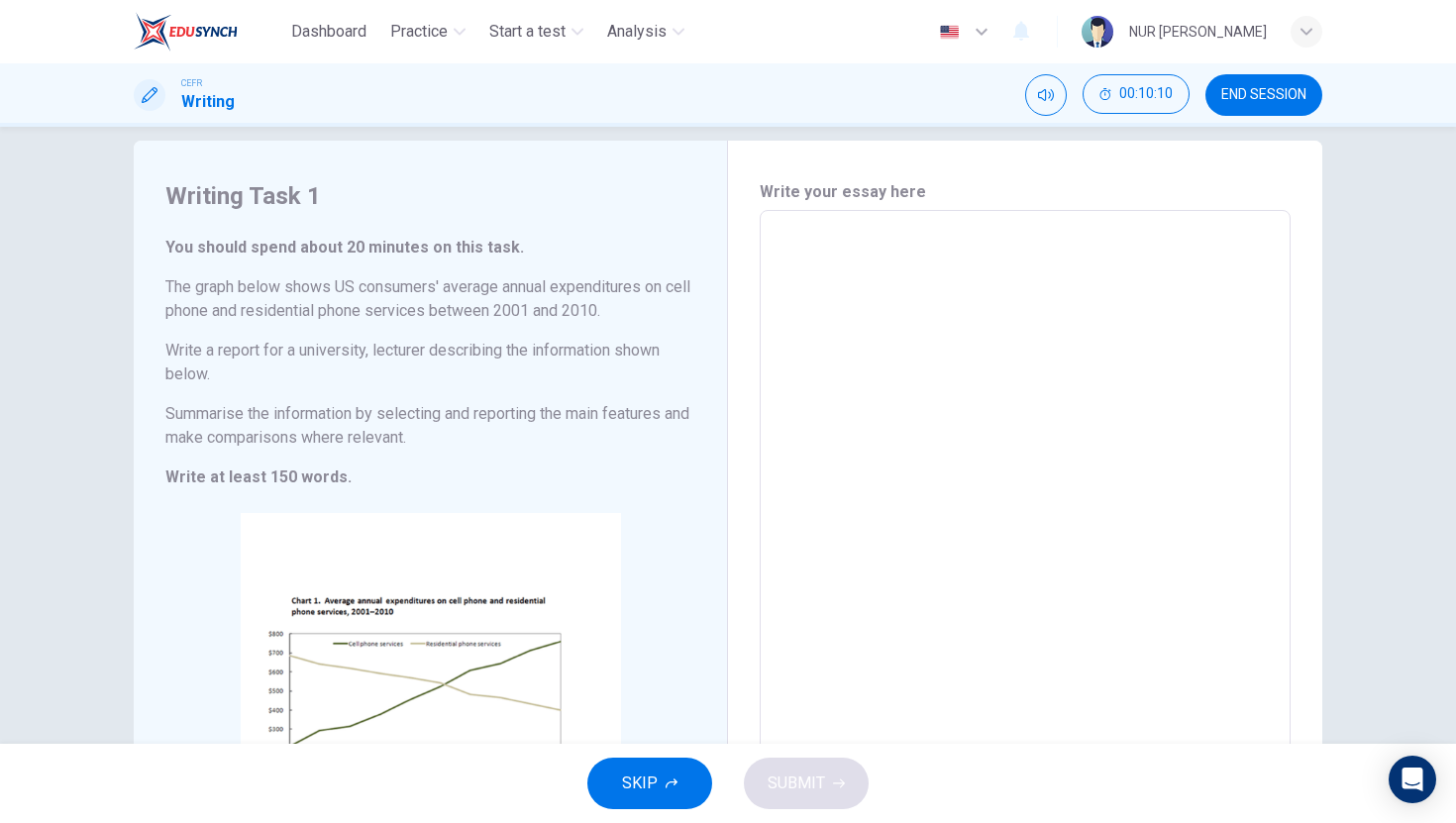 scroll, scrollTop: 0, scrollLeft: 0, axis: both 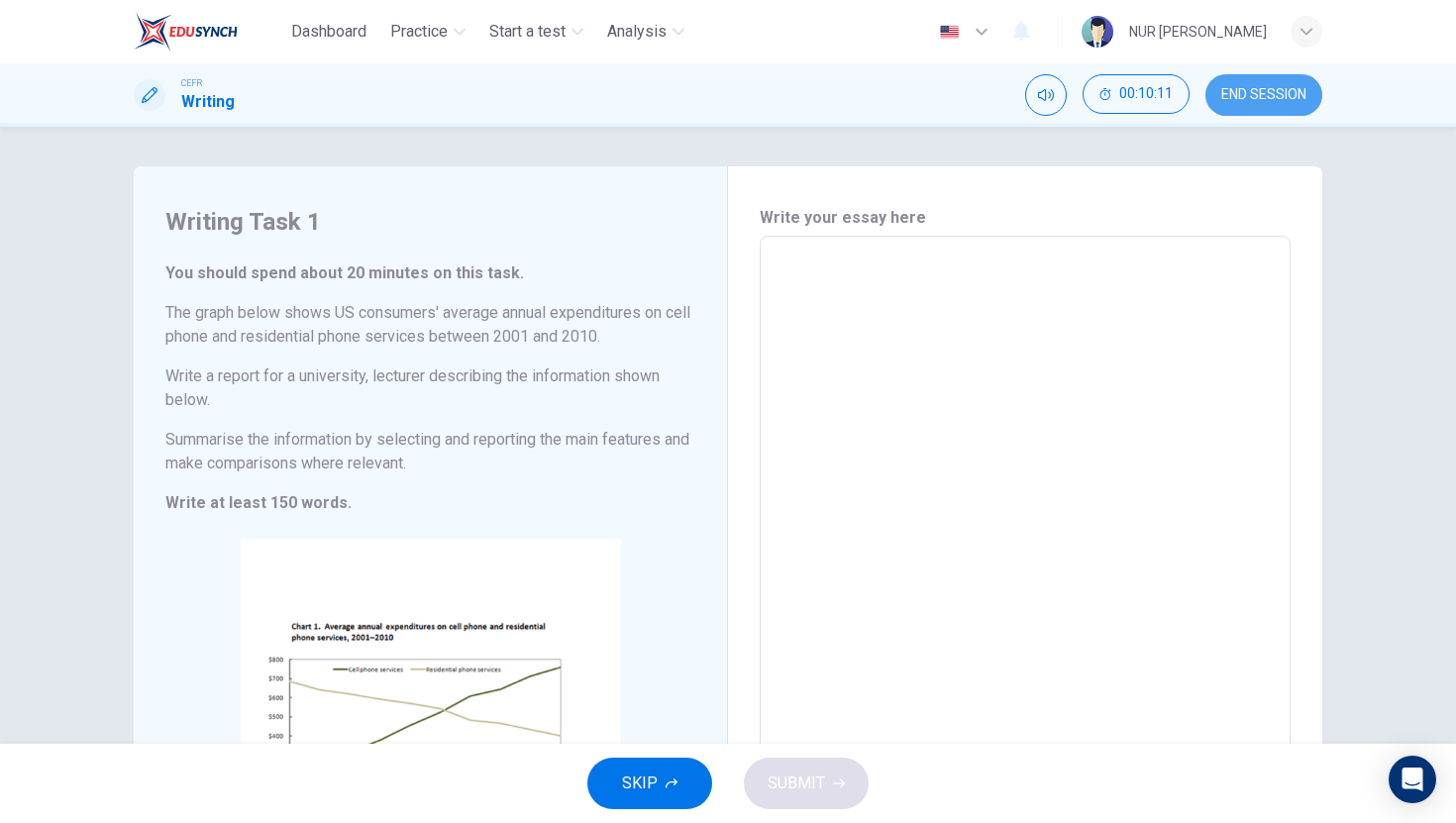 click on "END SESSION" at bounding box center [1264, 95] 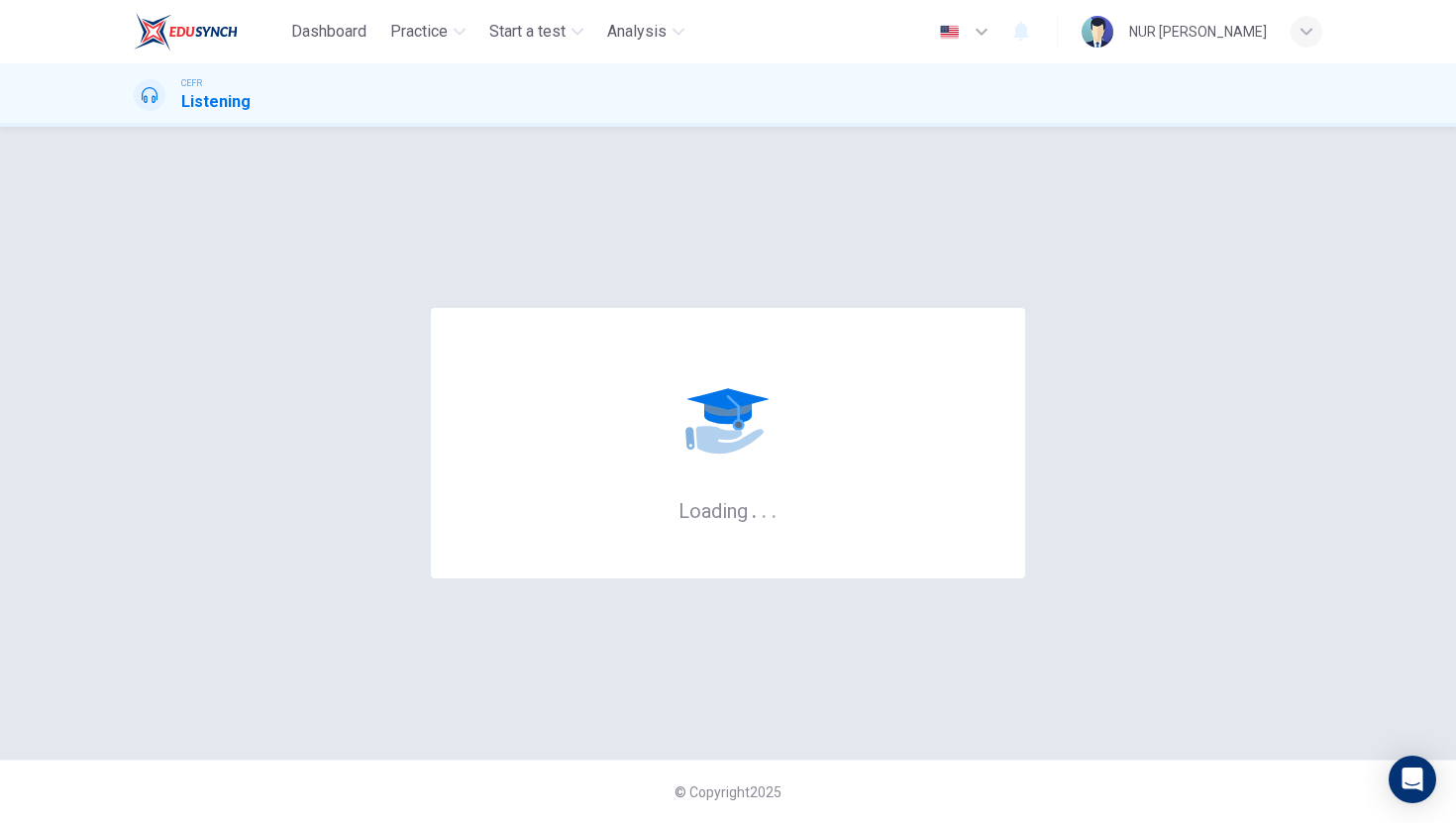 scroll, scrollTop: 0, scrollLeft: 0, axis: both 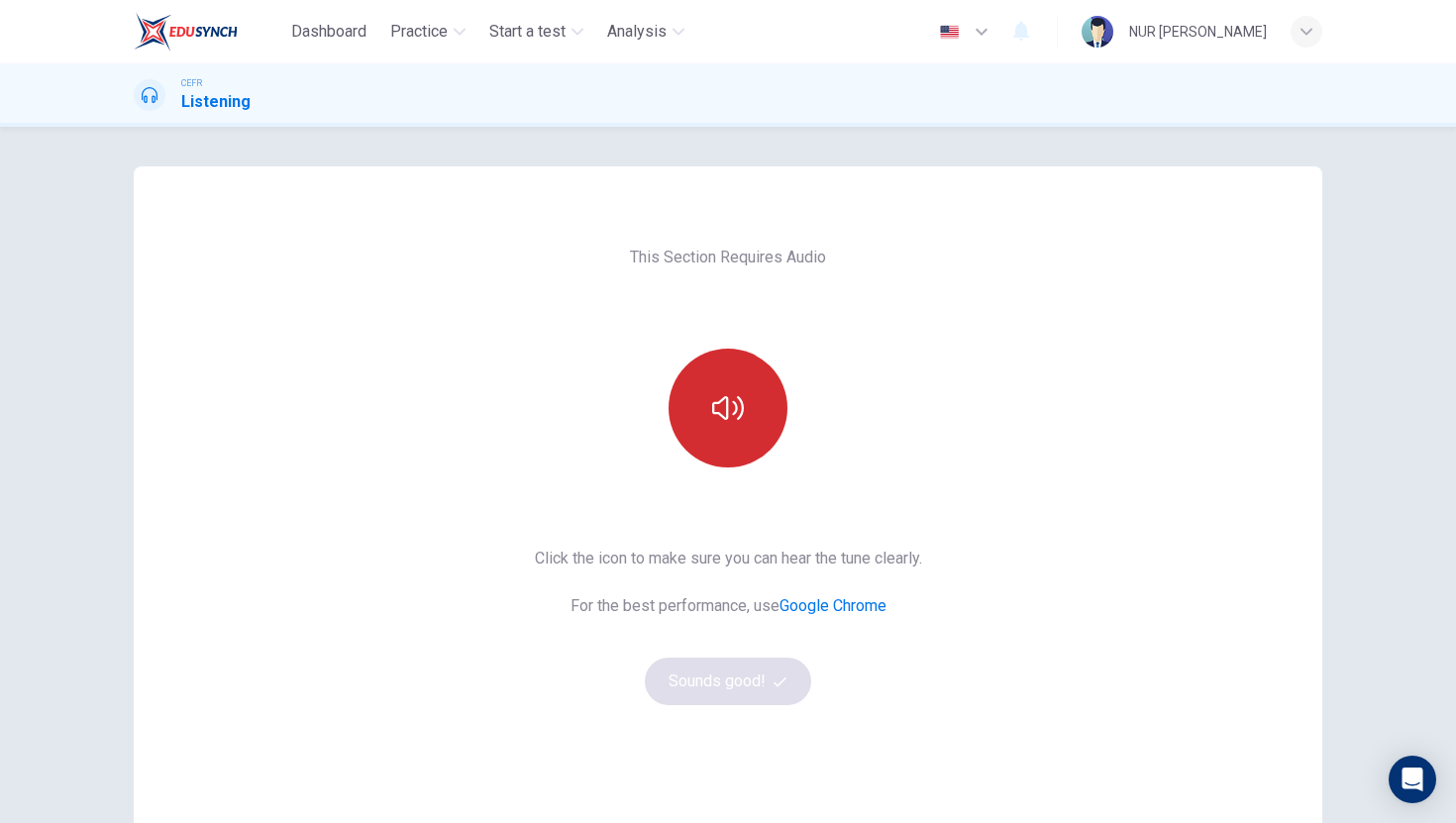click at bounding box center (728, 408) 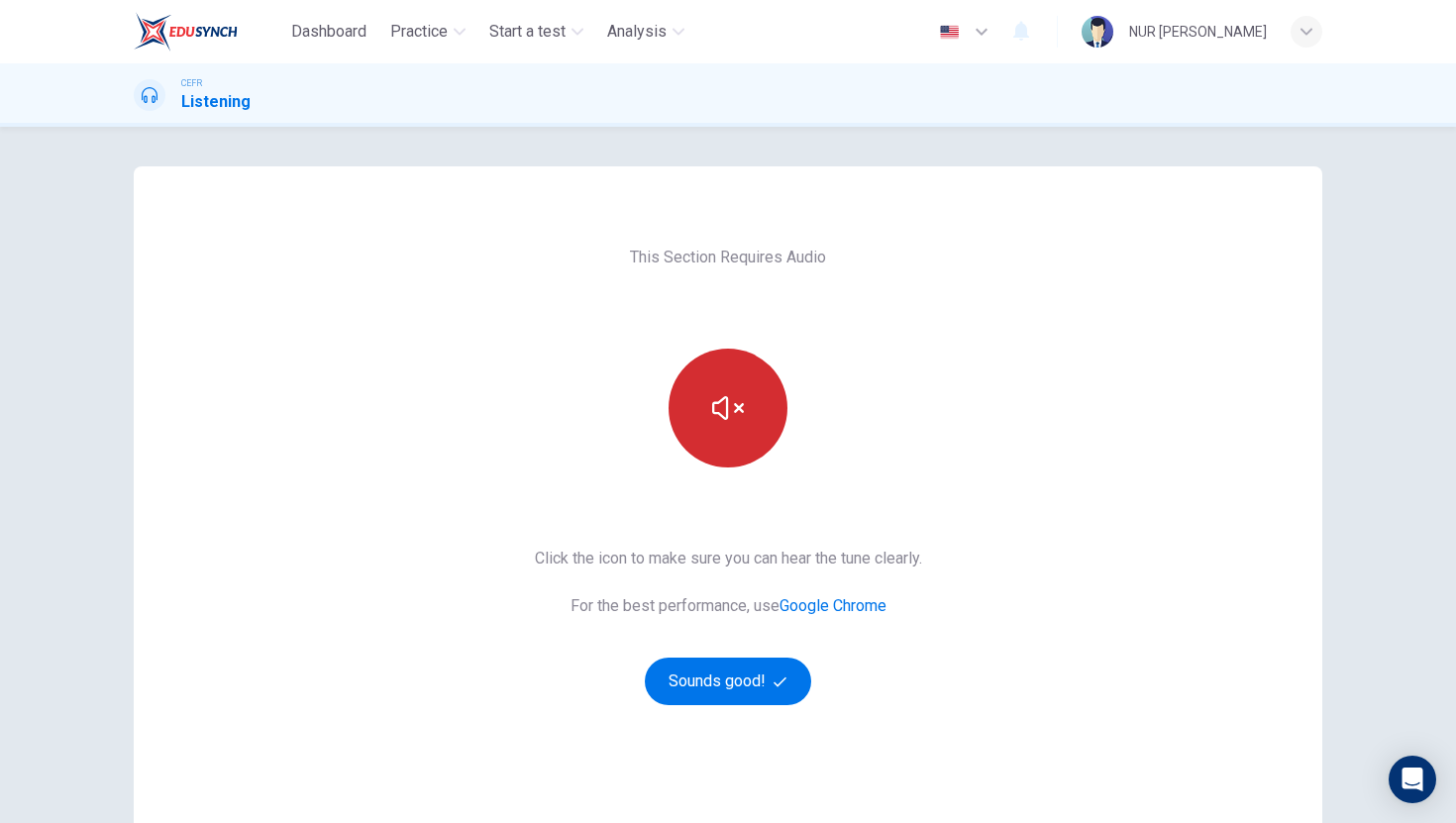 click at bounding box center (728, 408) 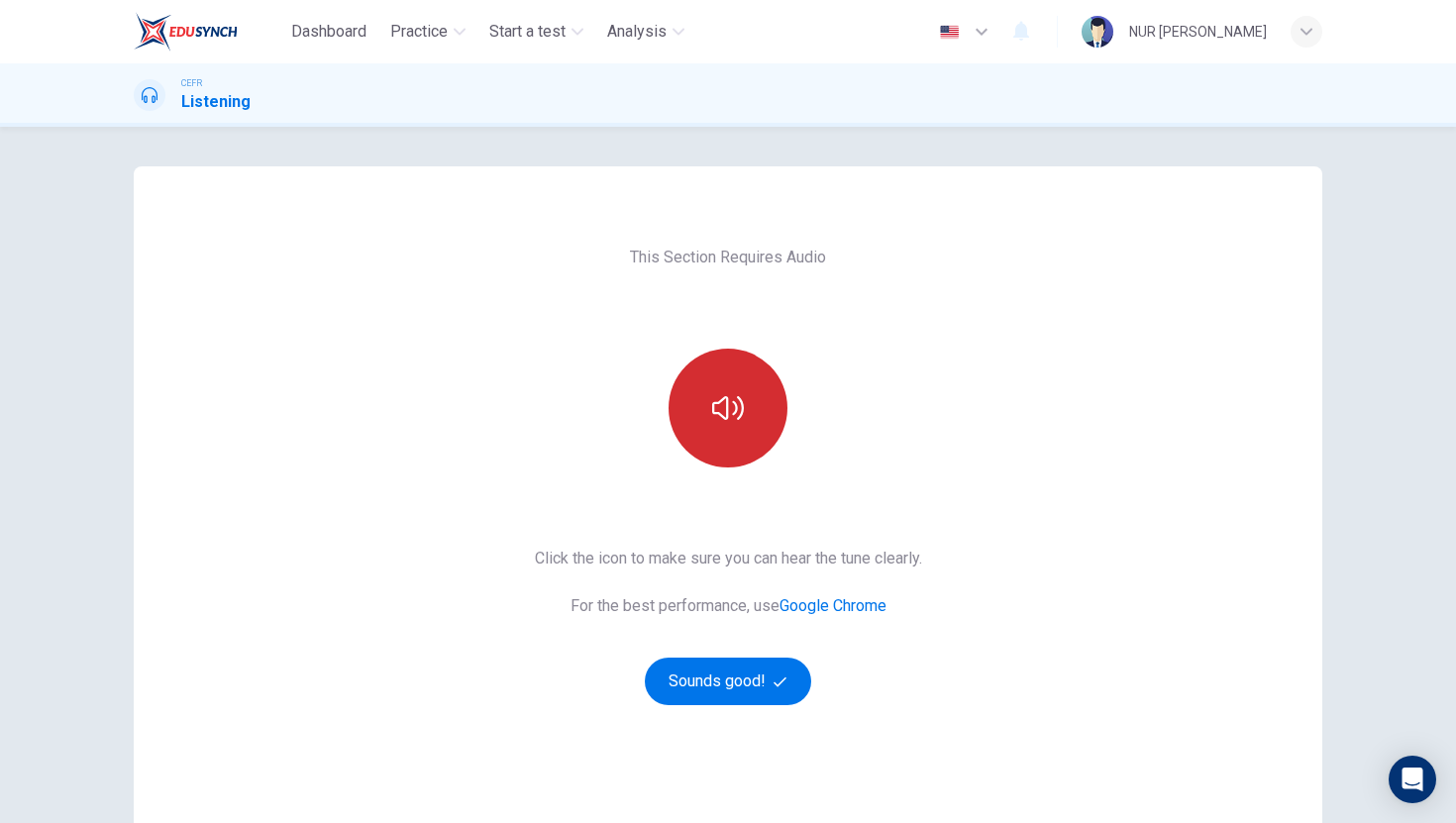 click at bounding box center [728, 408] 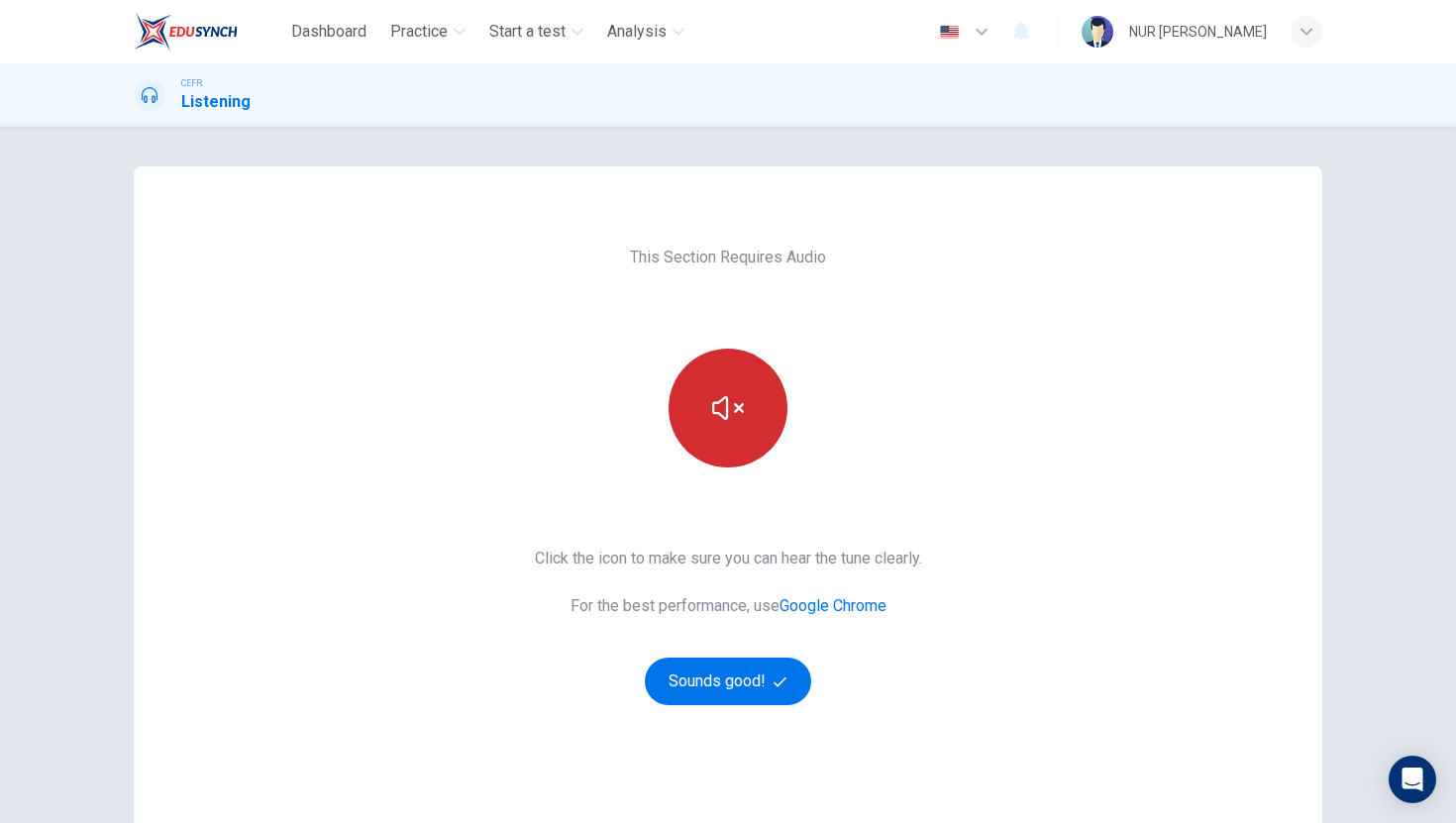 click at bounding box center [728, 408] 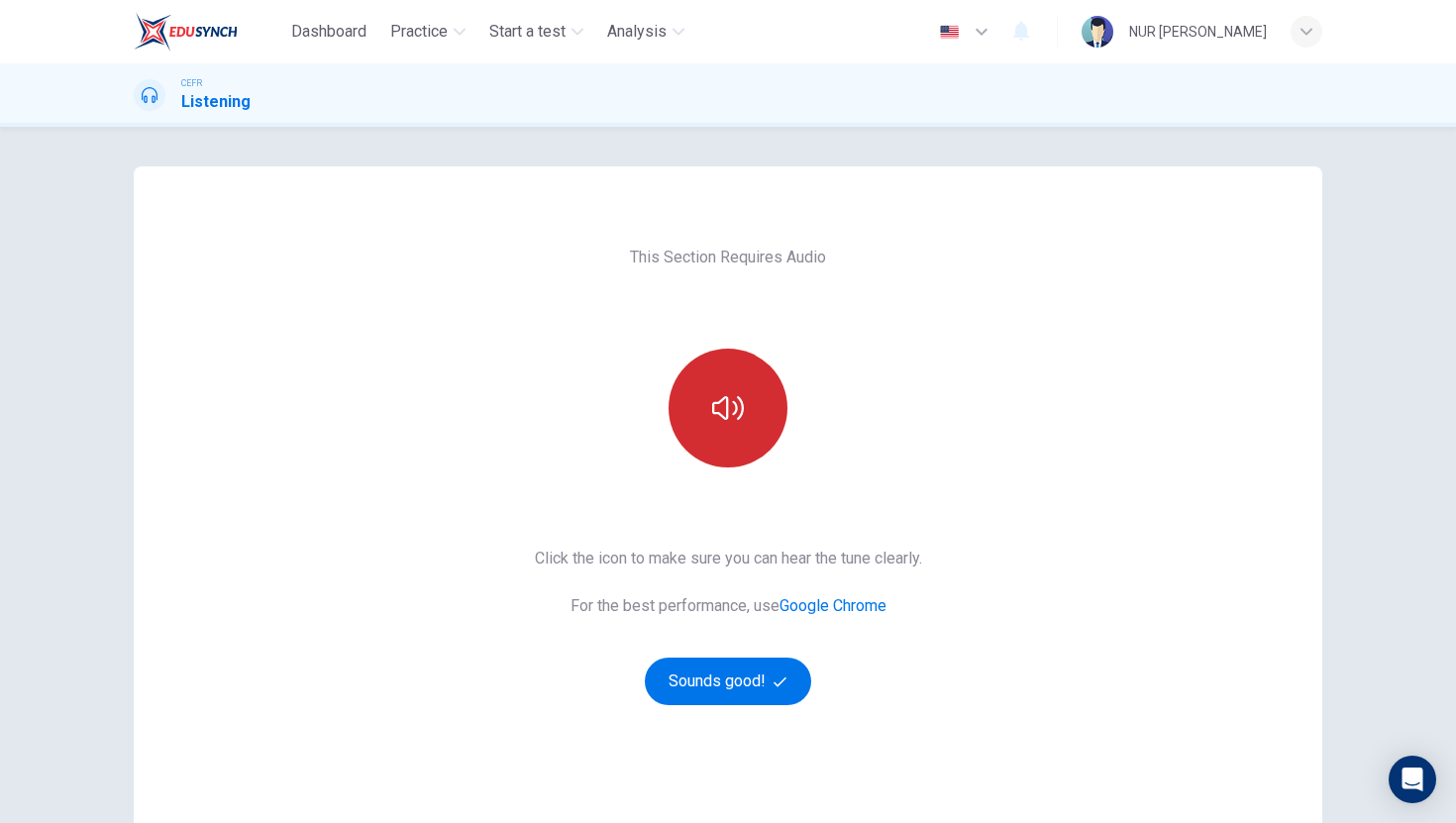 click at bounding box center (728, 408) 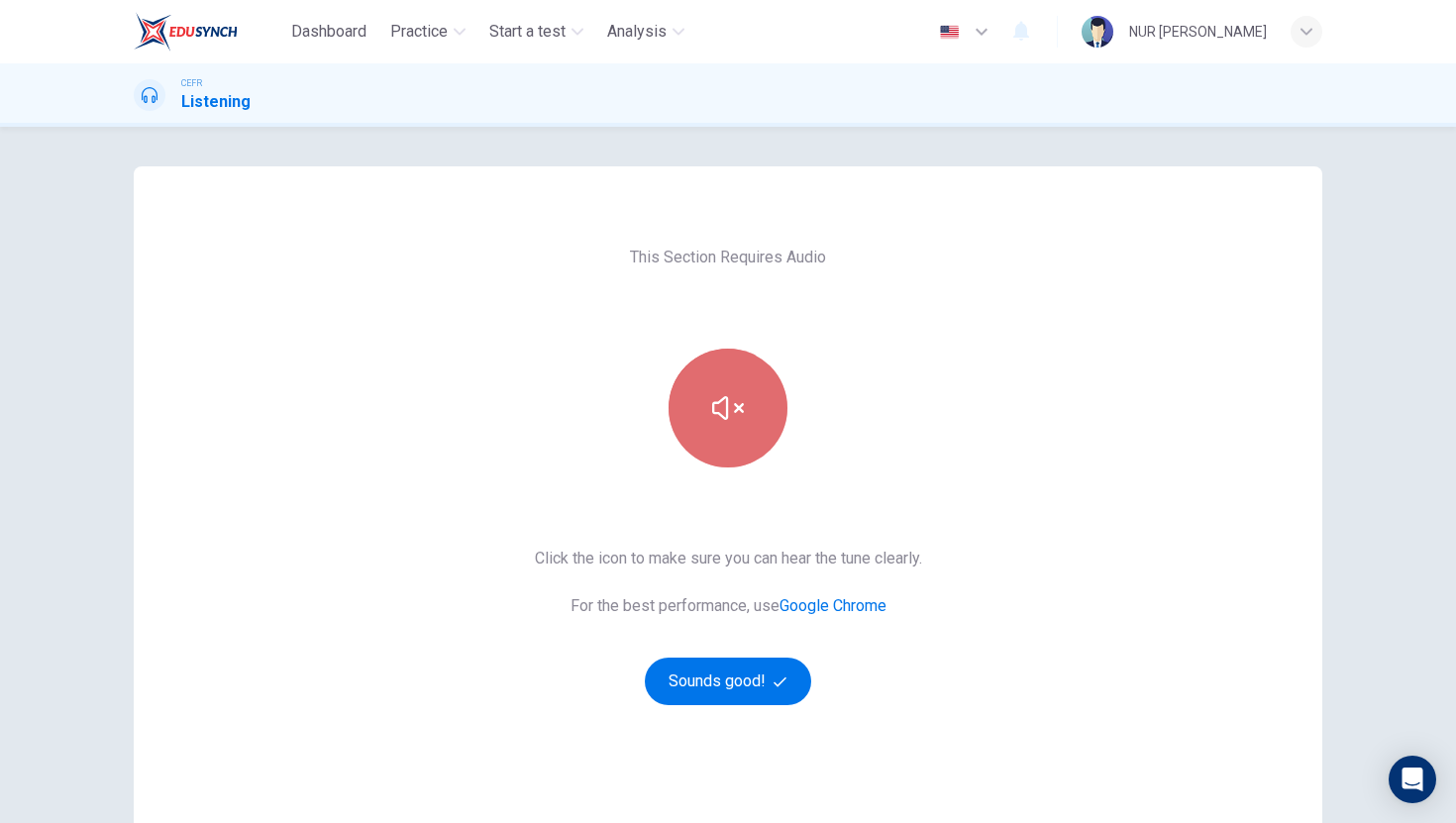 click at bounding box center (728, 408) 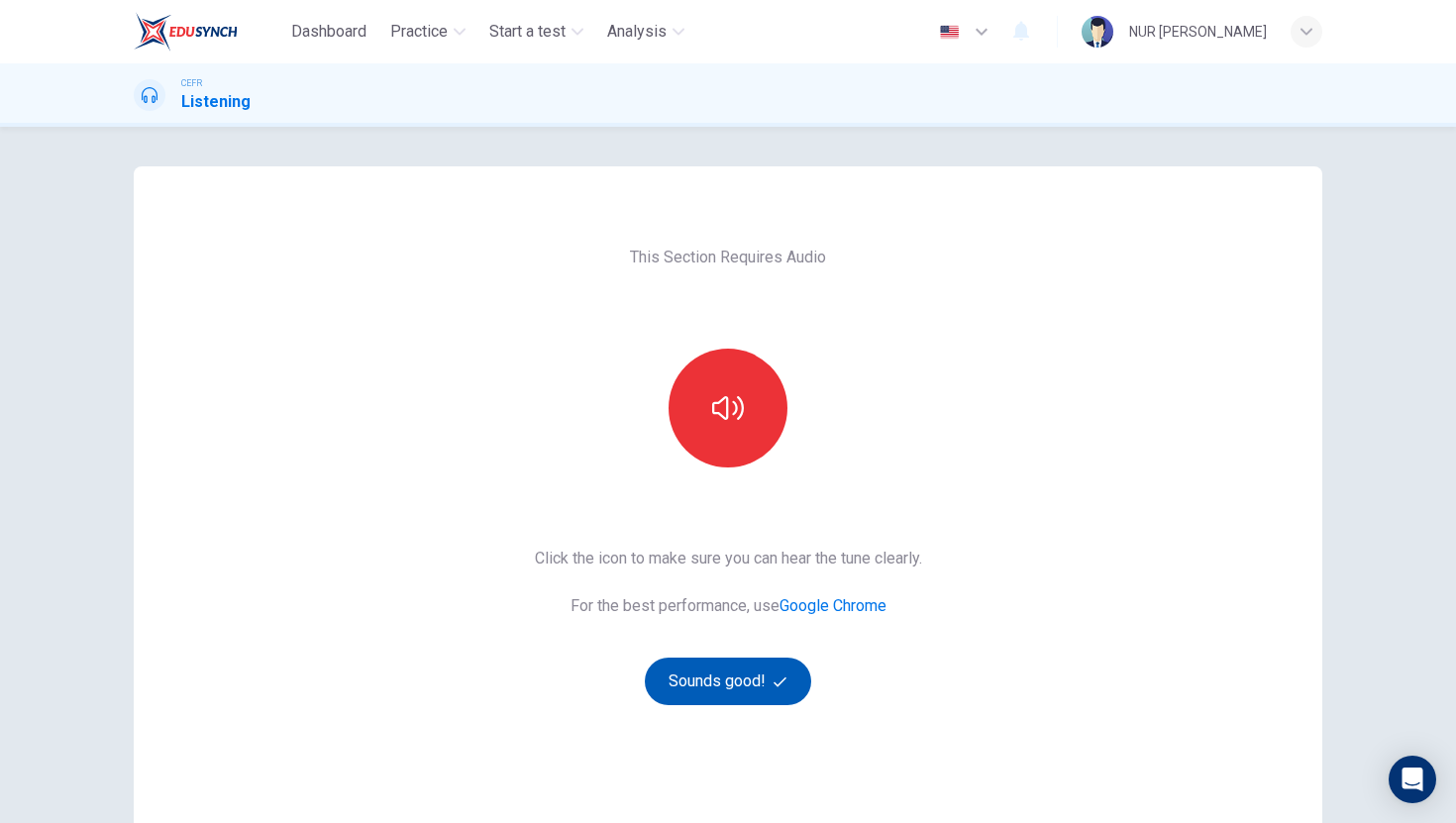 click on "Sounds good!" at bounding box center (728, 681) 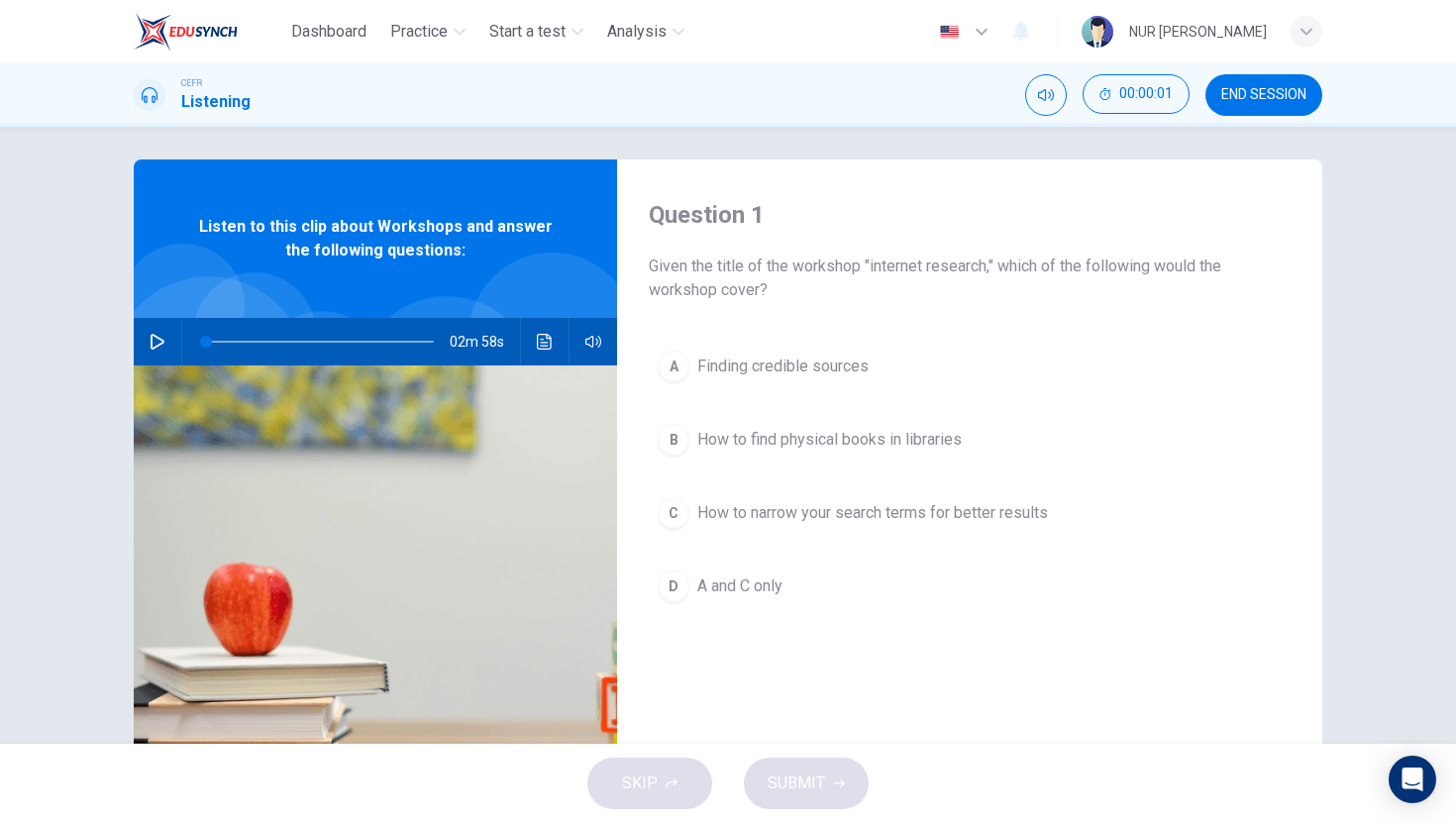 scroll, scrollTop: 12, scrollLeft: 0, axis: vertical 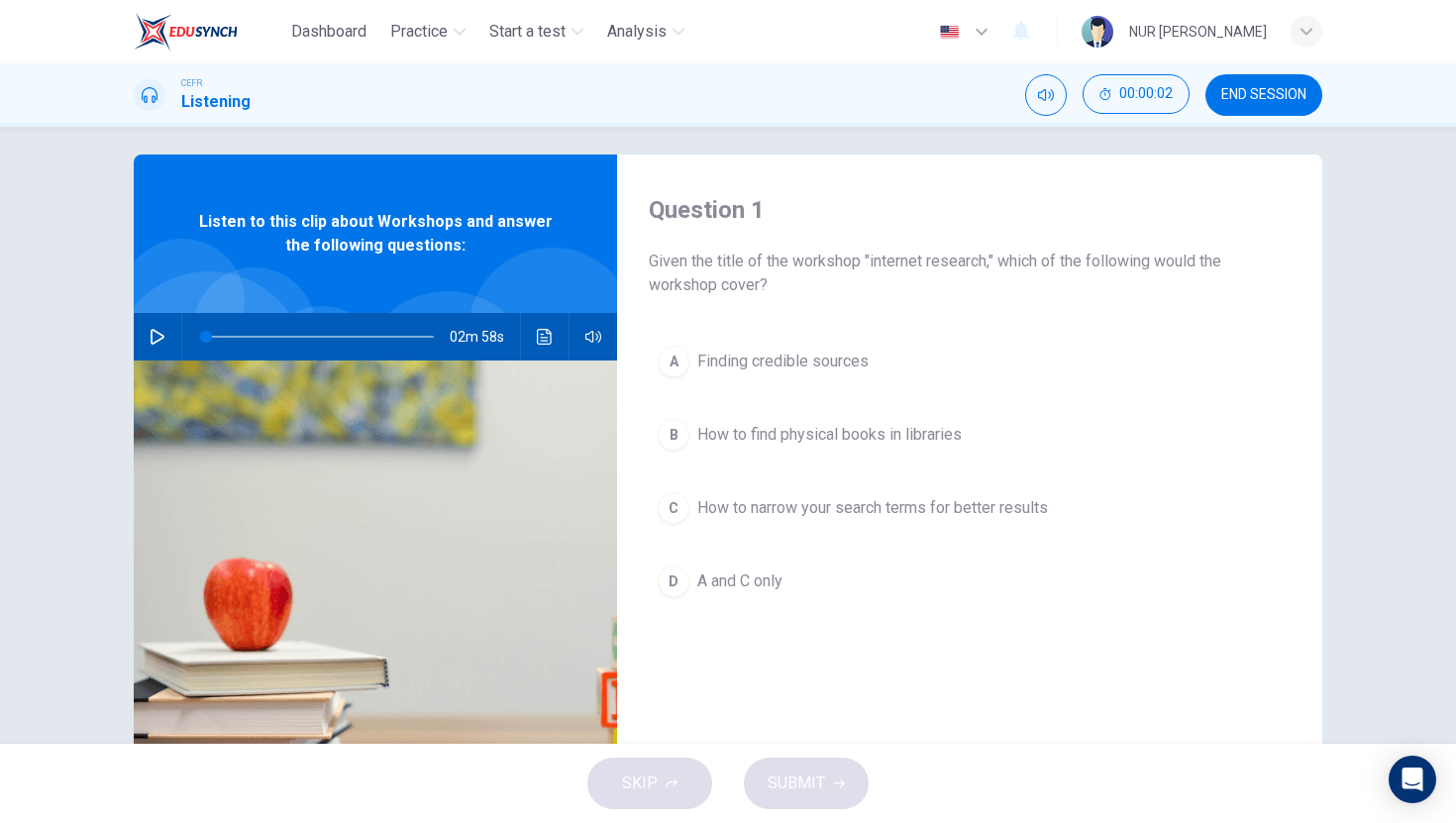 click at bounding box center (157, 337) 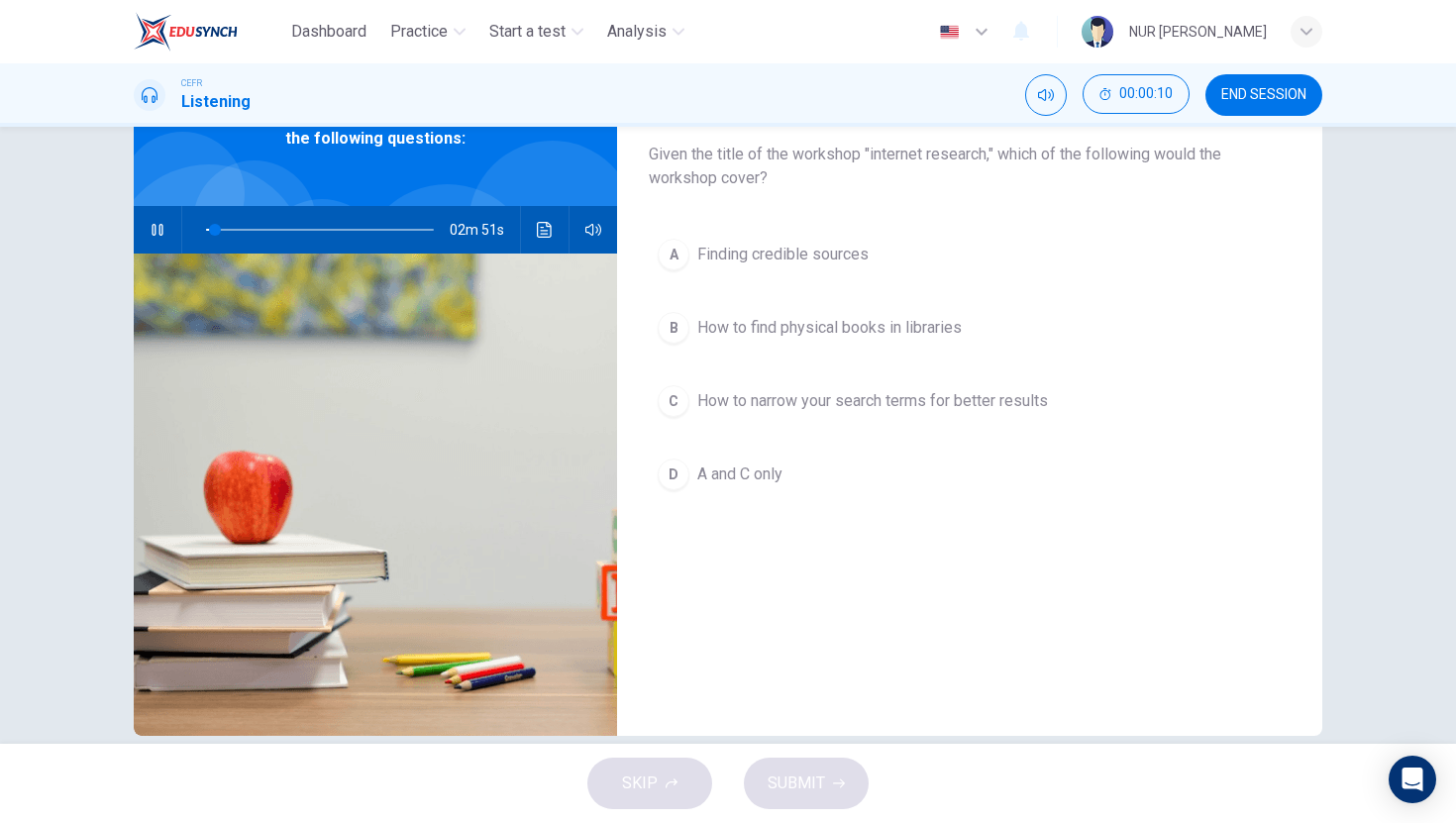 scroll, scrollTop: 0, scrollLeft: 0, axis: both 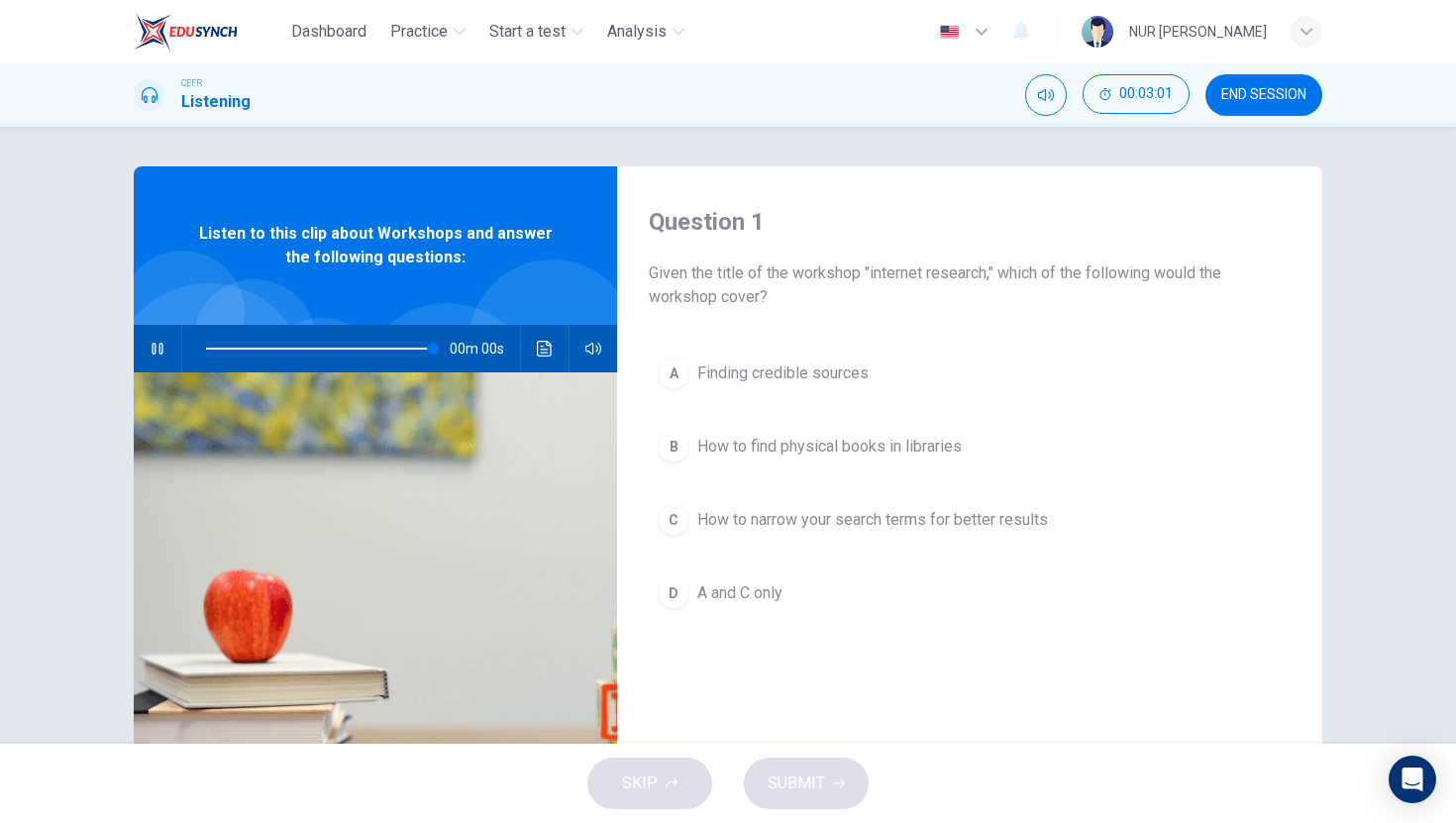 type on "0" 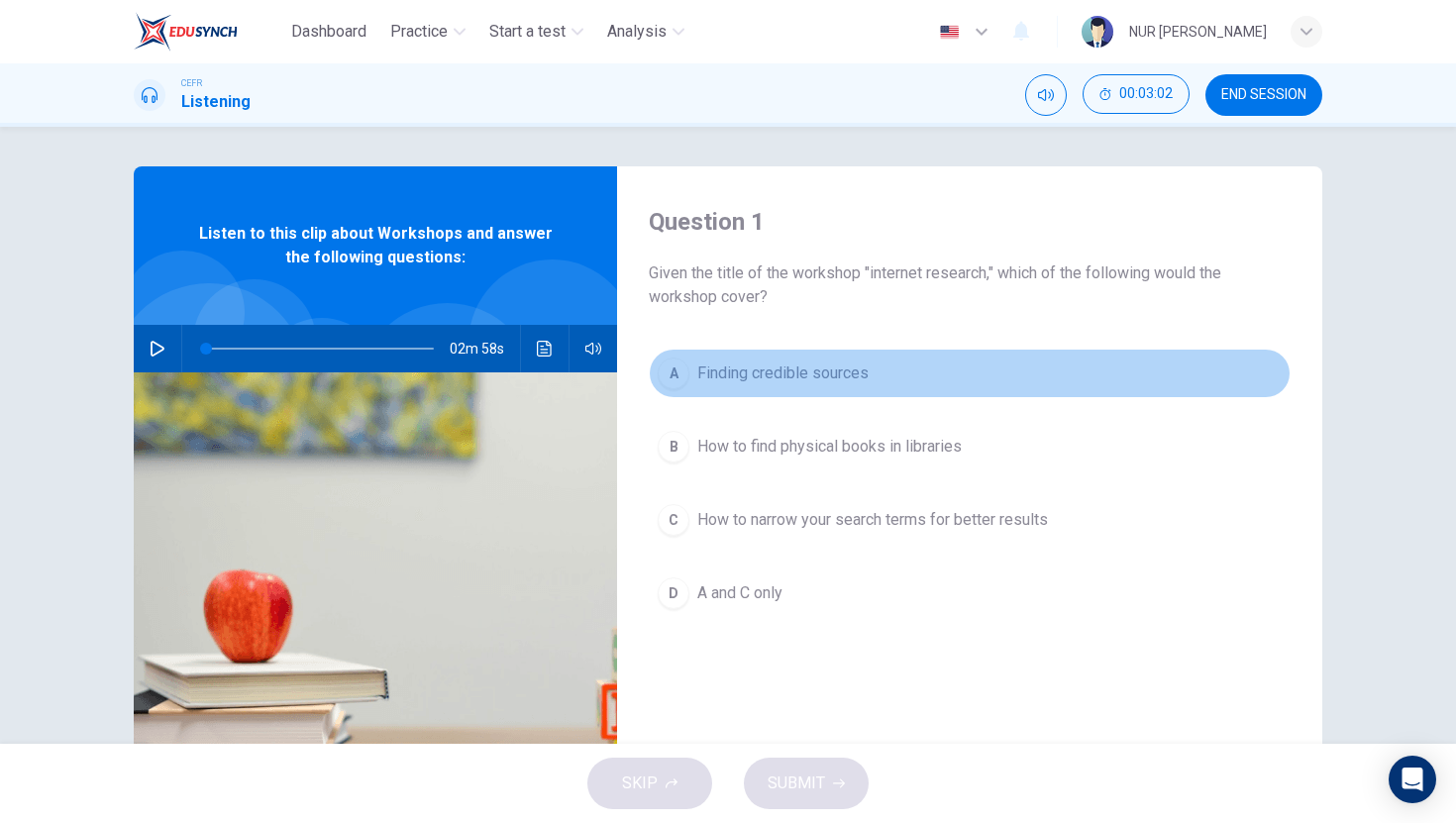 click on "A Finding credible sources" at bounding box center (970, 373) 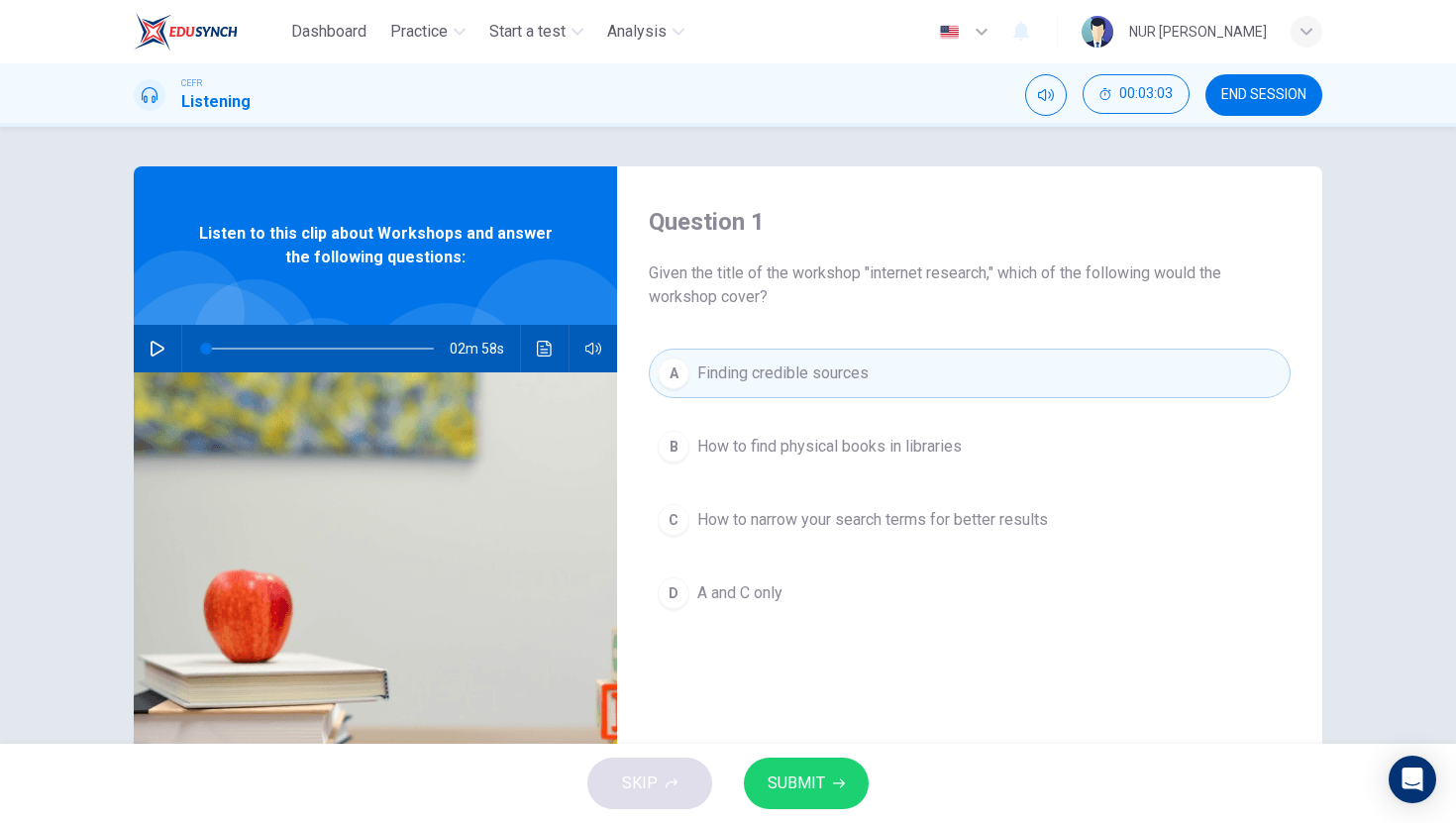 click on "SUBMIT" at bounding box center [806, 783] 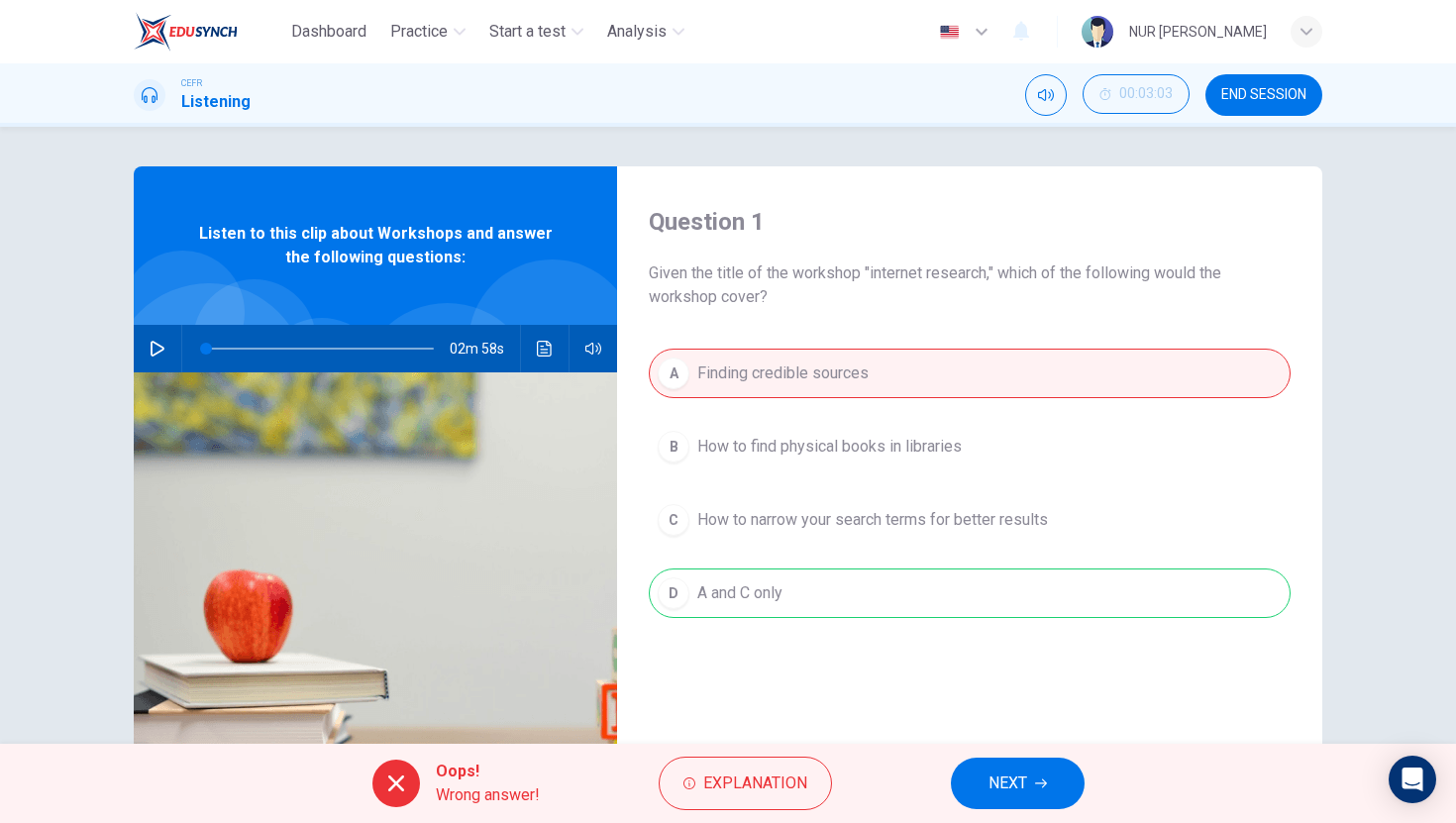 click on "NEXT" at bounding box center (1017, 783) 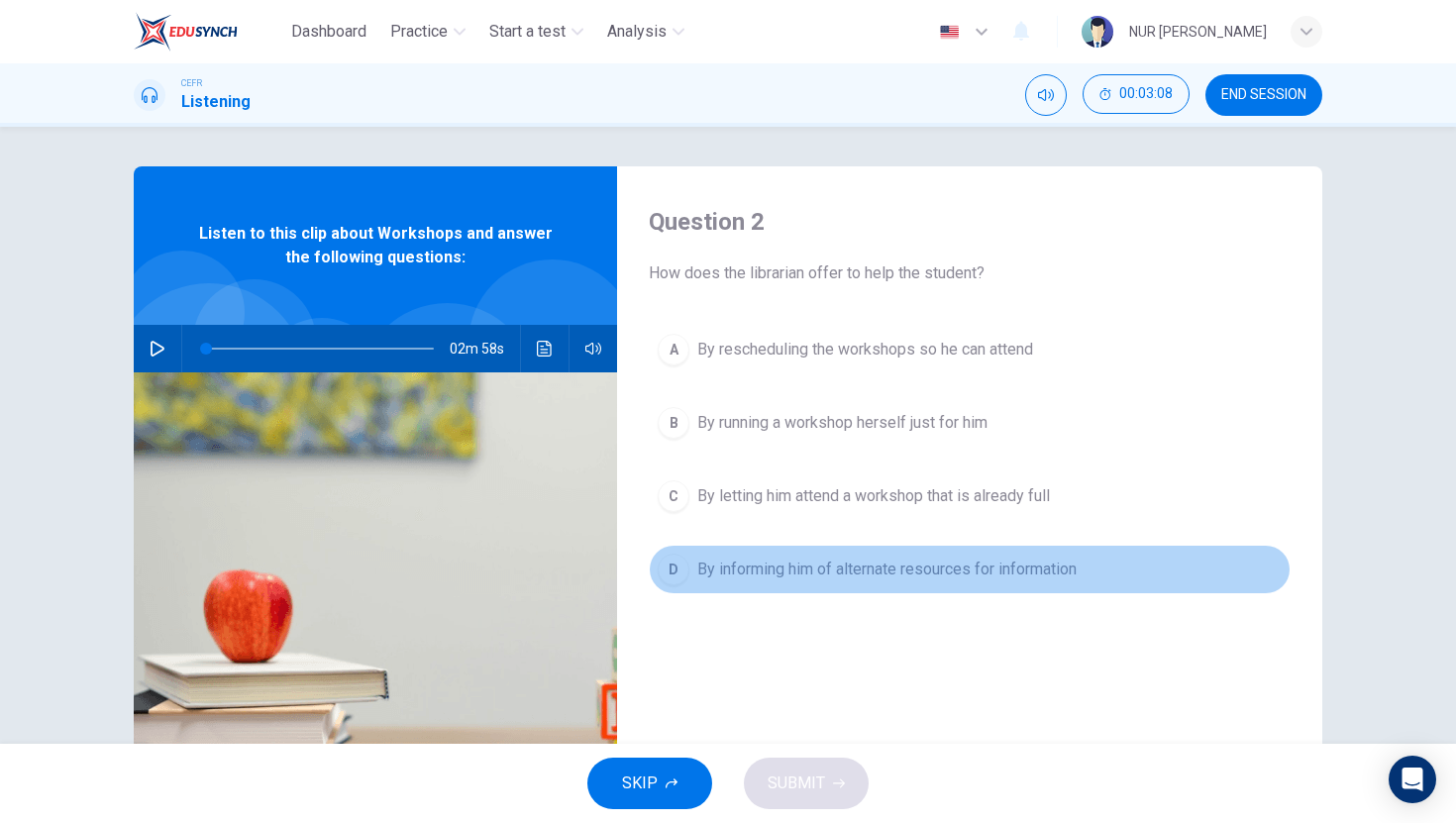 drag, startPoint x: 753, startPoint y: 578, endPoint x: 757, endPoint y: 672, distance: 94.085068 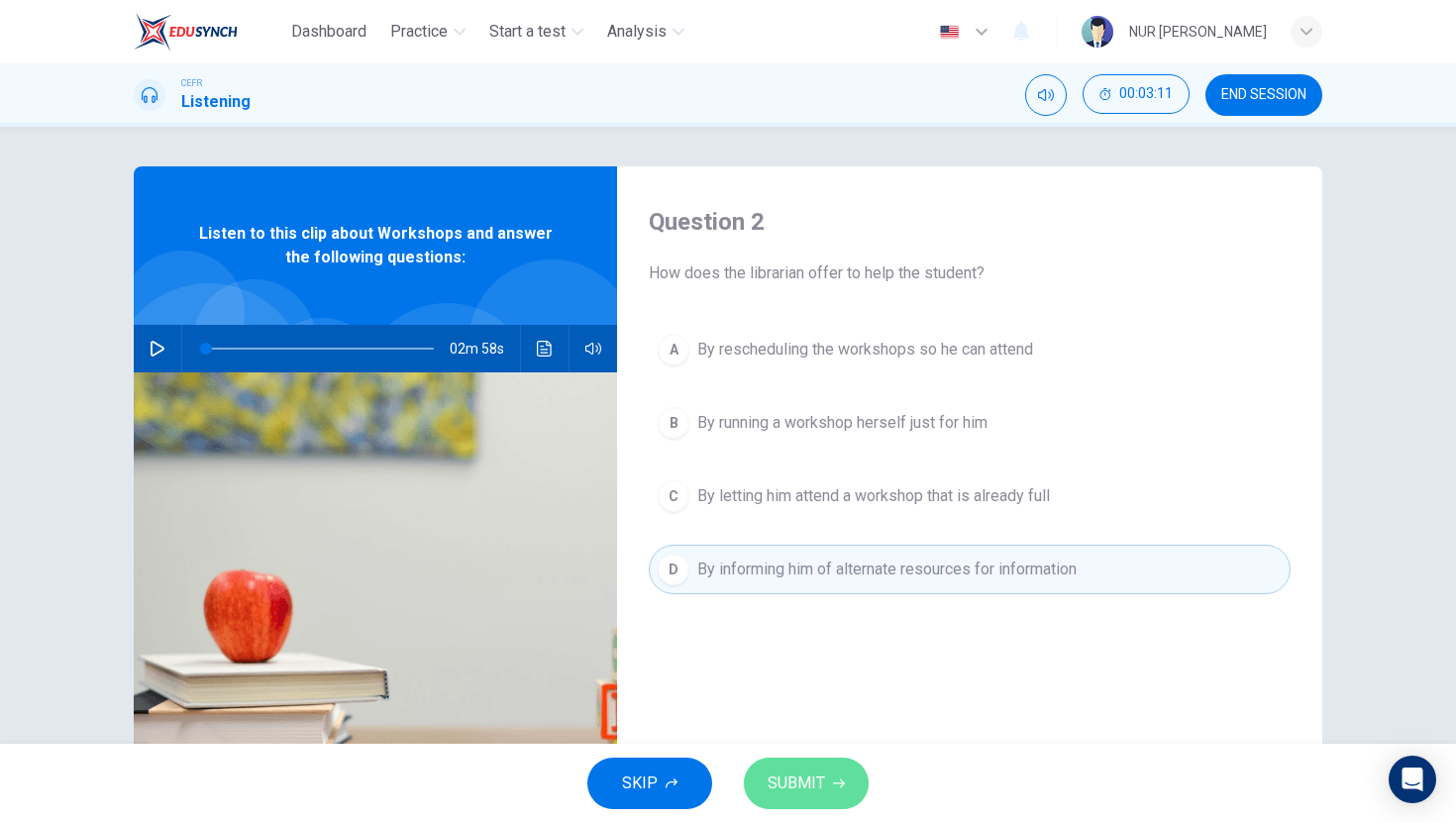 click on "SUBMIT" at bounding box center [796, 783] 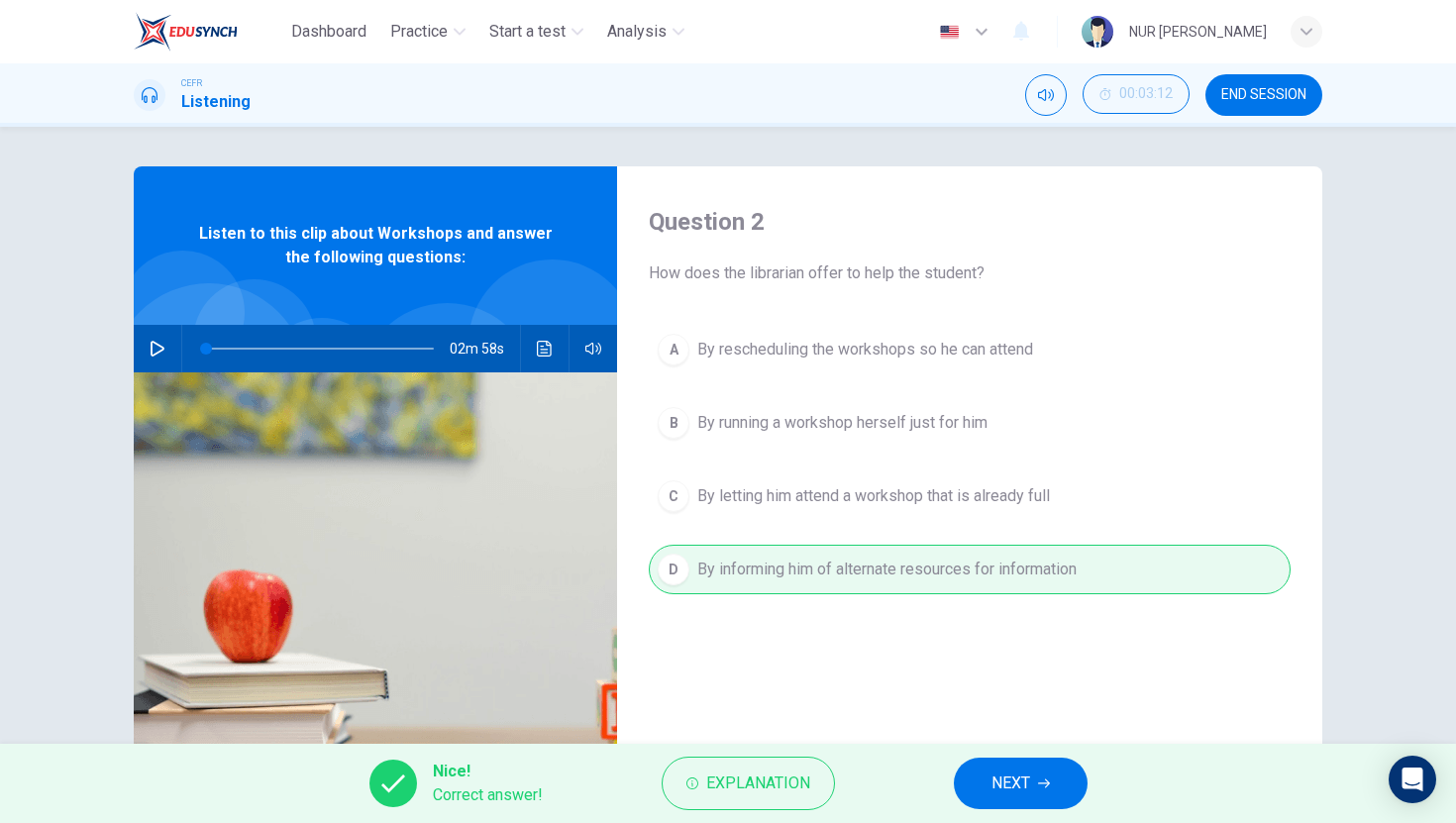 click on "NEXT" at bounding box center (1010, 783) 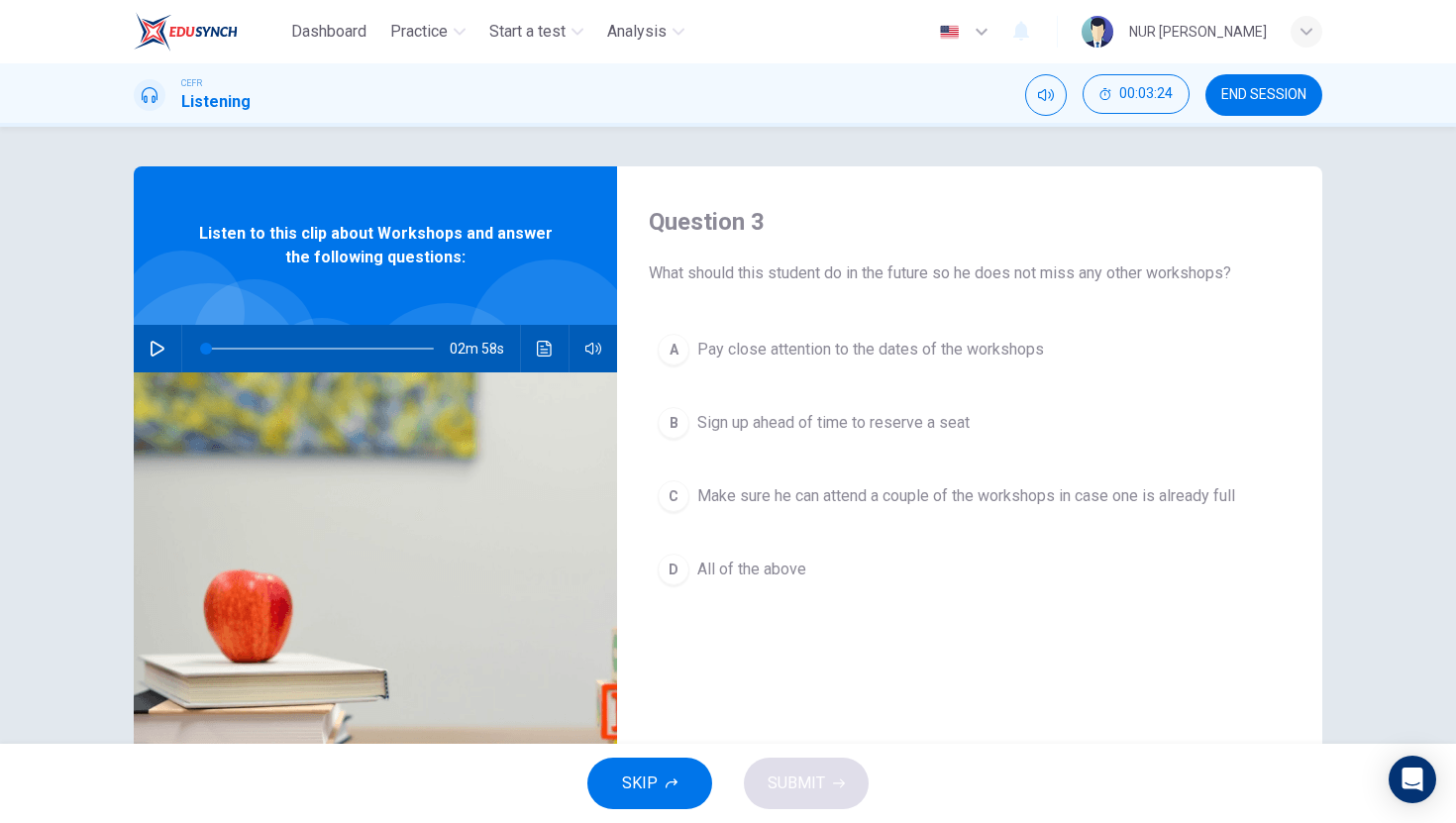 click on "A Pay close attention to the dates of the workshops B Sign up ahead of time to reserve a seat C Make sure he can attend a couple of the workshops in case one is already full D All of the above" at bounding box center [970, 479] 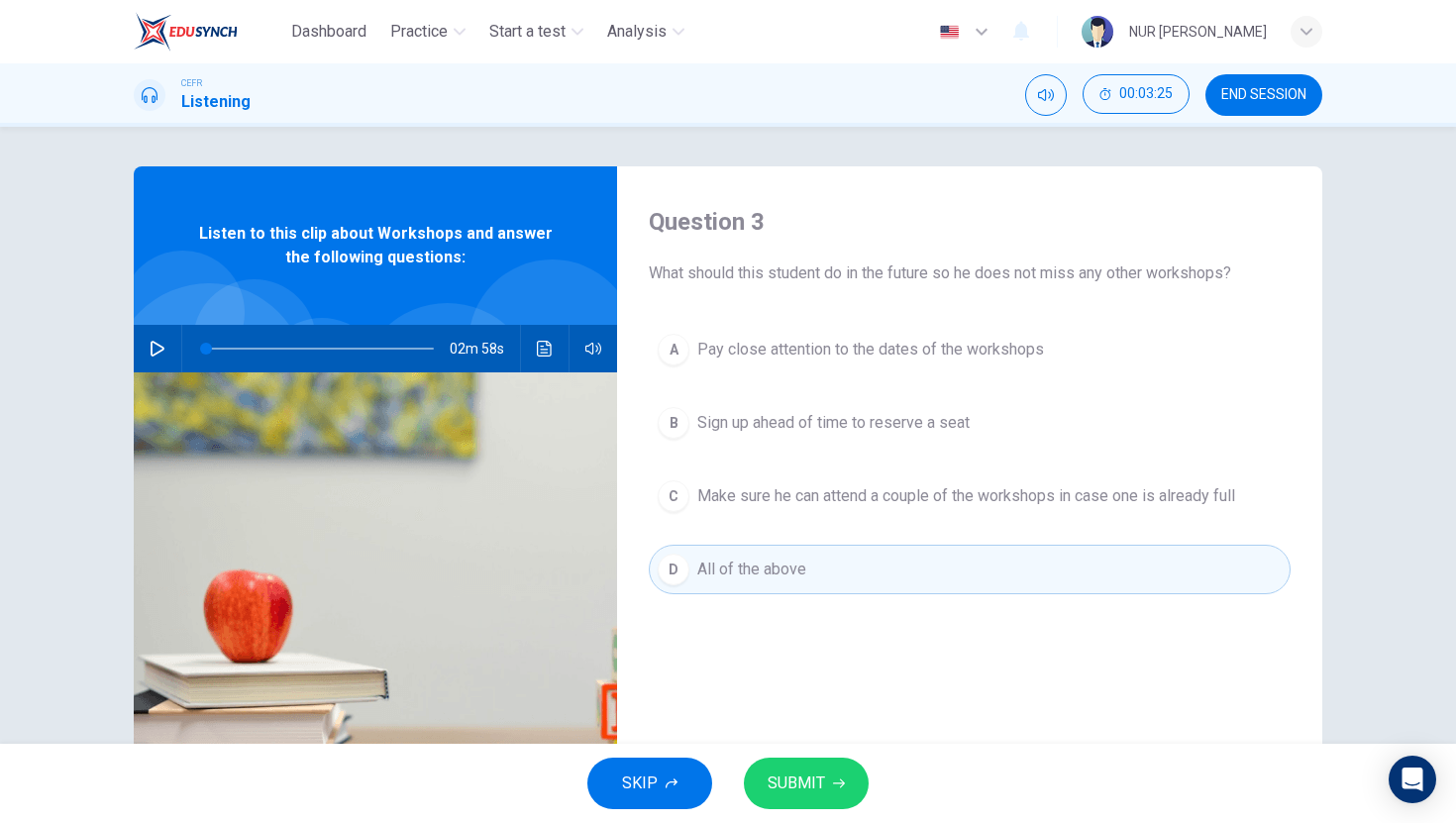drag, startPoint x: 819, startPoint y: 754, endPoint x: 809, endPoint y: 788, distance: 35.44009 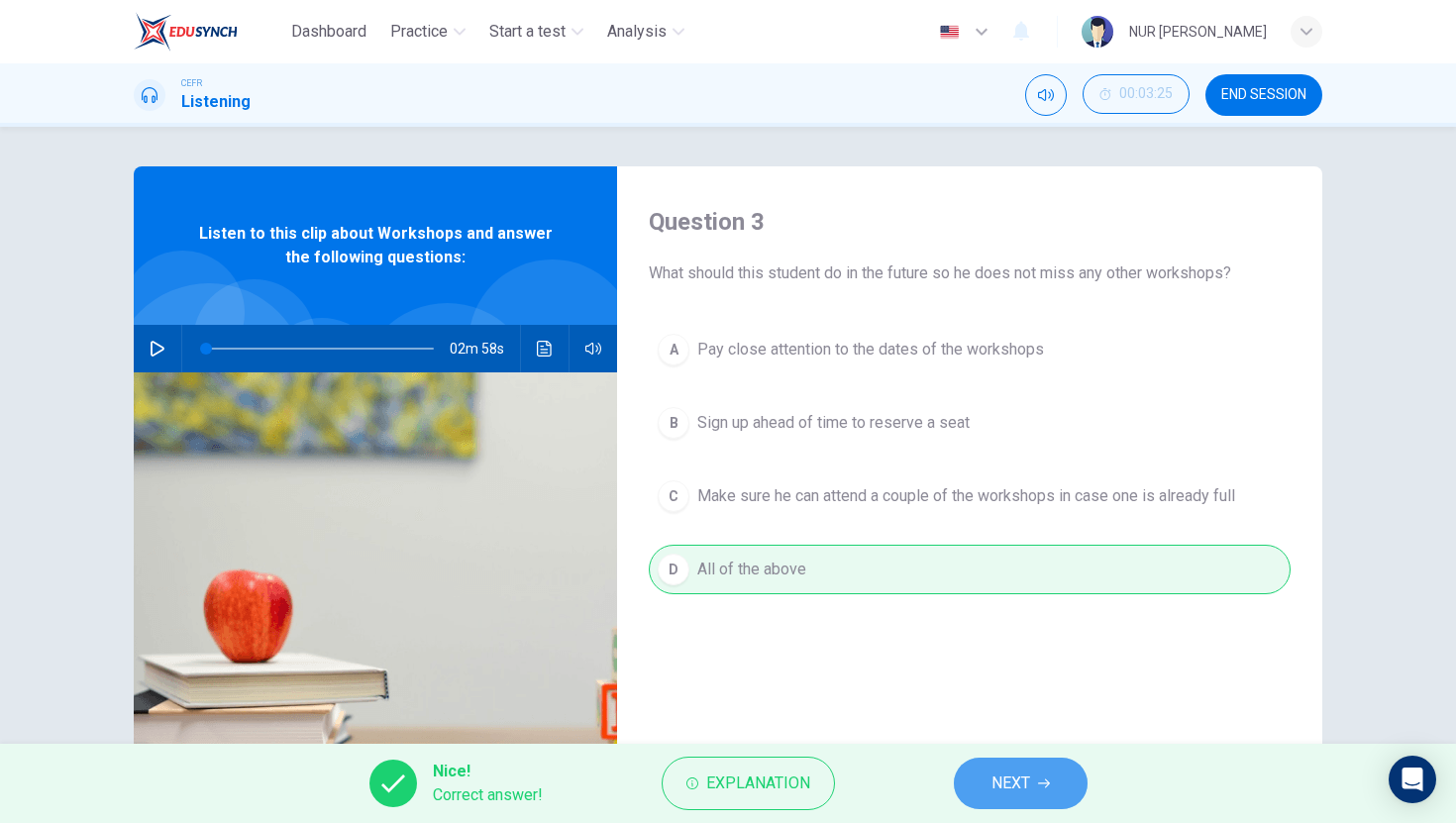 click on "NEXT" at bounding box center [1020, 783] 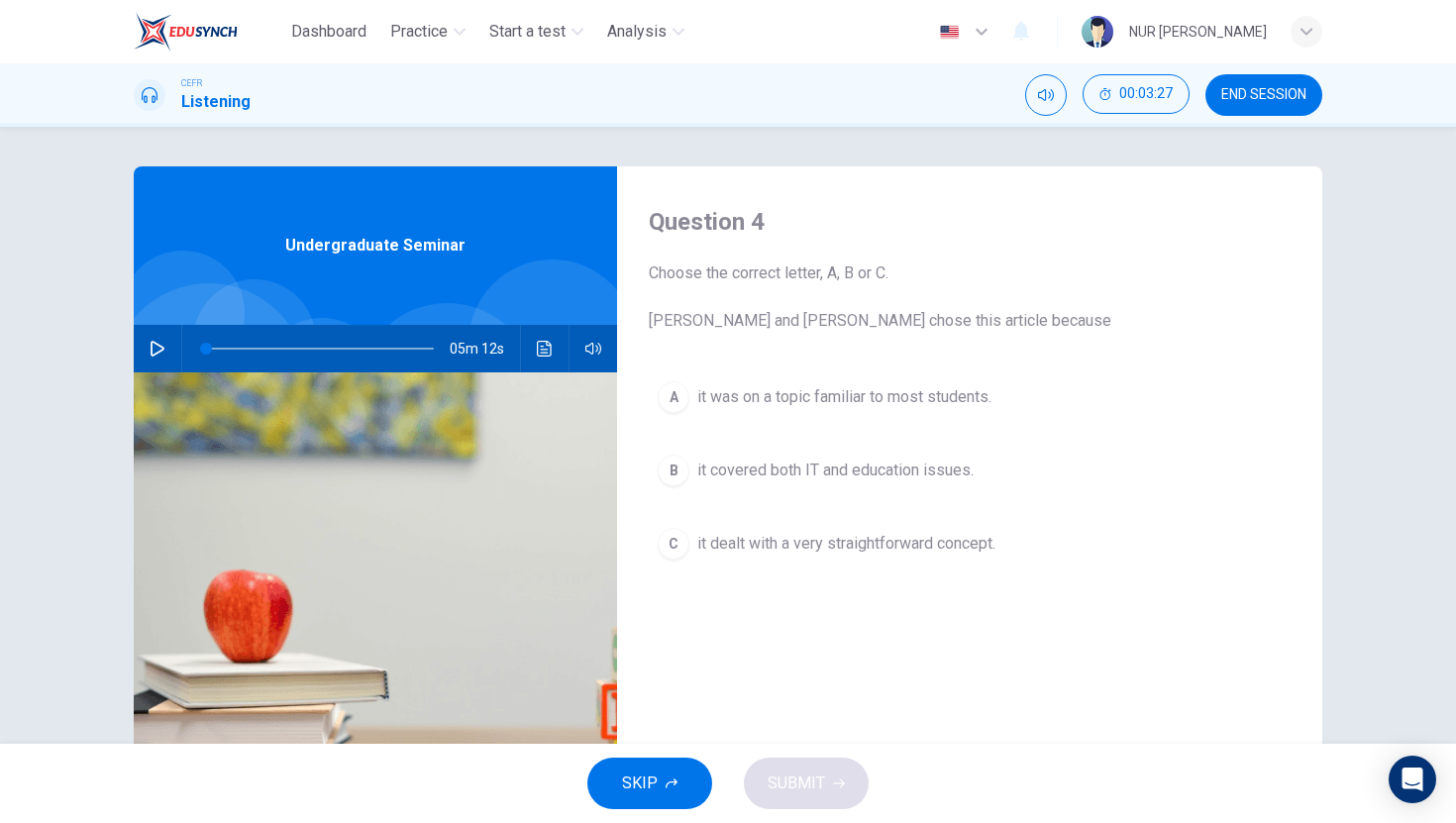 click at bounding box center [157, 349] 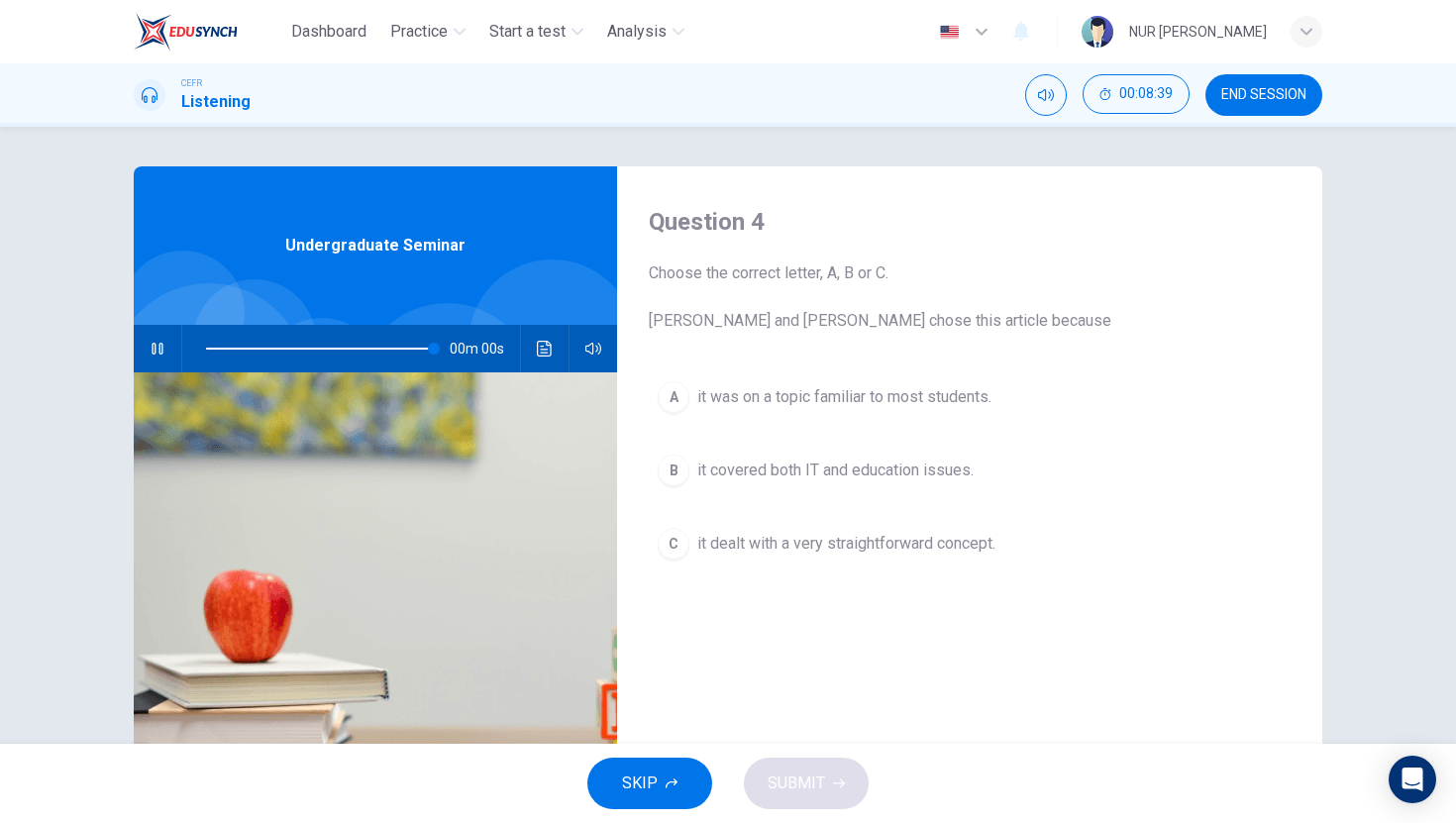 type on "0" 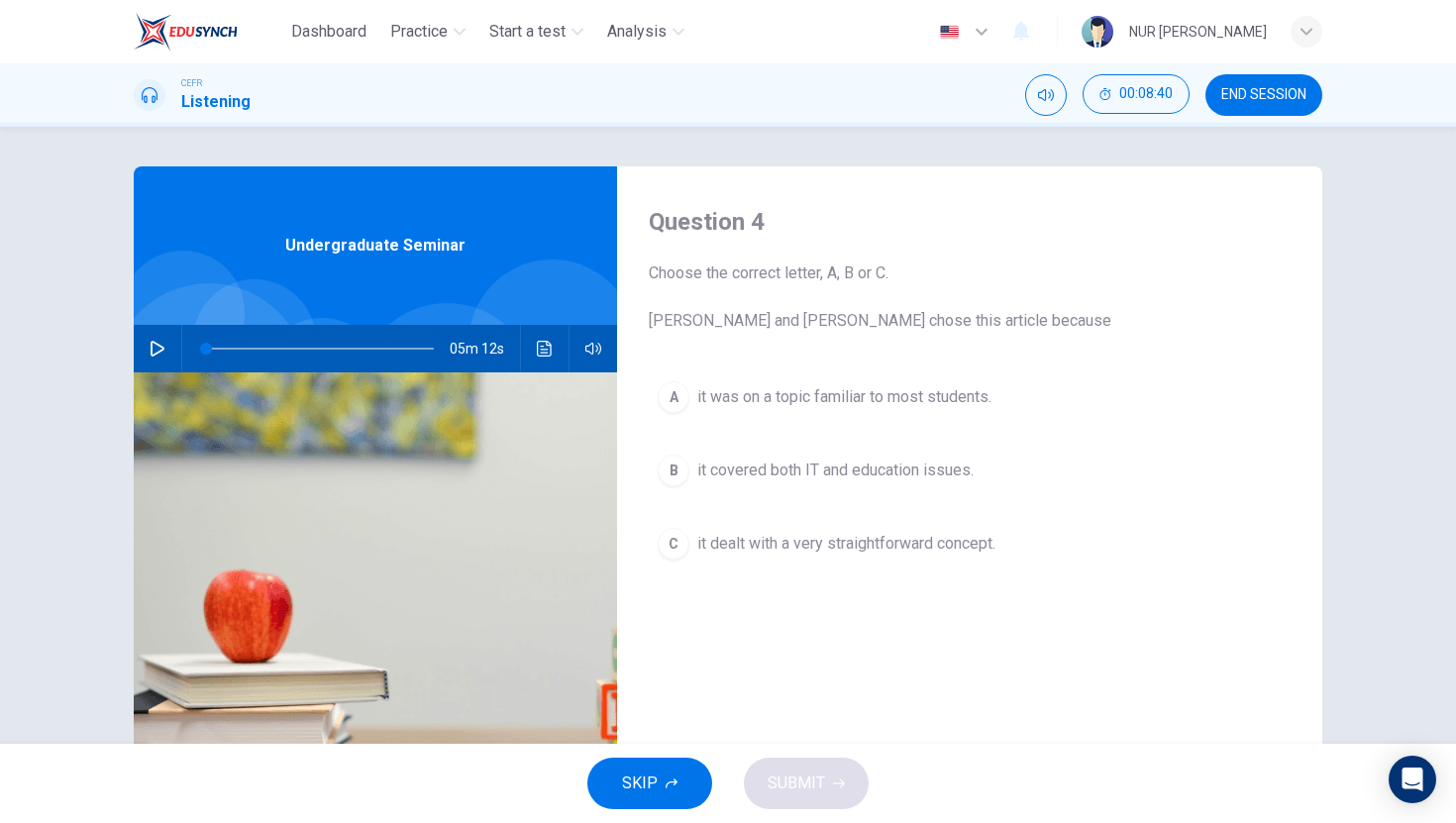 click on "B it covered both IT and education issues." at bounding box center [970, 470] 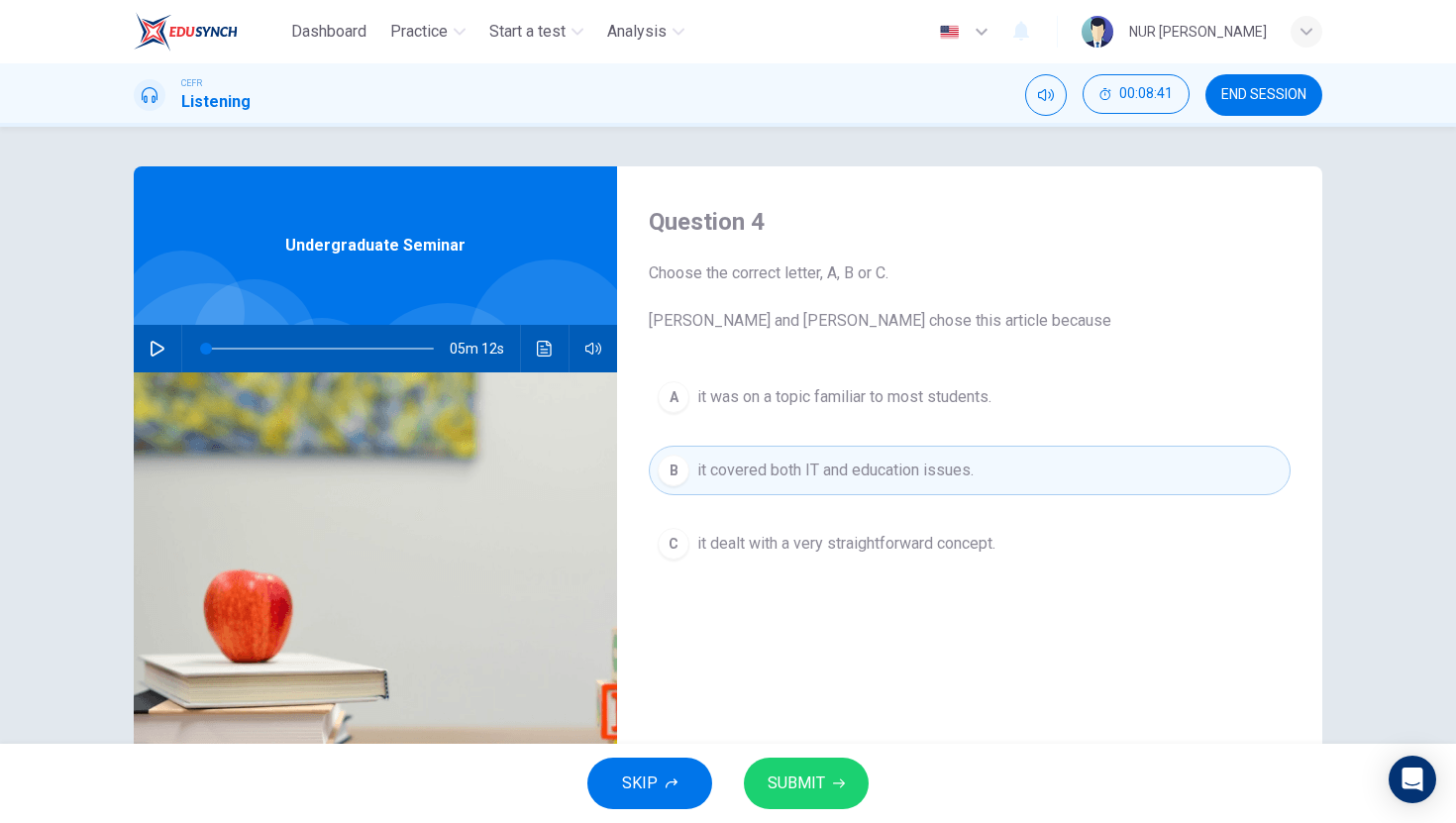 click on "SUBMIT" at bounding box center [806, 783] 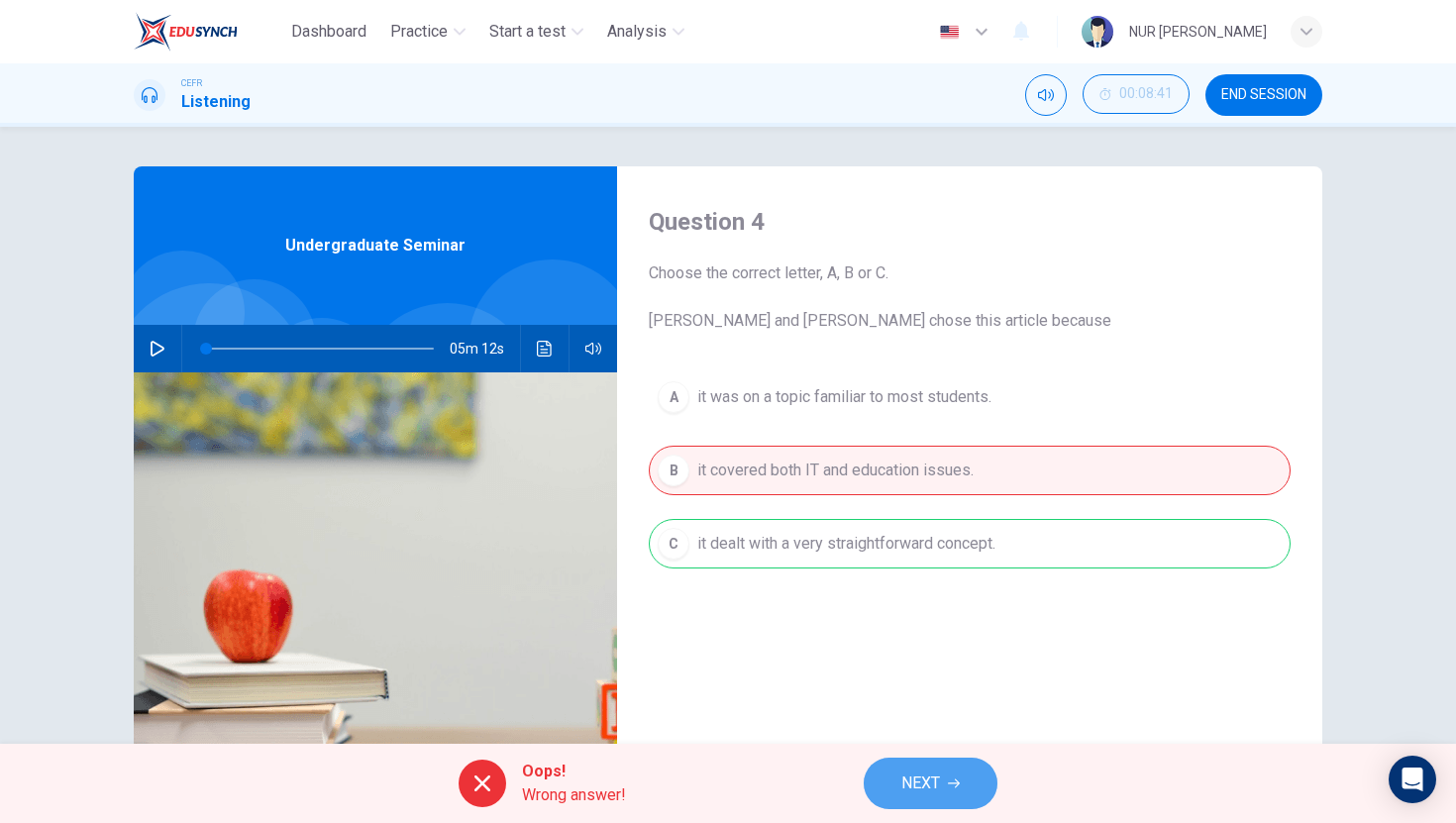 click on "NEXT" at bounding box center [920, 783] 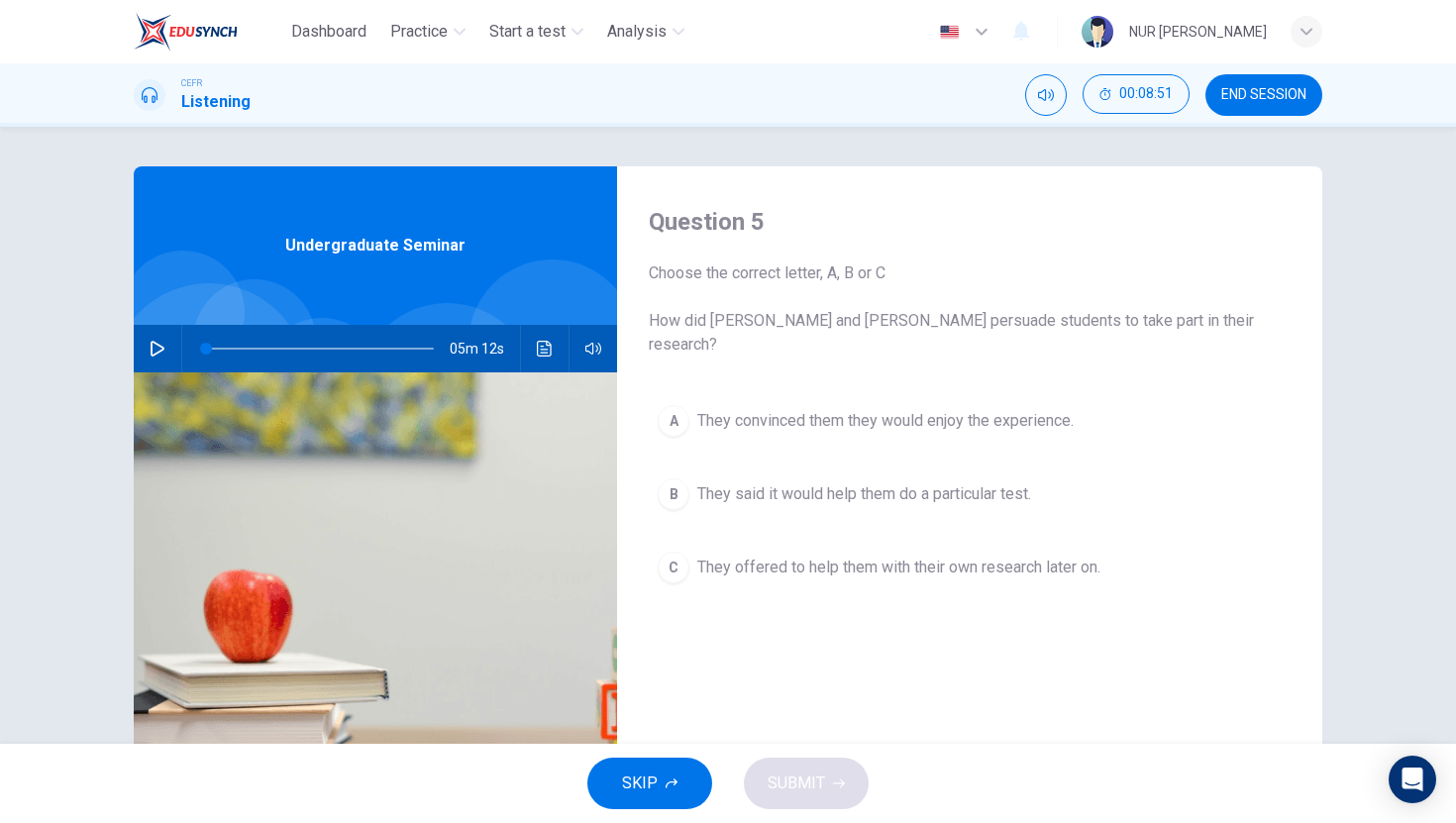 click on "They said it would help them do a particular test." at bounding box center (864, 494) 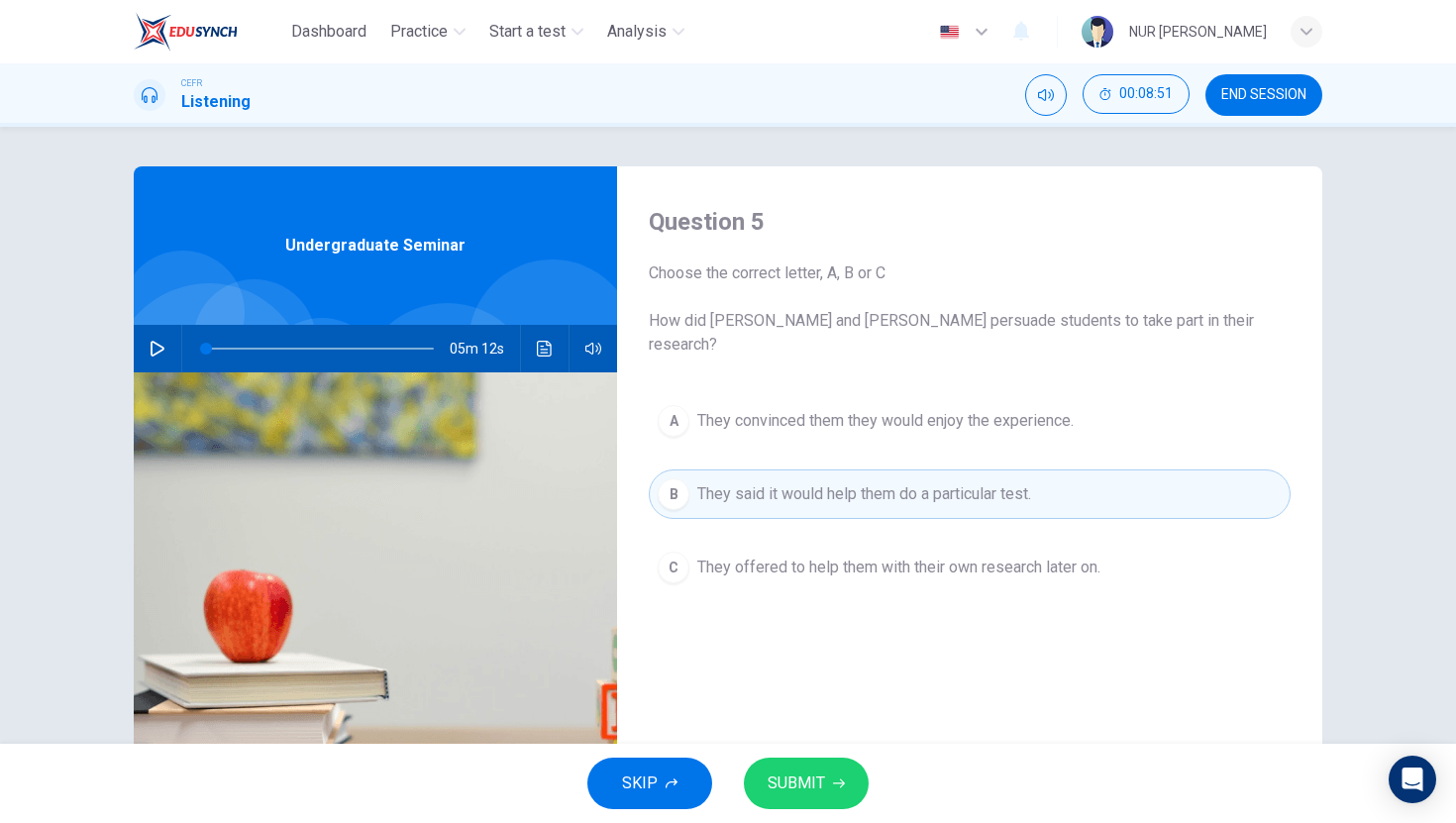 click on "SUBMIT" at bounding box center [806, 783] 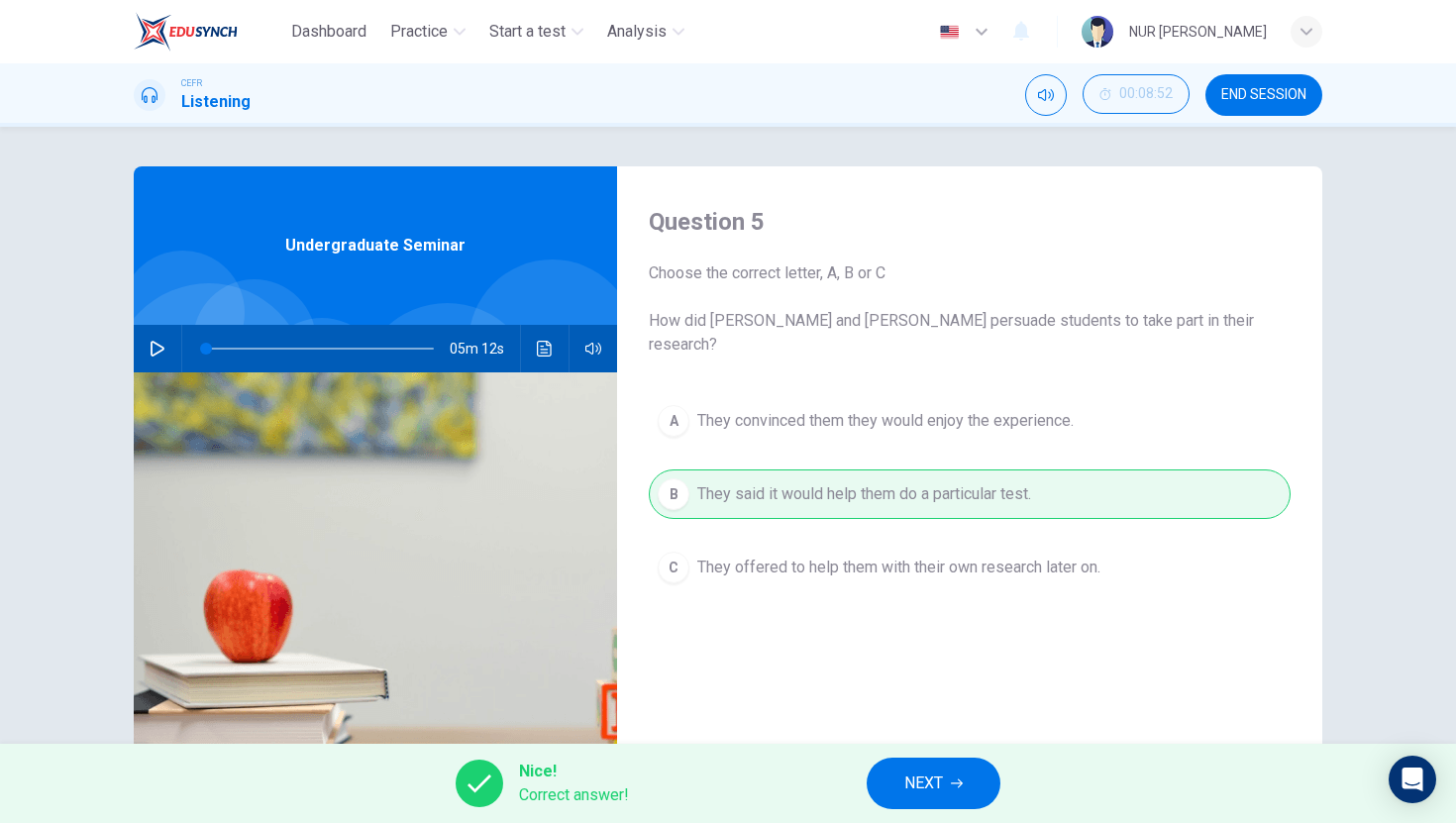click on "NEXT" at bounding box center [923, 783] 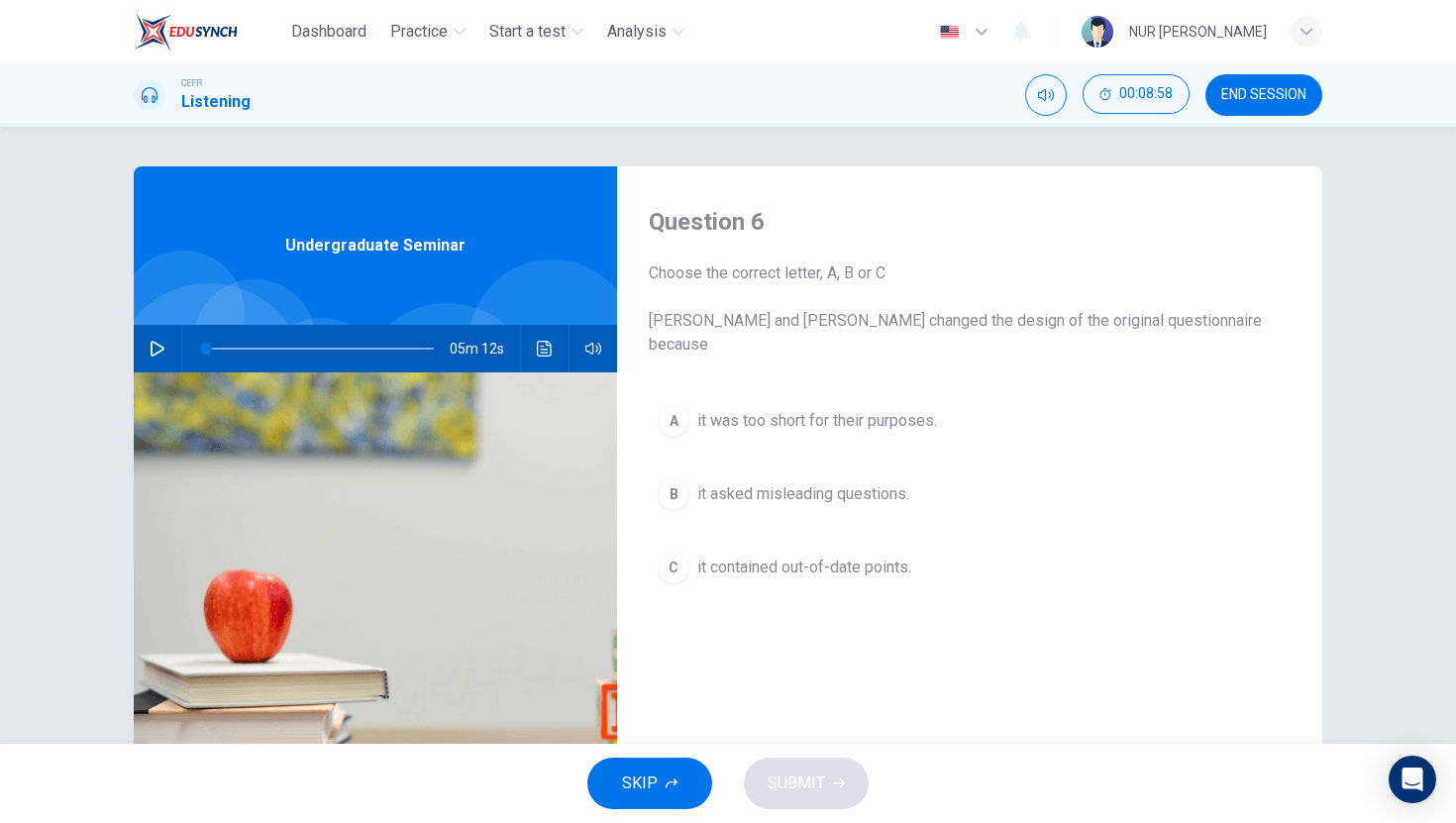 click on "B it asked misleading questions." at bounding box center [970, 494] 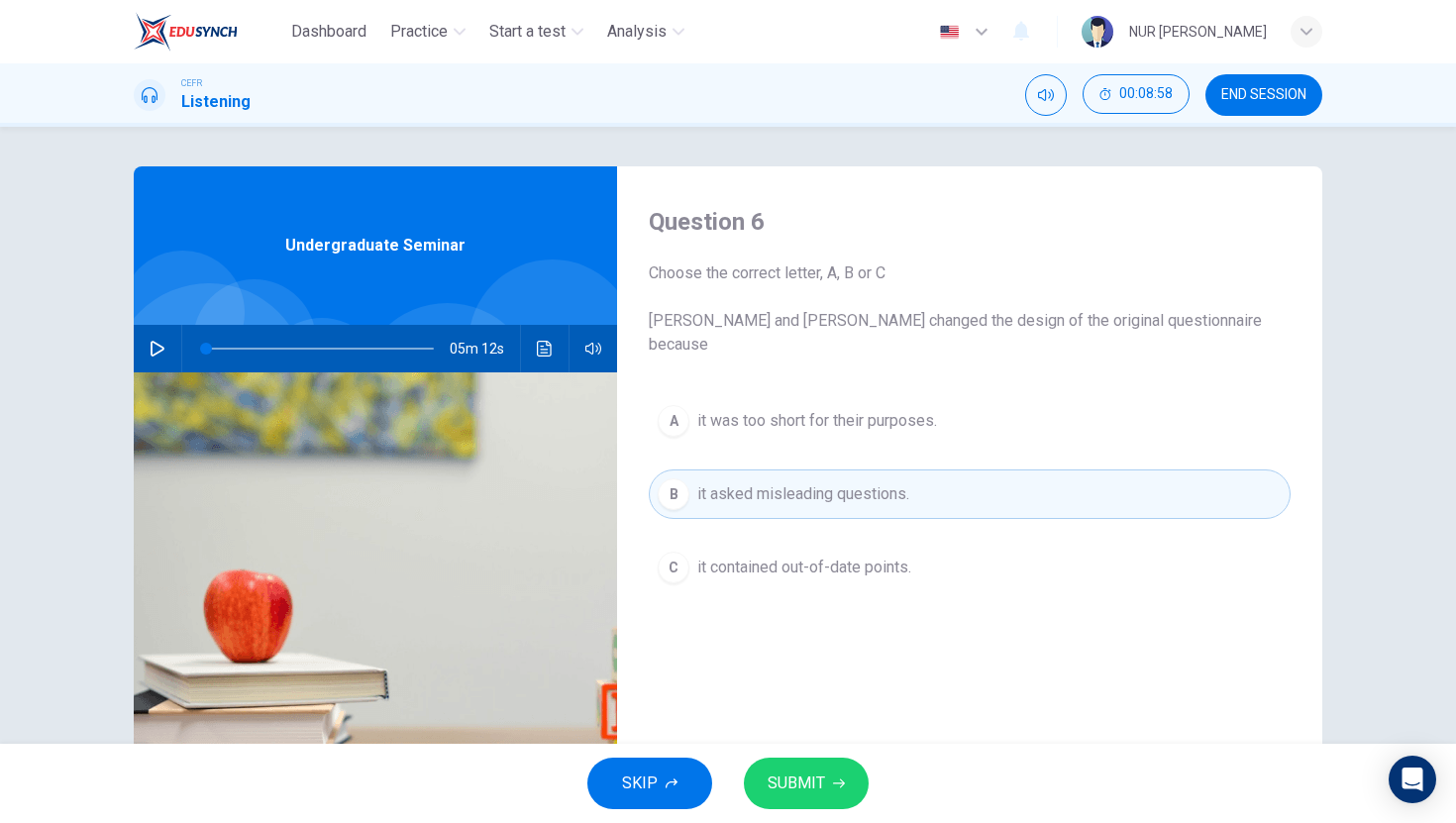 click on "SUBMIT" at bounding box center [796, 783] 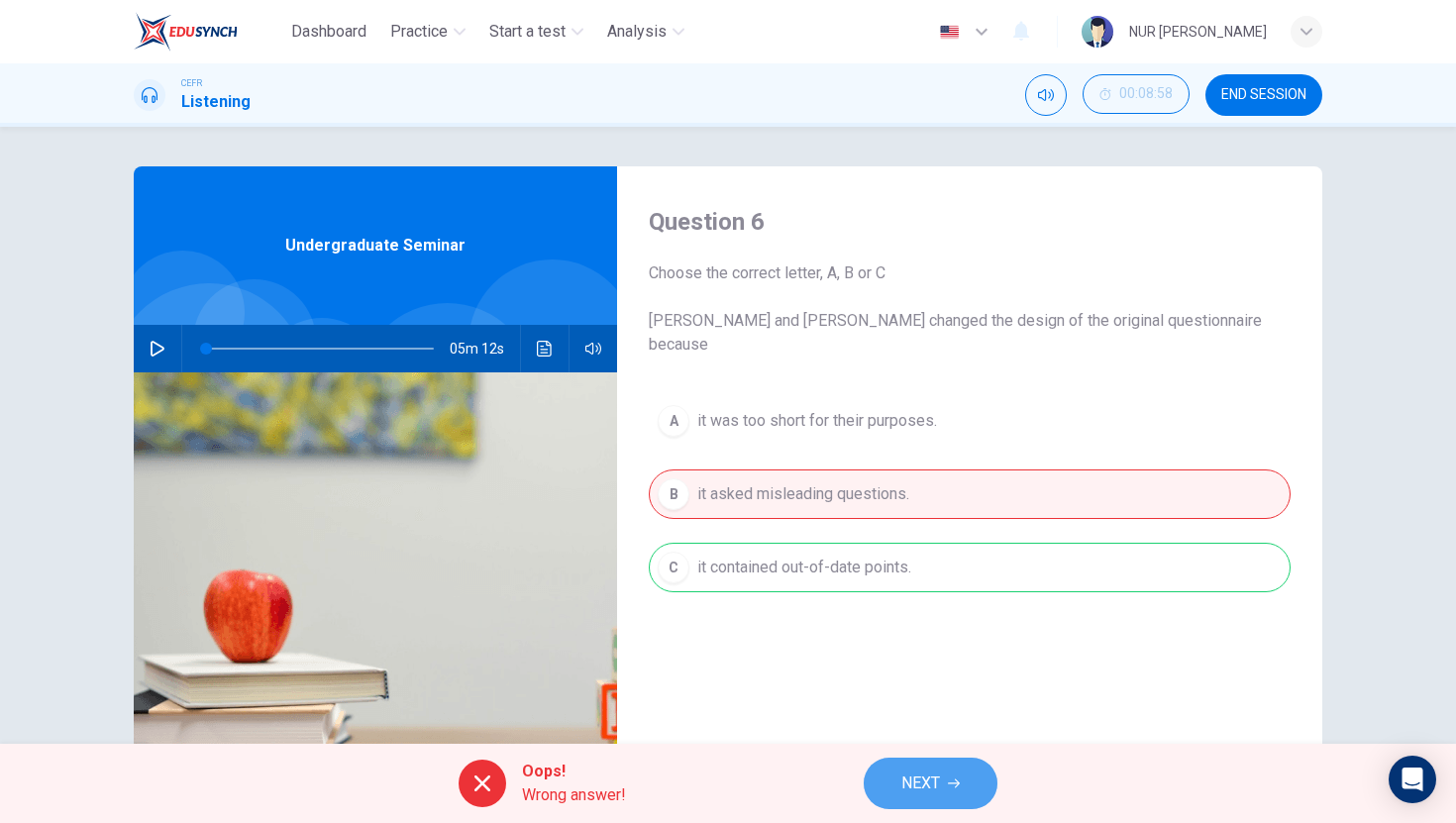 click on "NEXT" at bounding box center (930, 783) 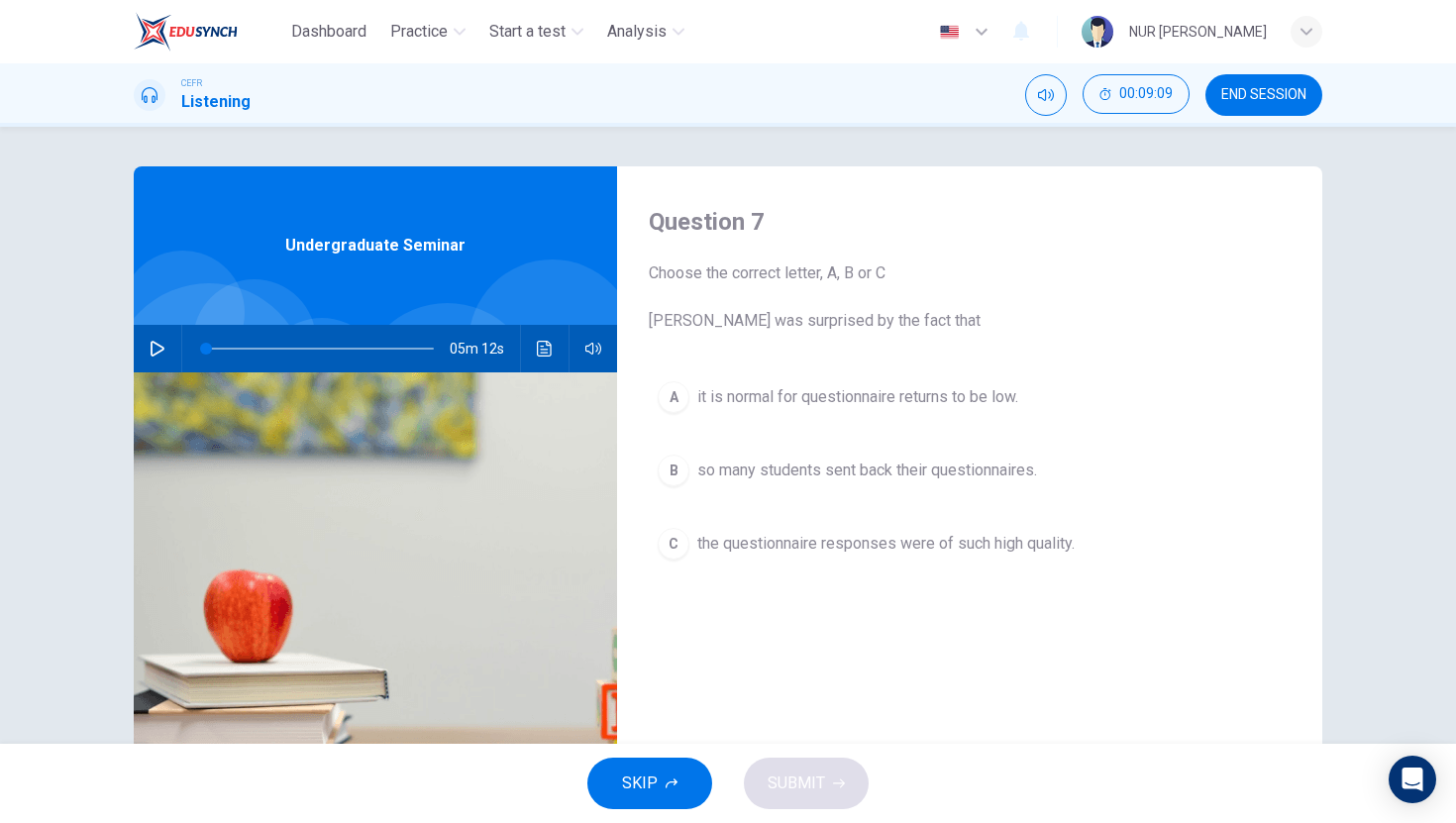 click on "A it is normal for questionnaire returns to be low." at bounding box center [970, 397] 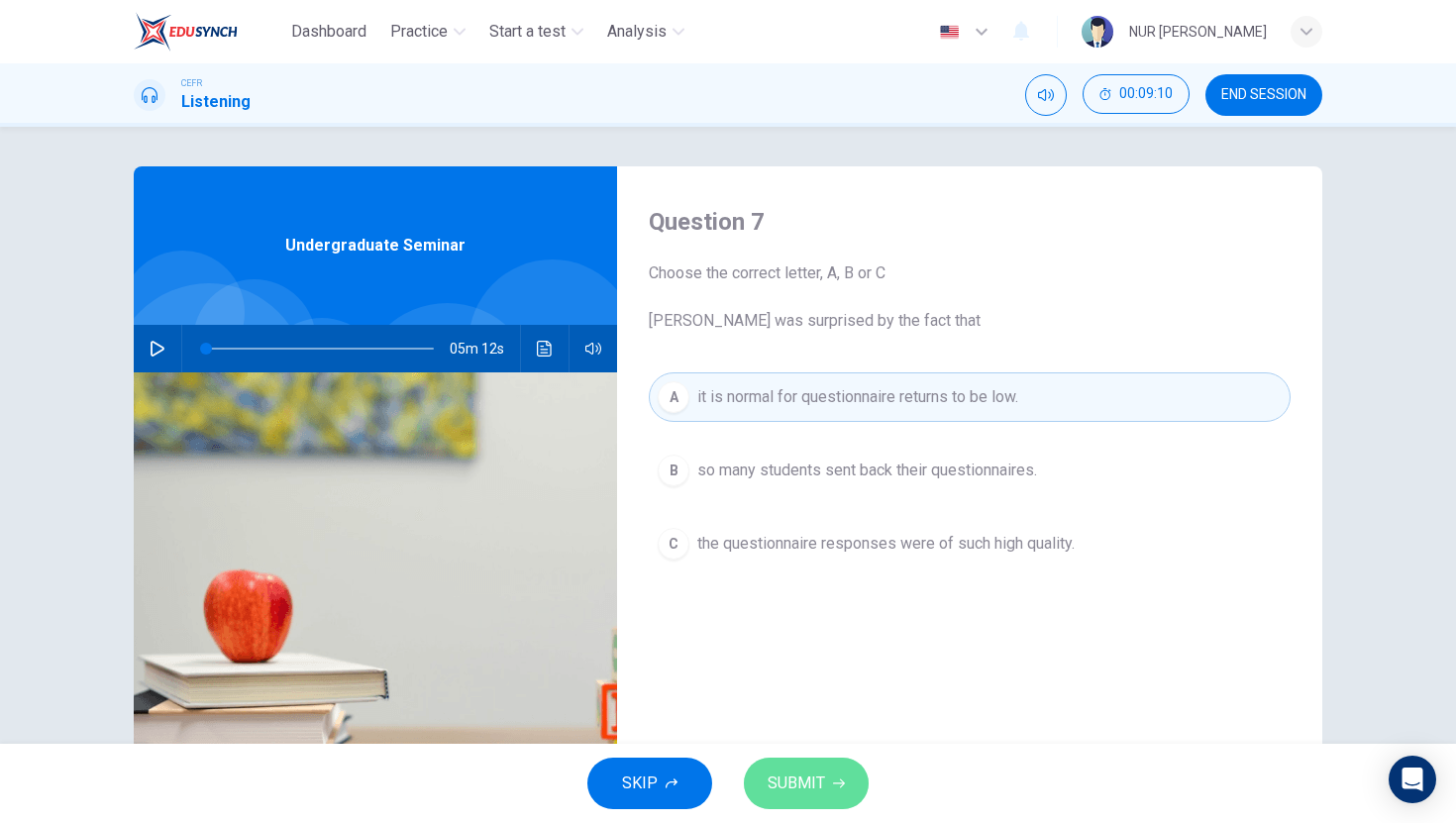 click on "SUBMIT" at bounding box center [806, 783] 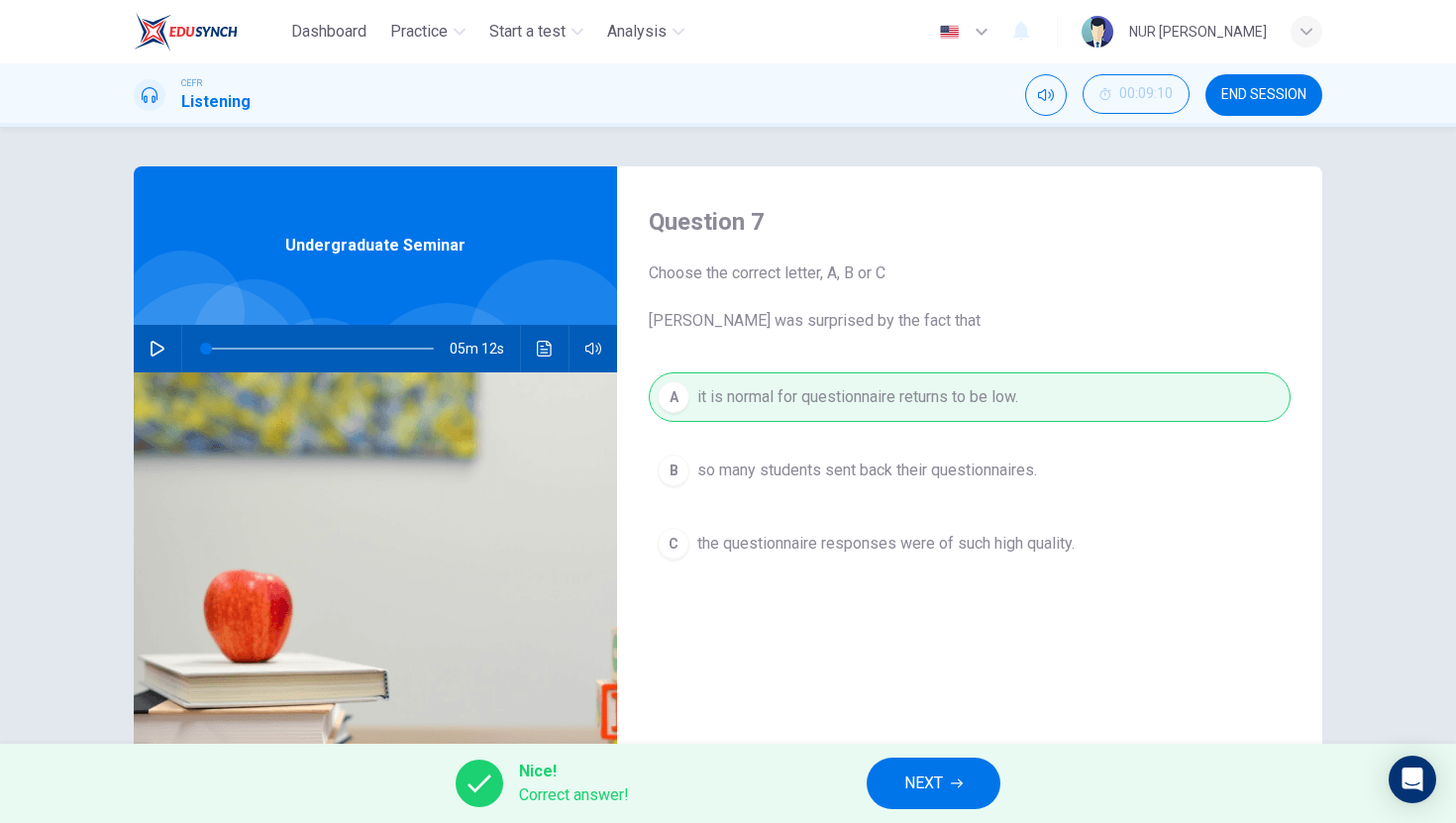 click on "Nice! Correct answer! NEXT" at bounding box center [728, 783] 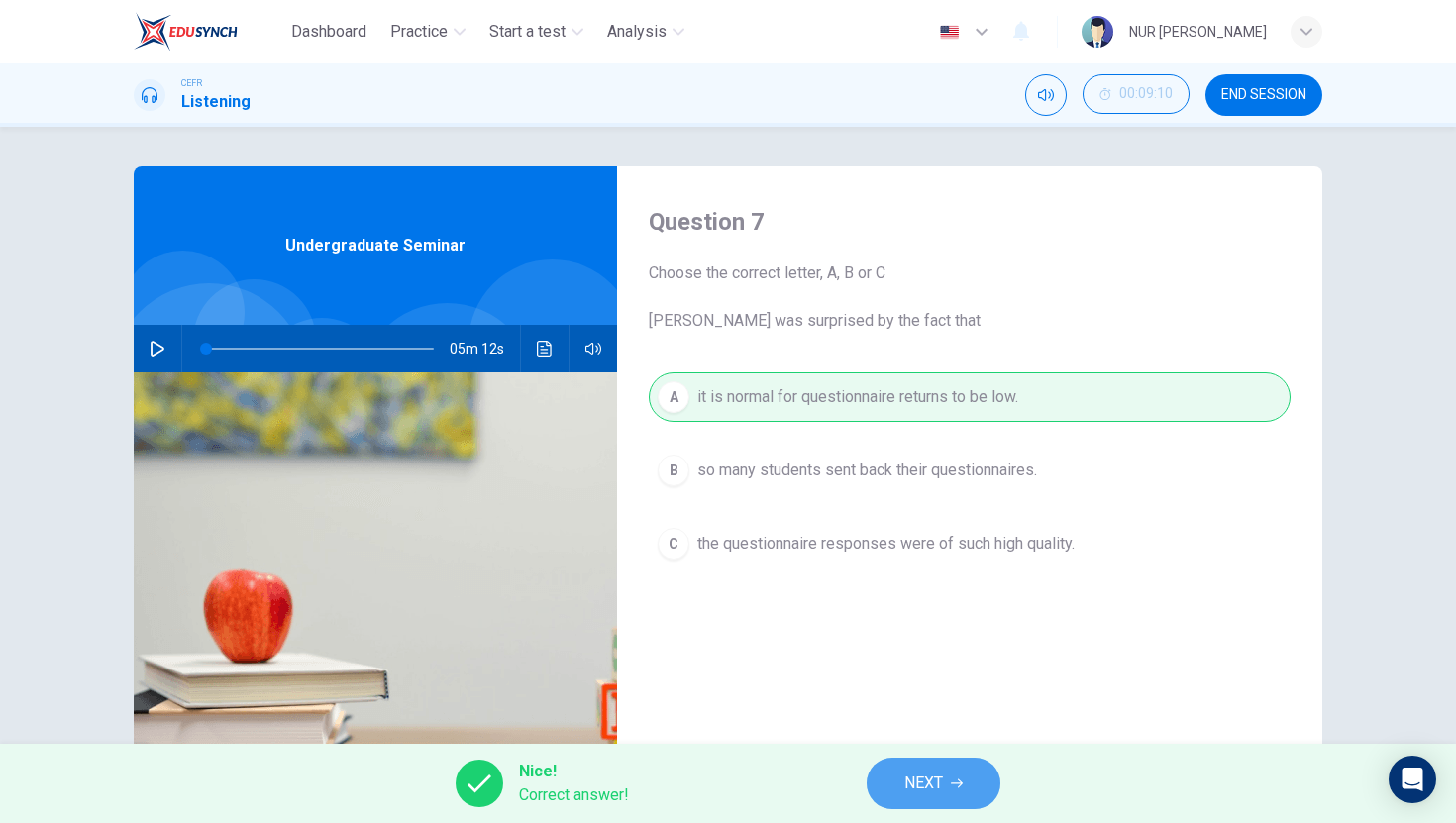 click on "NEXT" at bounding box center [933, 783] 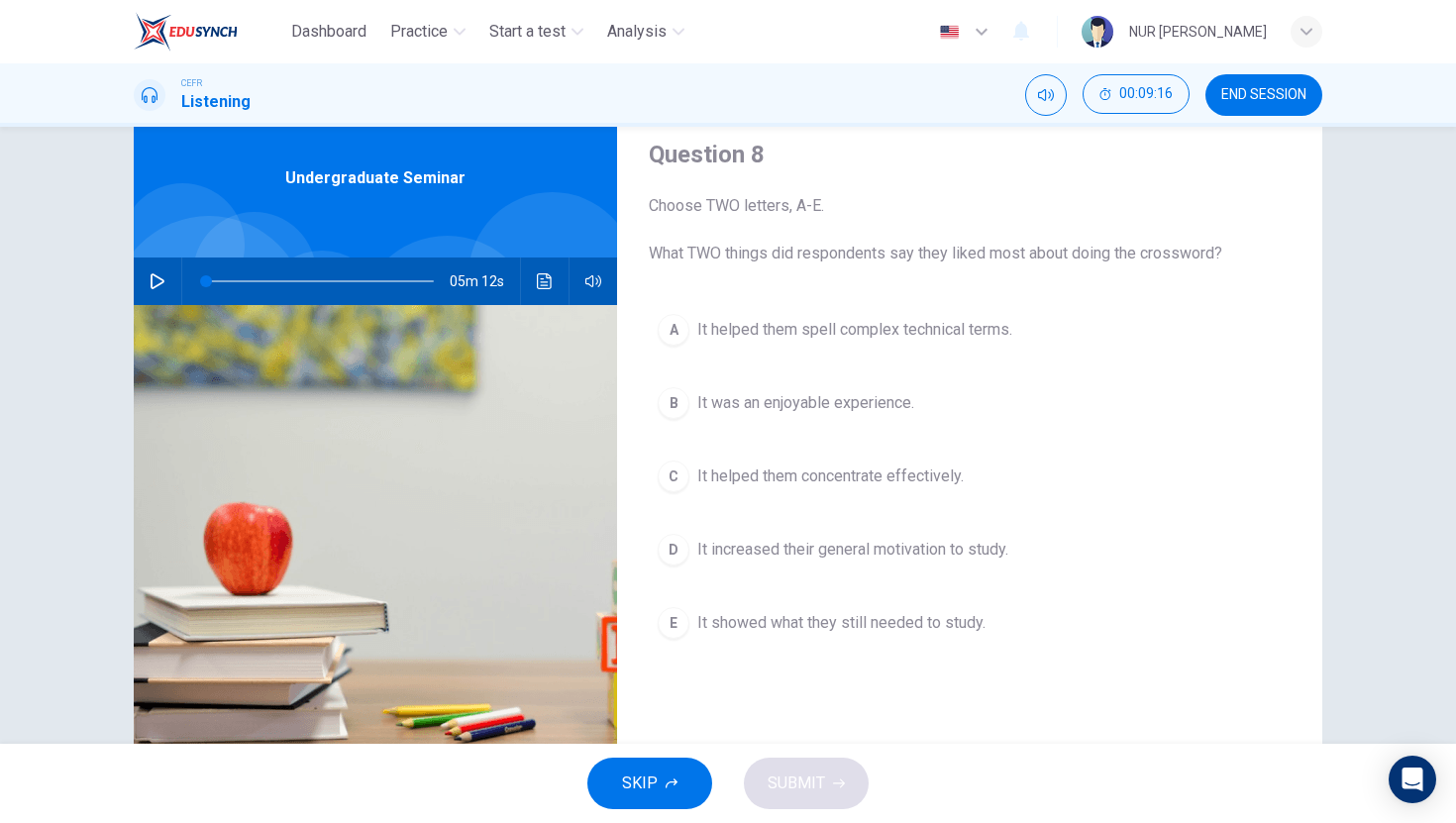 scroll, scrollTop: 62, scrollLeft: 0, axis: vertical 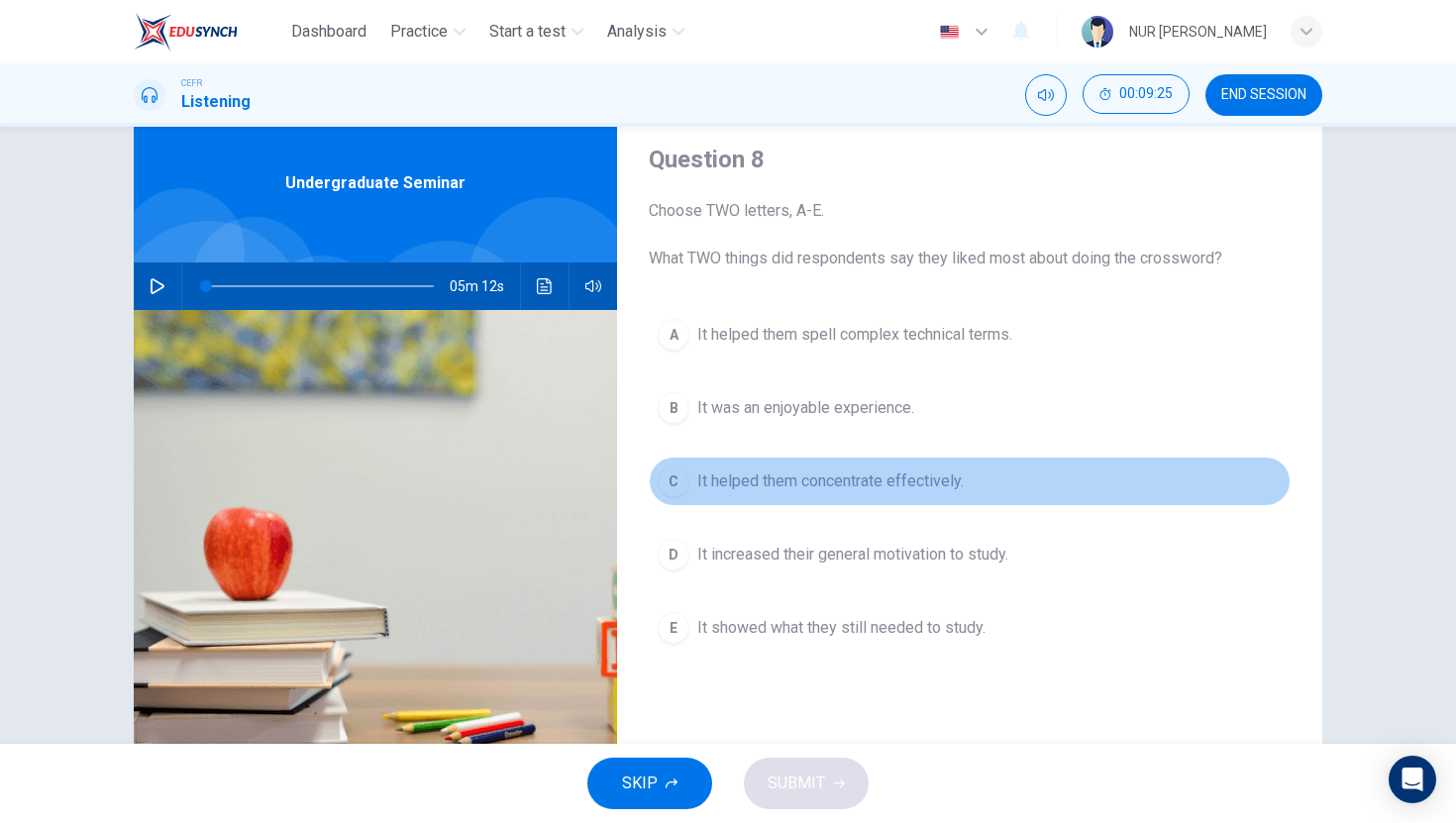 click on "C It helped them concentrate effectively." at bounding box center (970, 481) 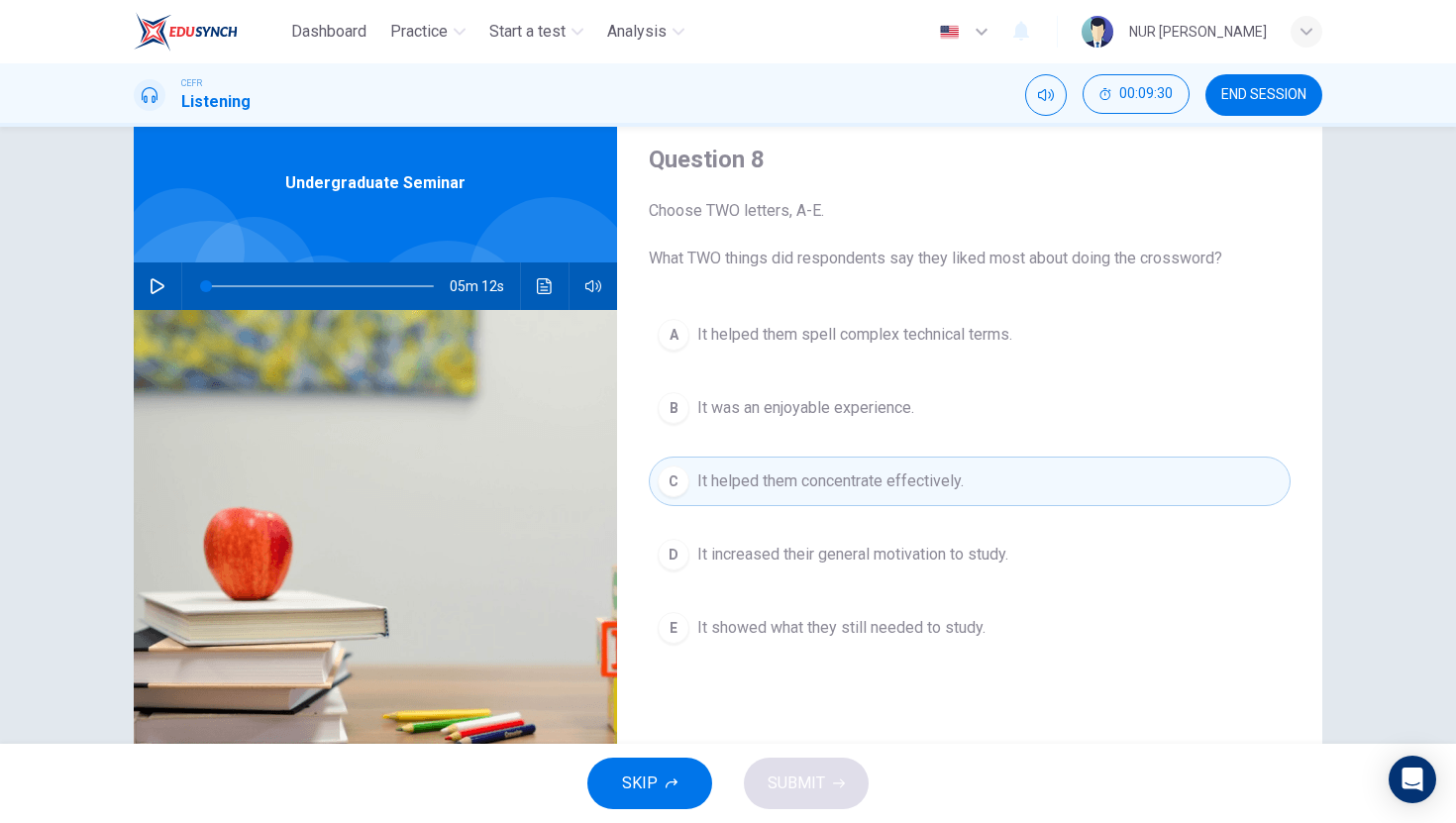 drag, startPoint x: 857, startPoint y: 635, endPoint x: 848, endPoint y: 620, distance: 17.492856 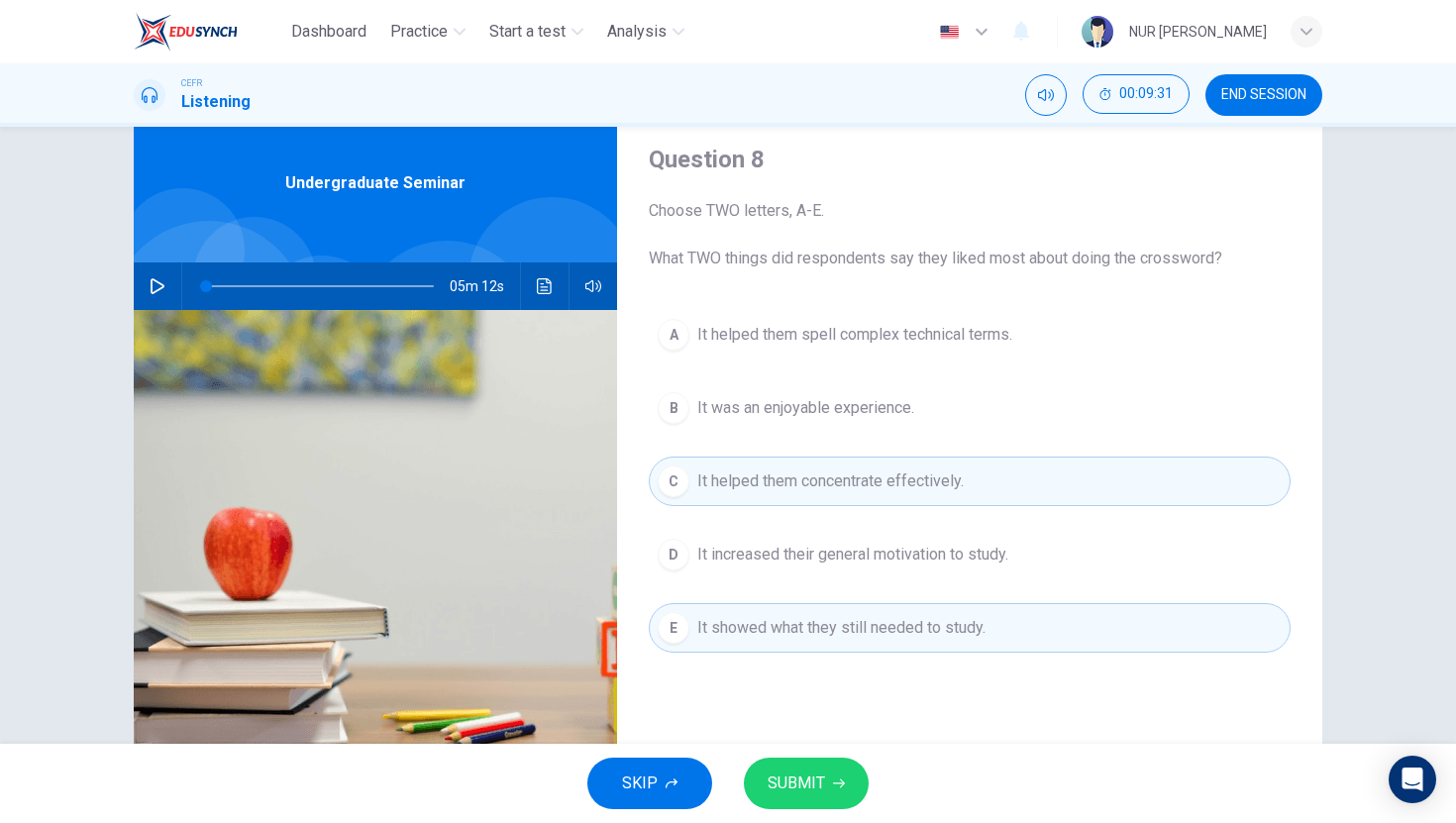 click on "It showed what they still needed to study." at bounding box center [841, 628] 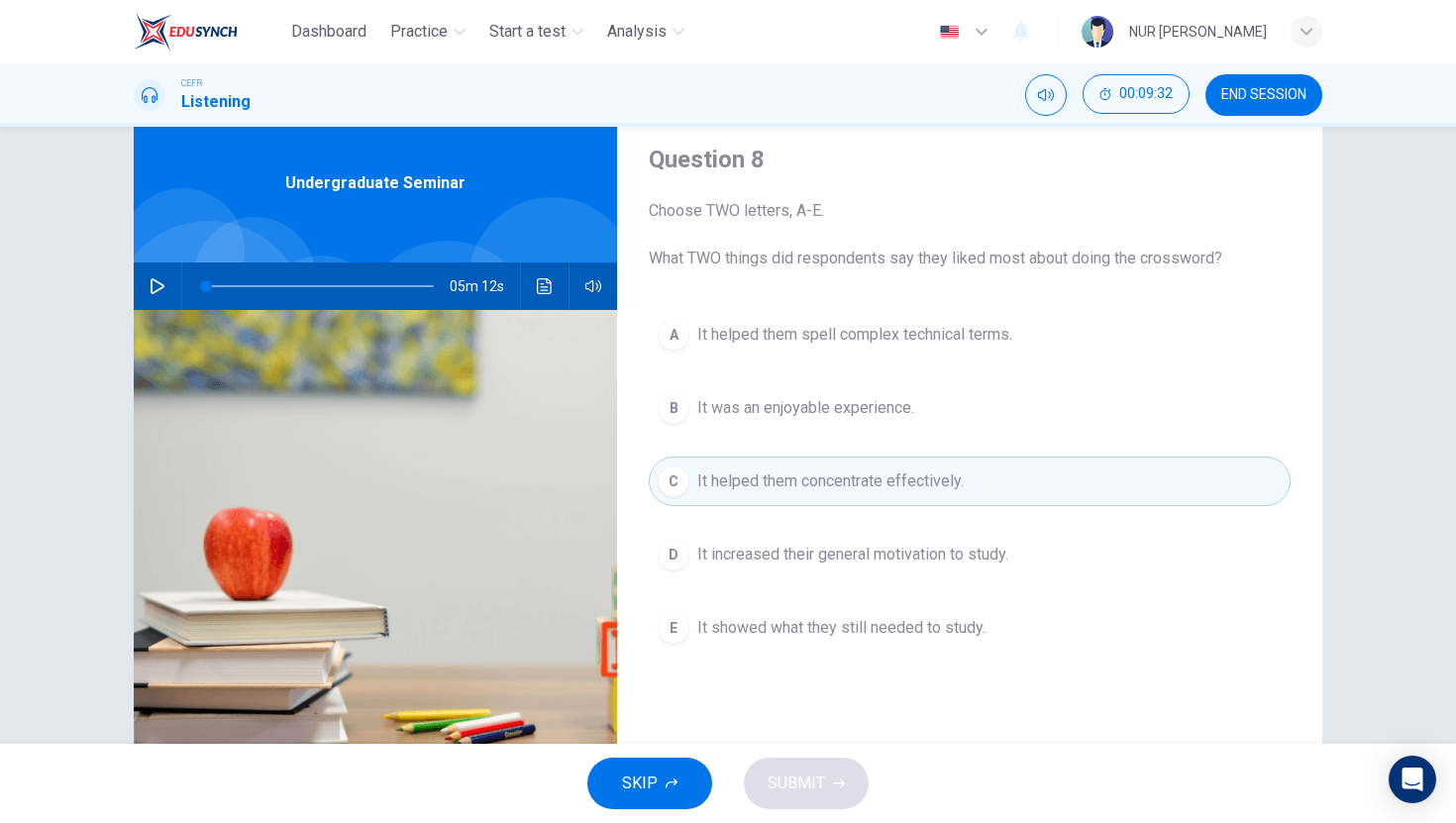click on "A It helped them spell complex technical terms." at bounding box center (970, 335) 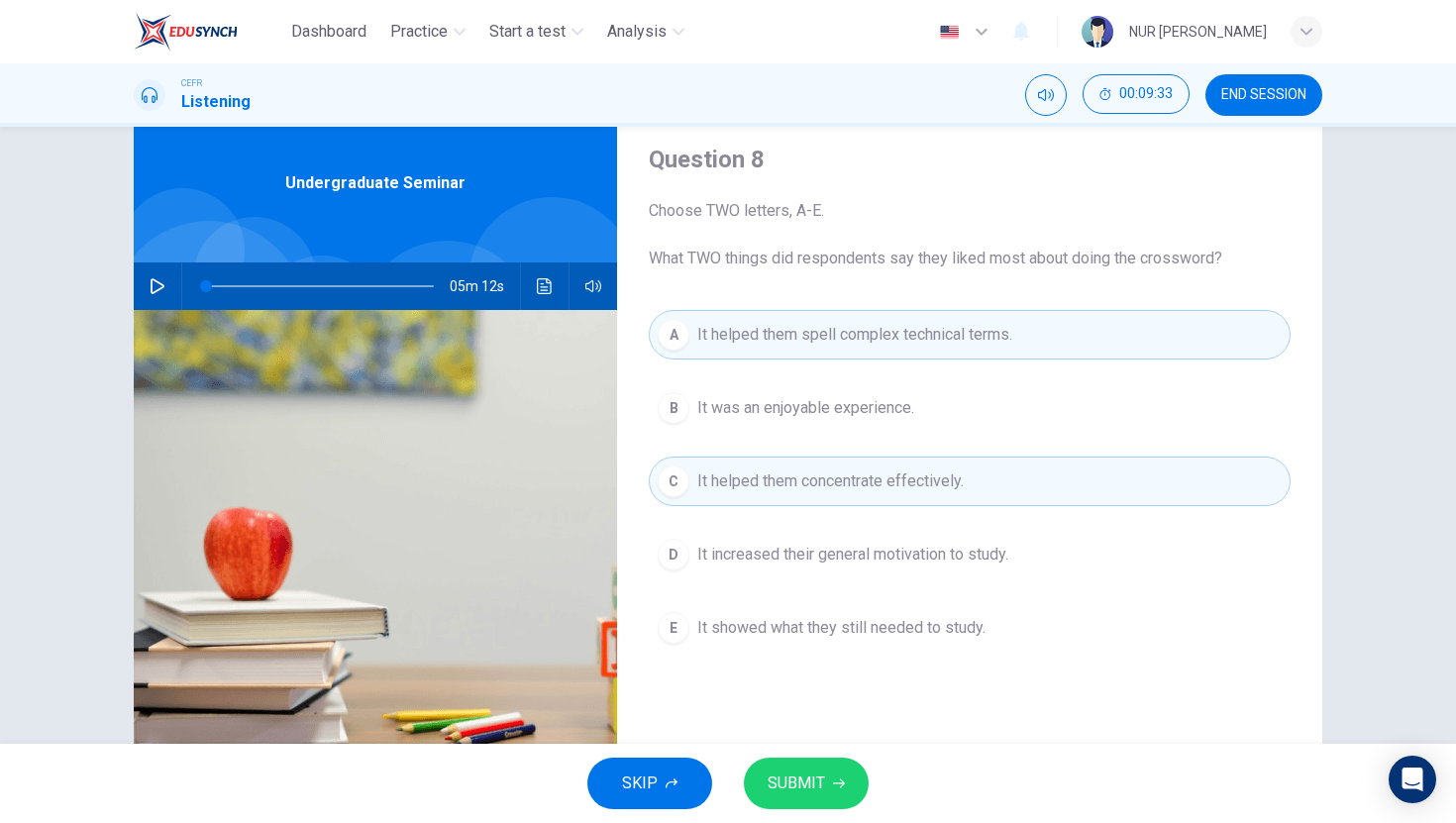 click on "SUBMIT" at bounding box center (796, 783) 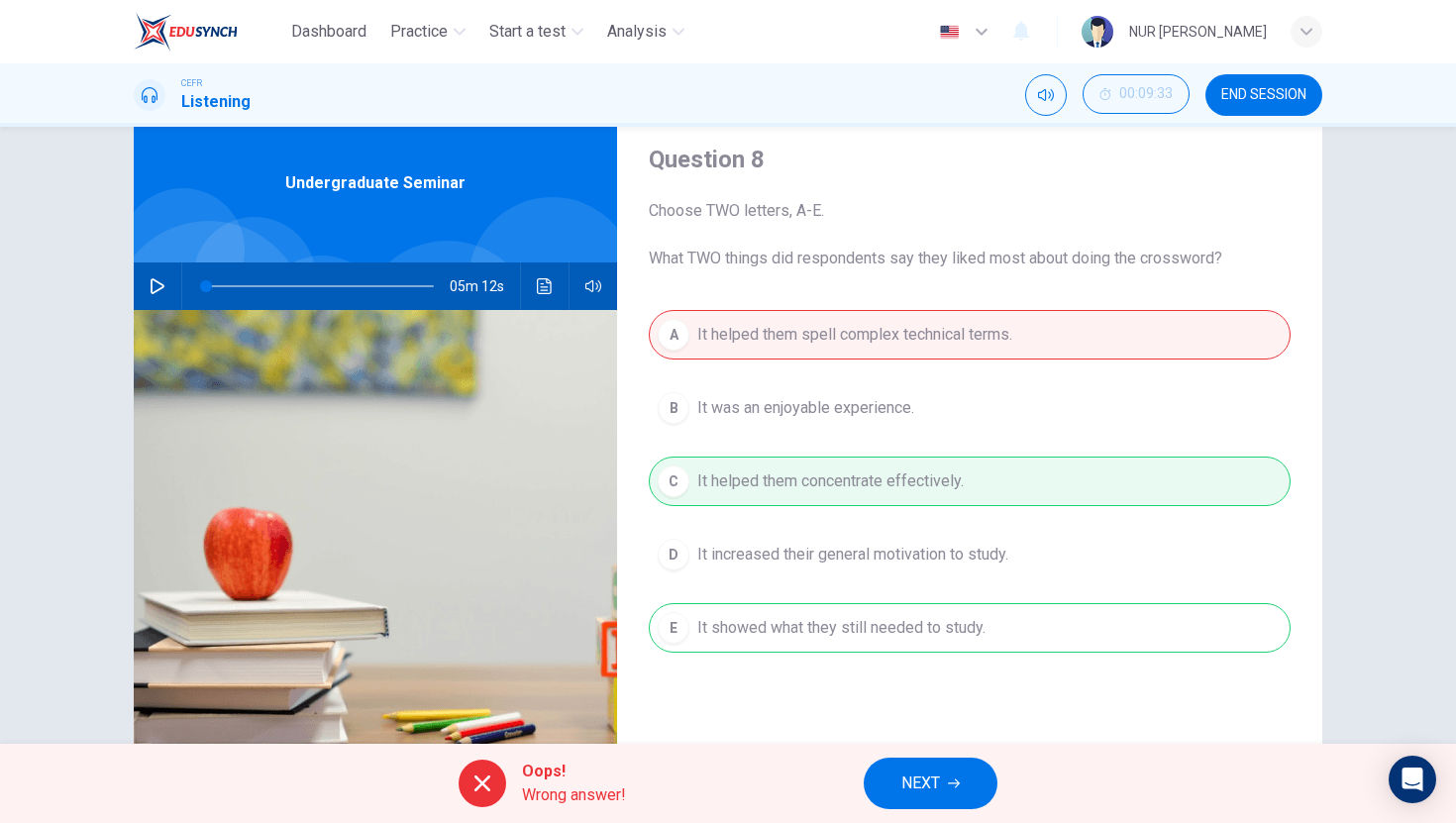 click on "Oops! Wrong answer! NEXT" at bounding box center [728, 783] 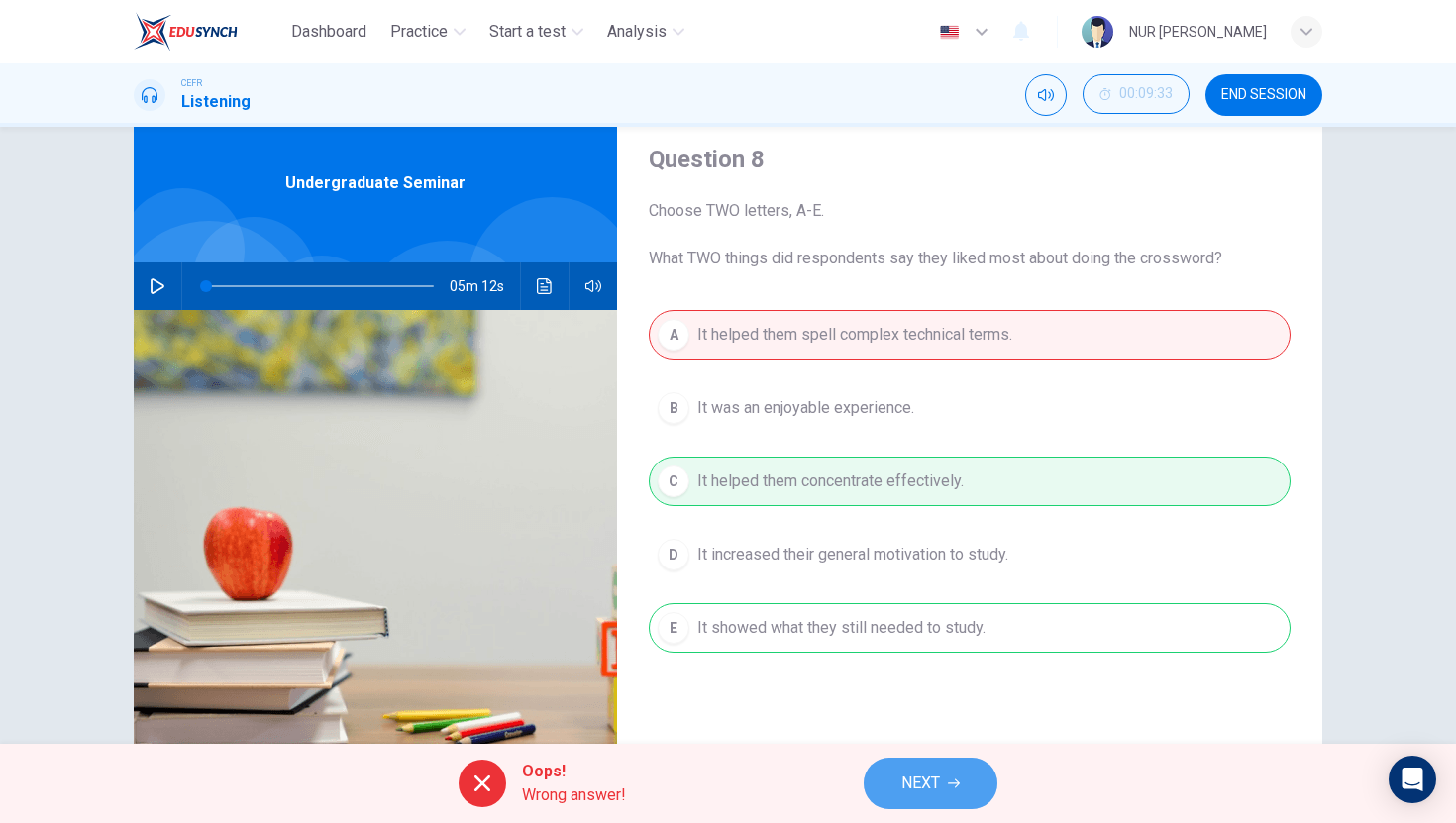 click on "NEXT" at bounding box center (920, 783) 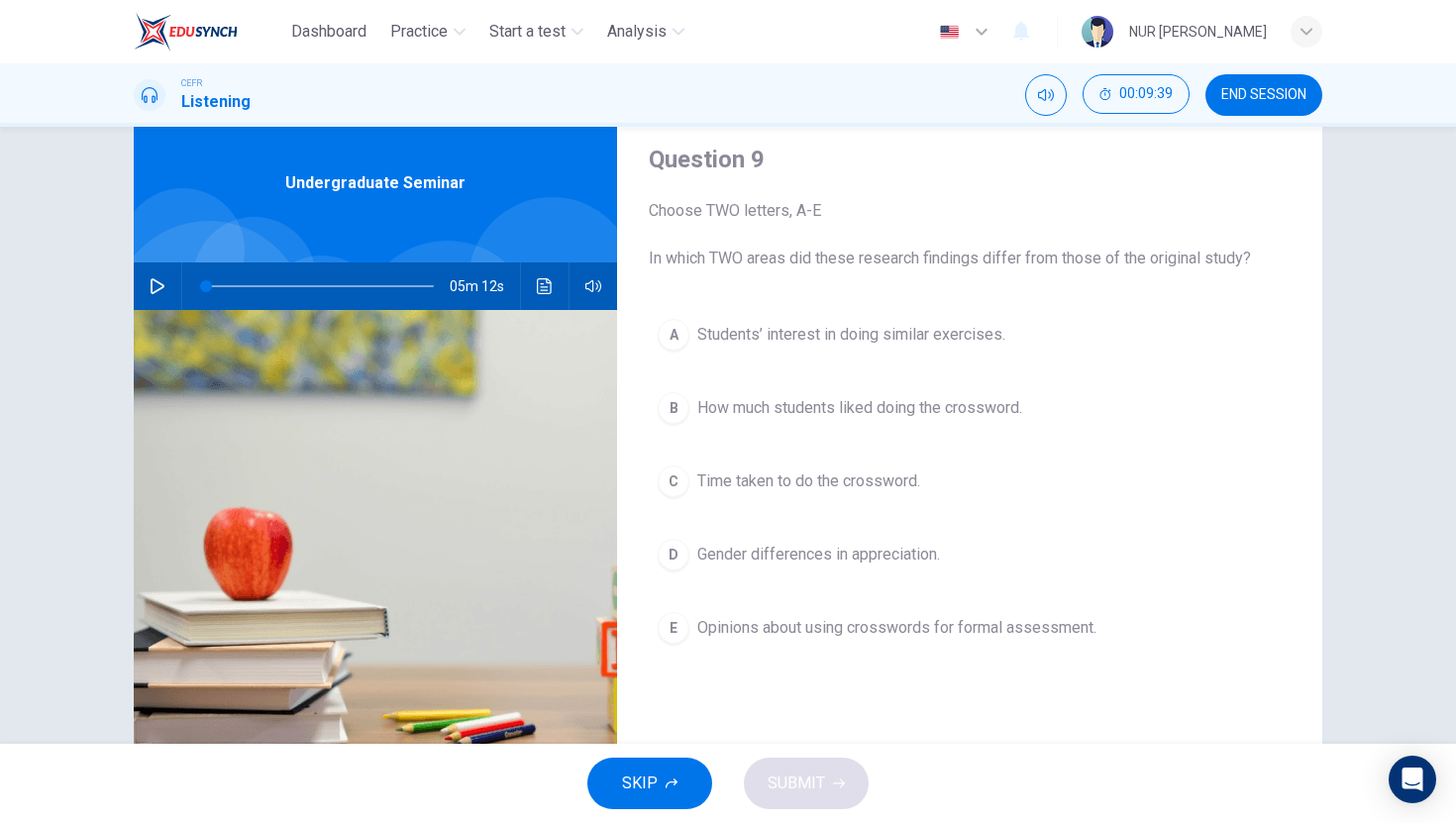 click on "A Students’ interest in doing similar exercises. B How much students liked doing the crossword. C Time taken to do the crossword. D Gender differences in appreciation. E Opinions about using crosswords for formal assessment." at bounding box center (970, 501) 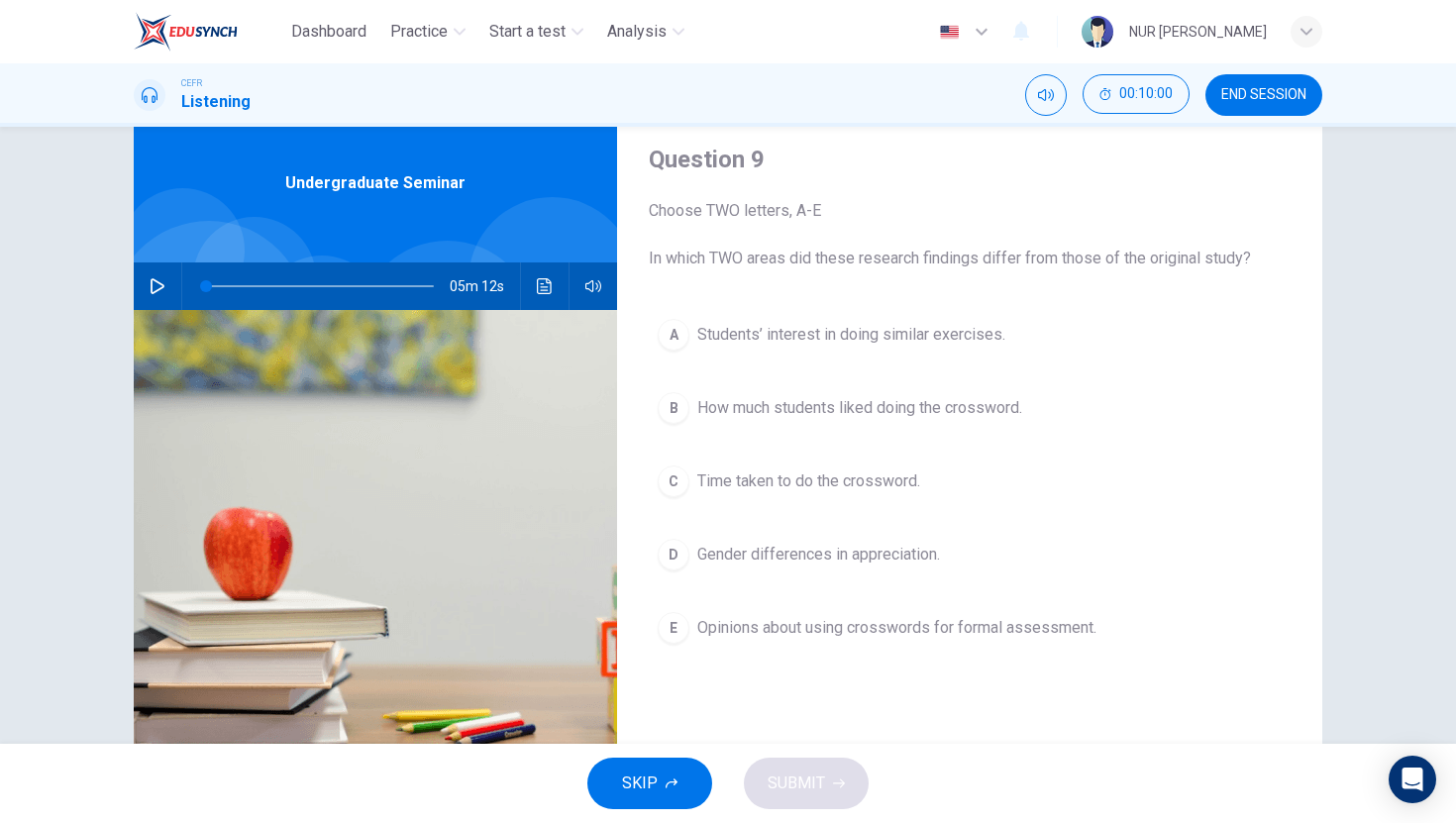 click on "E Opinions about using crosswords for formal assessment." at bounding box center (970, 628) 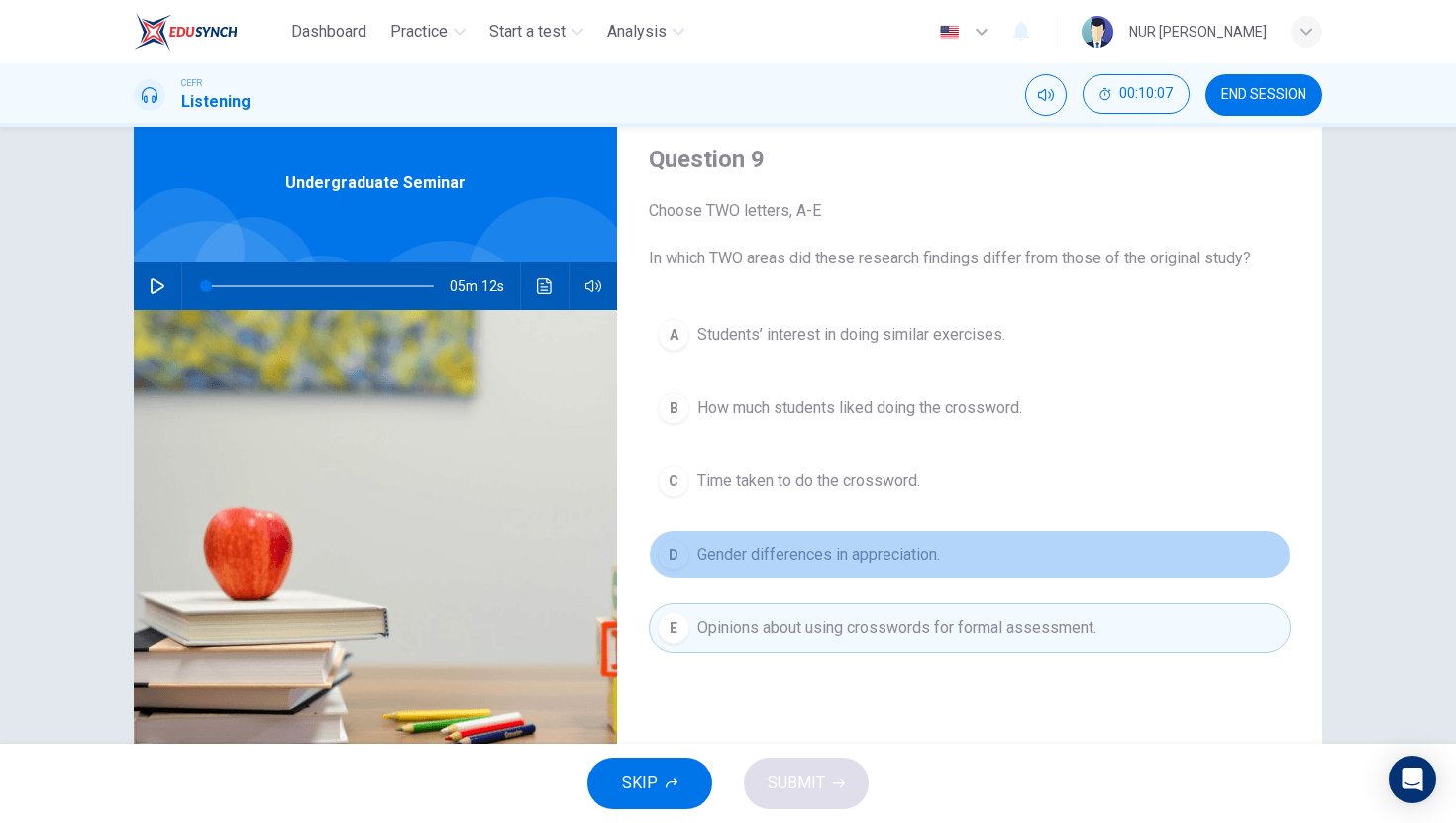click on "Gender differences in appreciation." at bounding box center [818, 555] 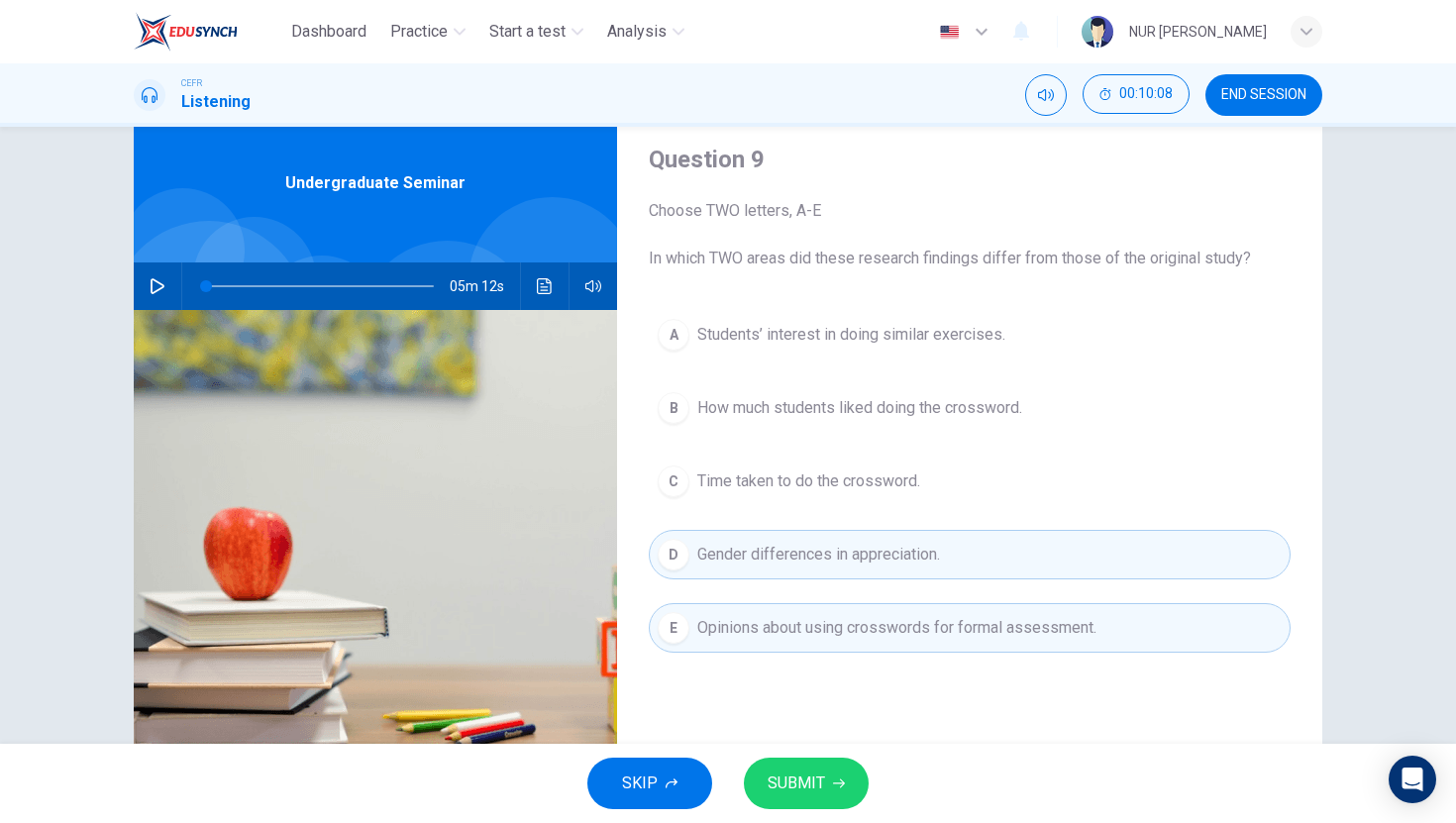 click on "SUBMIT" at bounding box center [796, 783] 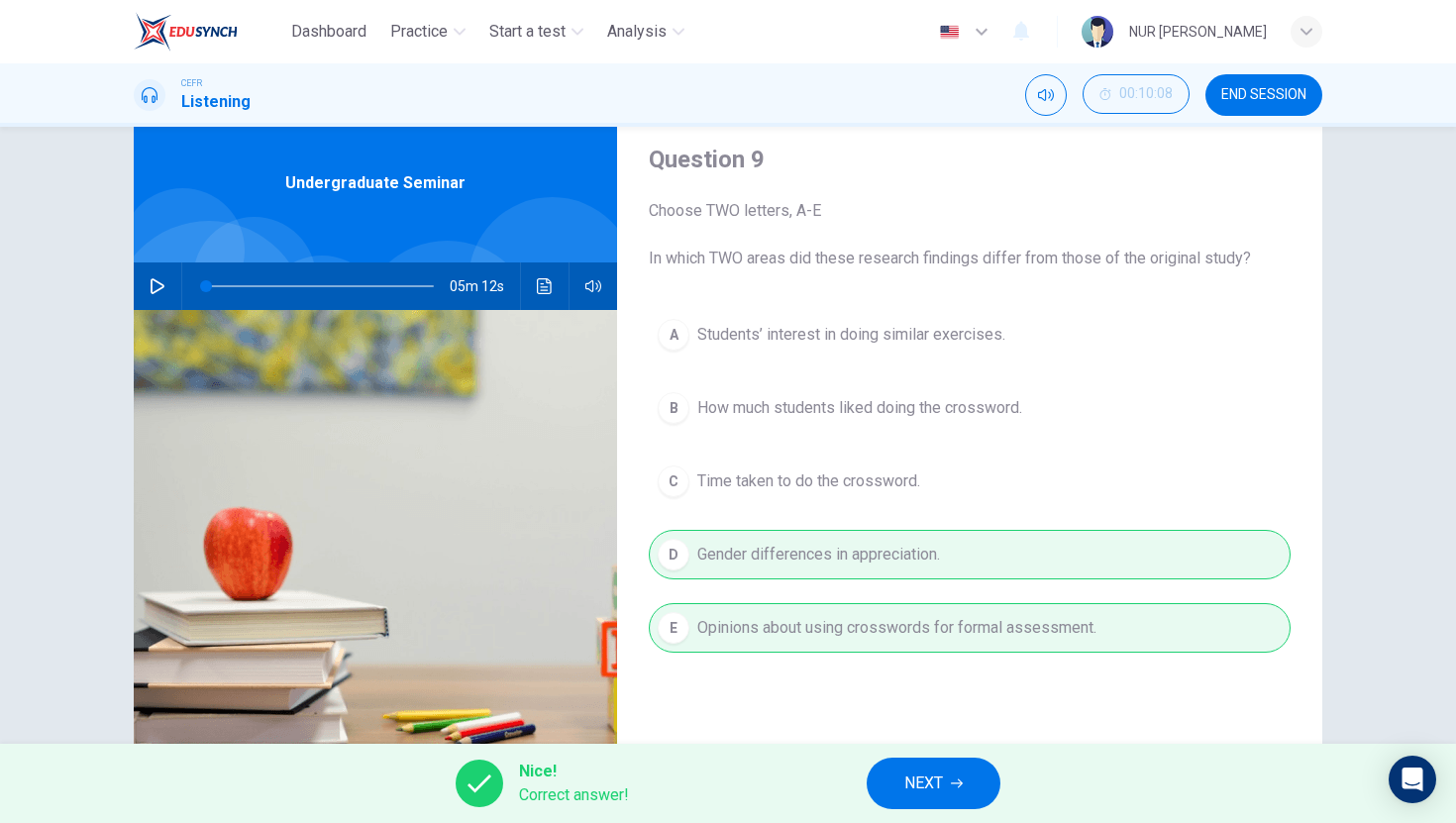 click on "Nice! Correct answer! NEXT" at bounding box center (728, 783) 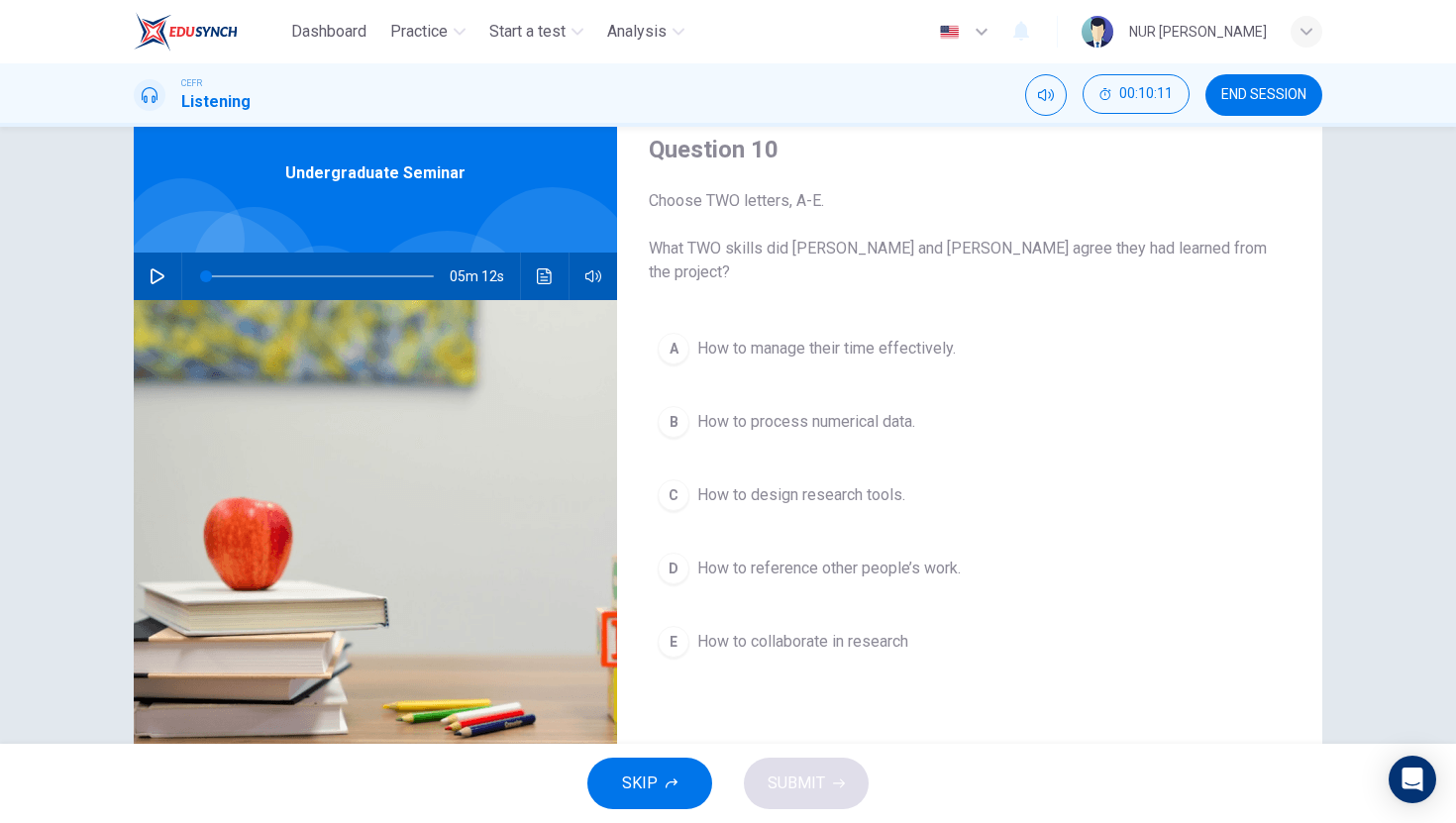scroll, scrollTop: 74, scrollLeft: 0, axis: vertical 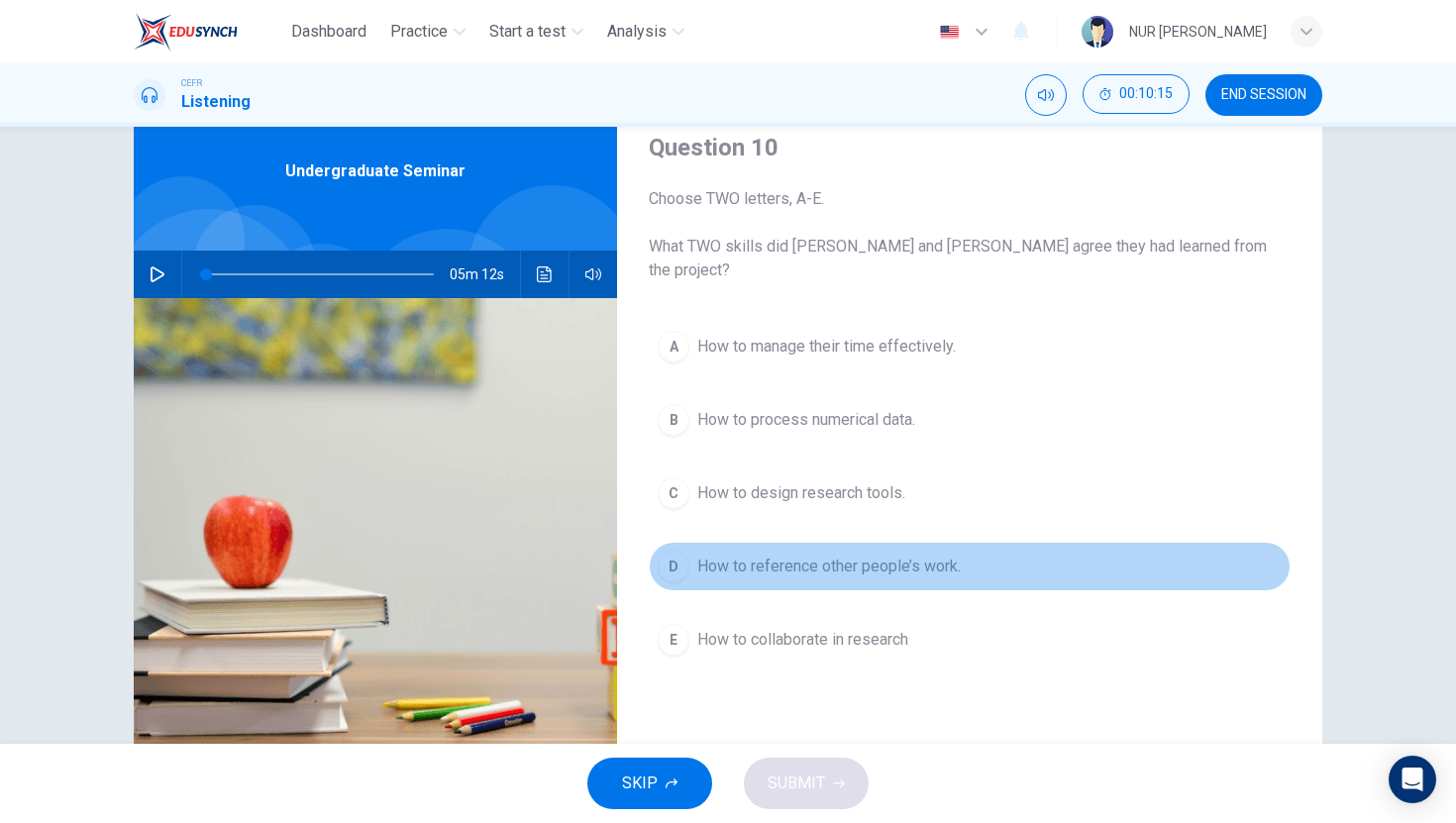click on "D How to reference other people’s work." at bounding box center (970, 566) 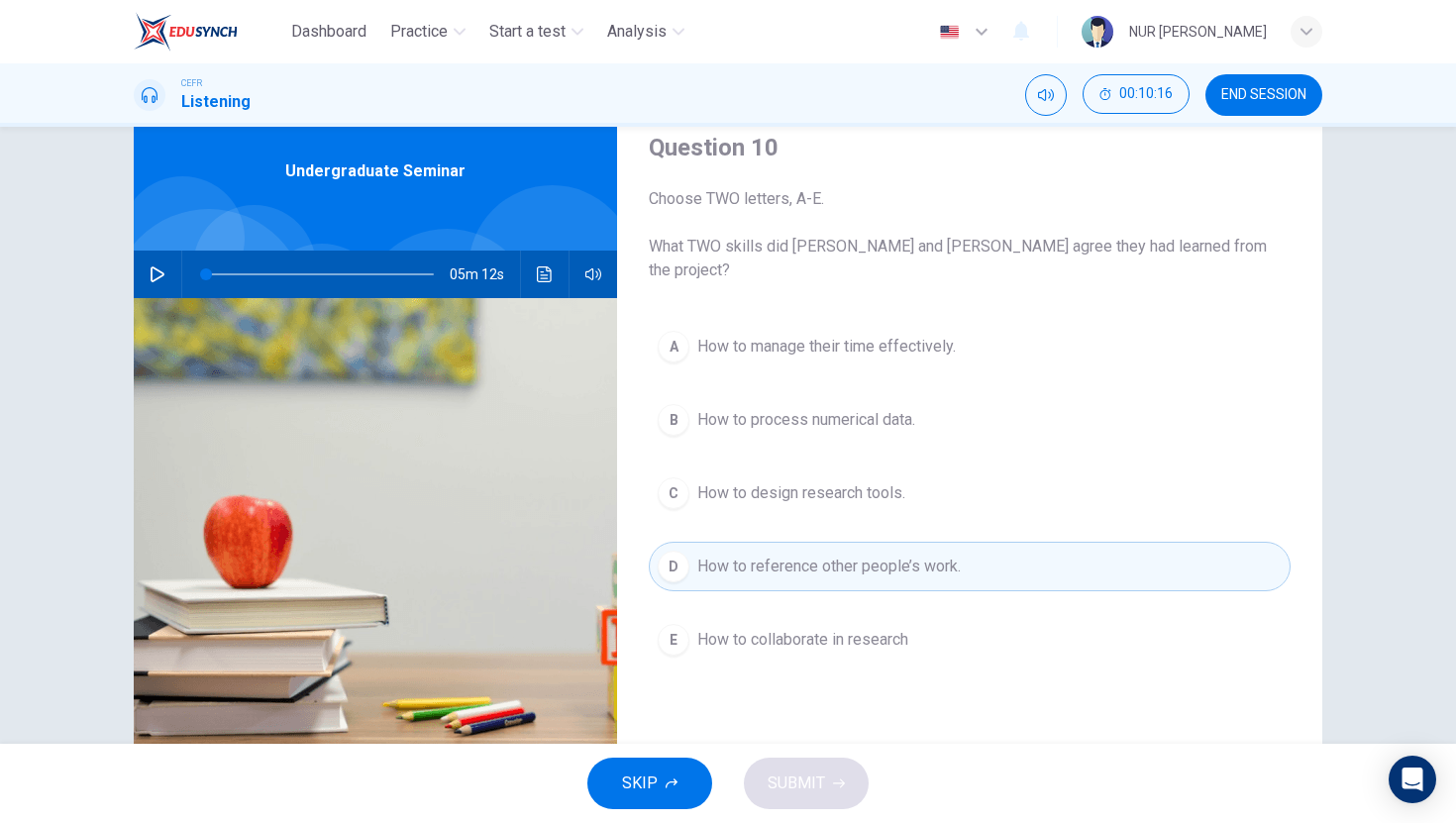 click on "How to process numerical data." at bounding box center (806, 420) 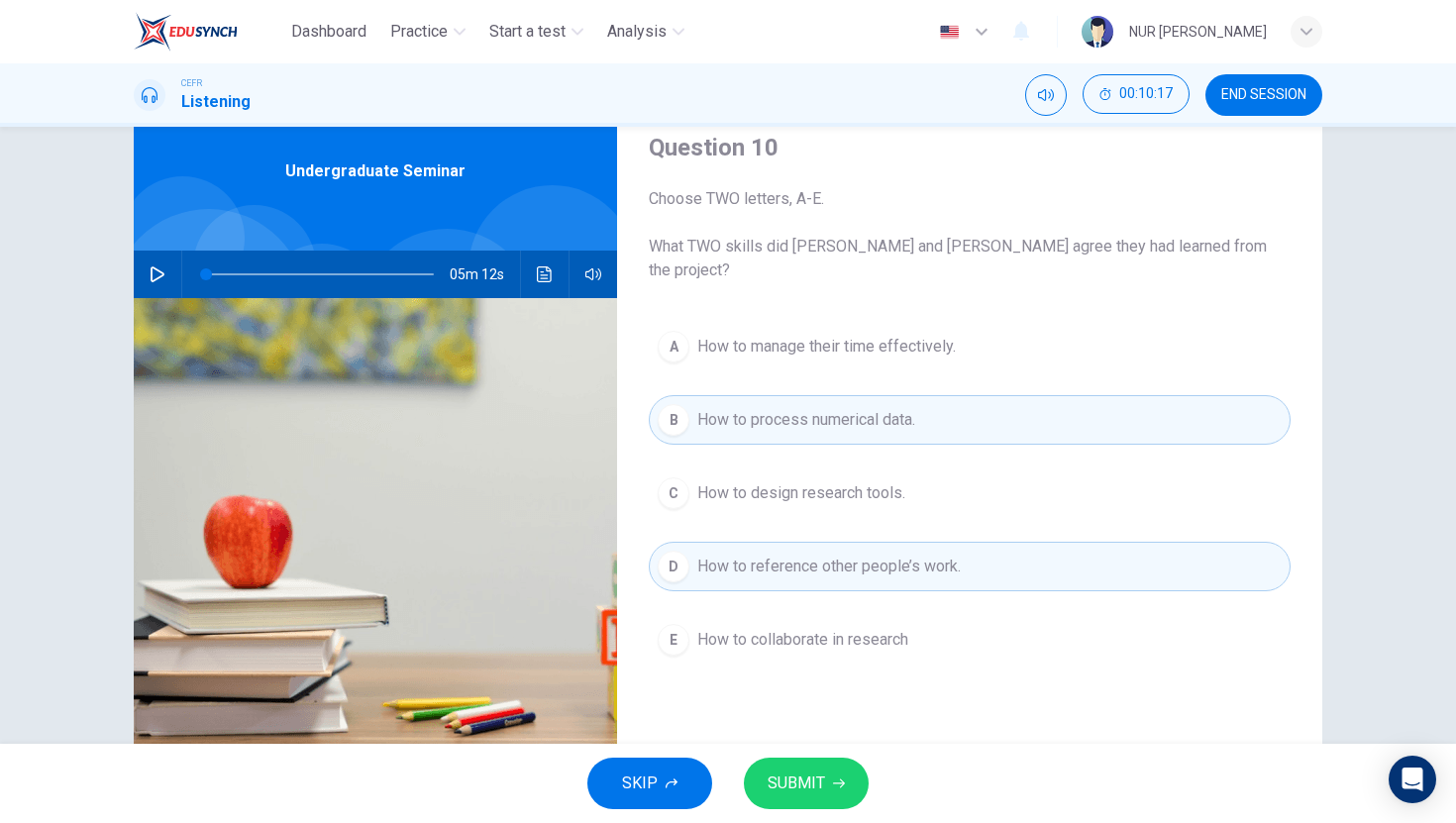 drag, startPoint x: 814, startPoint y: 770, endPoint x: 799, endPoint y: 652, distance: 118.94957 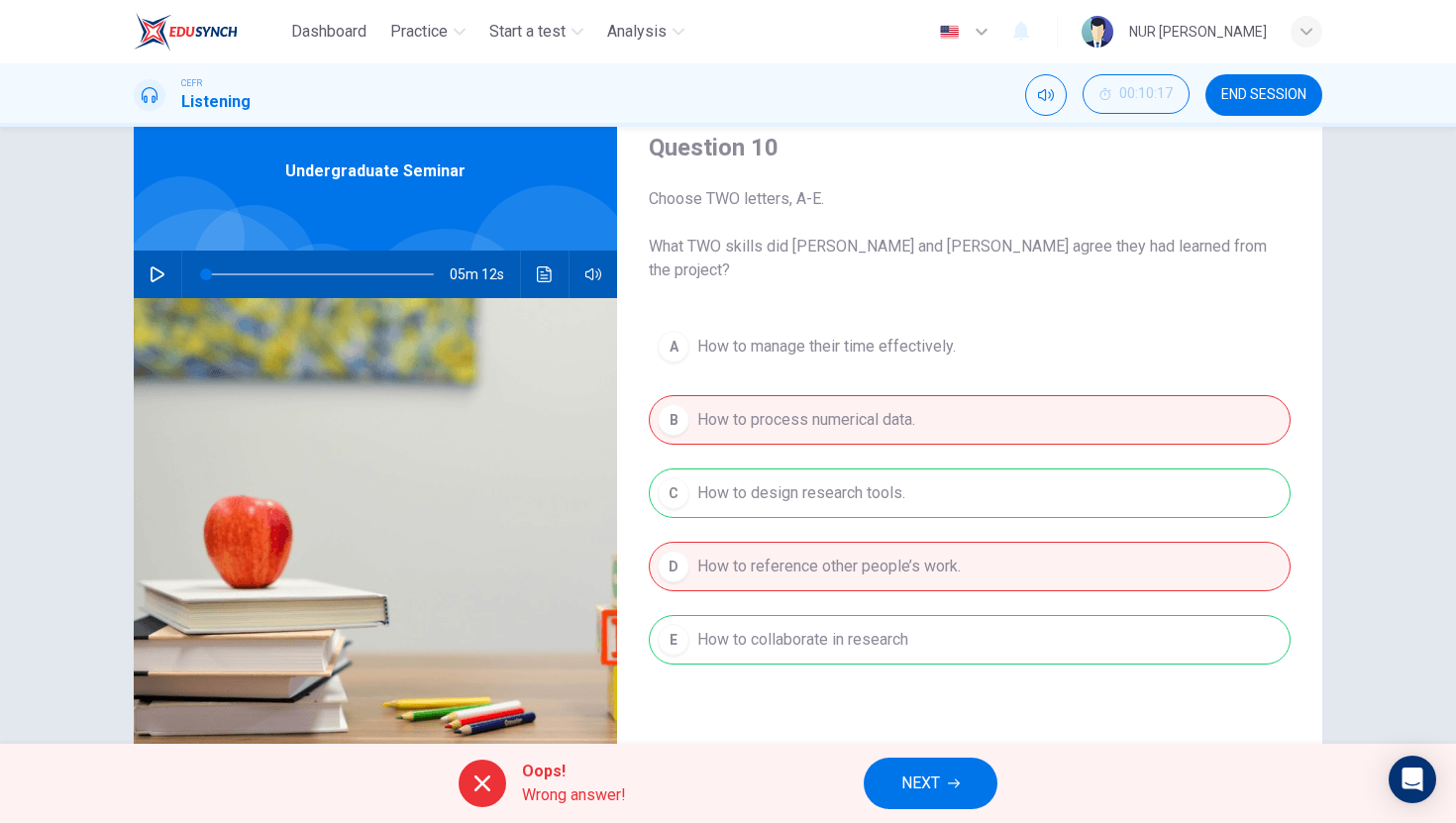 click on "NEXT" at bounding box center (930, 783) 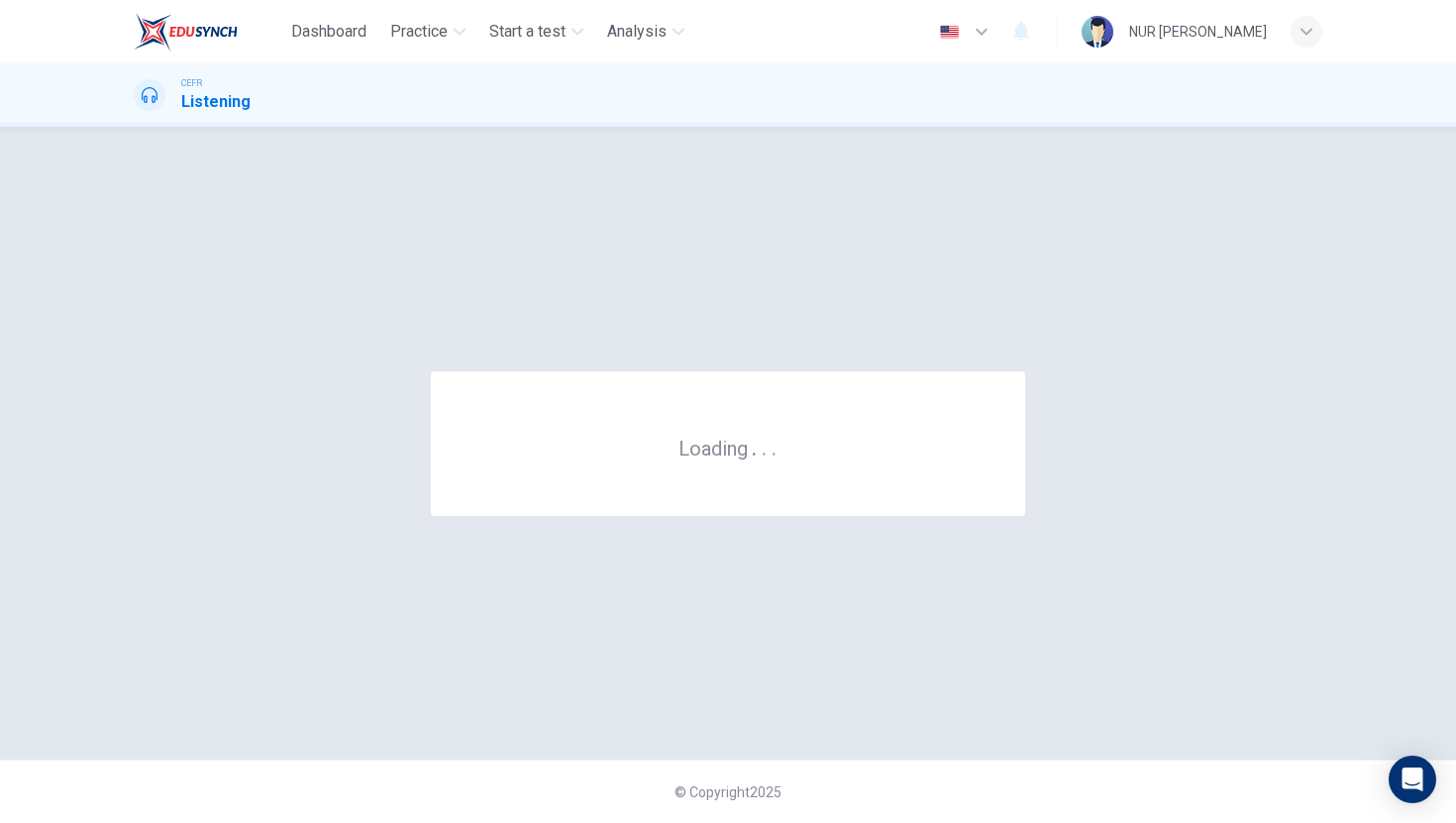 scroll, scrollTop: 0, scrollLeft: 0, axis: both 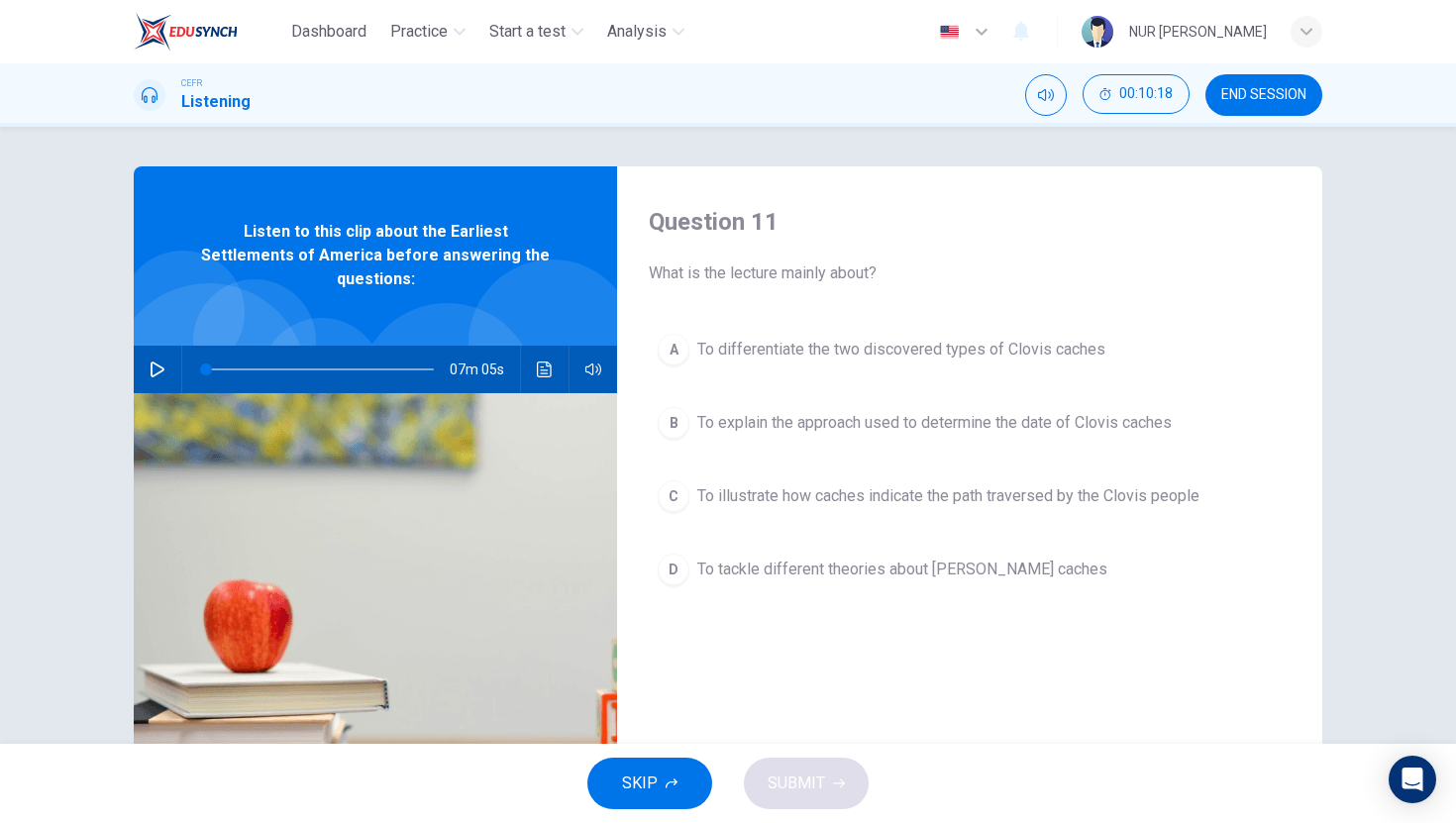 click on "END SESSION" at bounding box center (1264, 95) 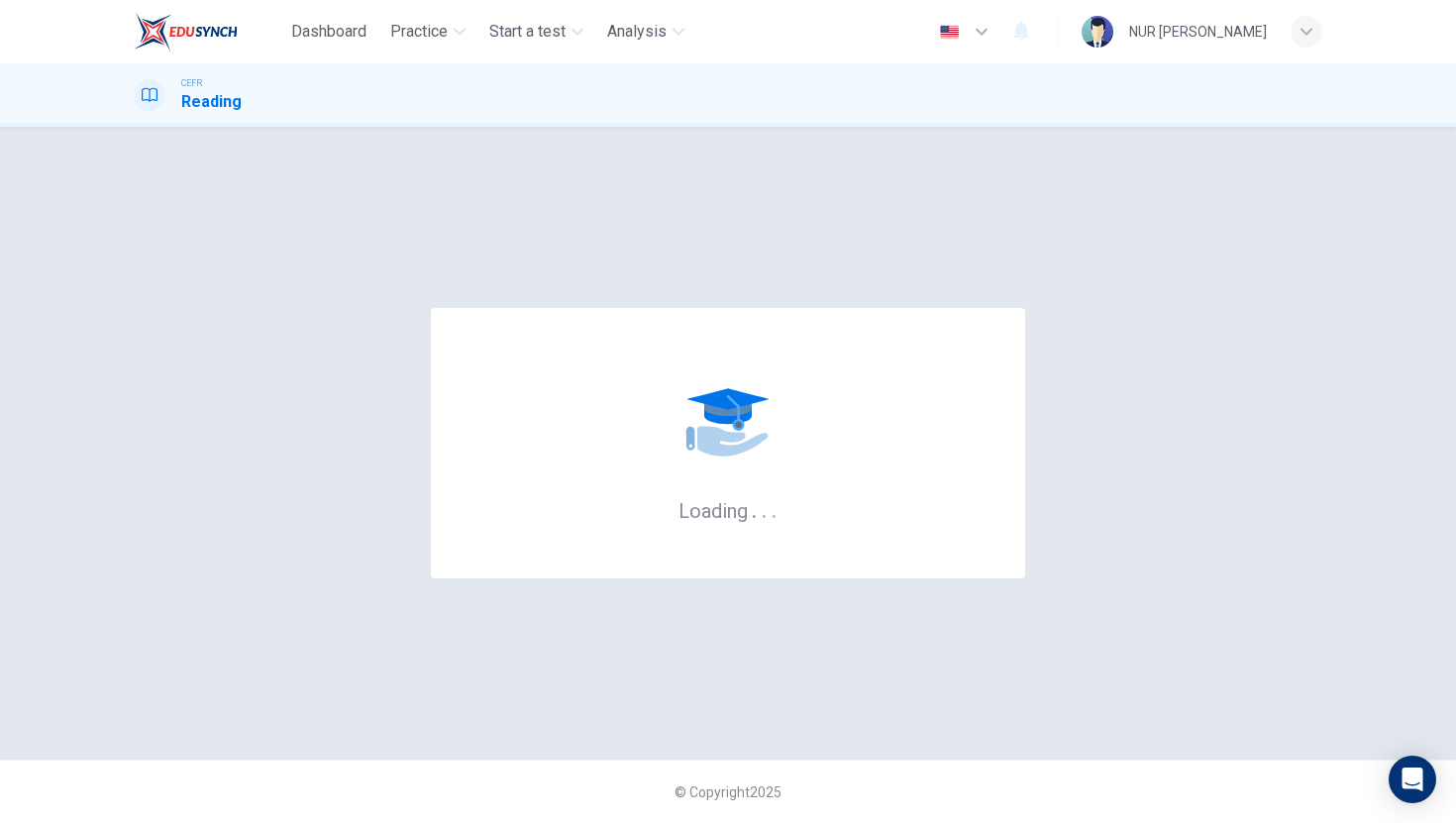 scroll, scrollTop: 0, scrollLeft: 0, axis: both 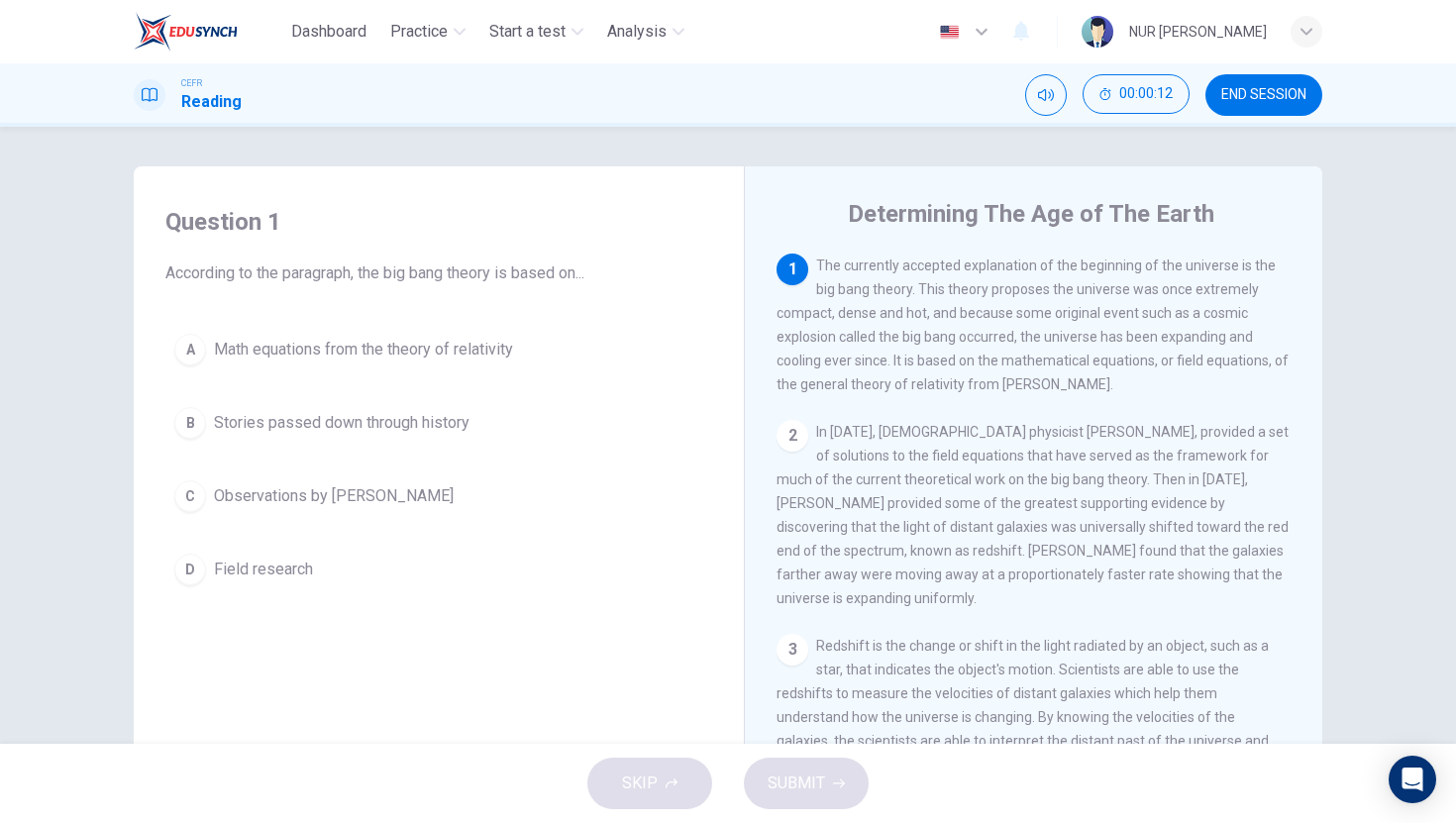 click on "END SESSION" at bounding box center [1264, 95] 